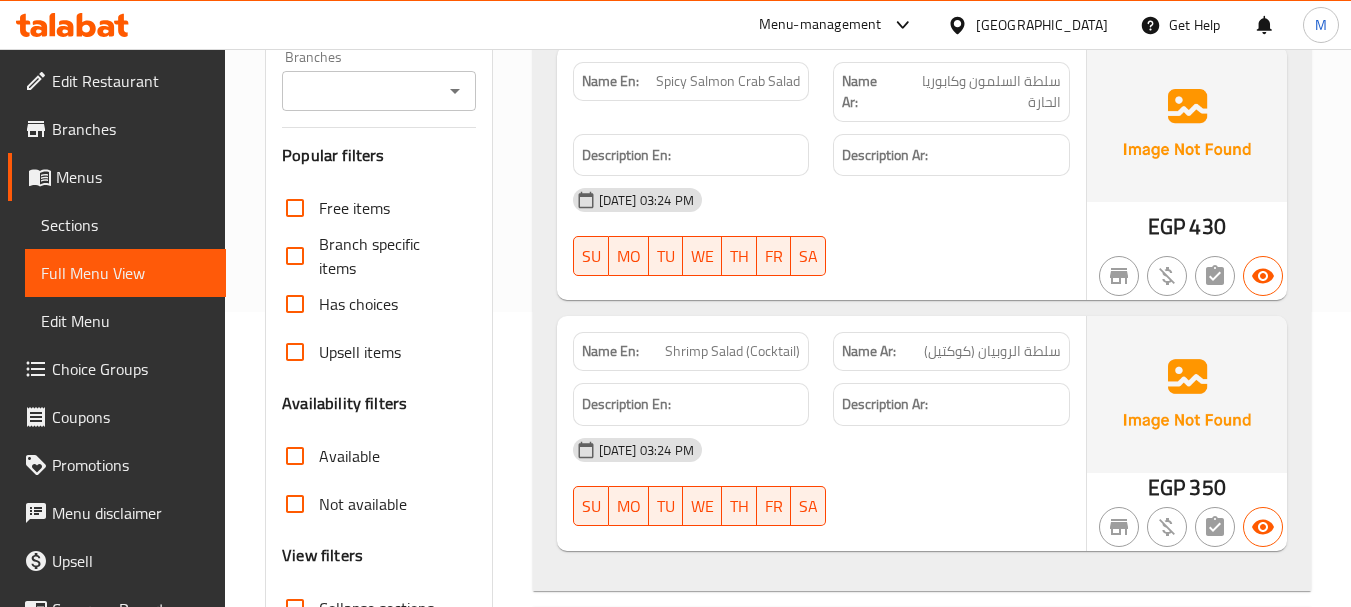 scroll, scrollTop: 0, scrollLeft: 0, axis: both 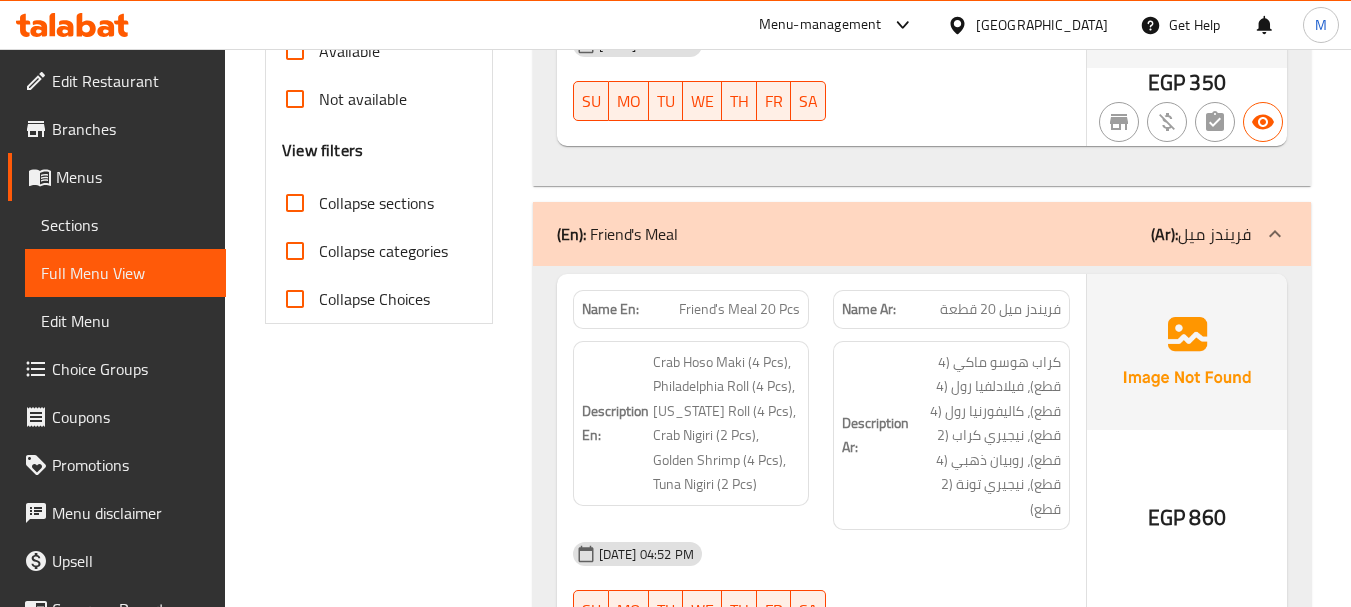 click 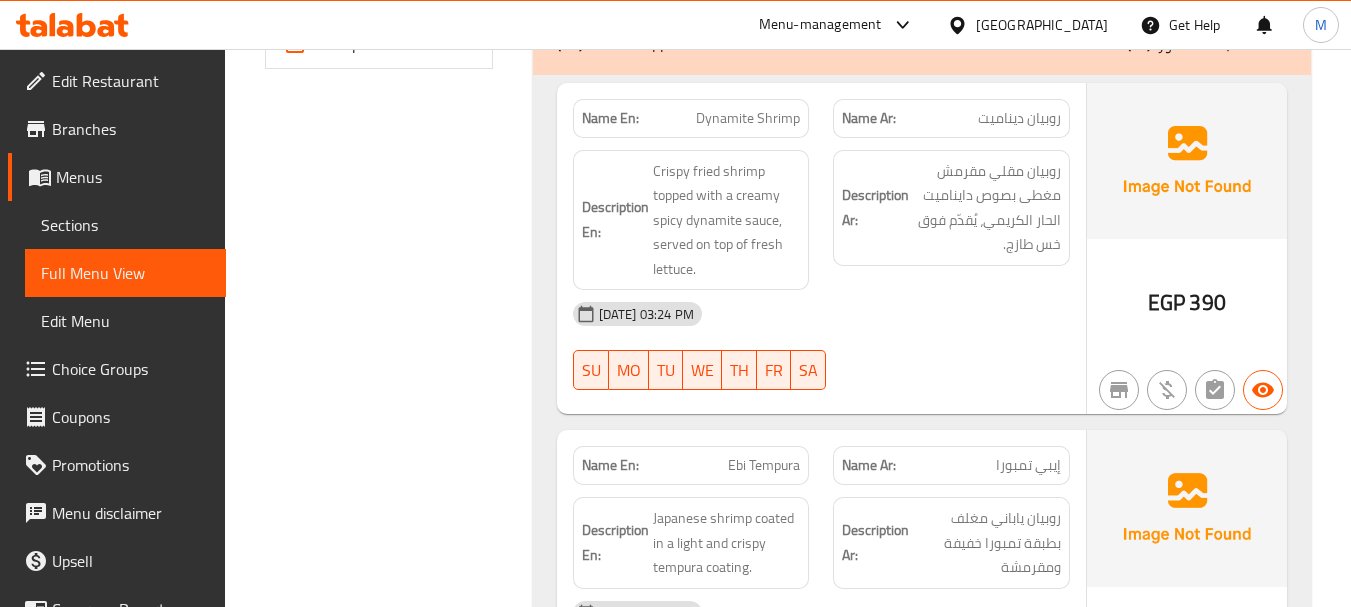 scroll, scrollTop: 1000, scrollLeft: 0, axis: vertical 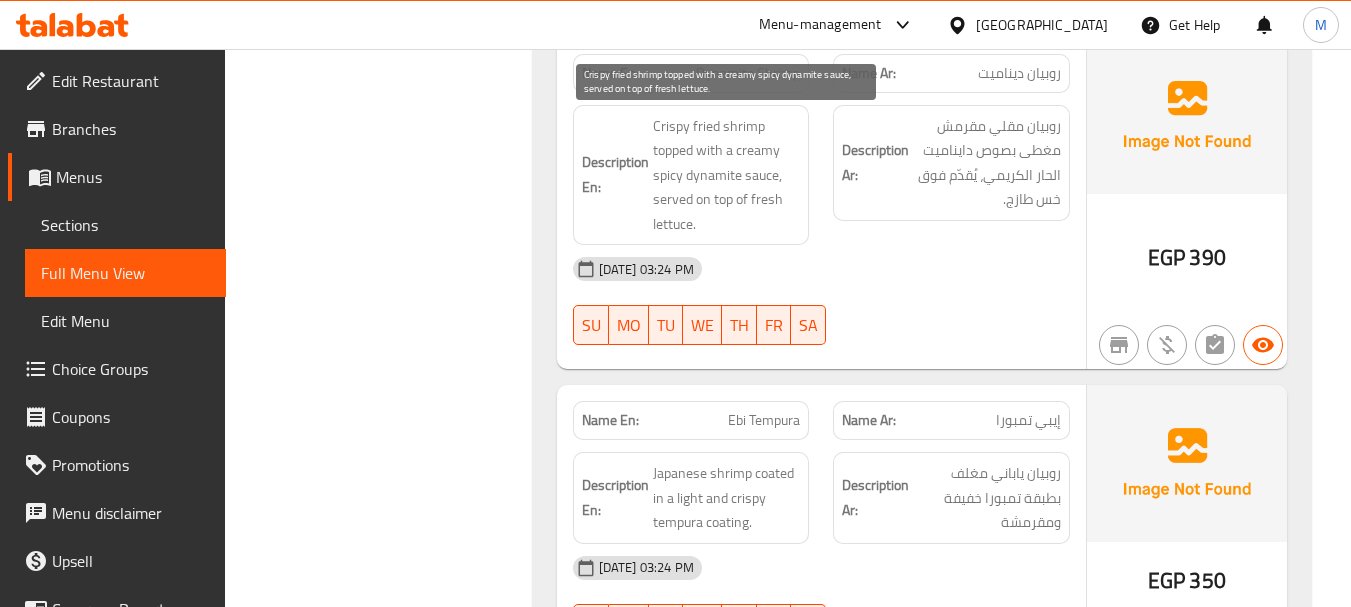 click on "Crispy fried shrimp topped with a creamy spicy dynamite sauce, served on top of fresh lettuce." at bounding box center [727, 175] 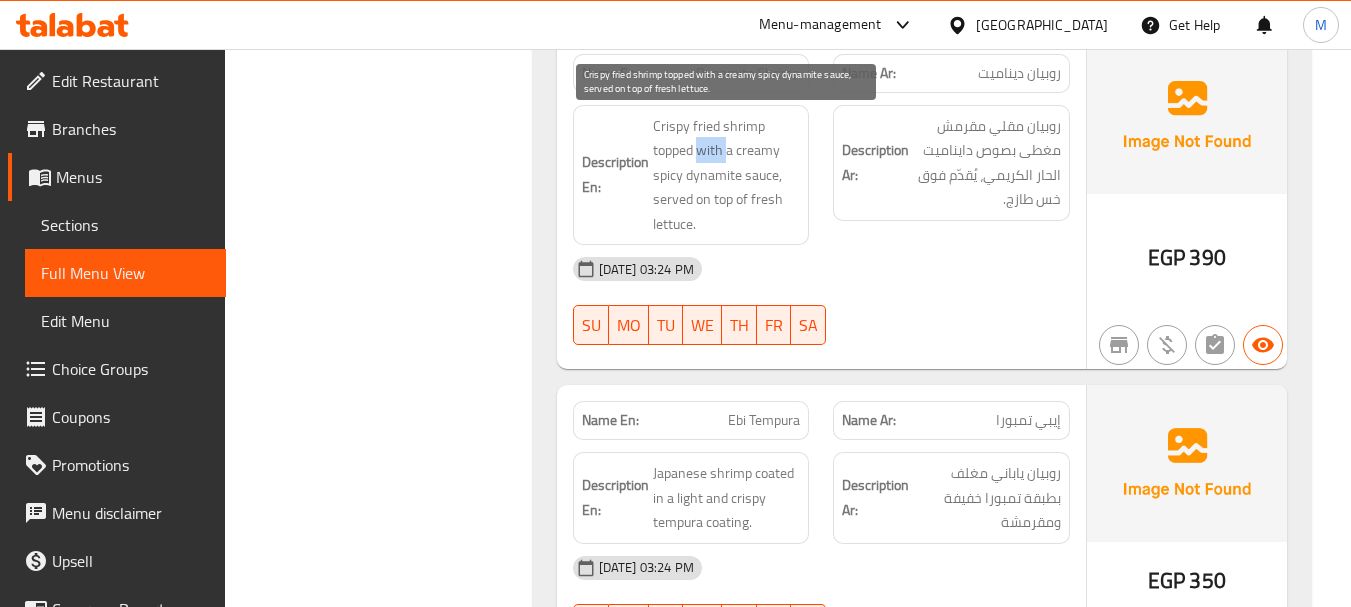 click on "Crispy fried shrimp topped with a creamy spicy dynamite sauce, served on top of fresh lettuce." at bounding box center [727, 175] 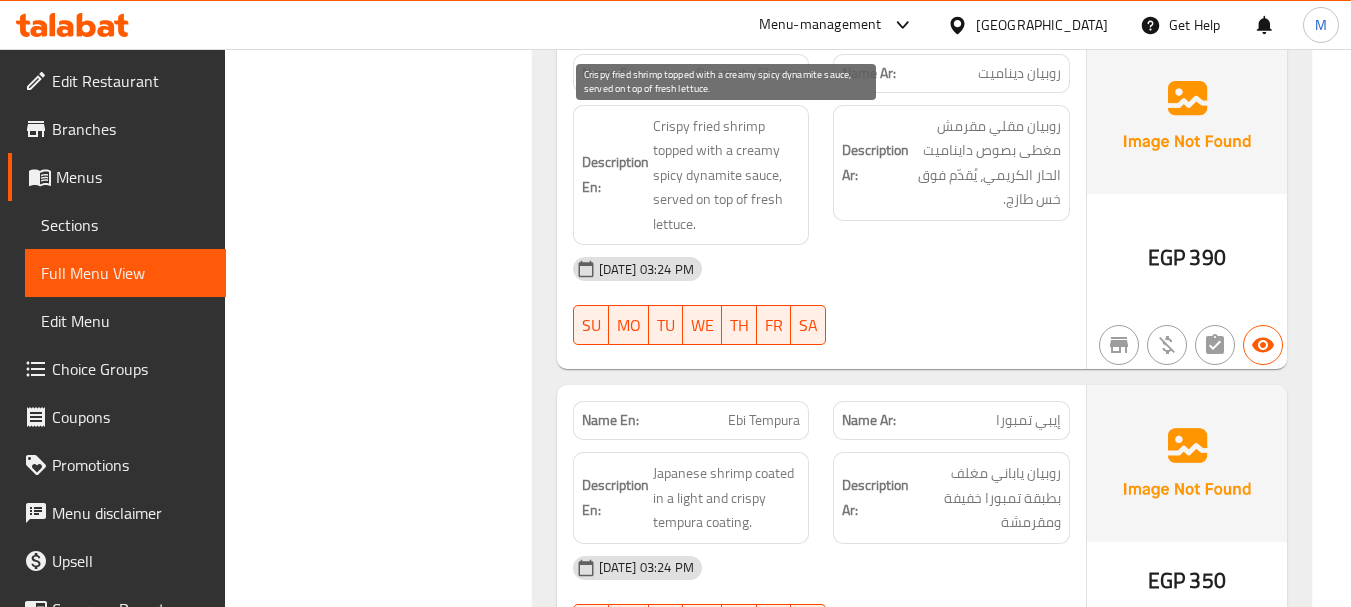 click on "Crispy fried shrimp topped with a creamy spicy dynamite sauce, served on top of fresh lettuce." at bounding box center (727, 175) 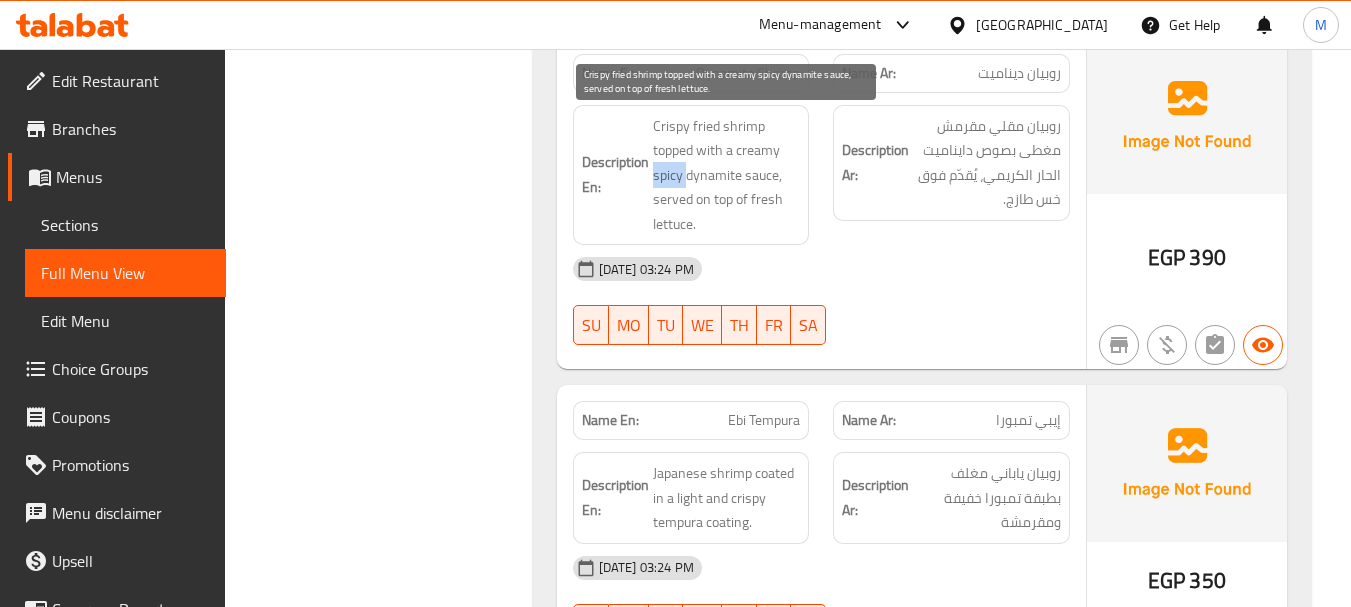click on "Crispy fried shrimp topped with a creamy spicy dynamite sauce, served on top of fresh lettuce." at bounding box center [727, 175] 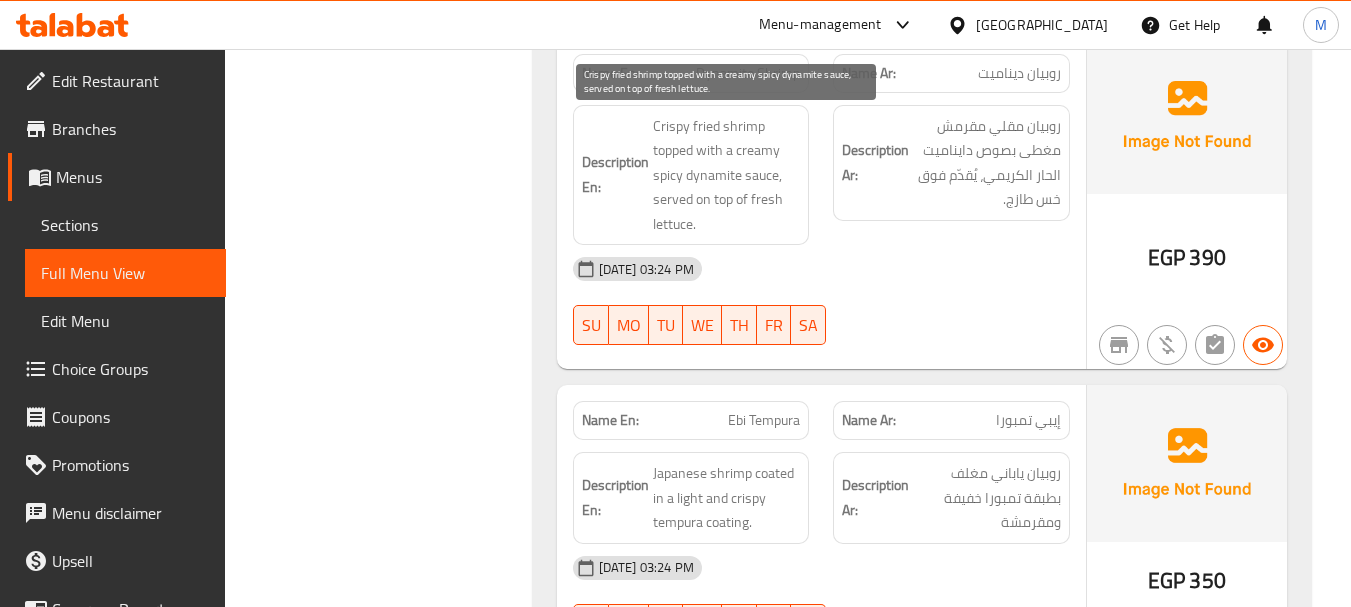 click on "Crispy fried shrimp topped with a creamy spicy dynamite sauce, served on top of fresh lettuce." at bounding box center [727, 175] 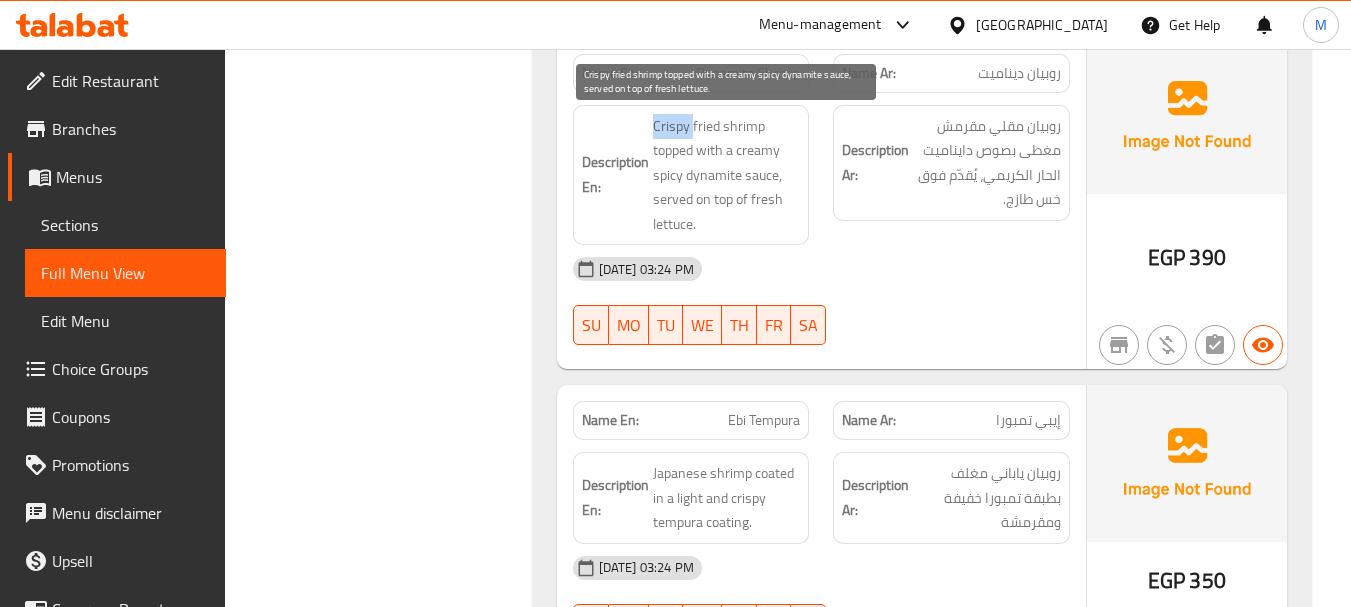 click on "Crispy fried shrimp topped with a creamy spicy dynamite sauce, served on top of fresh lettuce." at bounding box center (727, 175) 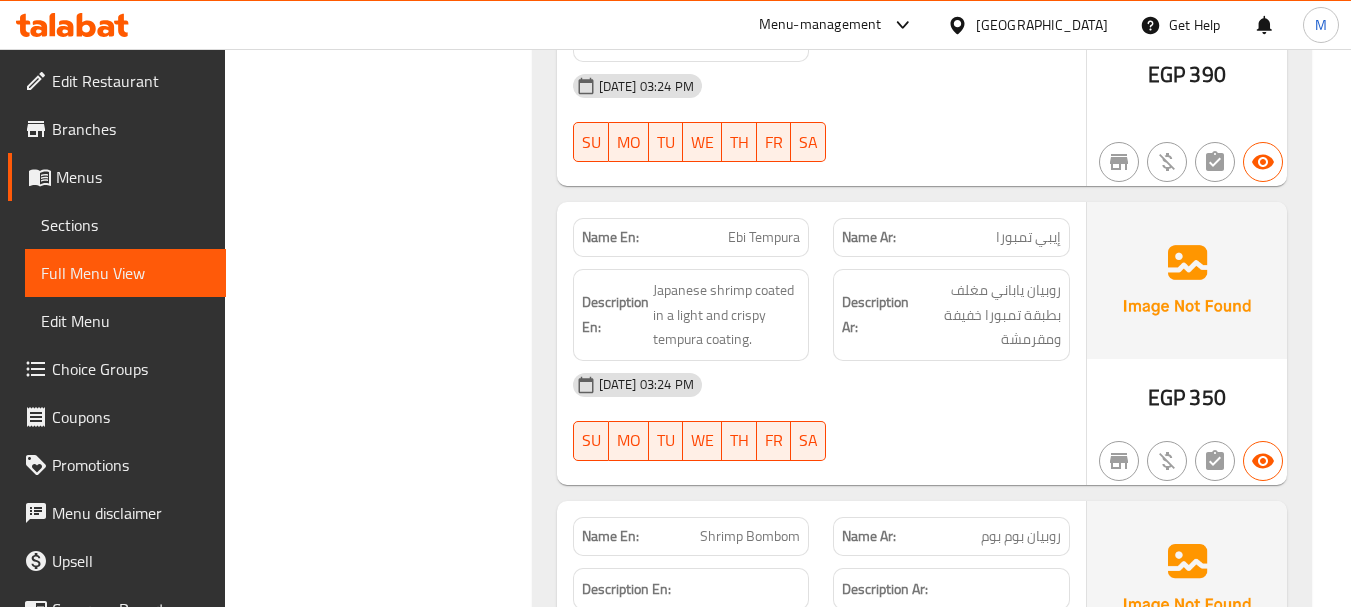 scroll, scrollTop: 1200, scrollLeft: 0, axis: vertical 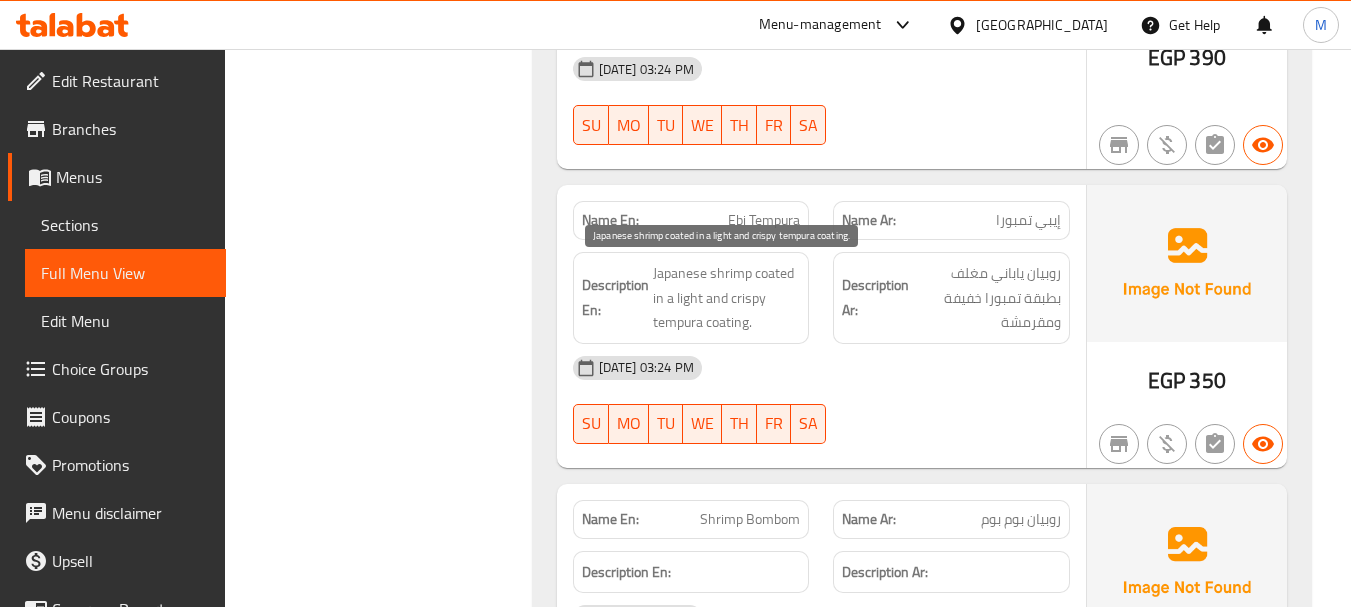 click on "Japanese shrimp coated in a light and crispy tempura coating." at bounding box center [727, 298] 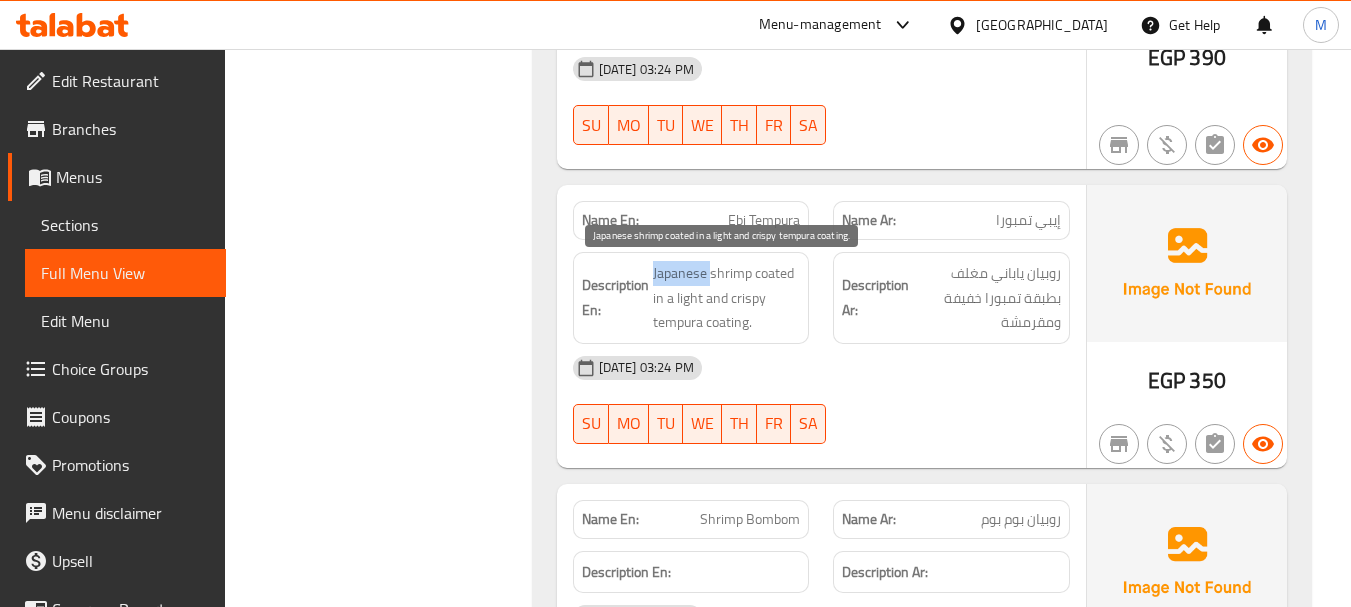 click on "Japanese shrimp coated in a light and crispy tempura coating." at bounding box center [727, 298] 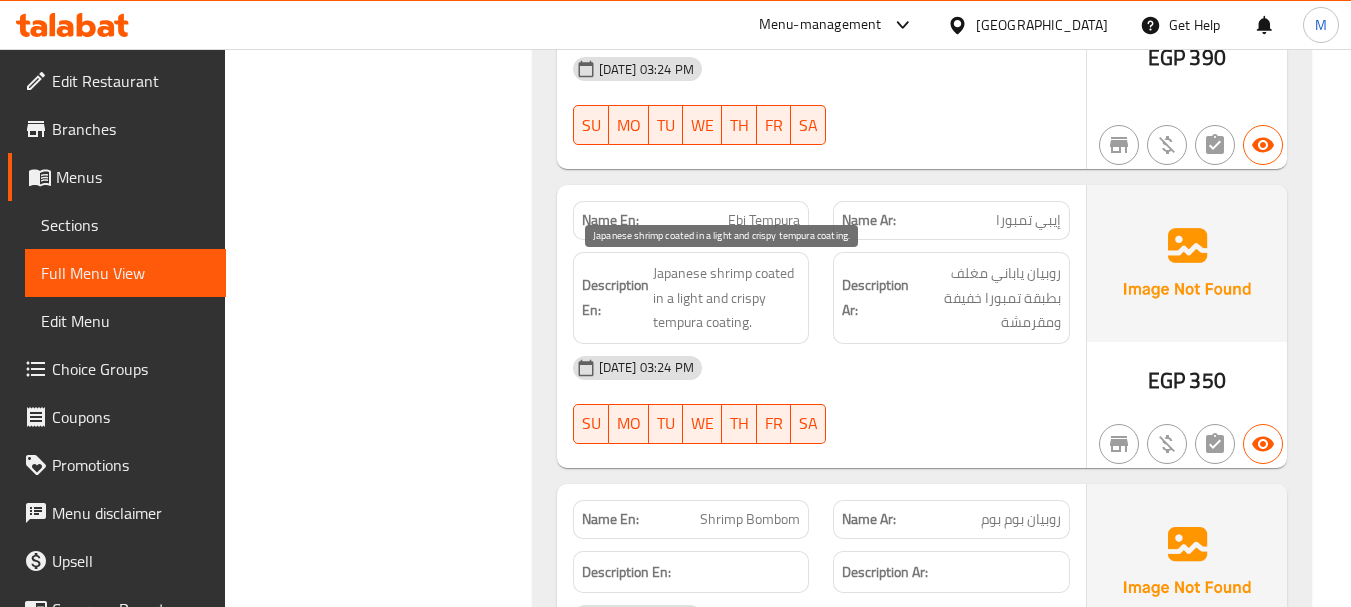 click on "Japanese shrimp coated in a light and crispy tempura coating." at bounding box center (727, 298) 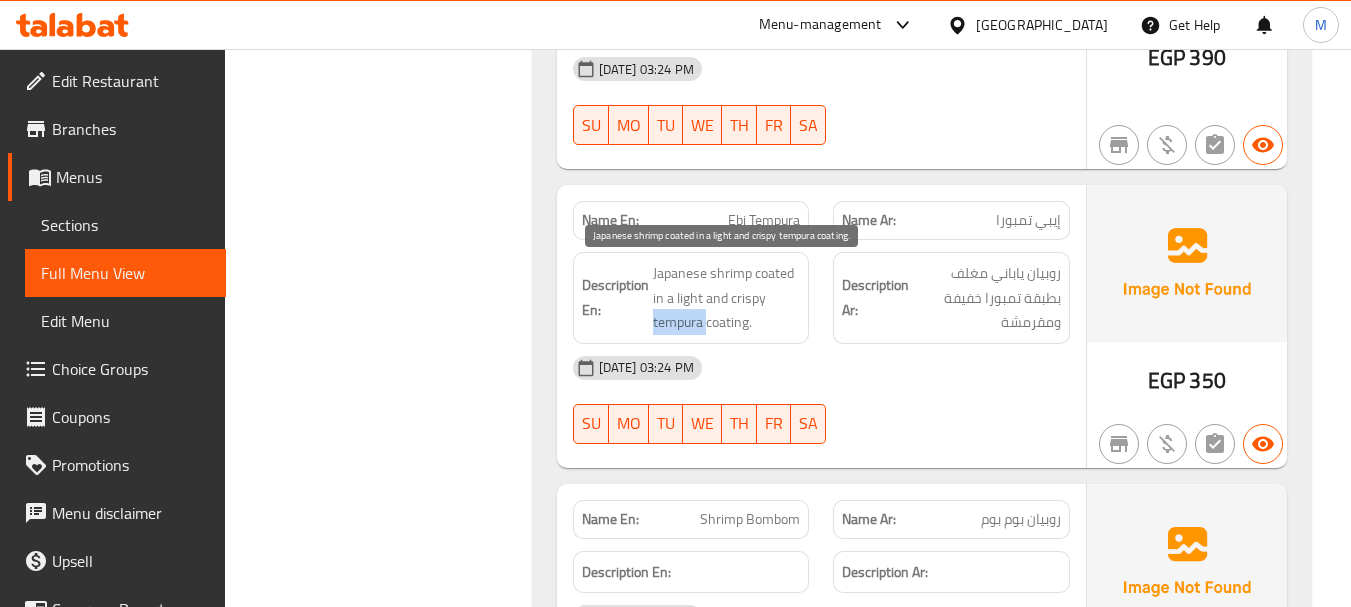 click on "Japanese shrimp coated in a light and crispy tempura coating." at bounding box center [727, 298] 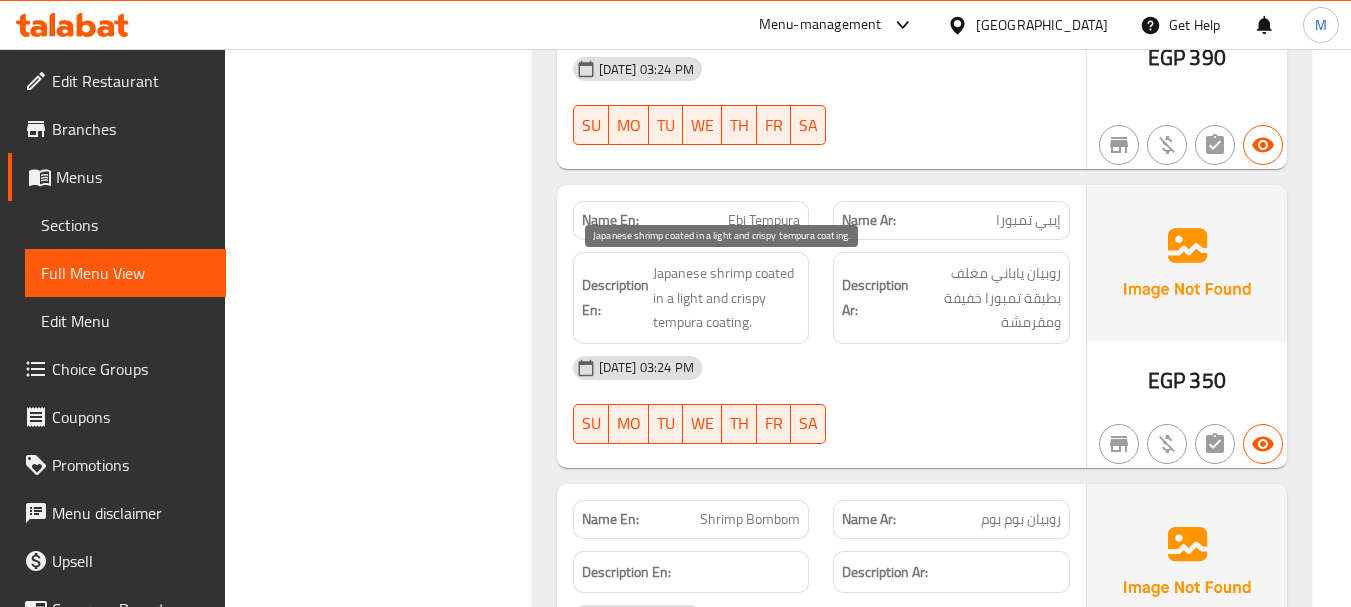 click on "Japanese shrimp coated in a light and crispy tempura coating." at bounding box center [727, 298] 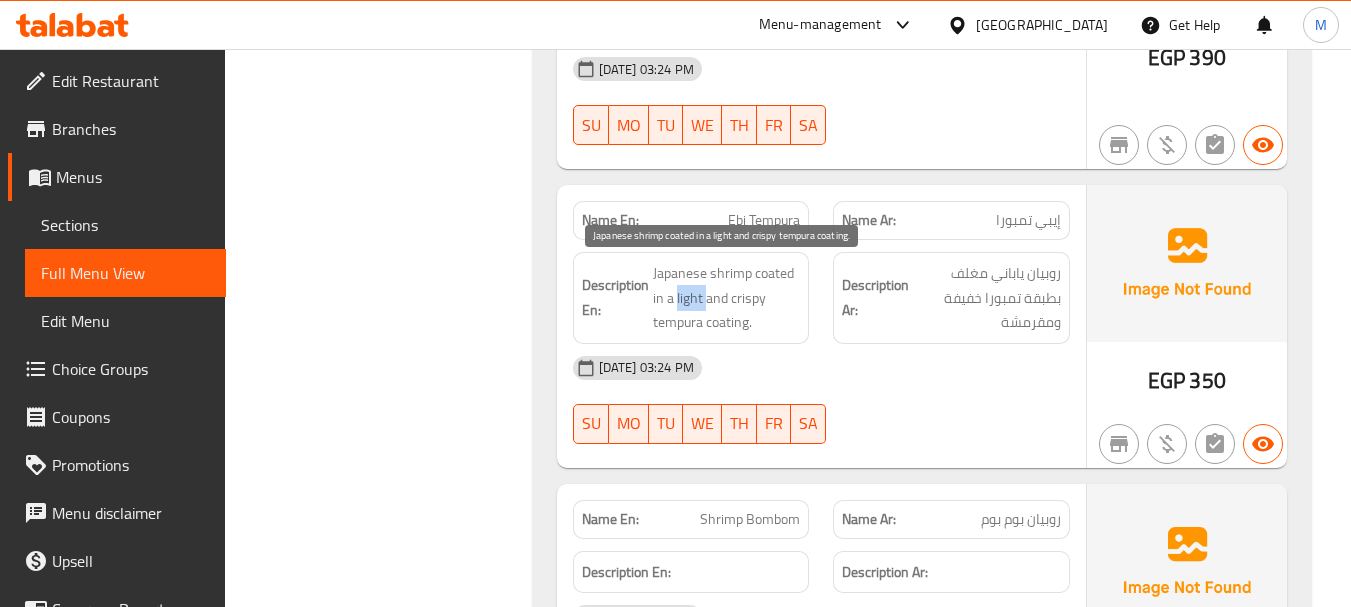 click on "Japanese shrimp coated in a light and crispy tempura coating." at bounding box center (727, 298) 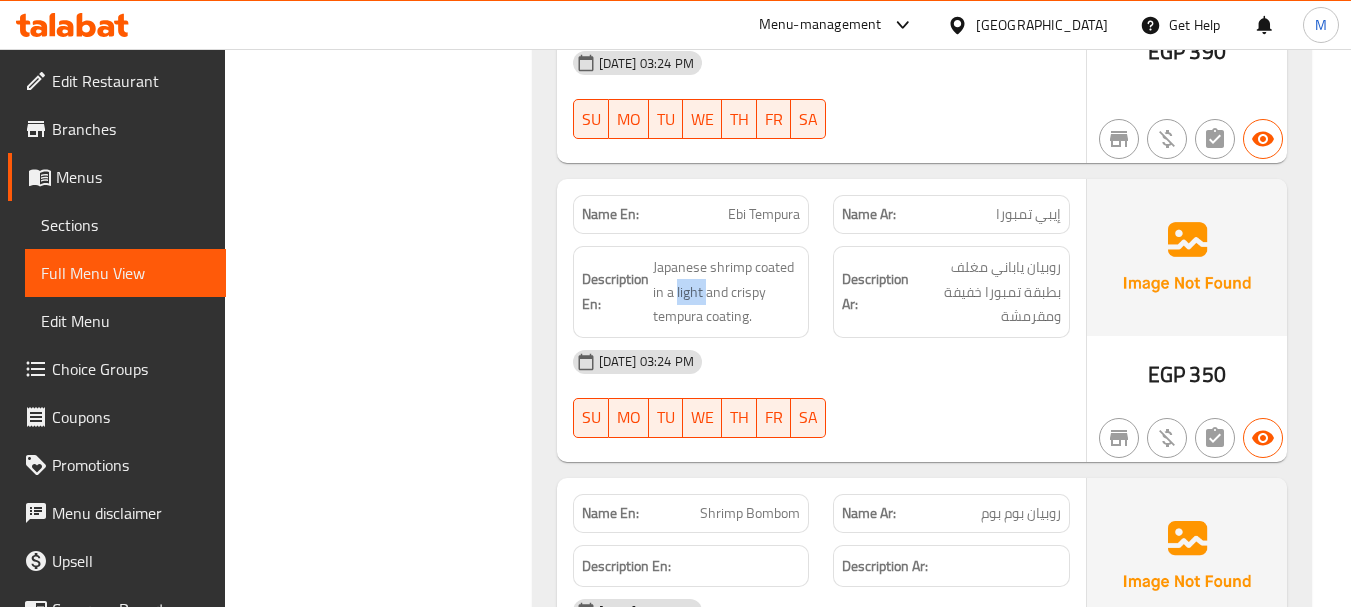 scroll, scrollTop: 1400, scrollLeft: 0, axis: vertical 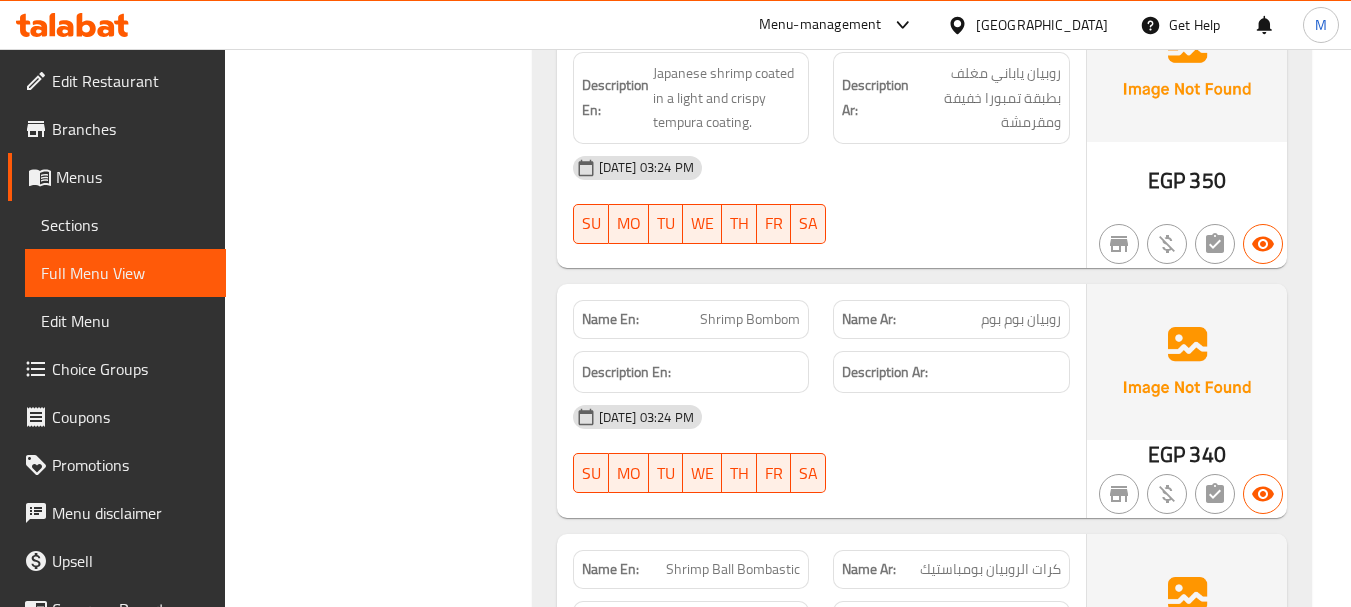 click on "روبيان بوم بوم" at bounding box center (1021, 319) 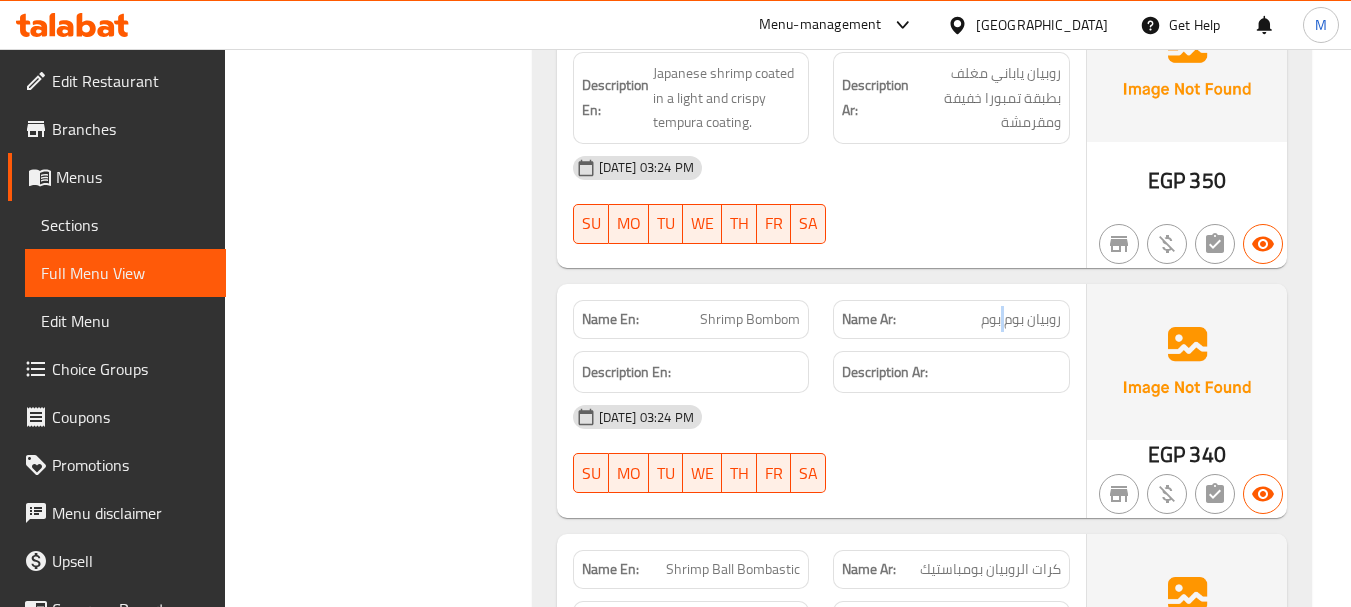 click on "روبيان بوم بوم" at bounding box center (1021, 319) 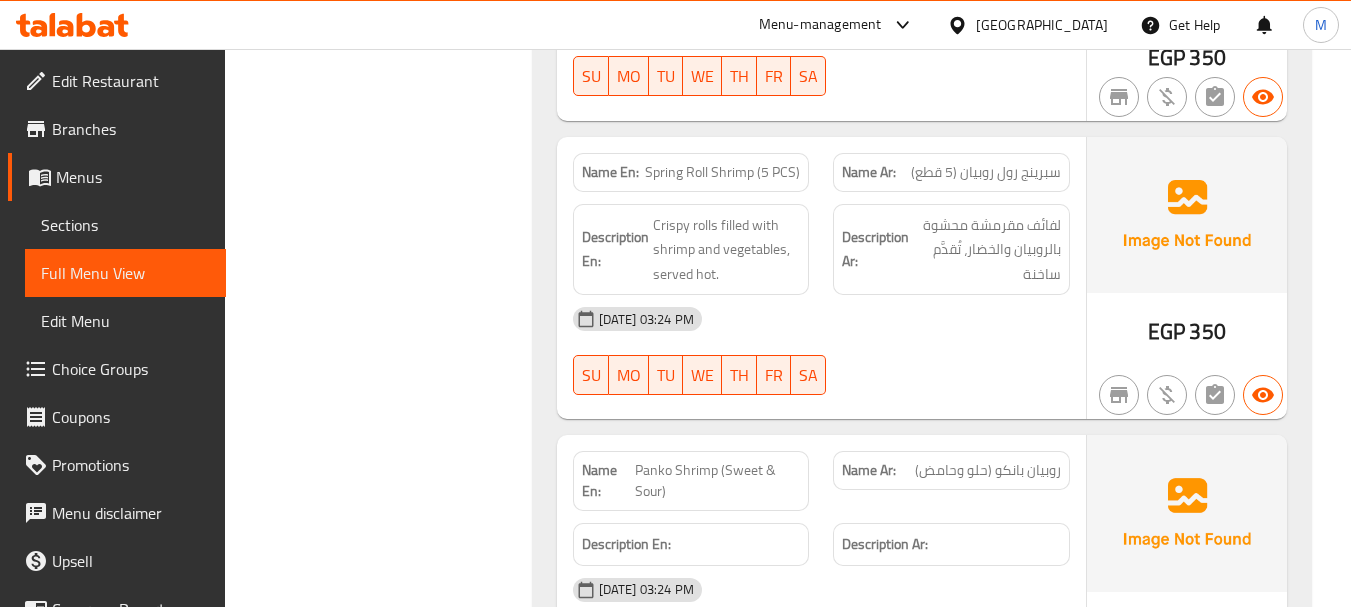 scroll, scrollTop: 2300, scrollLeft: 0, axis: vertical 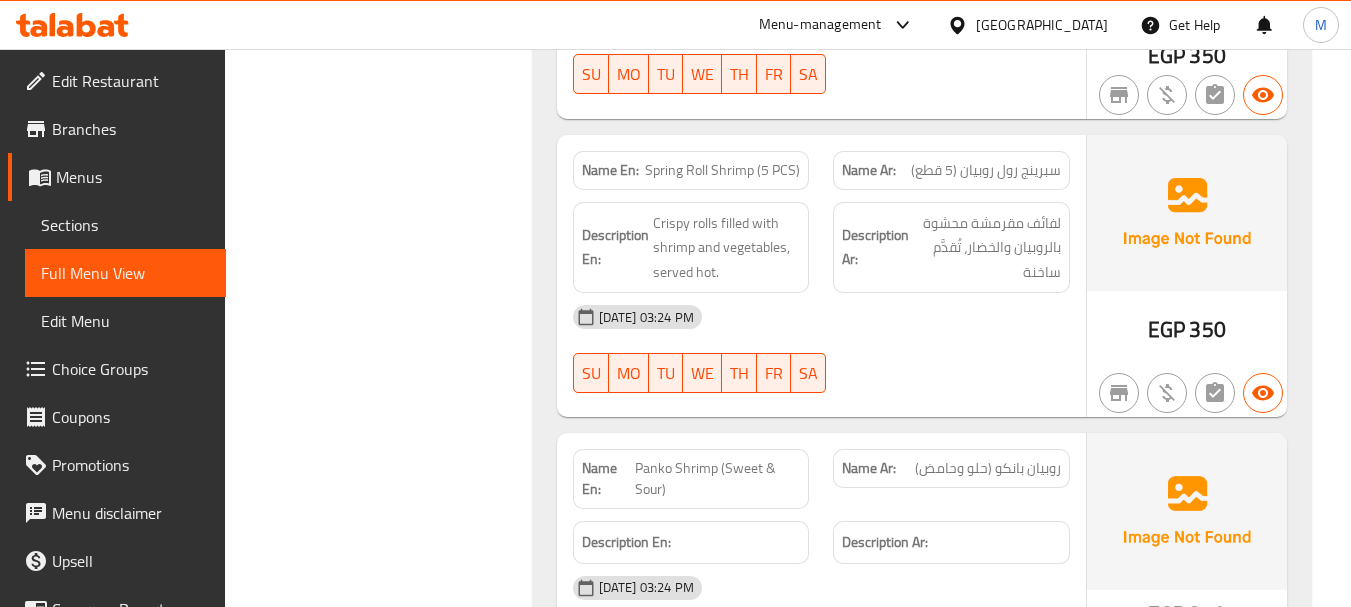 click on "Spring Roll Shrimp (5 PCS)" at bounding box center [722, 170] 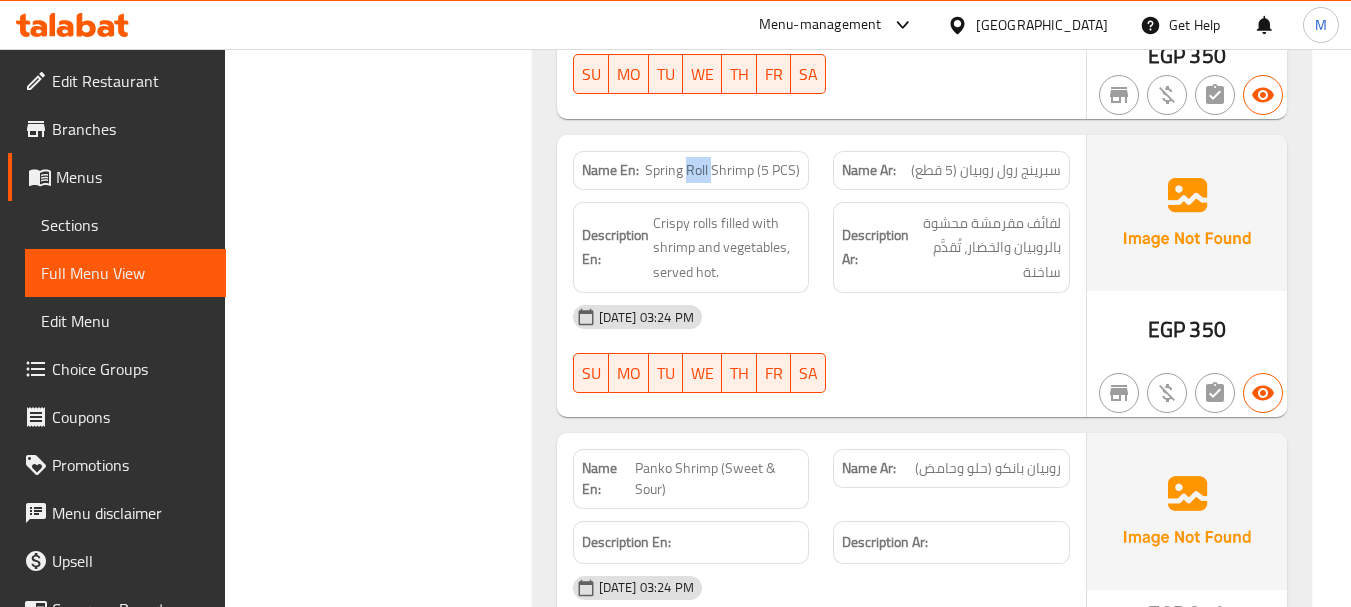 click on "Spring Roll Shrimp (5 PCS)" at bounding box center [722, 170] 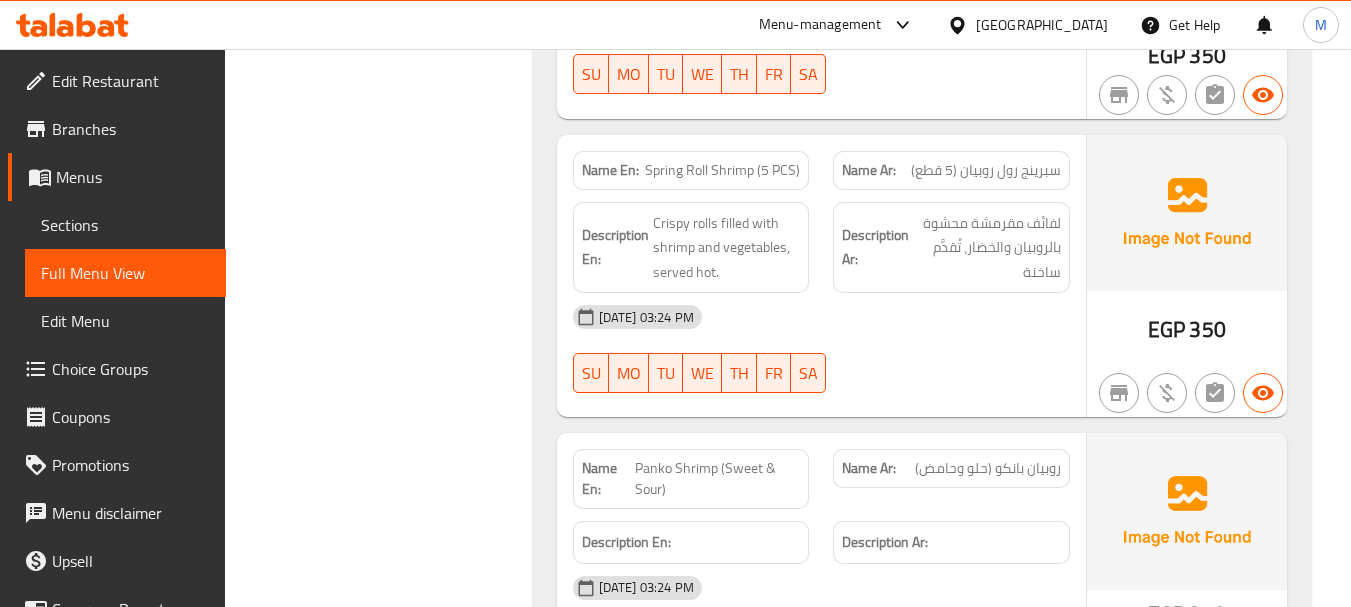 click on "Spring Roll Shrimp (5 PCS)" at bounding box center (722, 170) 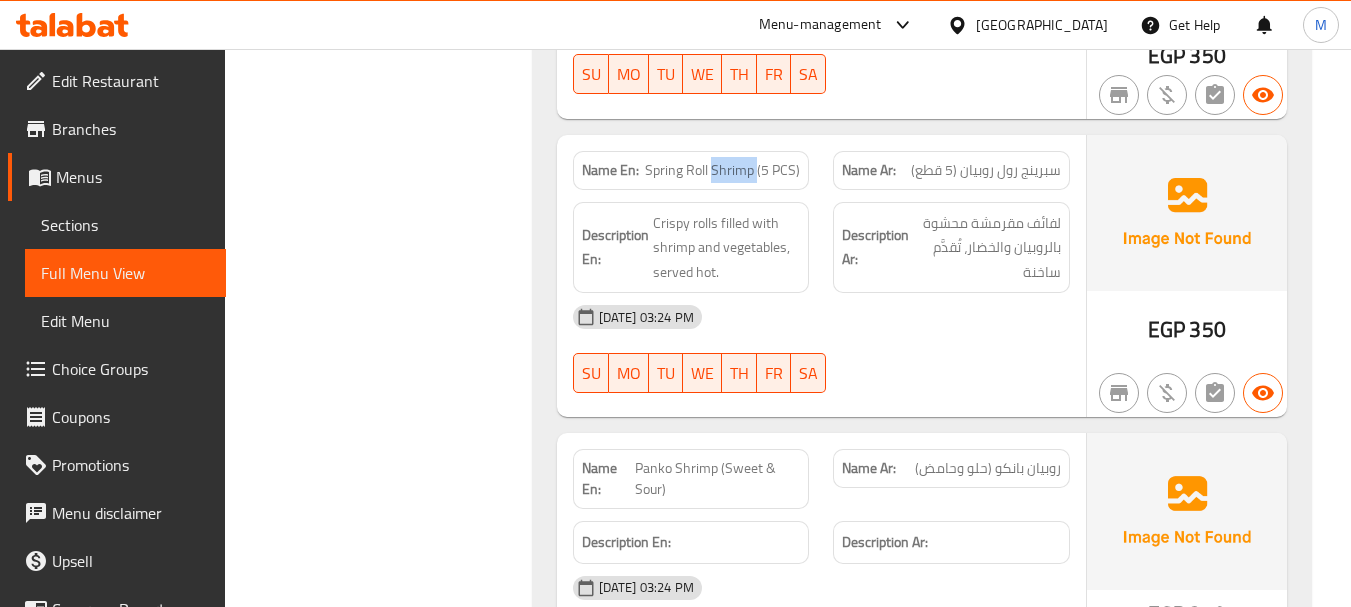 click on "Spring Roll Shrimp (5 PCS)" at bounding box center (722, 170) 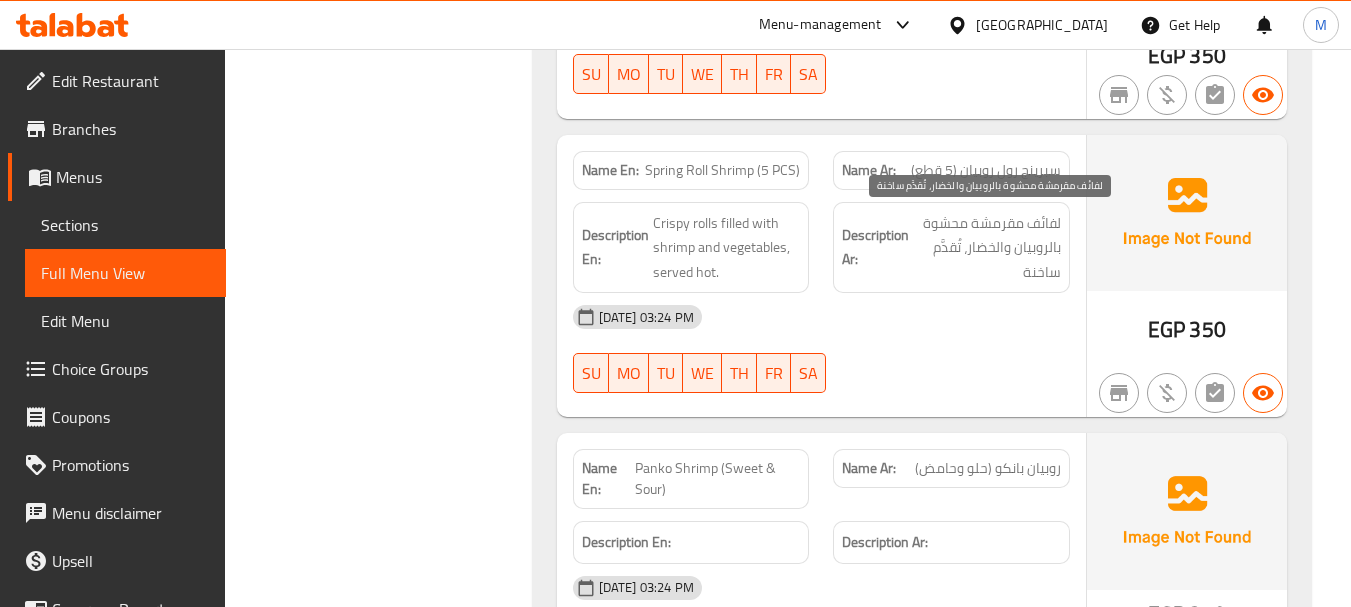 click on "لفائف مقرمشة محشوة بالروبيان والخضار، تُقدَّم ساخنة" at bounding box center (987, 248) 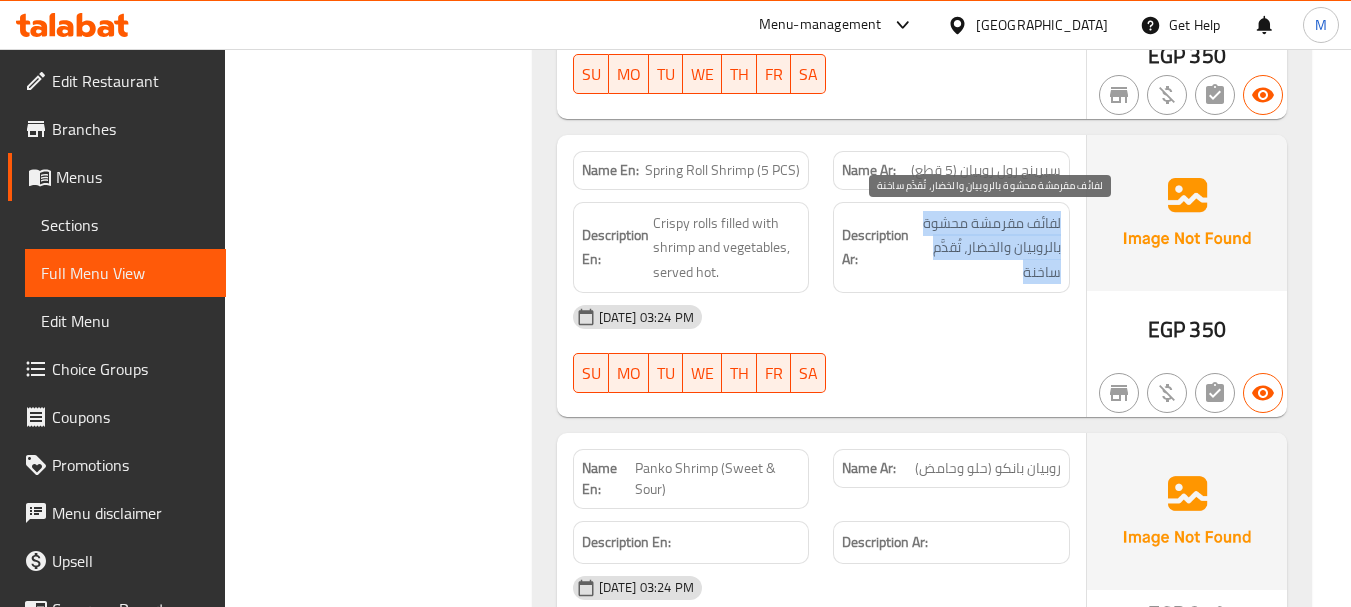 click on "لفائف مقرمشة محشوة بالروبيان والخضار، تُقدَّم ساخنة" at bounding box center (987, 248) 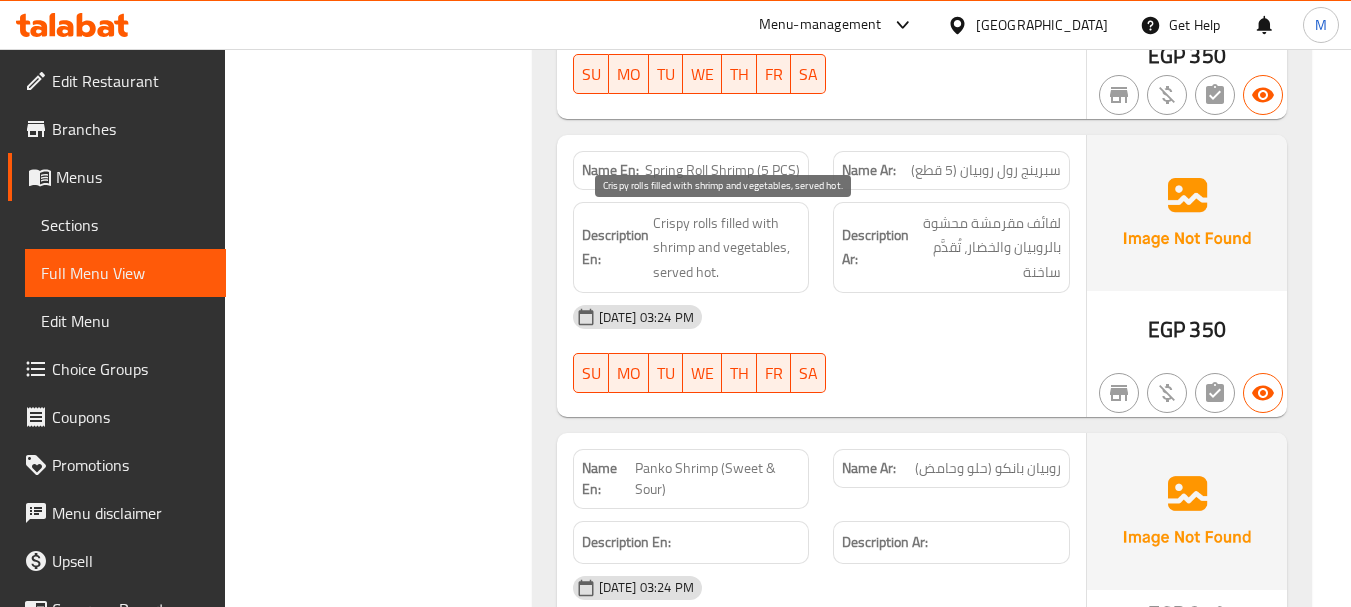 click on "Crispy rolls filled with shrimp and vegetables, served hot." at bounding box center (727, 248) 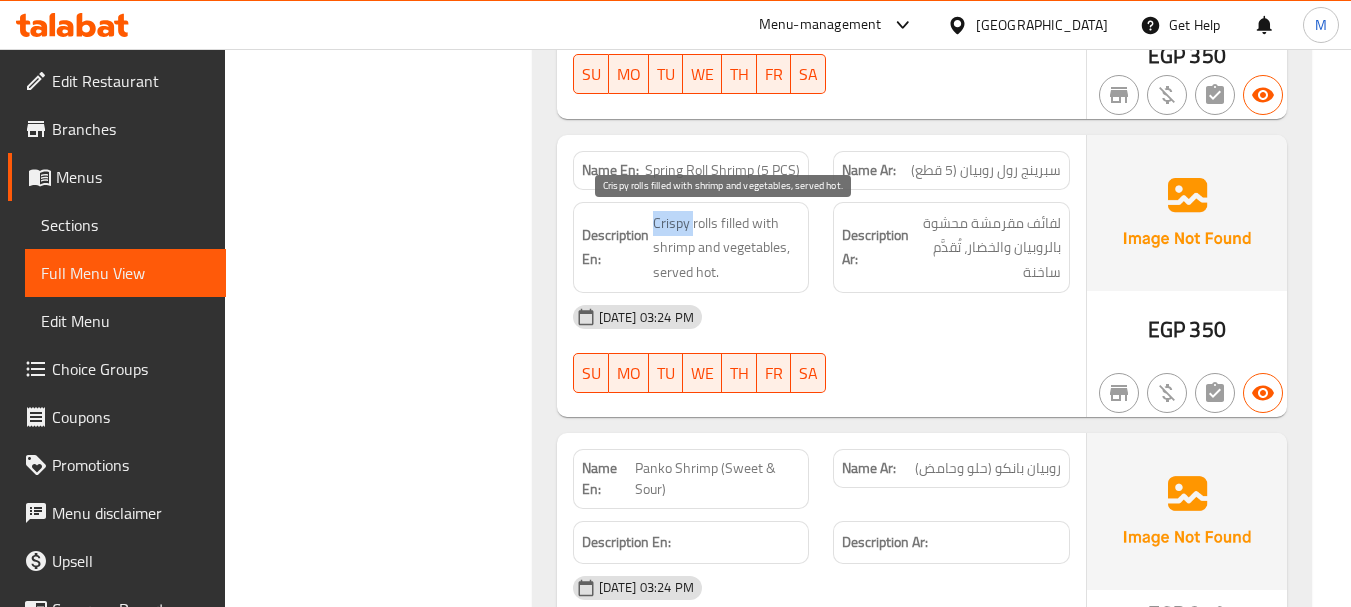 click on "Crispy rolls filled with shrimp and vegetables, served hot." at bounding box center (727, 248) 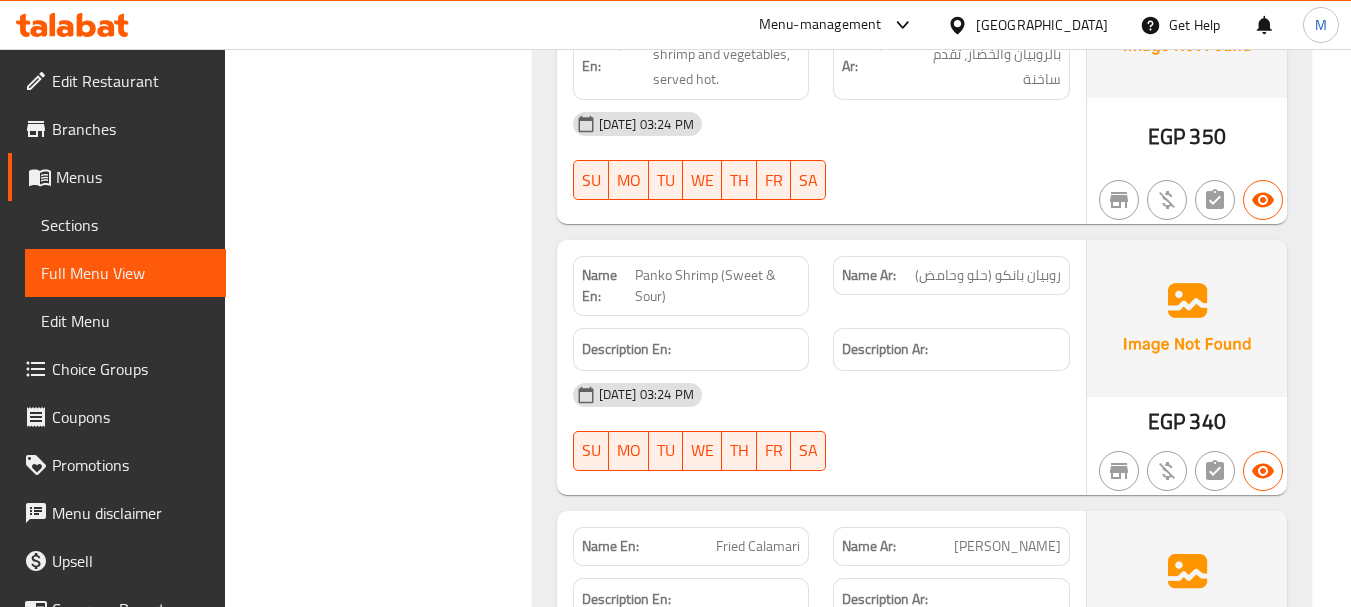 scroll, scrollTop: 2500, scrollLeft: 0, axis: vertical 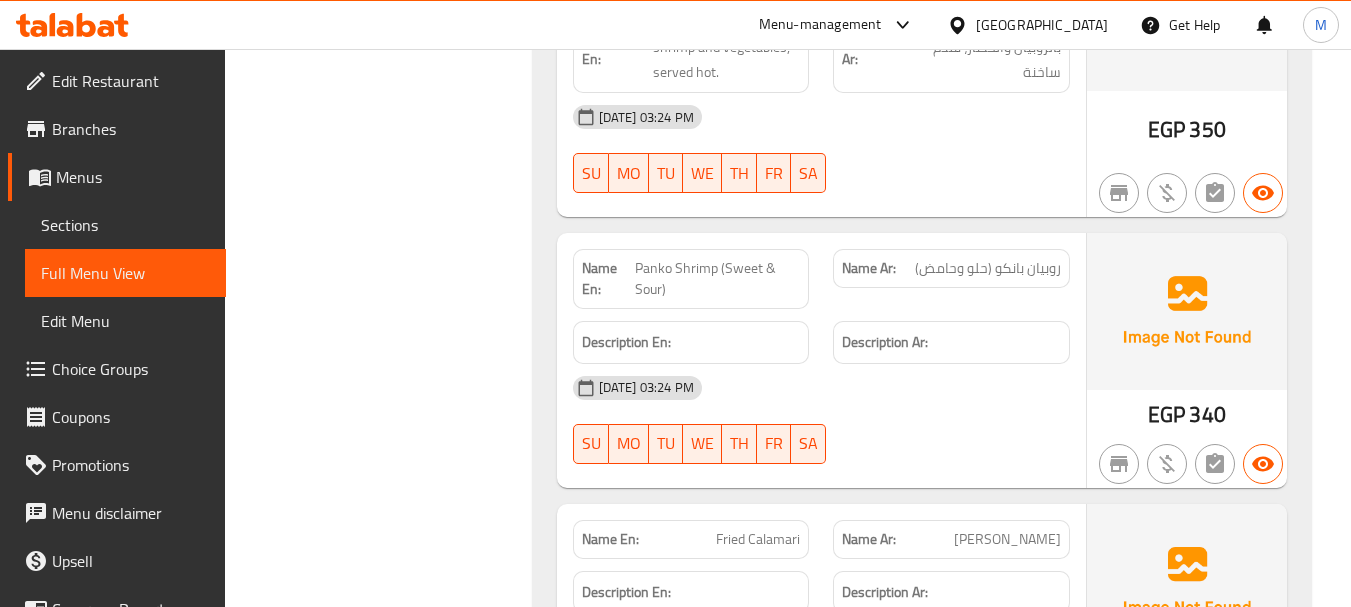 click on "Panko Shrimp (Sweet & Sour)" at bounding box center [717, 279] 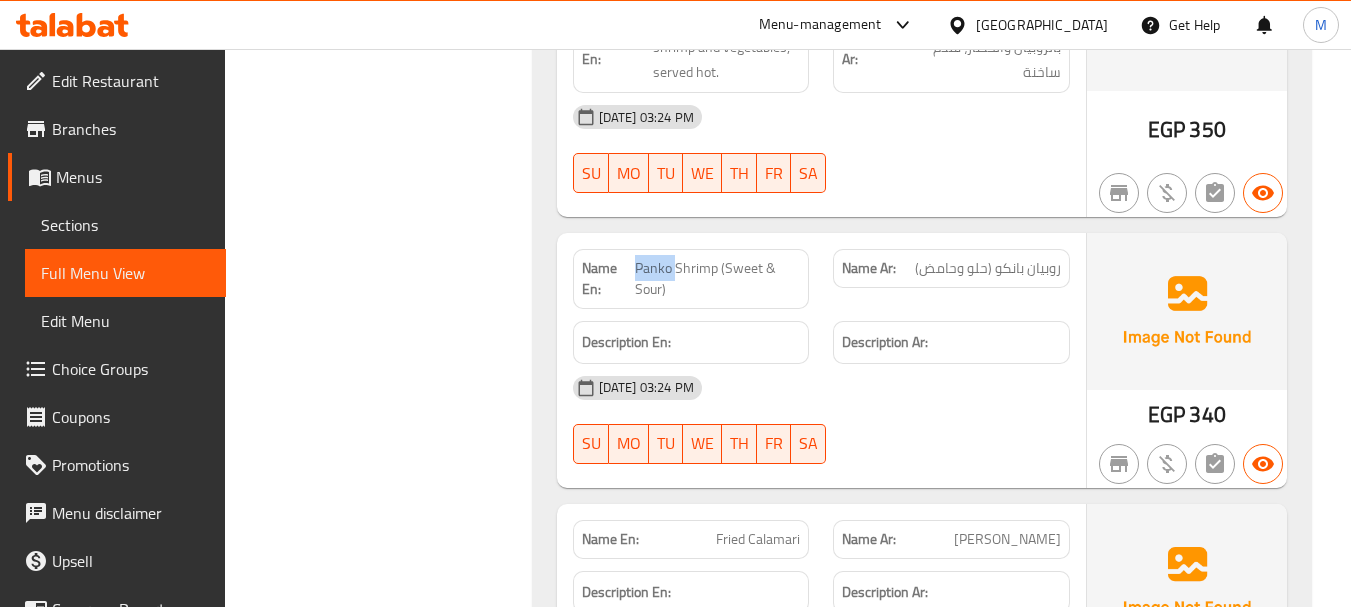 click on "Panko Shrimp (Sweet & Sour)" at bounding box center [717, 279] 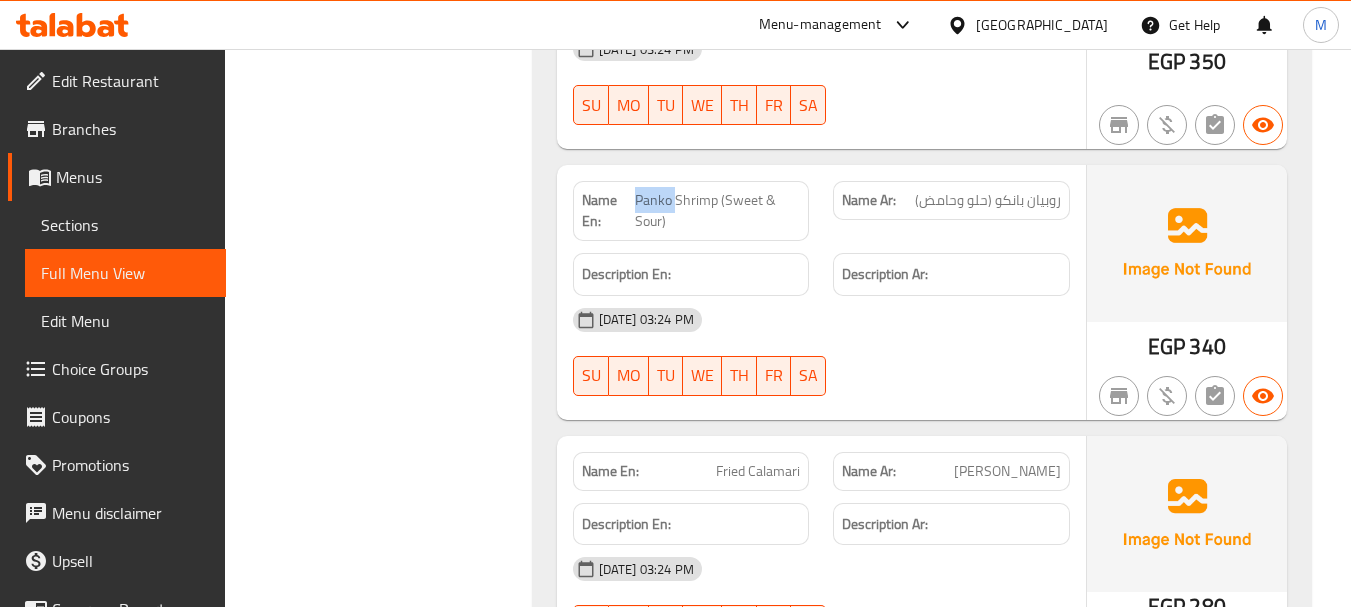 scroll, scrollTop: 2700, scrollLeft: 0, axis: vertical 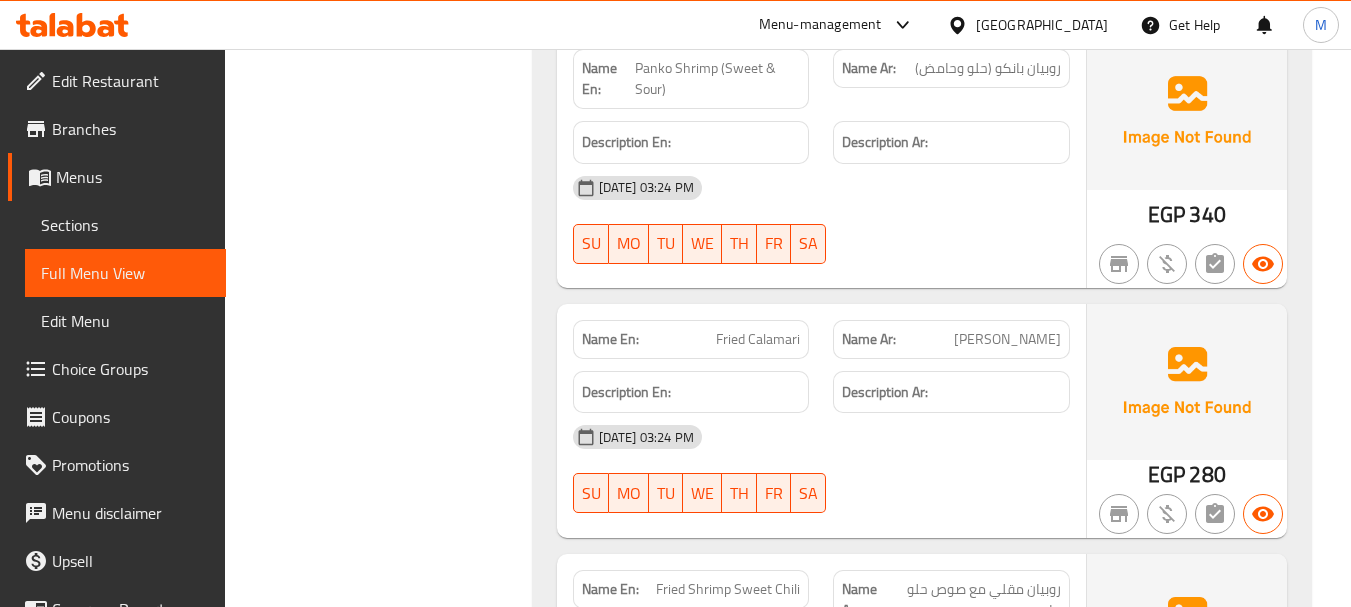 click on "Fried Calamari" at bounding box center (758, 339) 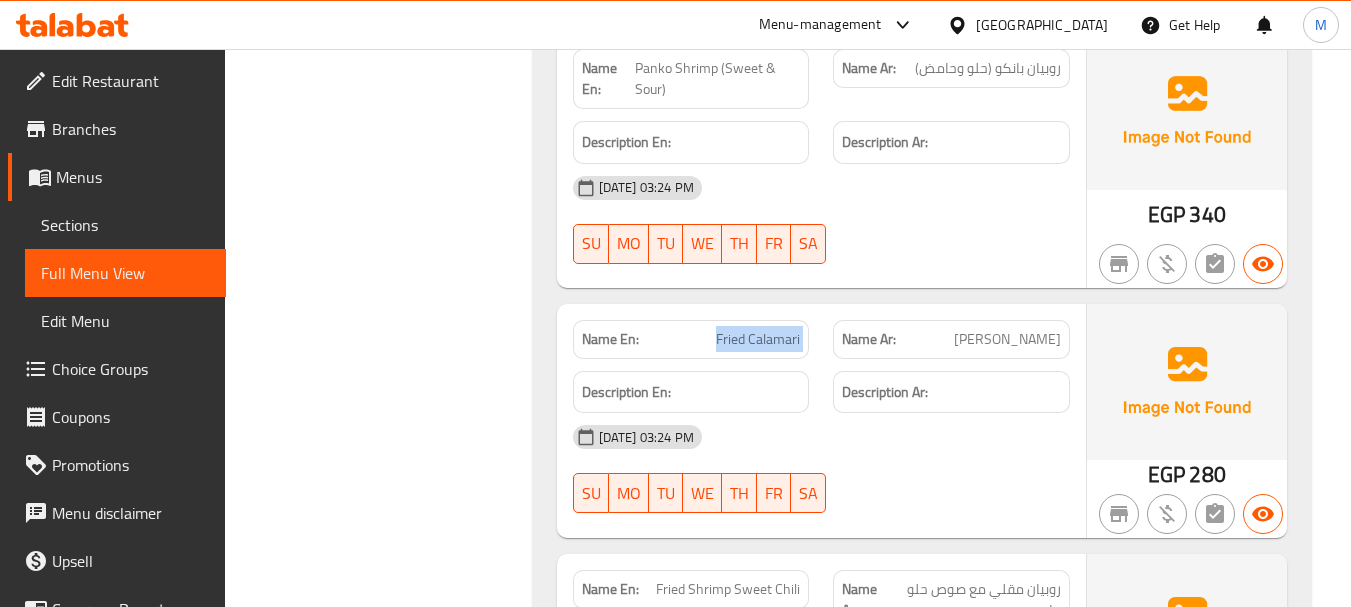 click on "Fried Calamari" at bounding box center (758, 339) 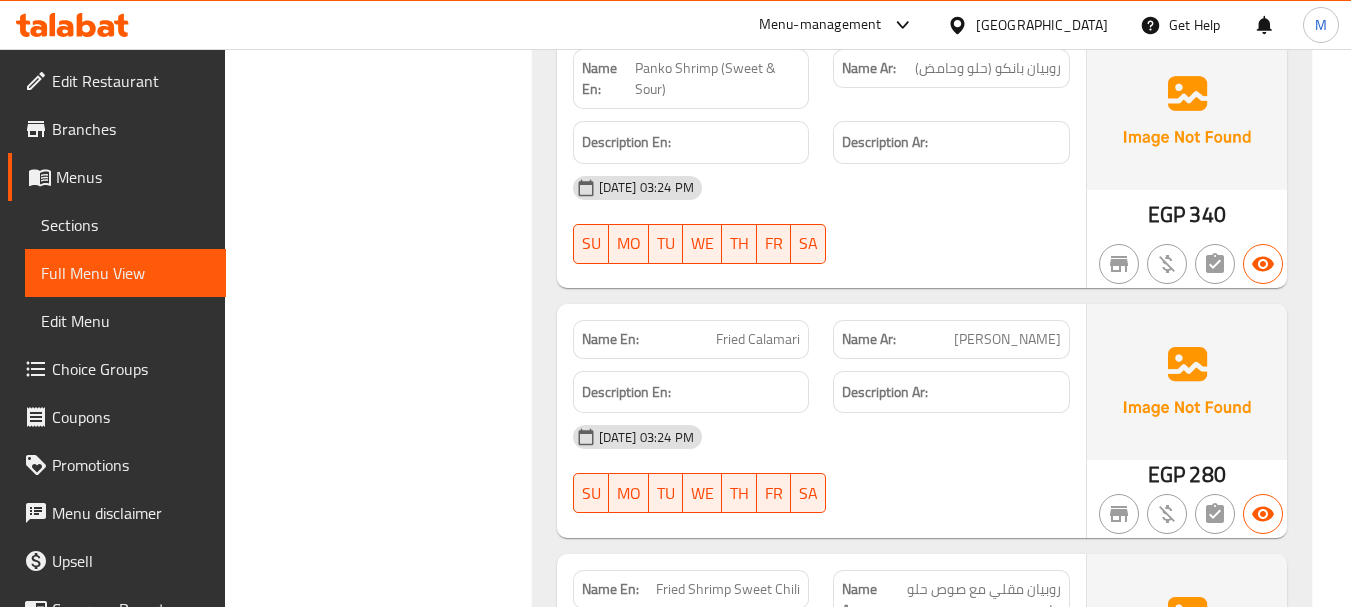 click on "[PERSON_NAME]" at bounding box center [1007, 339] 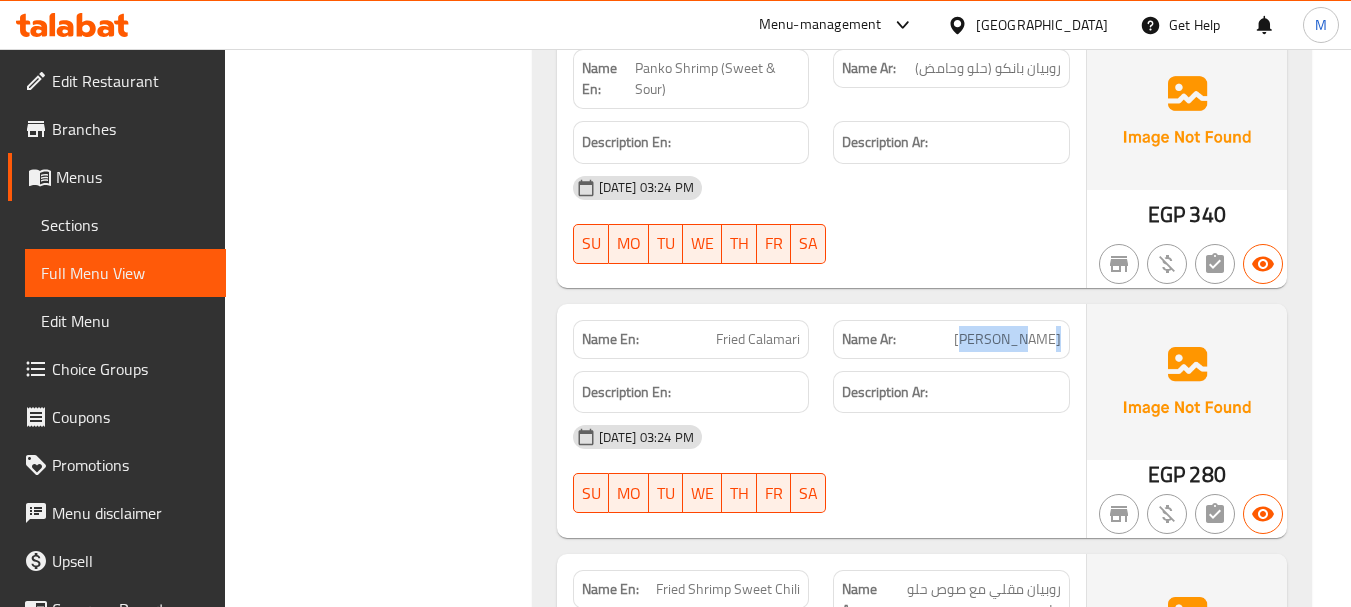click on "[PERSON_NAME]" at bounding box center (1007, 339) 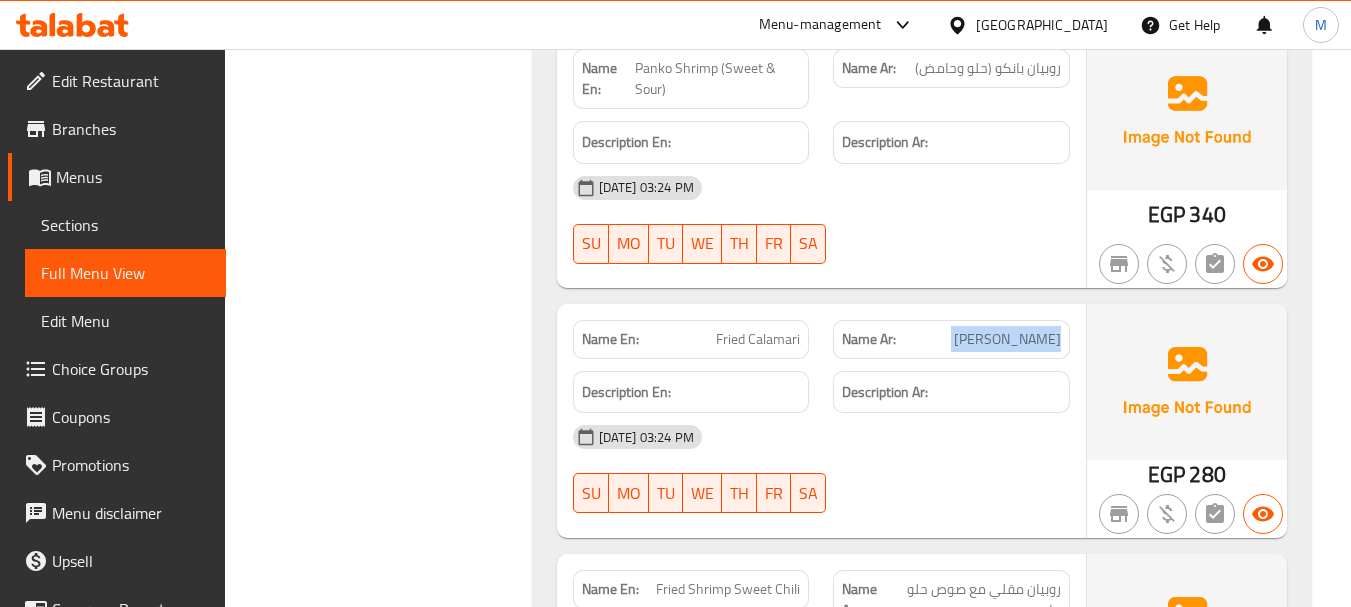 click on "[PERSON_NAME]" at bounding box center [1007, 339] 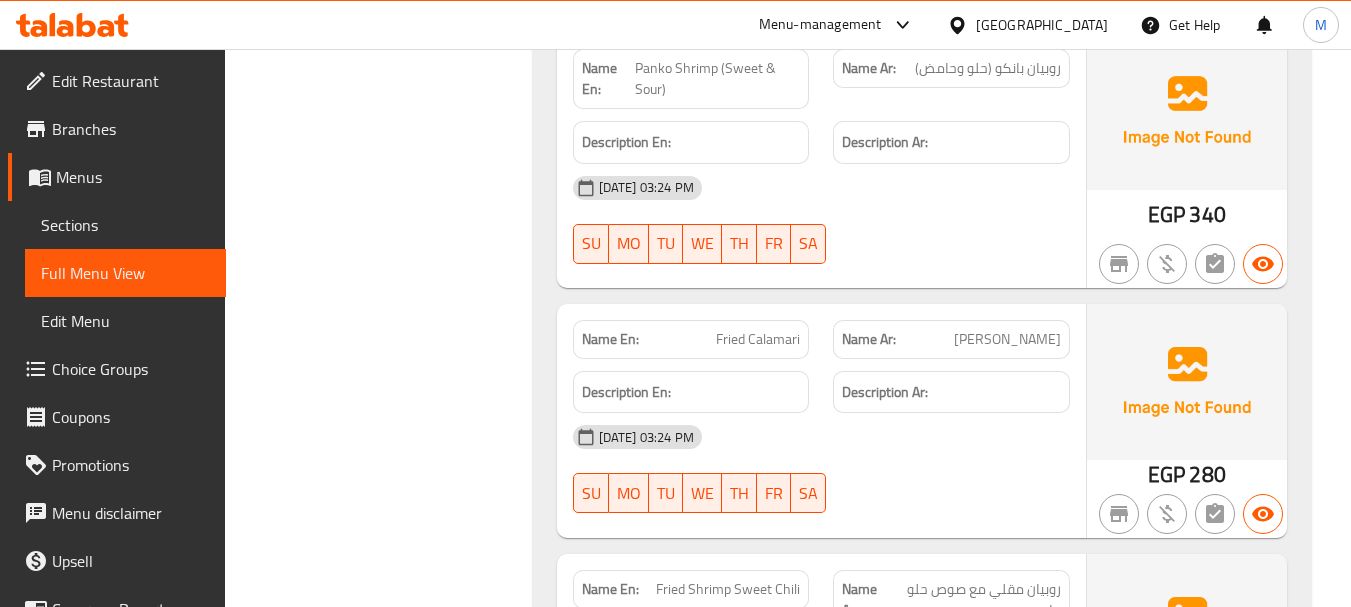 click on "Fried Calamari" at bounding box center (758, 339) 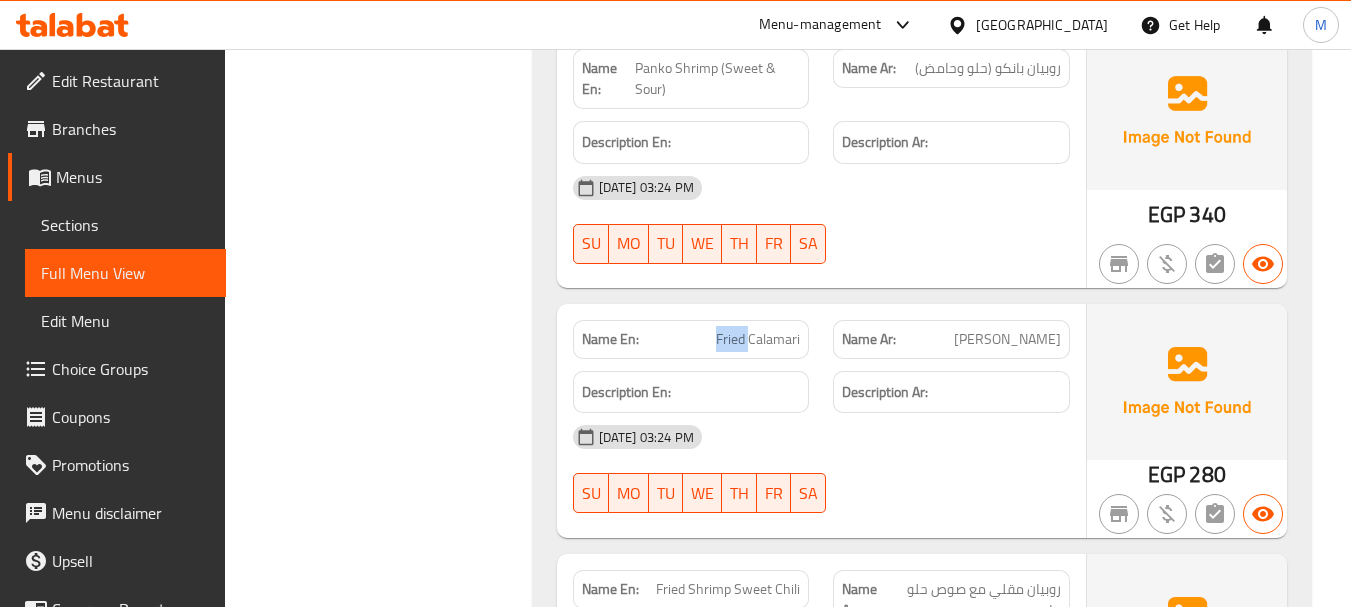 click on "Fried Calamari" at bounding box center [758, 339] 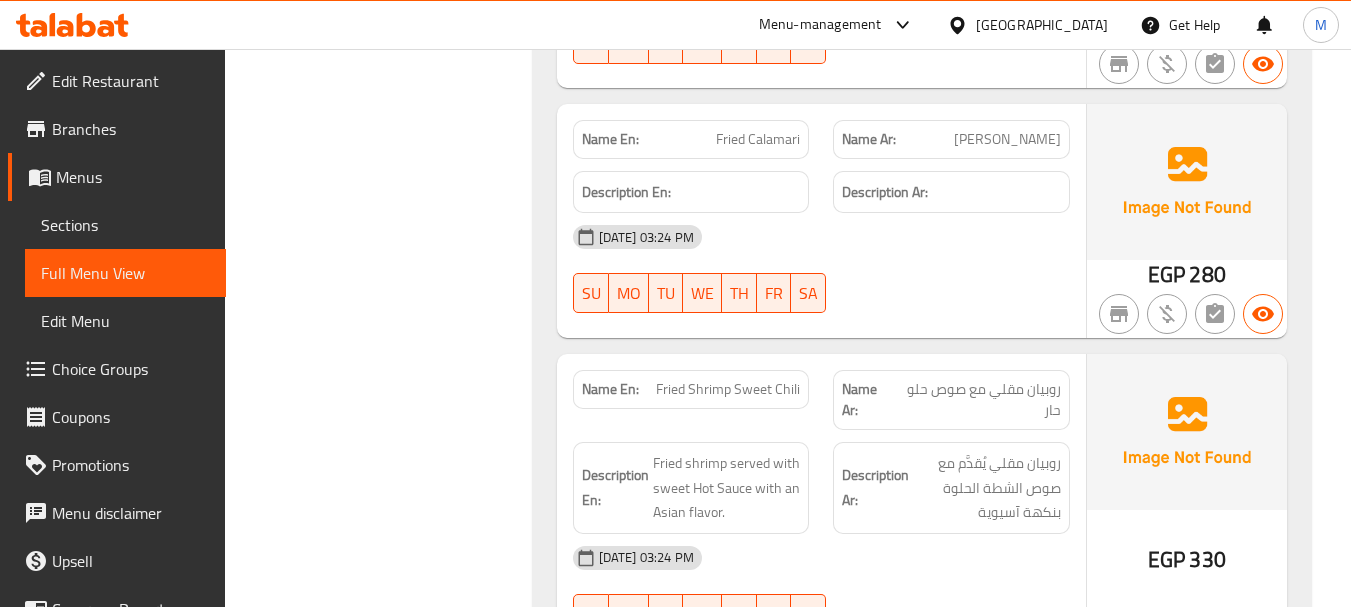 click on "Fried Shrimp Sweet Chili" at bounding box center (728, 389) 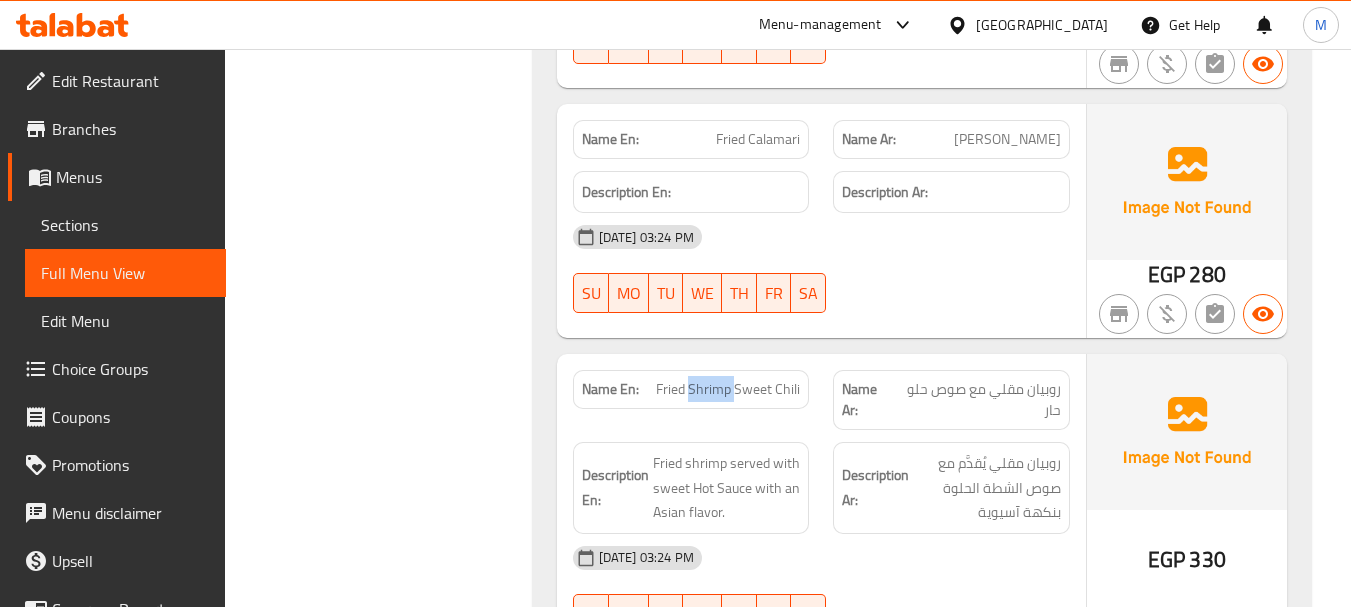 click on "Fried Shrimp Sweet Chili" at bounding box center (728, 389) 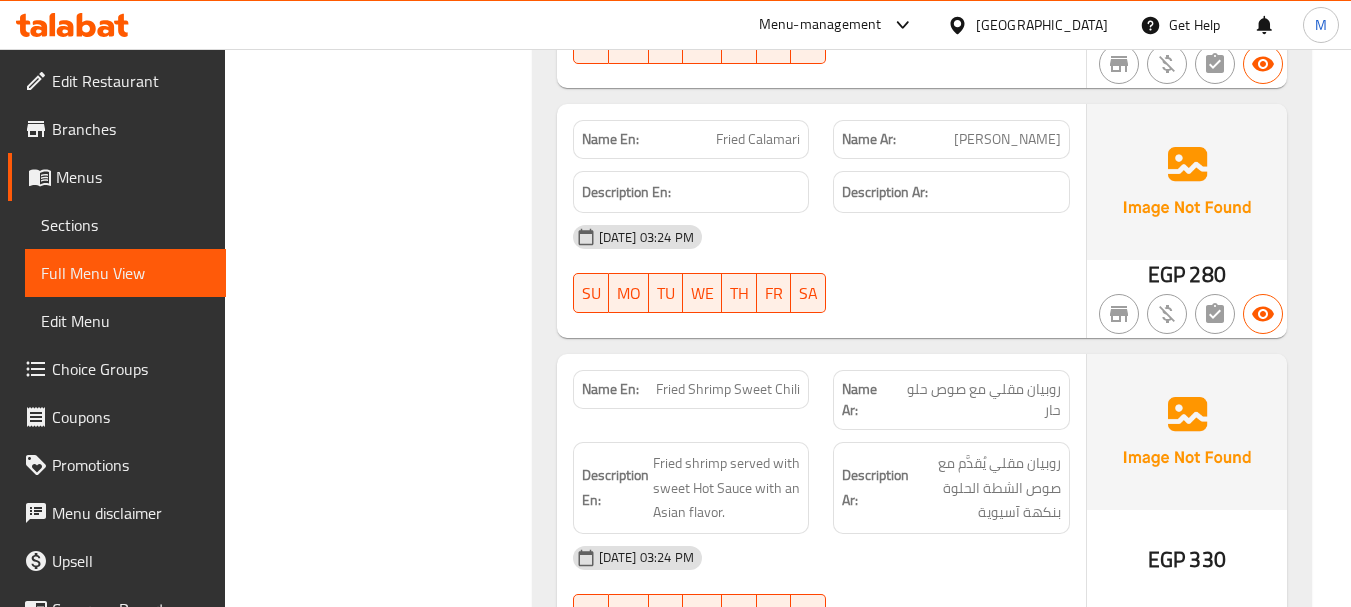 click on "Fried Shrimp Sweet Chili" at bounding box center (728, 389) 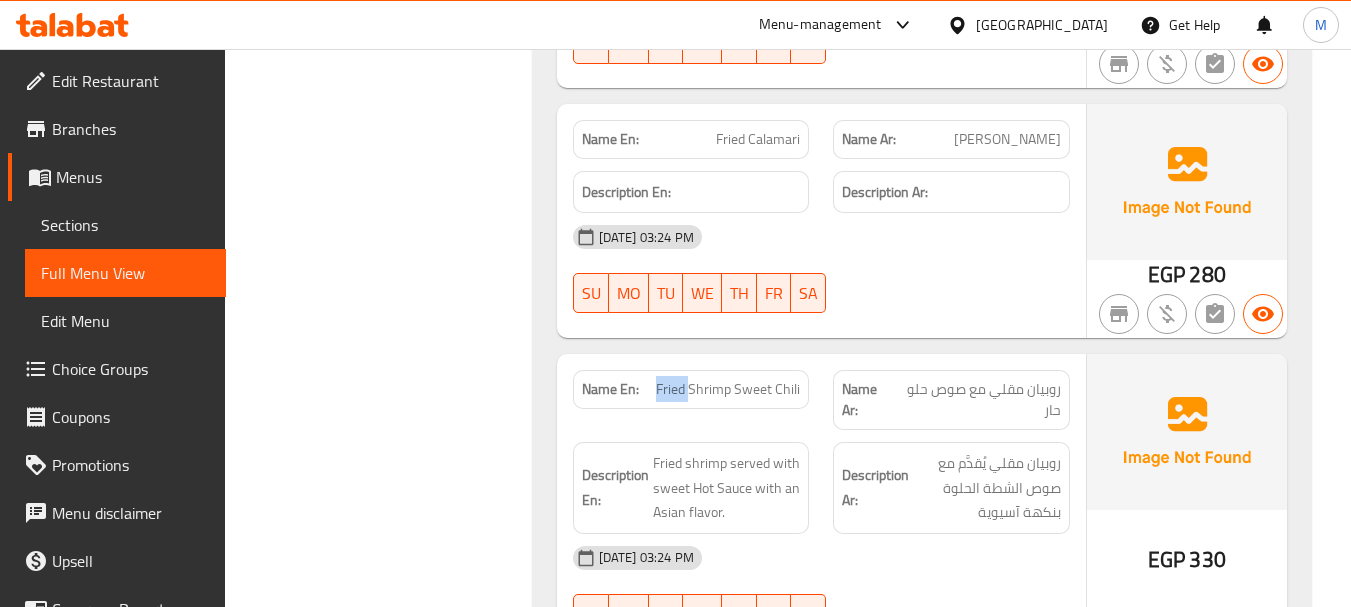 click on "Fried Shrimp Sweet Chili" at bounding box center [728, 389] 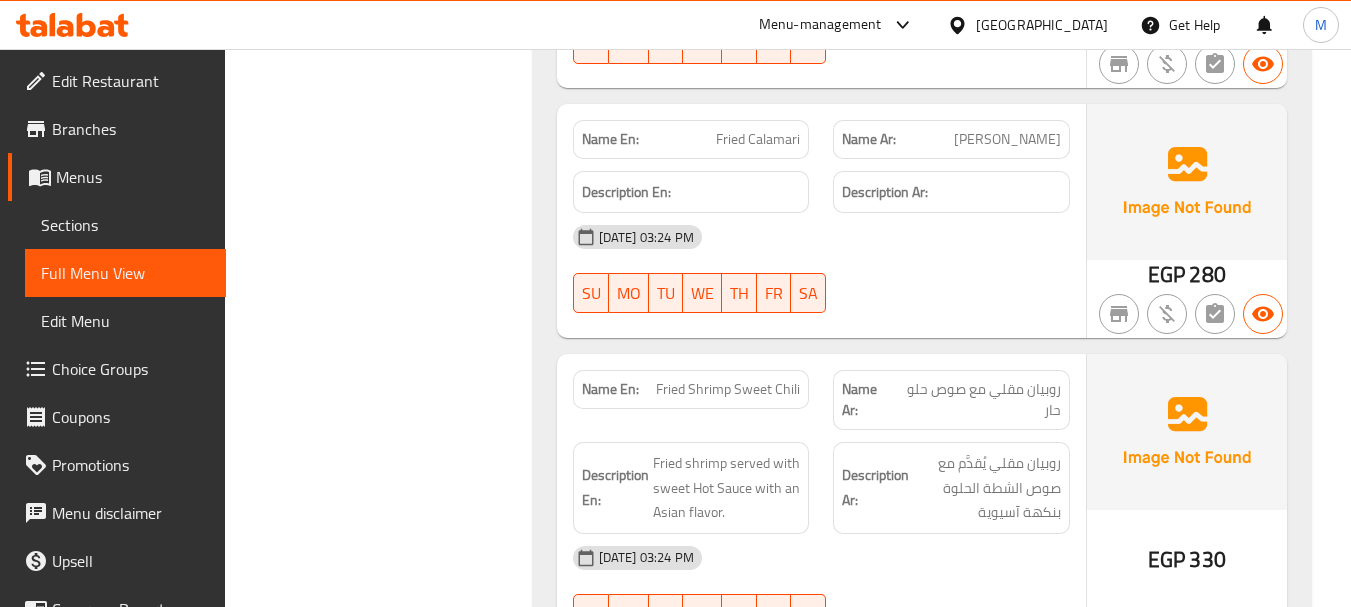 click on "Fried Shrimp Sweet Chili" at bounding box center [728, 389] 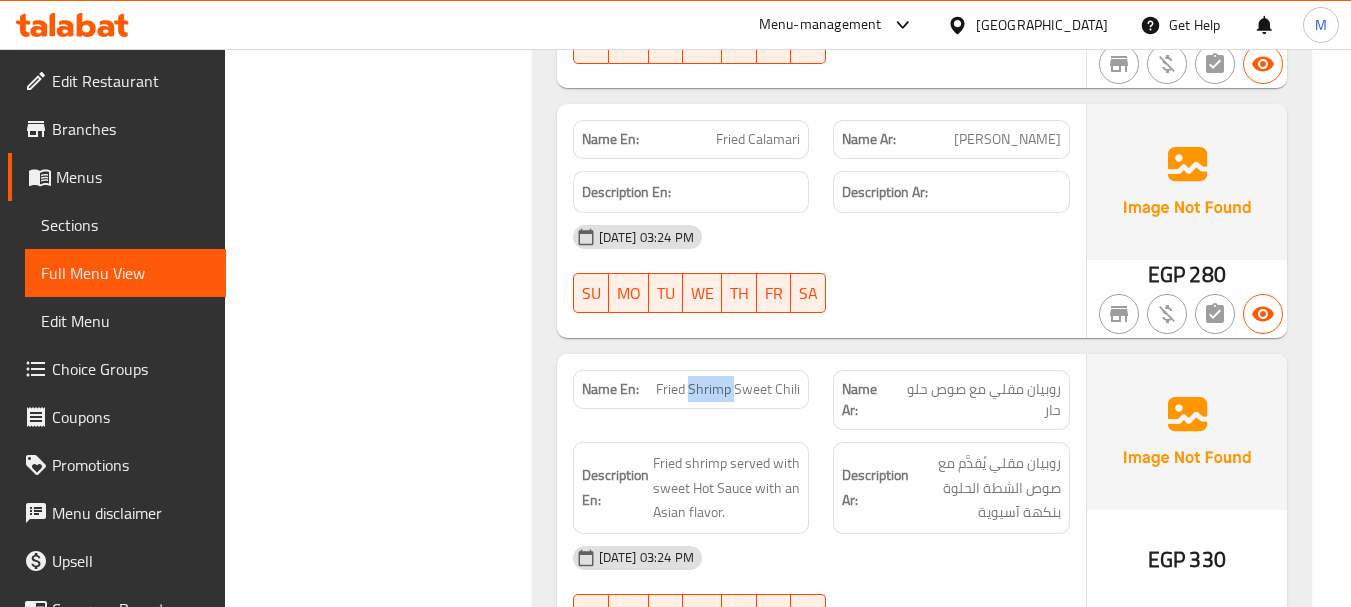 click on "Fried Shrimp Sweet Chili" at bounding box center (728, 389) 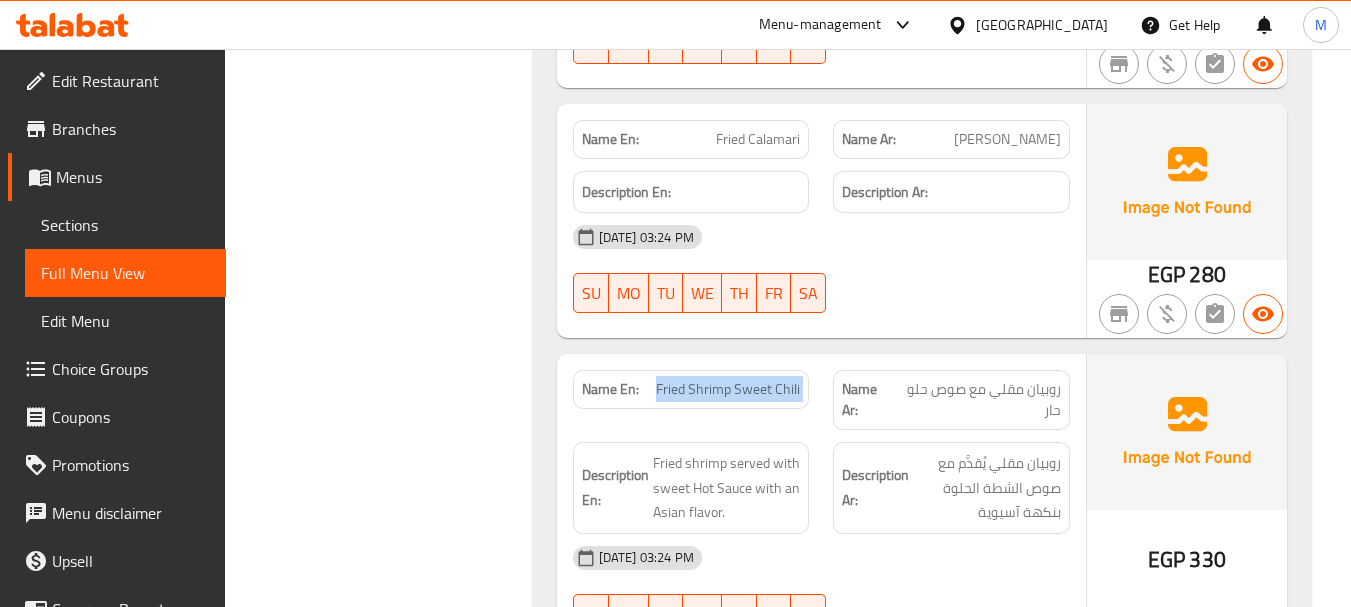 click on "Fried Shrimp Sweet Chili" at bounding box center (728, 389) 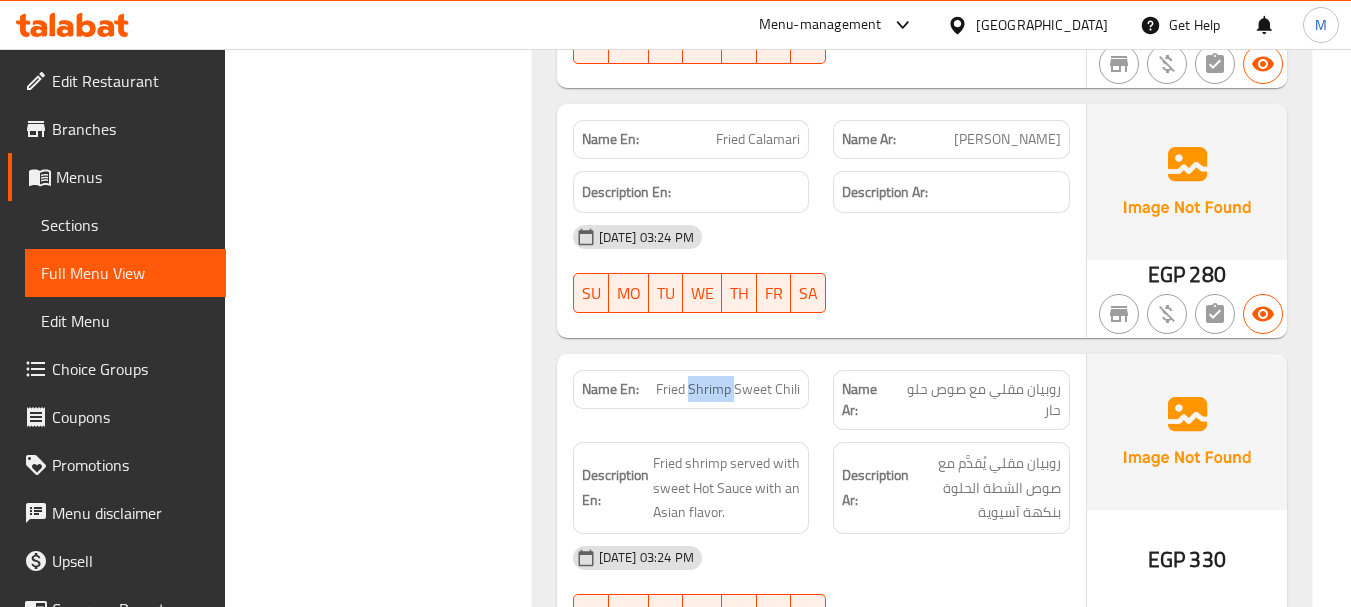 click on "Fried Shrimp Sweet Chili" at bounding box center [728, 389] 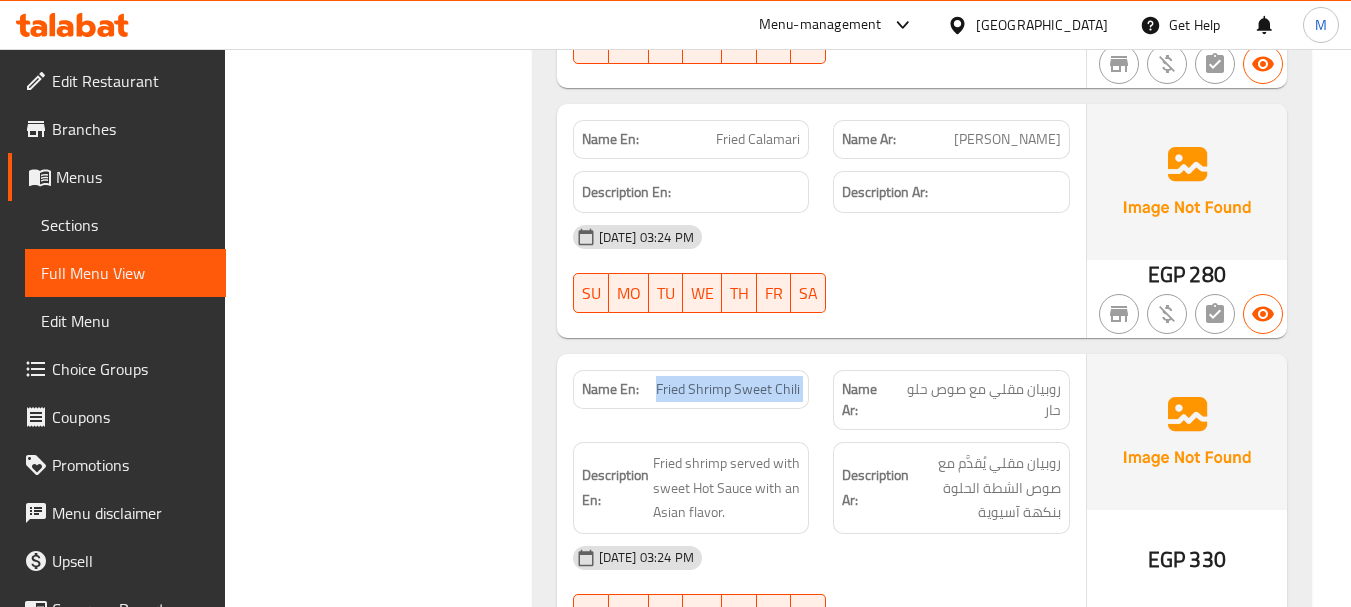 click on "Fried Shrimp Sweet Chili" at bounding box center (728, 389) 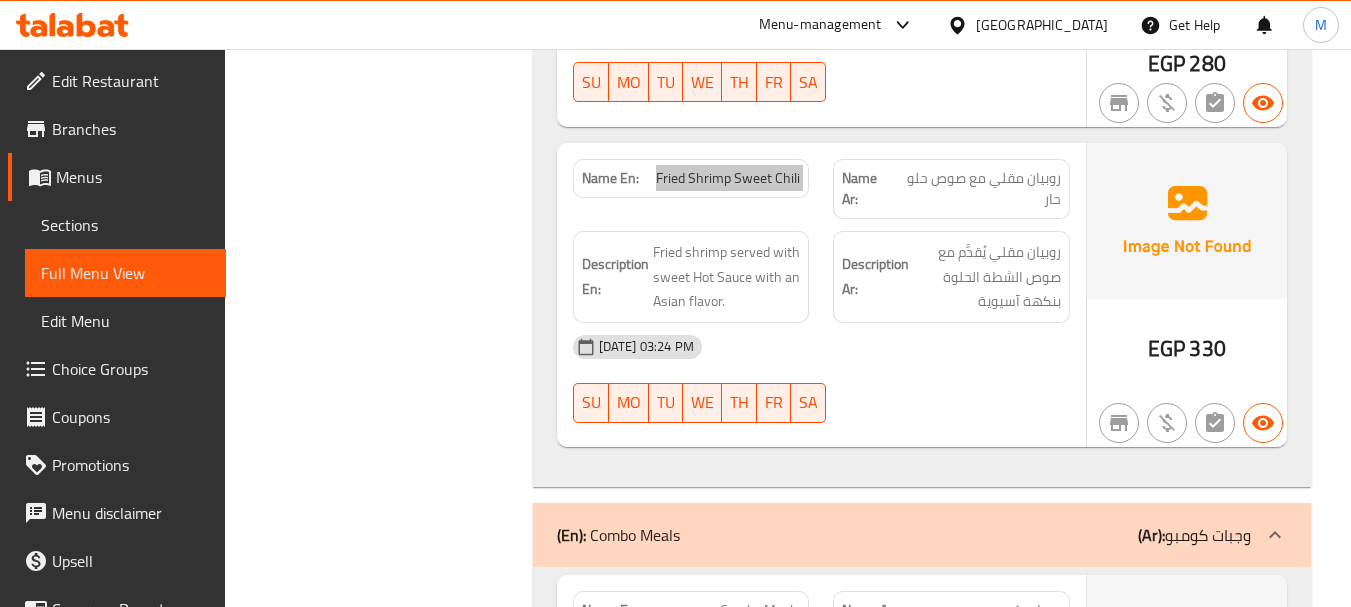 scroll, scrollTop: 3100, scrollLeft: 0, axis: vertical 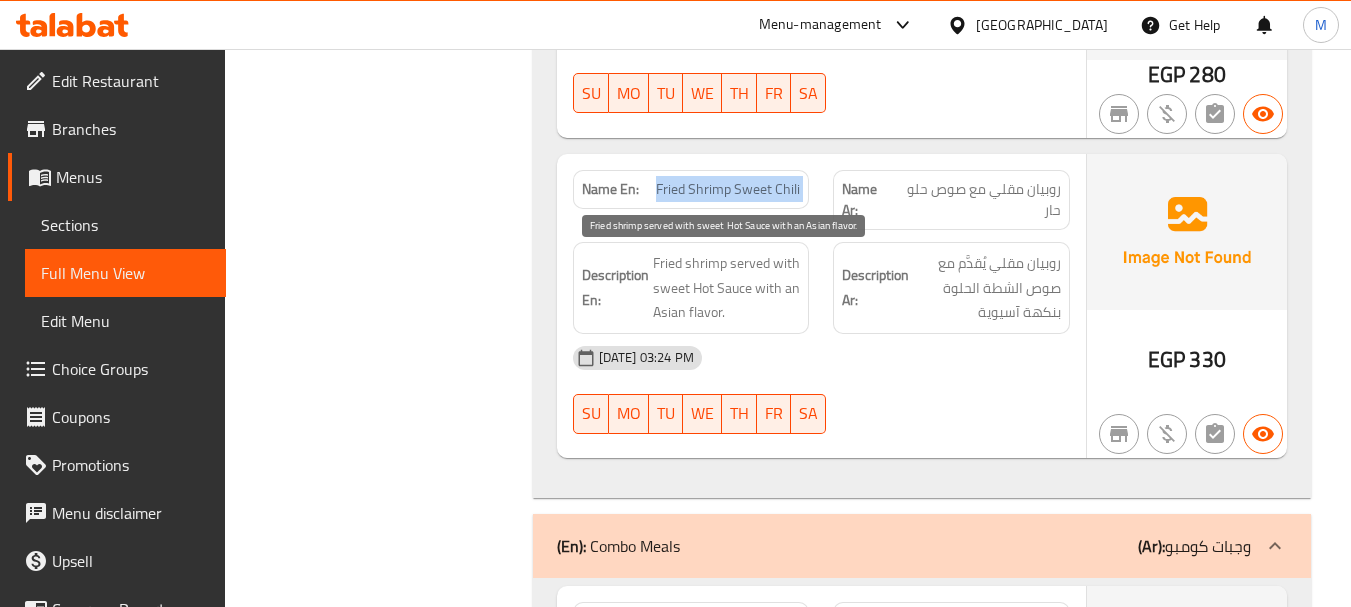 click on "Fried shrimp served with sweet Hot Sauce with an Asian flavor." at bounding box center [727, 288] 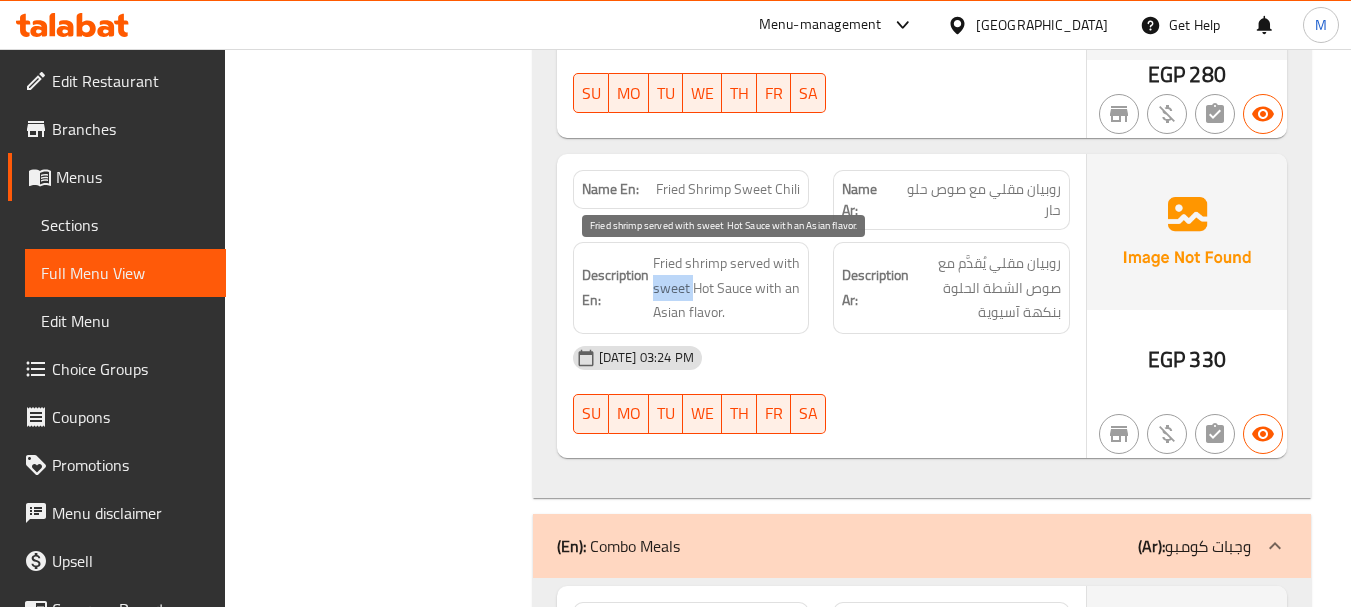 click on "Fried shrimp served with sweet Hot Sauce with an Asian flavor." at bounding box center (727, 288) 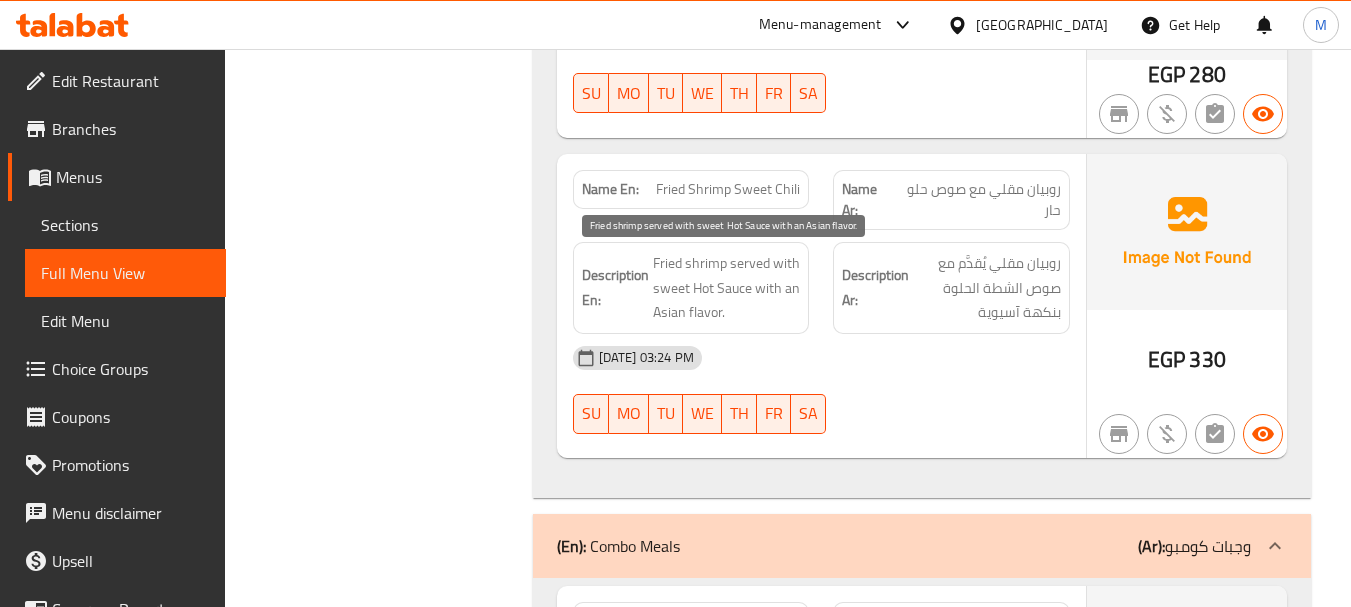 click on "Fried shrimp served with sweet Hot Sauce with an Asian flavor." at bounding box center (727, 288) 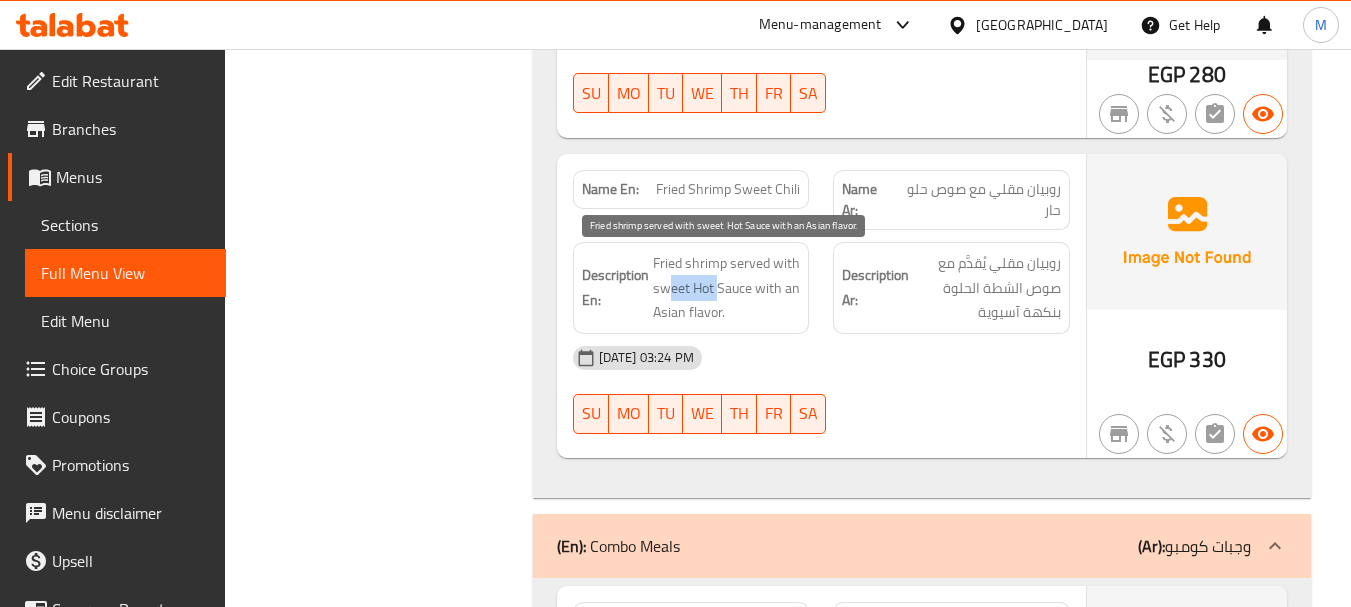 drag, startPoint x: 717, startPoint y: 289, endPoint x: 667, endPoint y: 292, distance: 50.08992 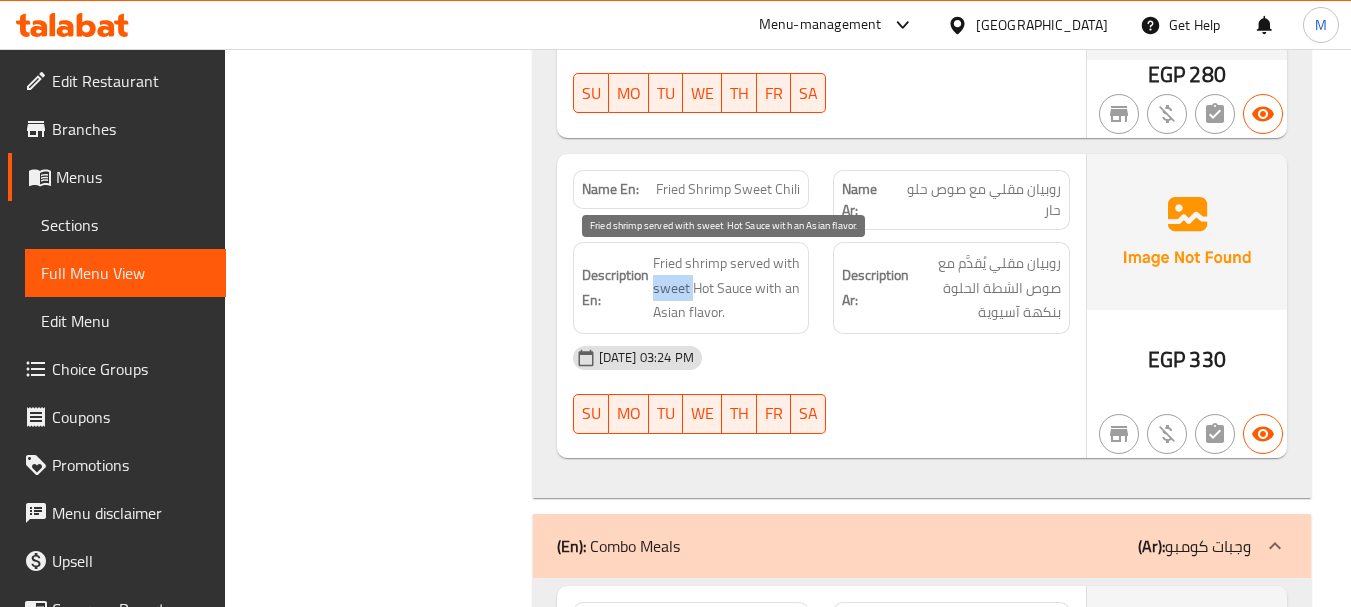 click on "Fried shrimp served with sweet Hot Sauce with an Asian flavor." at bounding box center (727, 288) 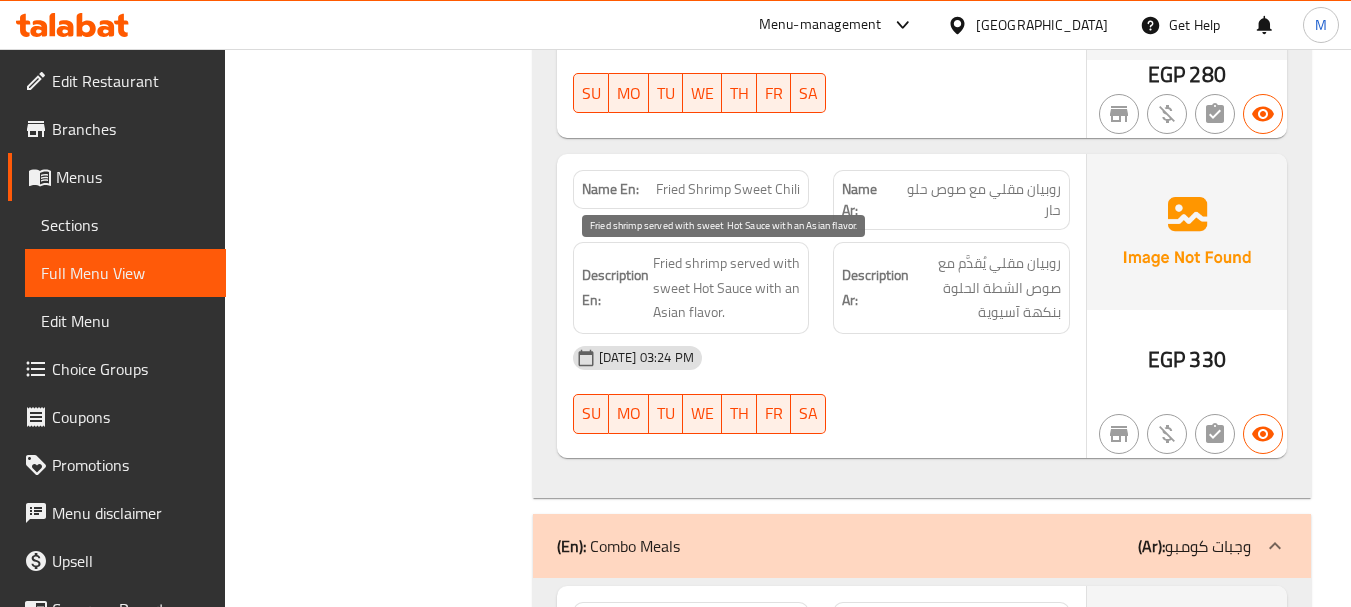 click on "Fried shrimp served with sweet Hot Sauce with an Asian flavor." at bounding box center [727, 288] 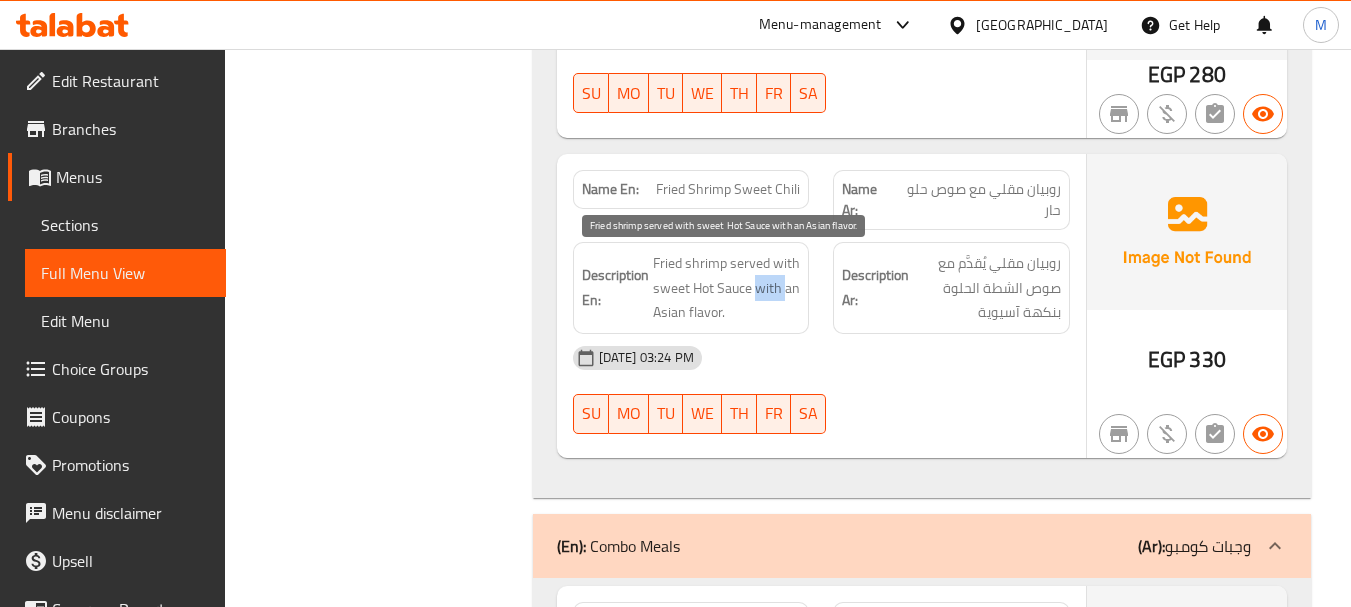 click on "Fried shrimp served with sweet Hot Sauce with an Asian flavor." at bounding box center [727, 288] 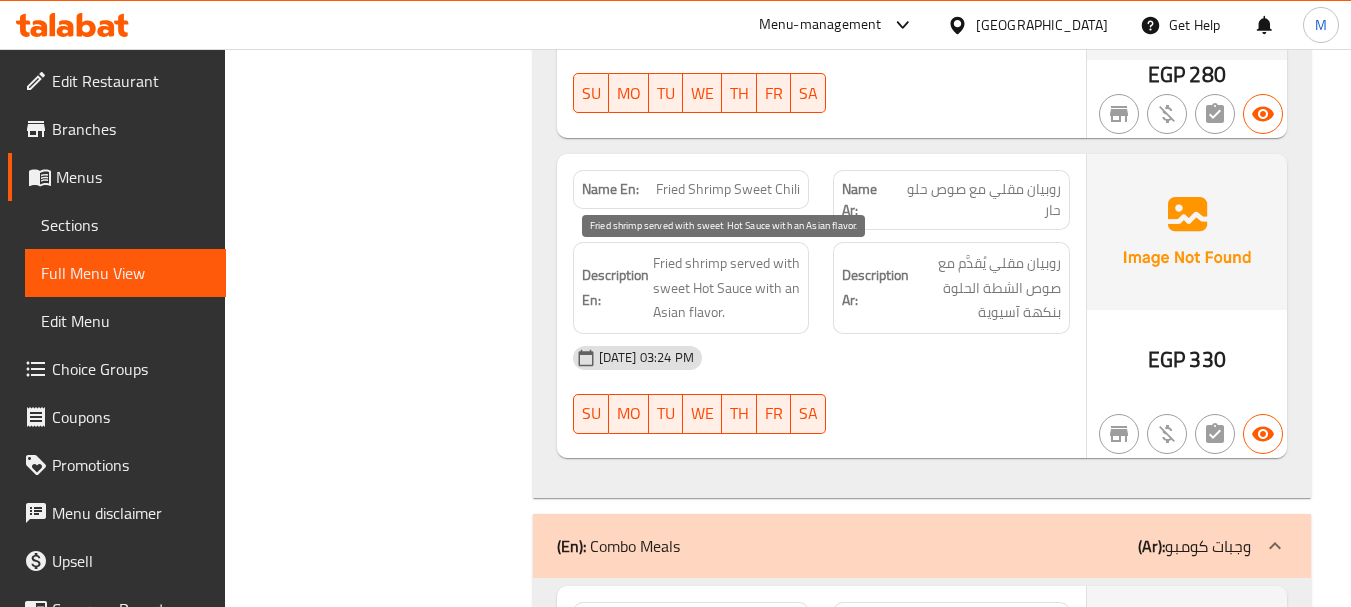 click on "Fried shrimp served with sweet Hot Sauce with an Asian flavor." at bounding box center [727, 288] 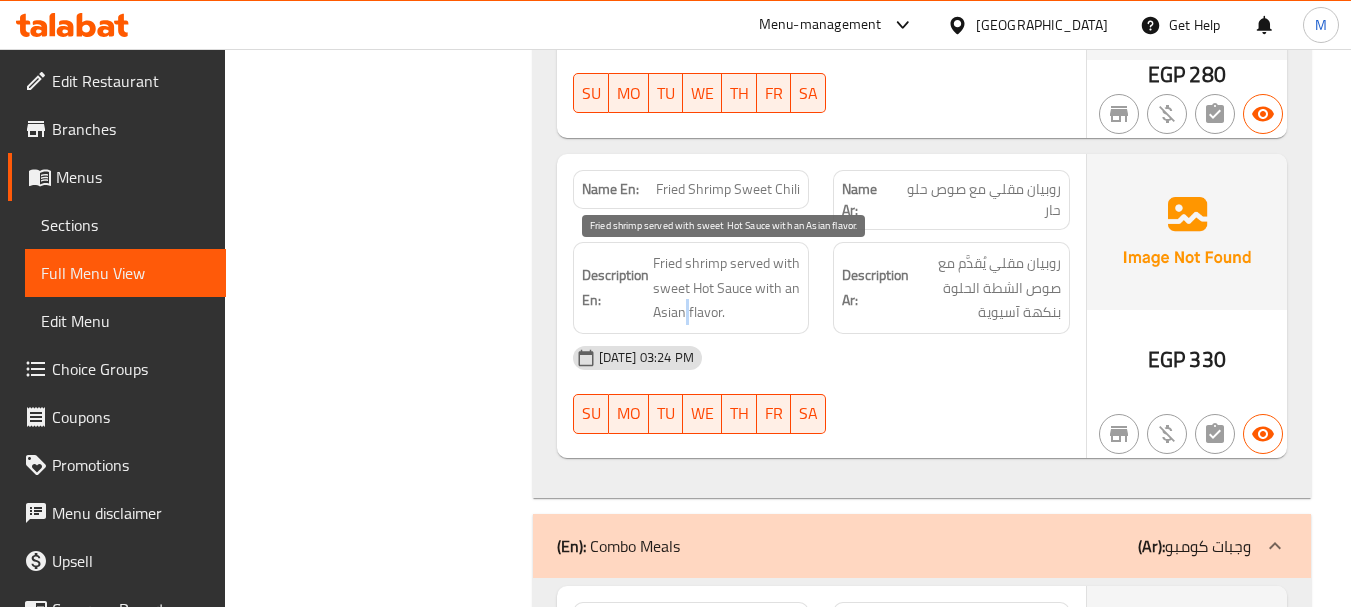 click on "Fried shrimp served with sweet Hot Sauce with an Asian flavor." at bounding box center (727, 288) 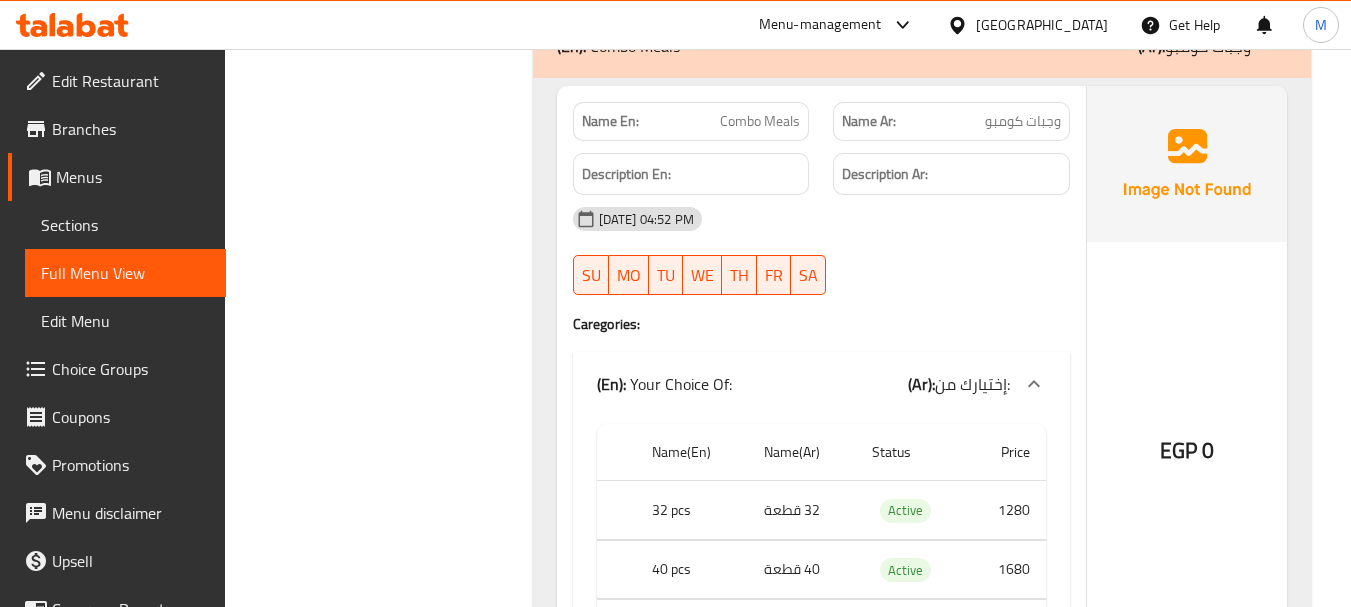 scroll, scrollTop: 3500, scrollLeft: 0, axis: vertical 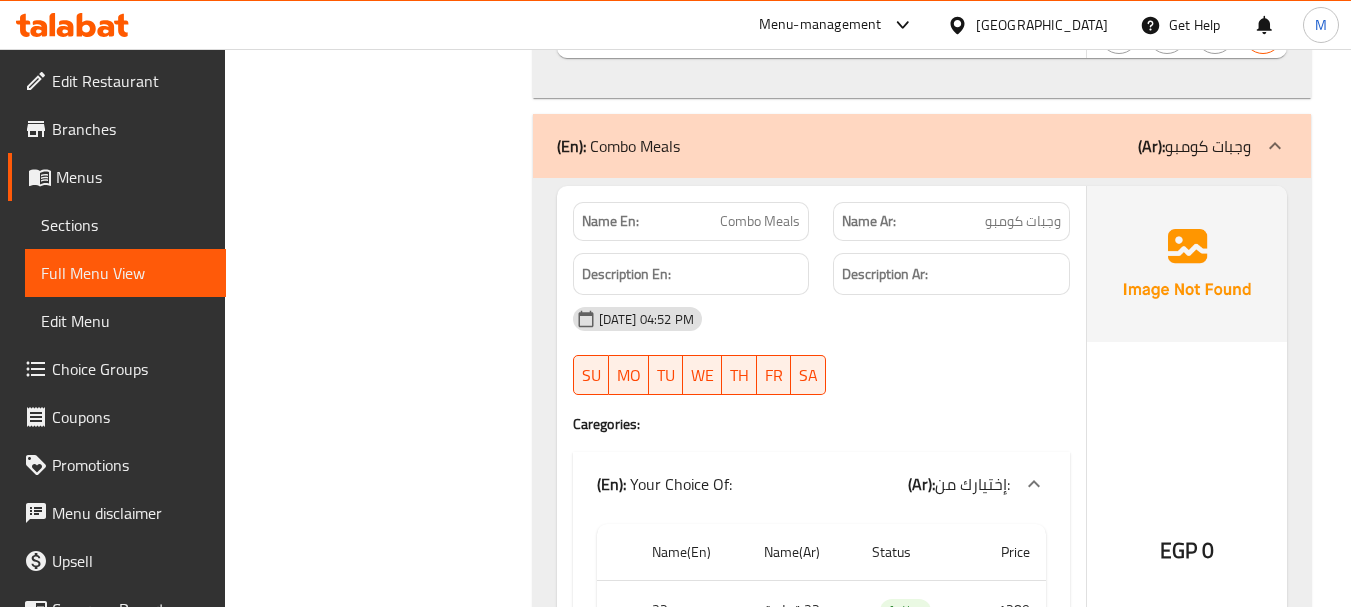 click on "(Ar): وجبات كومبو" at bounding box center [1212, -3199] 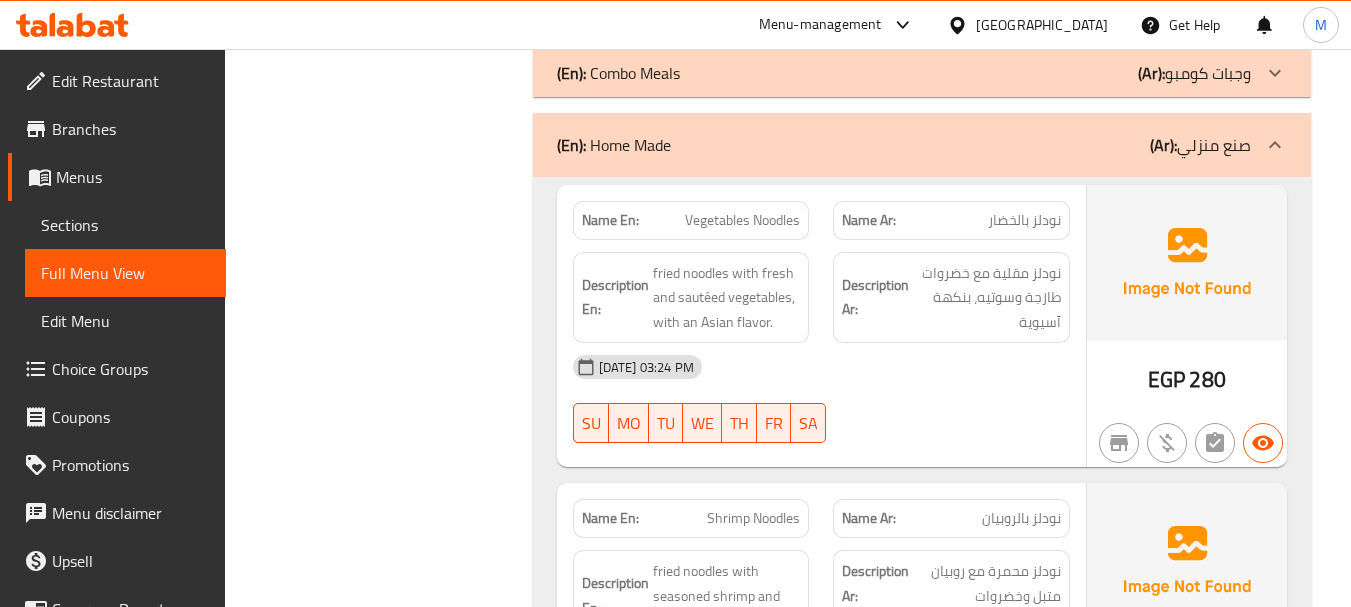 scroll, scrollTop: 3600, scrollLeft: 0, axis: vertical 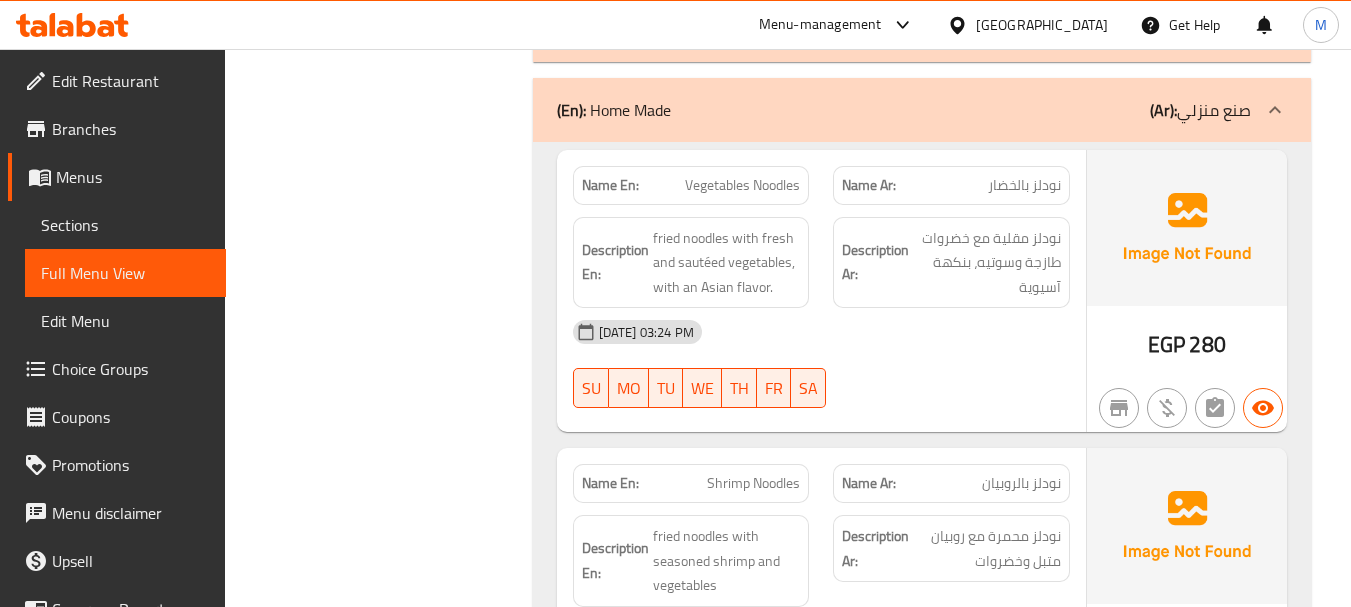 click on "نودلز بالخضار" at bounding box center (977, -3213) 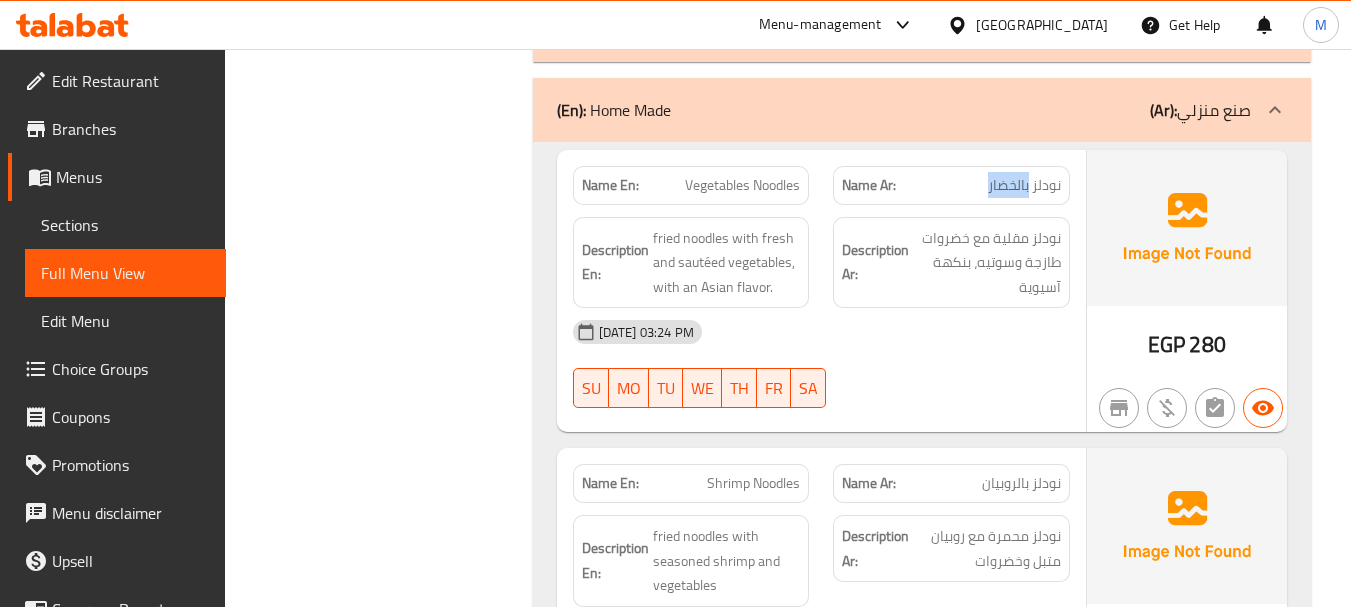 click on "نودلز بالخضار" at bounding box center [977, -3213] 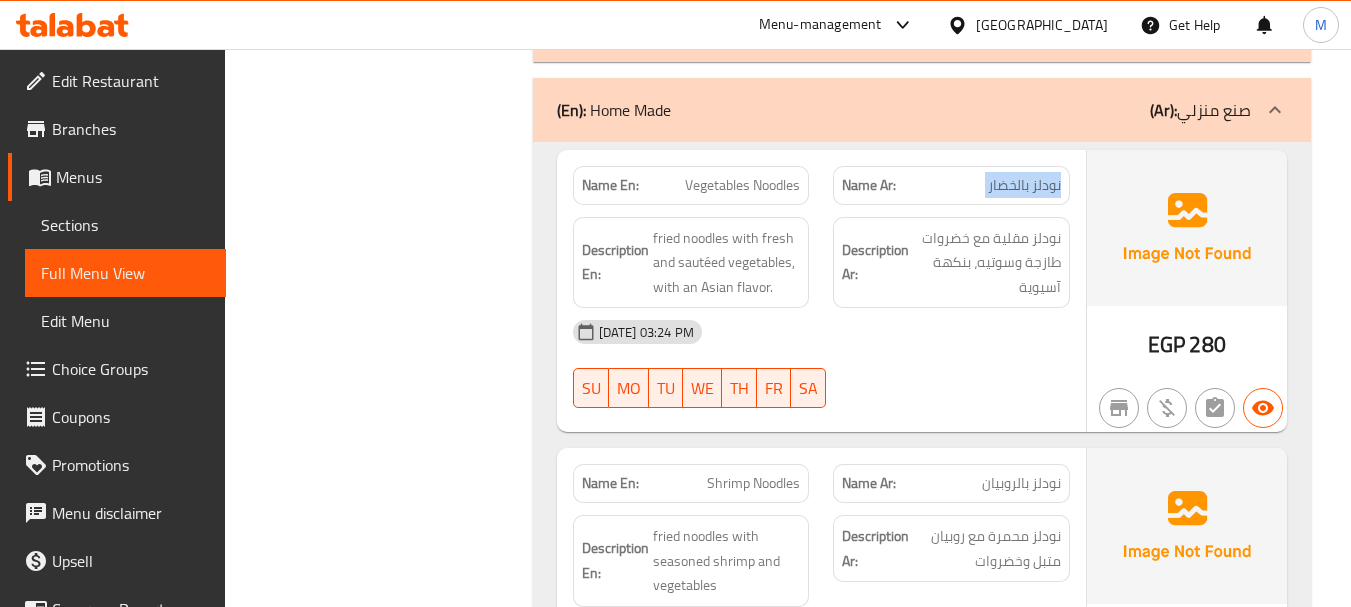 click on "نودلز بالخضار" at bounding box center [977, -3213] 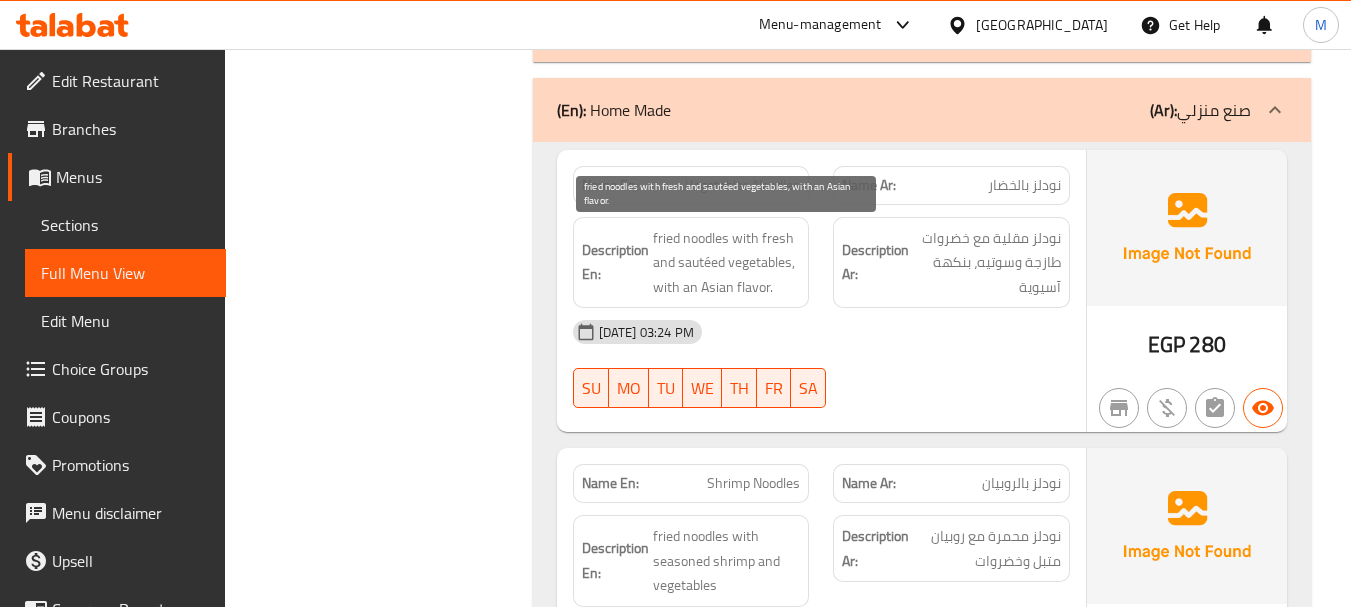 click on "fried noodles with fresh and sautéed vegetables, with an Asian flavor." at bounding box center (727, 263) 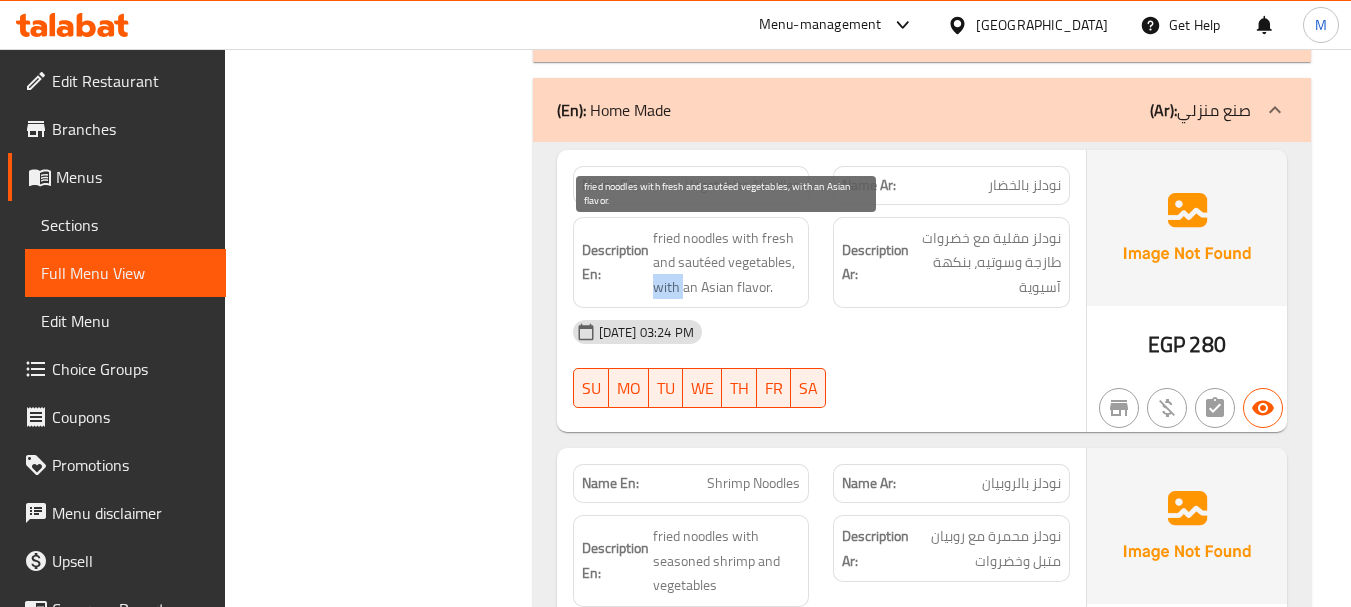 click on "fried noodles with fresh and sautéed vegetables, with an Asian flavor." at bounding box center (727, 263) 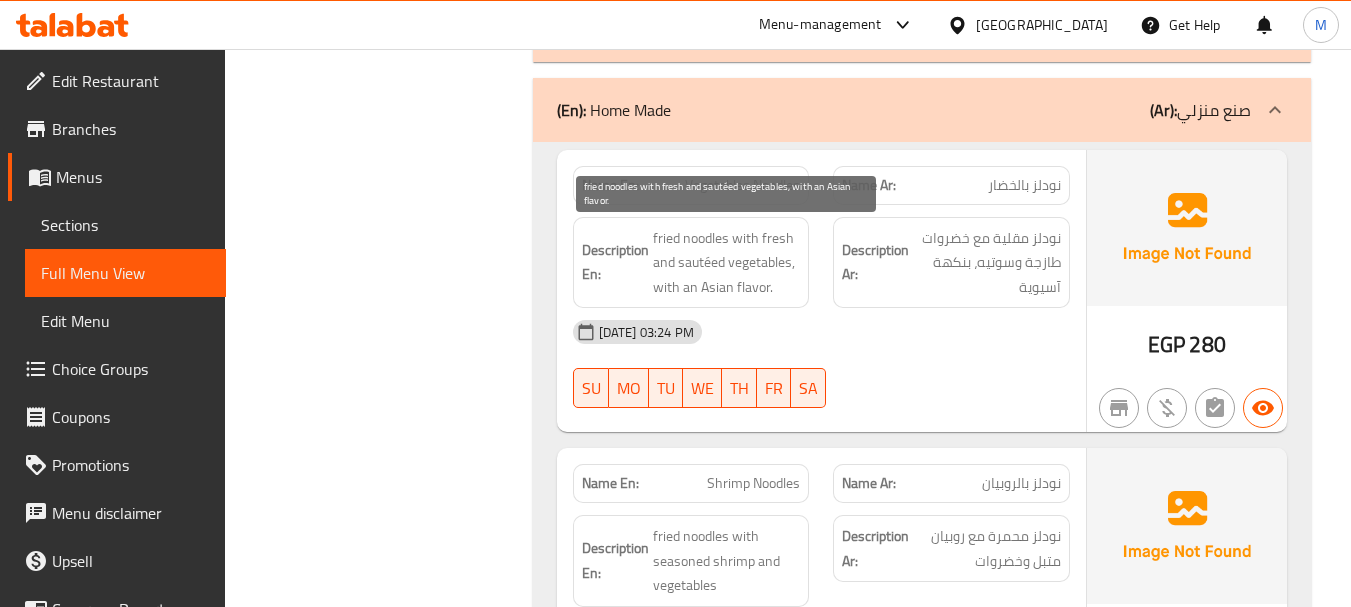 click on "fried noodles with fresh and sautéed vegetables, with an Asian flavor." at bounding box center (727, 263) 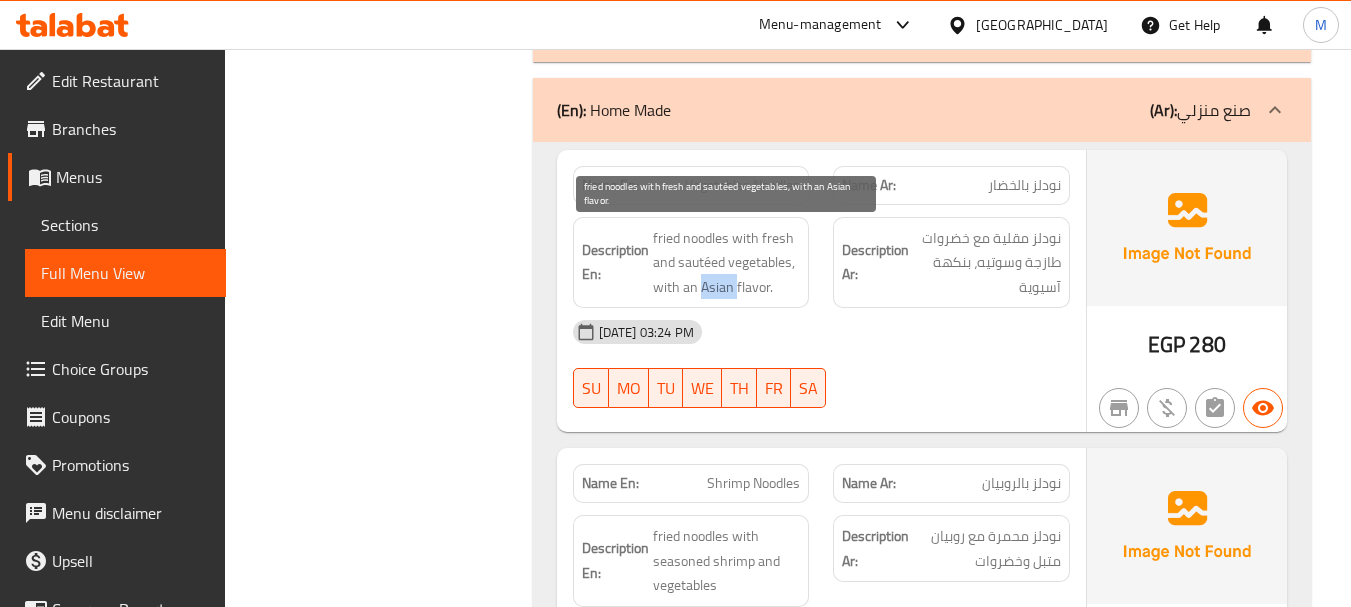 click on "fried noodles with fresh and sautéed vegetables, with an Asian flavor." at bounding box center [727, 263] 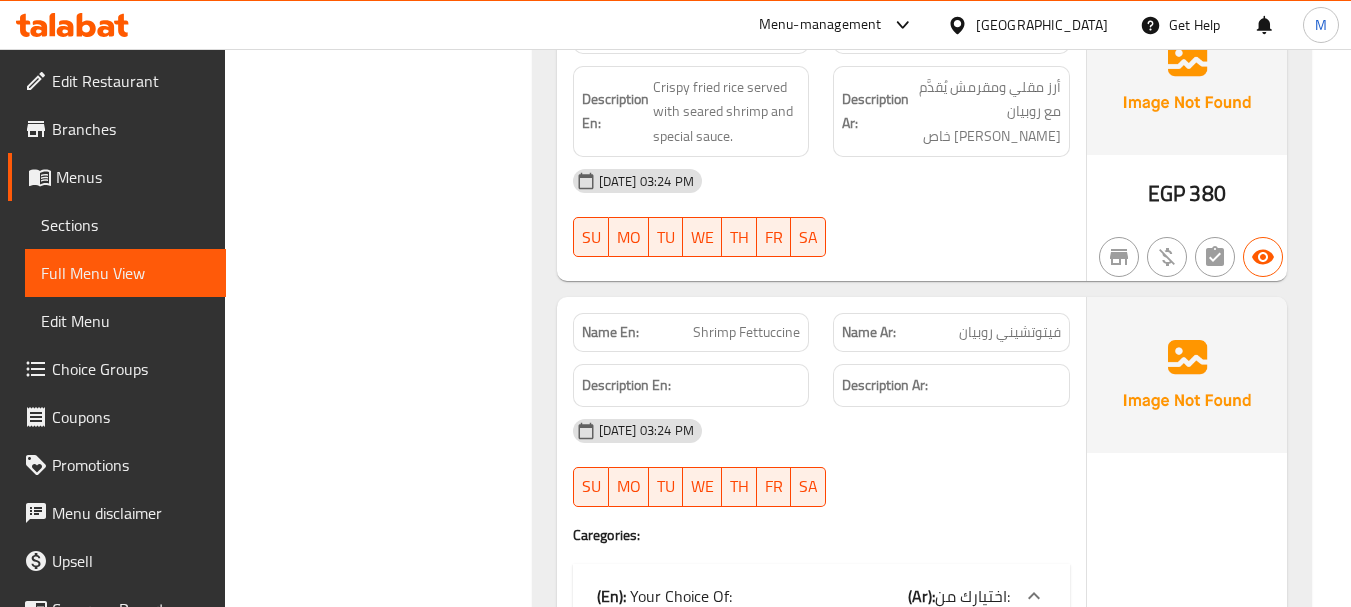 scroll, scrollTop: 4300, scrollLeft: 0, axis: vertical 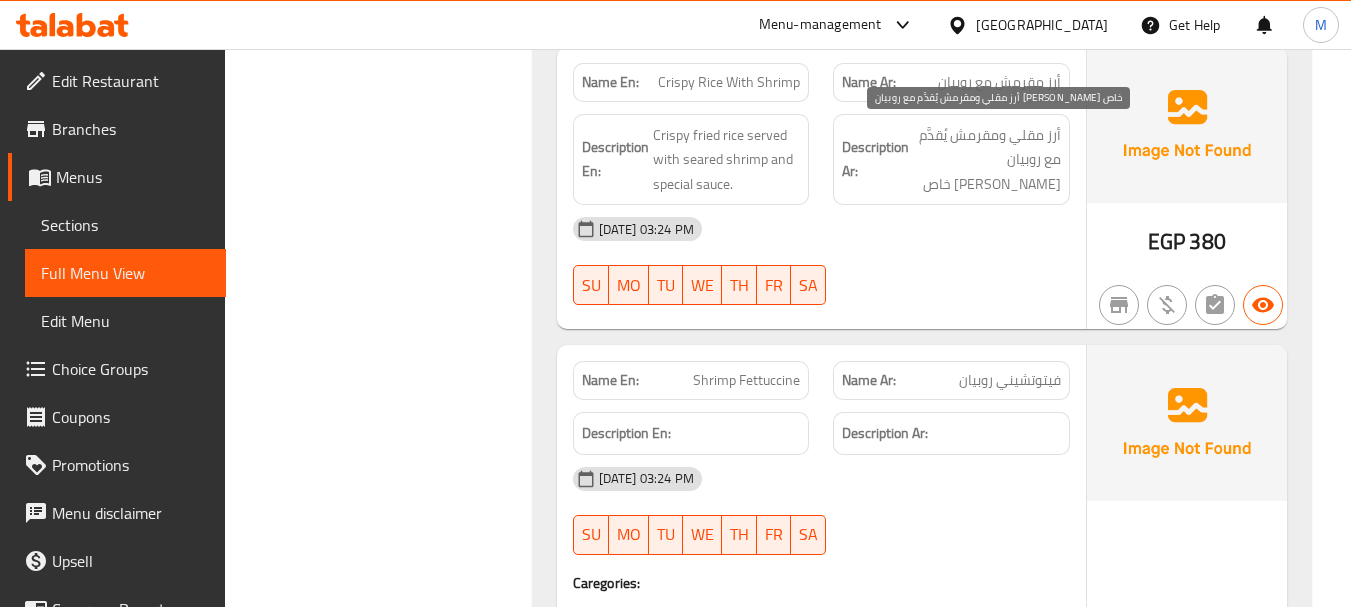 click on "أرز مقلي ومقرمش يُقدَّم مع روبيان [PERSON_NAME] خاص" at bounding box center (987, 160) 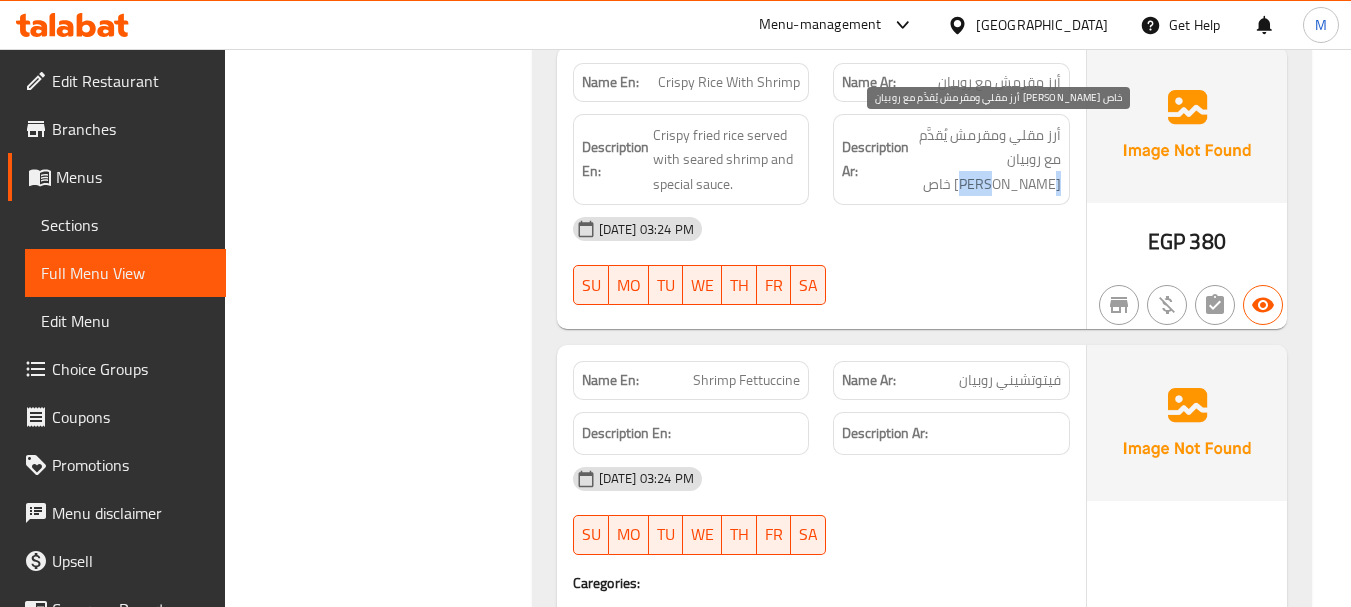 click on "أرز مقلي ومقرمش يُقدَّم مع روبيان [PERSON_NAME] خاص" at bounding box center [987, 160] 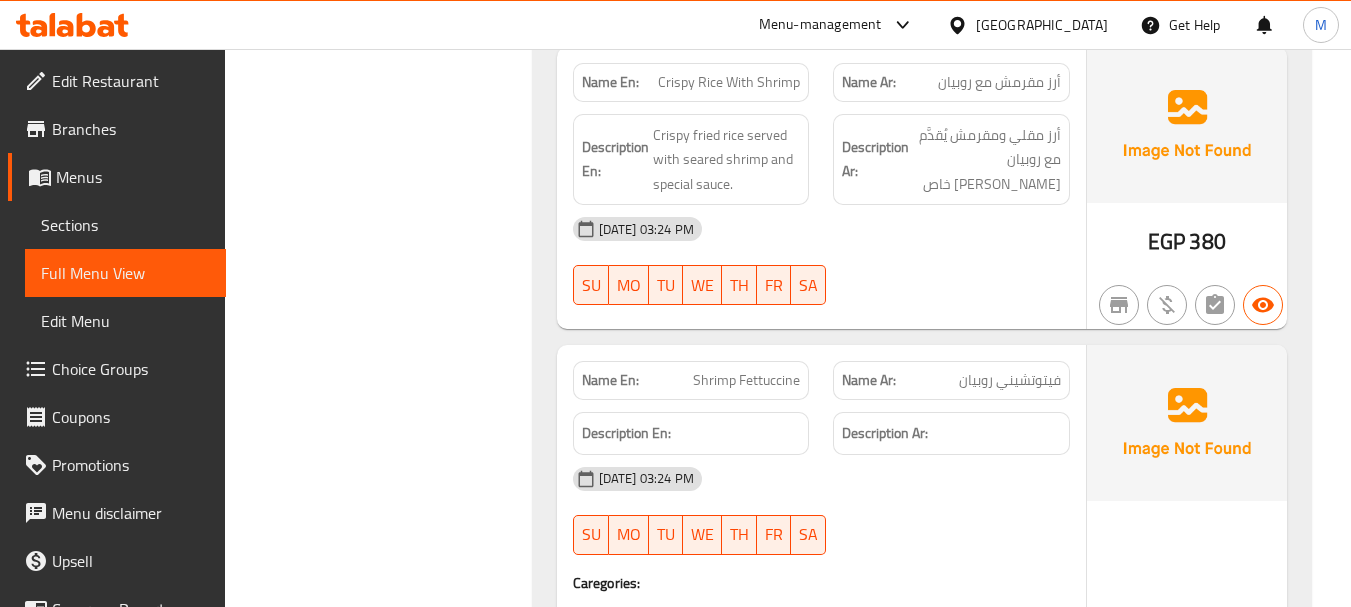 click on "Name En: Crispy Rice With Shrimp" at bounding box center [691, -2581] 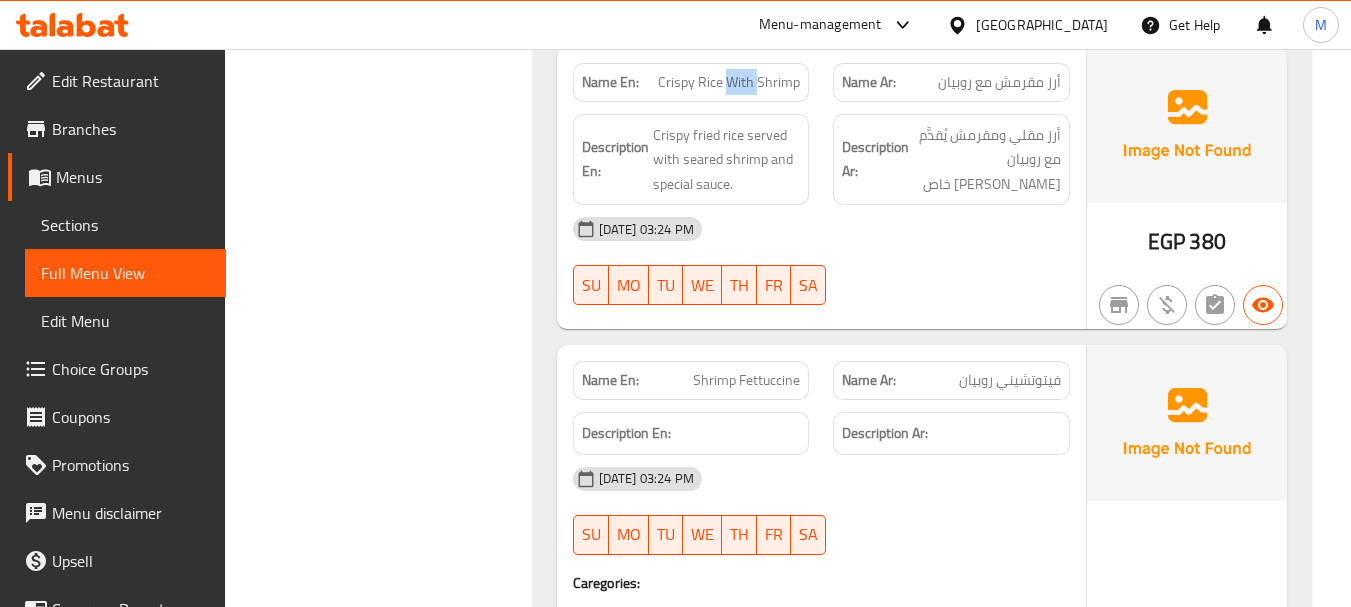 click on "Name En: Crispy Rice With Shrimp" at bounding box center (691, -2581) 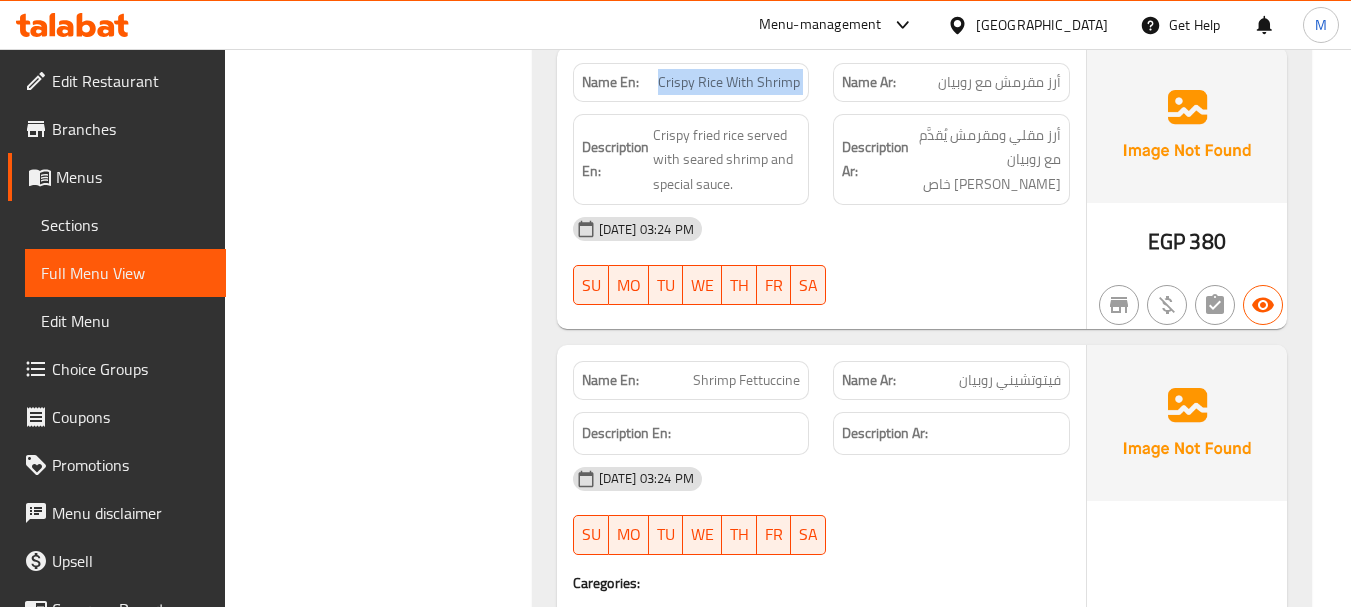 click on "Name En: Crispy Rice With Shrimp" at bounding box center (691, -2581) 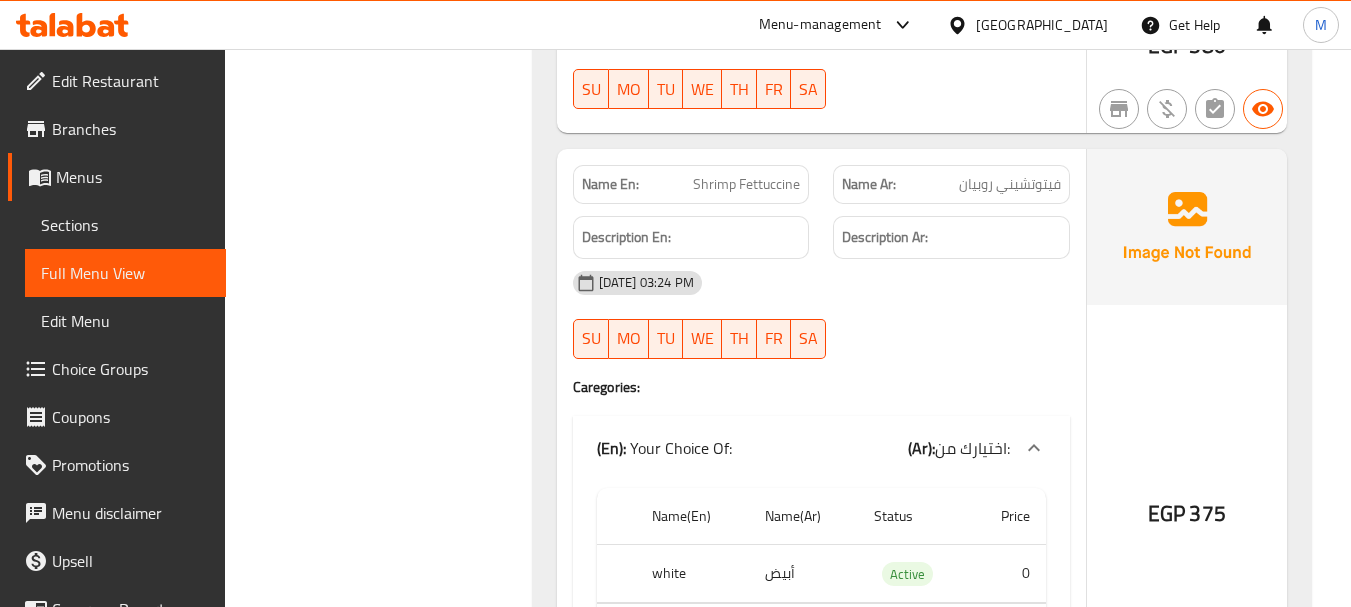 scroll, scrollTop: 4500, scrollLeft: 0, axis: vertical 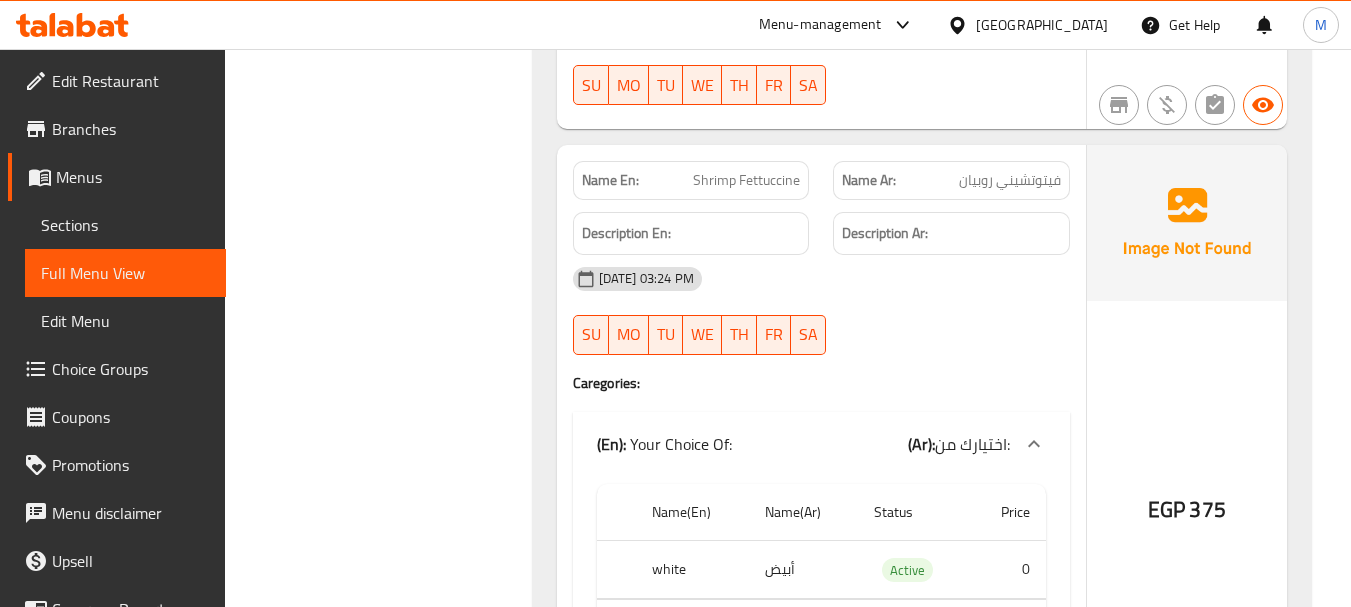 click on "Shrimp Fettuccine" at bounding box center [733, -2531] 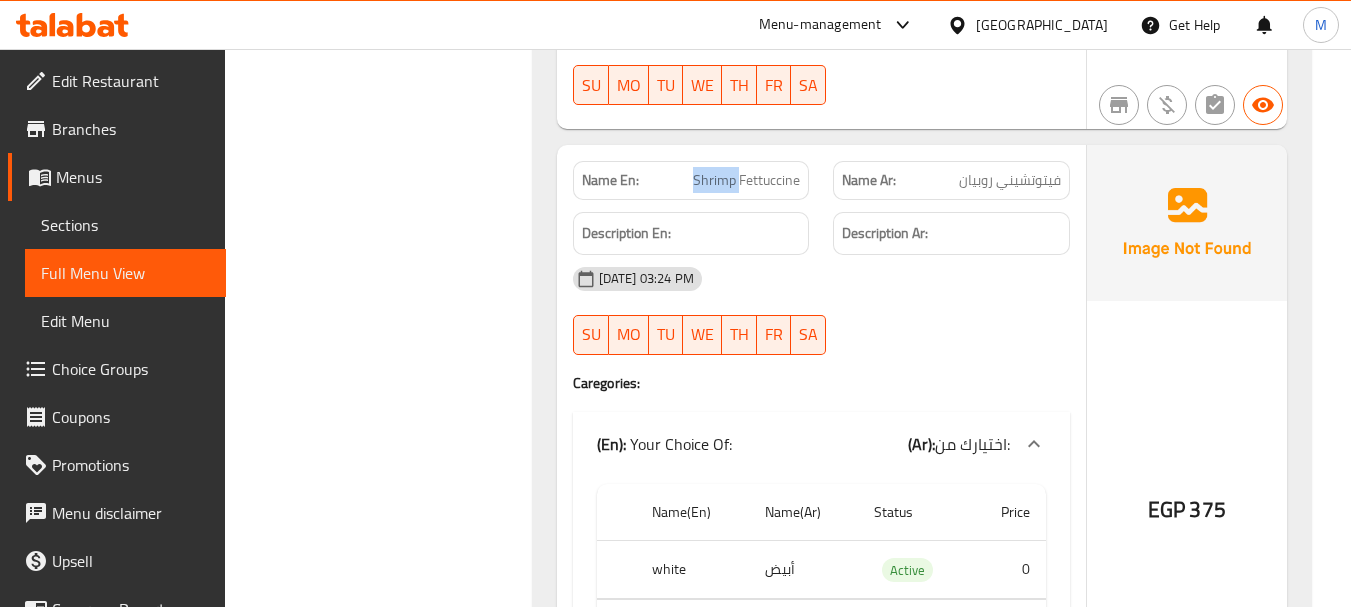 click on "Shrimp Fettuccine" at bounding box center [733, -2531] 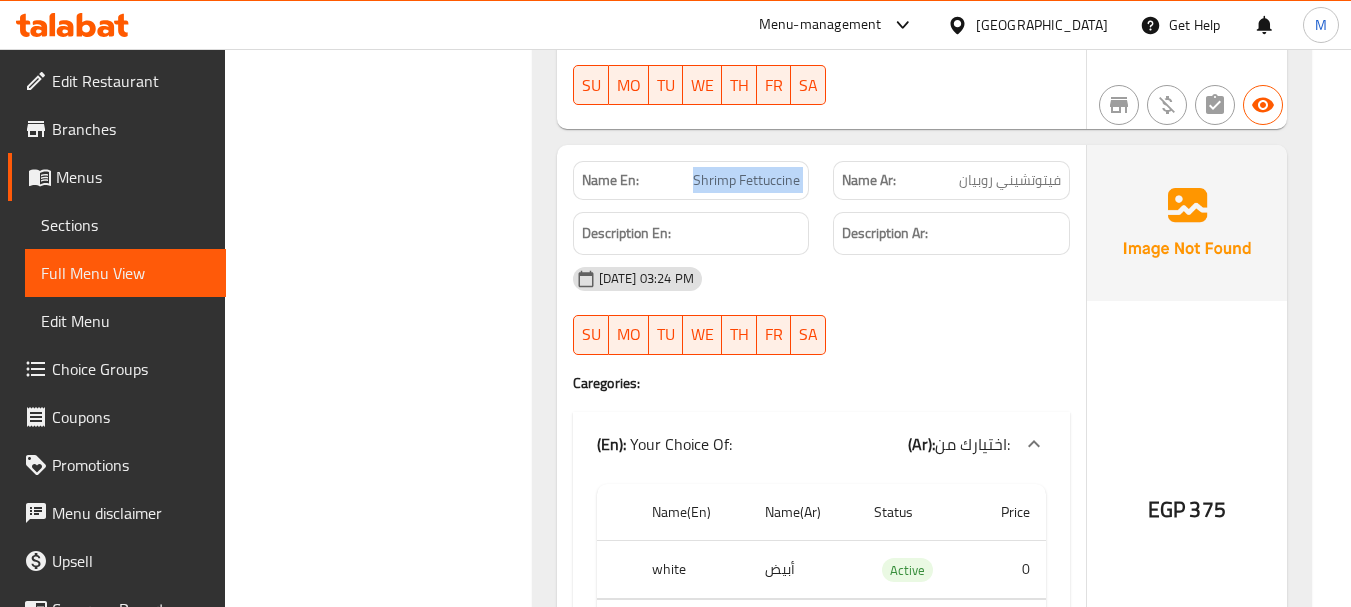click on "Shrimp Fettuccine" at bounding box center [733, -2531] 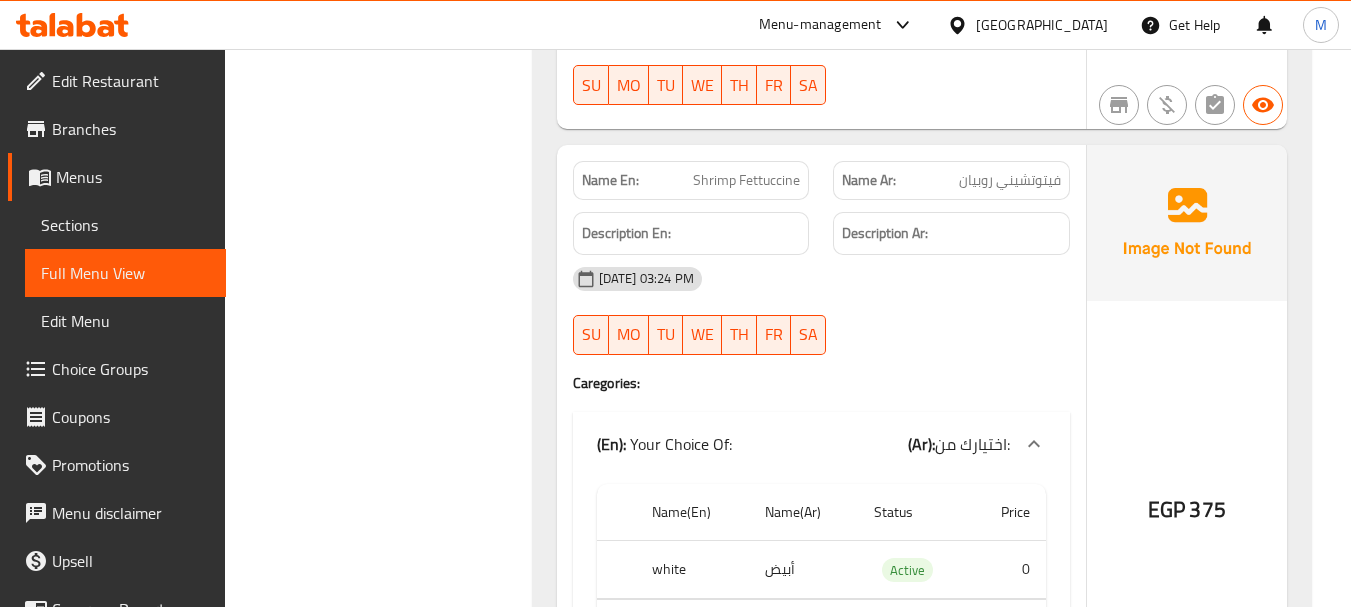 click on "فيتوتشيني روبيان" at bounding box center (990, -2531) 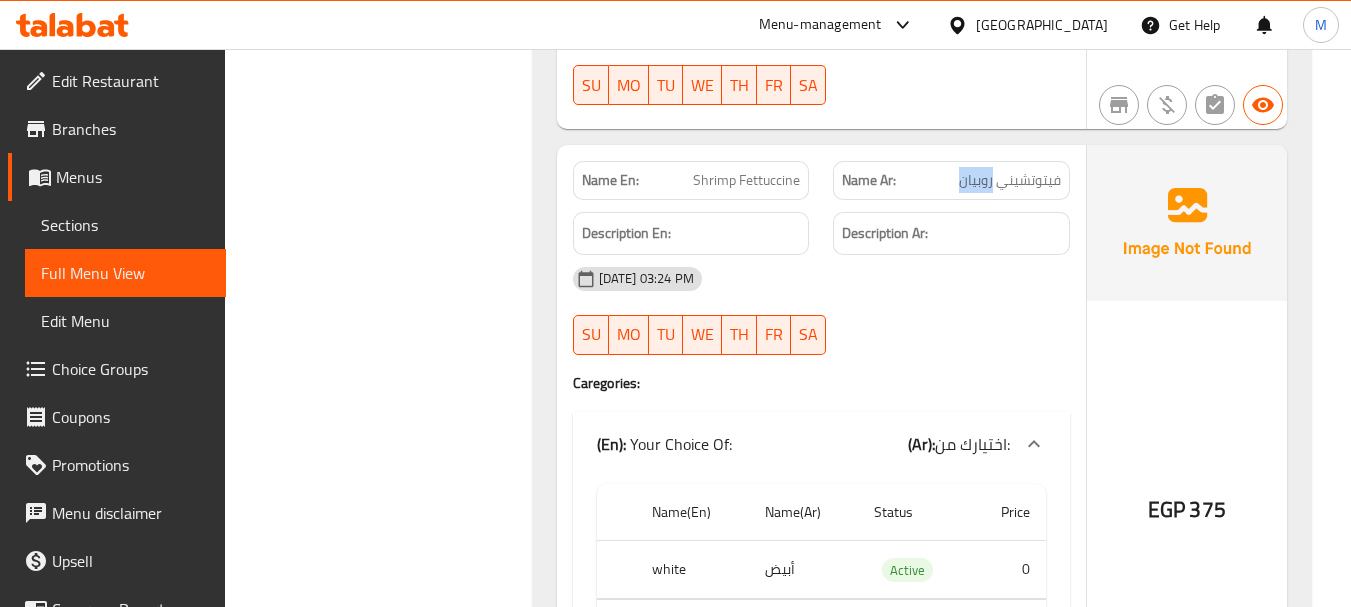 click on "فيتوتشيني روبيان" at bounding box center [990, -2531] 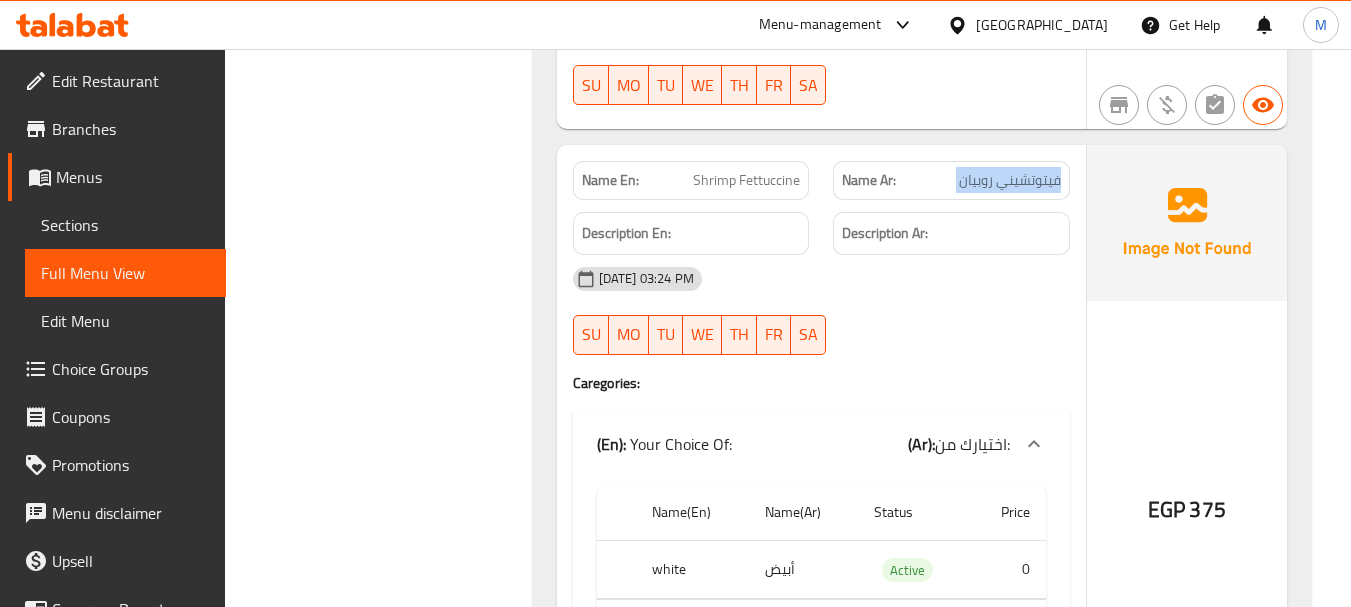 click on "فيتوتشيني روبيان" at bounding box center (990, -2531) 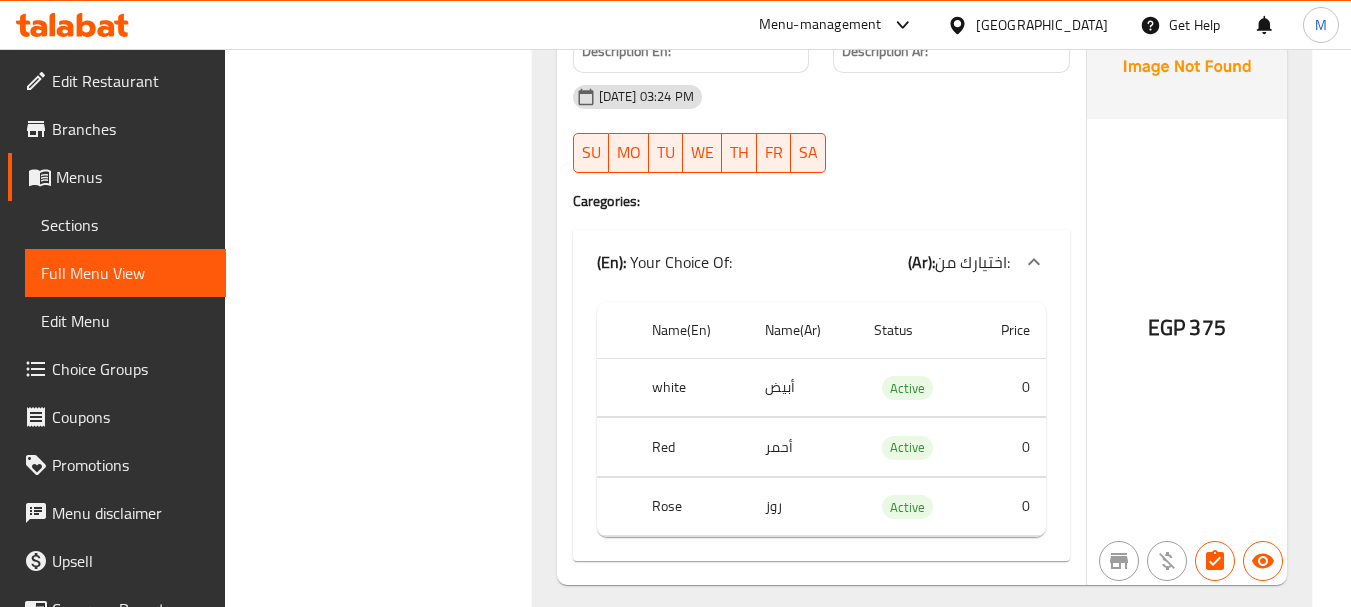 scroll, scrollTop: 4500, scrollLeft: 0, axis: vertical 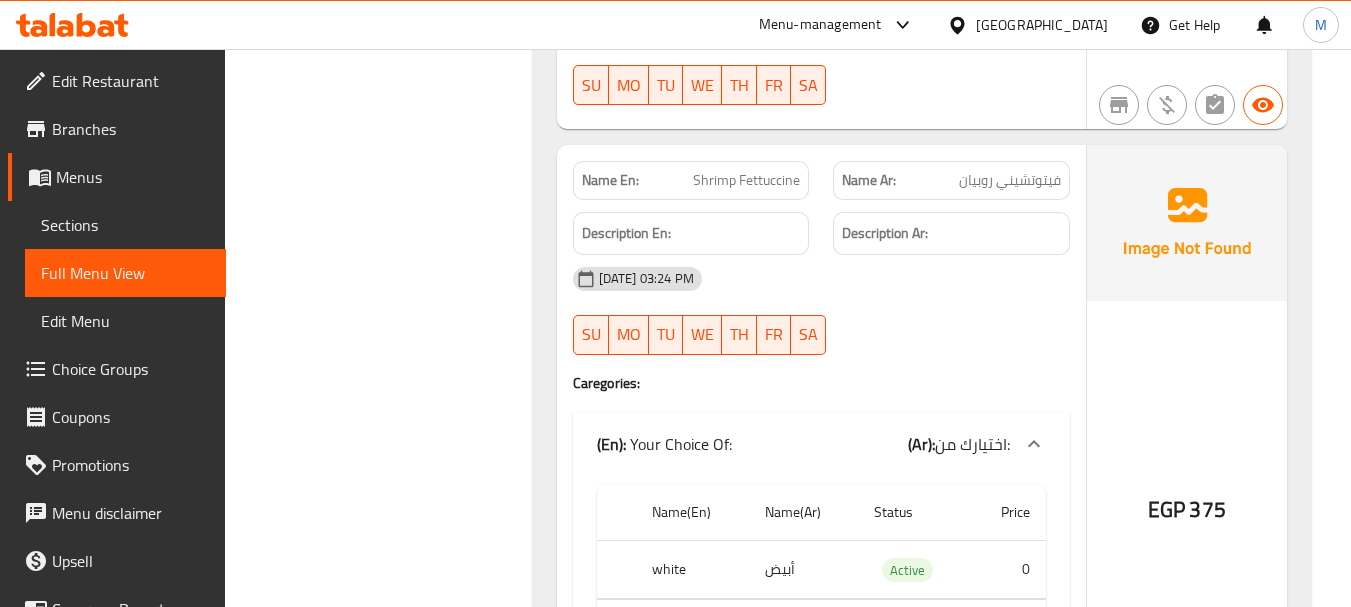 click on "Shrimp Fettuccine" at bounding box center [733, -2531] 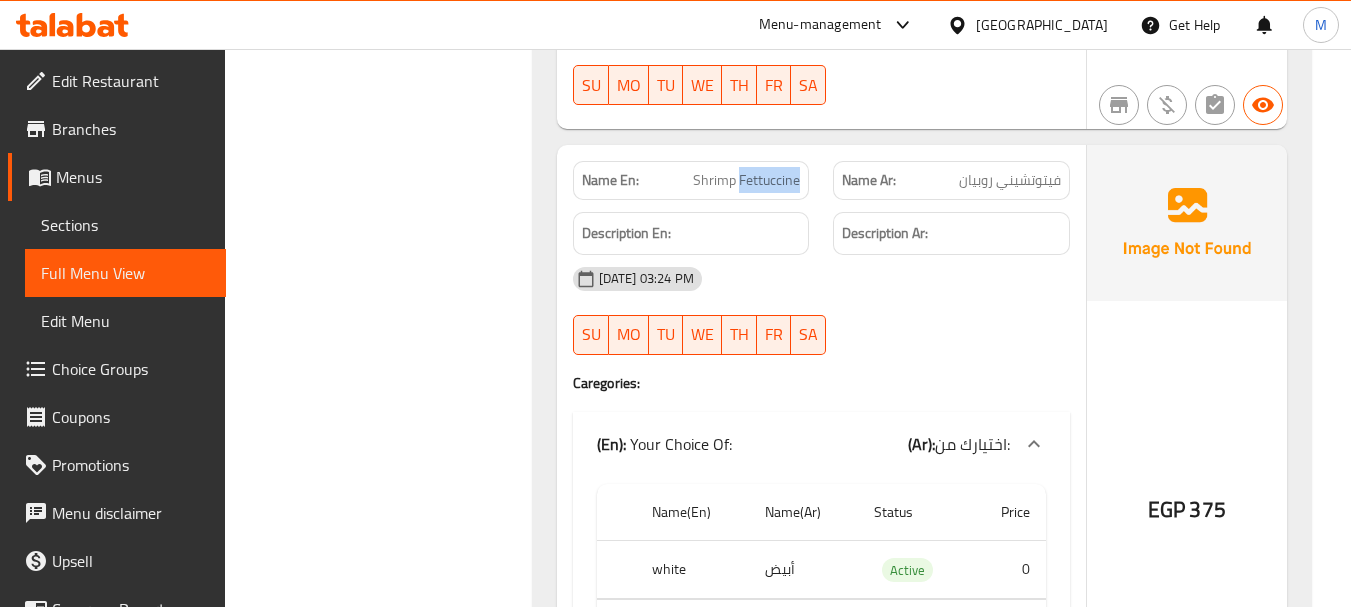 click on "Shrimp Fettuccine" at bounding box center [733, -2531] 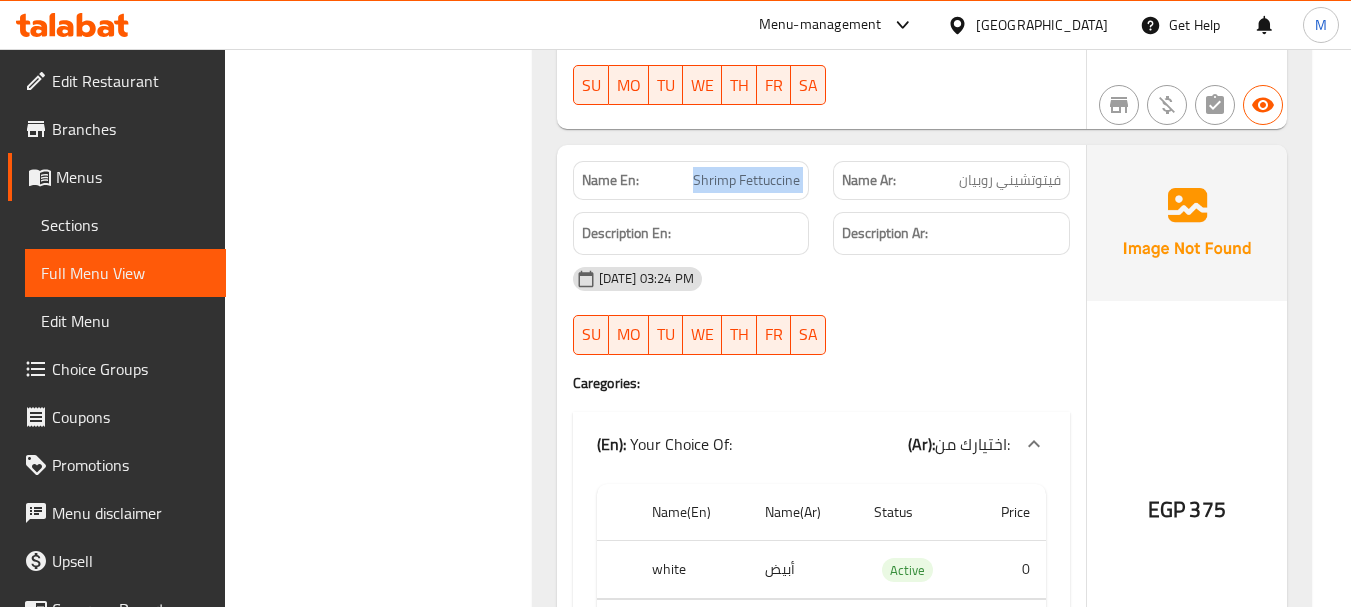 copy on "Shrimp Fettuccine" 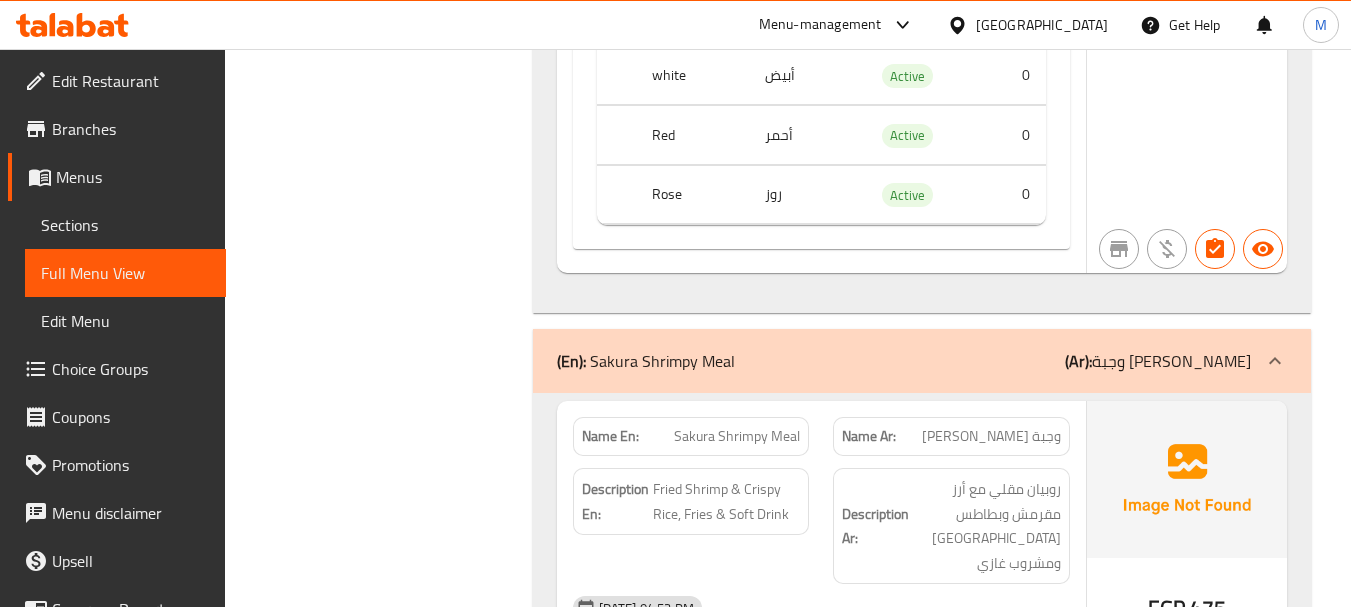 scroll, scrollTop: 5000, scrollLeft: 0, axis: vertical 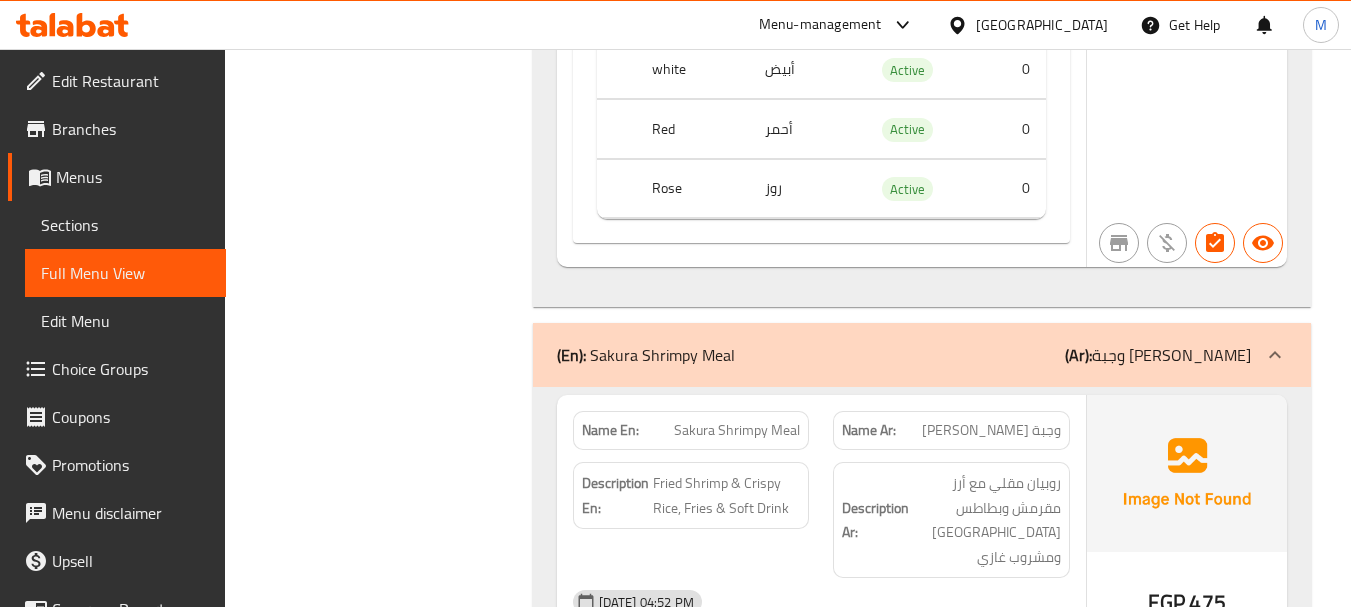 click on "(Ar): وجبة ساكورا شرمبي" at bounding box center (1212, -4699) 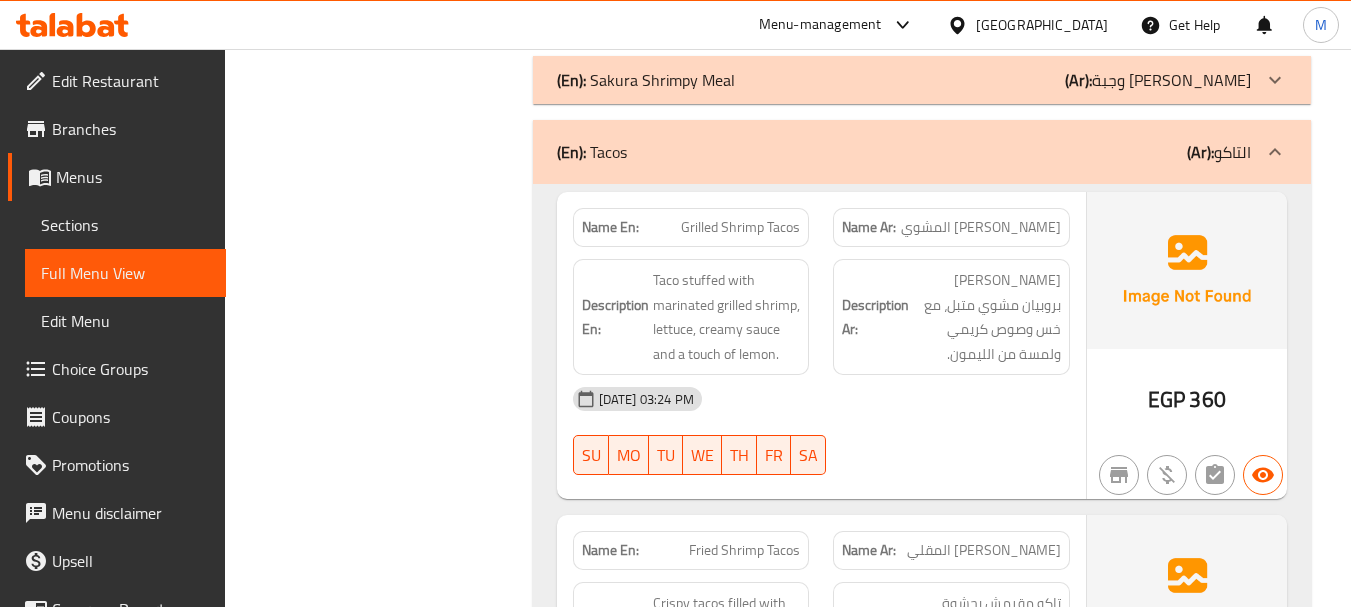 scroll, scrollTop: 5300, scrollLeft: 0, axis: vertical 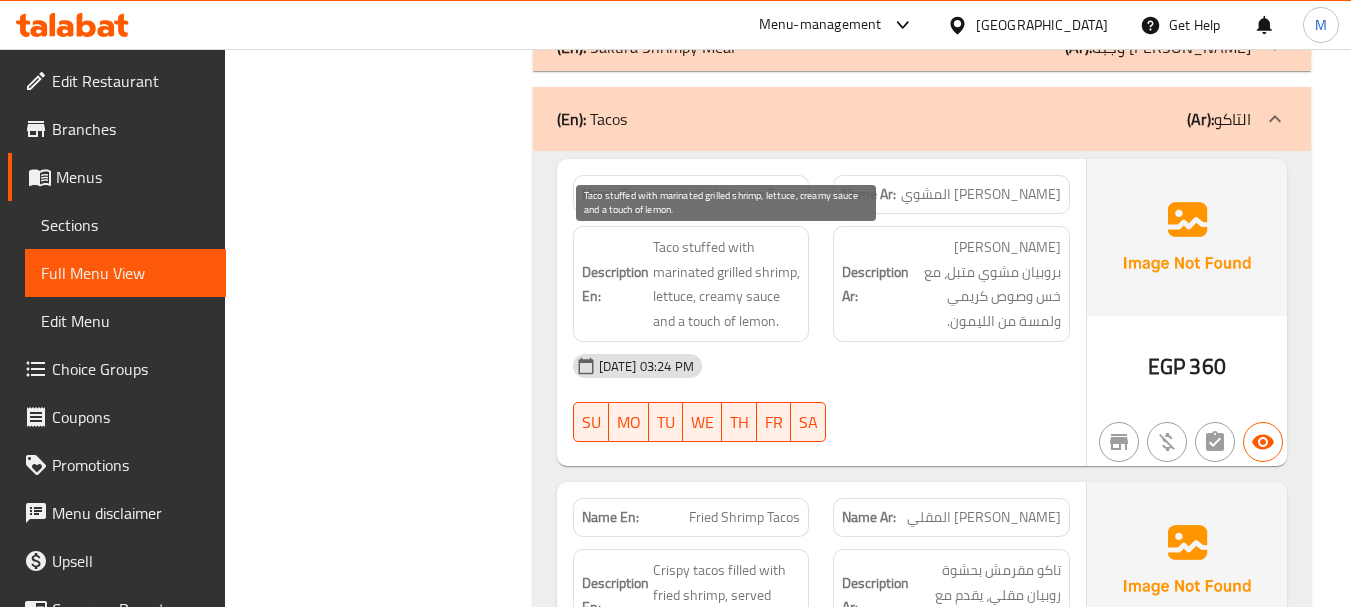 click on "Taco stuffed with marinated grilled shrimp, lettuce, creamy sauce and a touch of lemon." at bounding box center [727, 284] 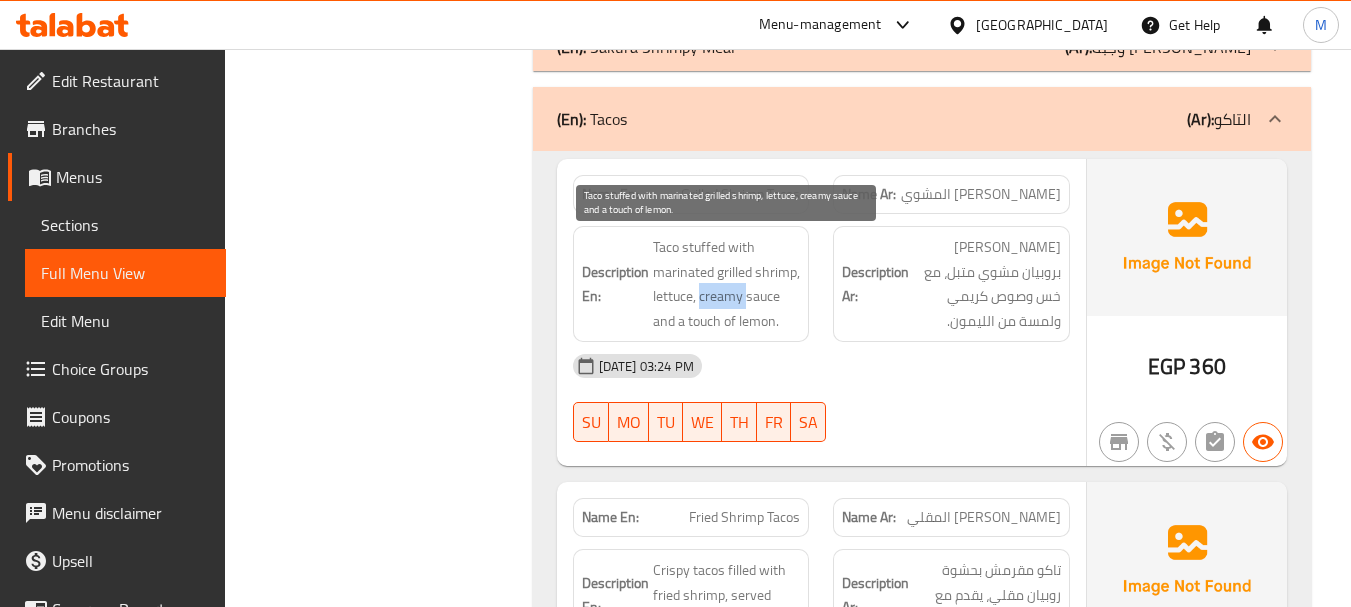 click on "Taco stuffed with marinated grilled shrimp, lettuce, creamy sauce and a touch of lemon." at bounding box center [727, 284] 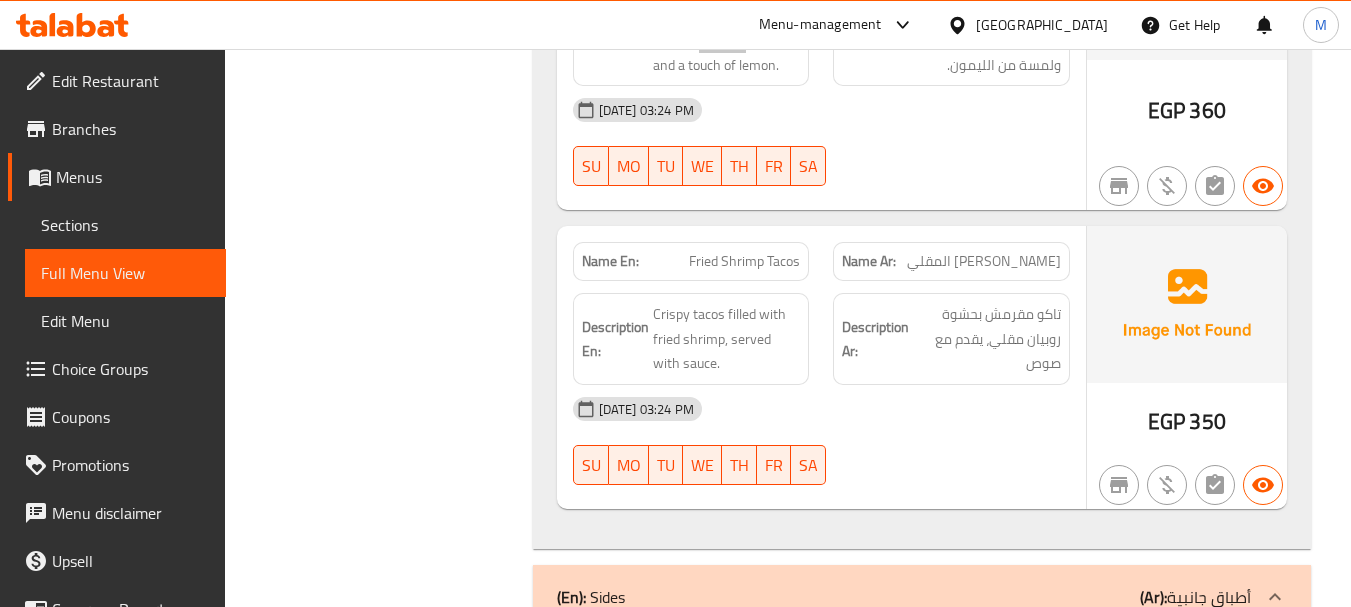 scroll, scrollTop: 5600, scrollLeft: 0, axis: vertical 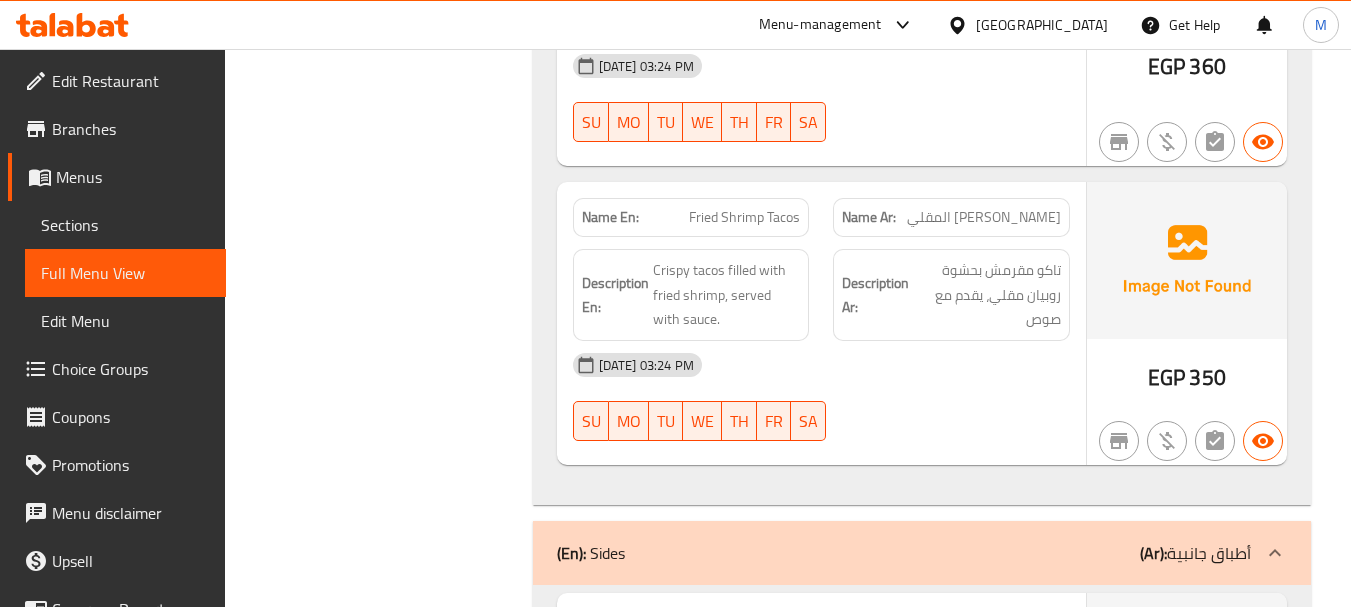 click on "Fried Shrimp Tacos" at bounding box center [732, -4954] 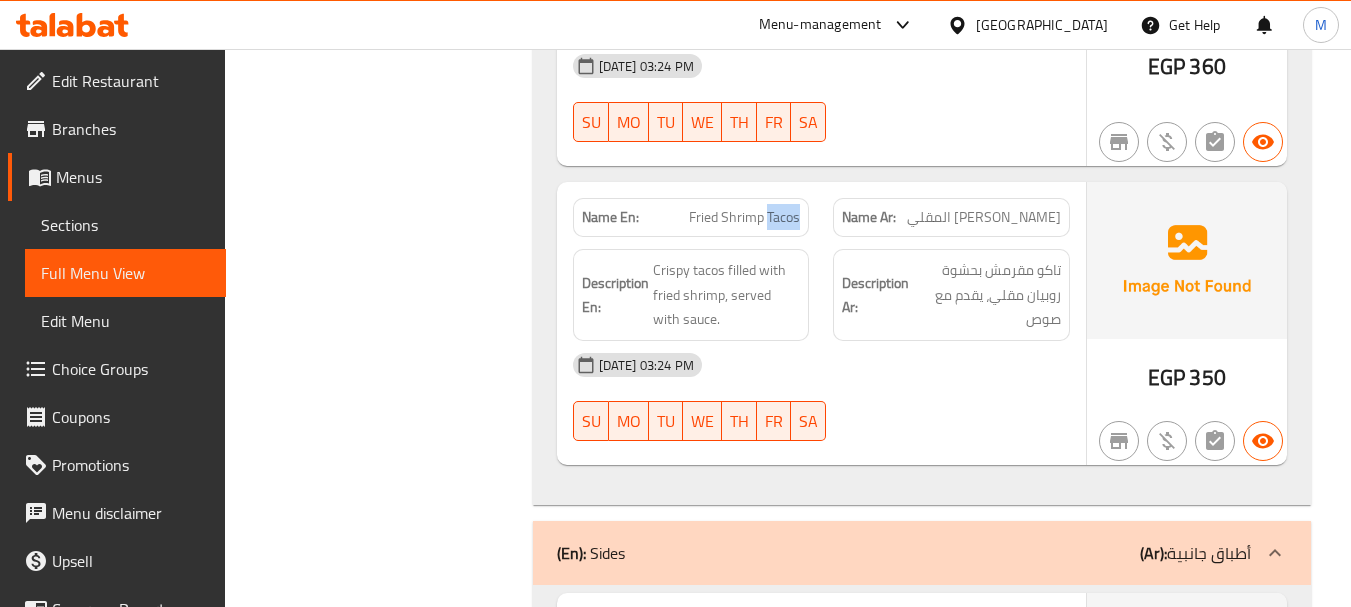 click on "Fried Shrimp Tacos" at bounding box center [732, -4954] 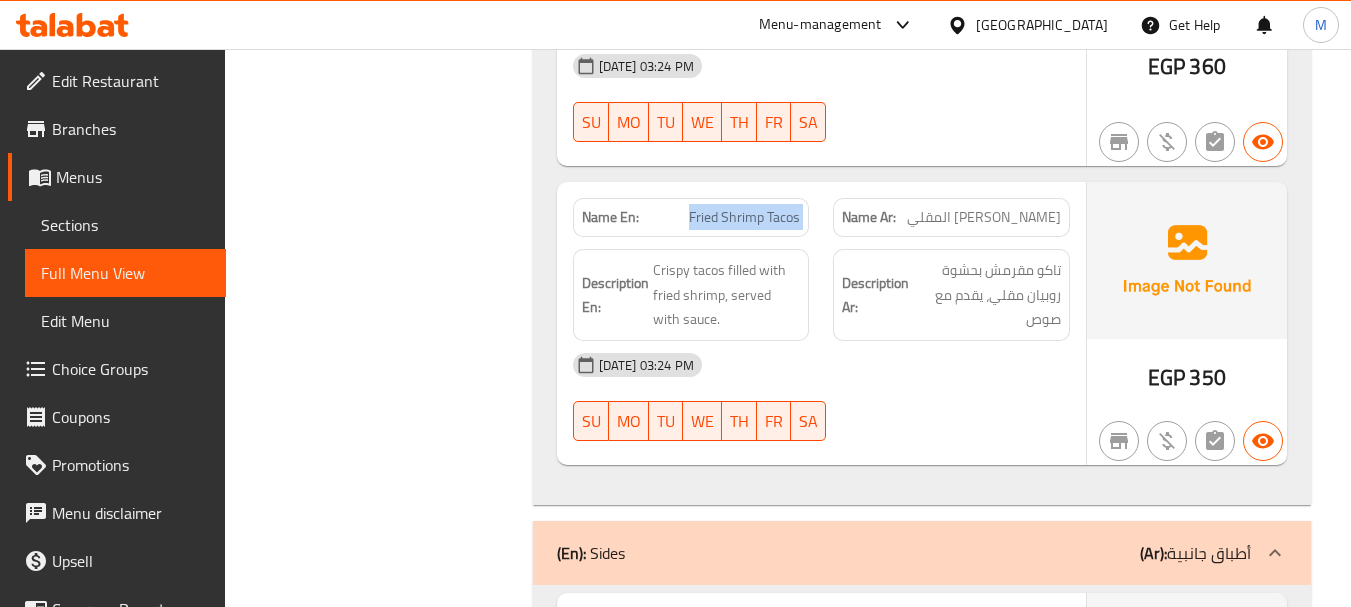 click on "Fried Shrimp Tacos" at bounding box center [732, -4954] 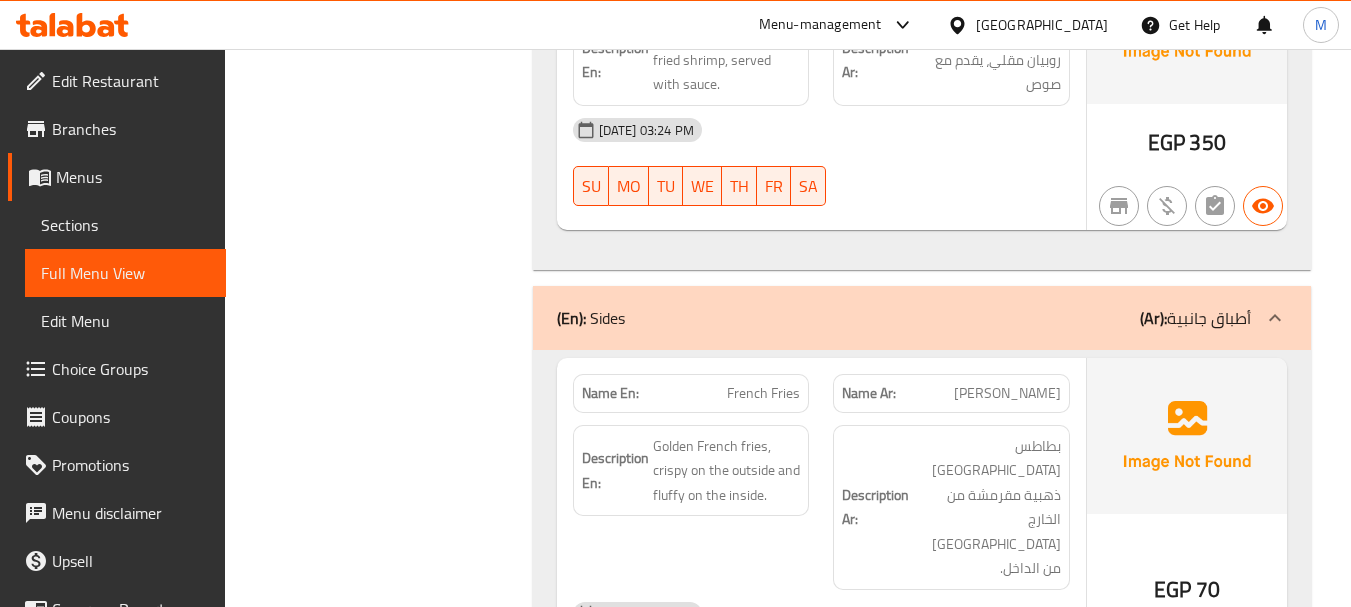 scroll, scrollTop: 5900, scrollLeft: 0, axis: vertical 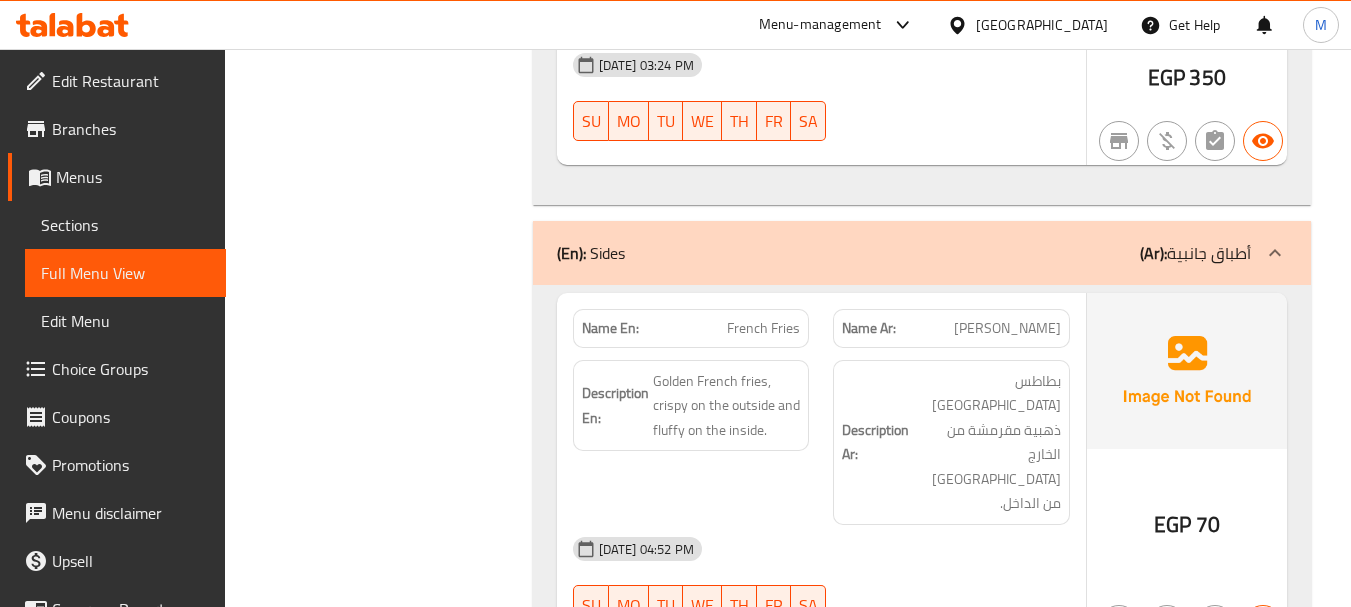 click on "(Ar): أطباق جانبية" at bounding box center [1212, -5599] 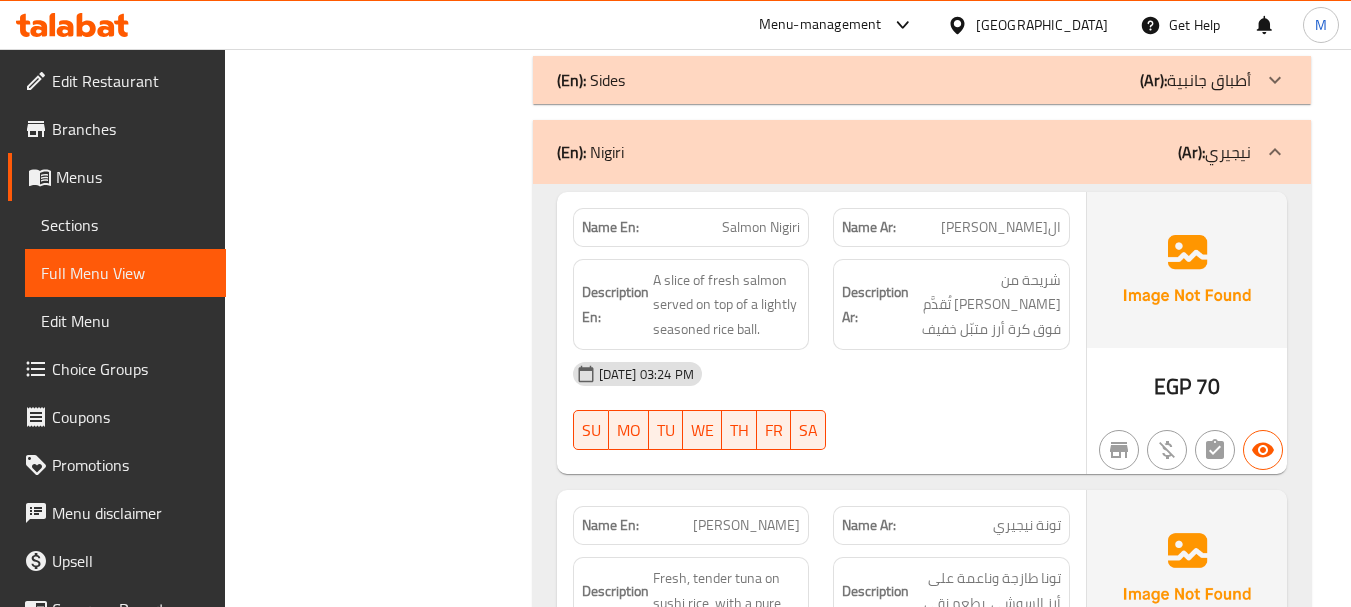 scroll, scrollTop: 6100, scrollLeft: 0, axis: vertical 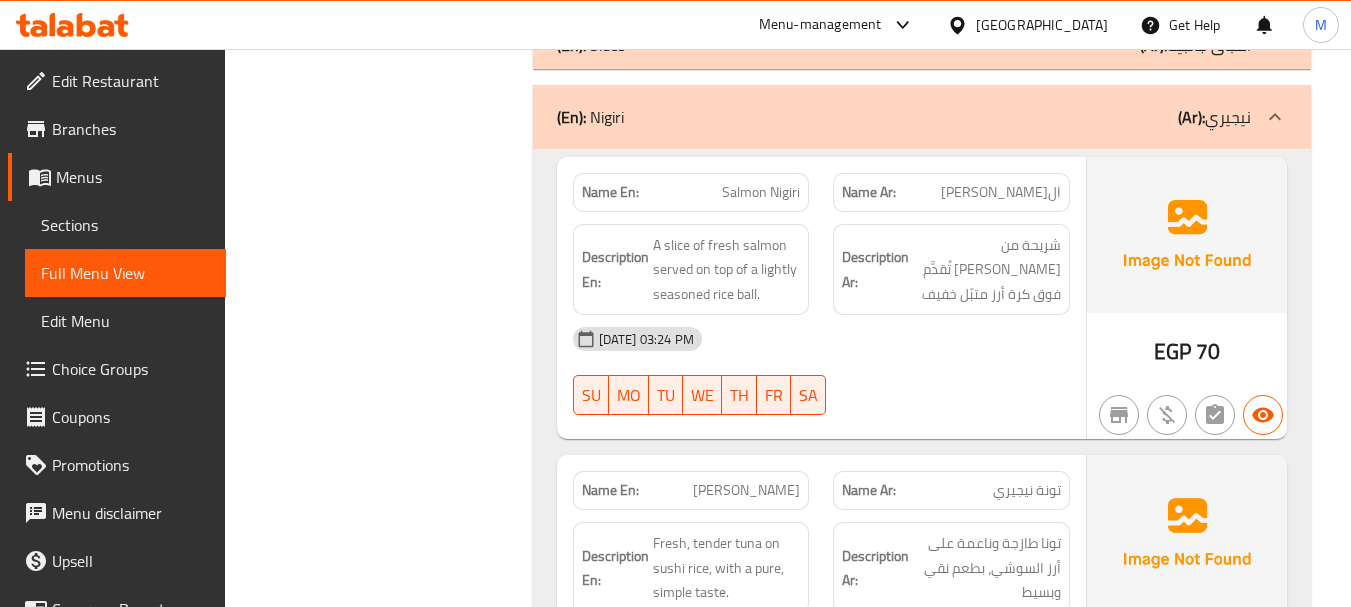 drag, startPoint x: 652, startPoint y: 253, endPoint x: 668, endPoint y: 235, distance: 24.083189 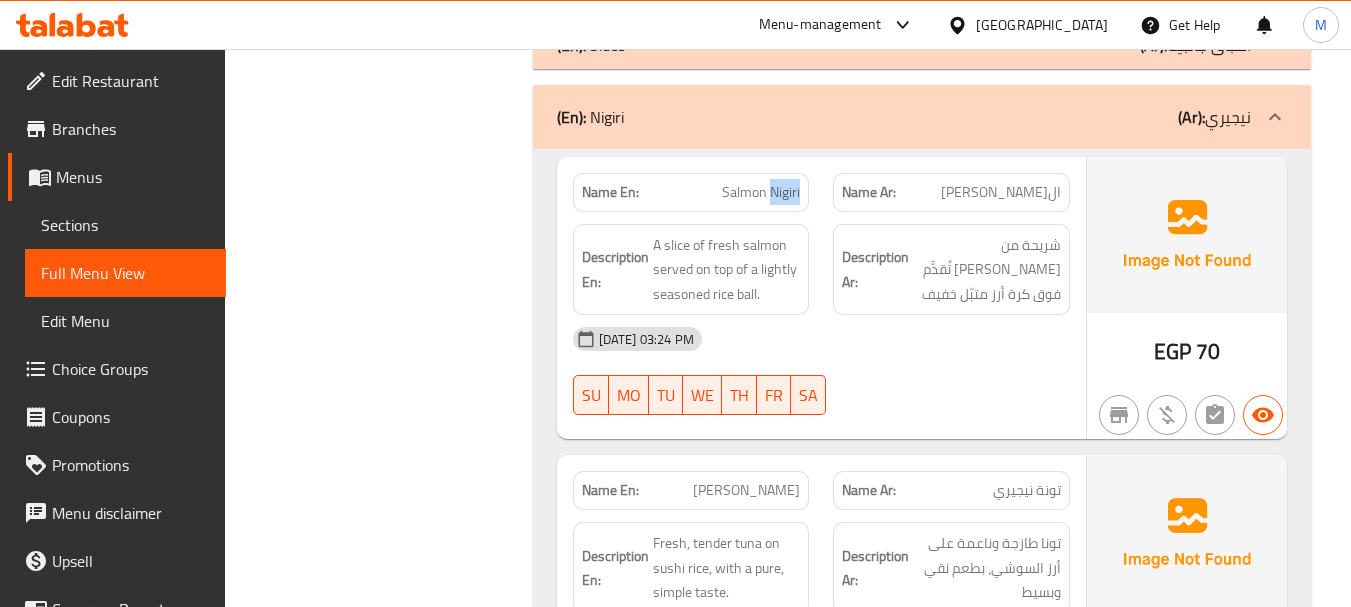 click on "Salmon Nigiri" at bounding box center (728, -5724) 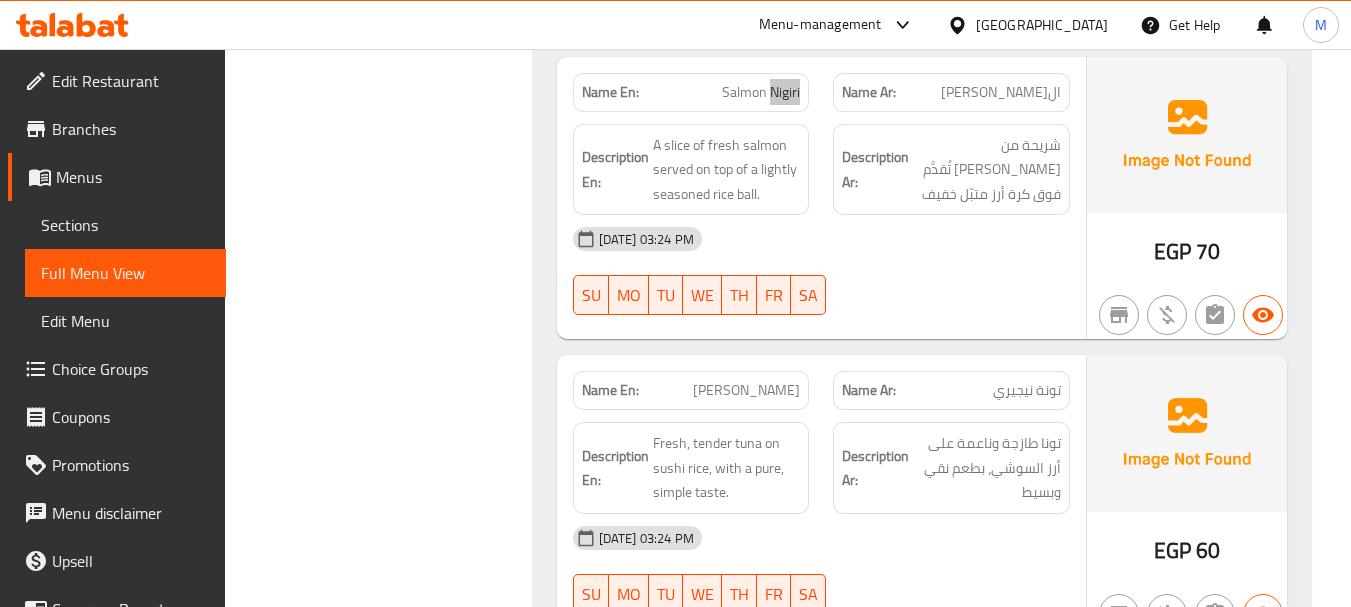 scroll, scrollTop: 6300, scrollLeft: 0, axis: vertical 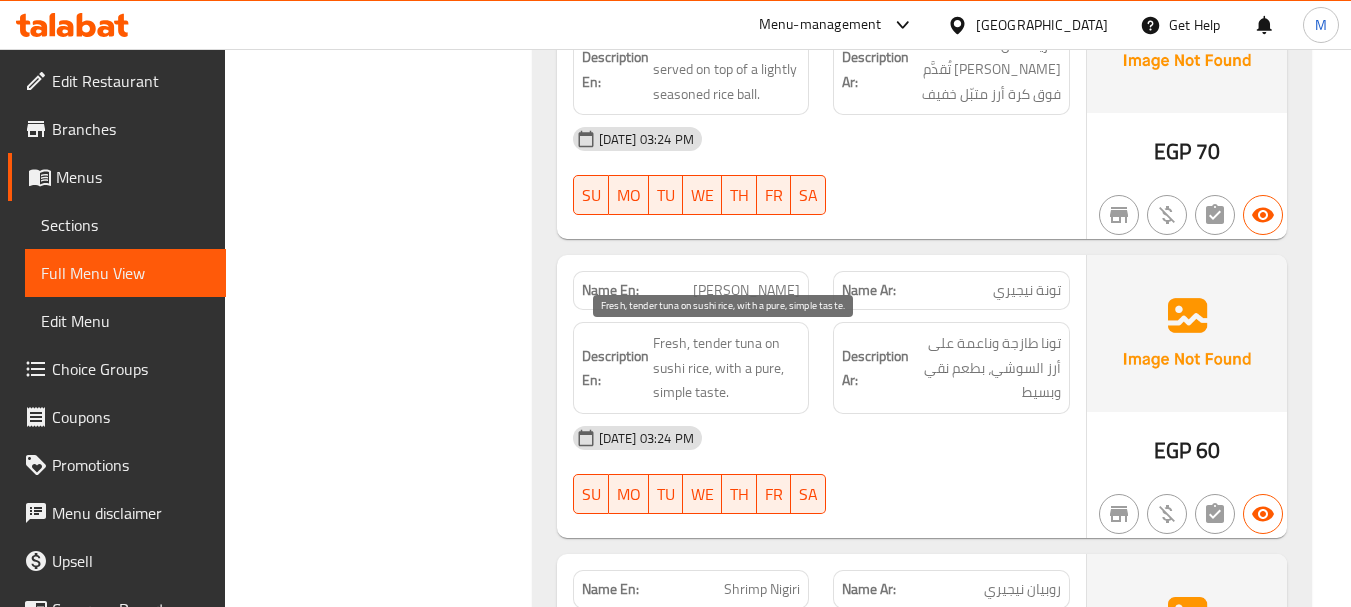 click on "Fresh, tender tuna on sushi rice, with a pure, simple taste." at bounding box center [727, 368] 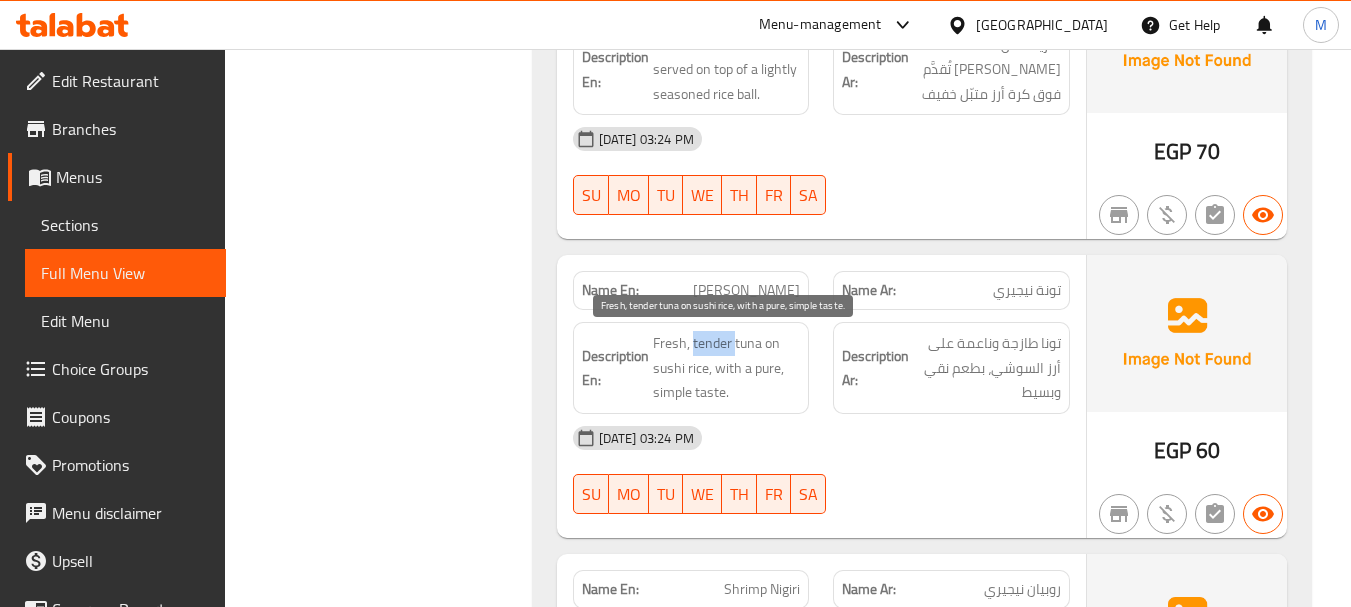 click on "Fresh, tender tuna on sushi rice, with a pure, simple taste." at bounding box center [727, 368] 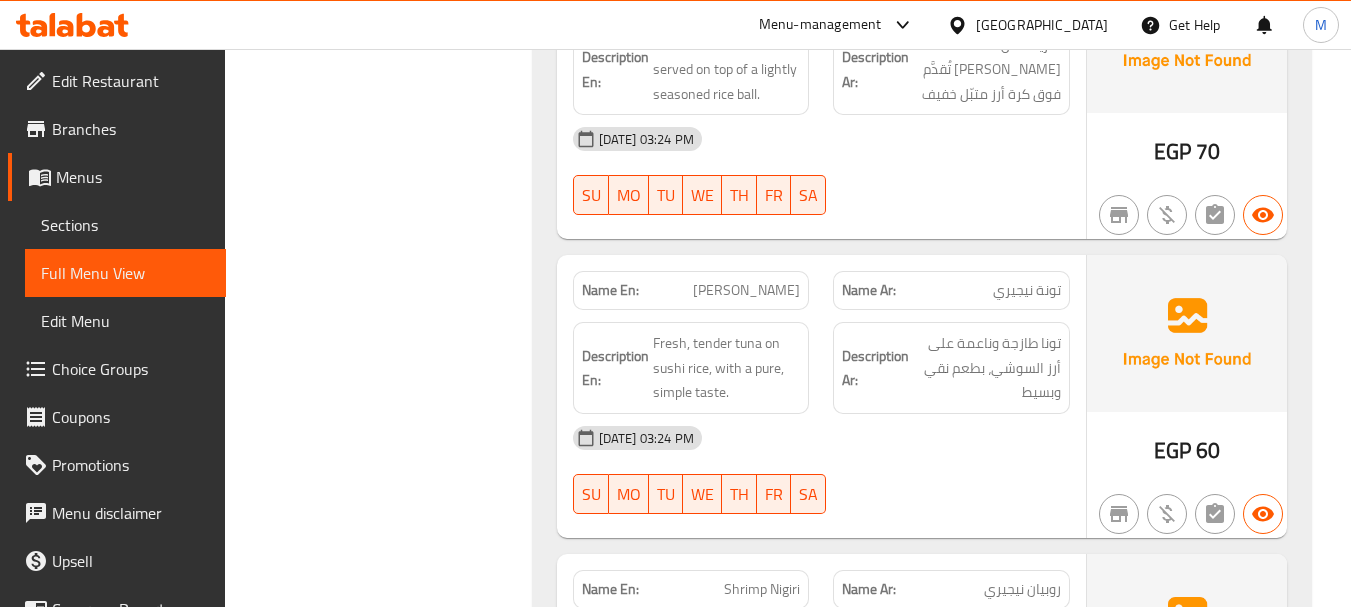 click on "Tuna Nigiri" at bounding box center (732, -5654) 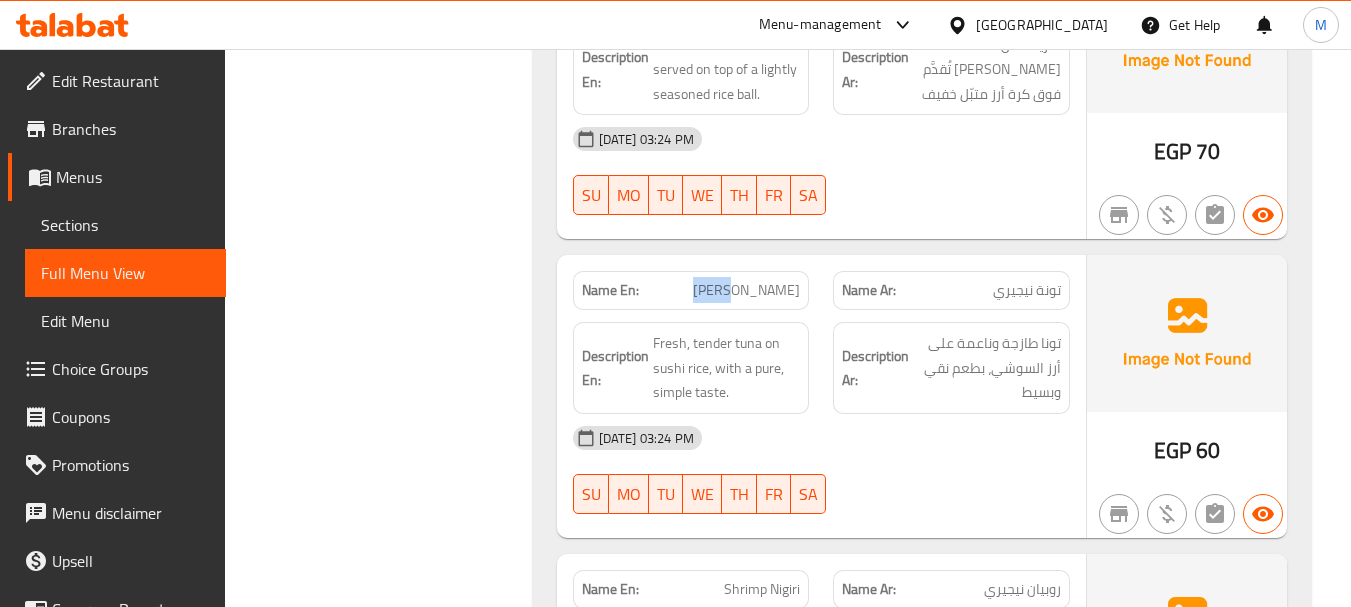 click on "Tuna Nigiri" at bounding box center (732, -5654) 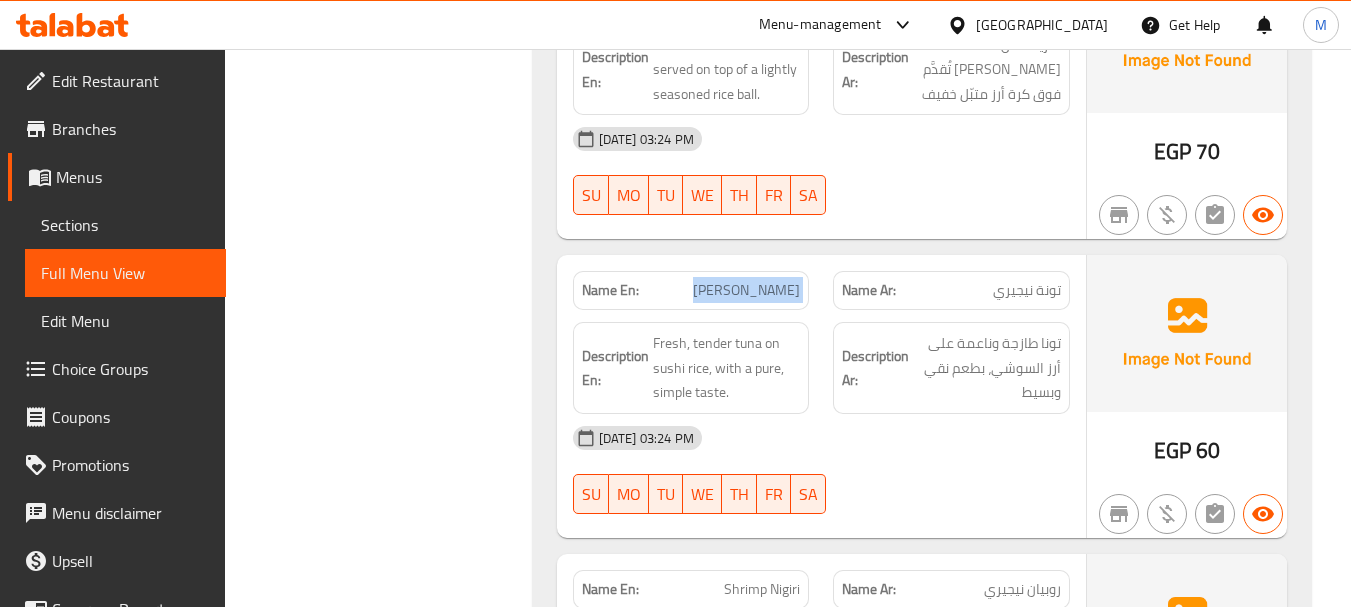 click on "Tuna Nigiri" at bounding box center [732, -5654] 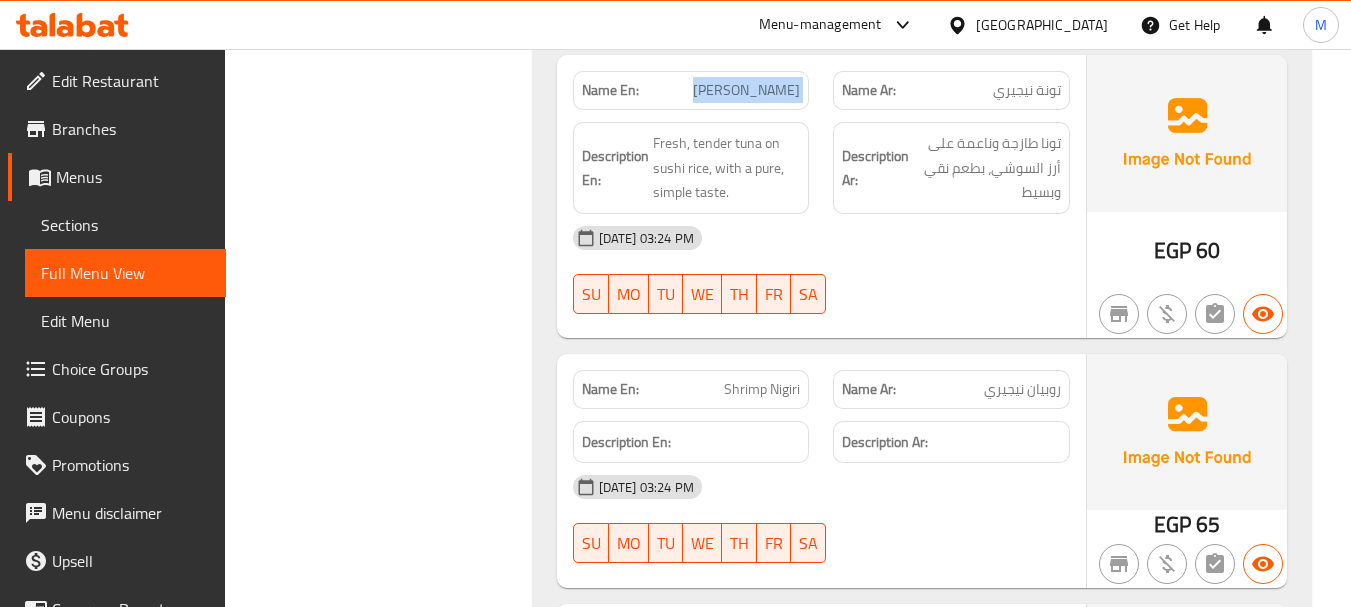 scroll, scrollTop: 6700, scrollLeft: 0, axis: vertical 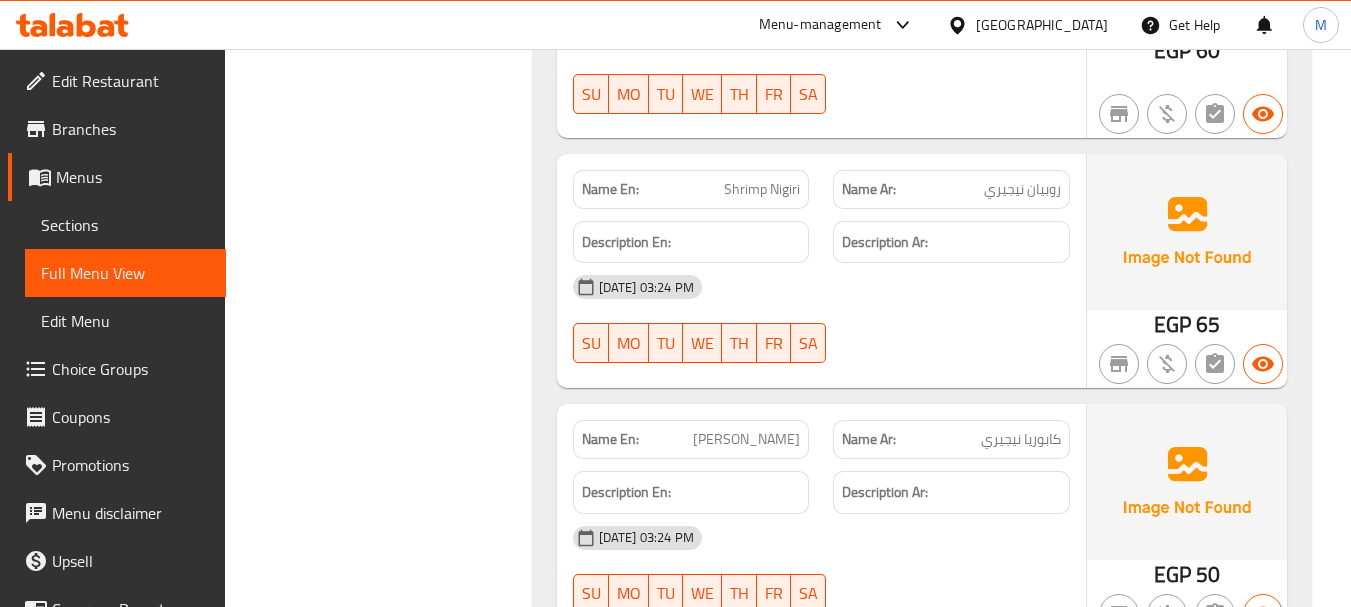click on "Shrimp Nigiri" at bounding box center [750, -4981] 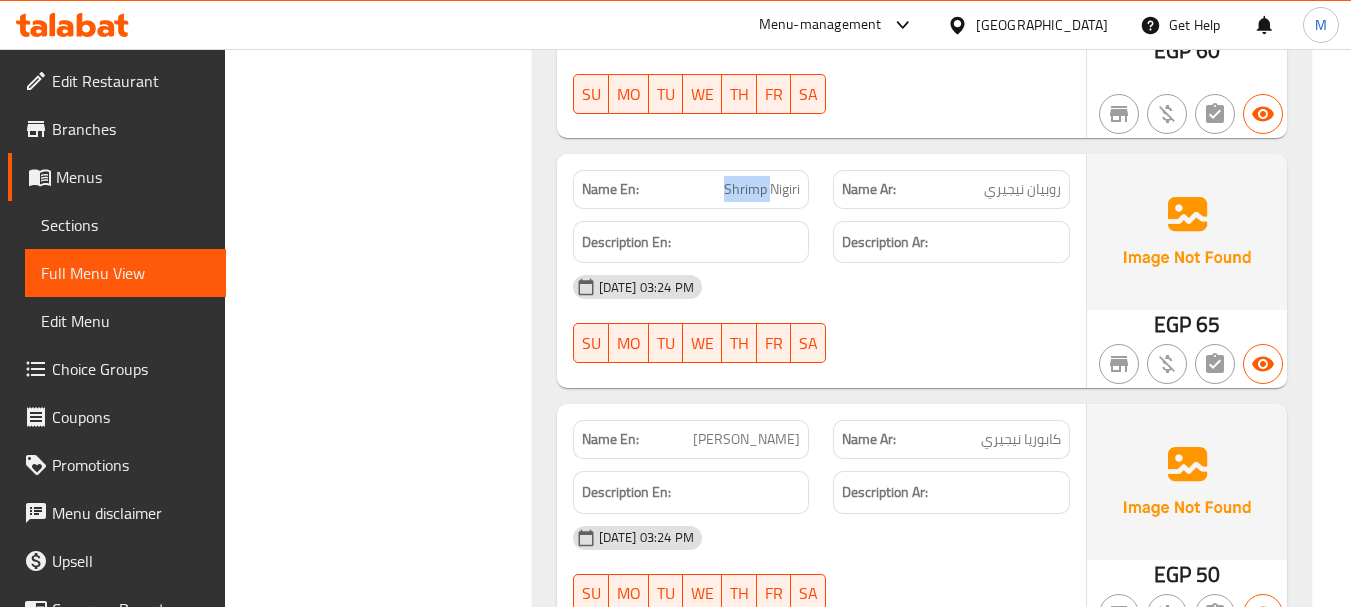 click on "Shrimp Nigiri" at bounding box center [750, -4981] 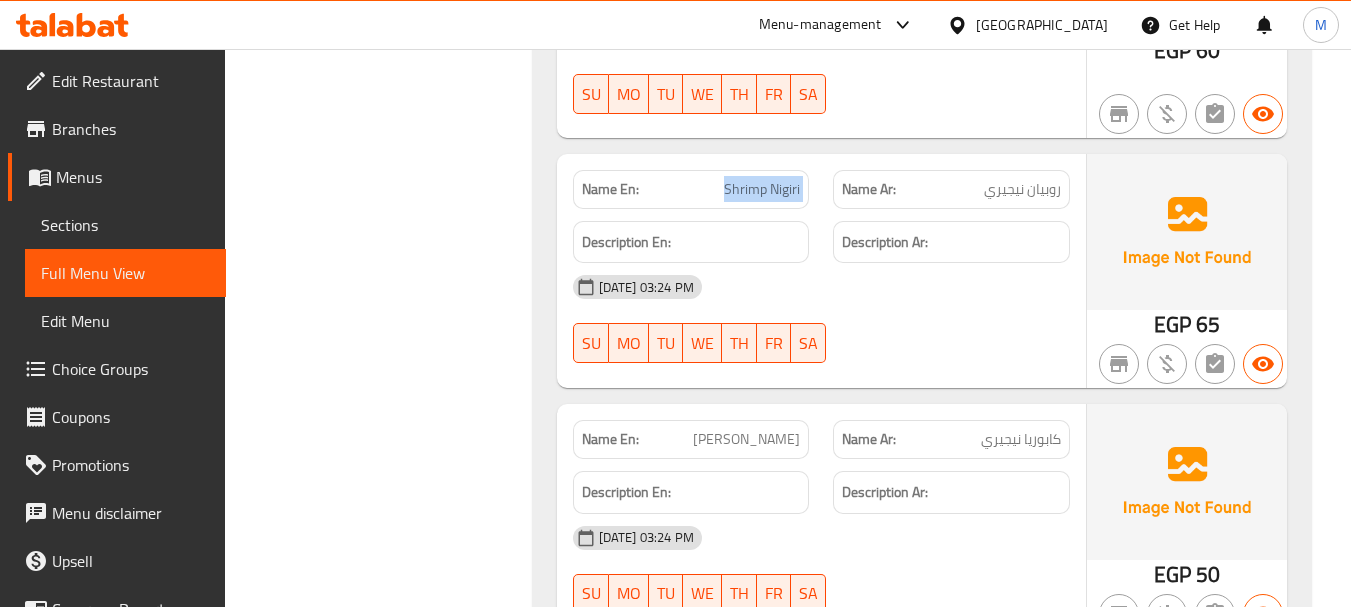 click on "Shrimp Nigiri" at bounding box center (750, -4981) 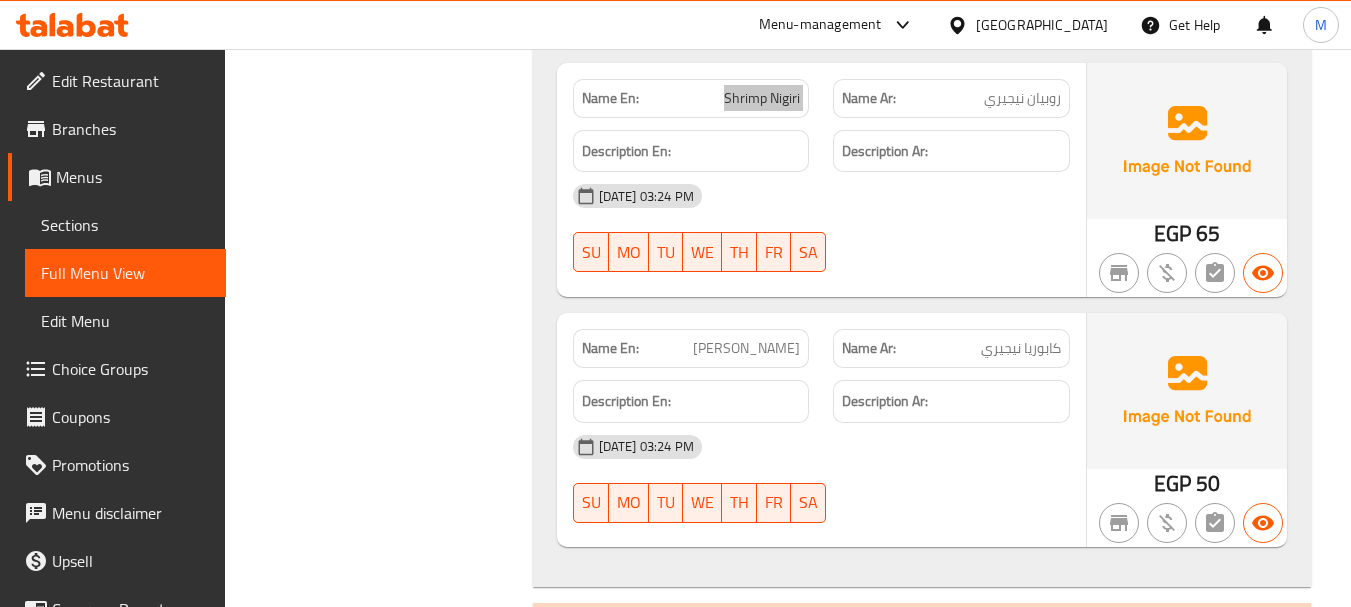 scroll, scrollTop: 6900, scrollLeft: 0, axis: vertical 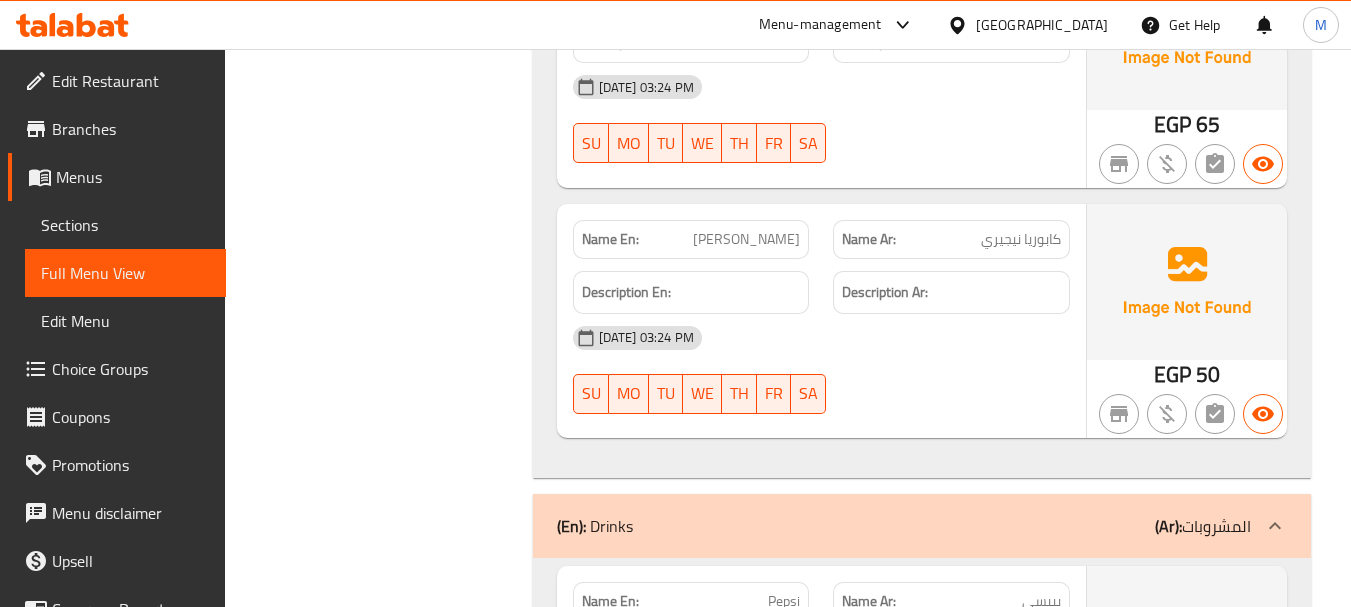 click on "كابوريا نيجيري" at bounding box center [990, -4931] 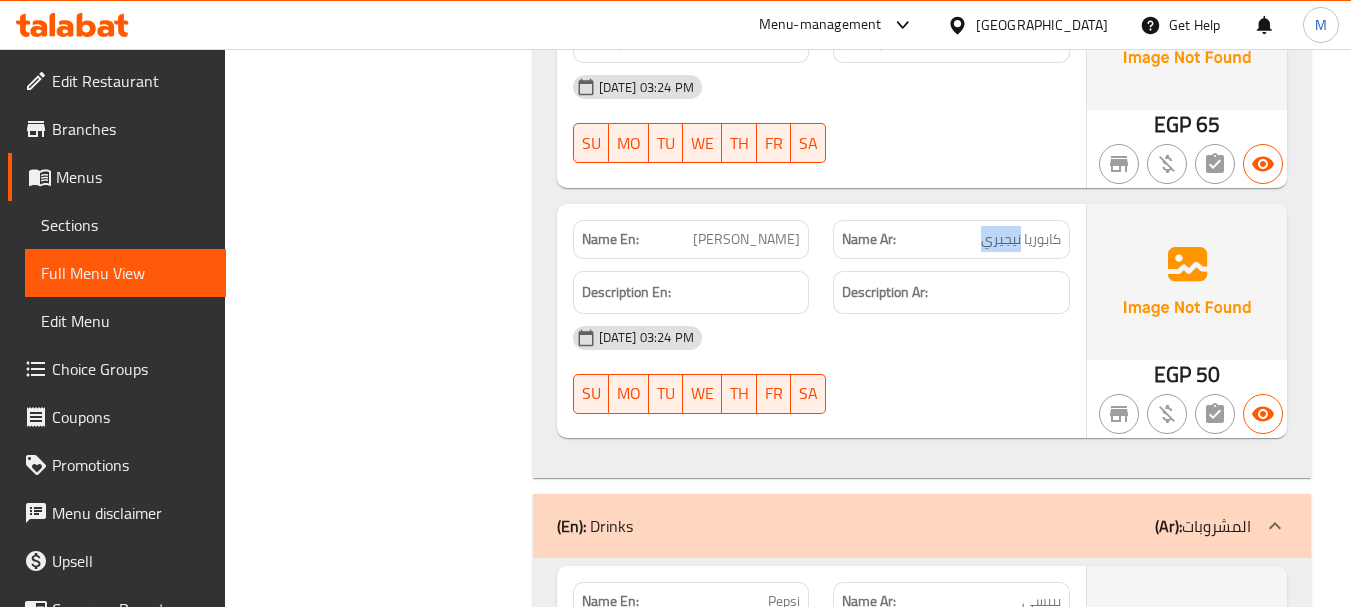 click on "كابوريا نيجيري" at bounding box center (990, -4931) 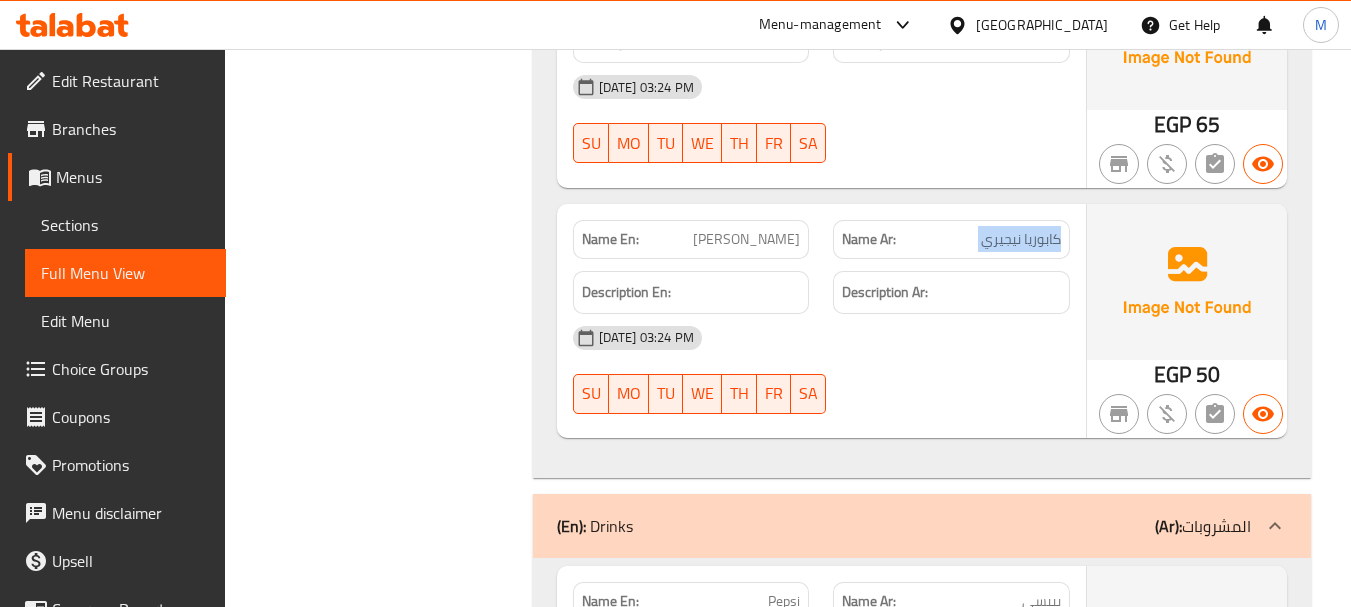click on "كابوريا نيجيري" at bounding box center [990, -4931] 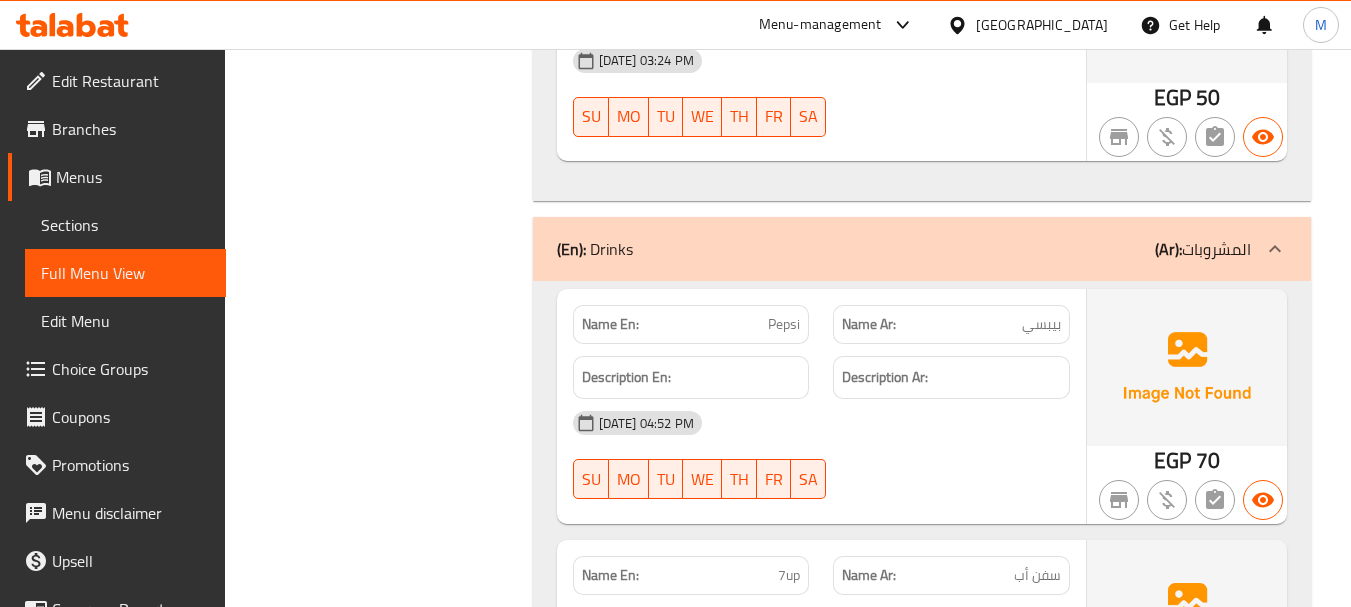 scroll, scrollTop: 7200, scrollLeft: 0, axis: vertical 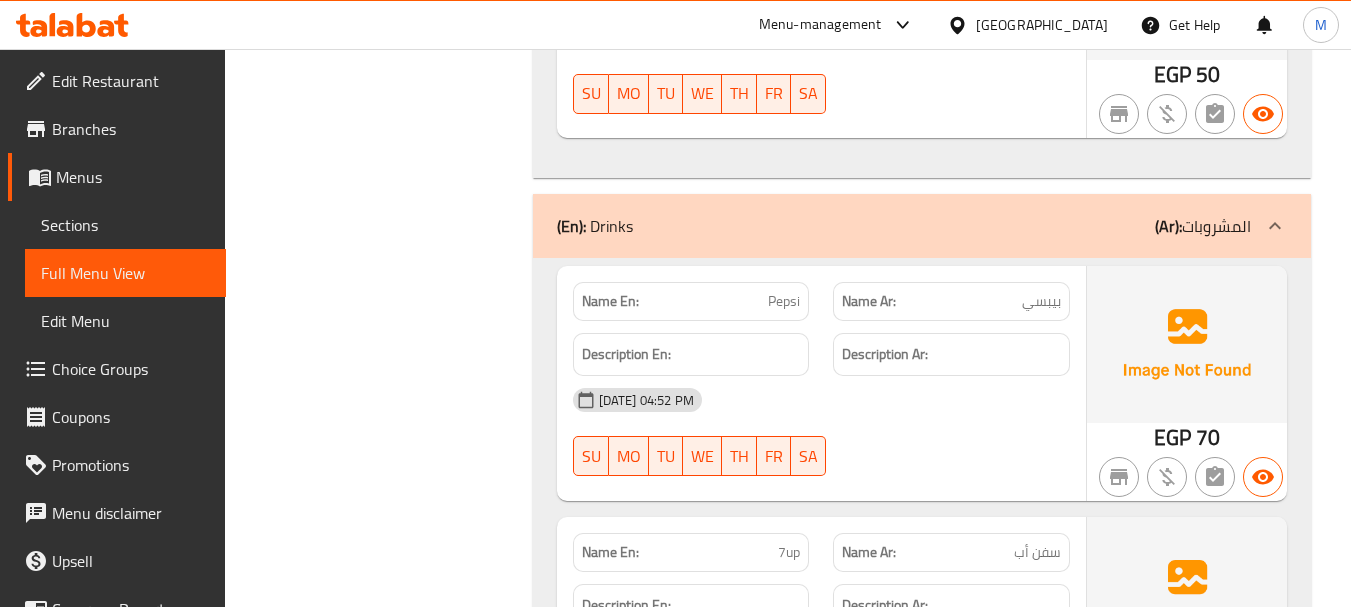 click 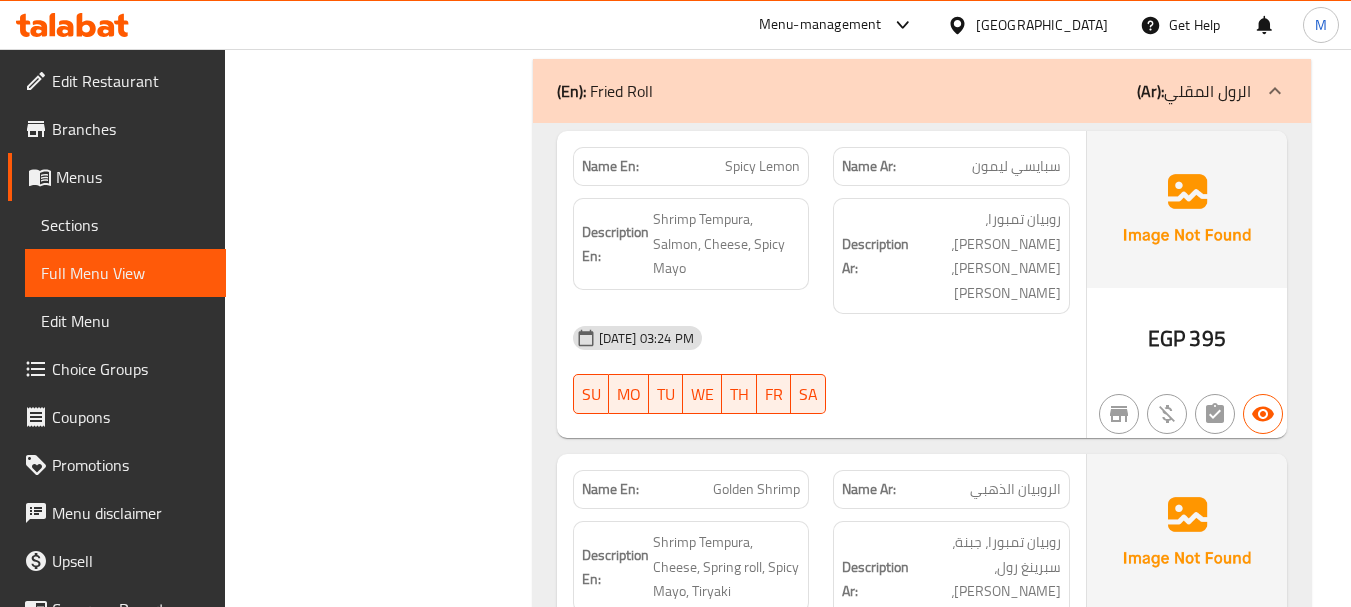 scroll, scrollTop: 7400, scrollLeft: 0, axis: vertical 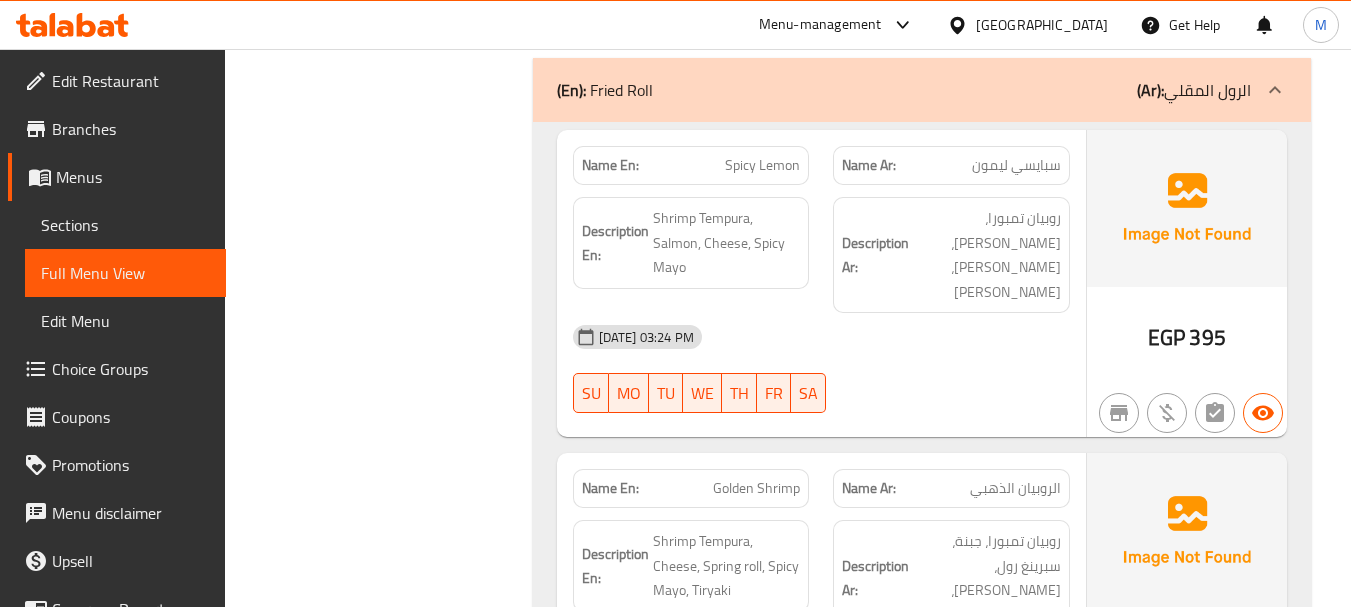 click on "Spicy Lemon" at bounding box center (728, -7024) 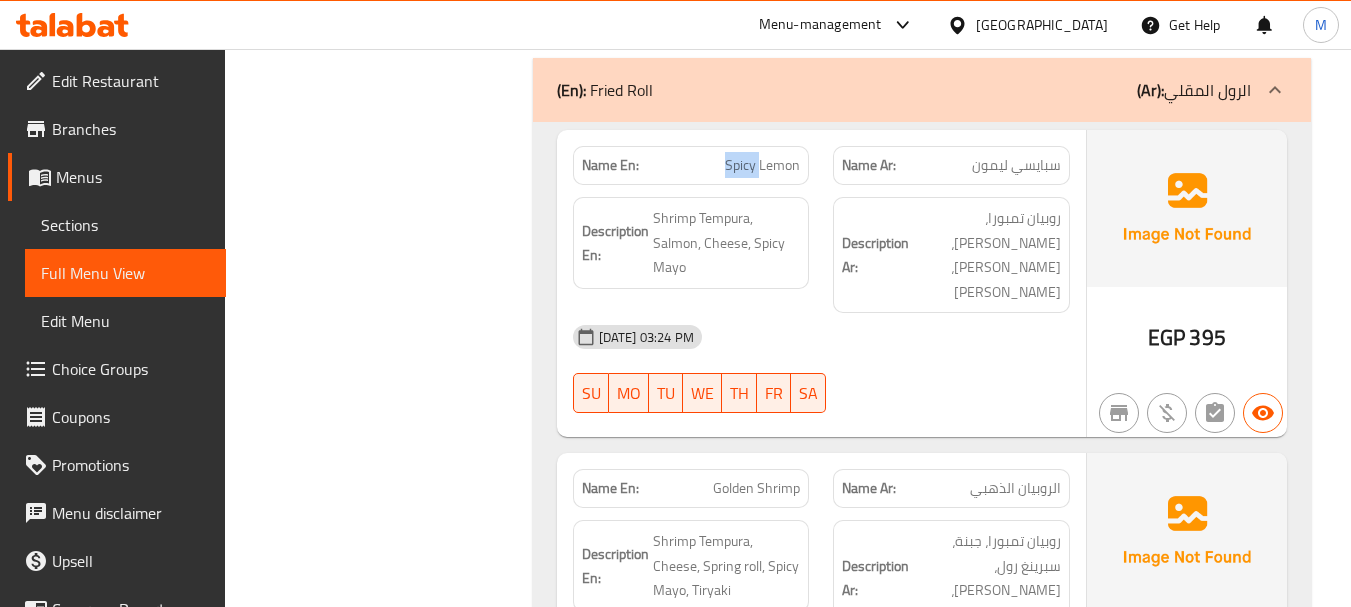 click on "Spicy Lemon" at bounding box center (728, -7024) 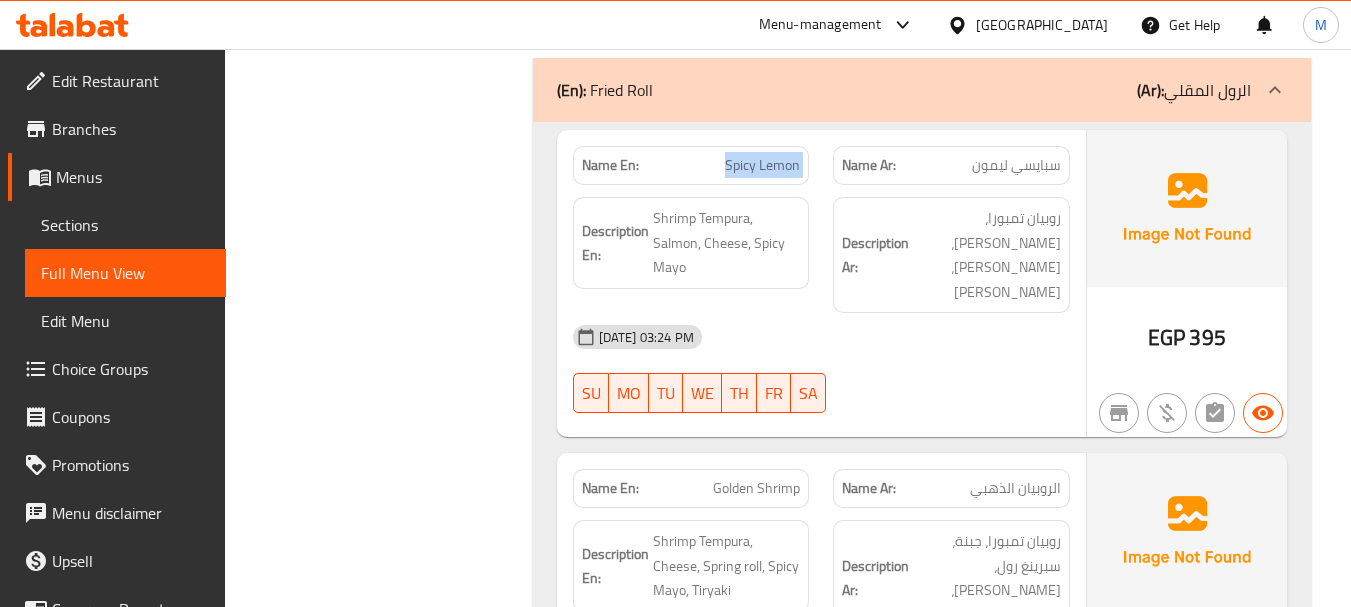 click on "Spicy Lemon" at bounding box center (728, -7024) 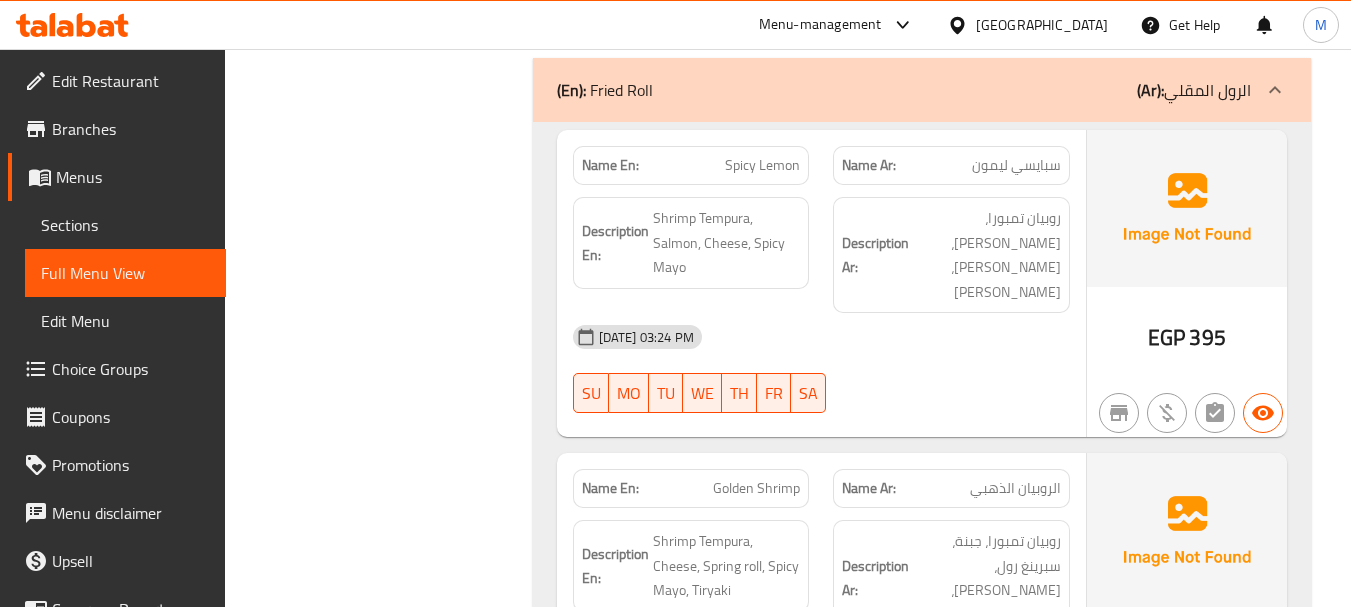 click on "سبايسي ليمون" at bounding box center [977, -7013] 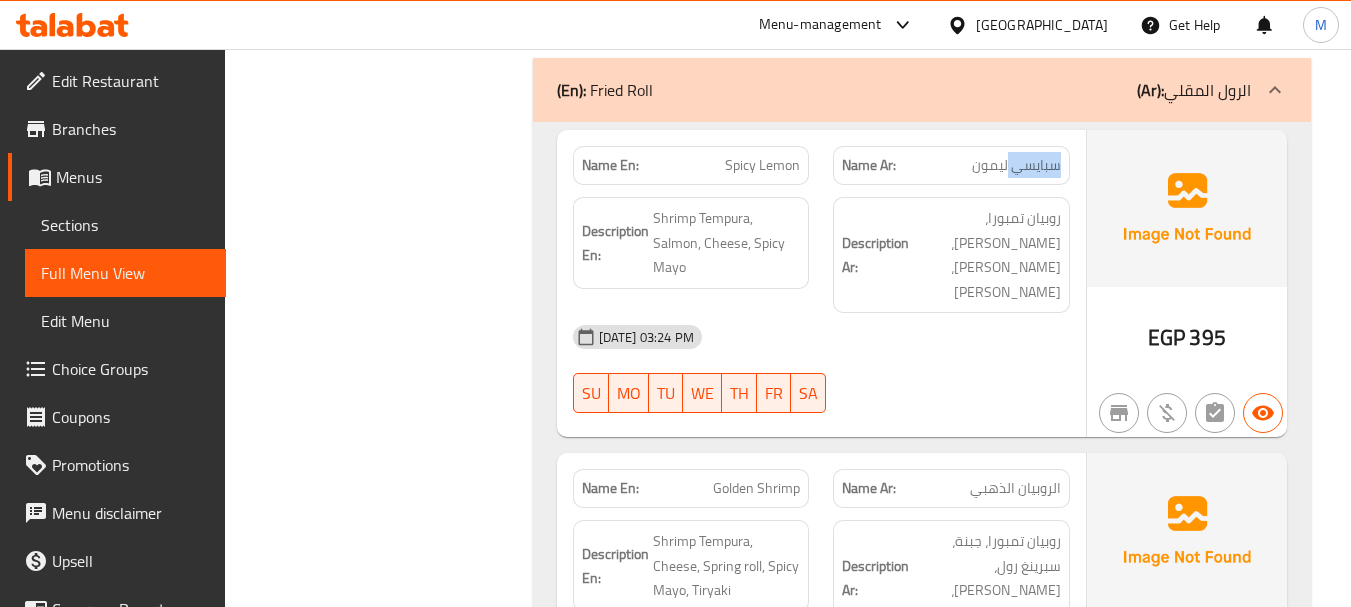 click on "سبايسي ليمون" at bounding box center (977, -7013) 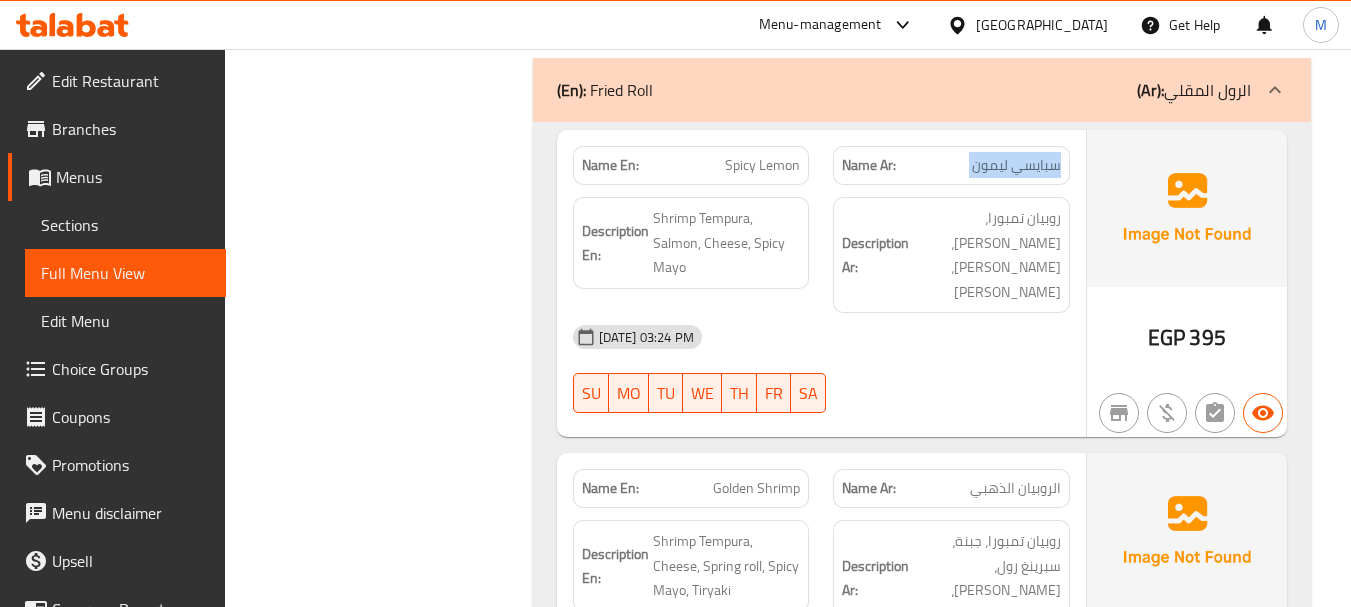 click on "سبايسي ليمون" at bounding box center [977, -7013] 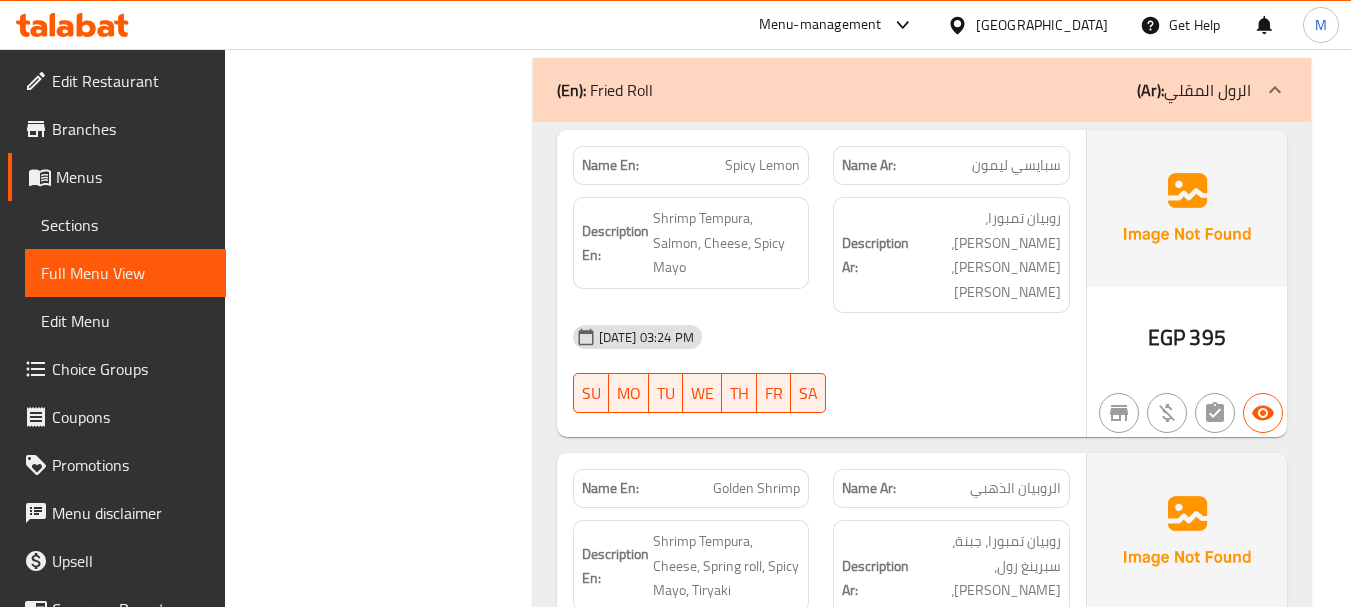 click on "Spicy Lemon" at bounding box center [728, -7024] 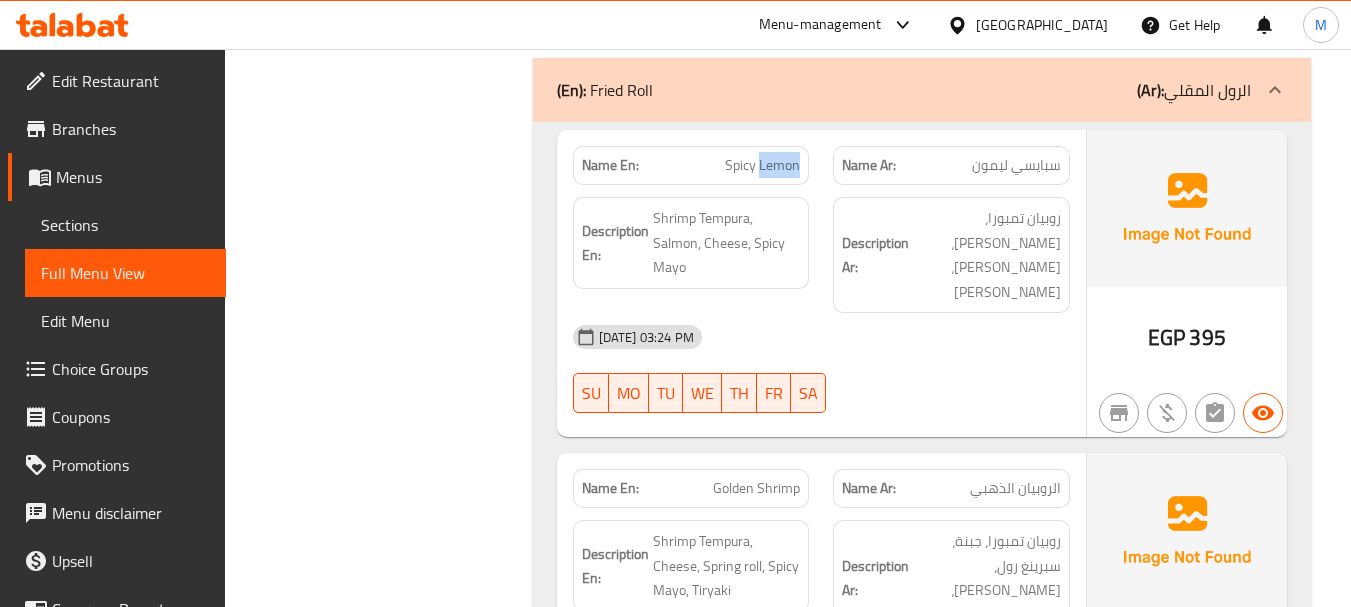 click on "Spicy Lemon" at bounding box center [728, -7024] 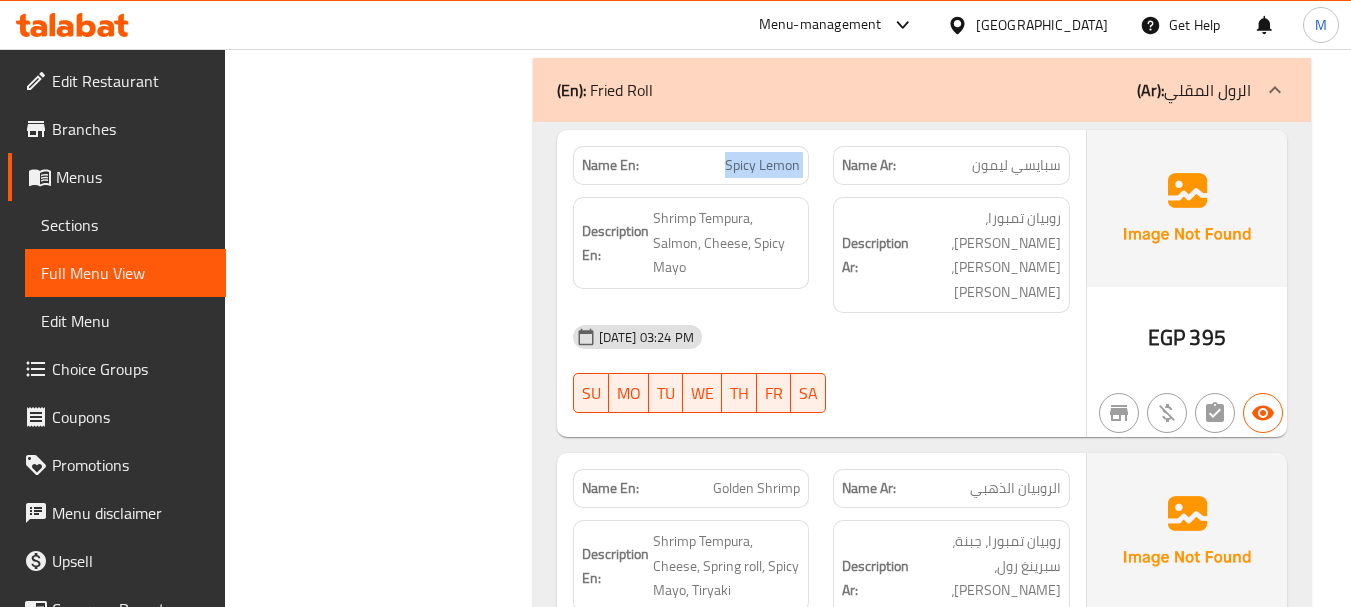 click on "Spicy Lemon" at bounding box center (728, -7024) 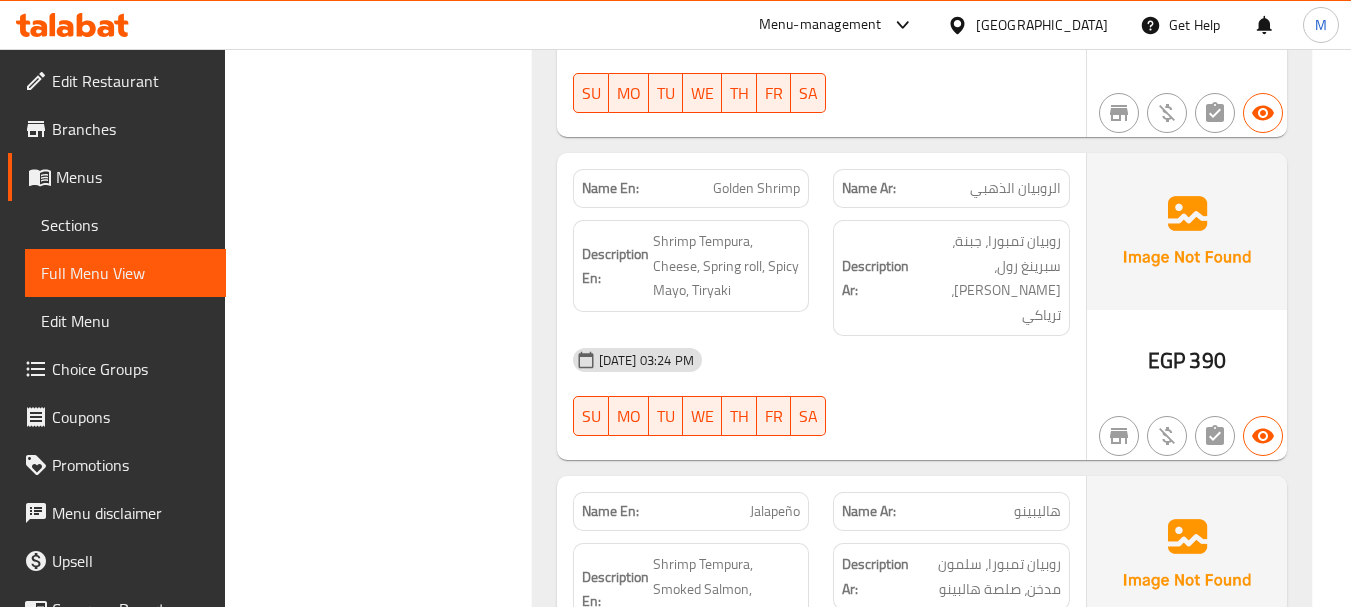 click on "Golden Shrimp" at bounding box center (732, -7054) 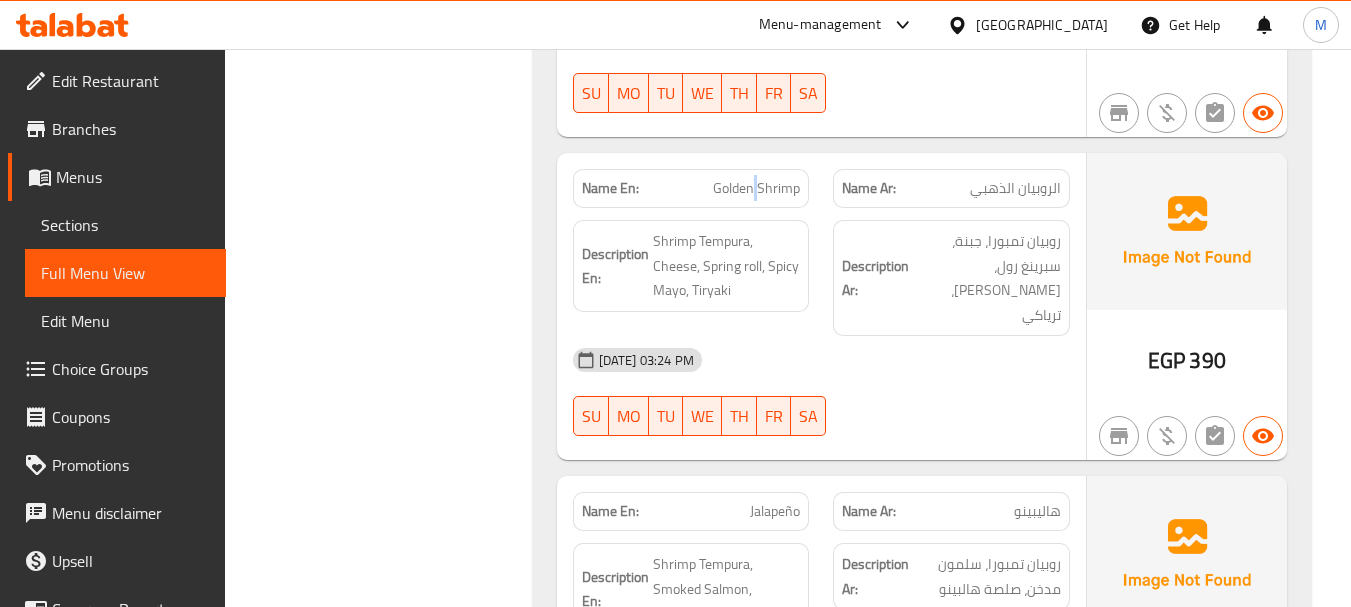 click on "Golden Shrimp" at bounding box center (732, -7054) 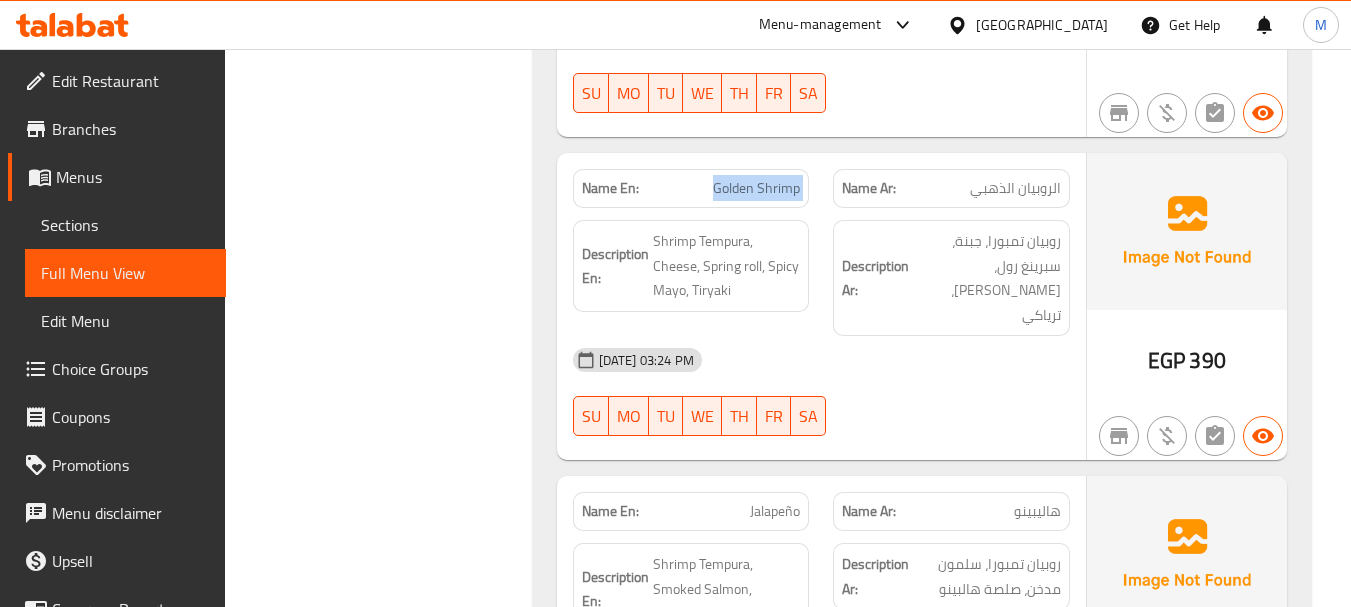 click on "Golden Shrimp" at bounding box center (732, -7054) 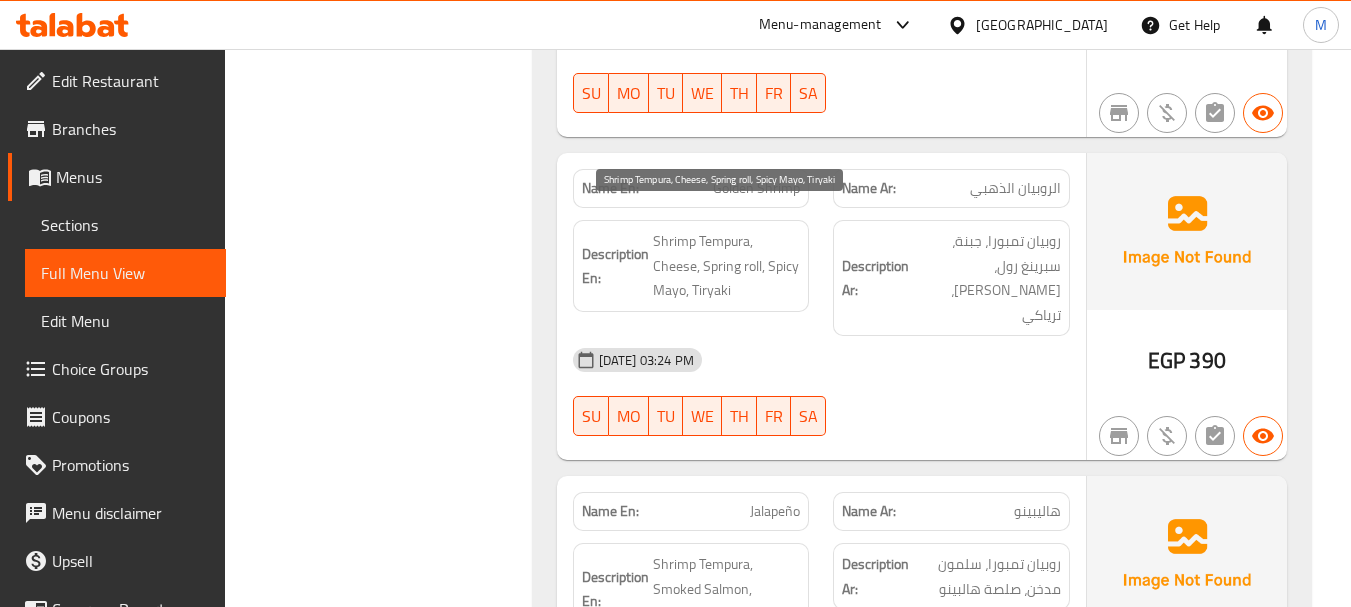 click on "Shrimp Tempura, Cheese, Spring roll, Spicy Mayo, Tiryaki" at bounding box center [727, 266] 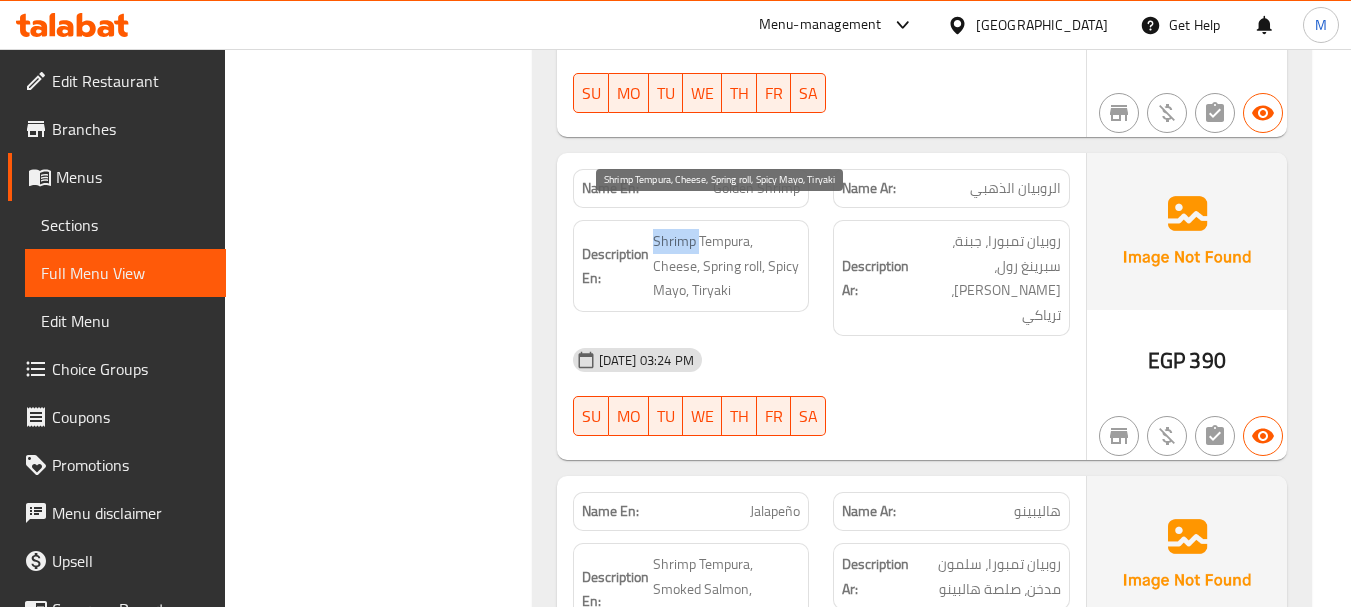 click on "Shrimp Tempura, Cheese, Spring roll, Spicy Mayo, Tiryaki" at bounding box center (727, 266) 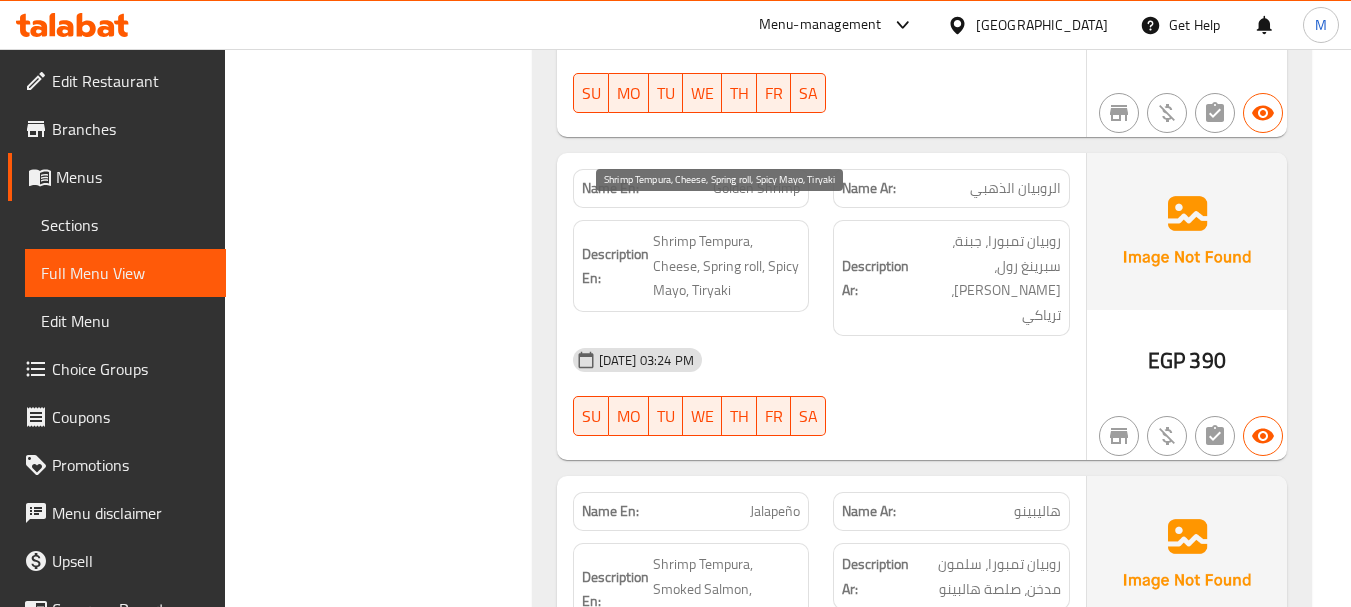 click on "Shrimp Tempura, Cheese, Spring roll, Spicy Mayo, Tiryaki" at bounding box center [727, 266] 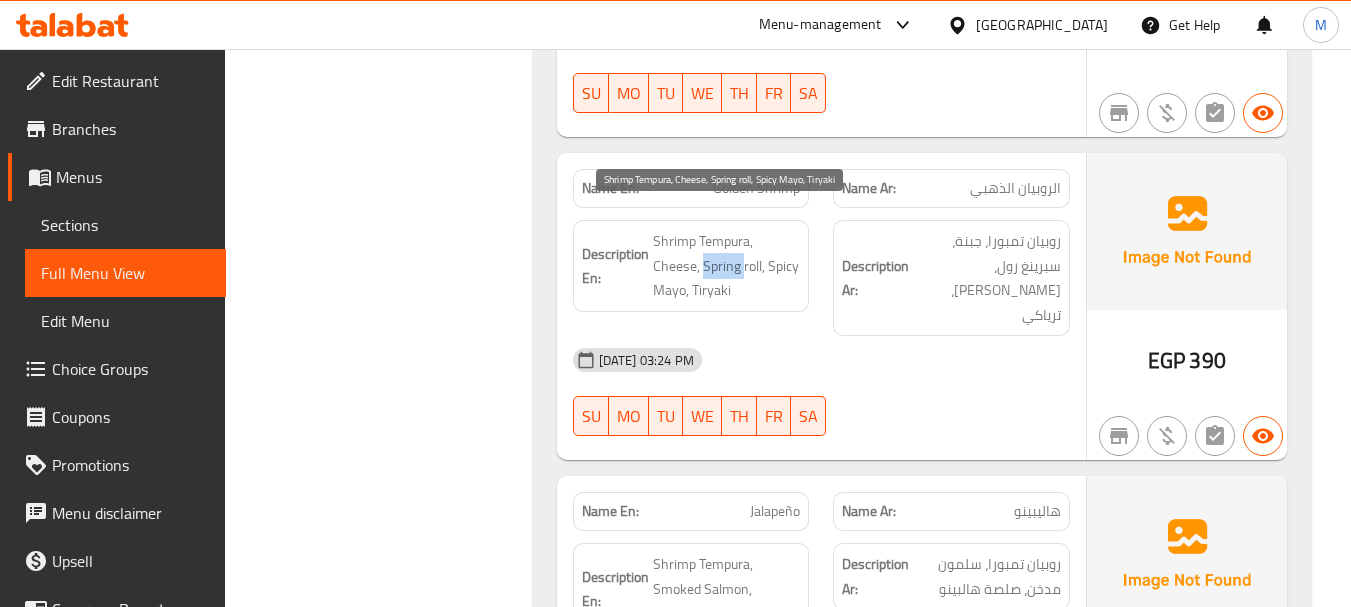 click on "Shrimp Tempura, Cheese, Spring roll, Spicy Mayo, Tiryaki" at bounding box center [727, 266] 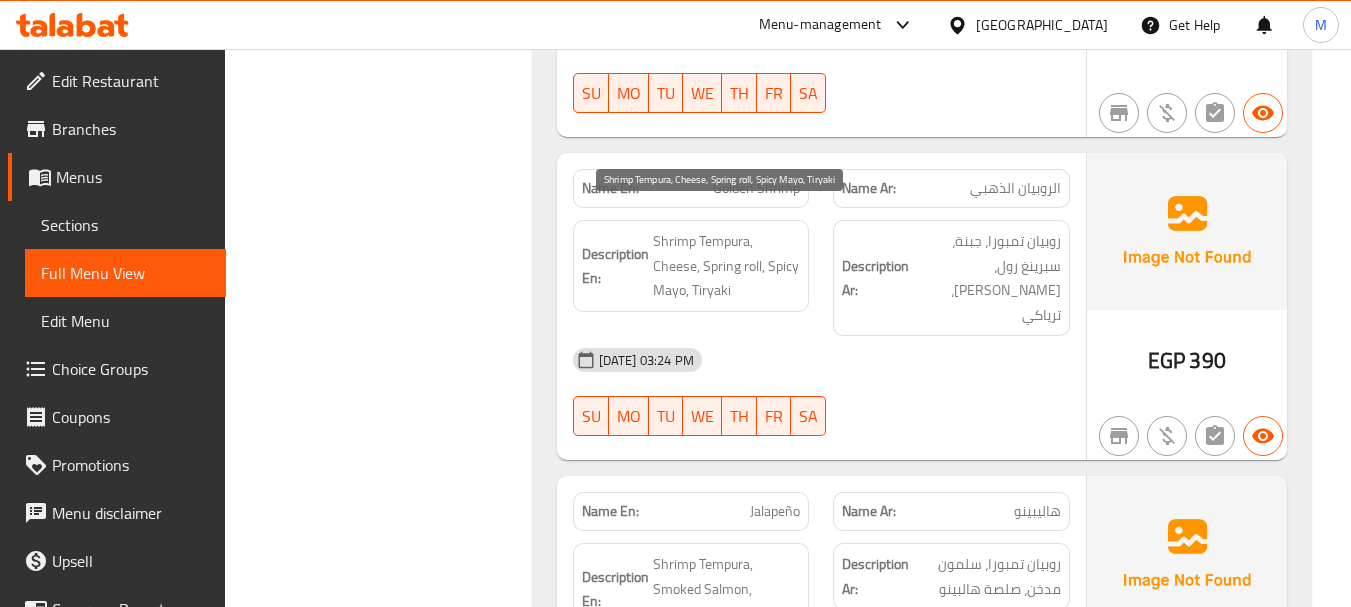 click on "Shrimp Tempura, Cheese, Spring roll, Spicy Mayo, Tiryaki" at bounding box center [727, 266] 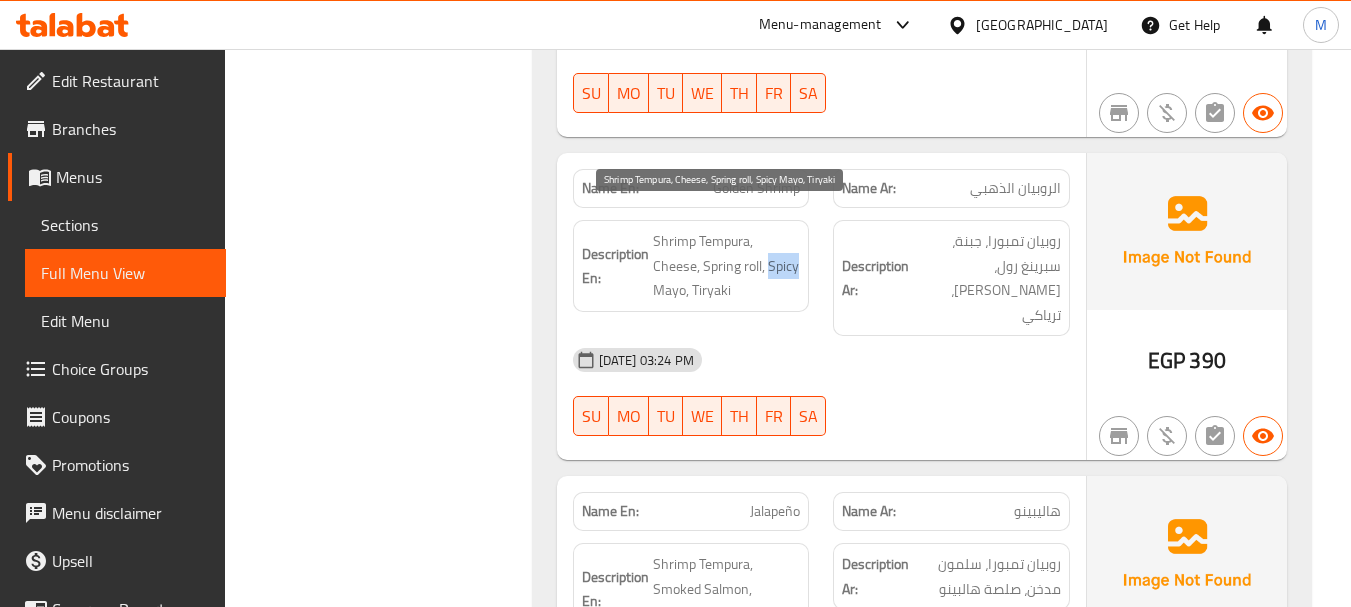 click on "Shrimp Tempura, Cheese, Spring roll, Spicy Mayo, Tiryaki" at bounding box center (727, 266) 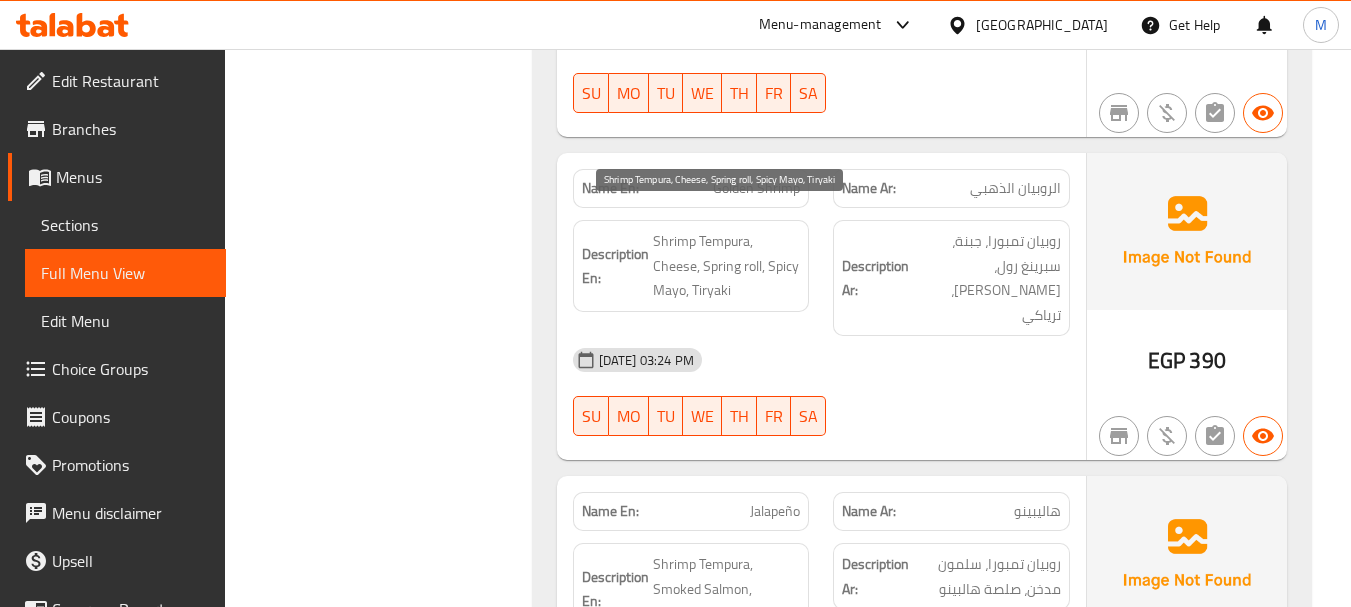 click on "Shrimp Tempura, Cheese, Spring roll, Spicy Mayo, Tiryaki" at bounding box center (727, 266) 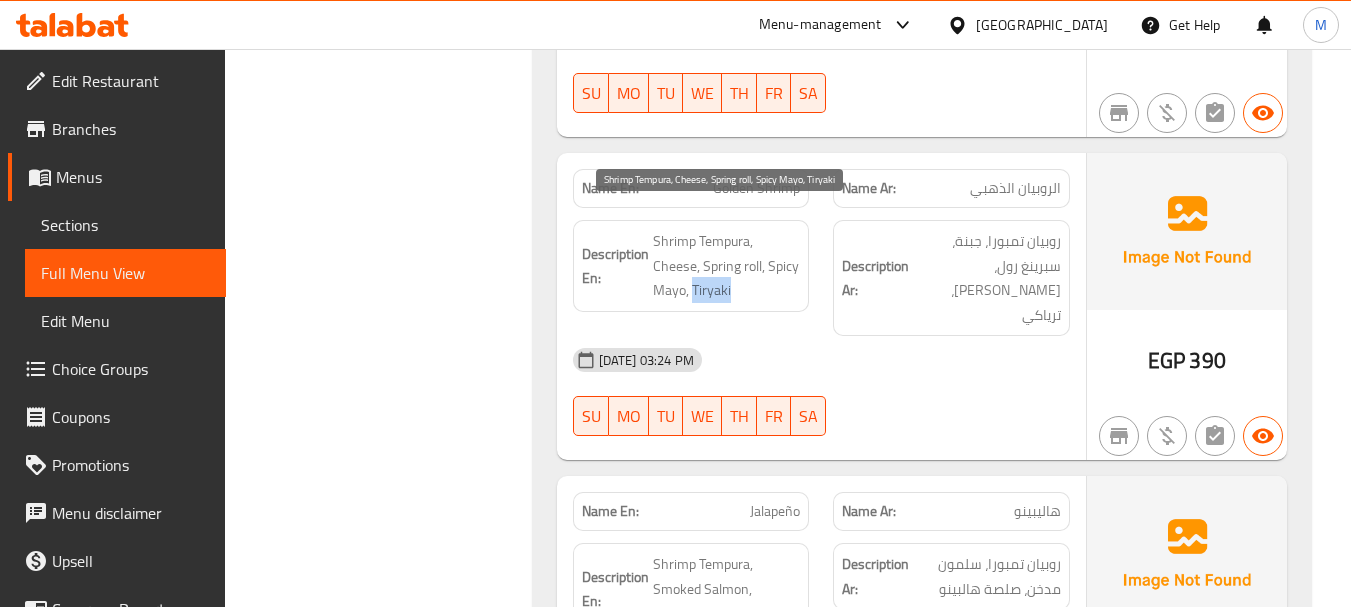 click on "Shrimp Tempura, Cheese, Spring roll, Spicy Mayo, Tiryaki" at bounding box center [727, 266] 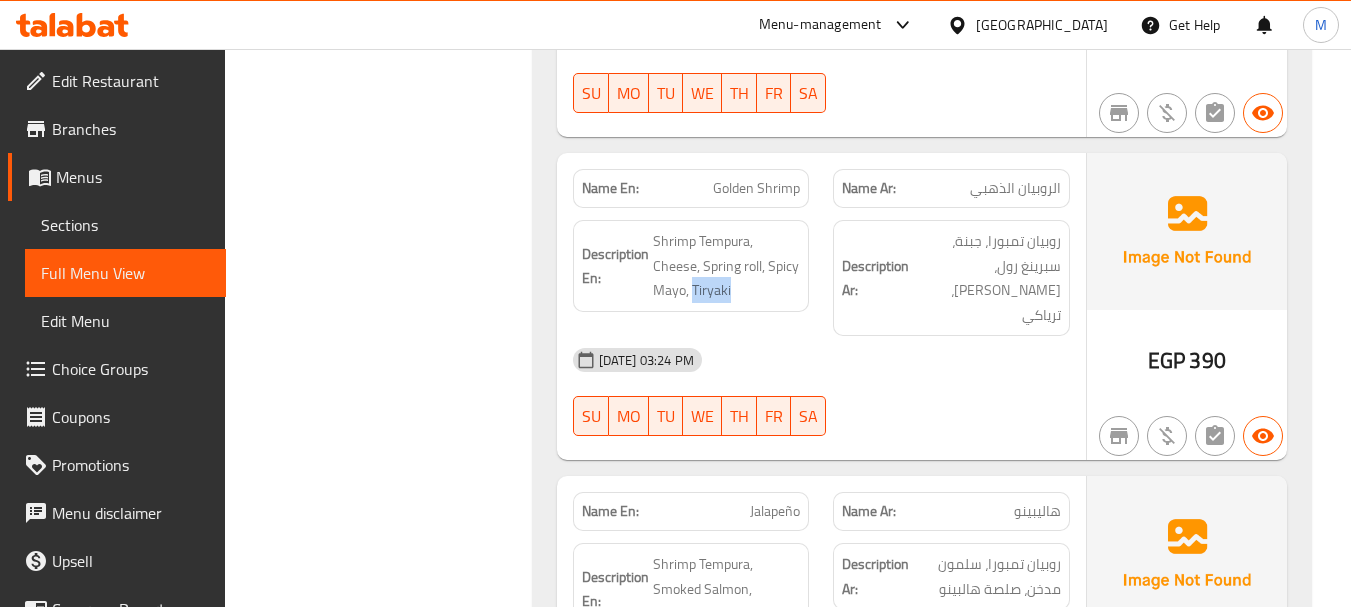 click on "Golden Shrimp" at bounding box center [732, -7054] 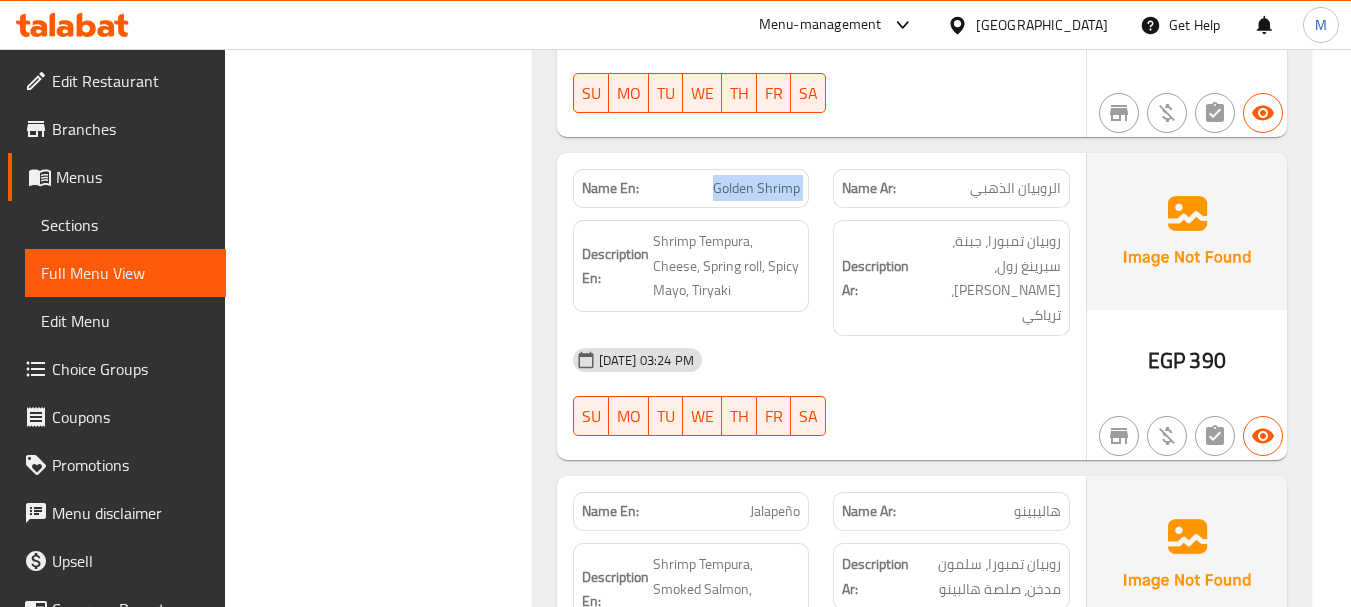 click on "Golden Shrimp" at bounding box center (732, -7054) 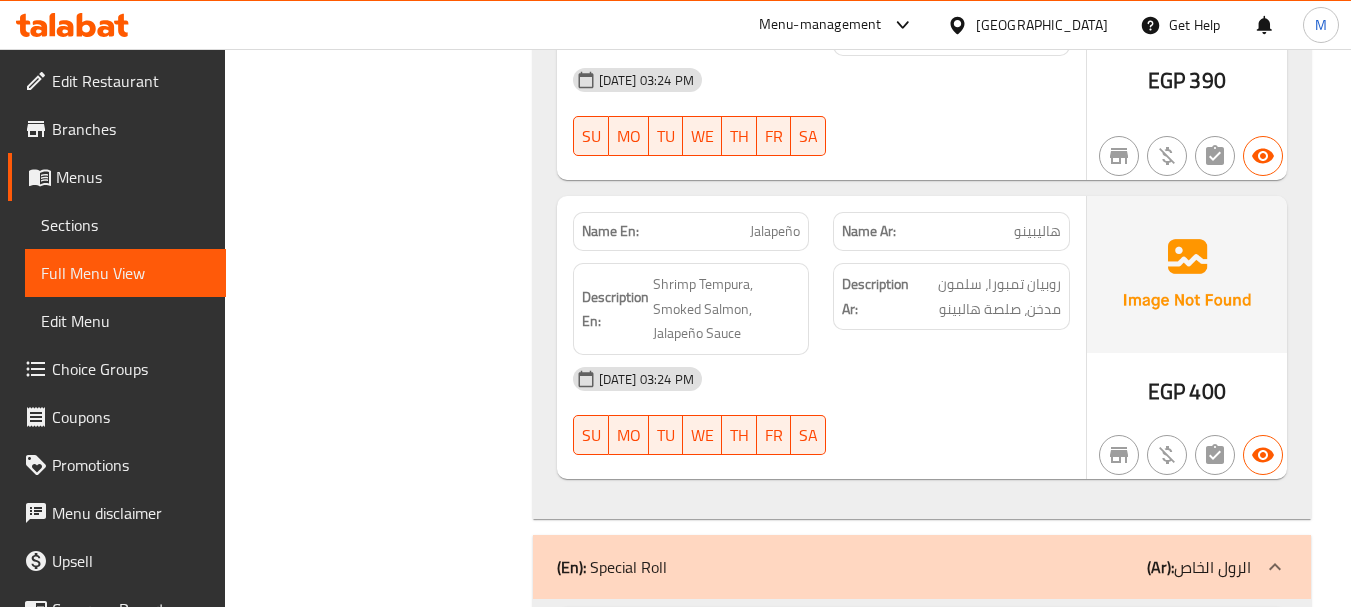 scroll, scrollTop: 8000, scrollLeft: 0, axis: vertical 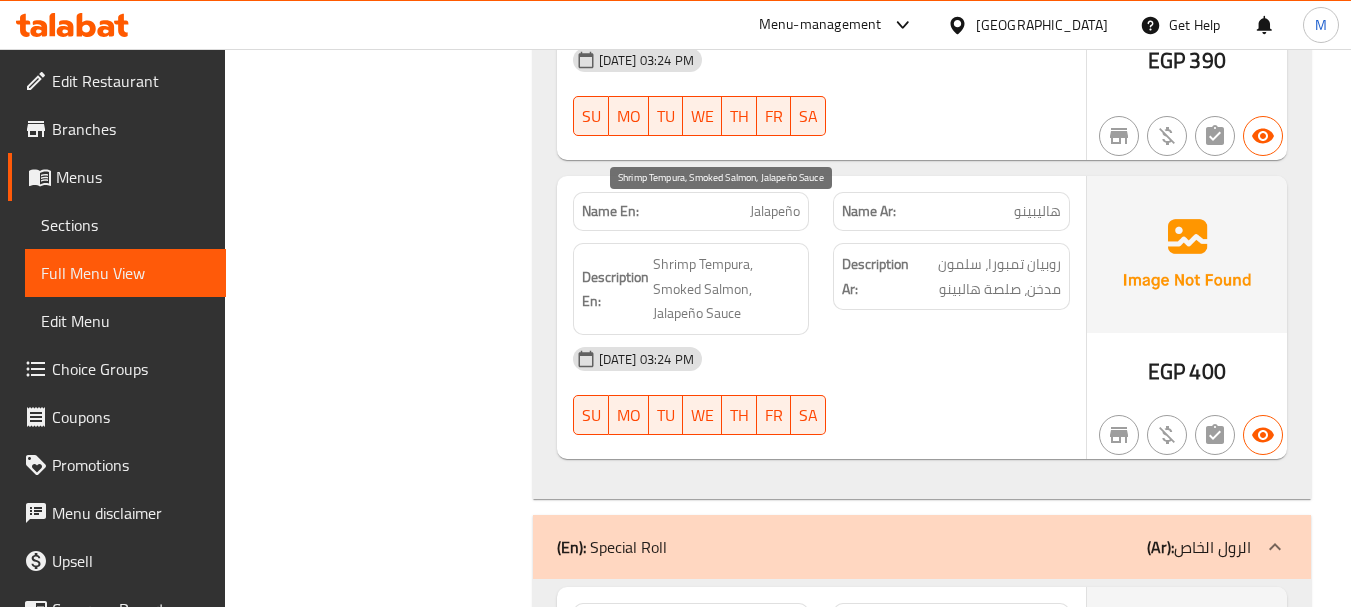click on "Shrimp Tempura, Smoked Salmon, Jalapeño Sauce" at bounding box center [727, 289] 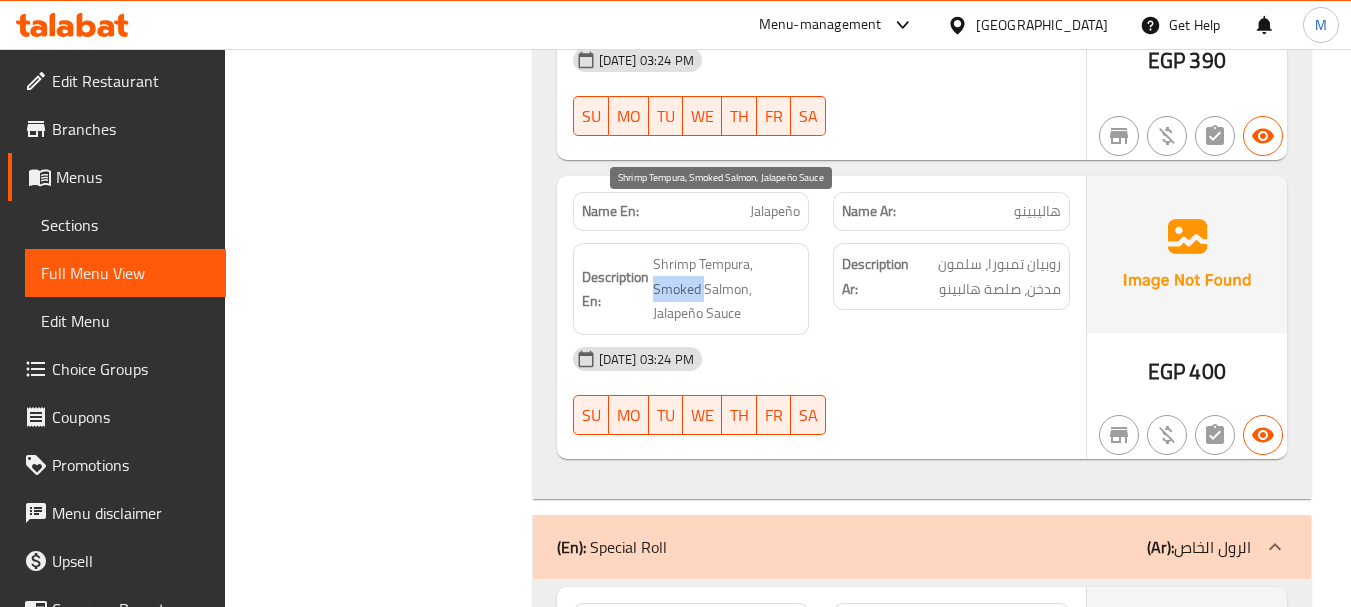 click on "Shrimp Tempura, Smoked Salmon, Jalapeño Sauce" at bounding box center (727, 289) 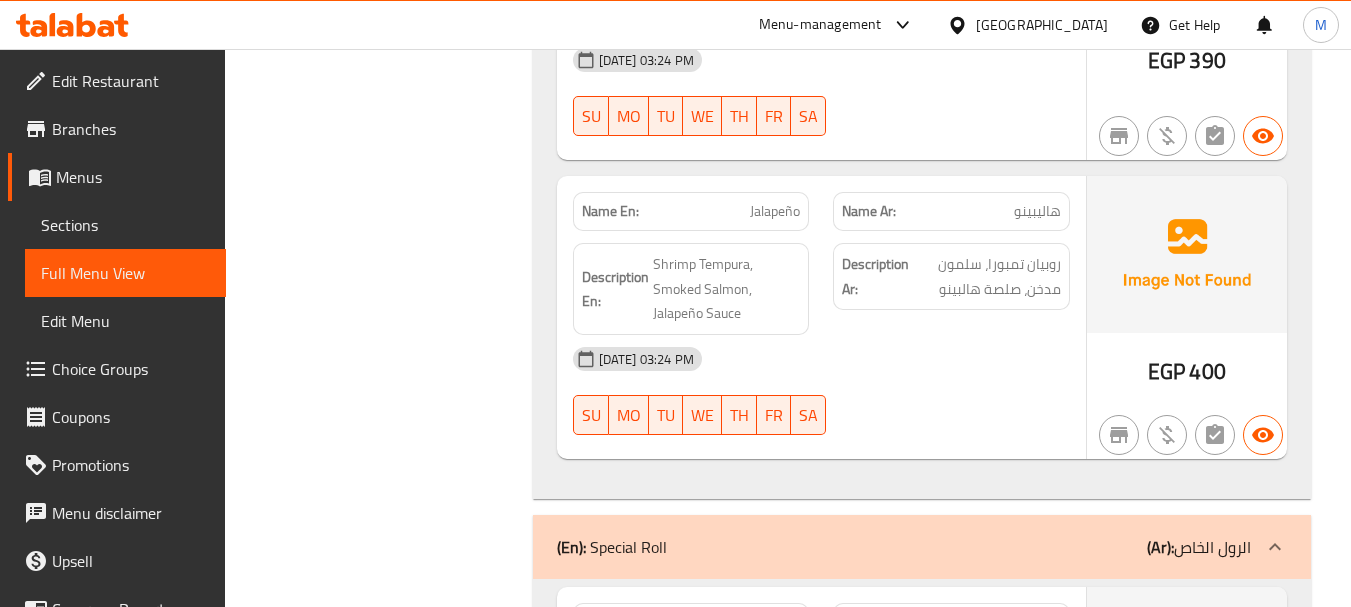 click on "Jalapeño" at bounding box center [750, -6281] 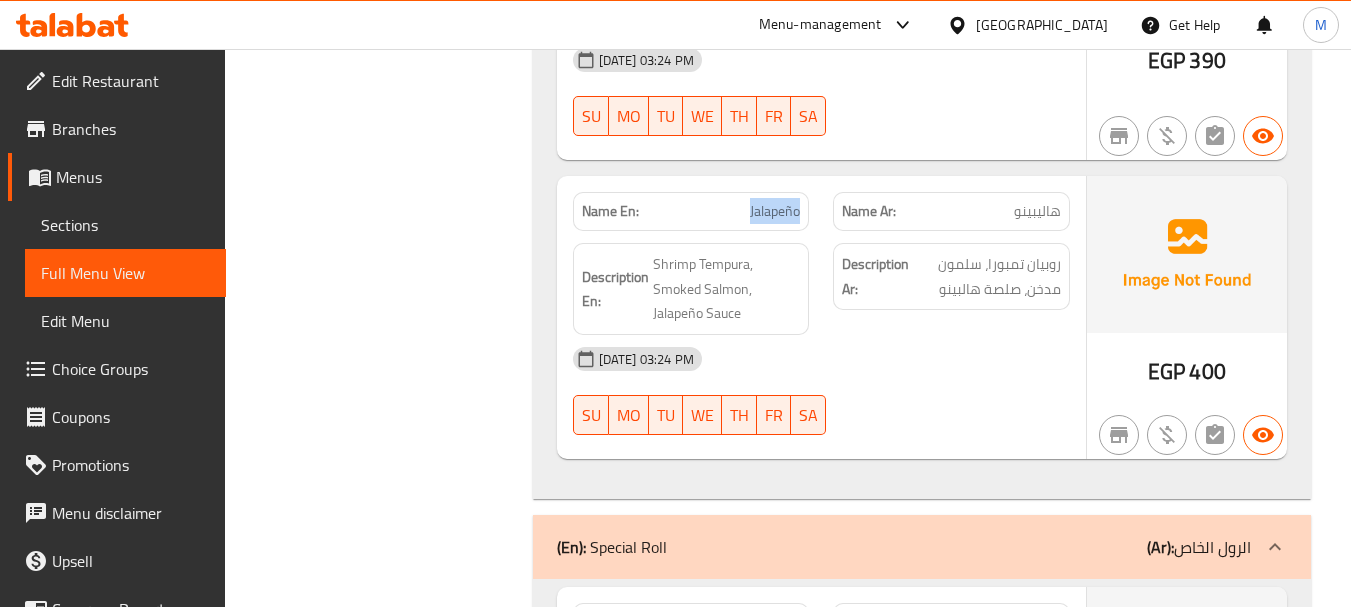 copy on "Jalapeño" 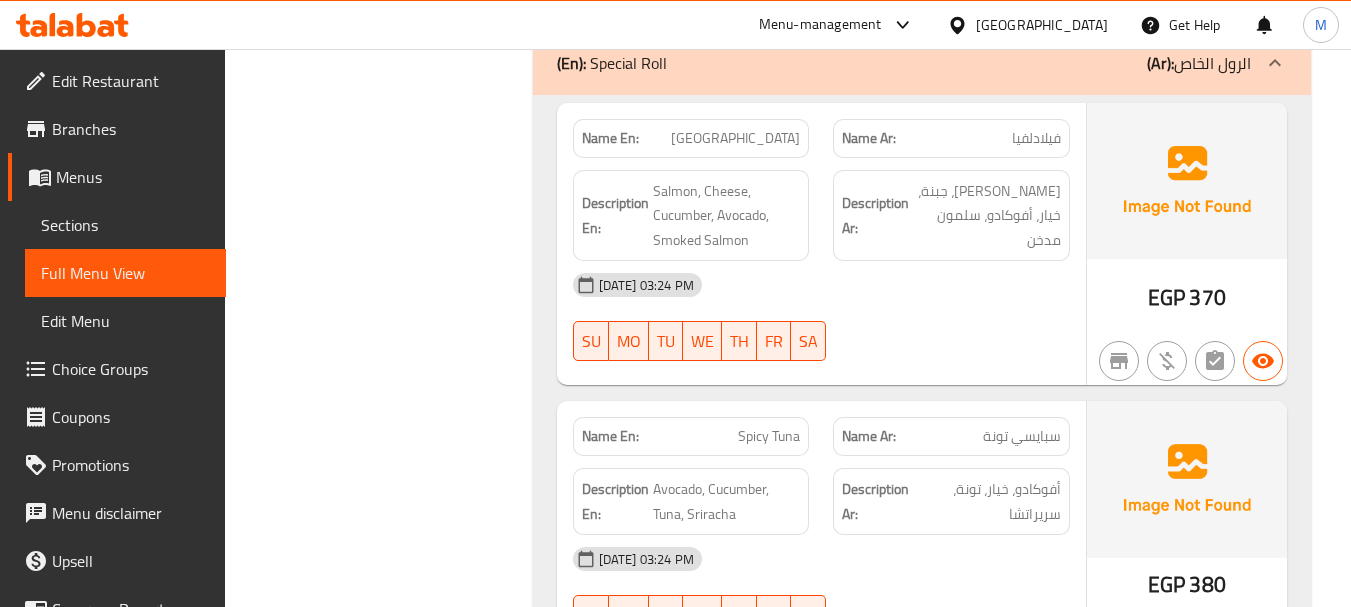 scroll, scrollTop: 8500, scrollLeft: 0, axis: vertical 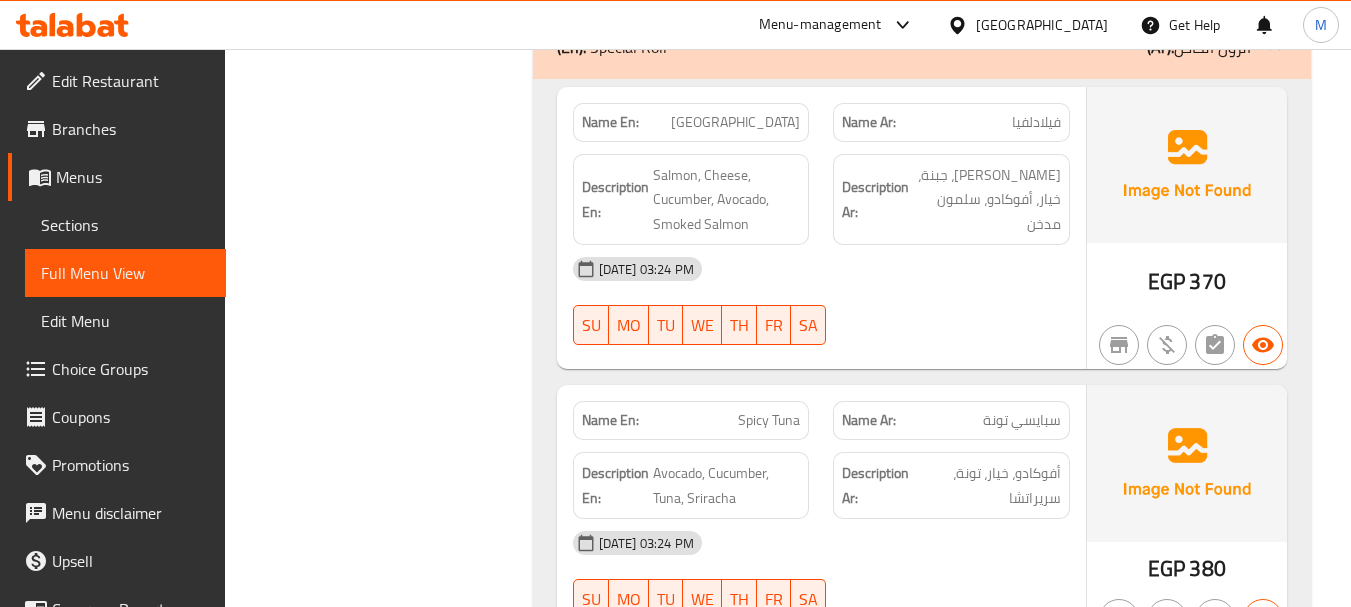 click at bounding box center (1187, -8081) 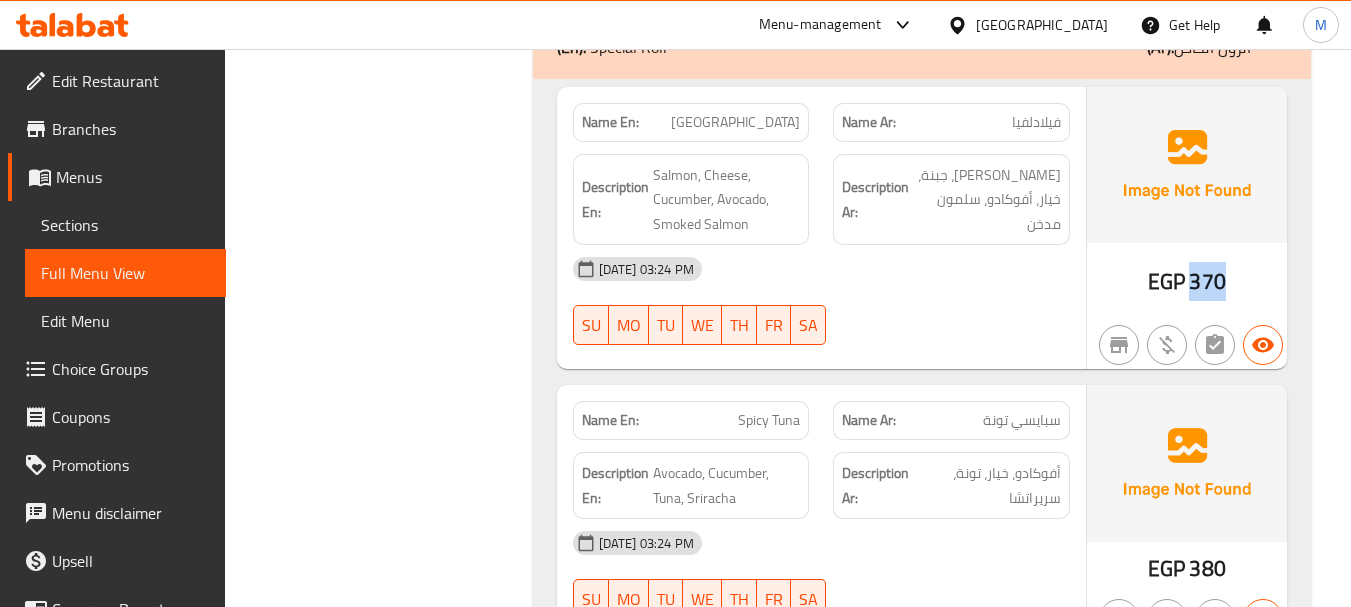 drag, startPoint x: 1194, startPoint y: 227, endPoint x: 1233, endPoint y: 220, distance: 39.623226 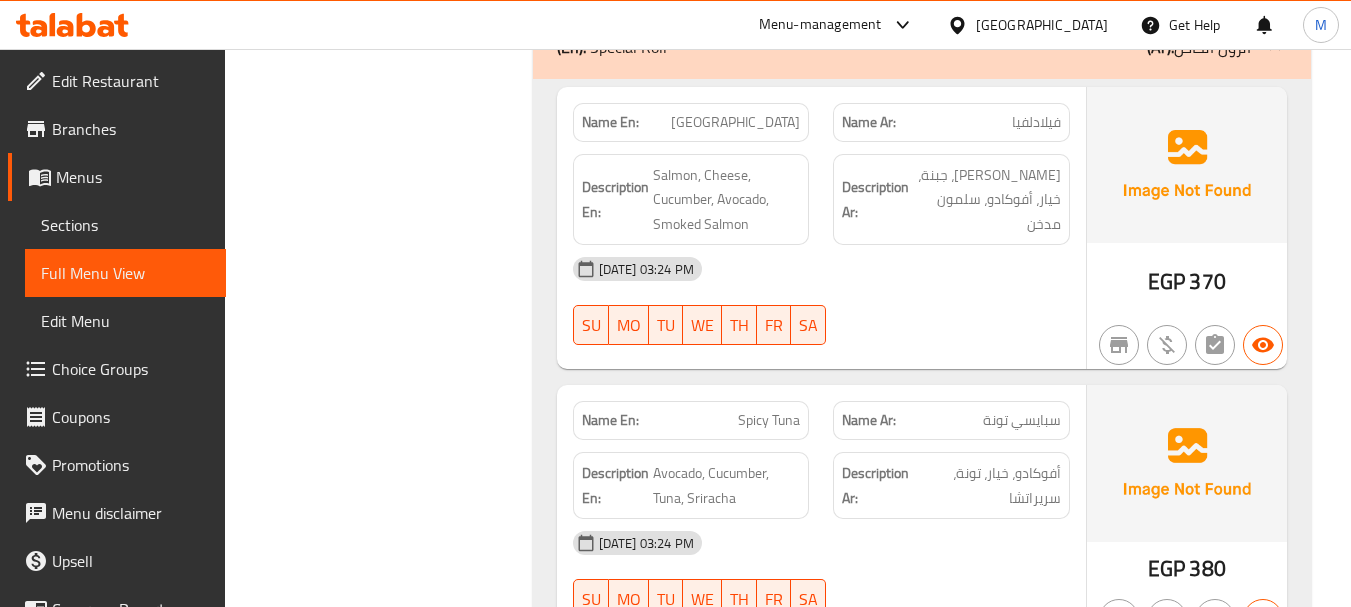 click on "Philadelphia" at bounding box center [728, -8124] 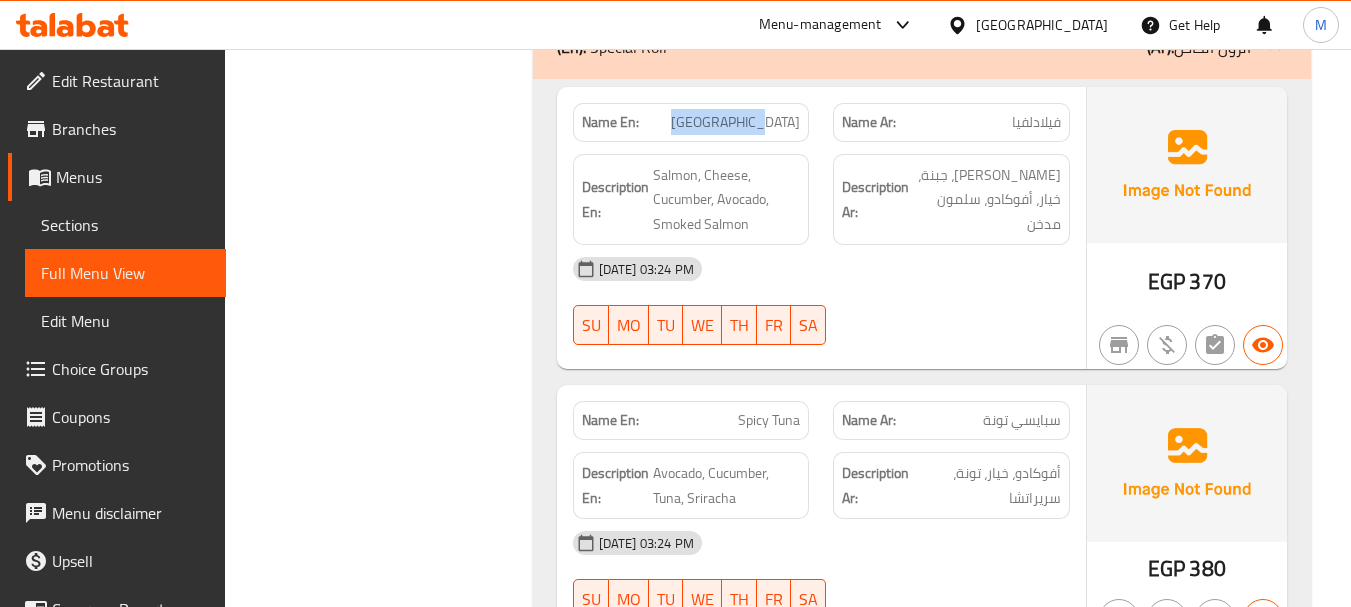 click on "Philadelphia" at bounding box center (728, -8124) 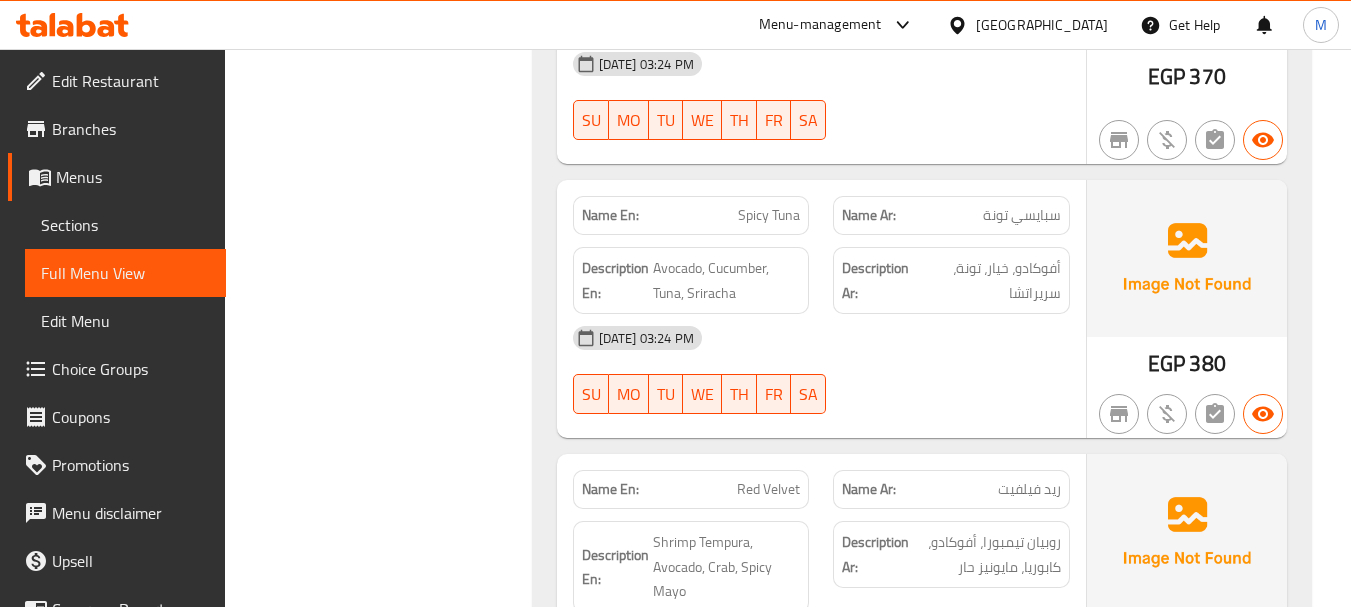 scroll, scrollTop: 8700, scrollLeft: 0, axis: vertical 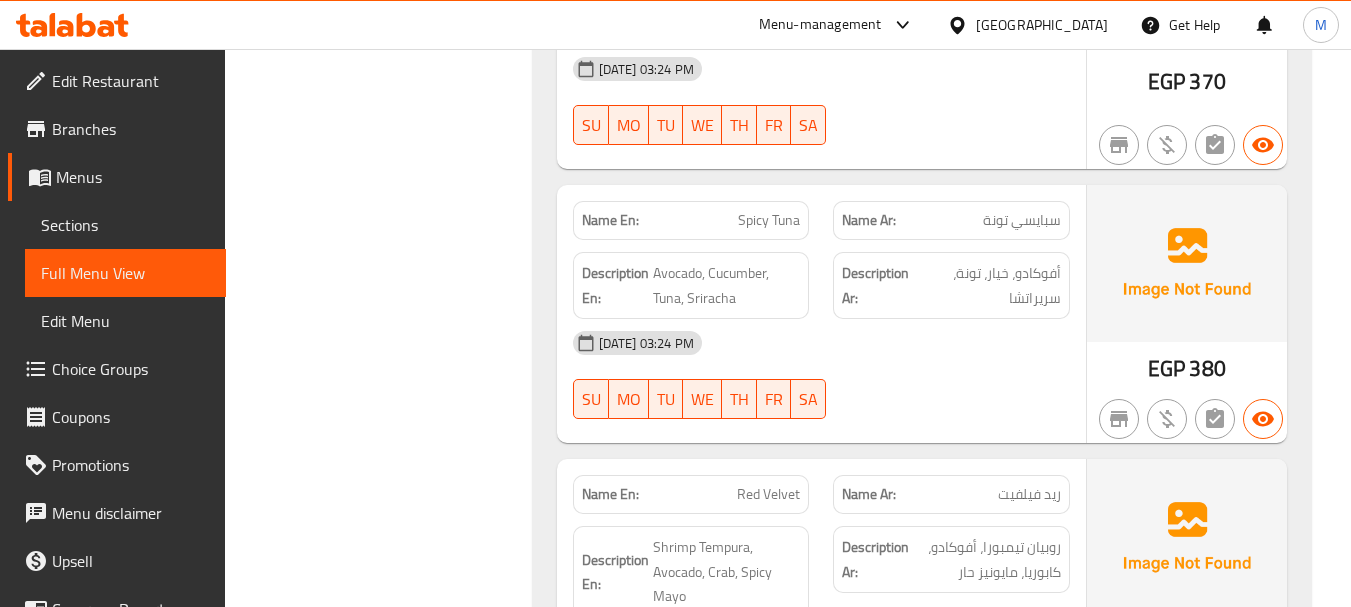 click on "Name En: Spicy Tuna" at bounding box center (691, -8054) 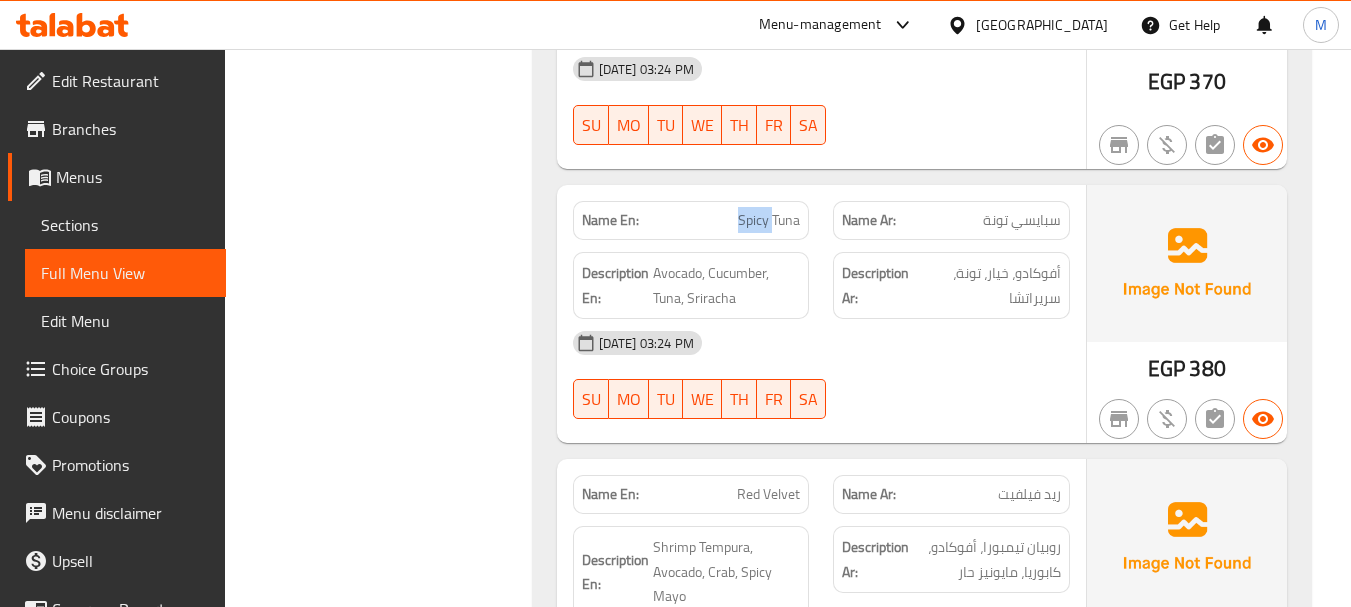 click on "Name En: Spicy Tuna" at bounding box center (691, -8054) 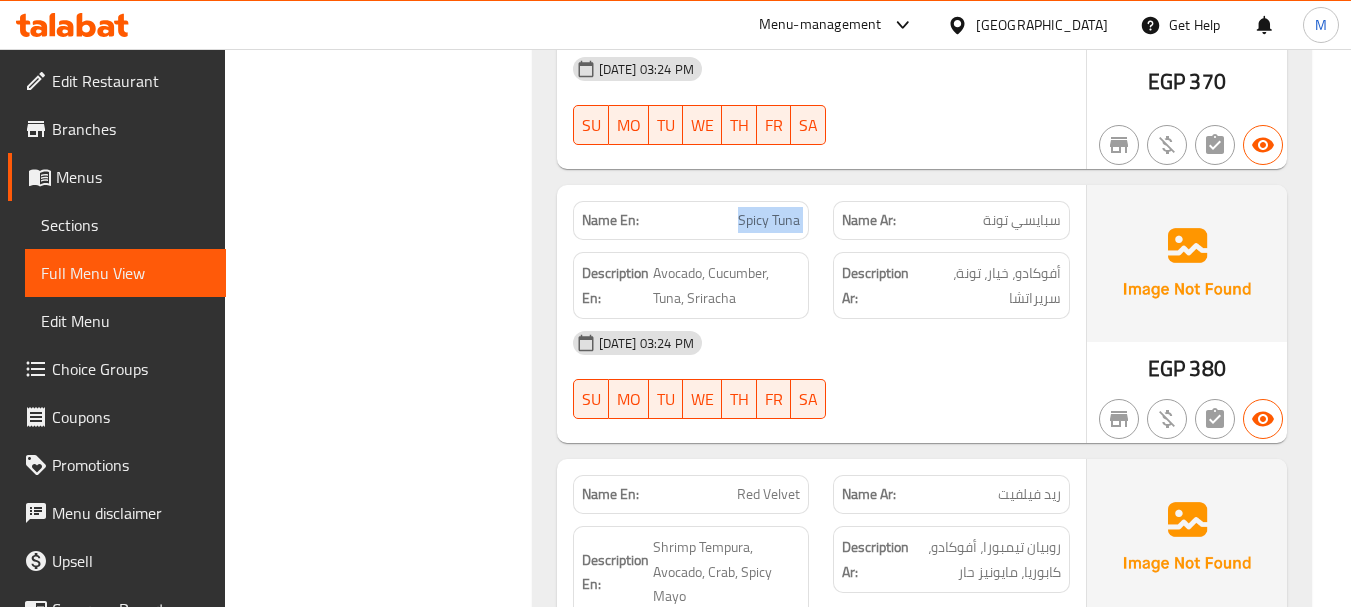 click on "Name En: Spicy Tuna" at bounding box center (691, -8054) 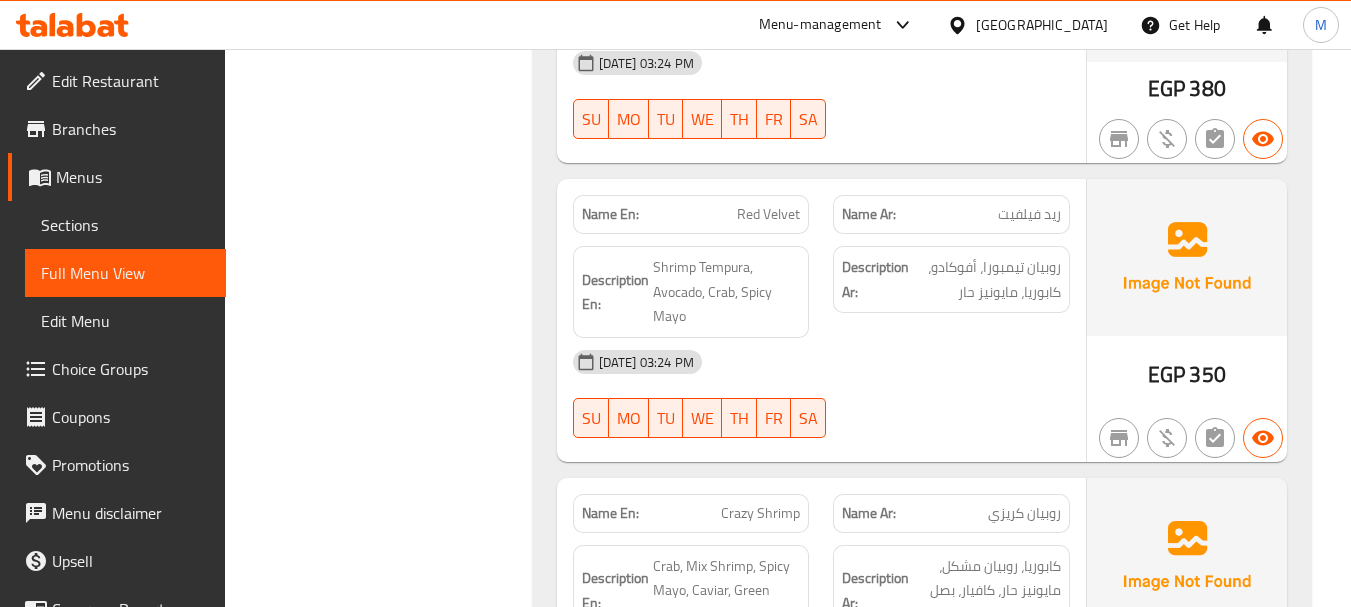 scroll, scrollTop: 9000, scrollLeft: 0, axis: vertical 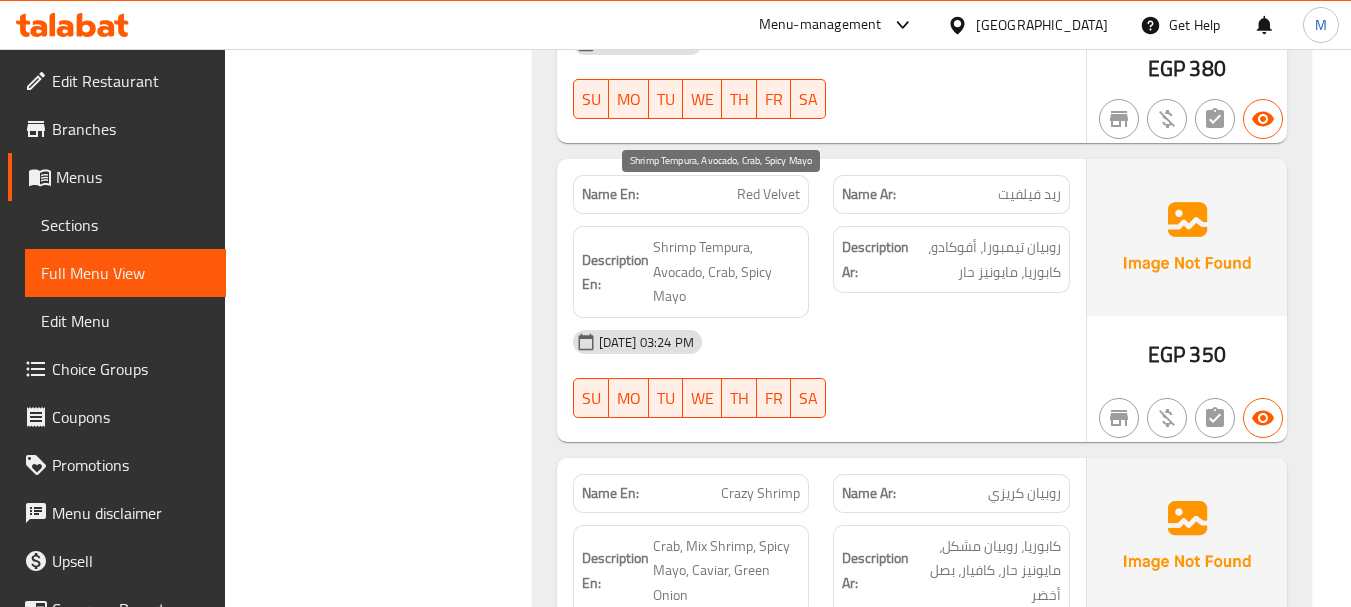 click on "Shrimp Tempura, Avocado, Crab, Spicy Mayo" at bounding box center [727, 272] 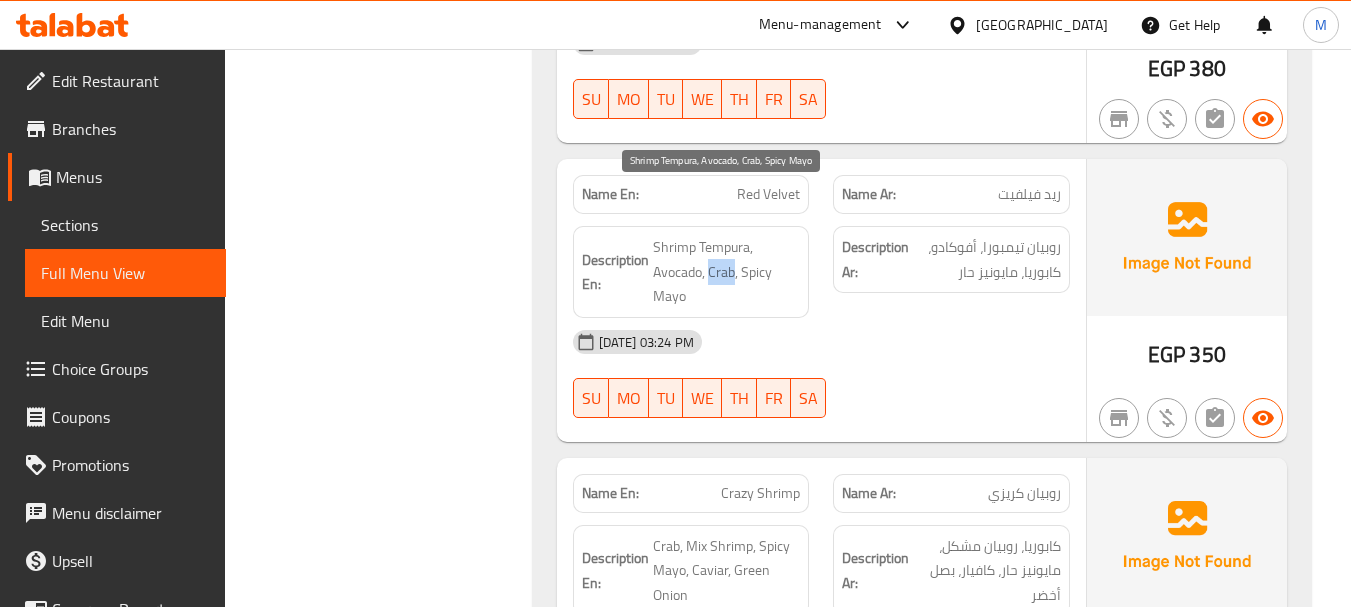 click on "Shrimp Tempura, Avocado, Crab, Spicy Mayo" at bounding box center [727, 272] 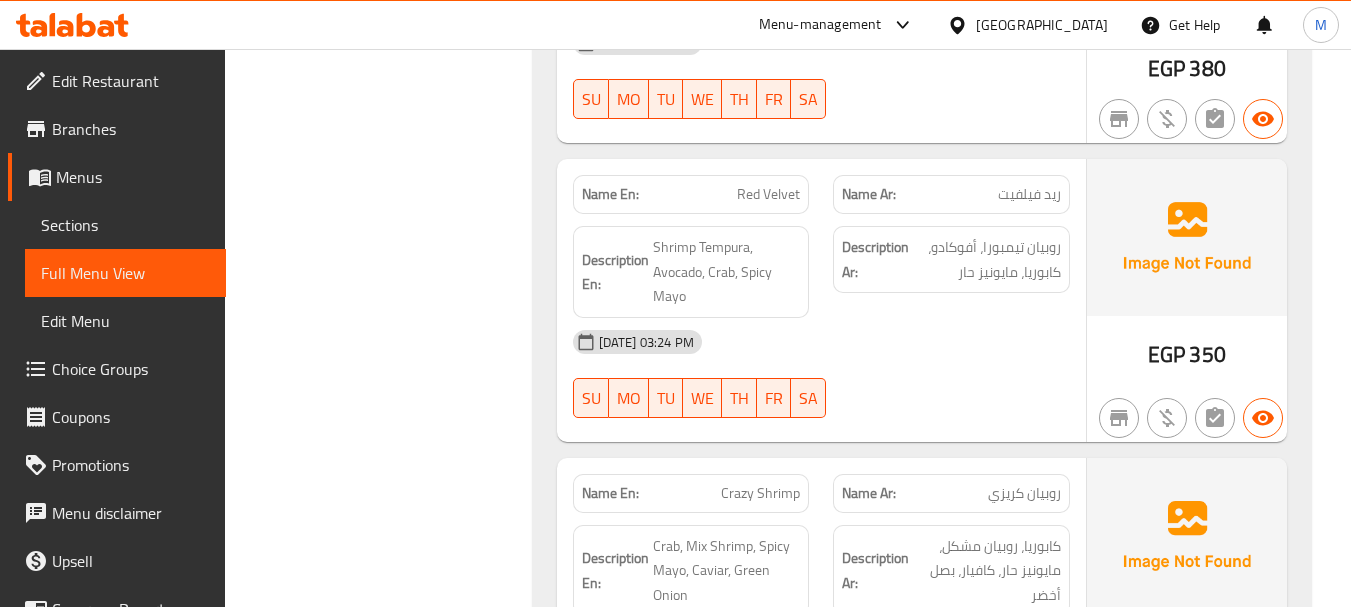 click on "Red Velvet" at bounding box center (750, -7281) 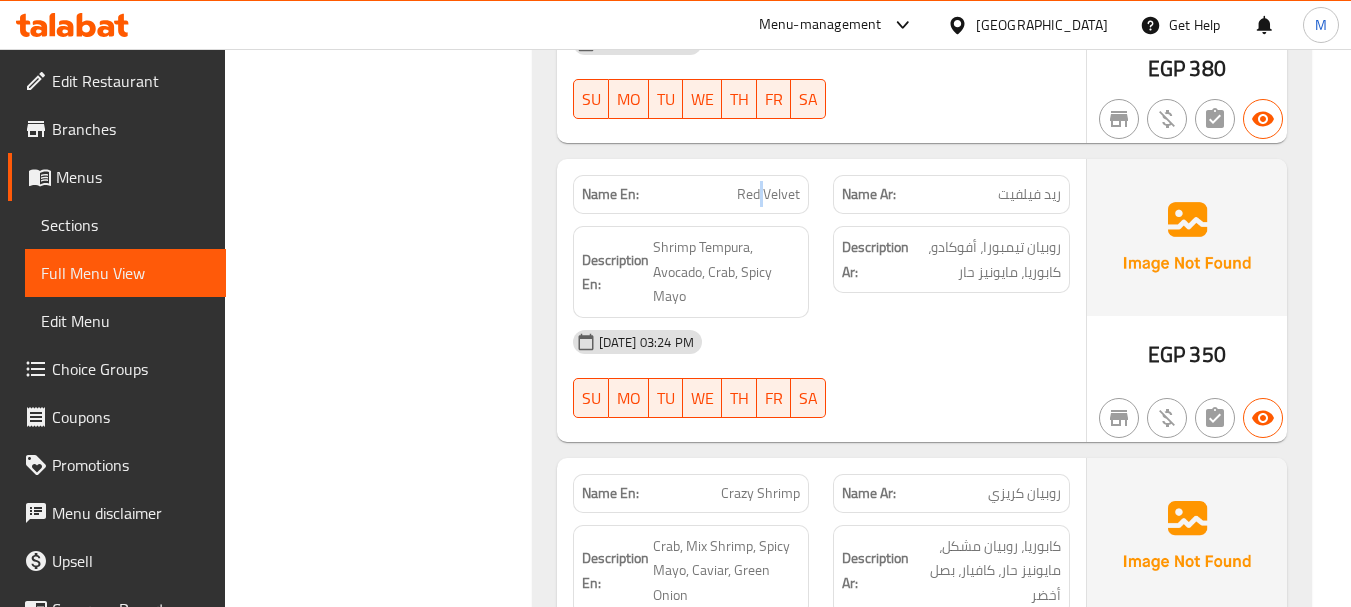 click on "Red Velvet" at bounding box center (750, -7281) 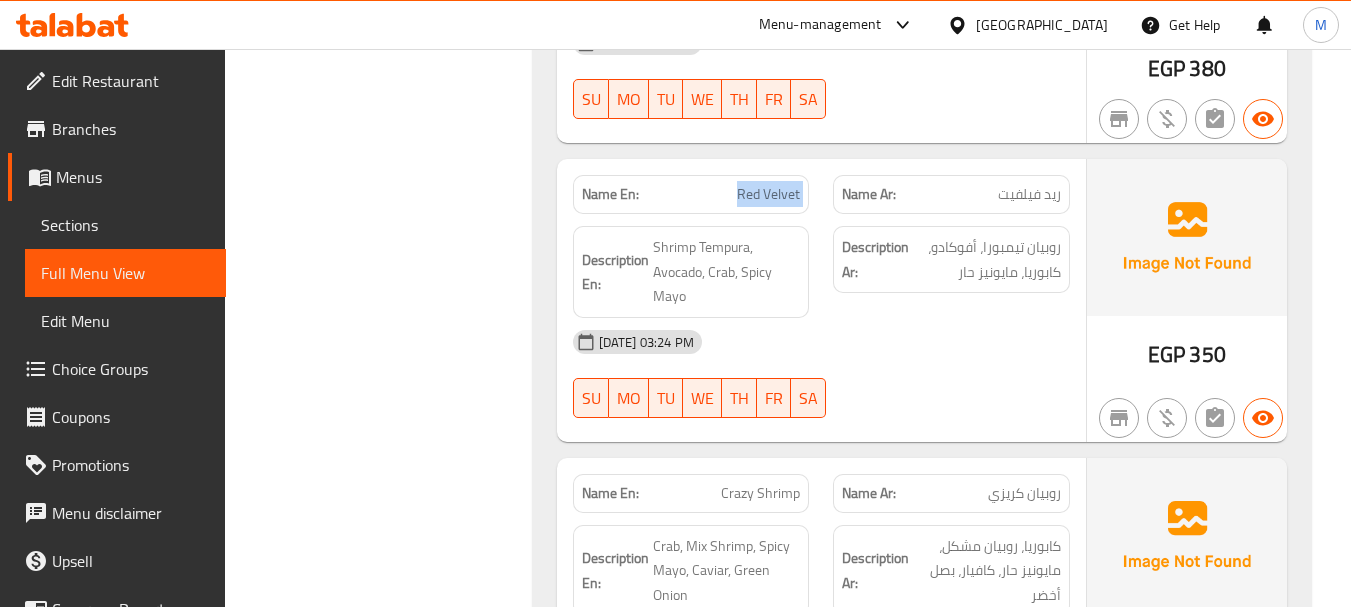 click on "Name En: Red Velvet" at bounding box center (691, -7281) 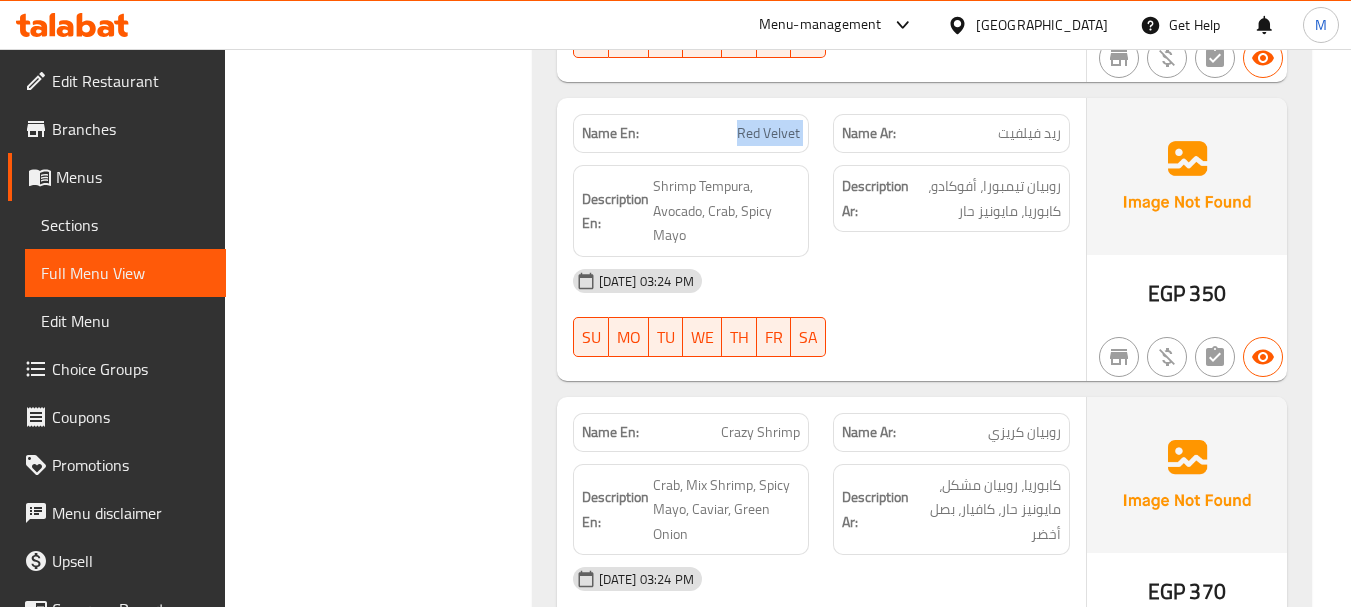 scroll, scrollTop: 9200, scrollLeft: 0, axis: vertical 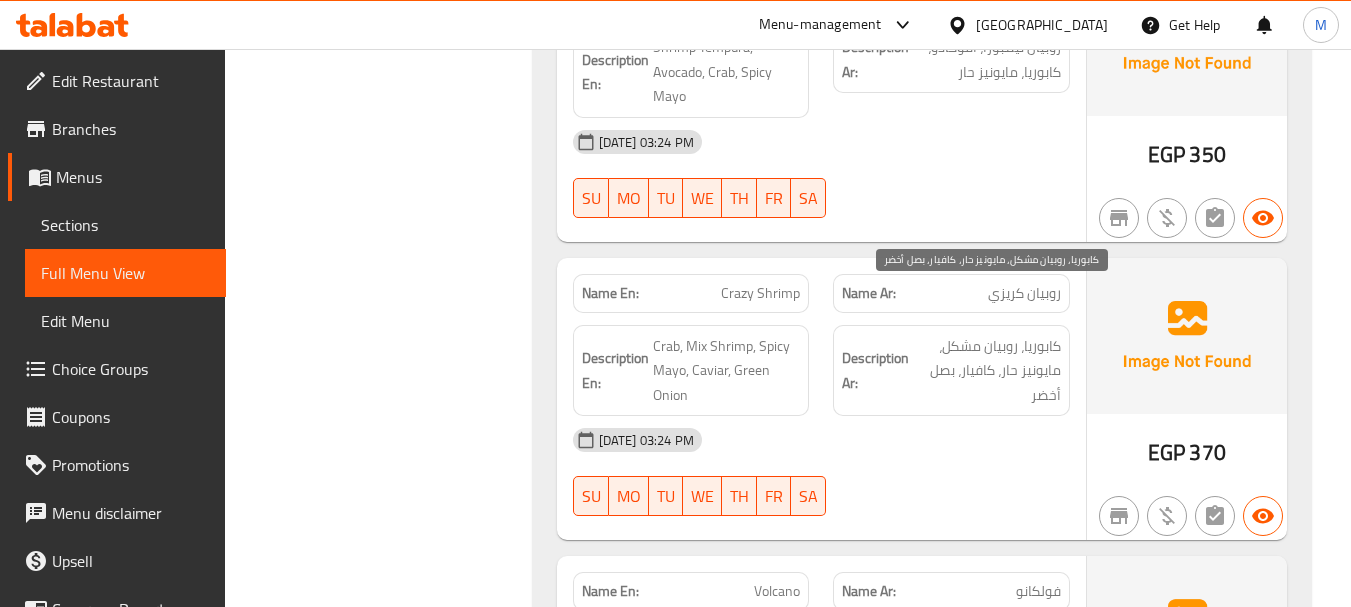 click on "كابوريا، روبيان مشكل، مايونيز حار، كافيار، بصل أخضر" at bounding box center [987, 371] 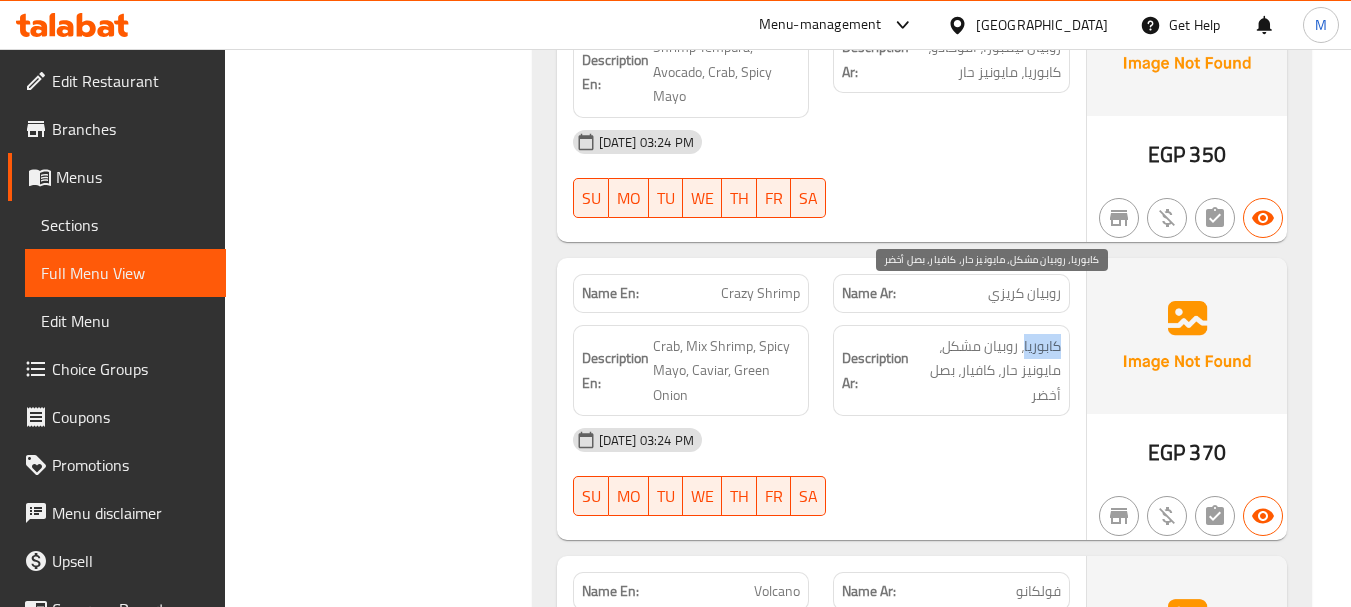 click on "كابوريا، روبيان مشكل، مايونيز حار، كافيار، بصل أخضر" at bounding box center [987, 371] 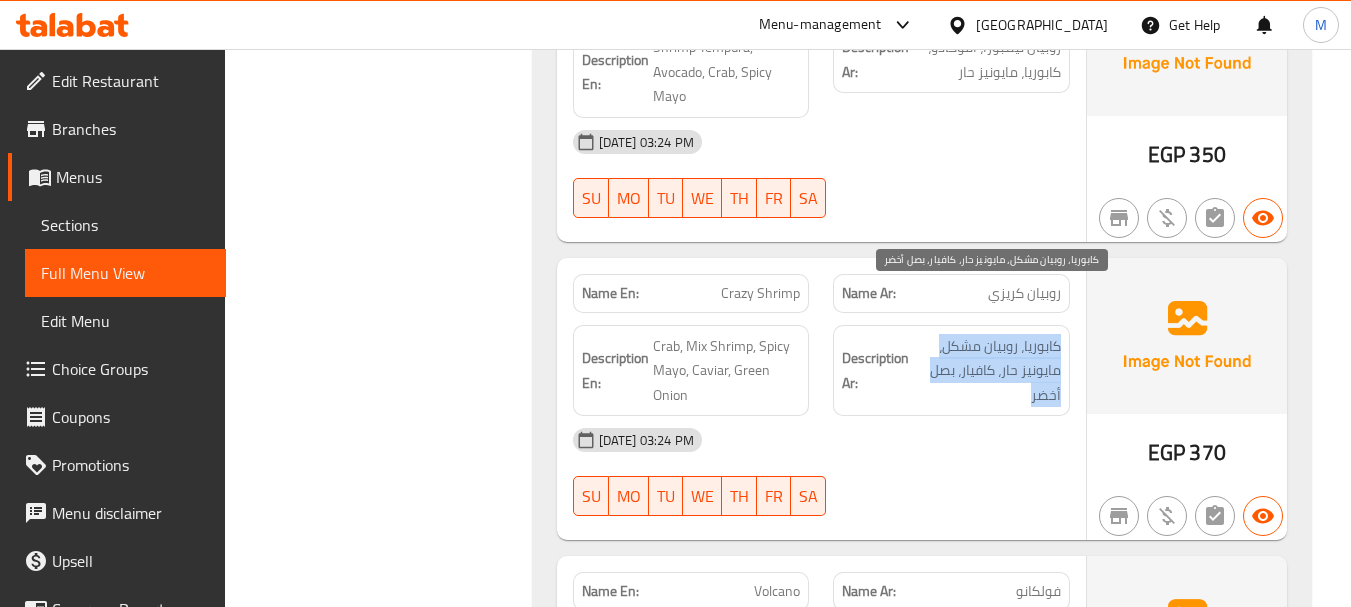 click on "كابوريا، روبيان مشكل، مايونيز حار، كافيار، بصل أخضر" at bounding box center [987, 371] 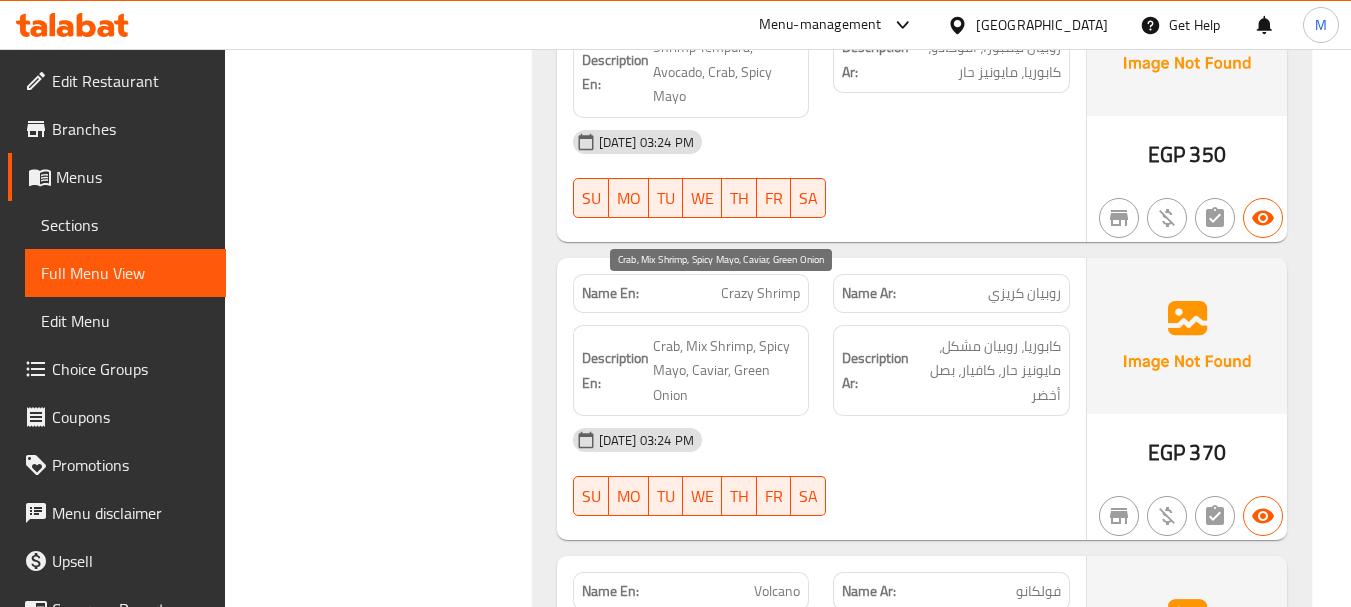 click on "Crab, Mix Shrimp, Spicy Mayo, Caviar, Green Onion" at bounding box center (727, 371) 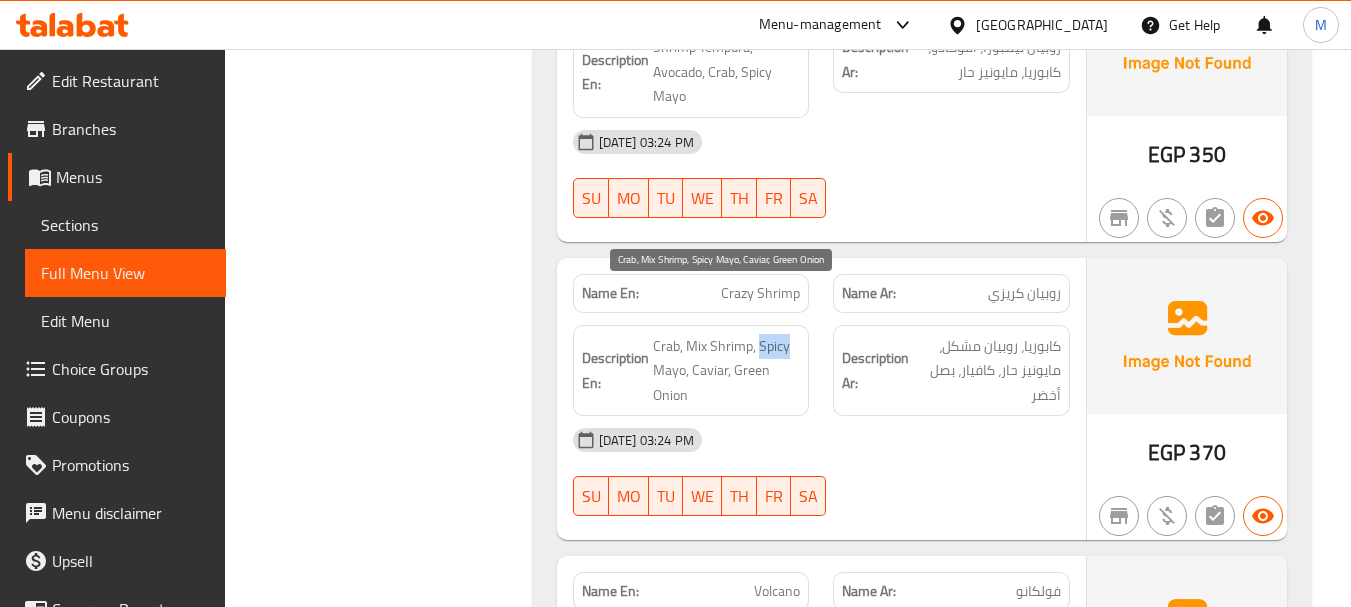 click on "Crab, Mix Shrimp, Spicy Mayo, Caviar, Green Onion" at bounding box center [727, 371] 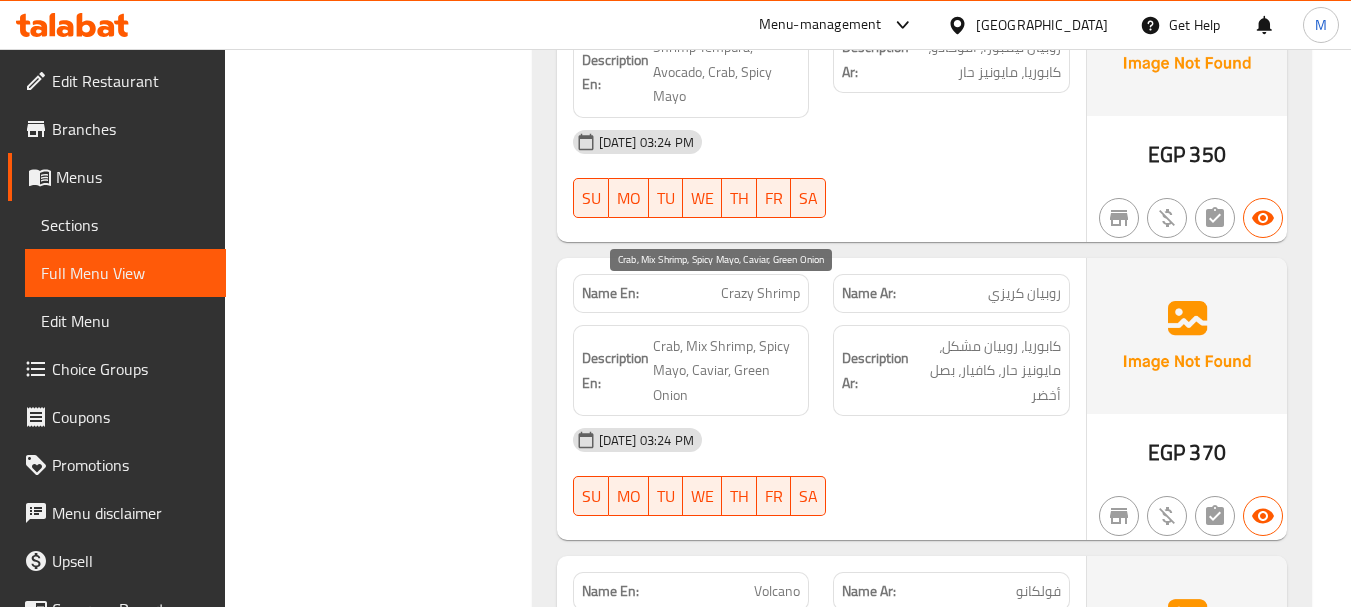 click on "Crab, Mix Shrimp, Spicy Mayo, Caviar, Green Onion" at bounding box center [727, 371] 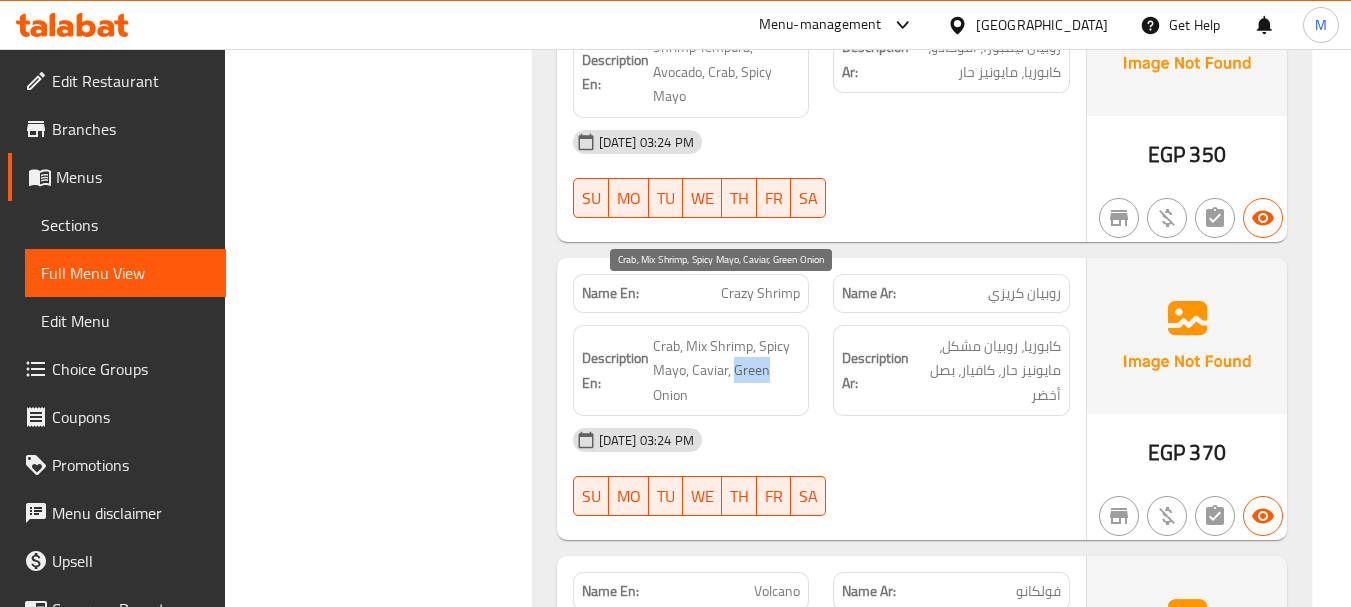 click on "Crab, Mix Shrimp, Spicy Mayo, Caviar, Green Onion" at bounding box center (727, 371) 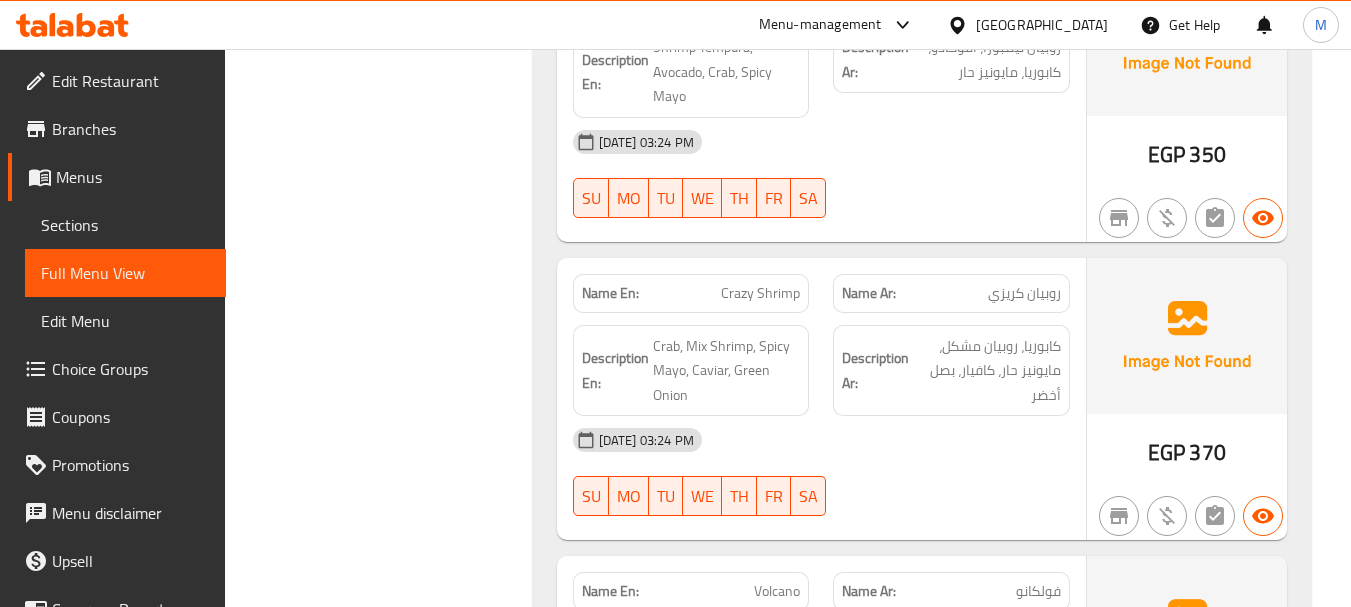 click on "Description En: Crab, Mix Shrimp, Spicy Mayo, Caviar, Green Onion" at bounding box center (691, -7178) 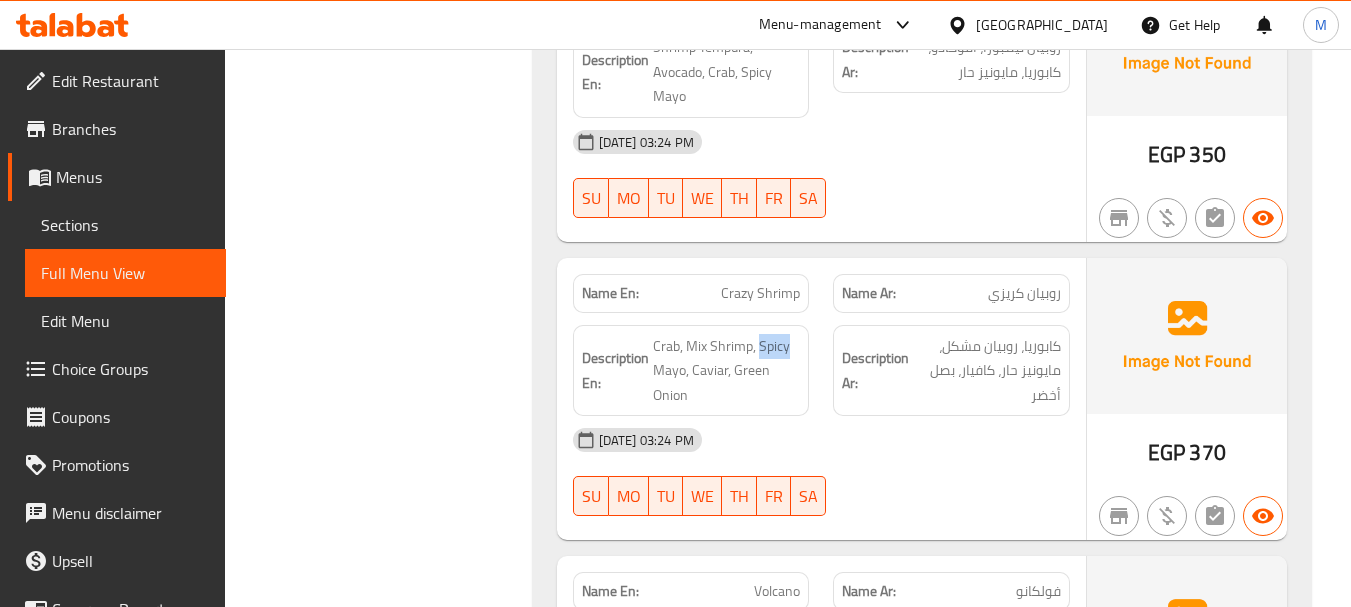 click on "Description En: Crab, Mix Shrimp, Spicy Mayo, Caviar, Green Onion" at bounding box center (691, -7178) 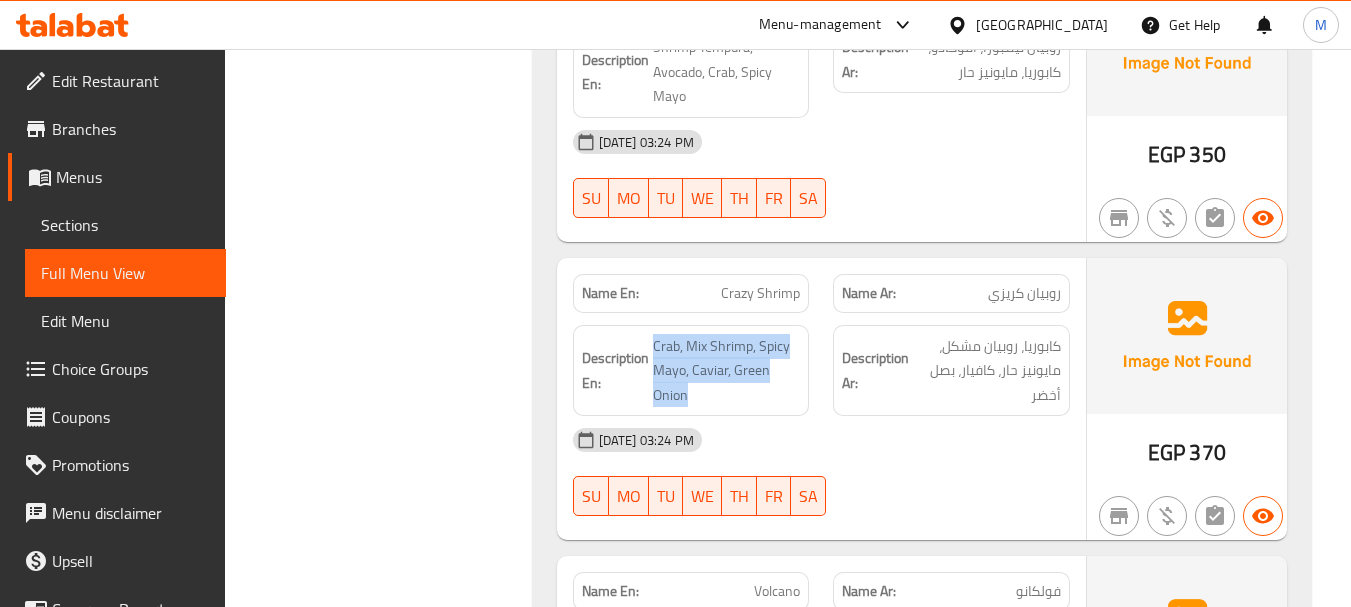 click on "Description En: Crab, Mix Shrimp, Spicy Mayo, Caviar, Green Onion" at bounding box center [691, -7178] 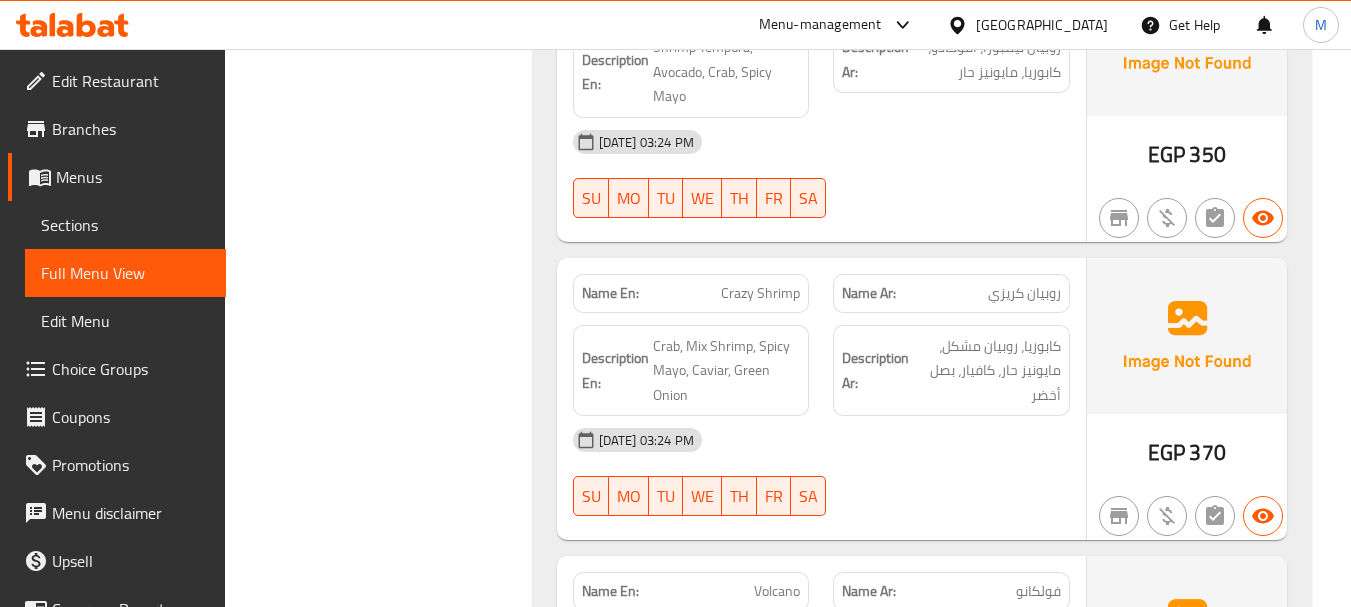 click on "Name En: Crazy Shrimp" at bounding box center (691, -7231) 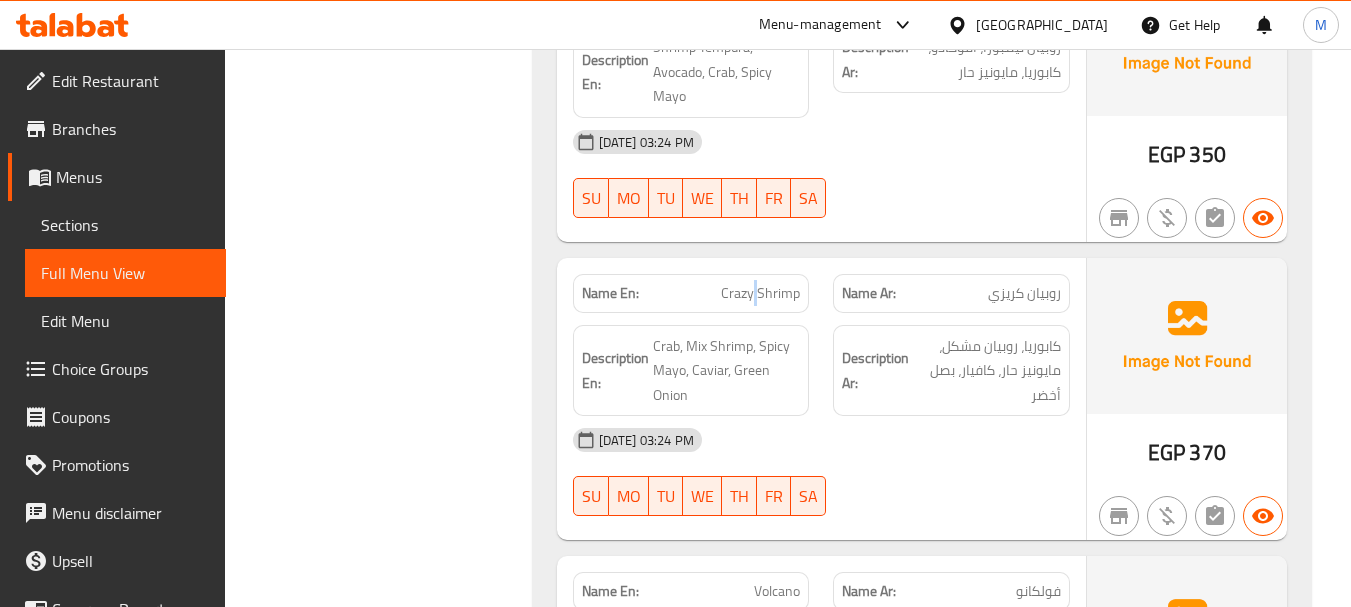 click on "Name En: Crazy Shrimp" at bounding box center (691, -7231) 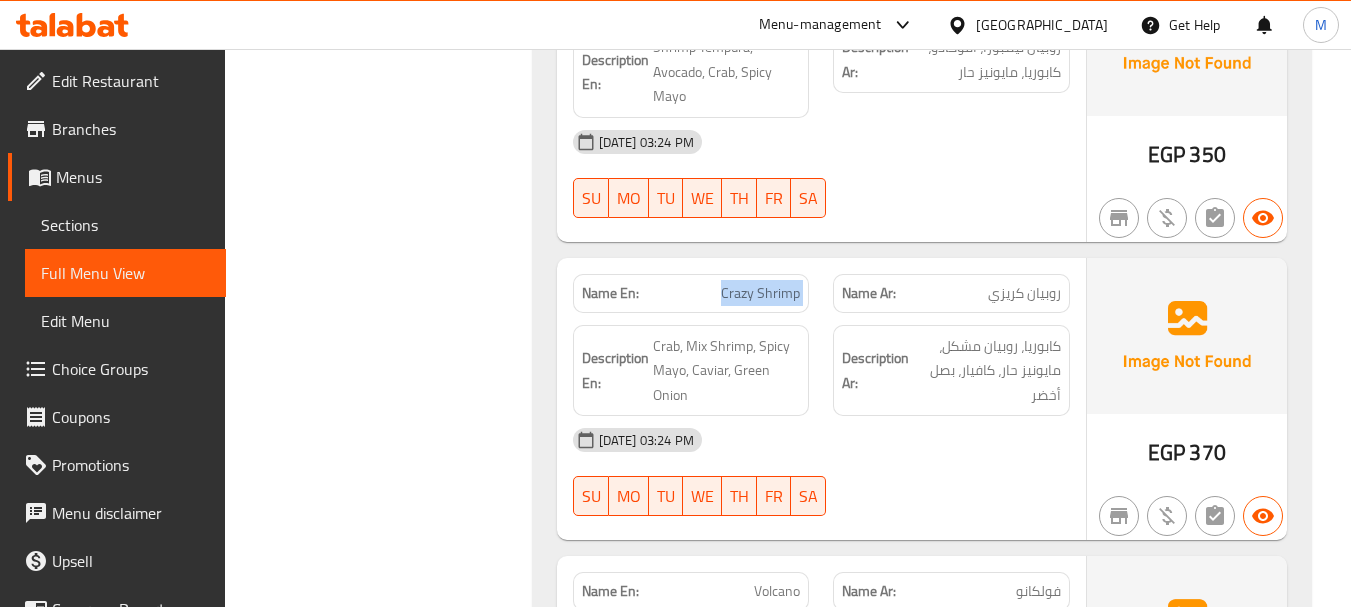 click on "Name En: Crazy Shrimp" at bounding box center [691, -7231] 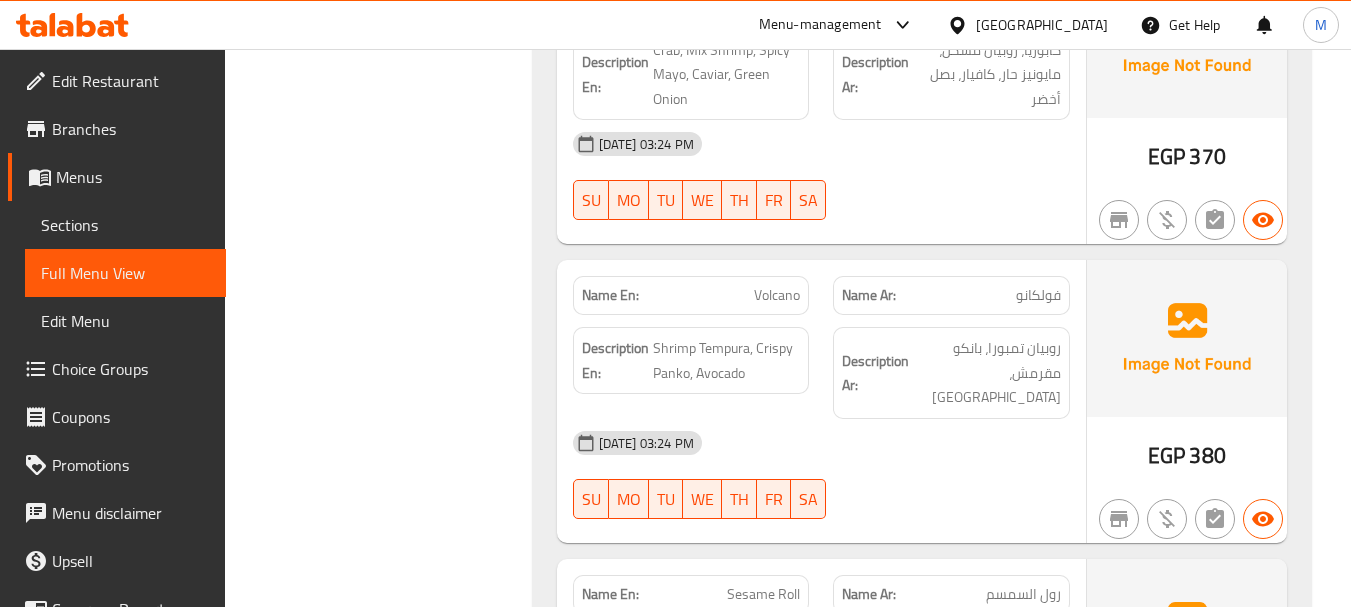 scroll, scrollTop: 9500, scrollLeft: 0, axis: vertical 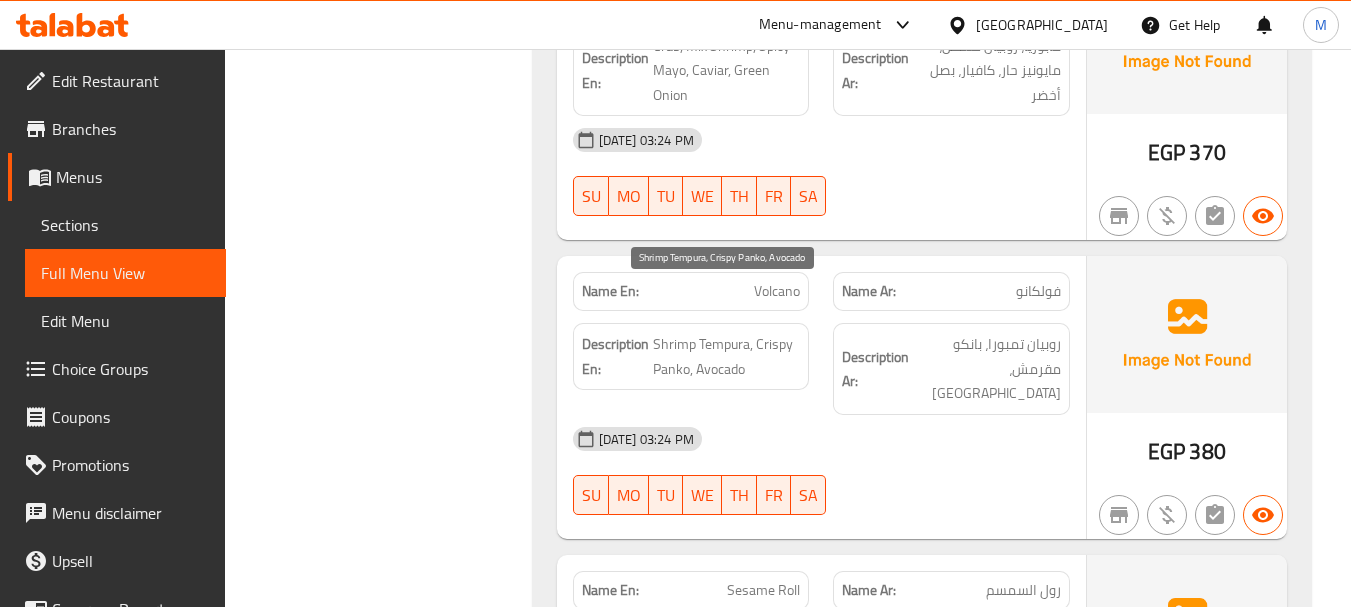 click on "Shrimp Tempura, Crispy Panko, Avocado" at bounding box center [727, 356] 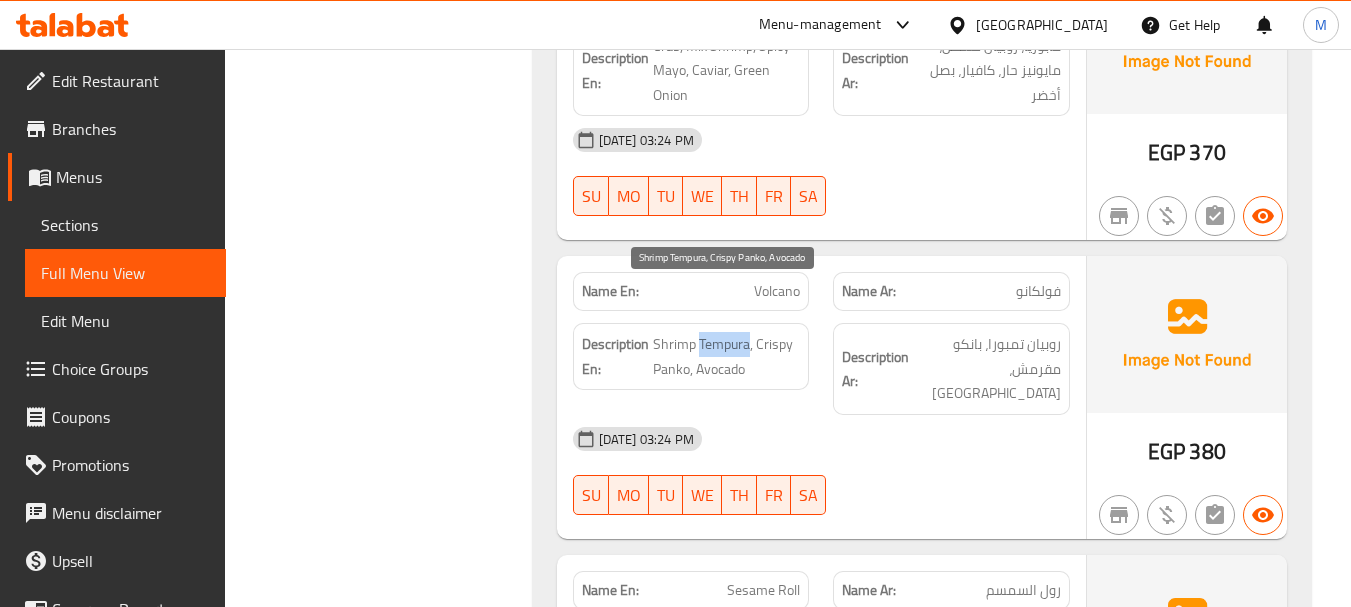 click on "Shrimp Tempura, Crispy Panko, Avocado" at bounding box center [727, 356] 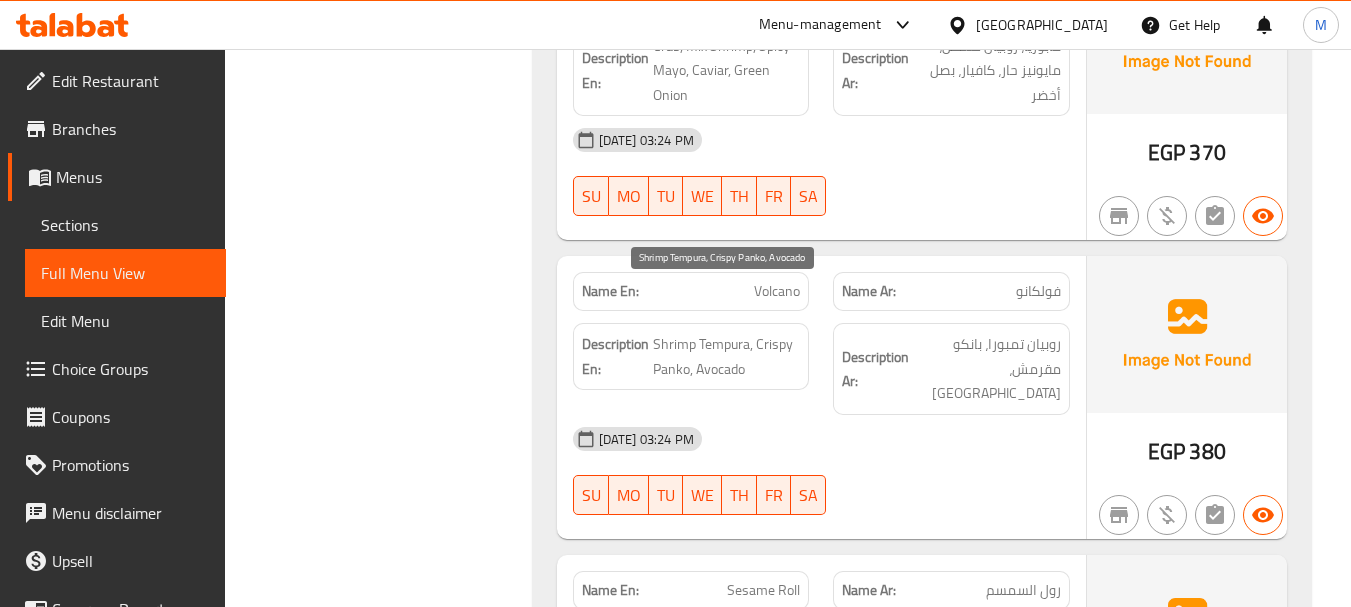 click on "Shrimp Tempura, Crispy Panko, Avocado" at bounding box center (727, 356) 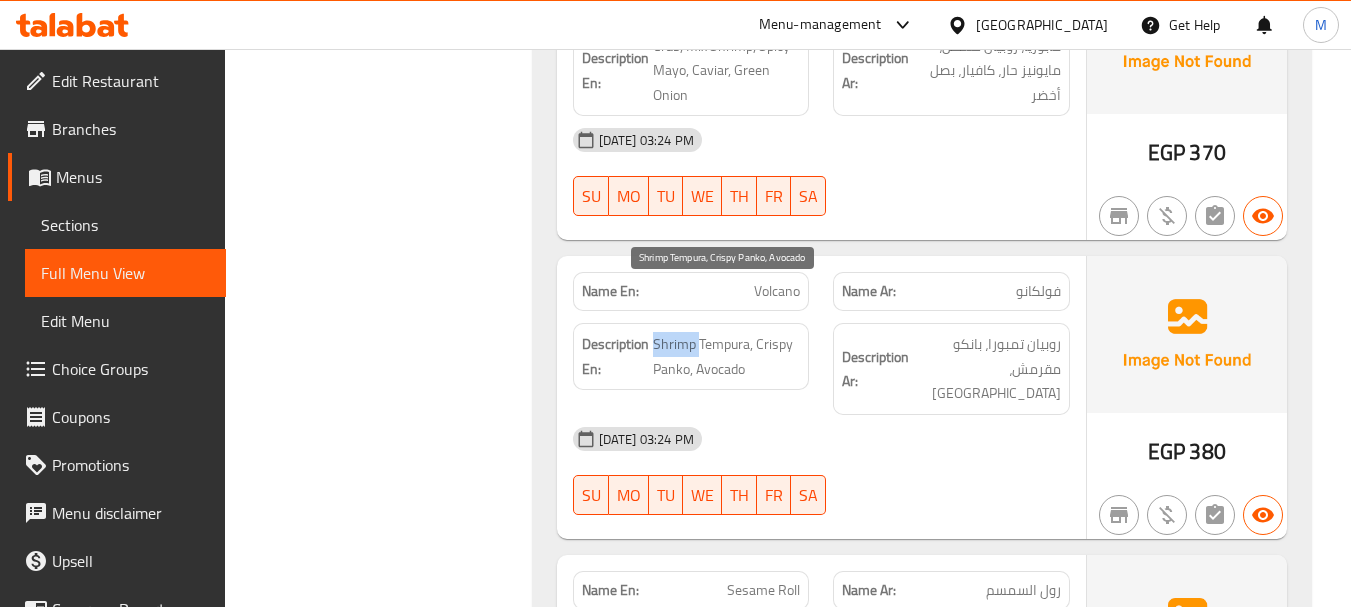 click on "Shrimp Tempura, Crispy Panko, Avocado" at bounding box center (727, 356) 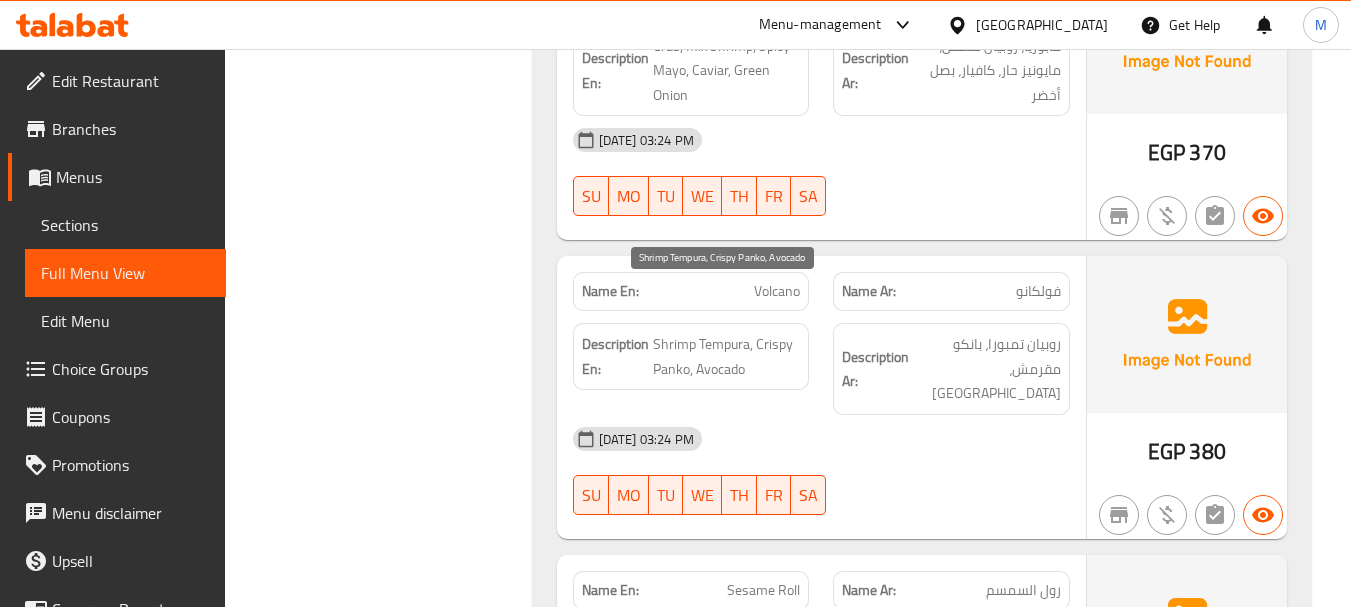 click on "Shrimp Tempura, Crispy Panko, Avocado" at bounding box center [727, 356] 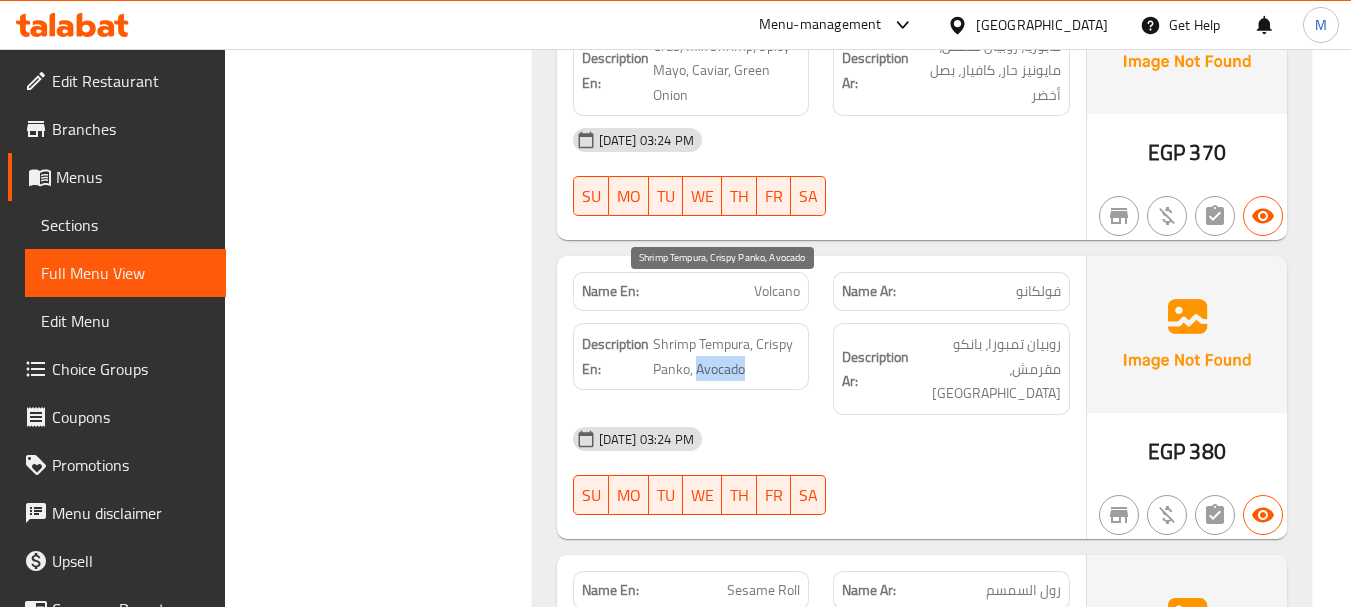 click on "Shrimp Tempura, Crispy Panko, Avocado" at bounding box center [727, 356] 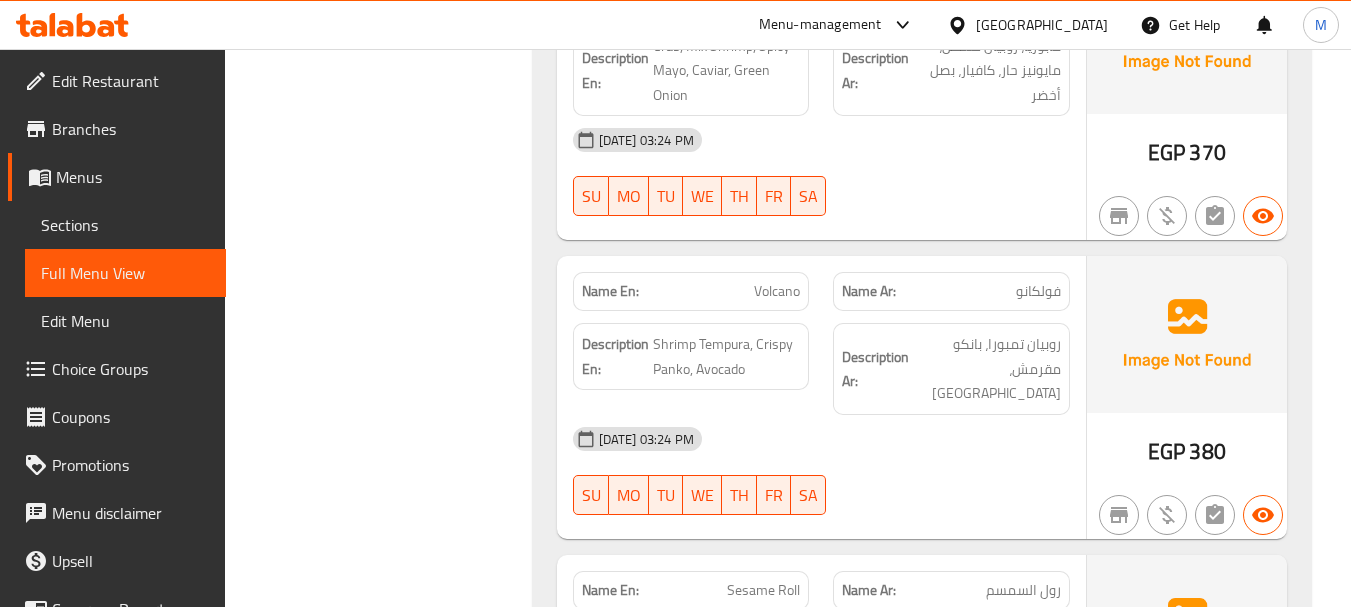 click on "Volcano" at bounding box center (755, -7281) 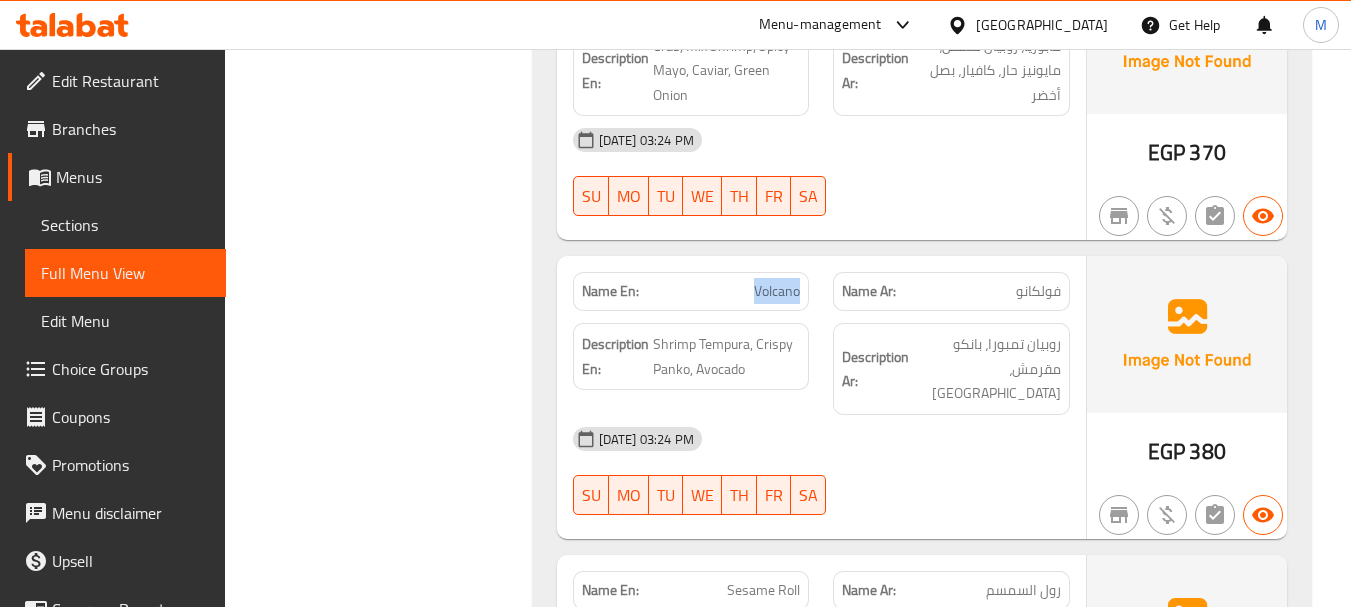 click on "Volcano" at bounding box center (755, -7281) 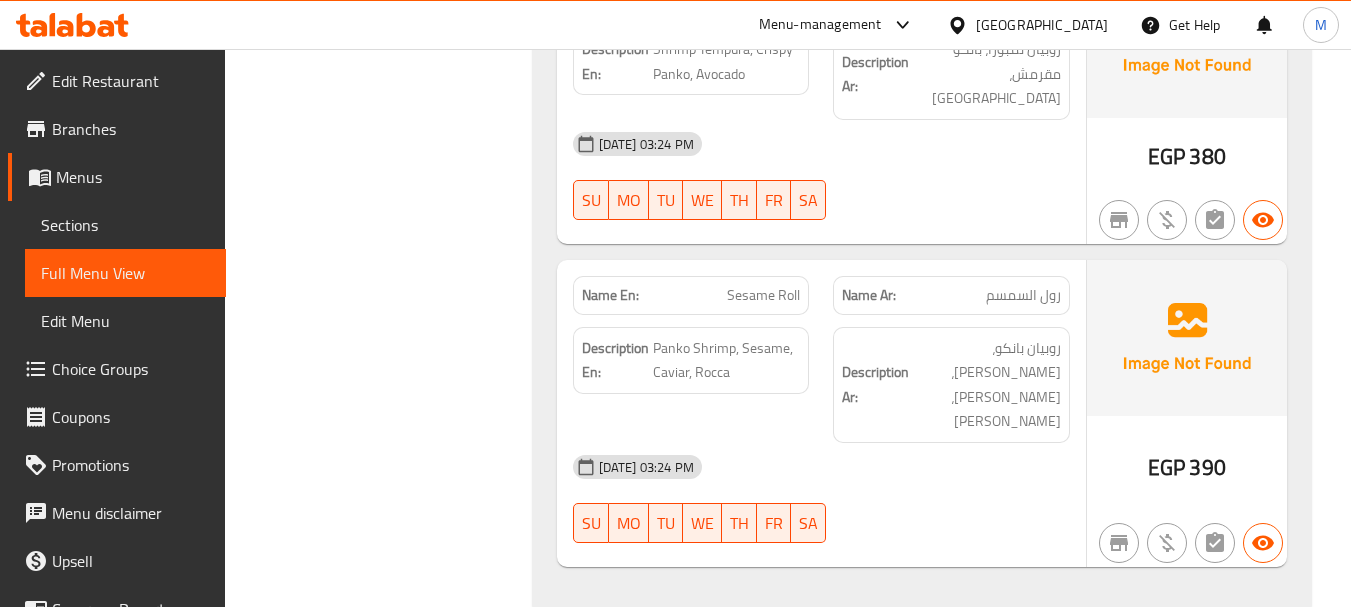 scroll, scrollTop: 9800, scrollLeft: 0, axis: vertical 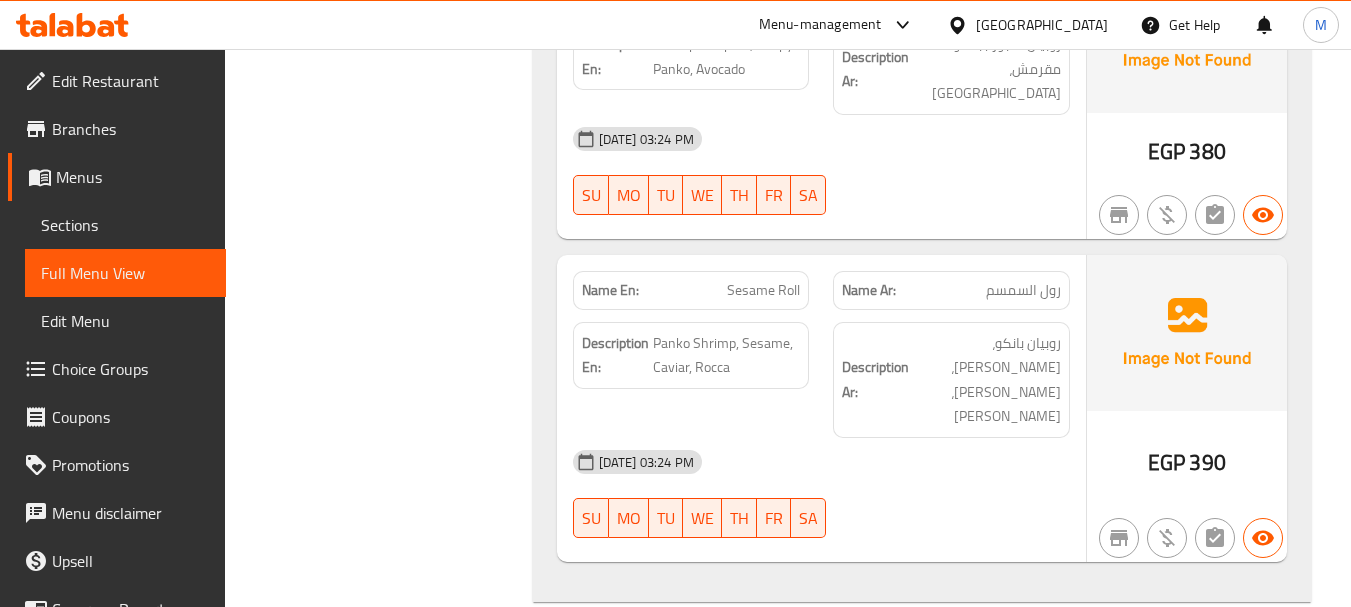 click on "Sesame Roll" at bounding box center [722, -7330] 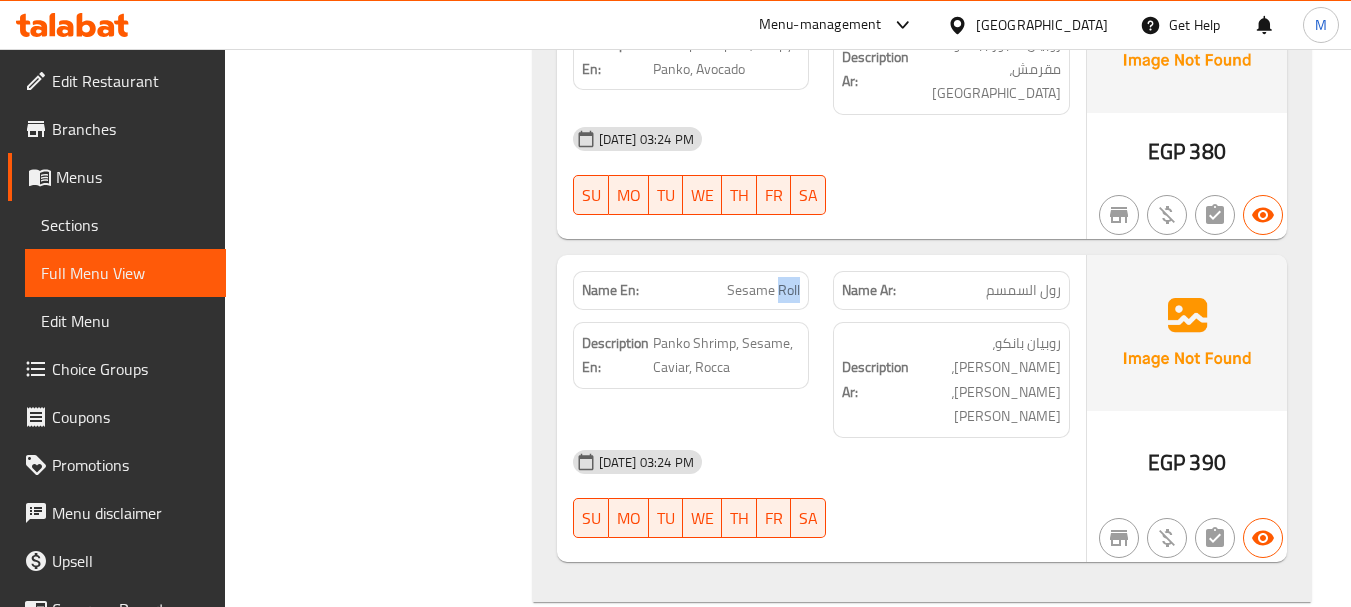 click on "Sesame Roll" at bounding box center (722, -7330) 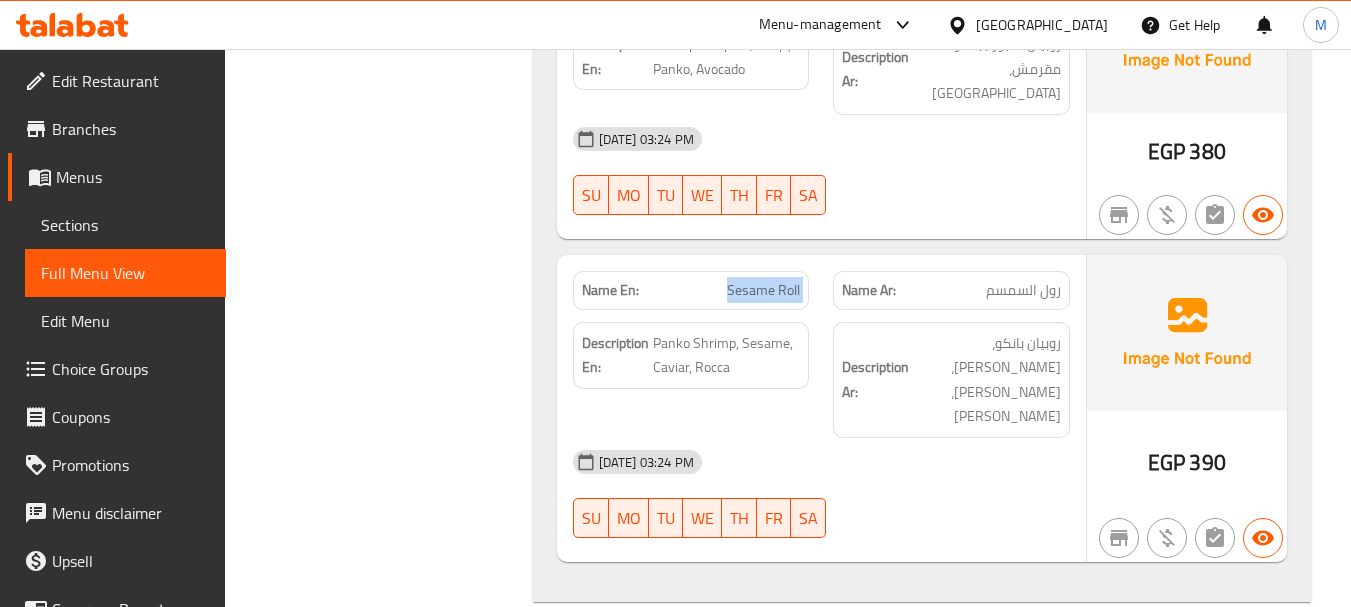 click on "Sesame Roll" at bounding box center (722, -7330) 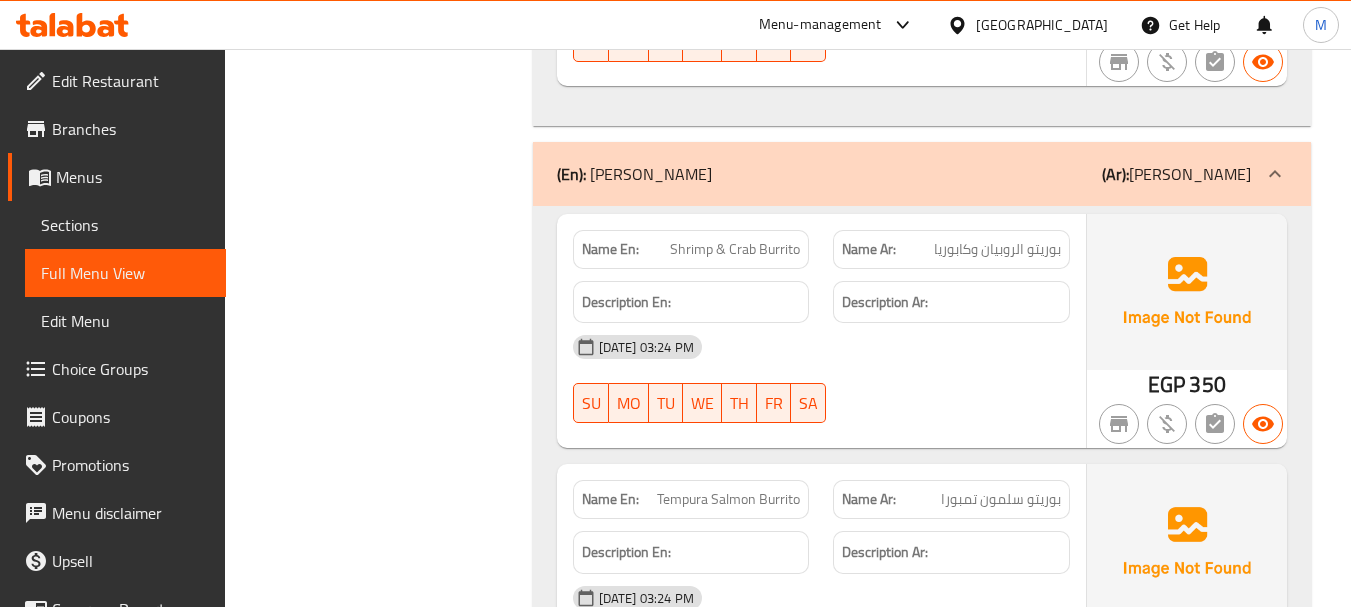 scroll, scrollTop: 10400, scrollLeft: 0, axis: vertical 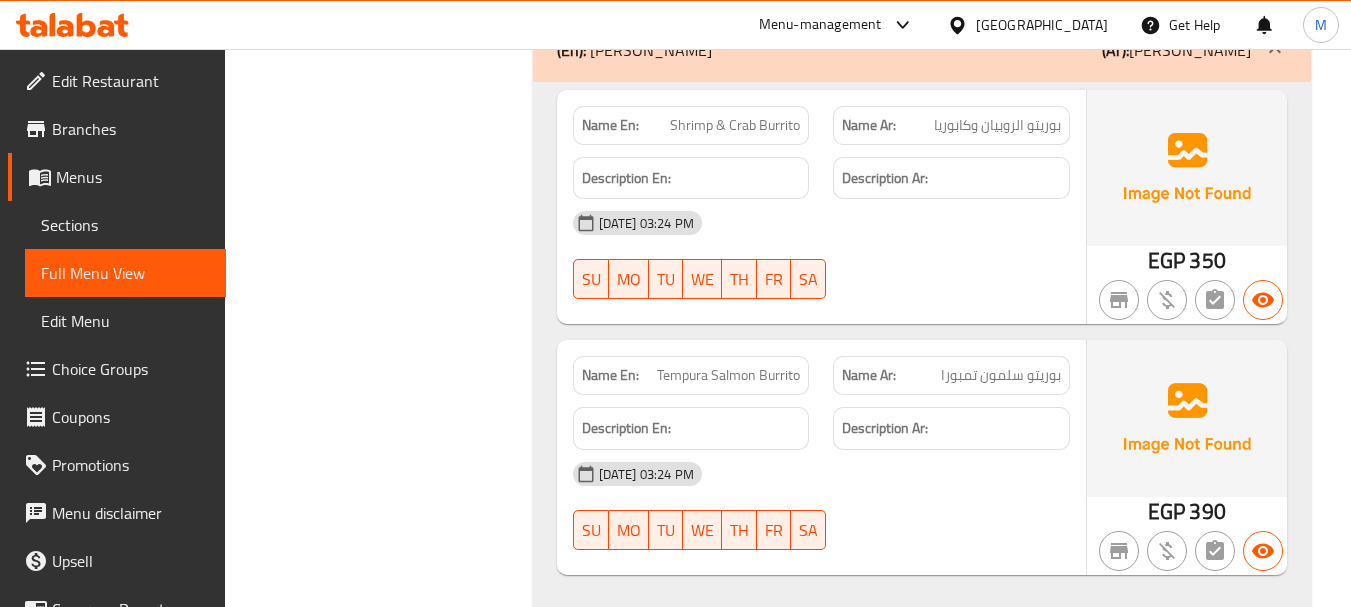 click on "Tempura Salmon Burrito" at bounding box center [732, -9754] 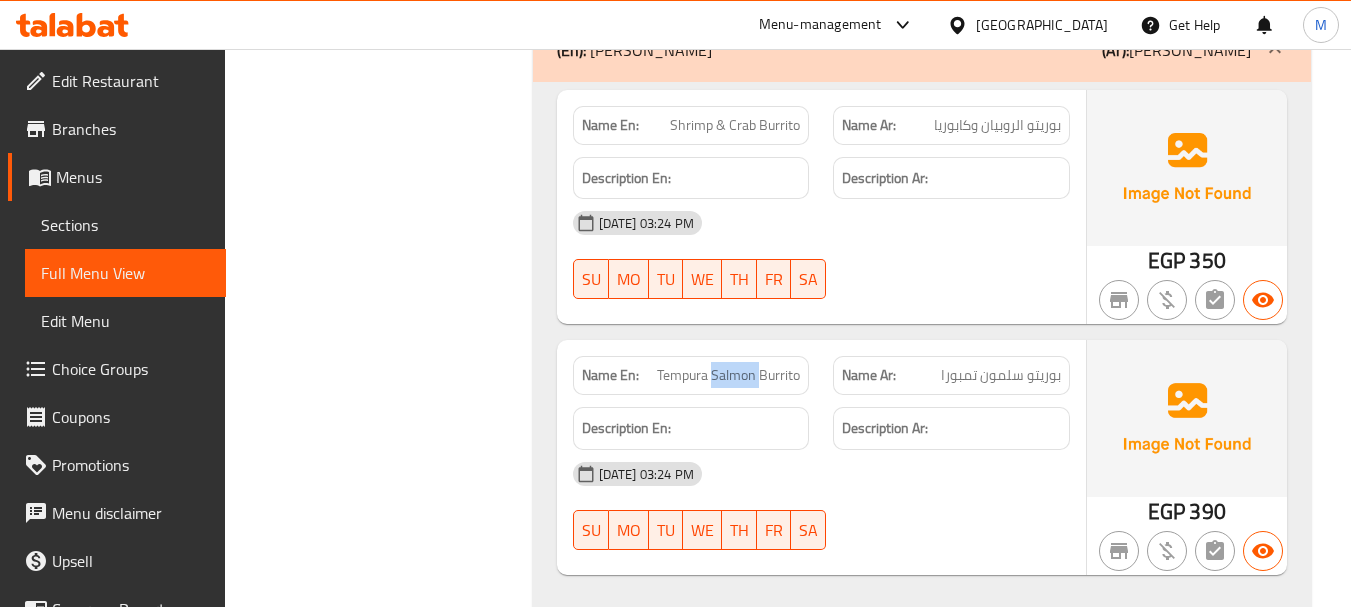 click on "Tempura Salmon Burrito" at bounding box center (732, -9754) 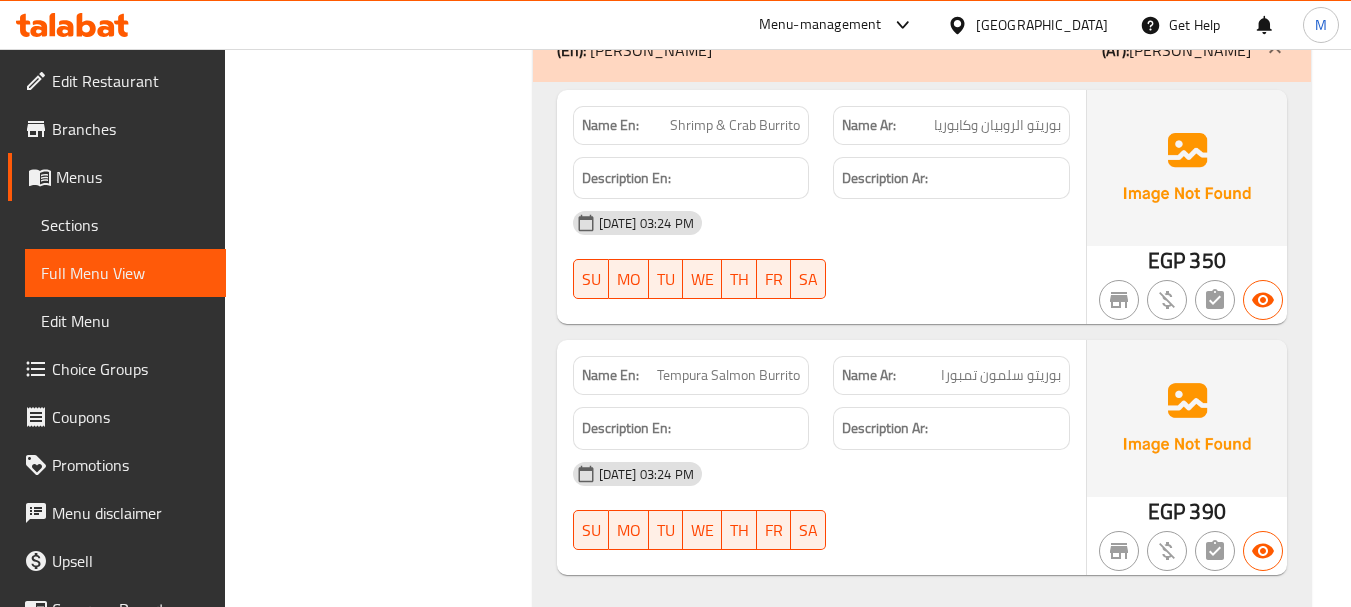 click on "Tempura Salmon Burrito" at bounding box center [732, -9754] 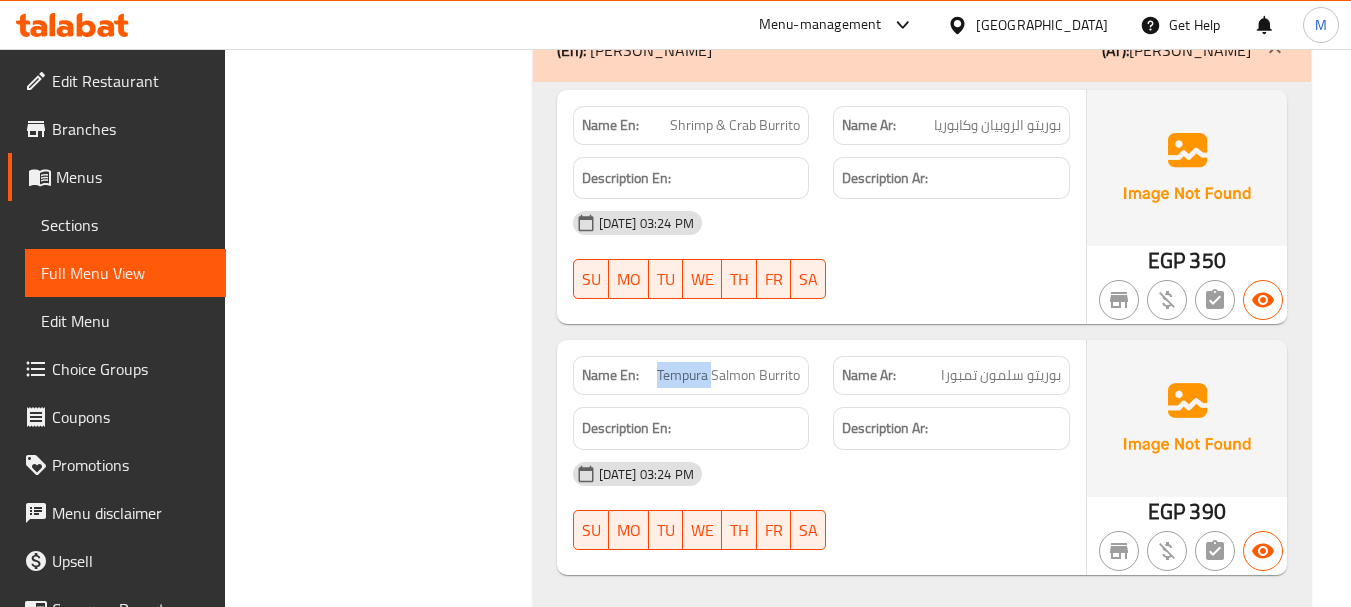 click on "Tempura Salmon Burrito" at bounding box center [732, -9754] 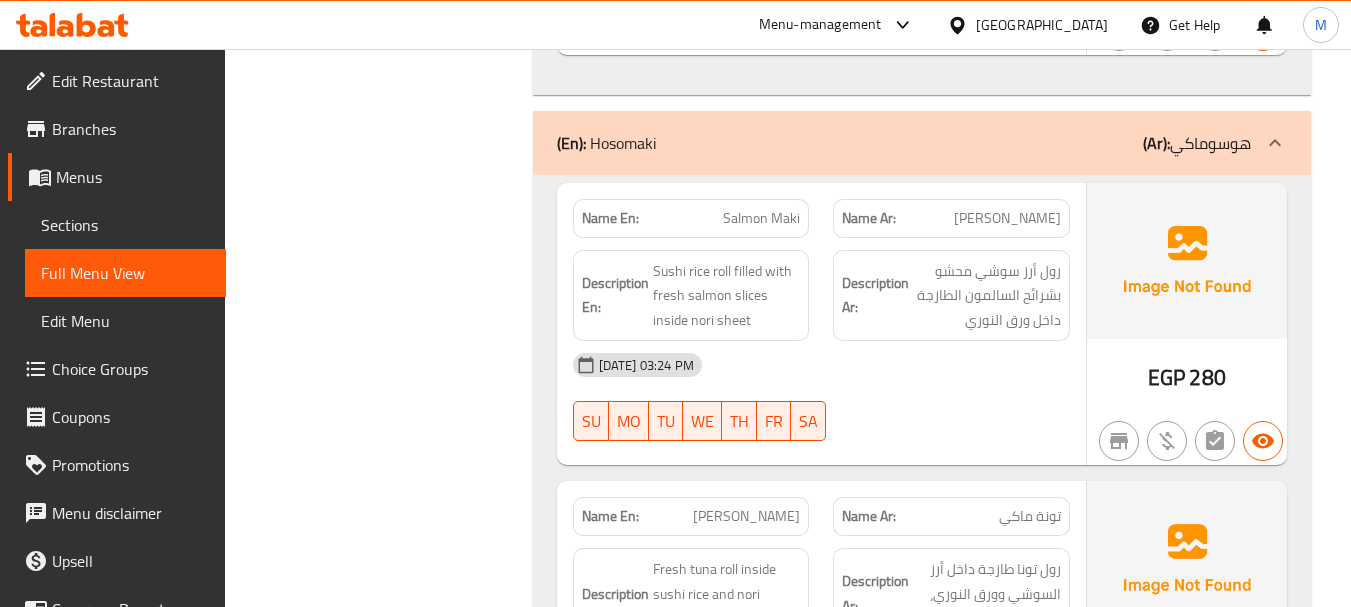 scroll, scrollTop: 10800, scrollLeft: 0, axis: vertical 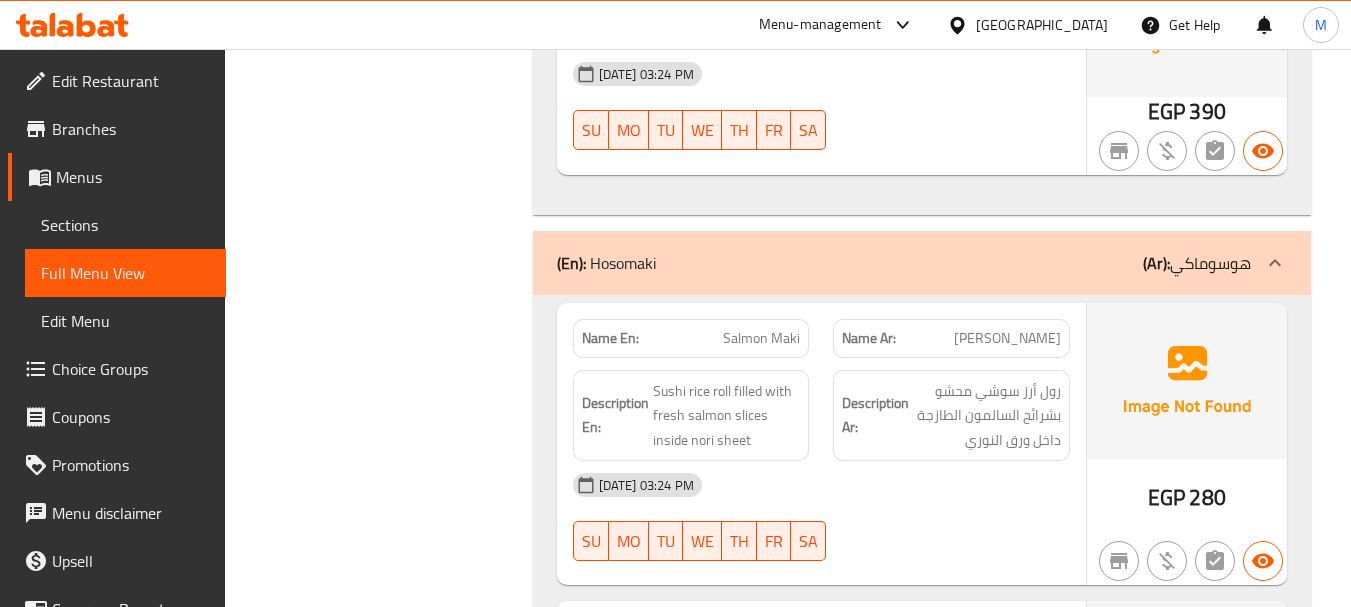 click on "ماكي السلمون" at bounding box center [977, -10413] 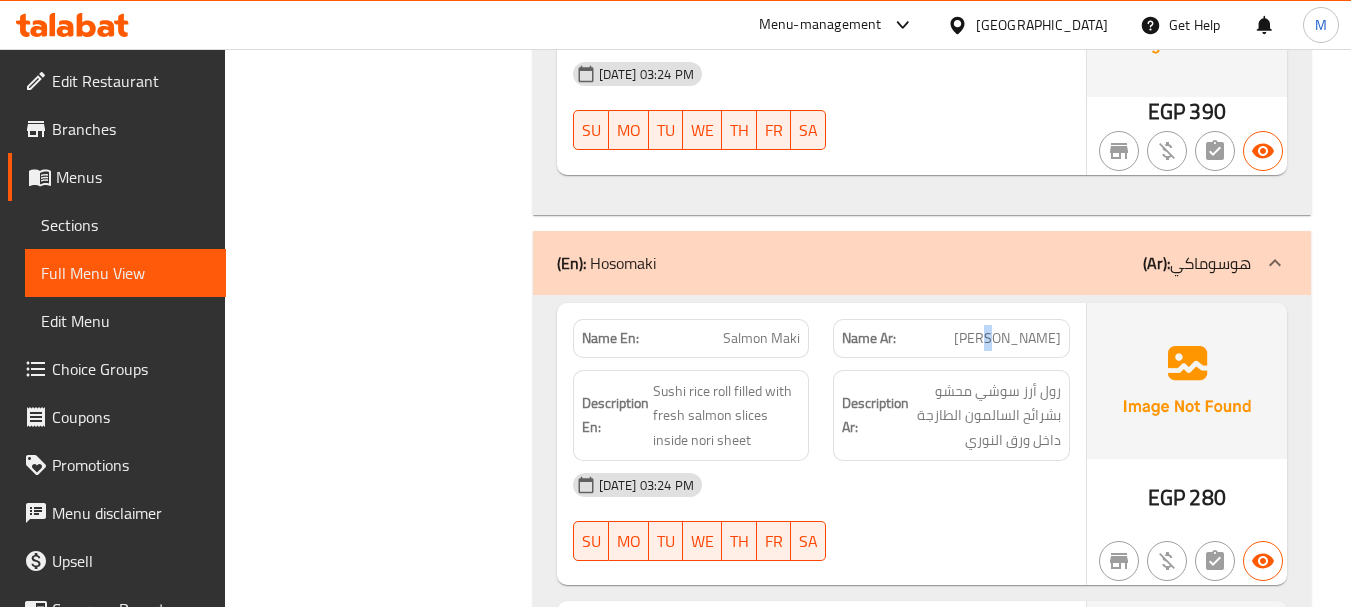 click on "ماكي السلمون" at bounding box center (977, -10413) 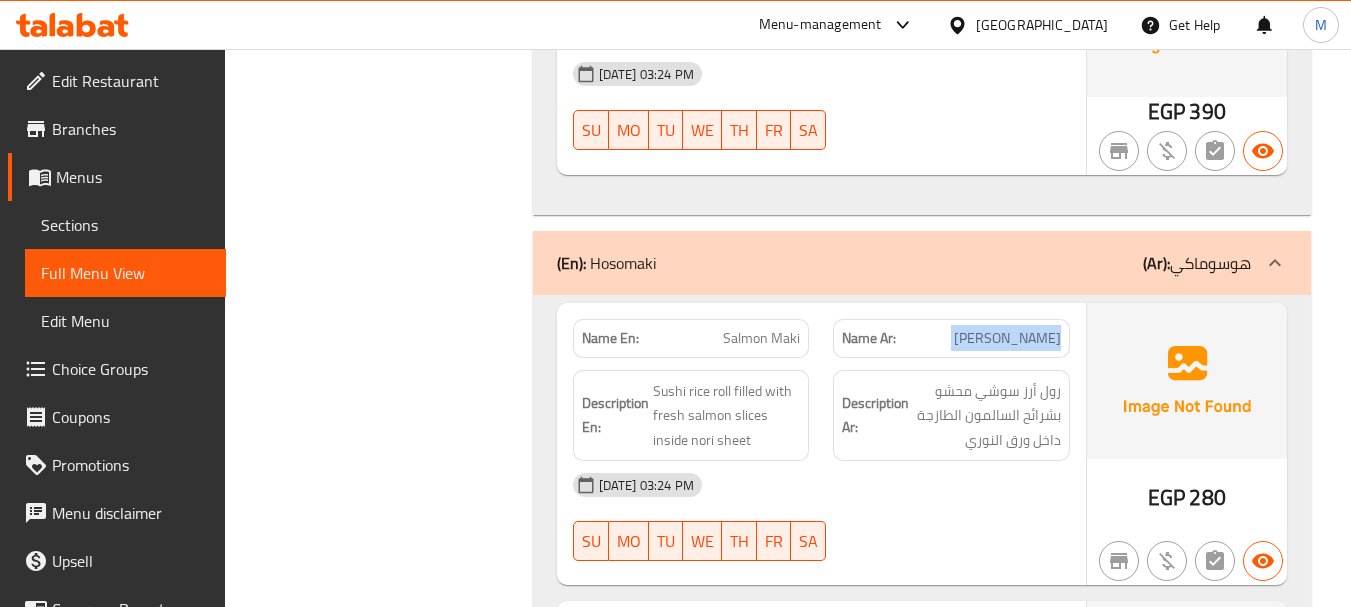 click on "ماكي السلمون" at bounding box center (977, -10413) 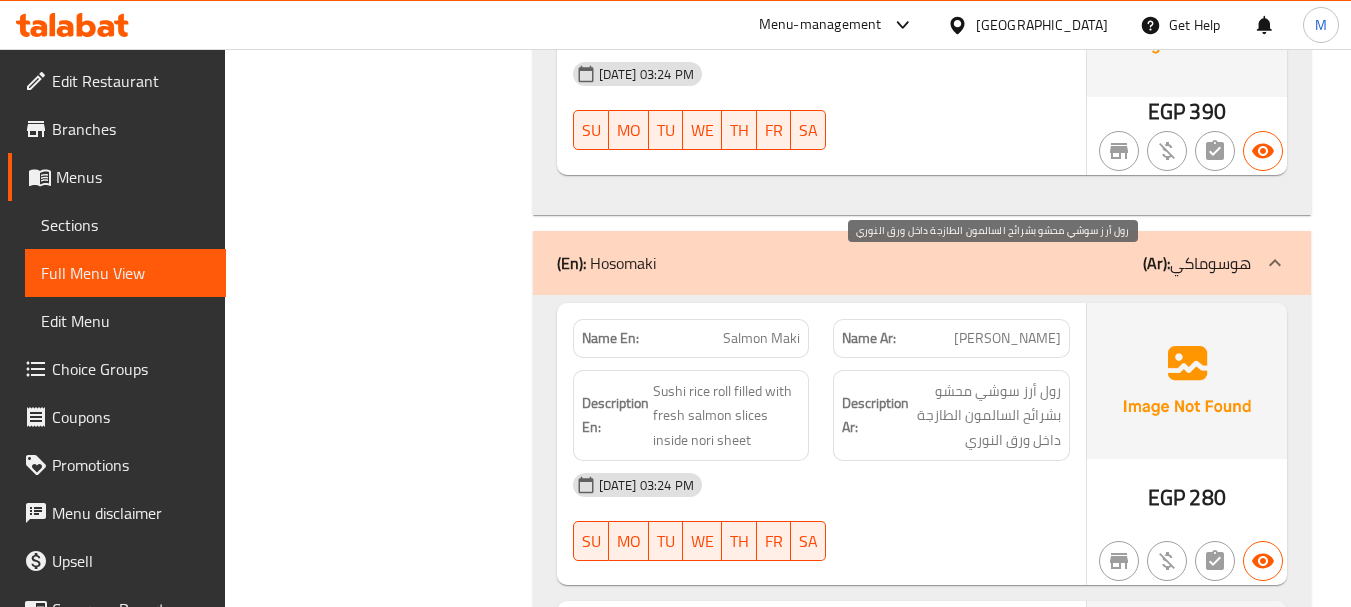 click on "رول أرز سوشي محشو بشرائح السالمون الطازجة داخل ورق النوري" at bounding box center (987, 416) 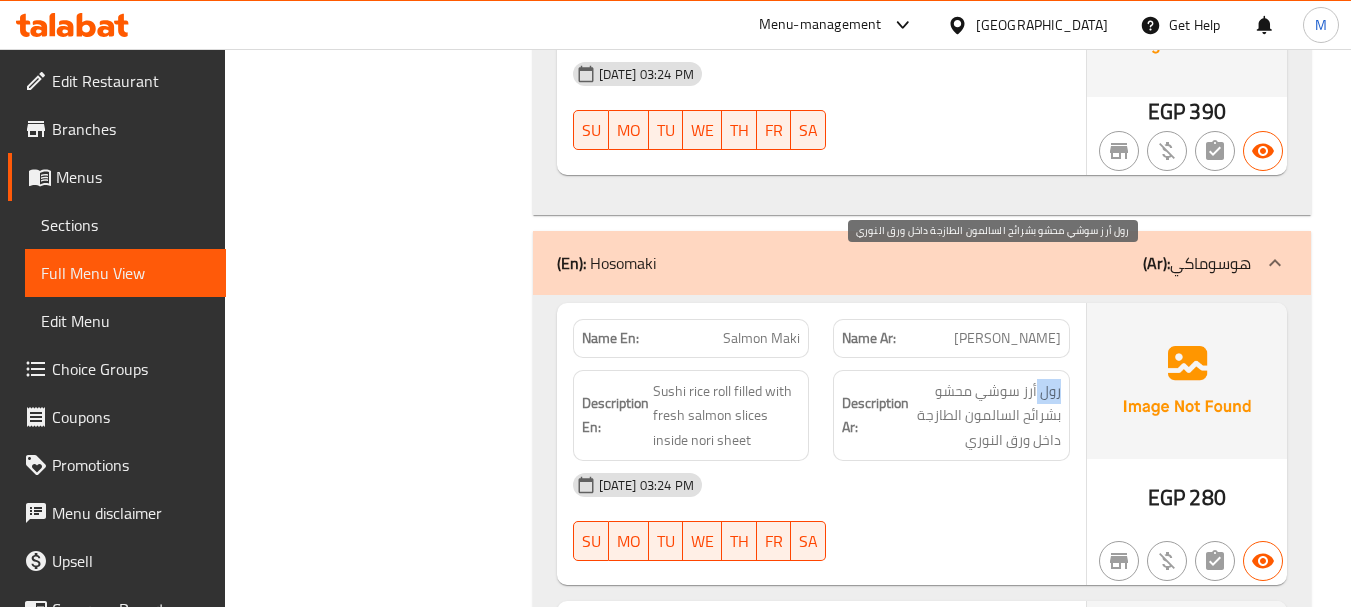 click on "رول أرز سوشي محشو بشرائح السالمون الطازجة داخل ورق النوري" at bounding box center (987, 416) 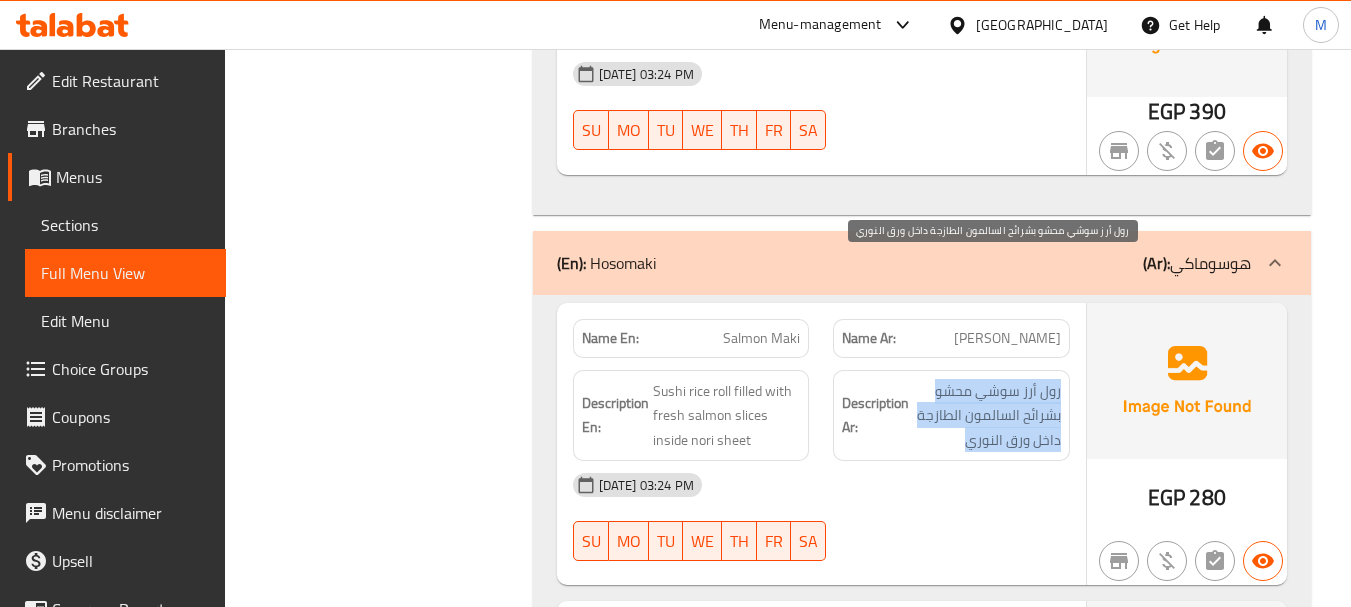 click on "رول أرز سوشي محشو بشرائح السالمون الطازجة داخل ورق النوري" at bounding box center (987, 416) 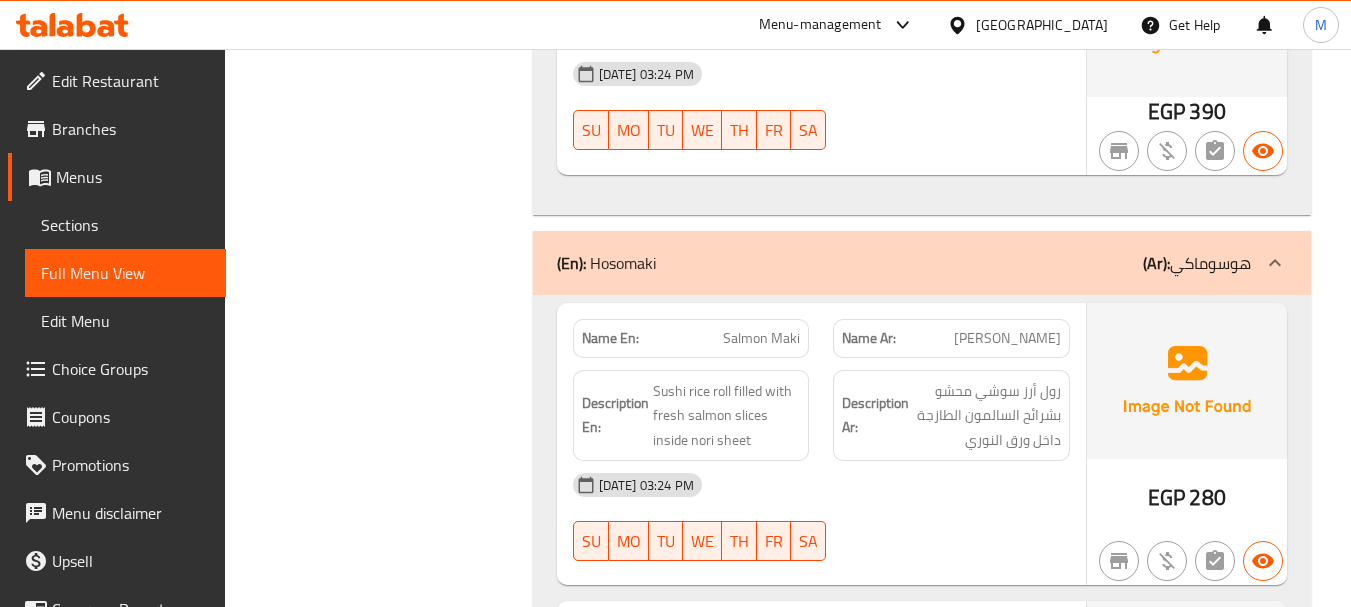 click on "Salmon Maki" at bounding box center [728, -10424] 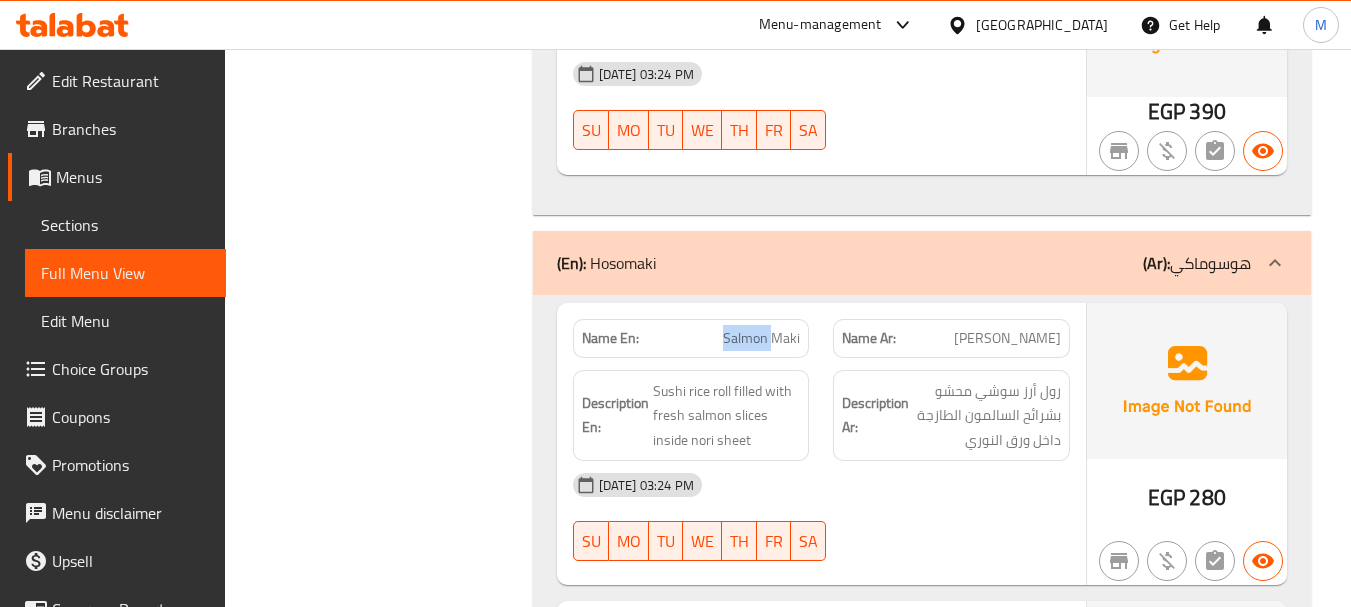click on "Salmon Maki" at bounding box center [728, -10424] 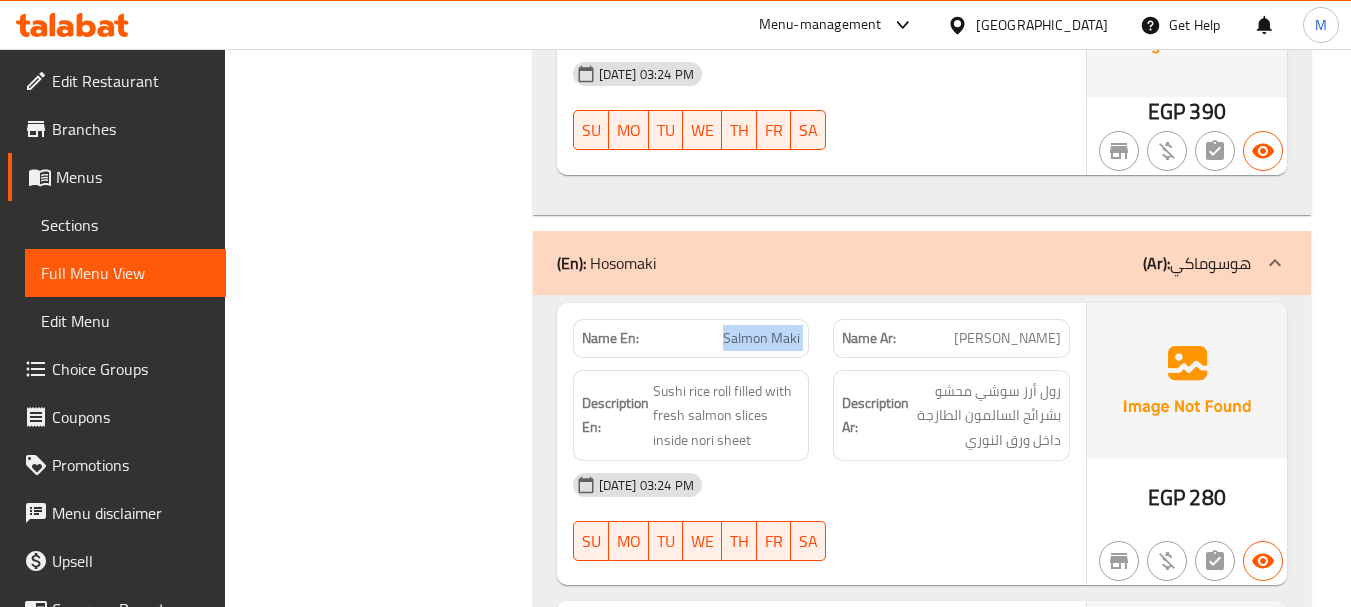 click on "Salmon Maki" at bounding box center [728, -10424] 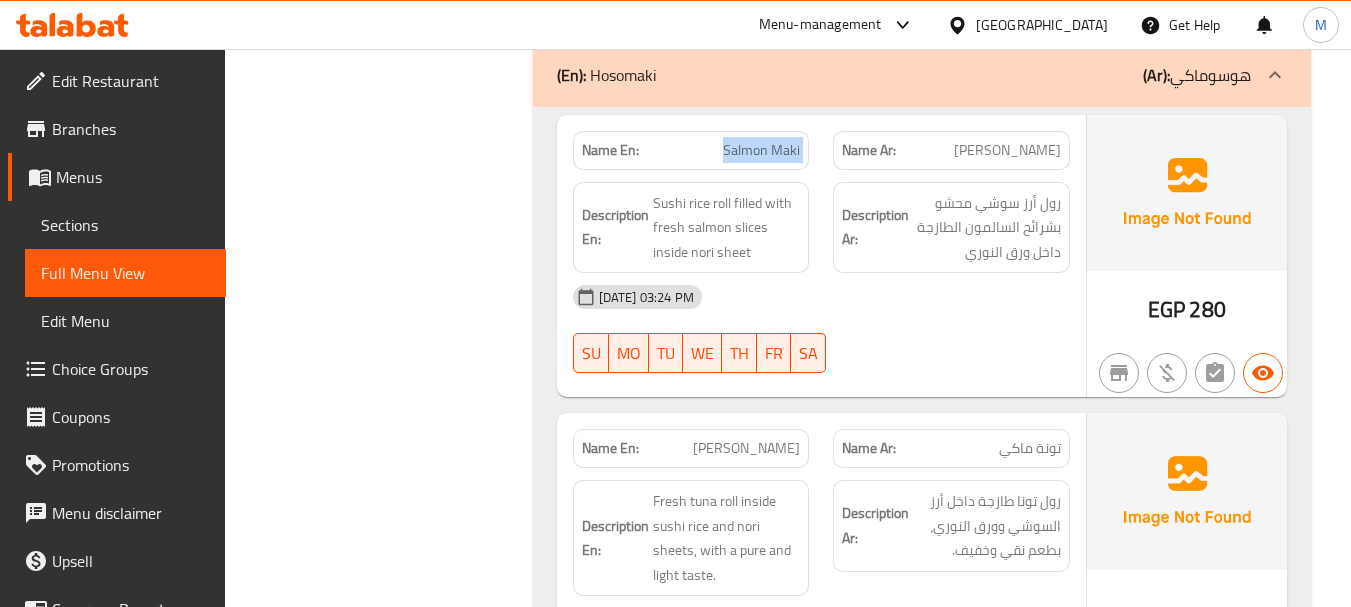 scroll, scrollTop: 11100, scrollLeft: 0, axis: vertical 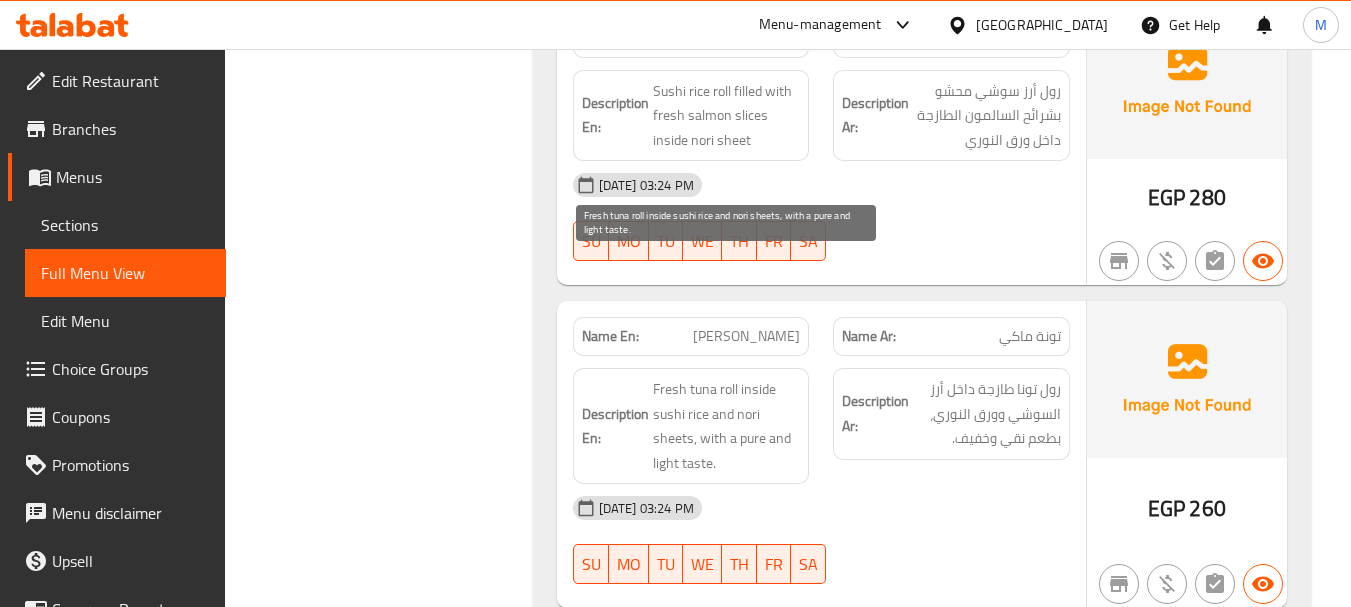 click on "Fresh tuna roll inside sushi rice and nori sheets, with a pure and light taste." at bounding box center [727, 426] 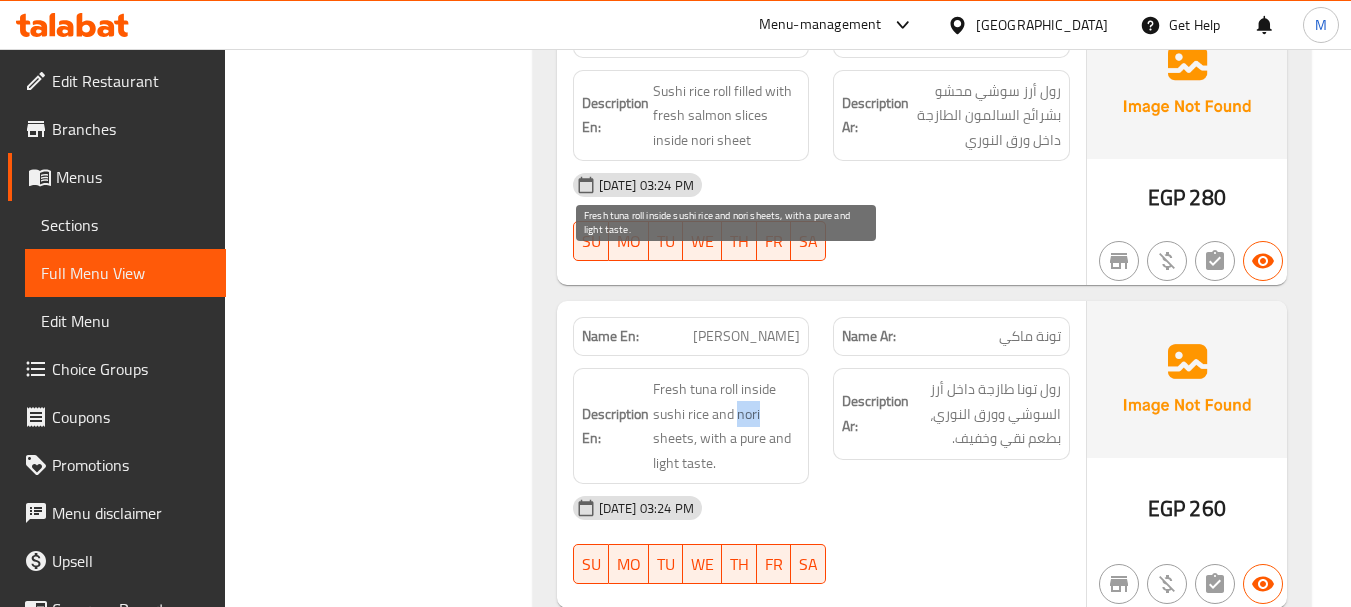 click on "Fresh tuna roll inside sushi rice and nori sheets, with a pure and light taste." at bounding box center (727, 426) 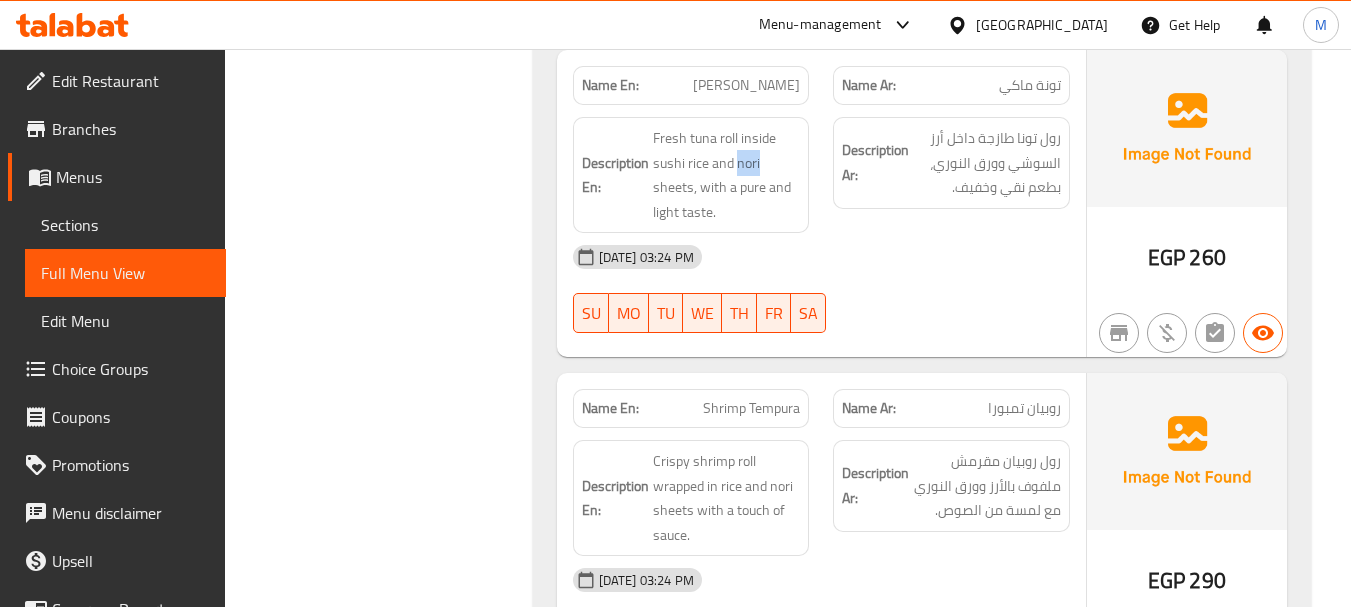 scroll, scrollTop: 11400, scrollLeft: 0, axis: vertical 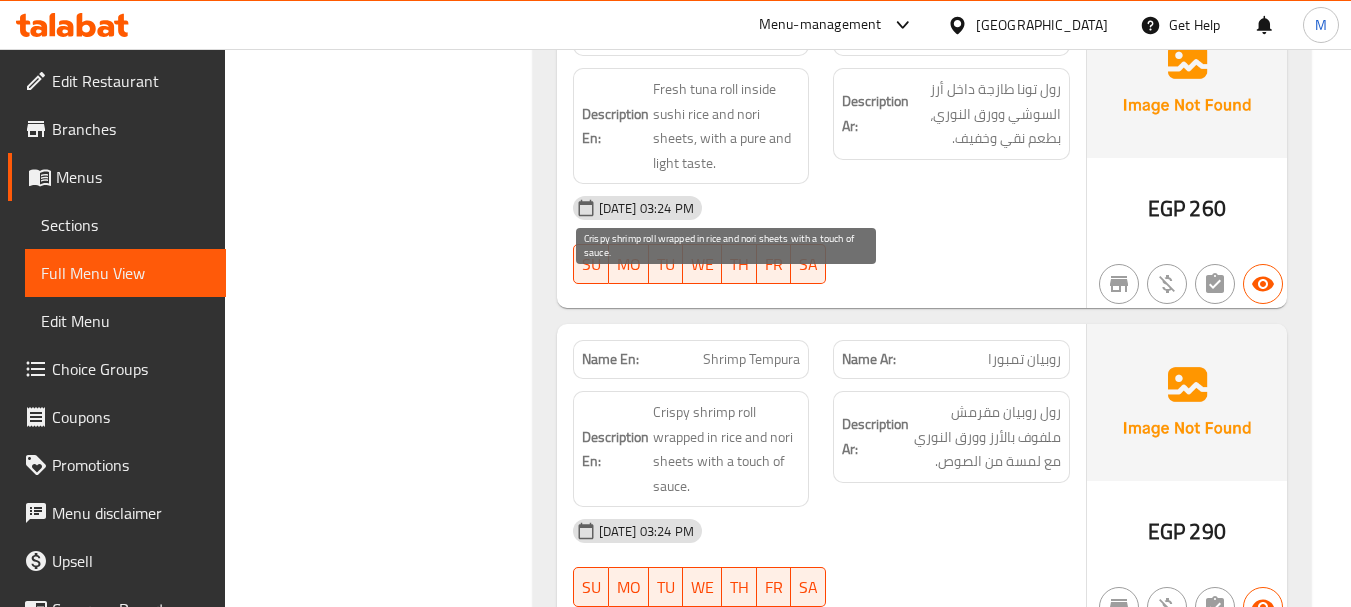 click on "Crispy shrimp roll wrapped in rice and nori sheets with a touch of sauce." at bounding box center (727, 449) 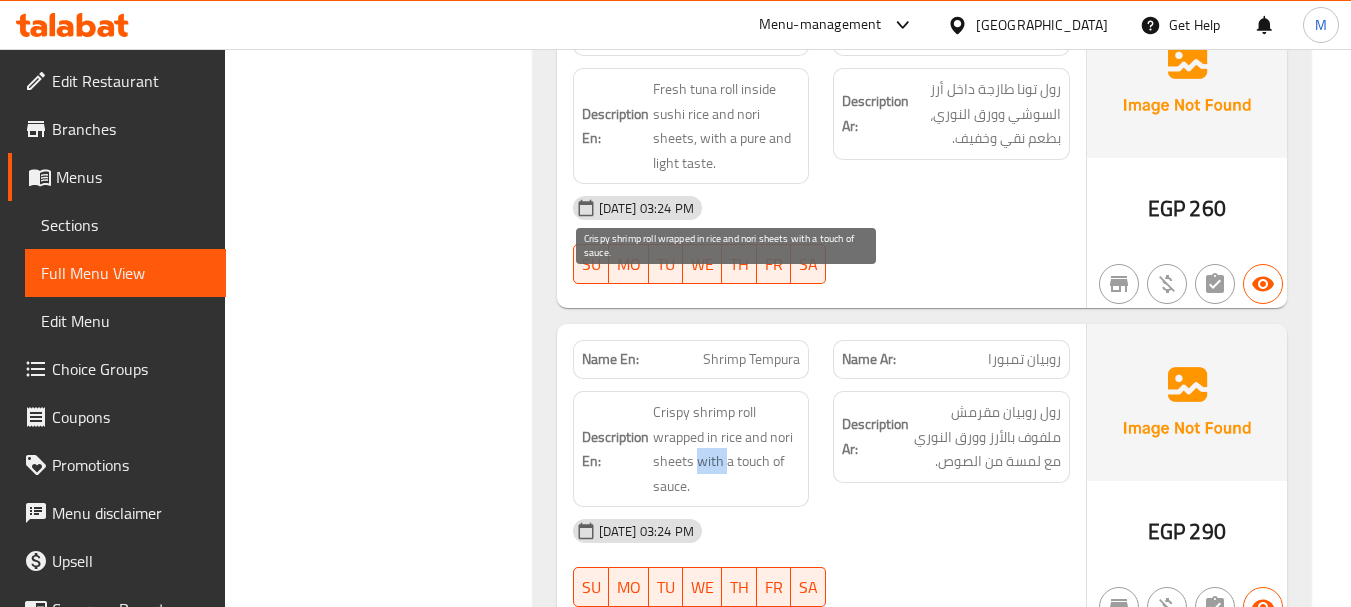 click on "Crispy shrimp roll wrapped in rice and nori sheets with a touch of sauce." at bounding box center [727, 449] 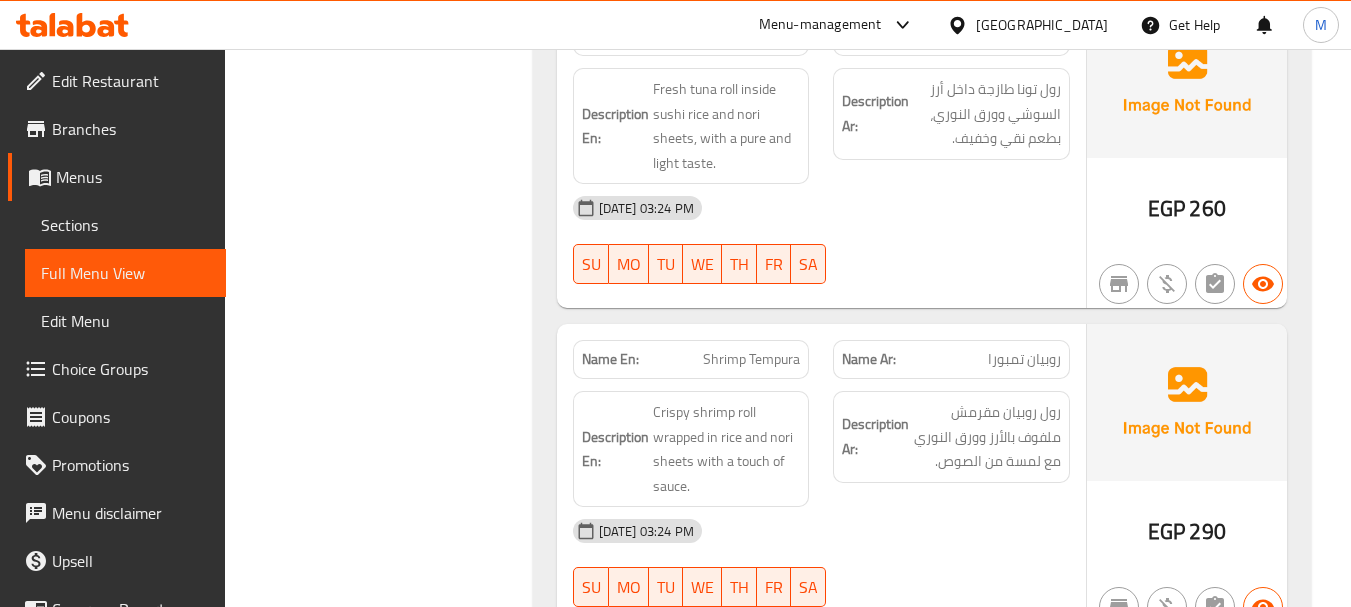 click on "Shrimp Tempura" at bounding box center [750, -9681] 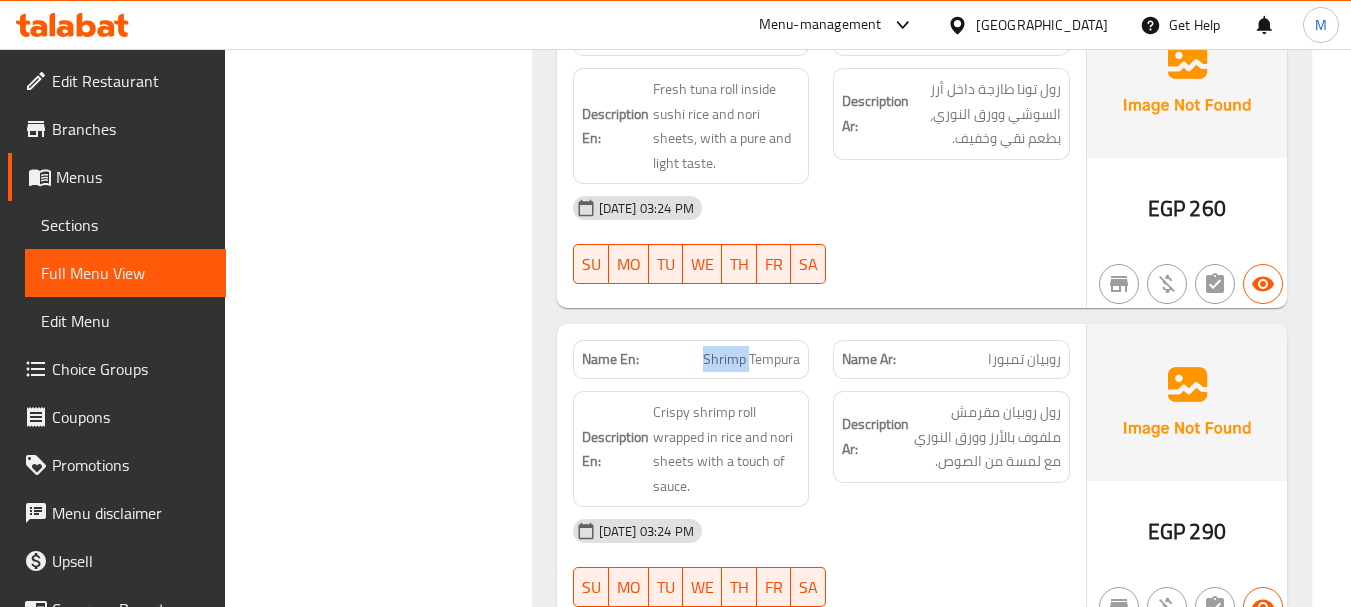 click on "Shrimp Tempura" at bounding box center (750, -9681) 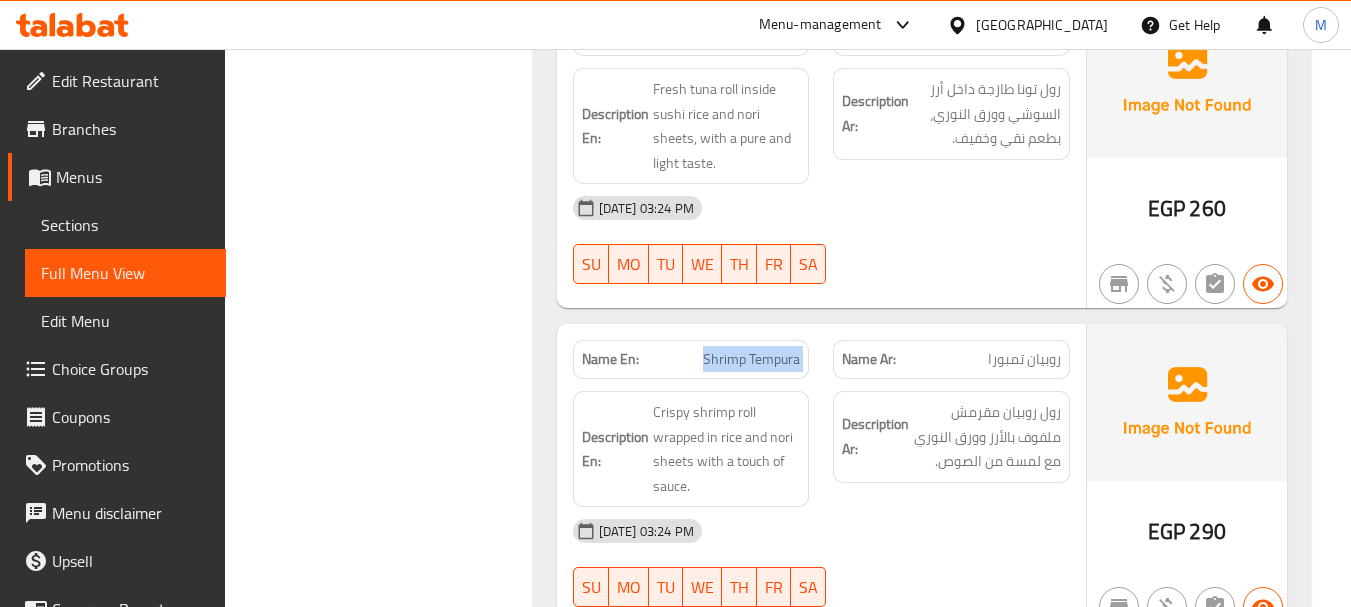 click on "Shrimp Tempura" at bounding box center [750, -9681] 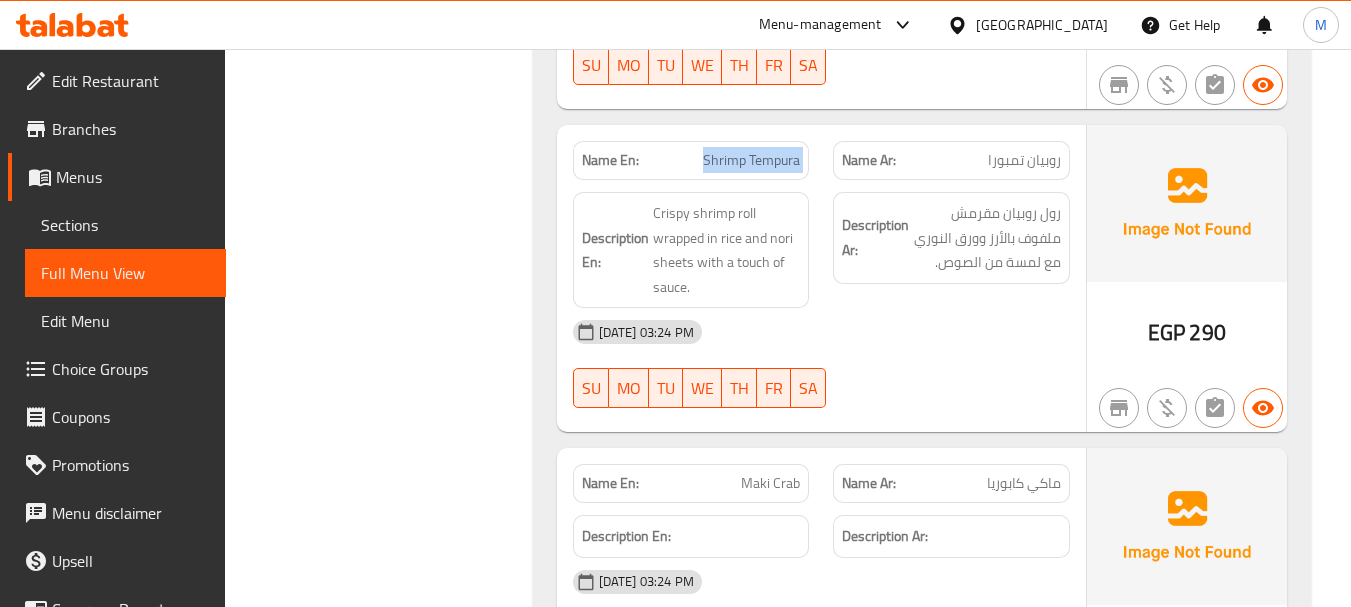 scroll, scrollTop: 11632, scrollLeft: 0, axis: vertical 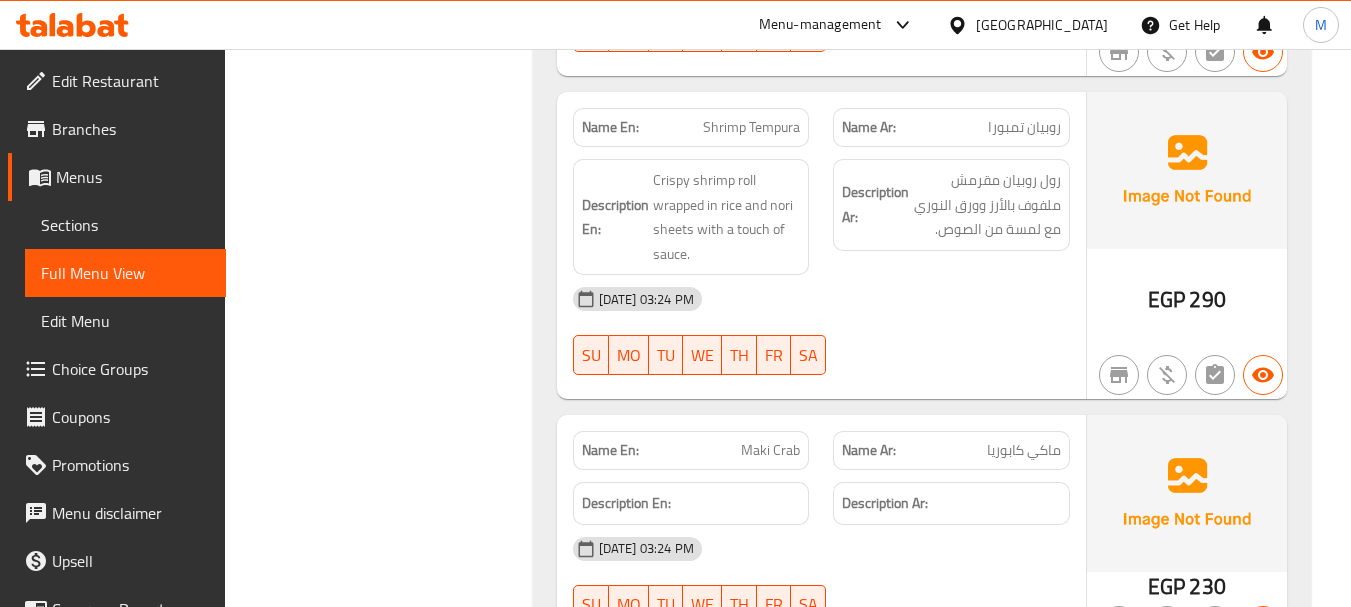 click on "ماكي كابوريا" at bounding box center [990, -9663] 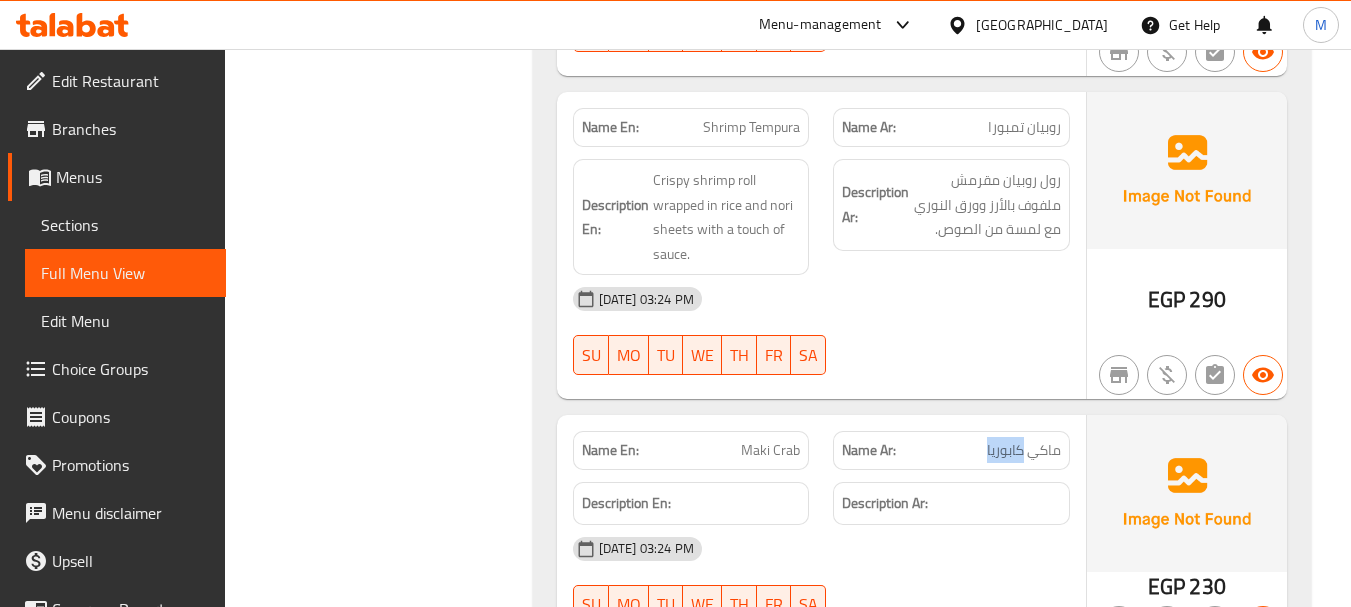 click on "ماكي كابوريا" at bounding box center [990, -9663] 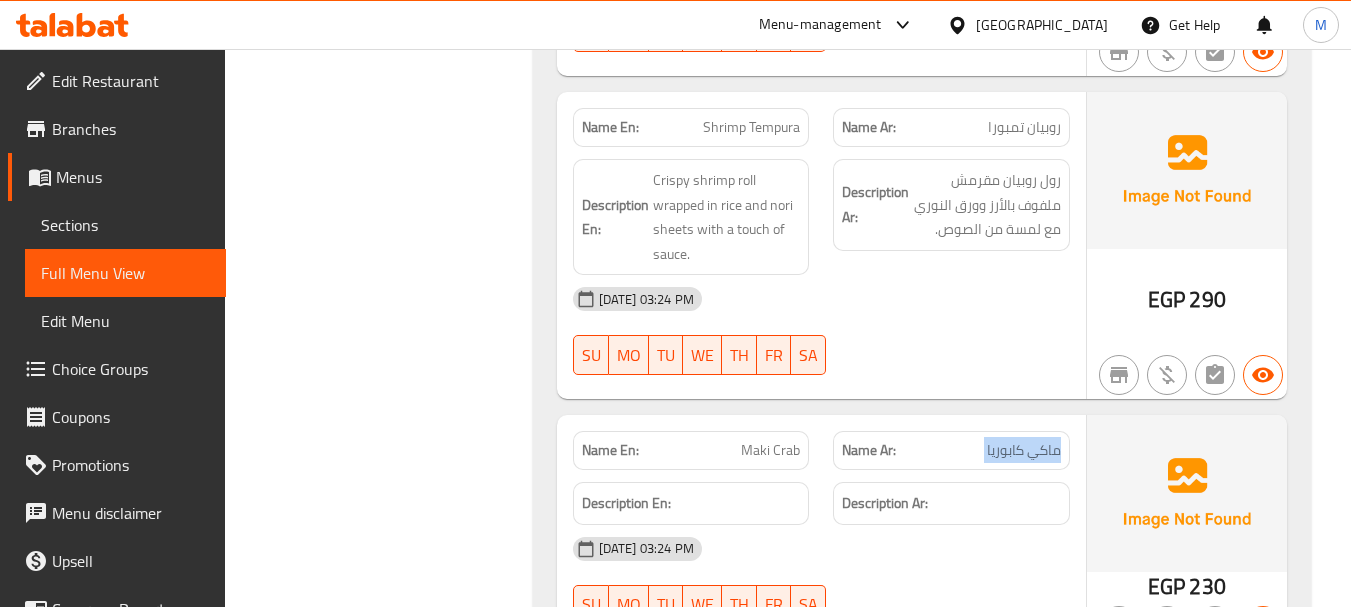 click on "ماكي كابوريا" at bounding box center (990, -9663) 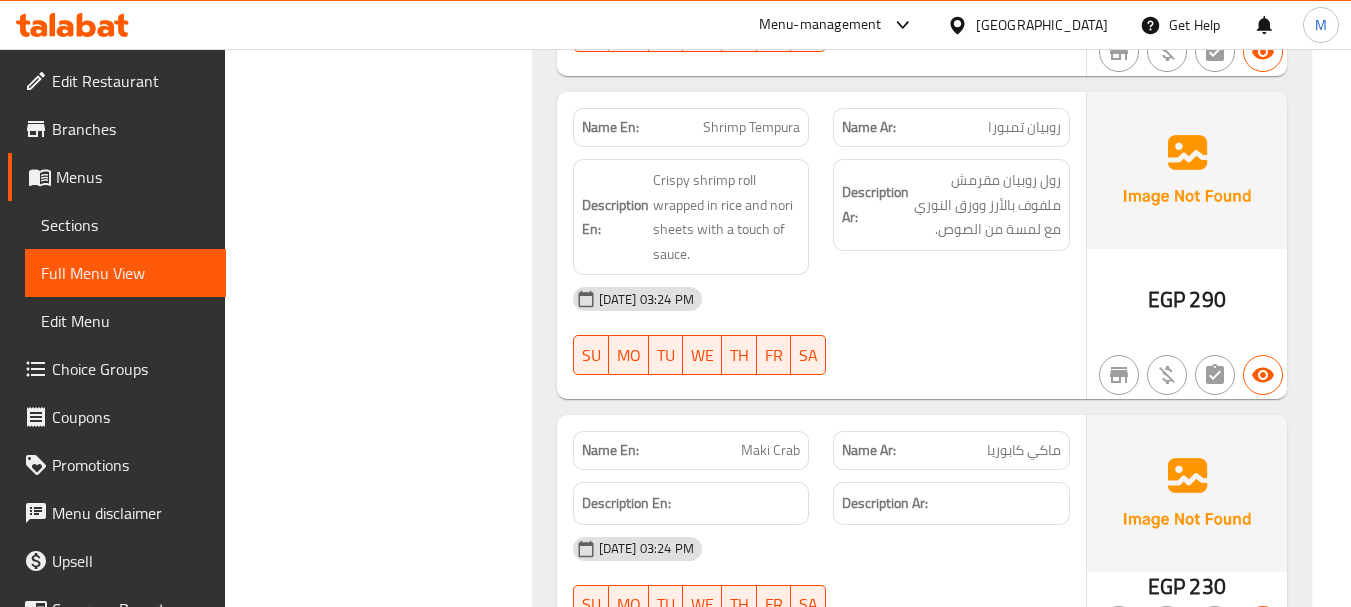 click on "Maki Crab" at bounding box center [733, -9663] 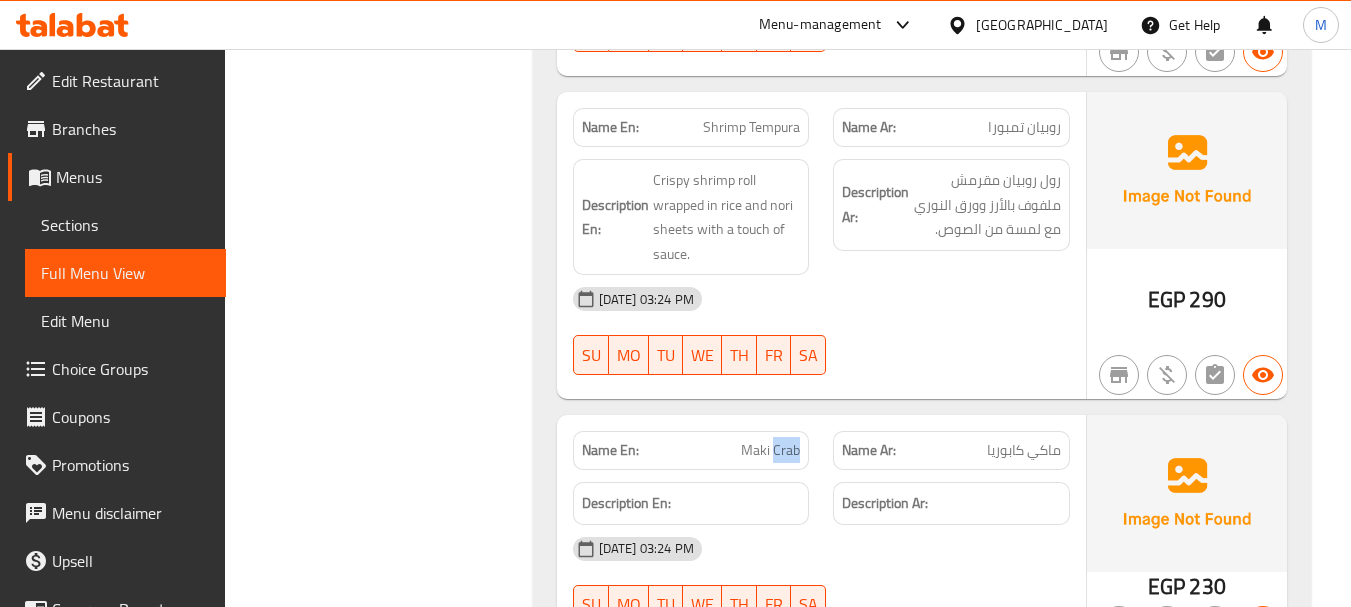 click on "Maki Crab" at bounding box center (733, -9663) 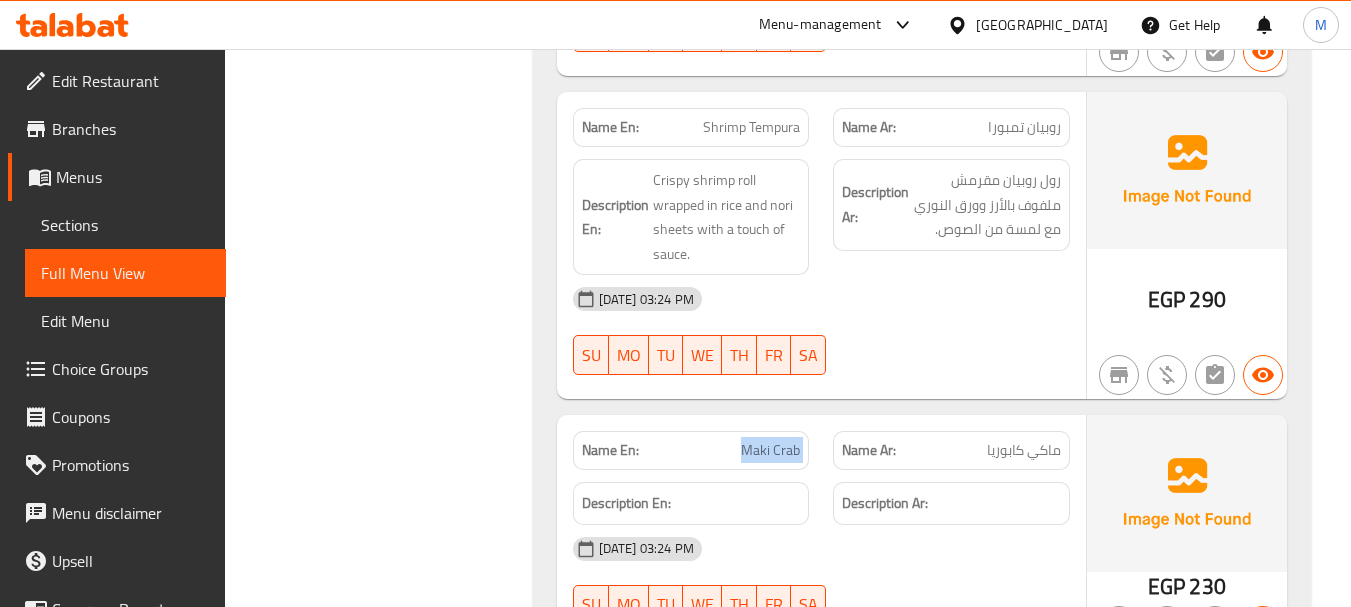 click on "Maki Crab" at bounding box center [733, -9663] 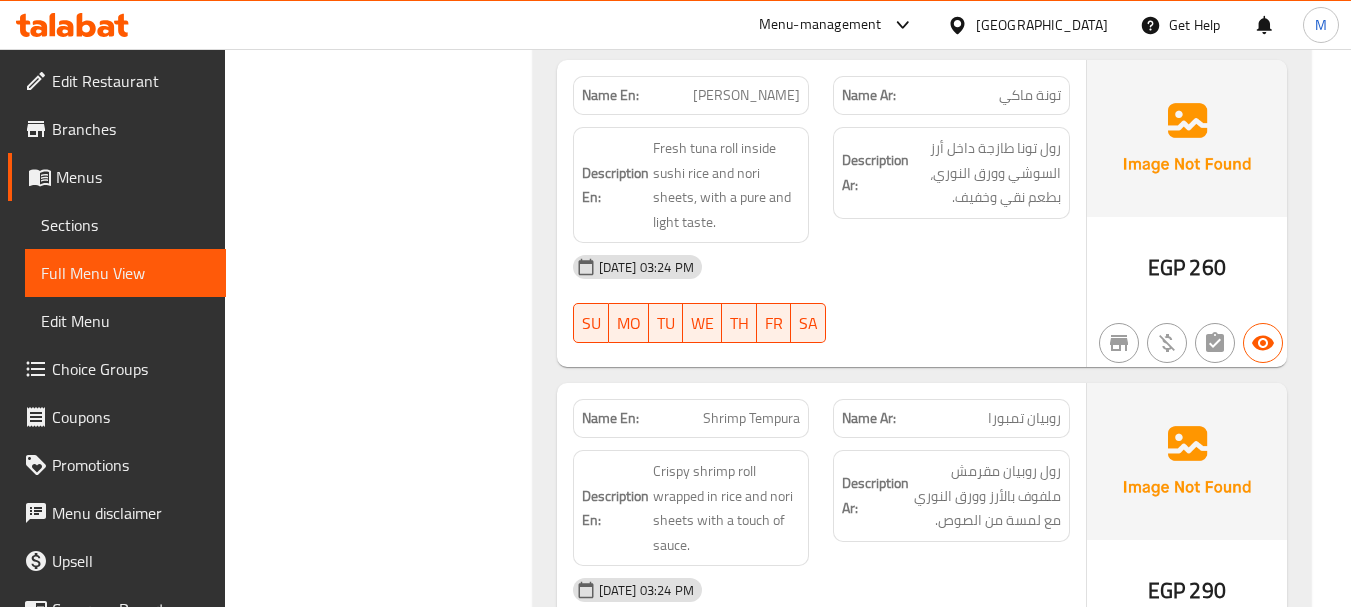 scroll, scrollTop: 11332, scrollLeft: 0, axis: vertical 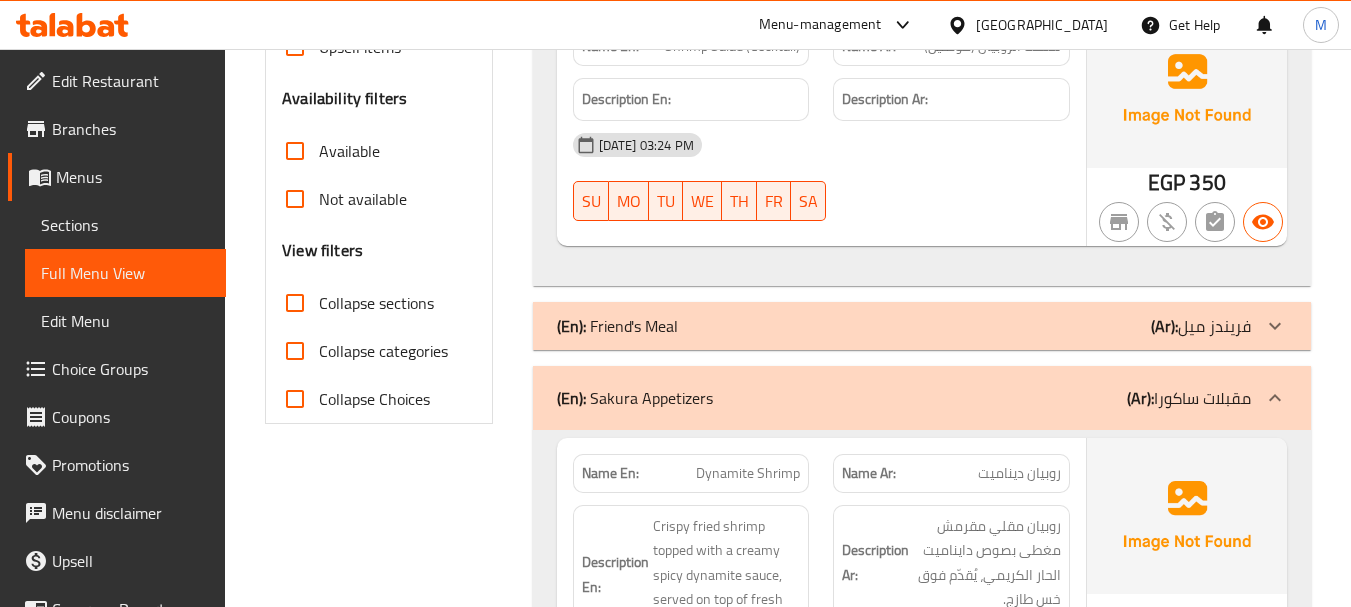 click on "Collapse sections" at bounding box center (295, 303) 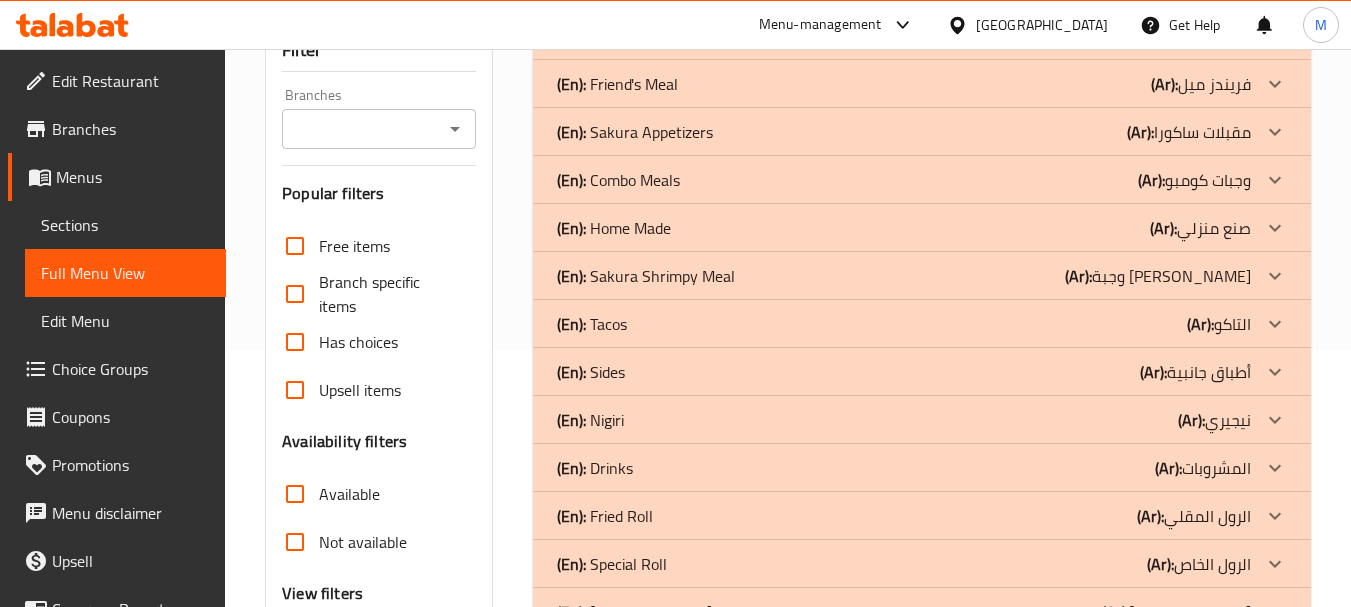 scroll, scrollTop: 157, scrollLeft: 0, axis: vertical 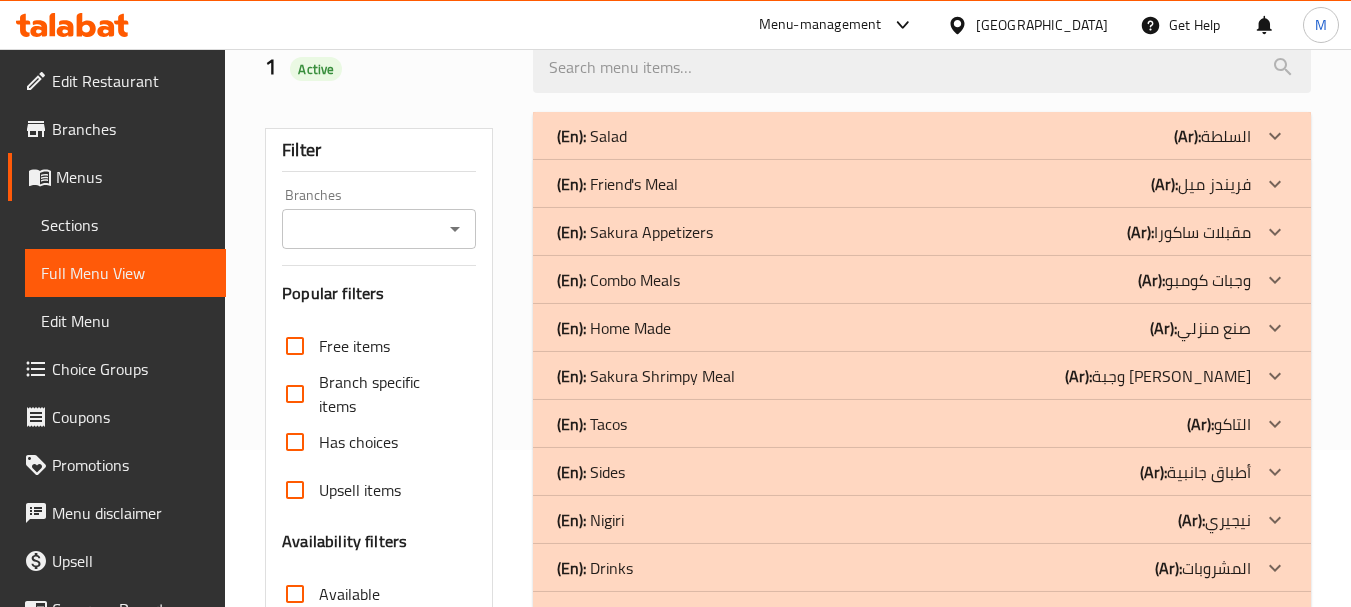 click on "(En):   Friend's Meal (Ar): فريندز ميل" at bounding box center [922, 136] 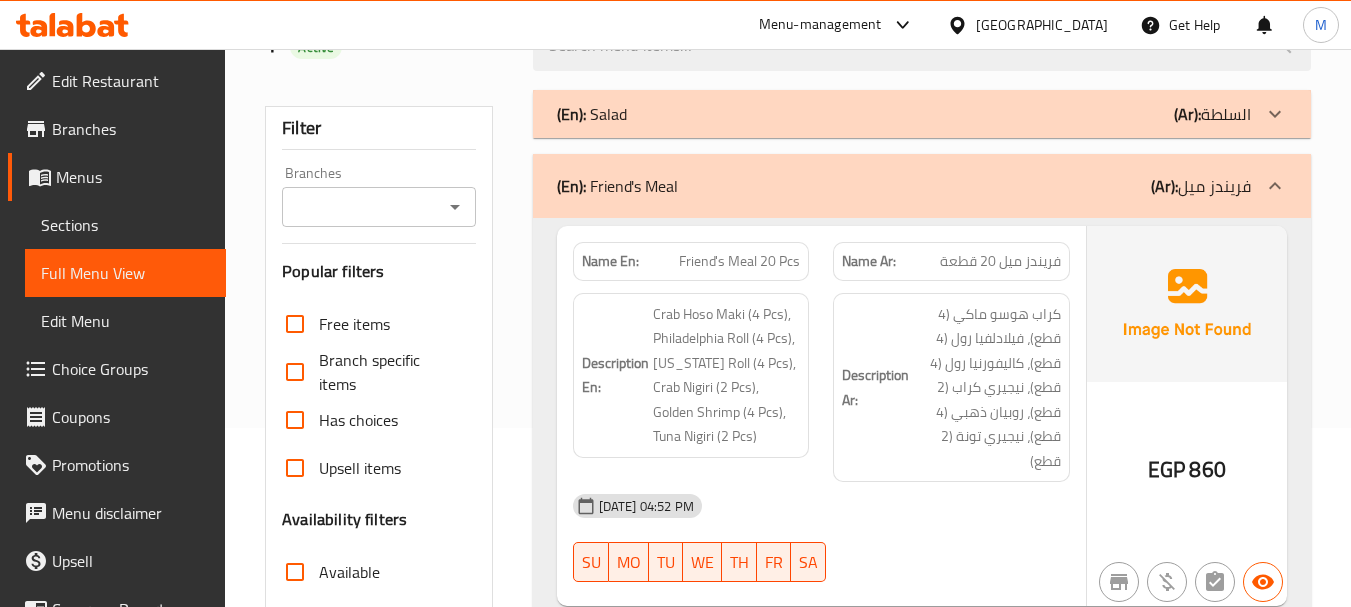 scroll, scrollTop: 57, scrollLeft: 0, axis: vertical 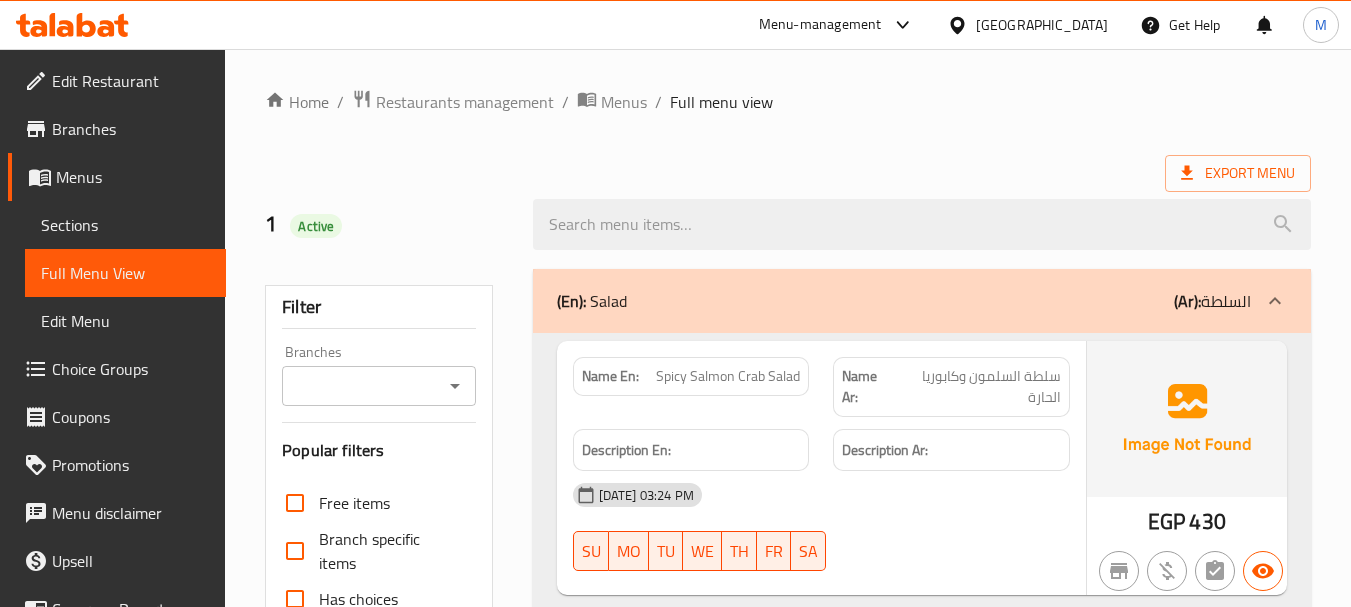 click on "Sections" at bounding box center [125, 225] 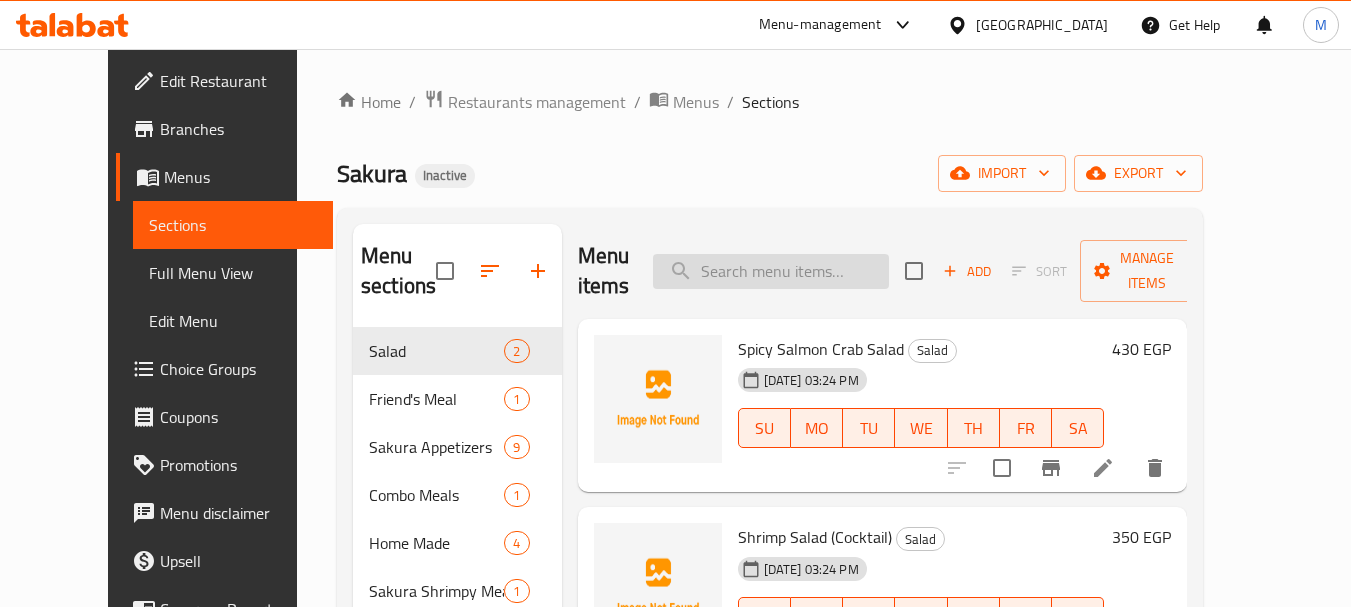 click at bounding box center (771, 271) 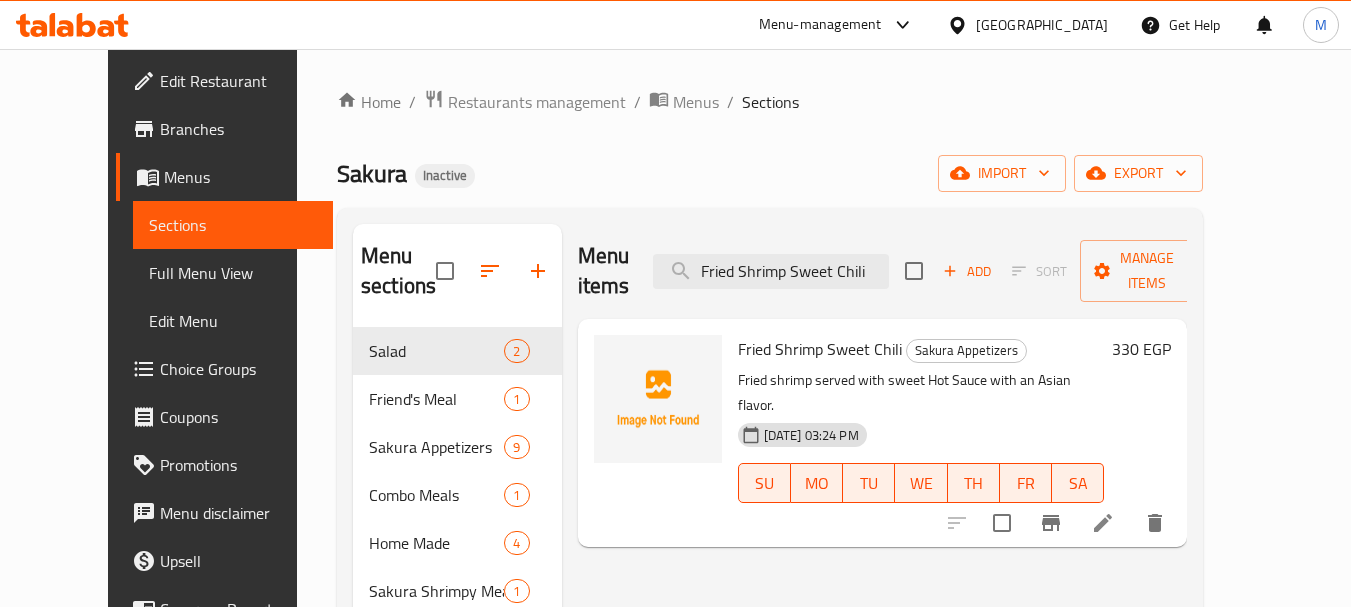 type on "Fried Shrimp Sweet Chili" 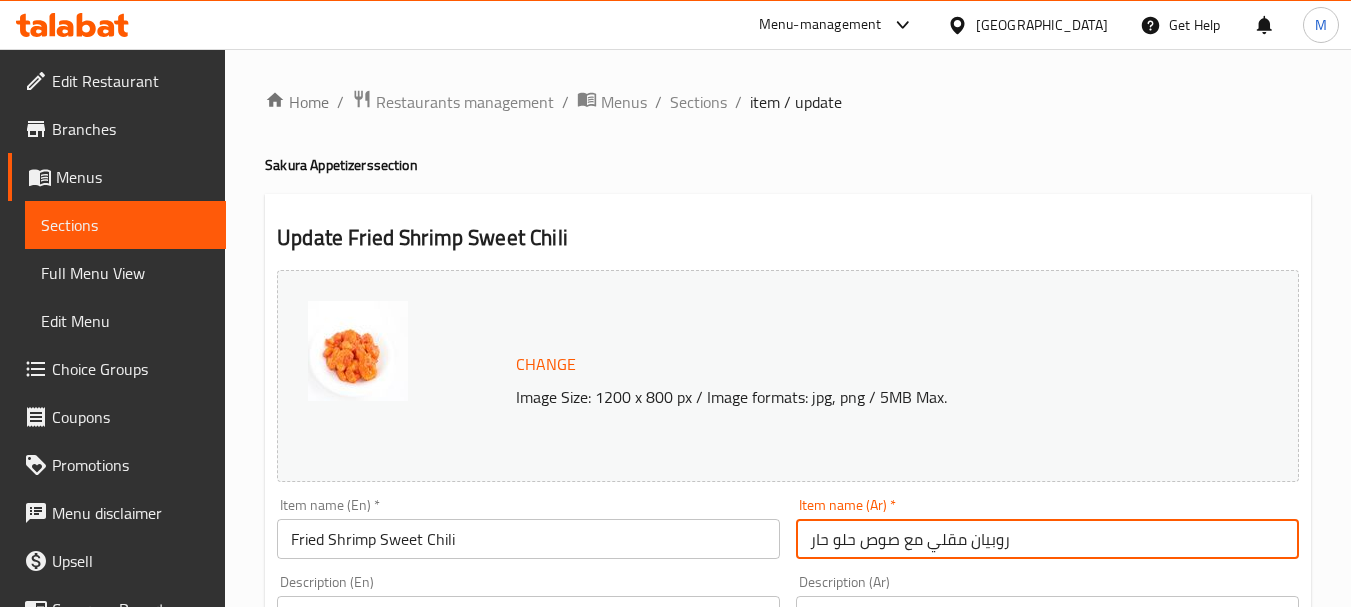 drag, startPoint x: 857, startPoint y: 544, endPoint x: 925, endPoint y: 555, distance: 68.88396 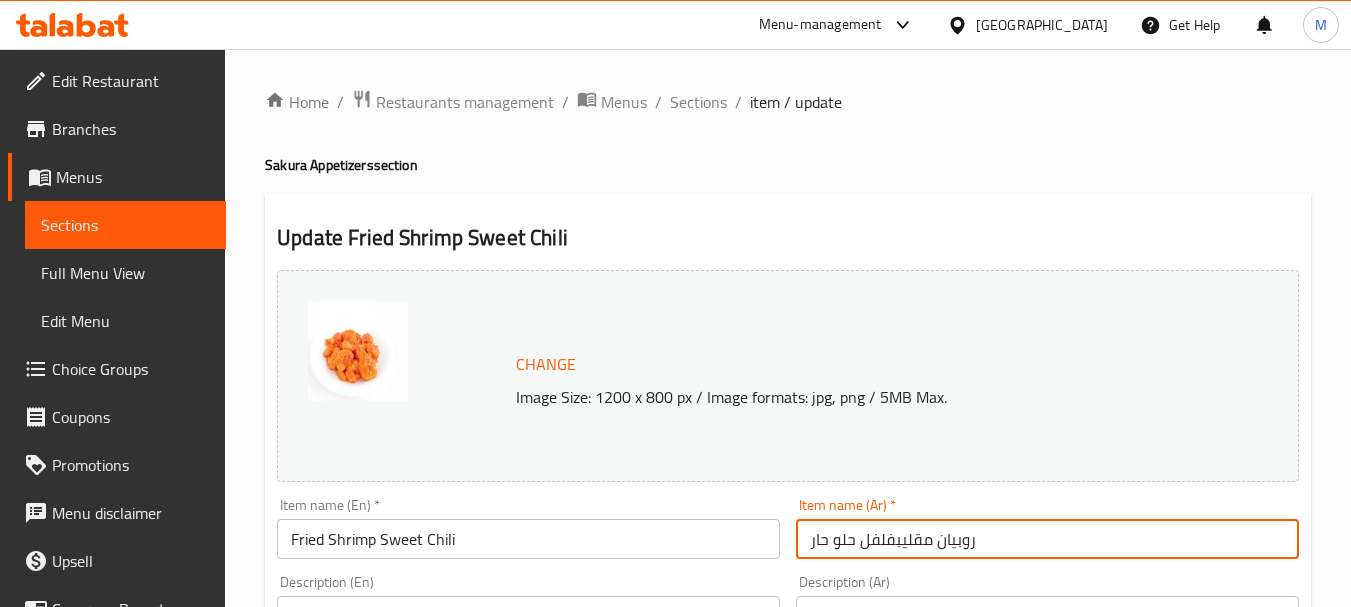 click on "روبيان مقليبفلفل حلو حار" at bounding box center [1047, 539] 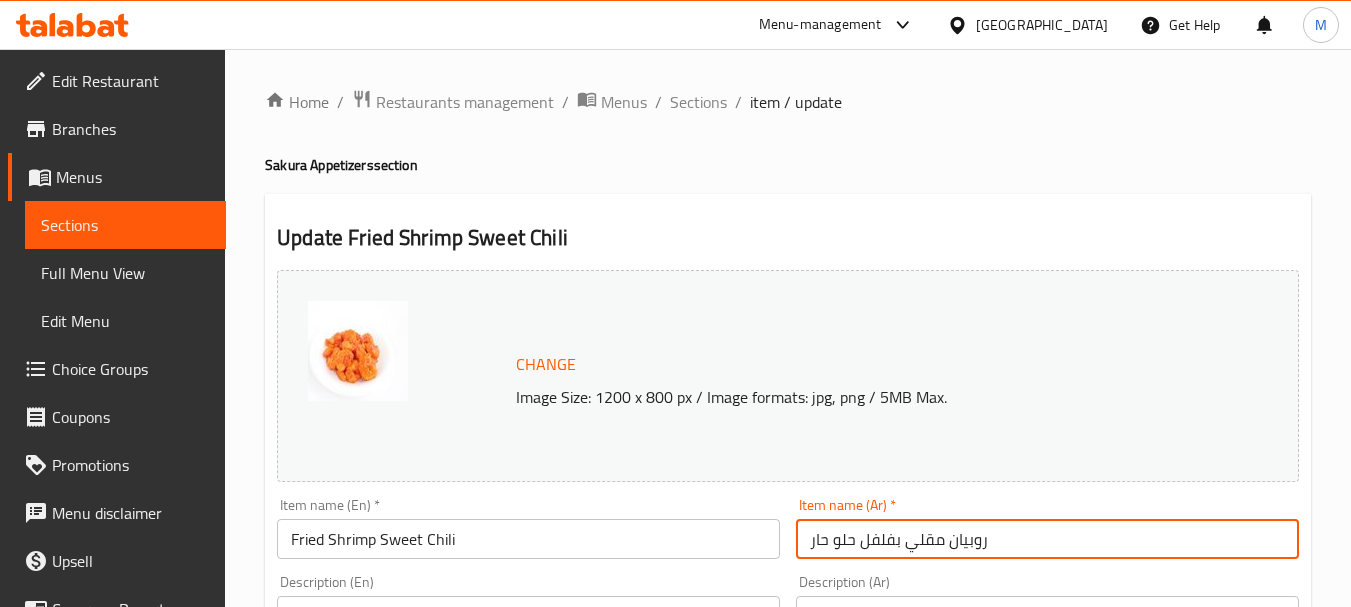 click on "روبيان مقلي بفلفل حلو حار" at bounding box center (1047, 539) 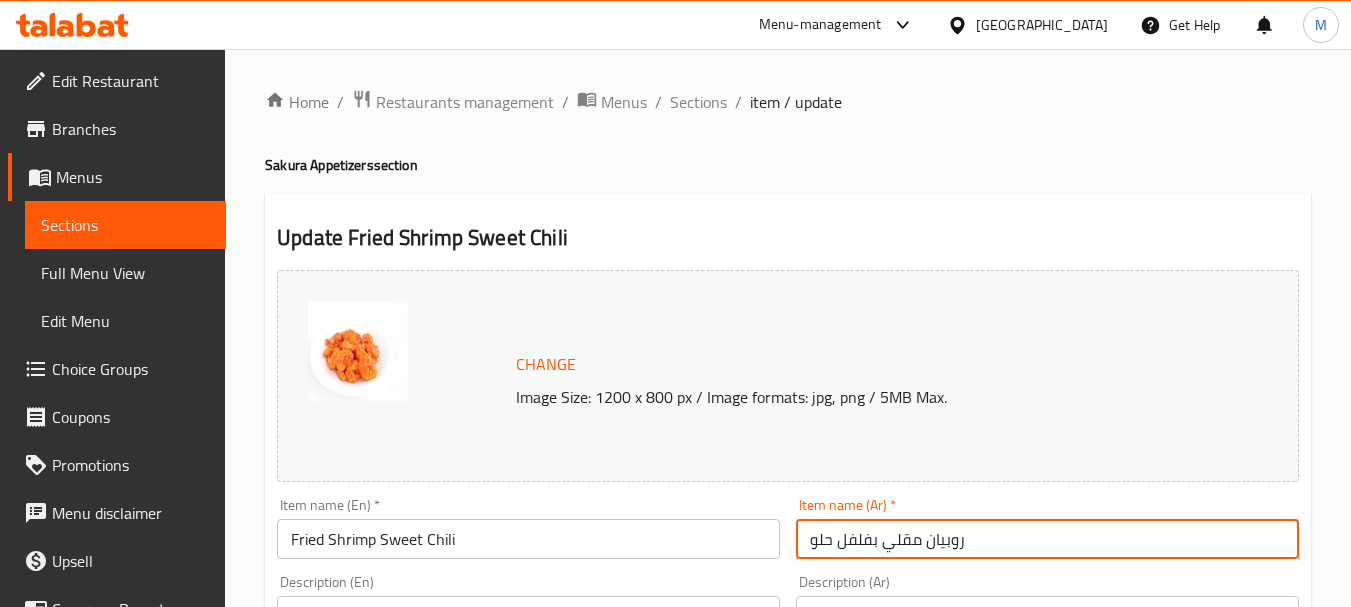 click on "روبيان مقلي بفلفل حلو" at bounding box center (1047, 539) 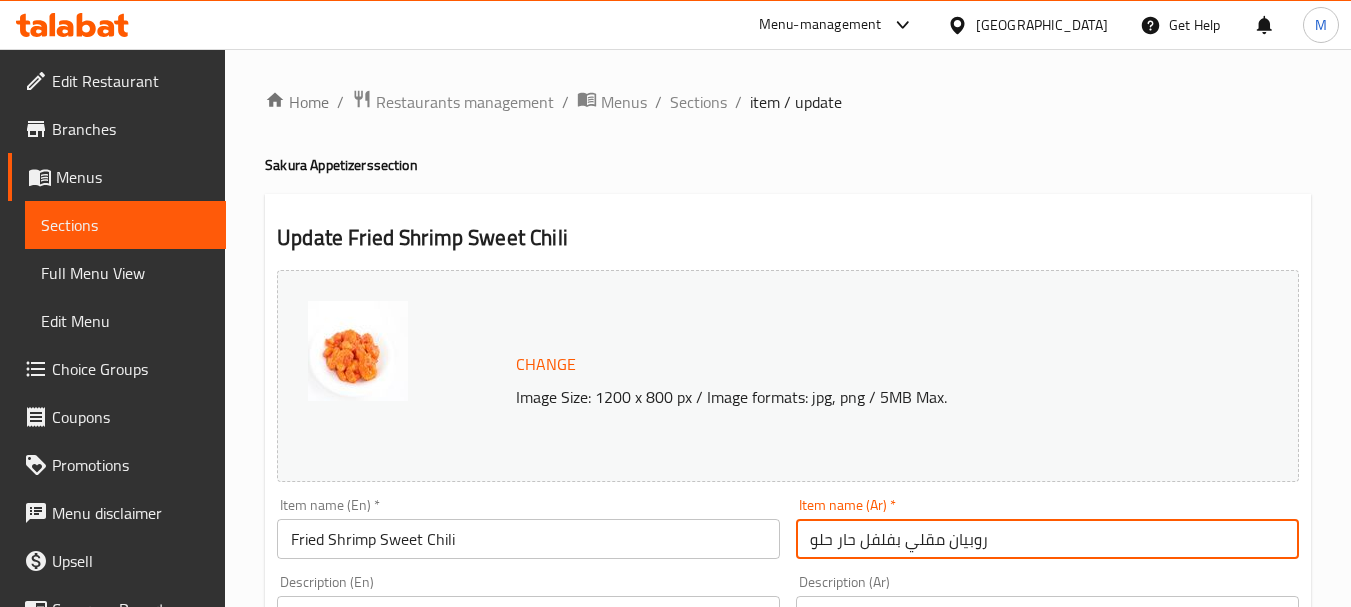 type on "روبيان مقلي بفلفل حار حلو" 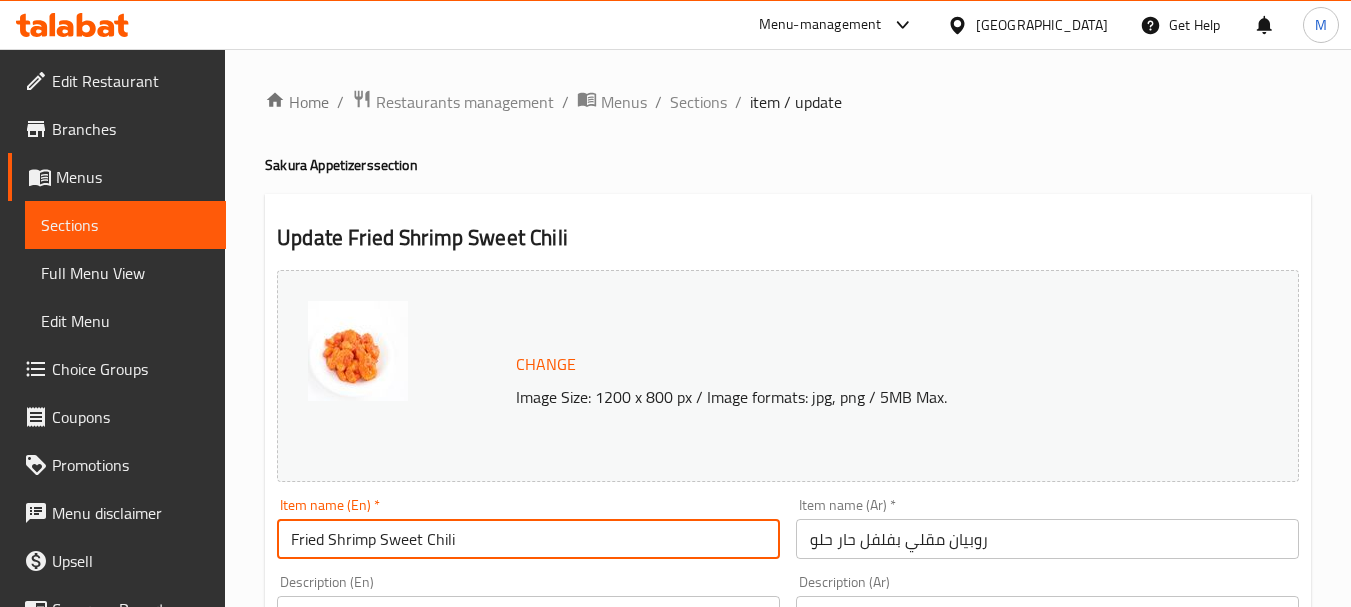 click on "Fried Shrimp Sweet Chili" at bounding box center [528, 539] 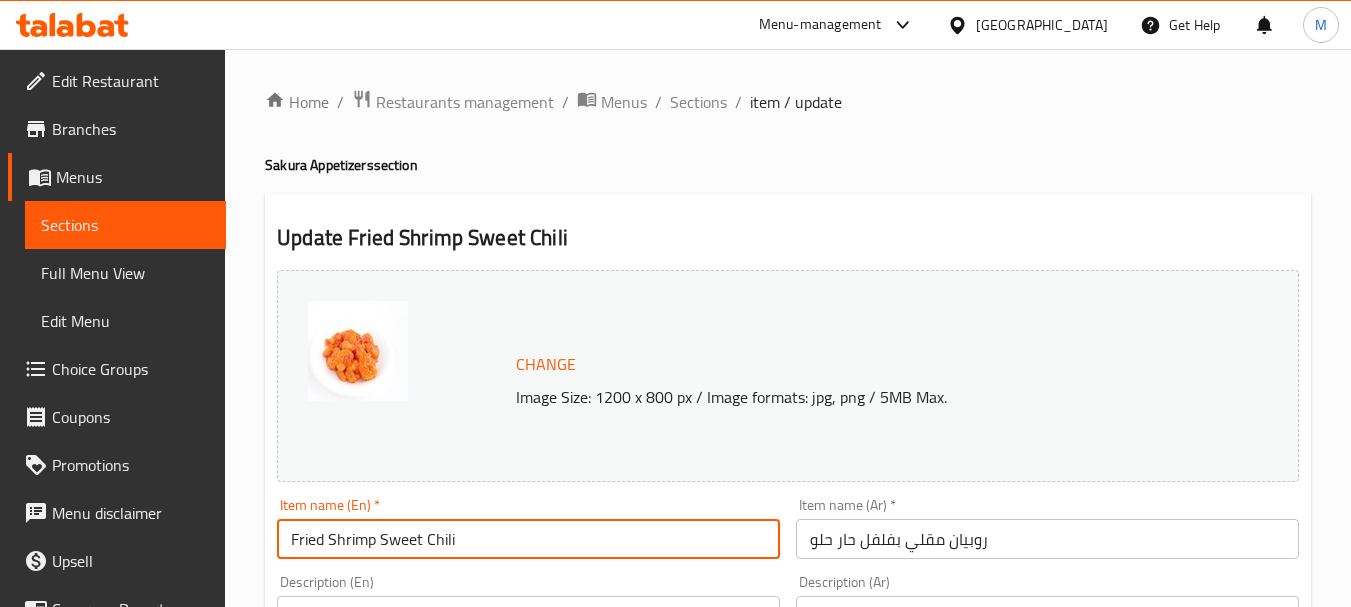 click on "Fried Shrimp Sweet Chili" at bounding box center [528, 539] 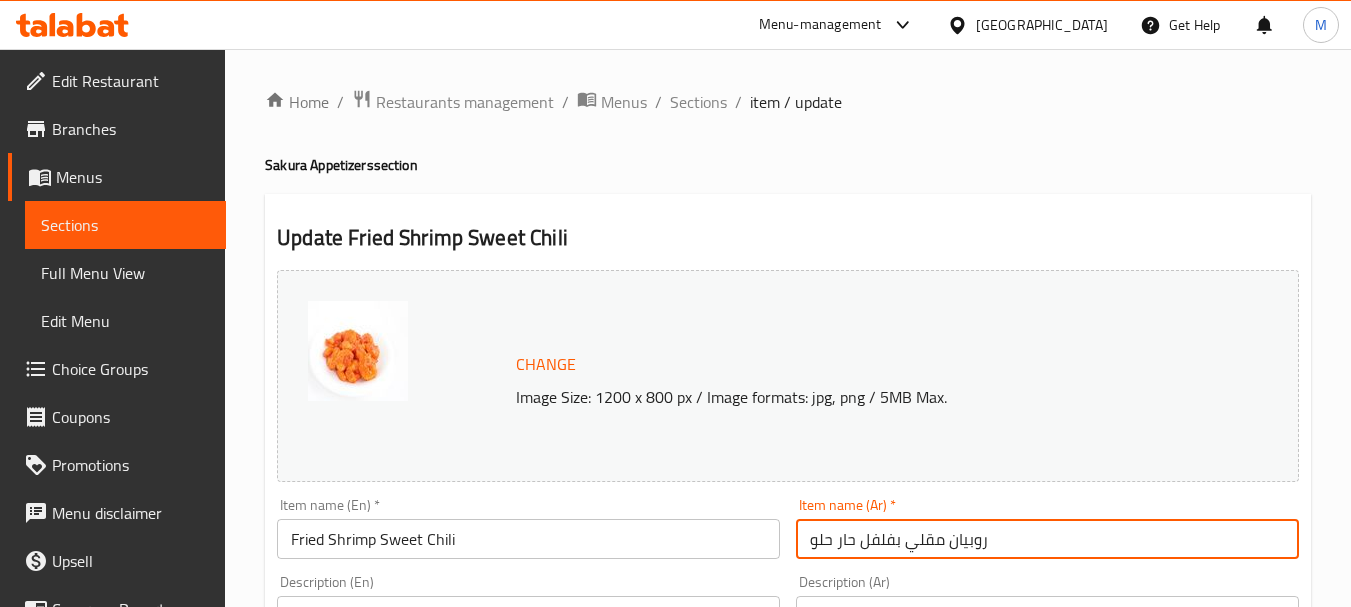 click on "روبيان مقلي بفلفل حار حلو" at bounding box center (1047, 539) 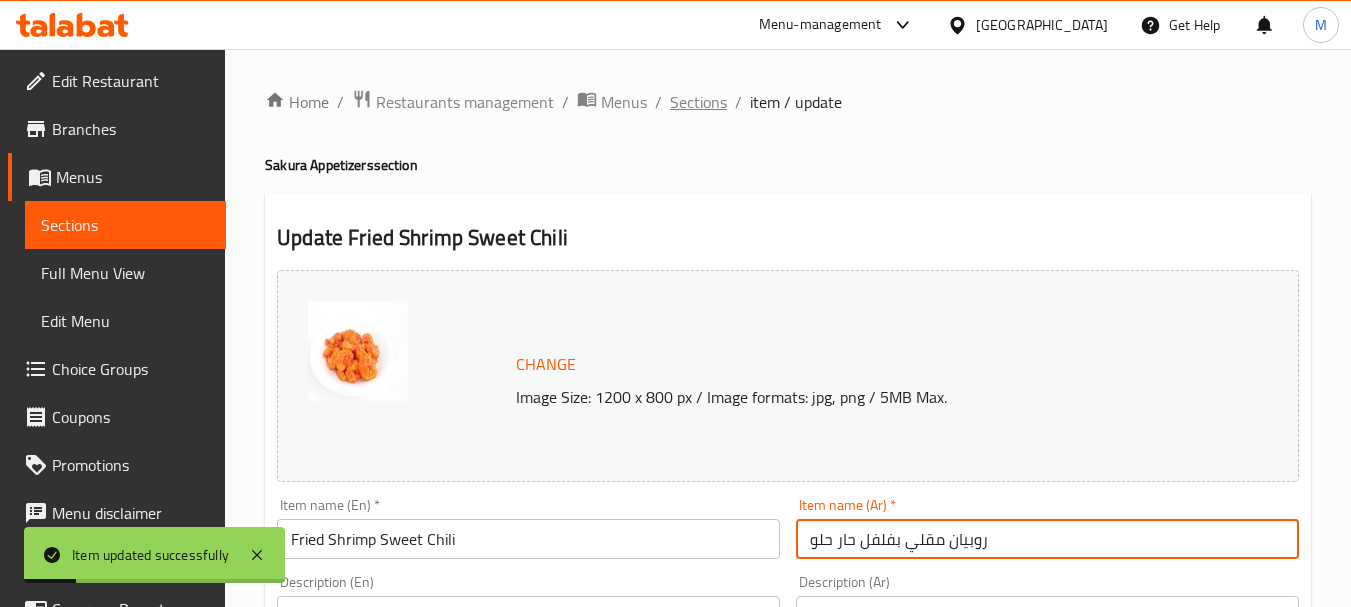 click on "Sections" at bounding box center (698, 102) 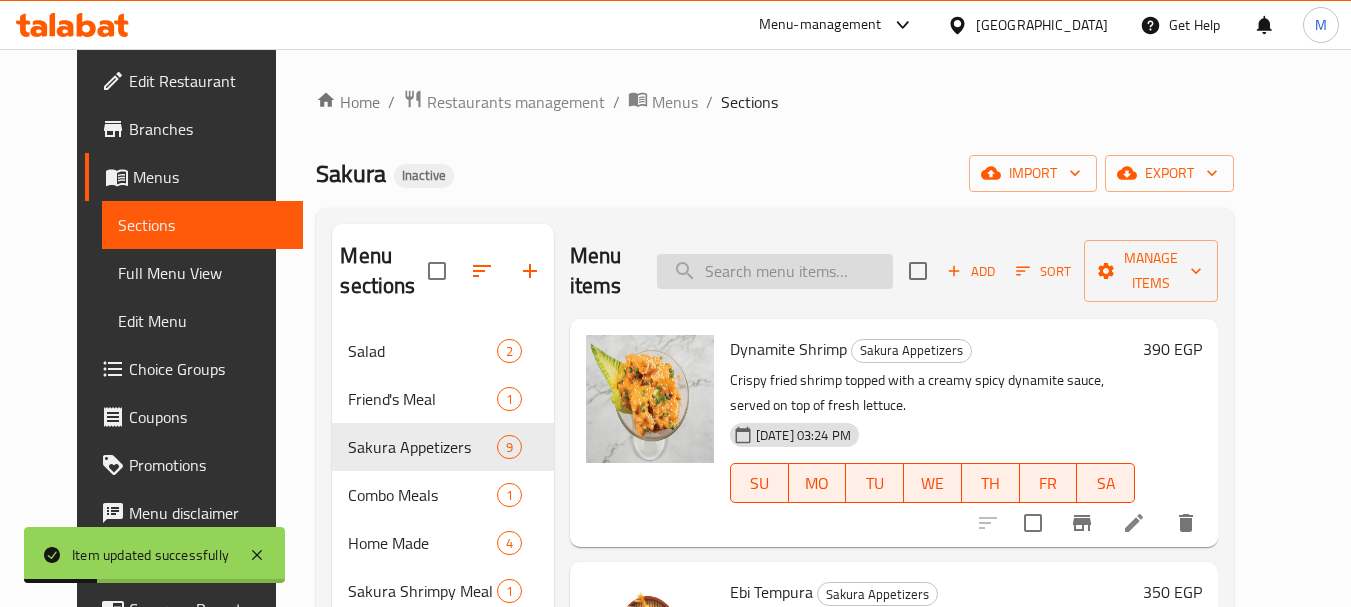 click at bounding box center [775, 271] 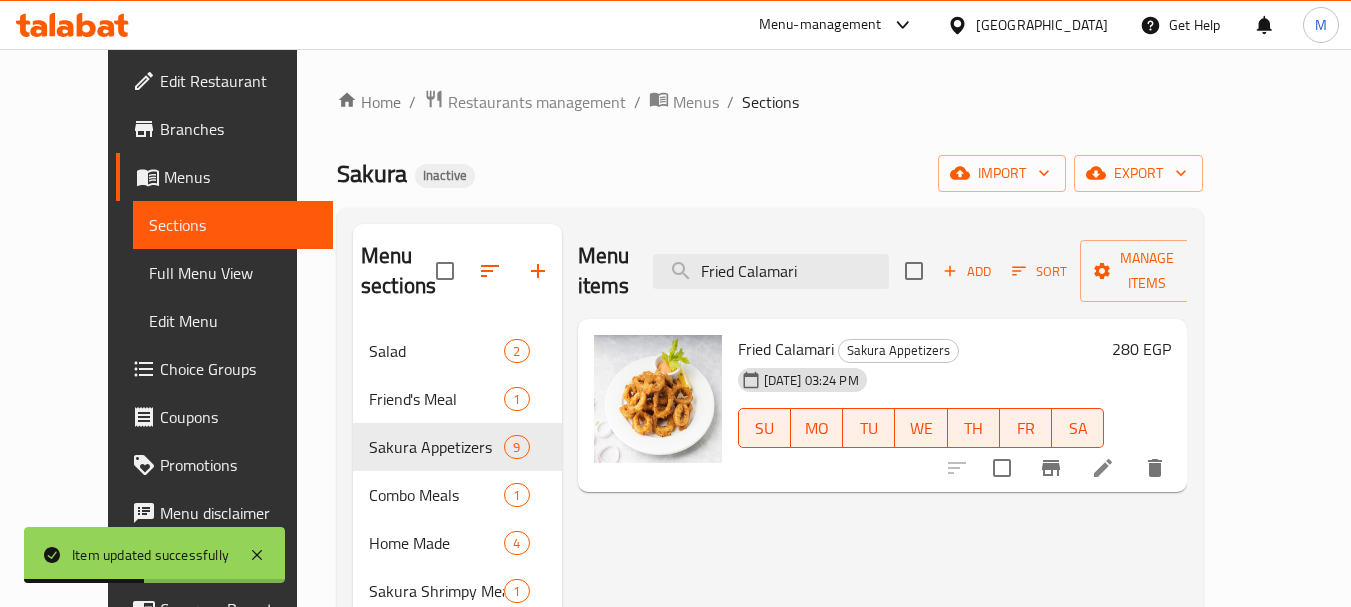 type on "Fried Calamari" 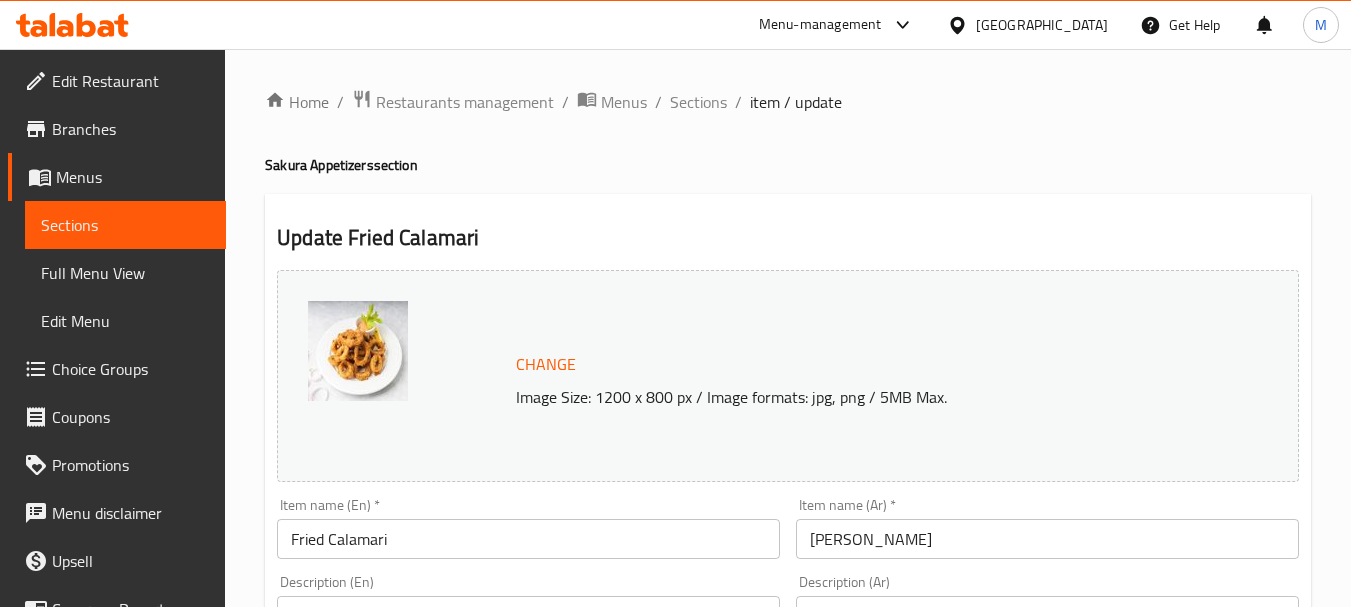 scroll, scrollTop: 300, scrollLeft: 0, axis: vertical 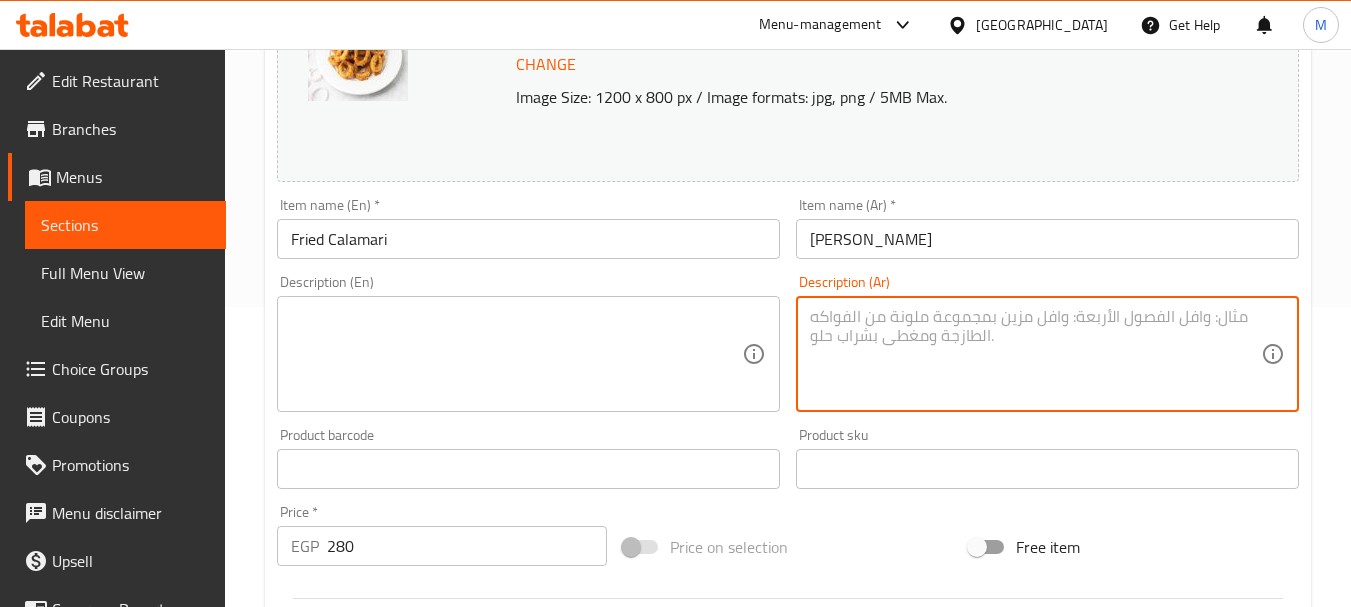 click at bounding box center [1035, 354] 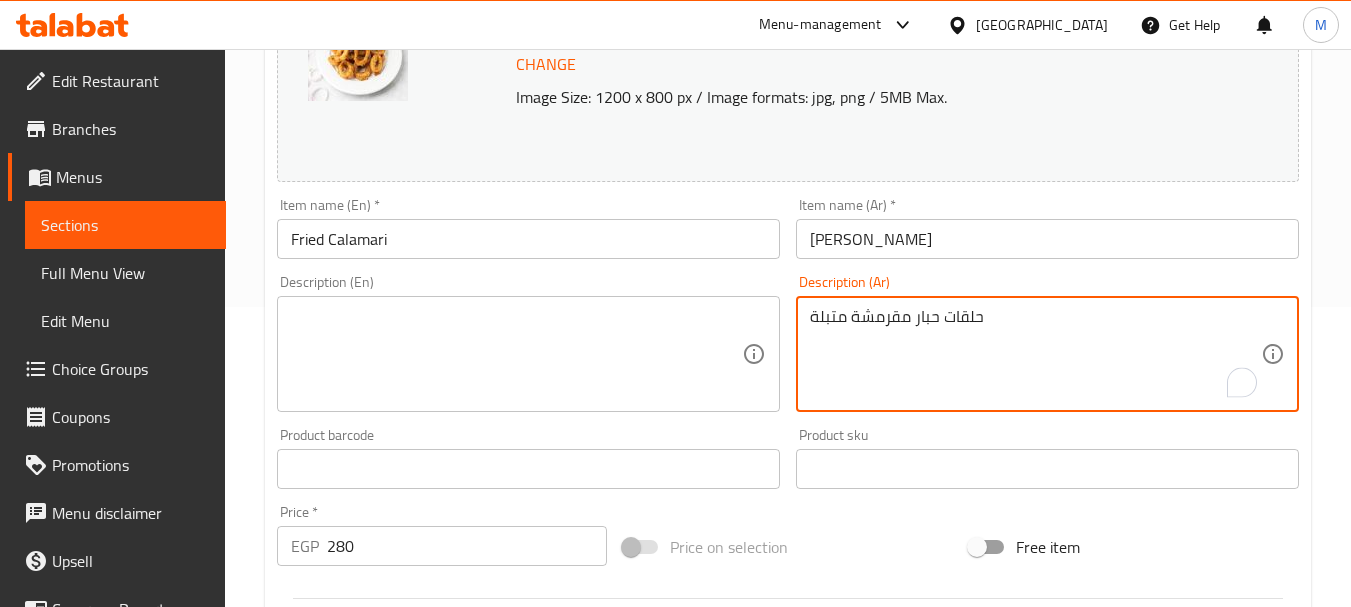 type on "حلقات حبار مقرمشة متبلة" 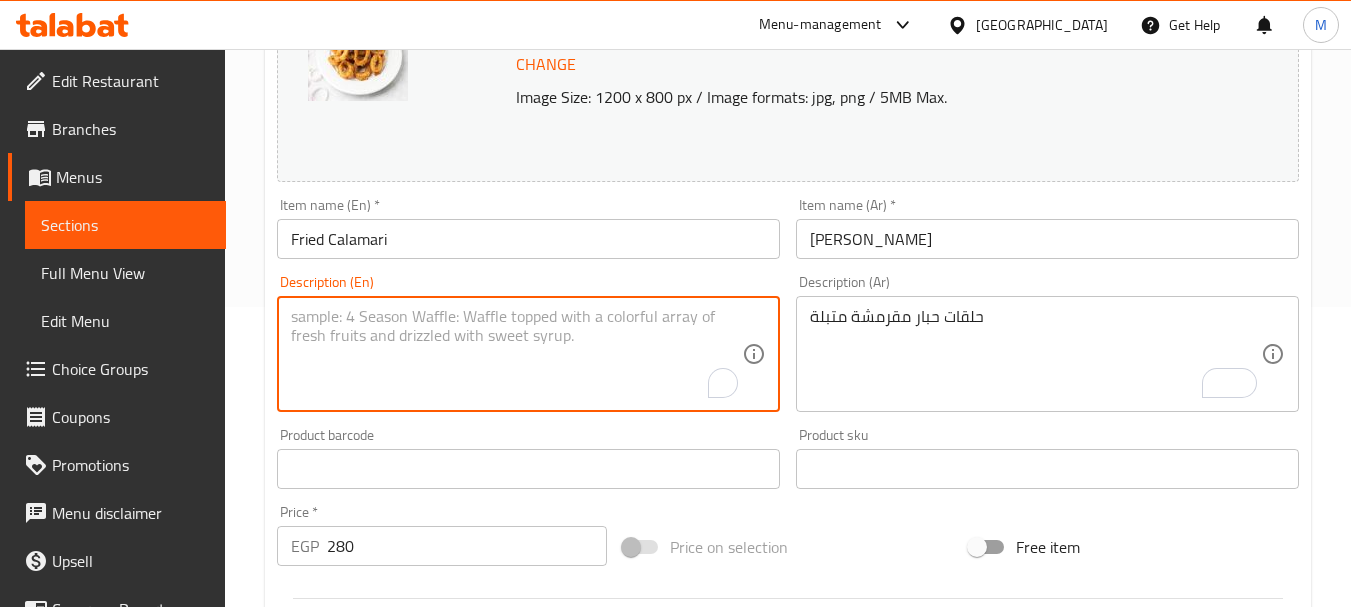 click at bounding box center [516, 354] 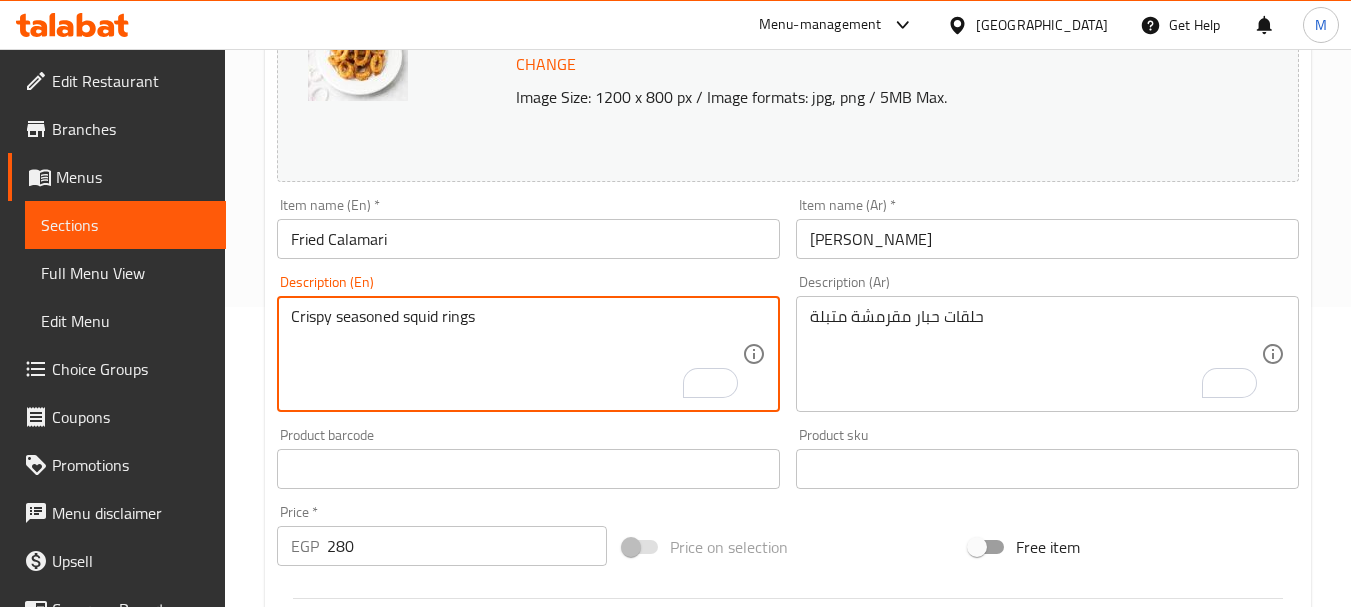 type on "Crispy seasoned squid rings" 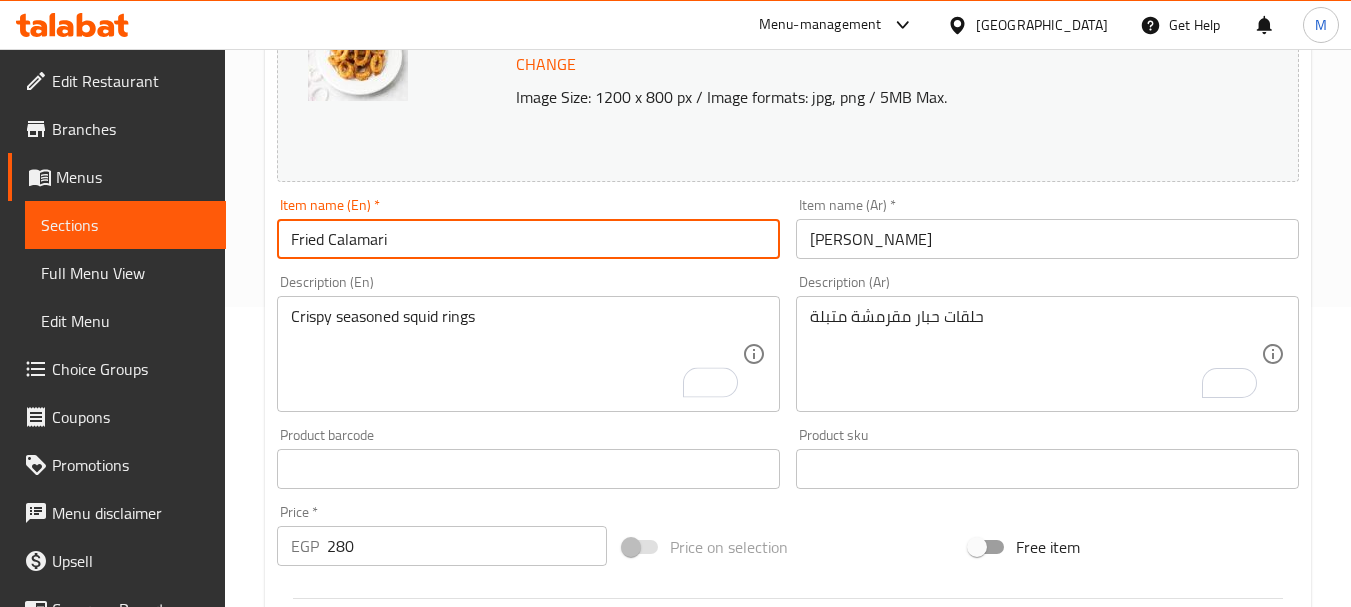 click on "Fried Calamari" at bounding box center [528, 239] 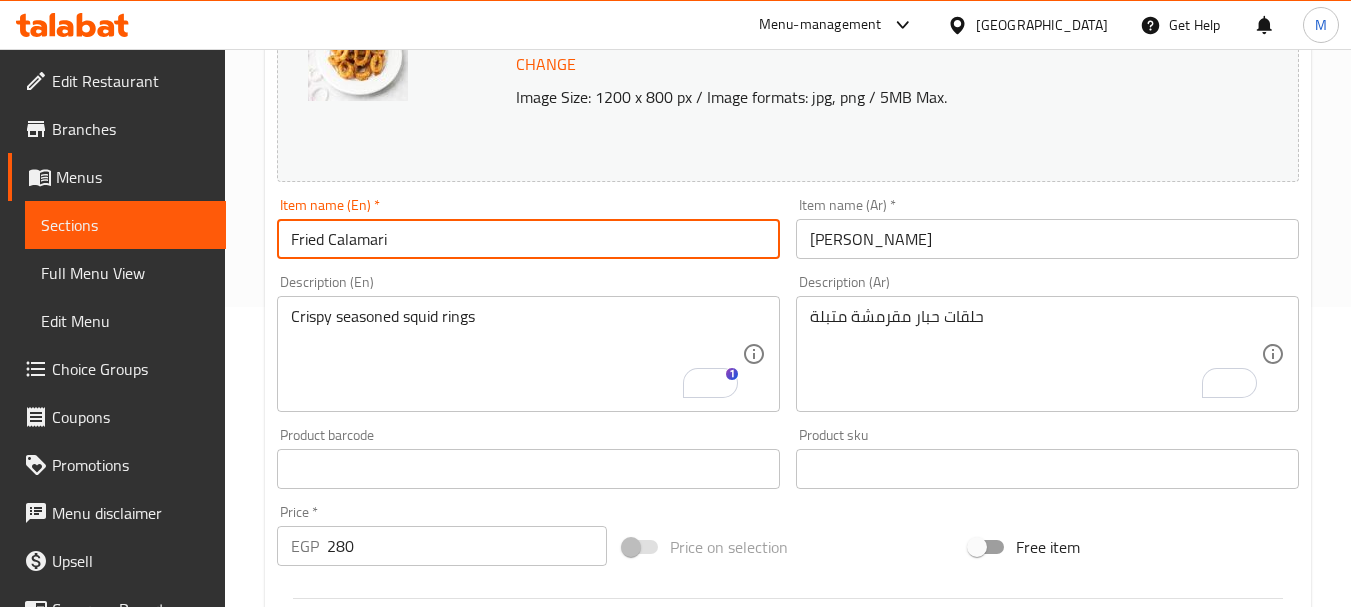 click on "Fried Calamari" at bounding box center [528, 239] 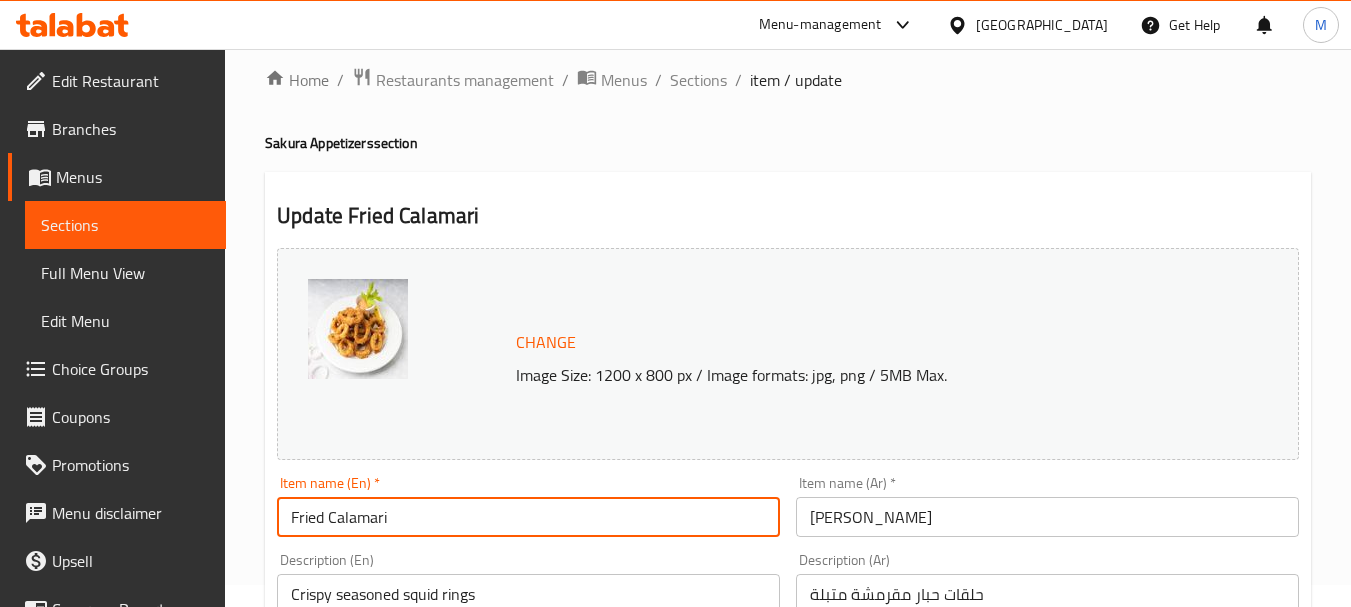 scroll, scrollTop: 0, scrollLeft: 0, axis: both 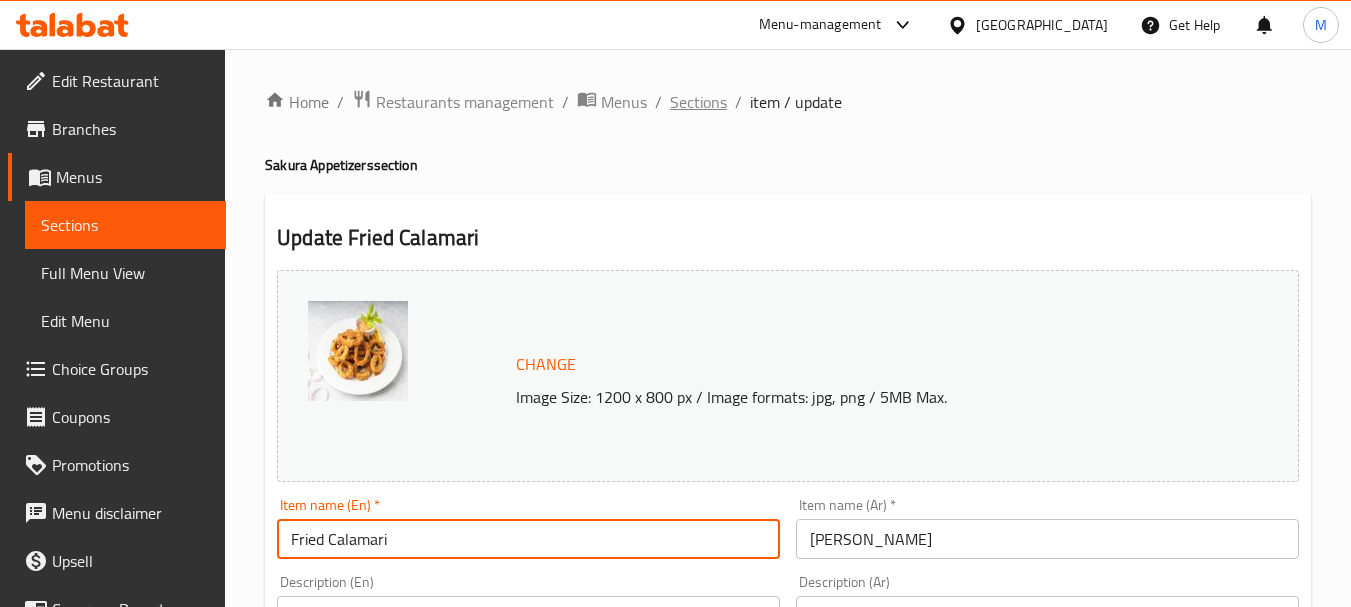 click on "Sections" at bounding box center [698, 102] 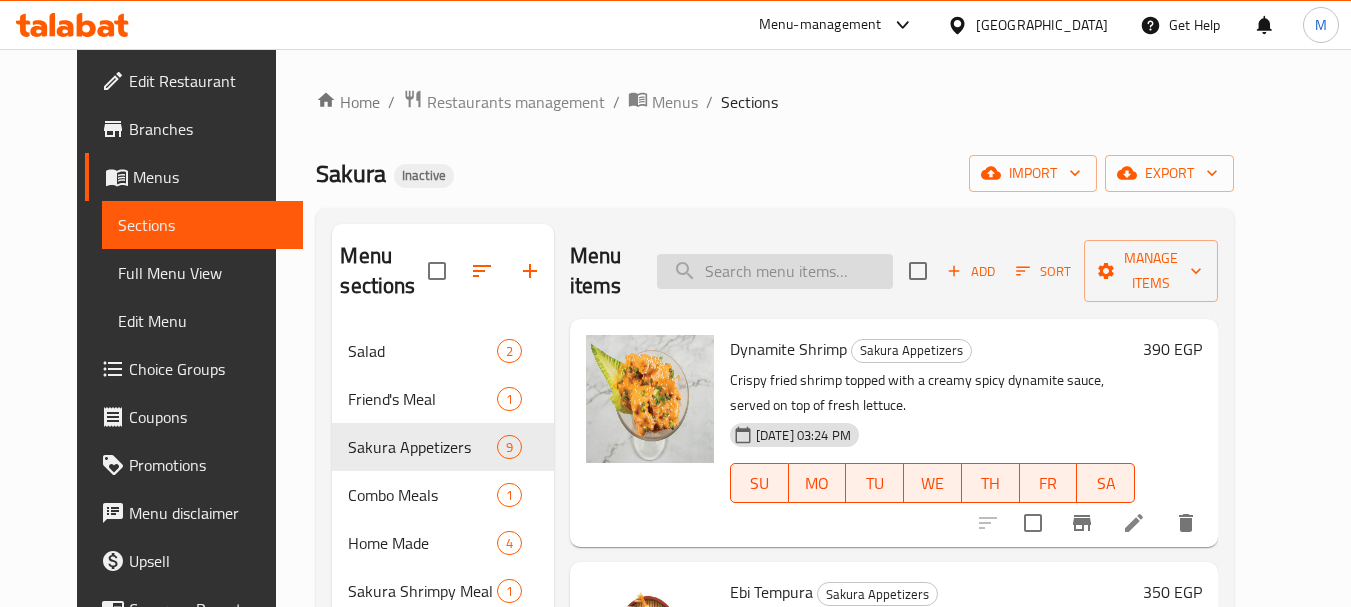 paste on "Crispy Rice With Shrimp" 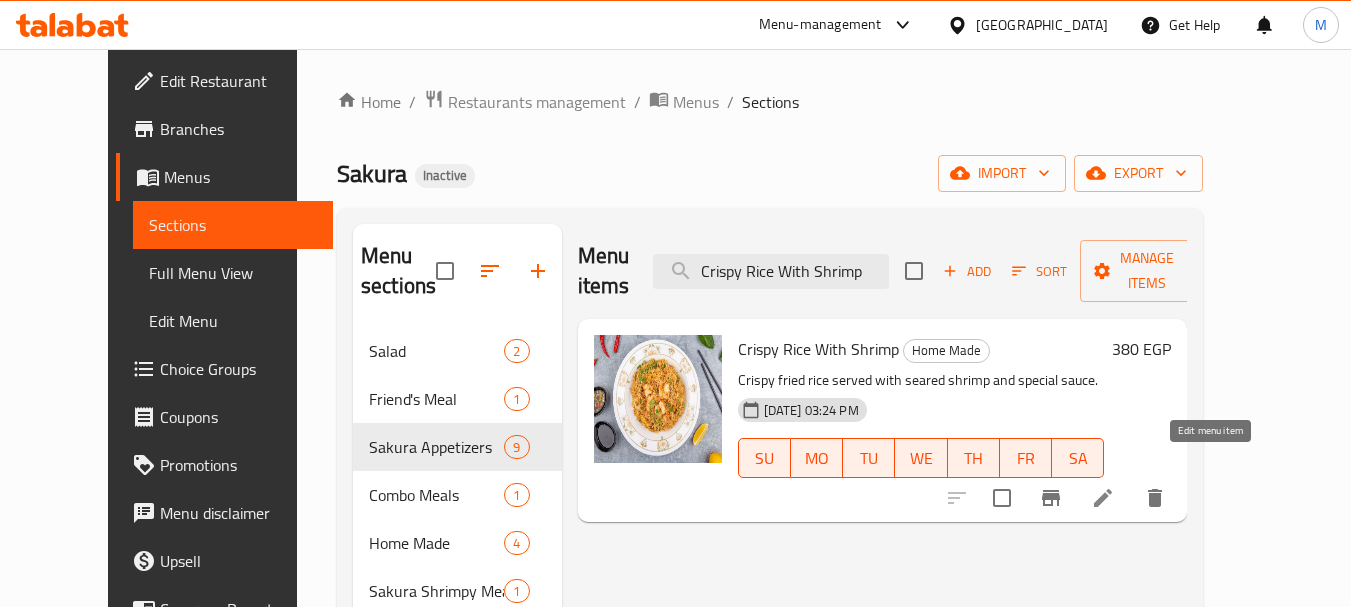 type on "Crispy Rice With Shrimp" 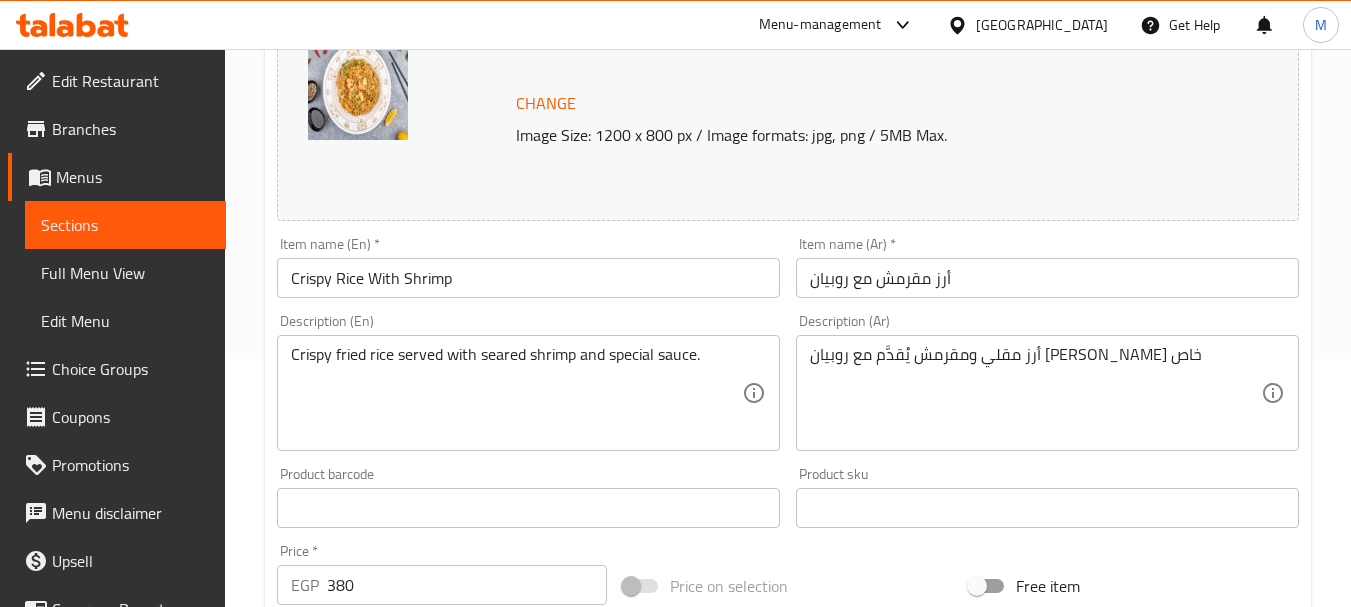 scroll, scrollTop: 300, scrollLeft: 0, axis: vertical 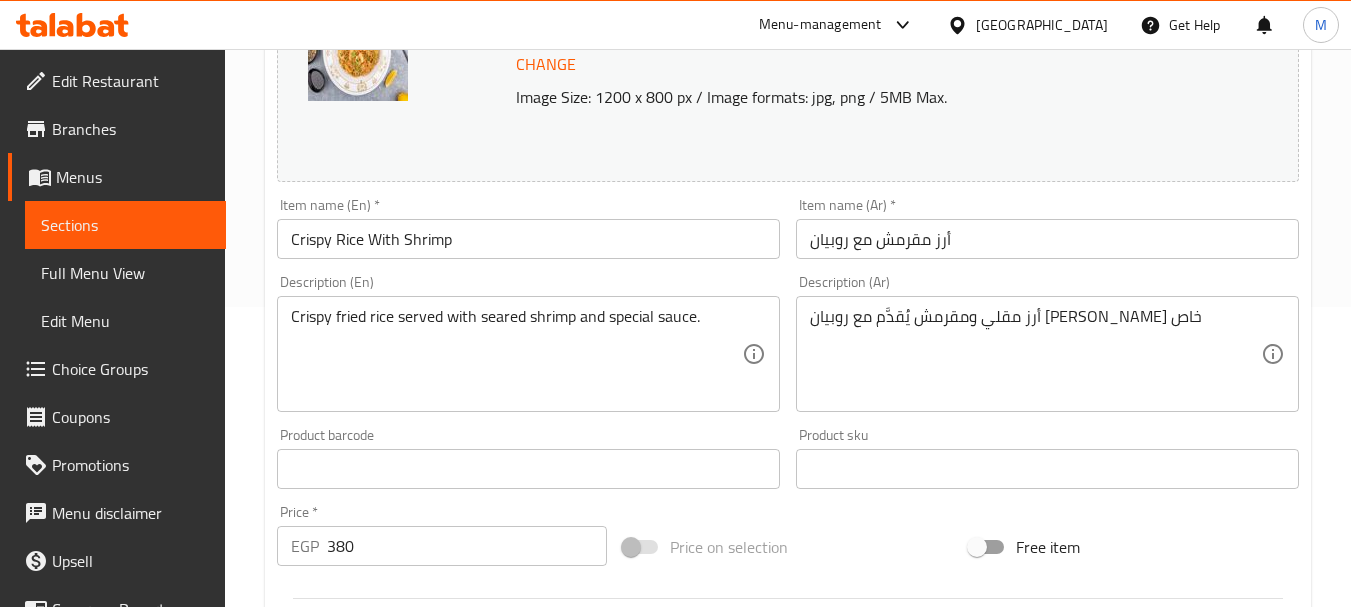 click on "Crispy fried rice served with seared shrimp and special sauce. Description (En)" at bounding box center [528, 354] 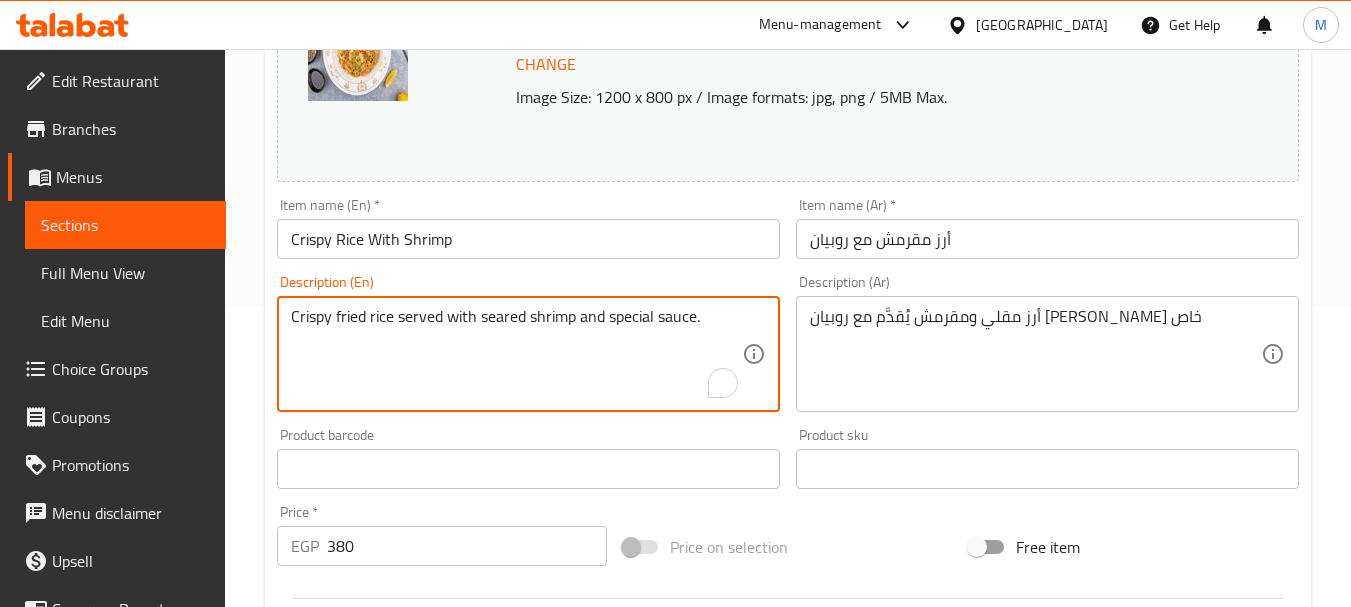 click on "Crispy fried rice served with seared shrimp and special sauce." at bounding box center (516, 354) 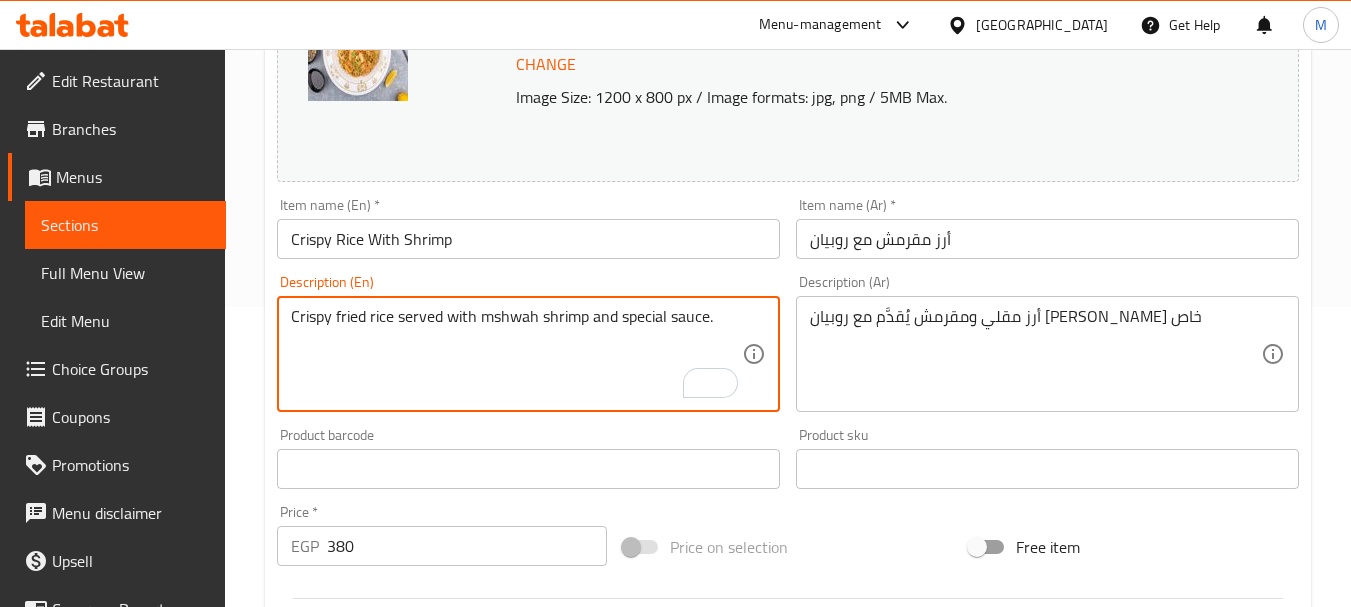 click on "Crispy fried rice served with mshwah shrimp and special sauce." at bounding box center (516, 354) 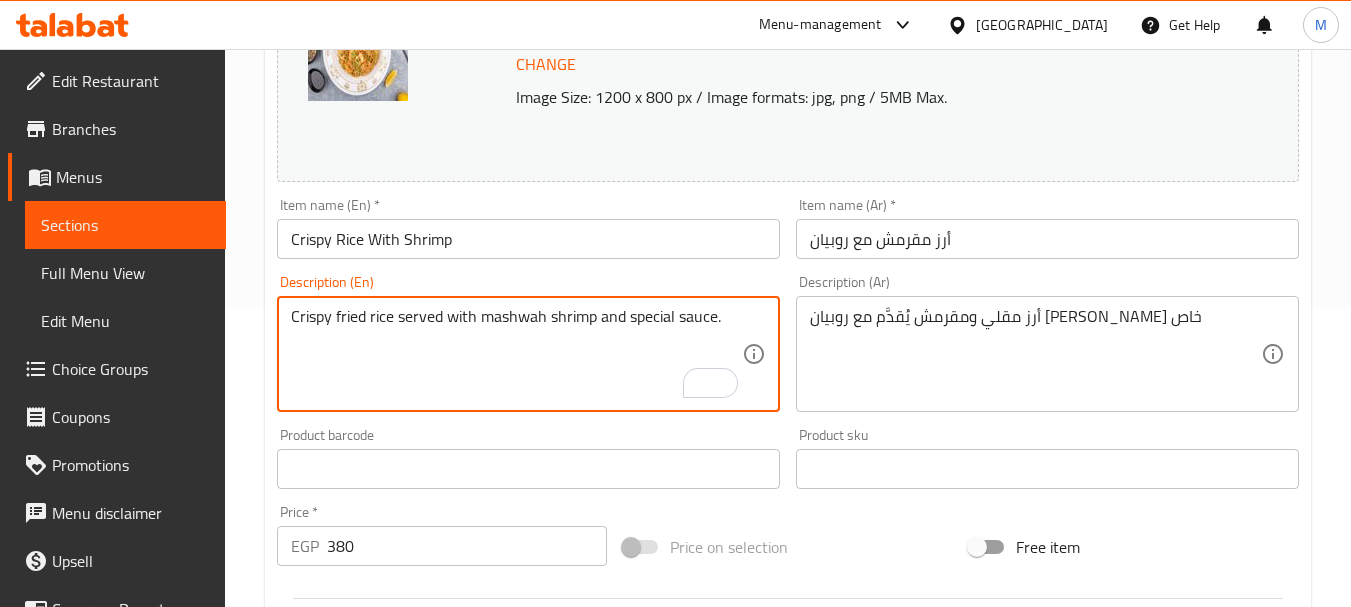 click on "Crispy fried rice served with mashwah shrimp and special sauce." at bounding box center [516, 354] 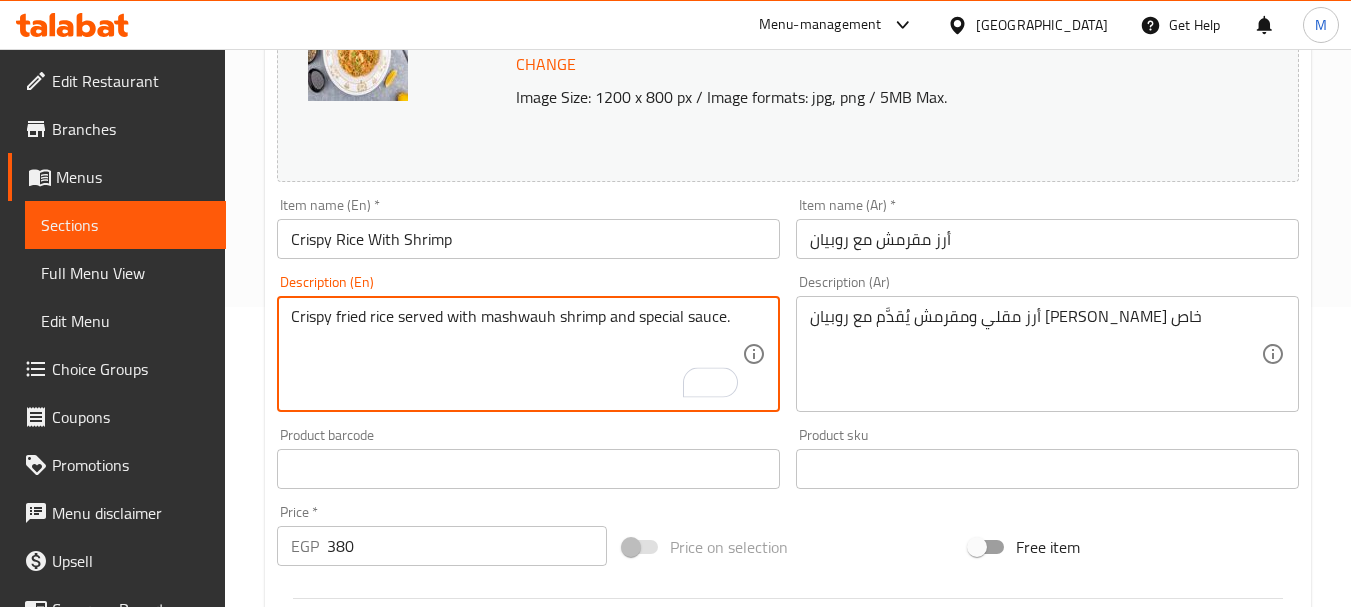 click on "Crispy fried rice served with mashwauh shrimp and special sauce." at bounding box center (516, 354) 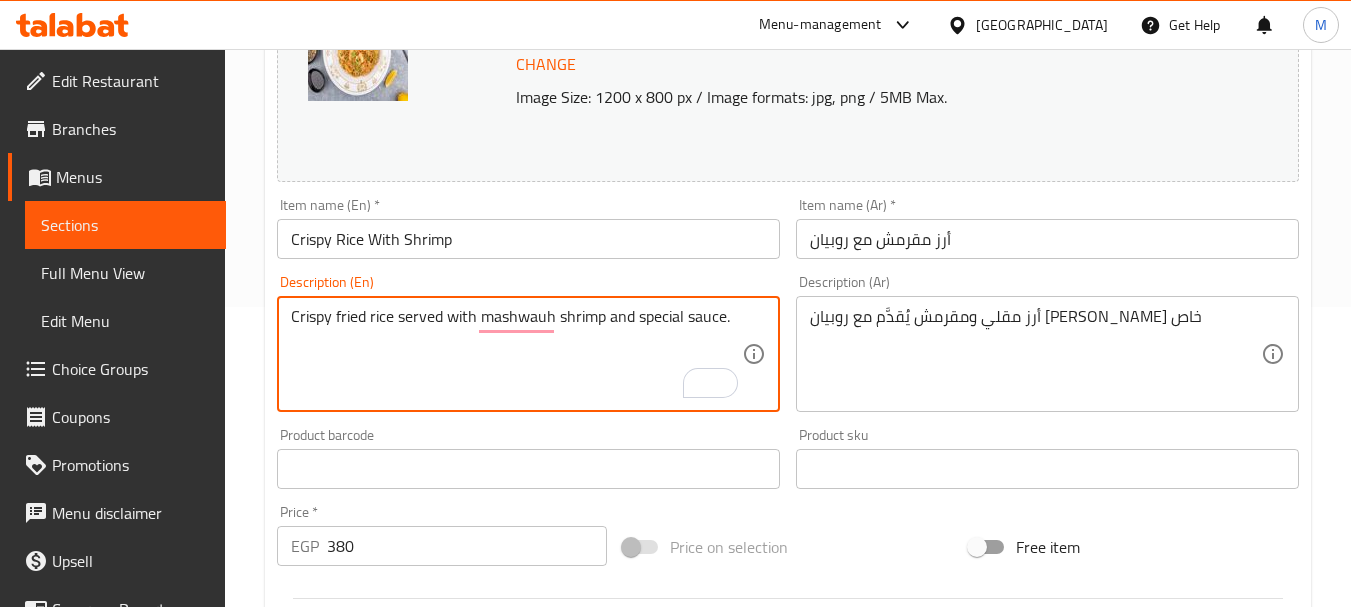 click on "Crispy Rice With Shrimp" at bounding box center [528, 239] 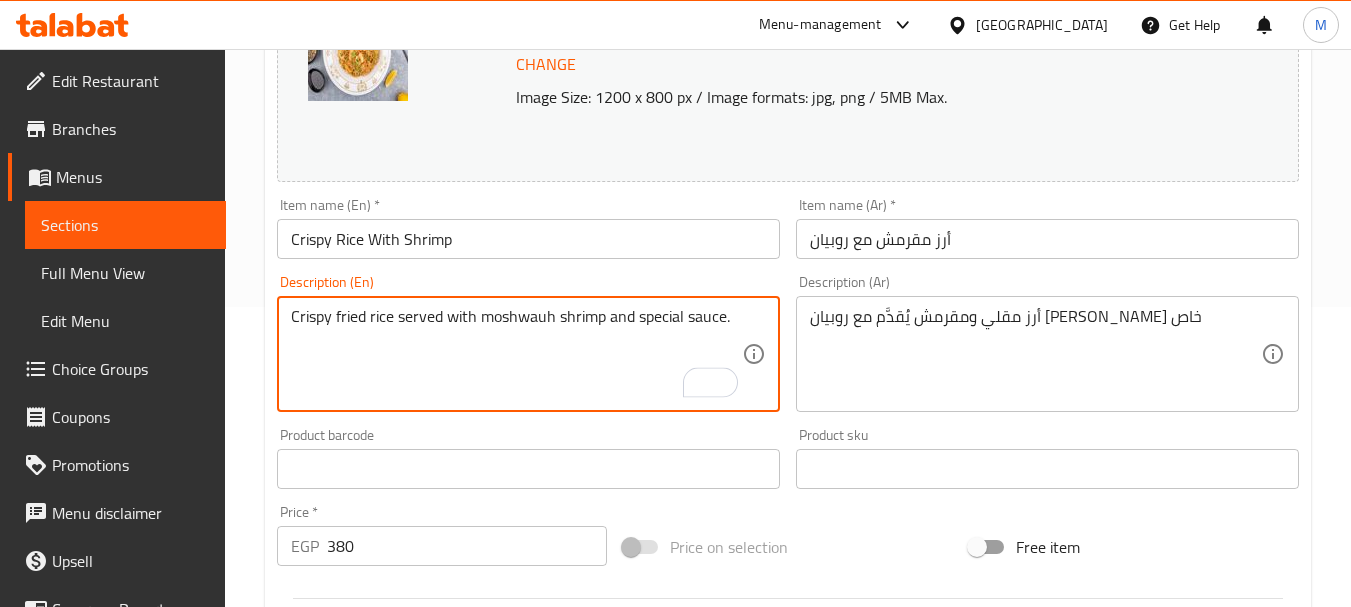 click on "Crispy fried rice served with moshwauh shrimp and special sauce." at bounding box center [516, 354] 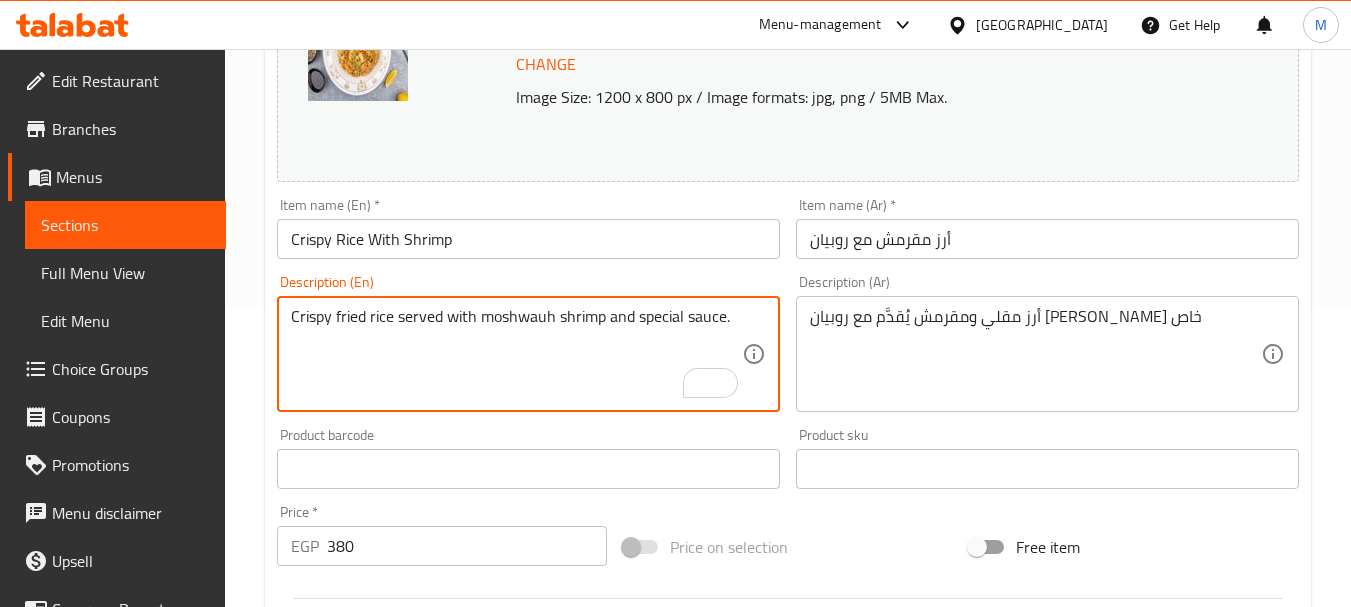 click on "Crispy fried rice served with moshwauh shrimp and special sauce." at bounding box center [516, 354] 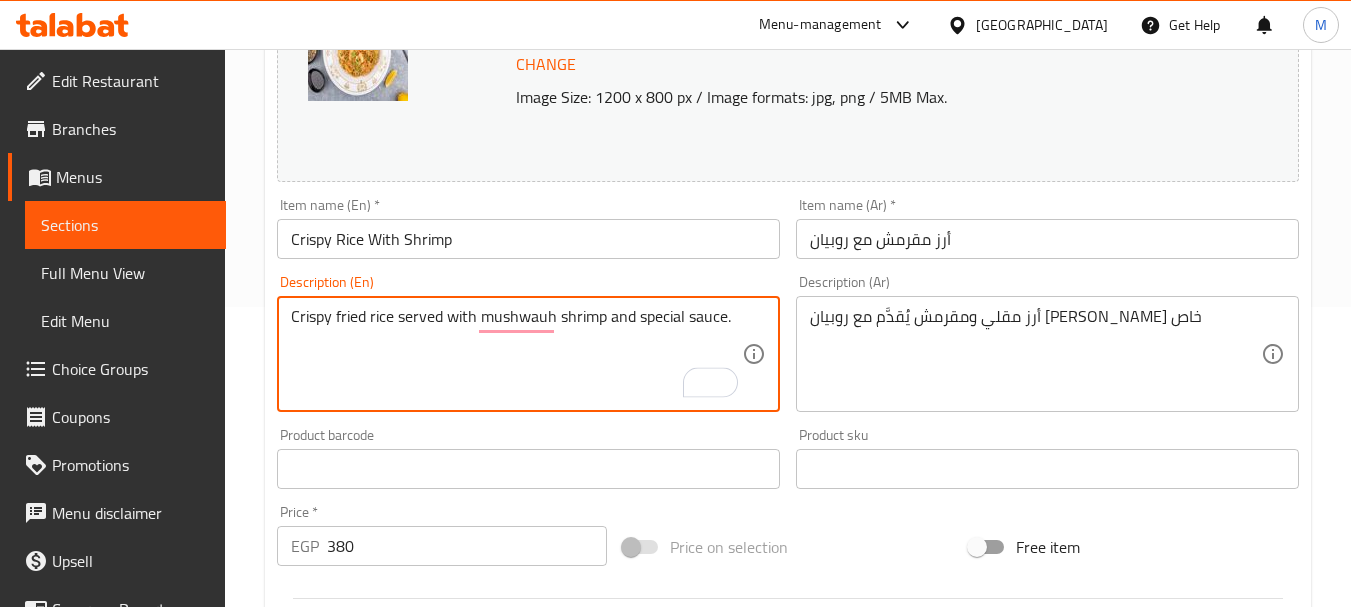 click on "Crispy fried rice served with mushwauh shrimp and special sauce." at bounding box center [516, 354] 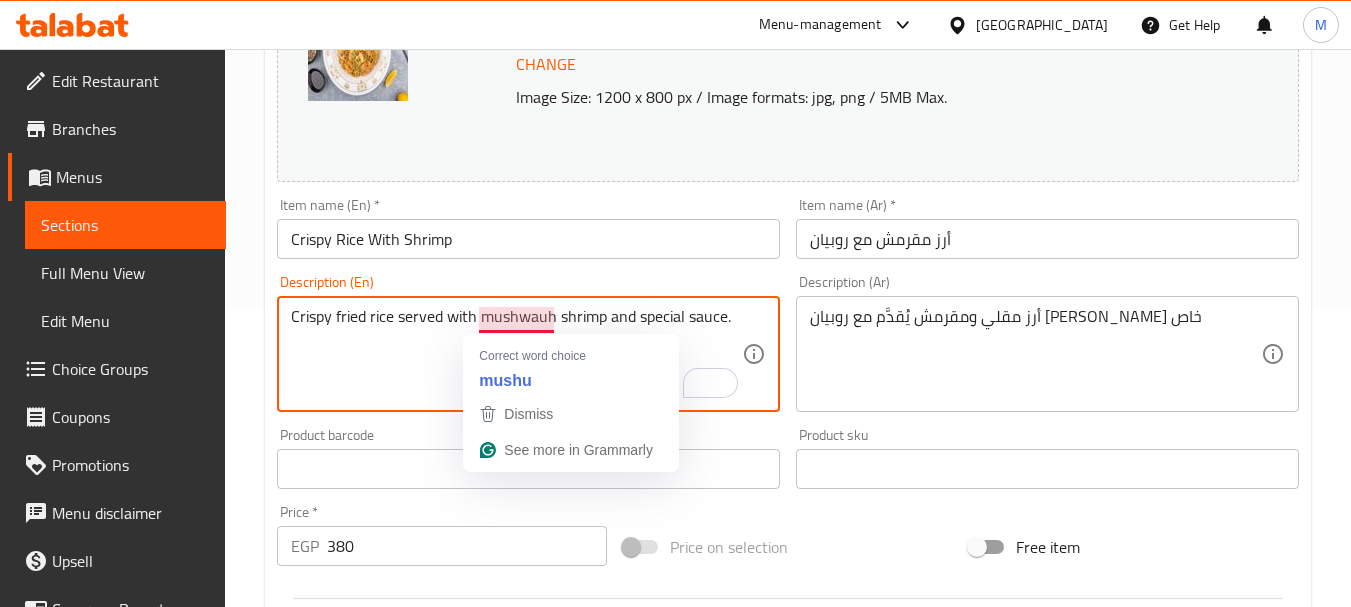 click on "Crispy fried rice served with mushwauh shrimp and special sauce." at bounding box center (516, 354) 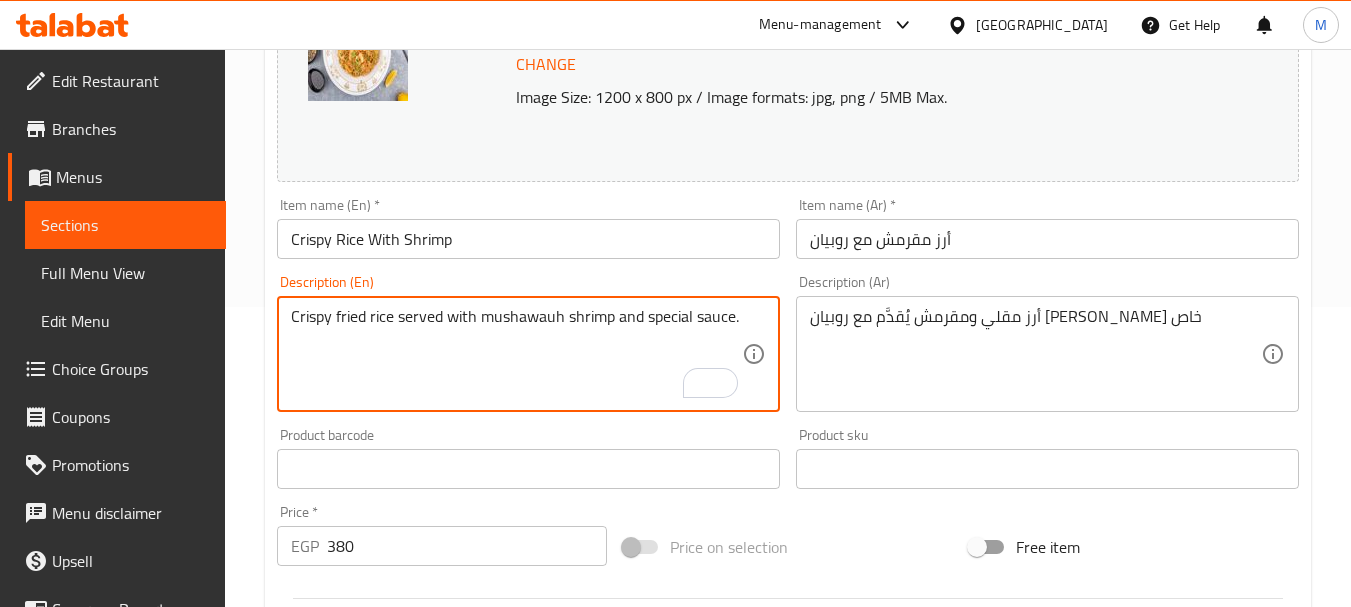 click on "Crispy fried rice served with mushawauh shrimp and special sauce." at bounding box center (516, 354) 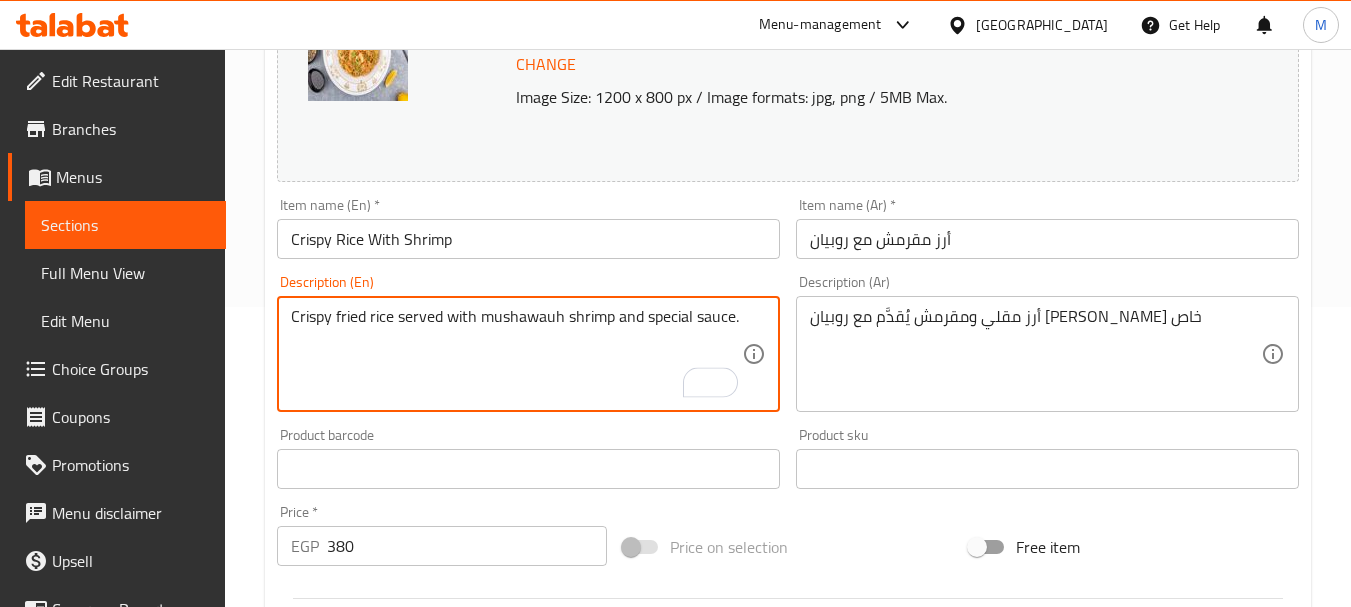 type on "Crispy fried rice served with mushawauh shrimp and special sauce." 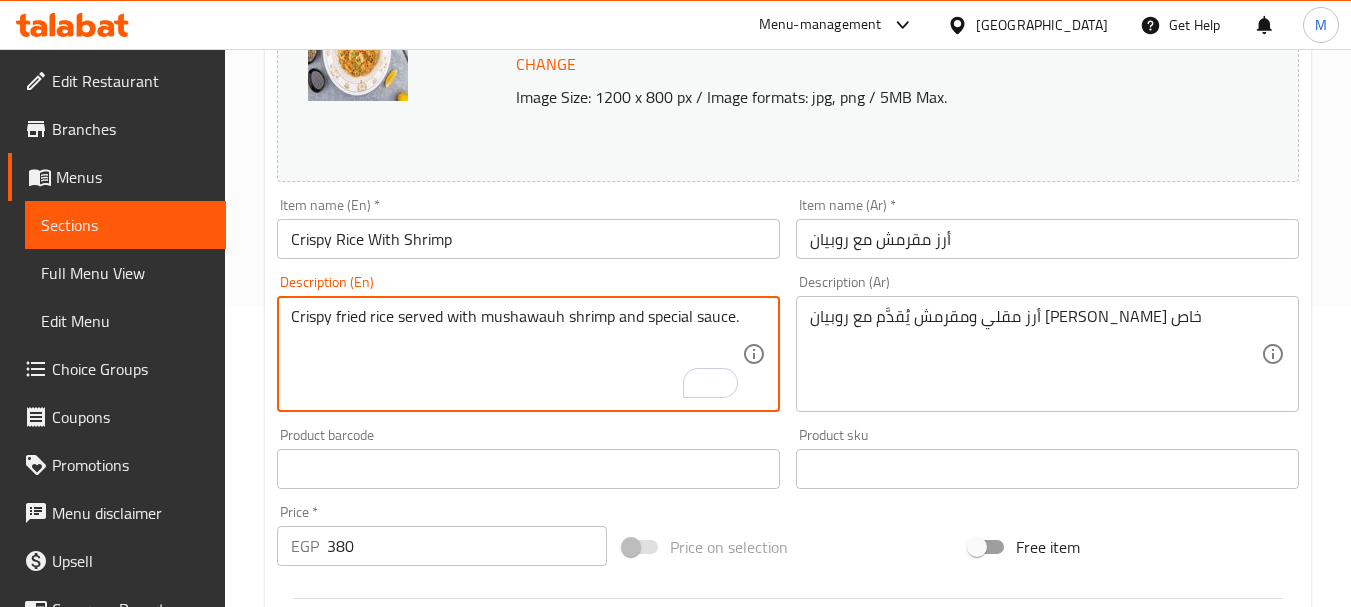 click on "Crispy fried rice served with mushawauh shrimp and special sauce." at bounding box center (516, 354) 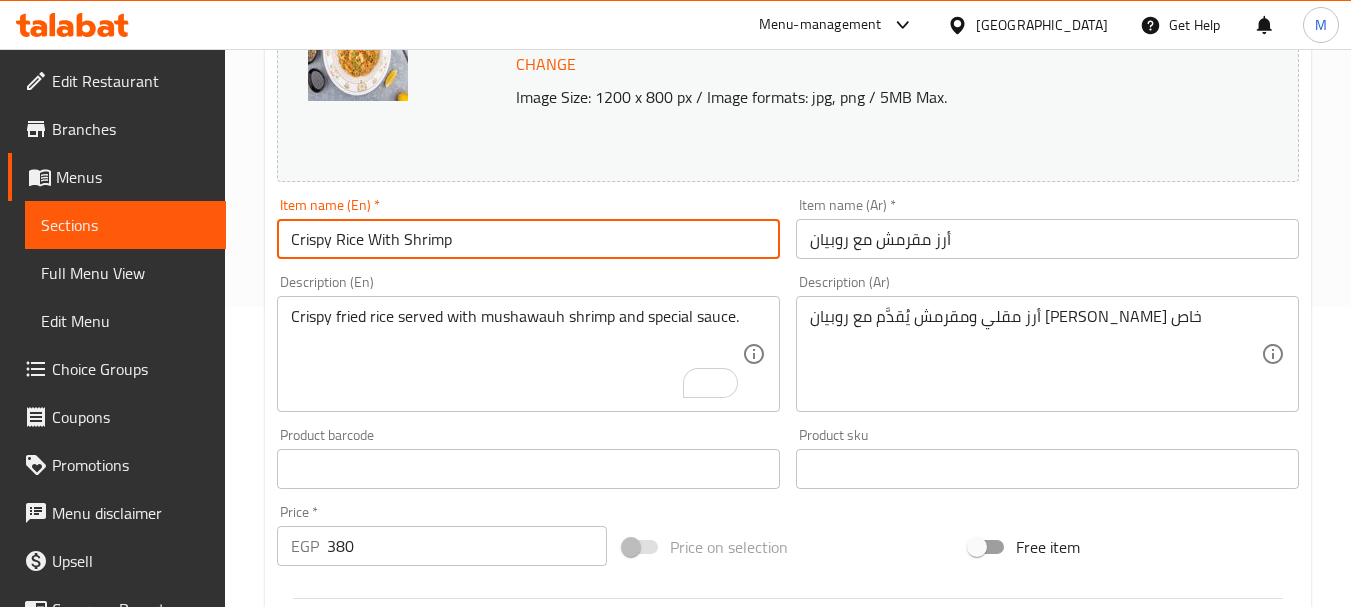 click on "Update" at bounding box center (398, 1055) 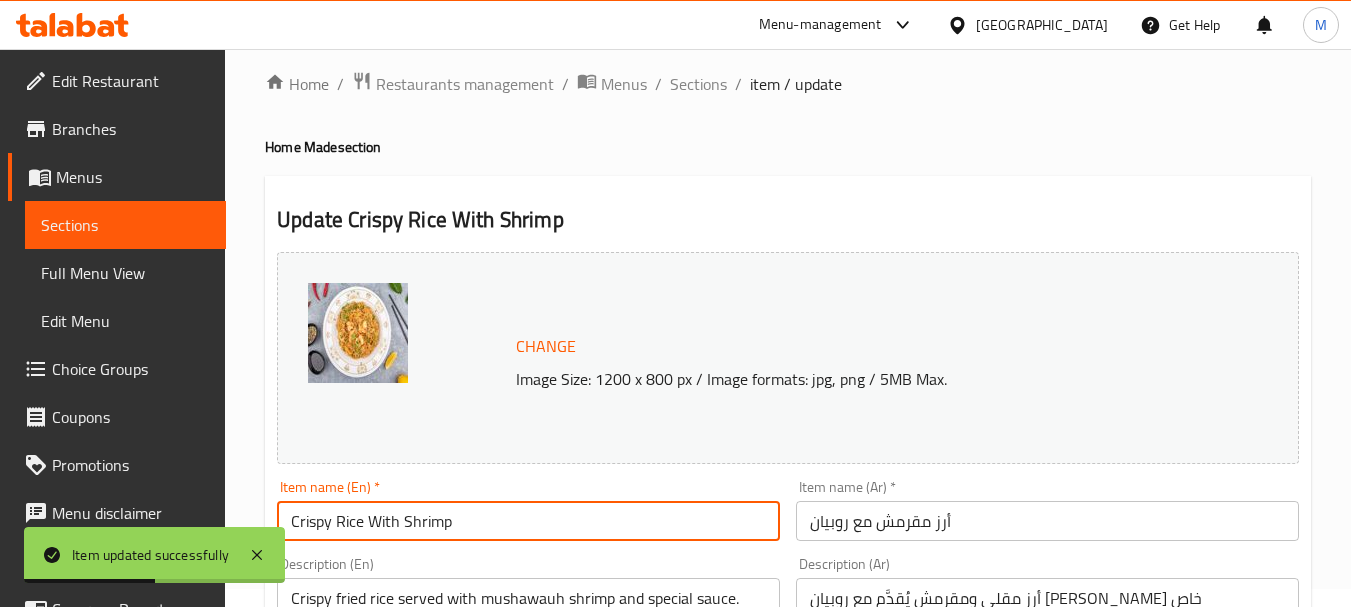 scroll, scrollTop: 0, scrollLeft: 0, axis: both 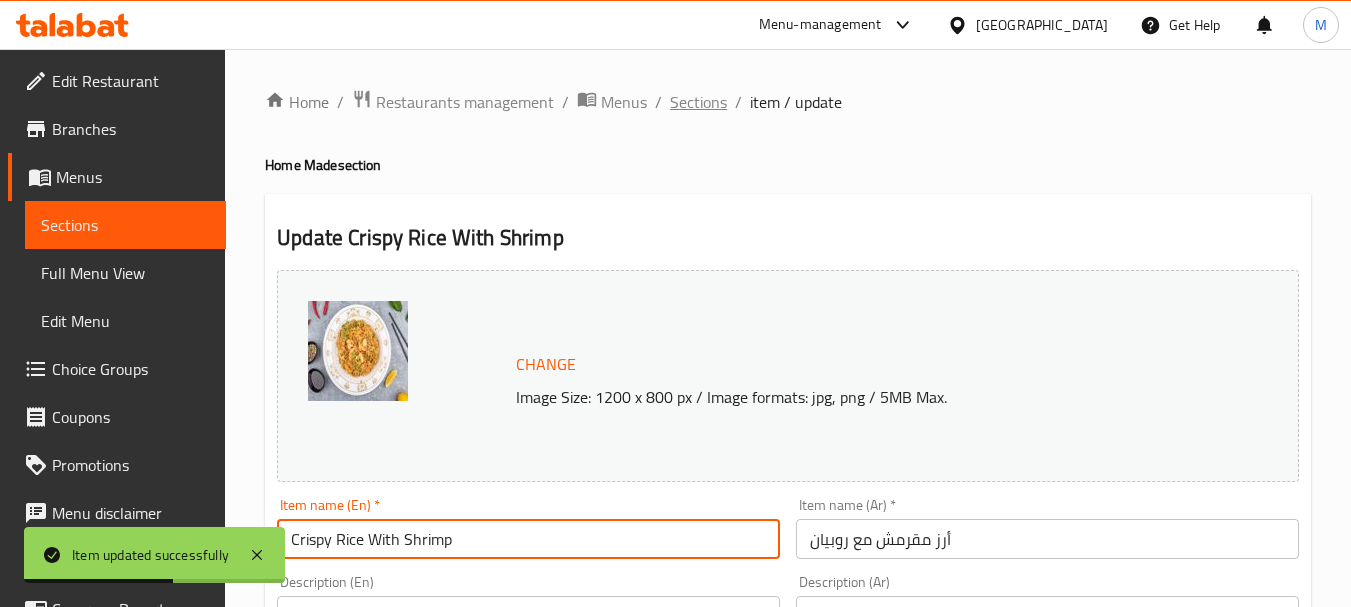 click on "Sections" at bounding box center (698, 102) 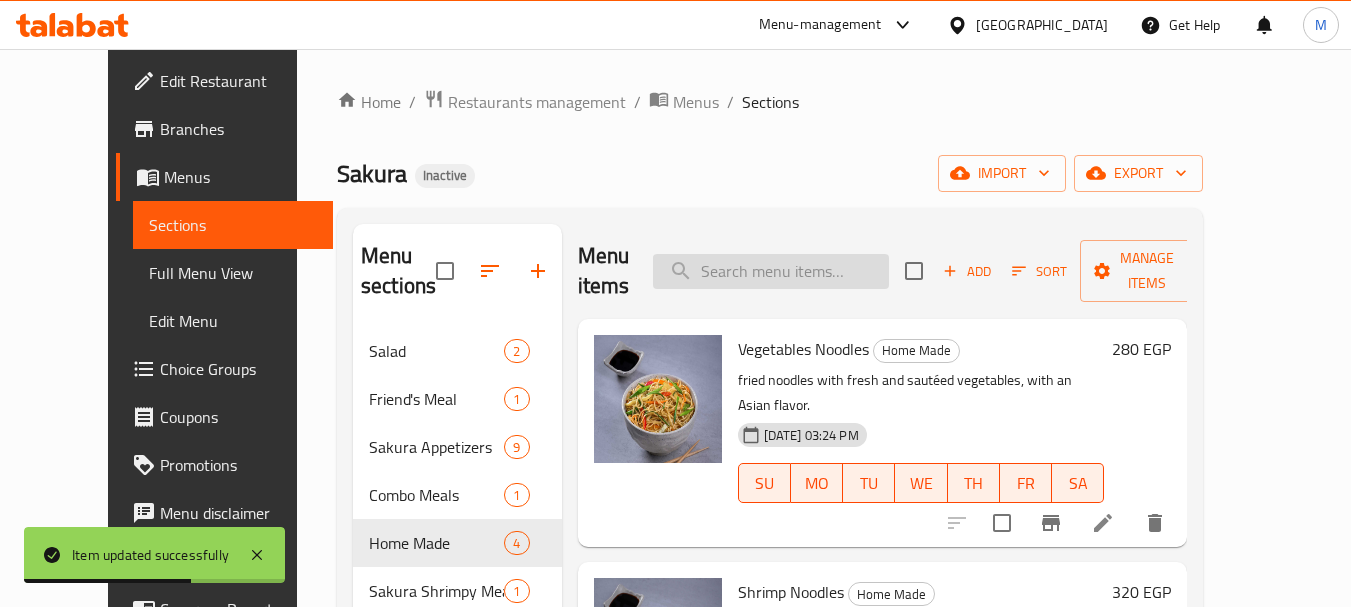 click at bounding box center (771, 271) 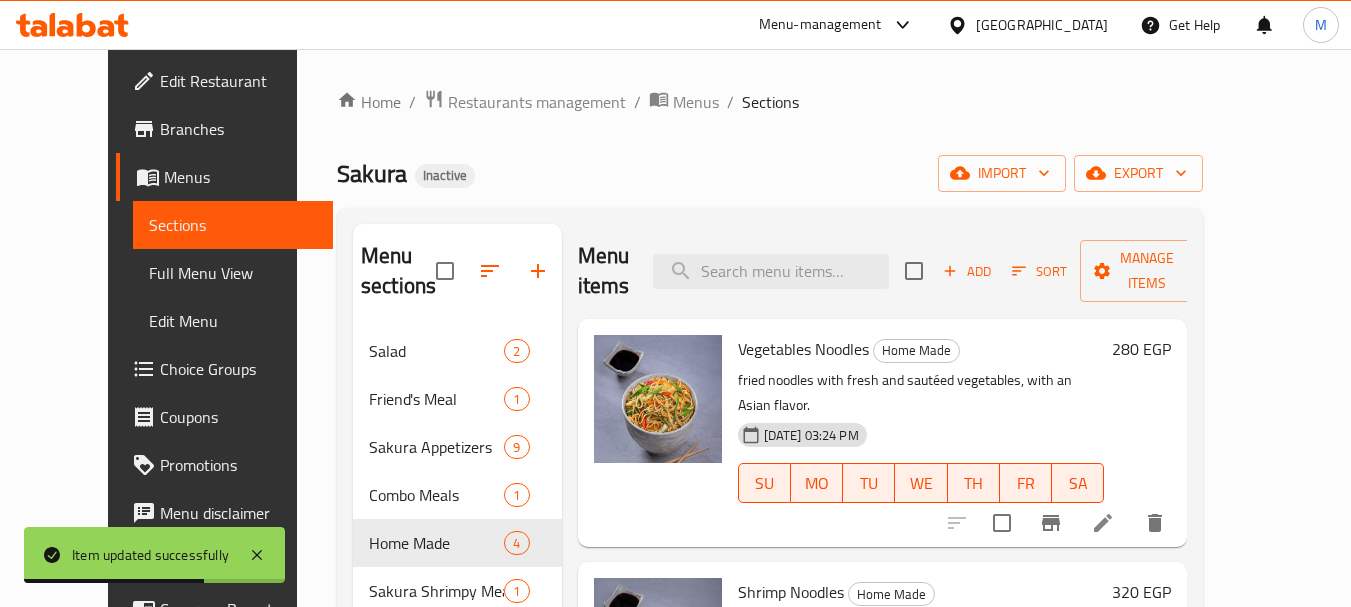 paste on "Shrimp Fettuccine" 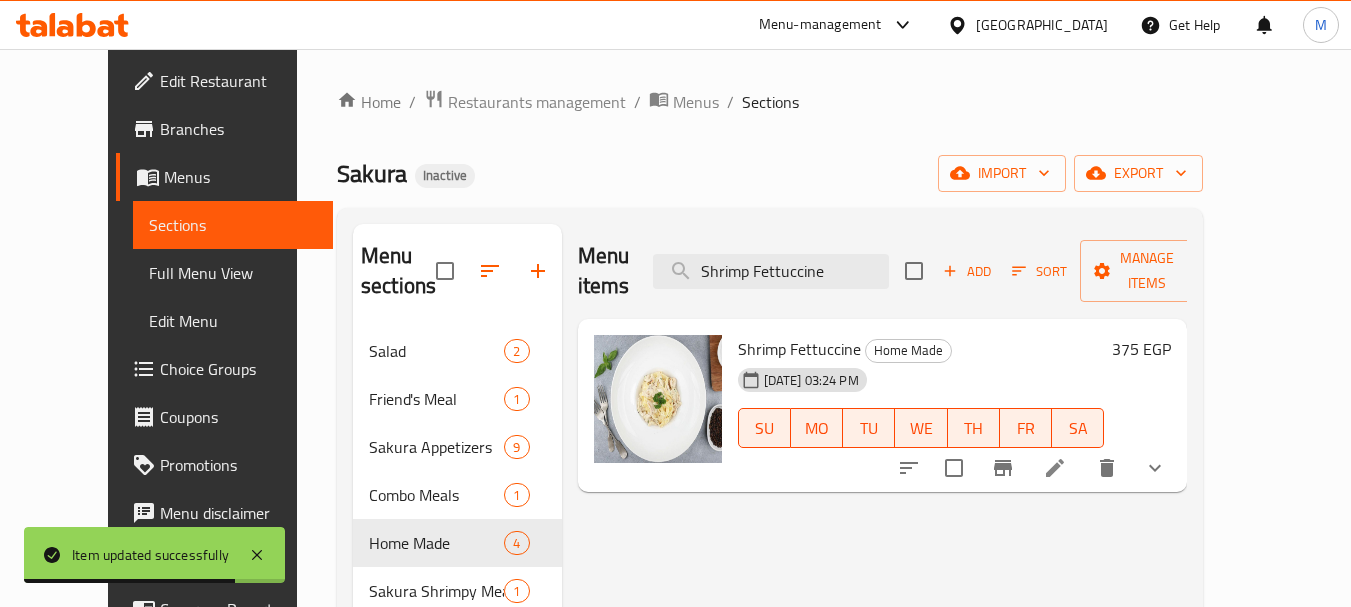 type on "Shrimp Fettuccine" 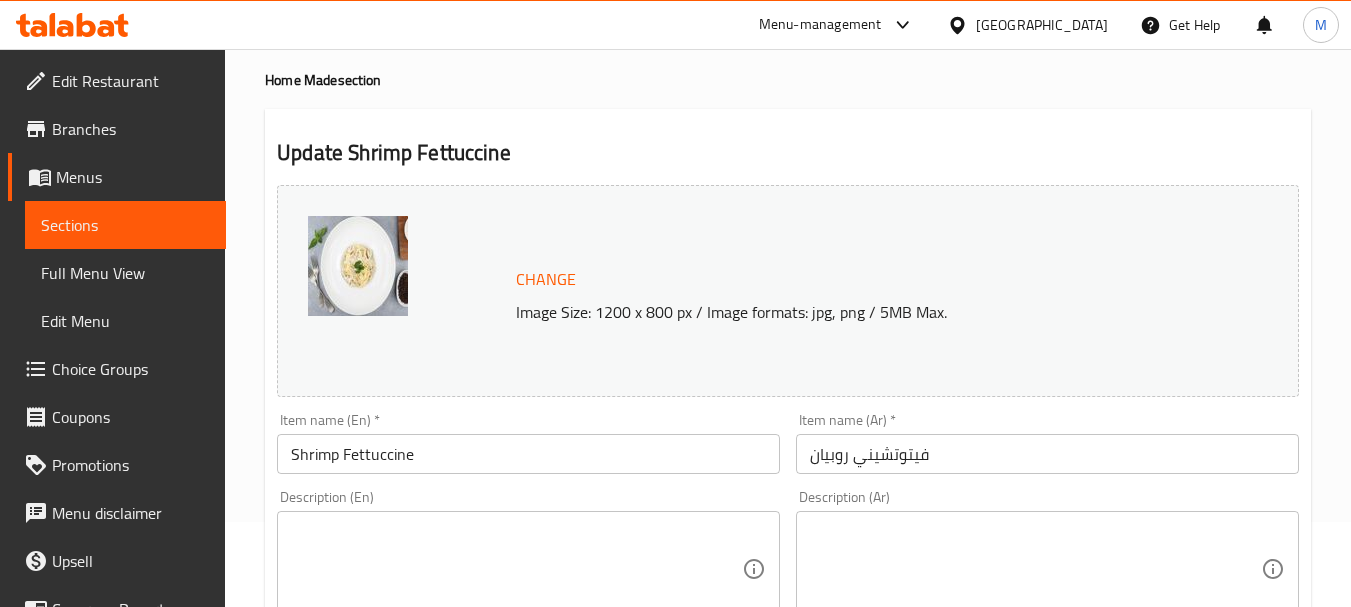 scroll, scrollTop: 200, scrollLeft: 0, axis: vertical 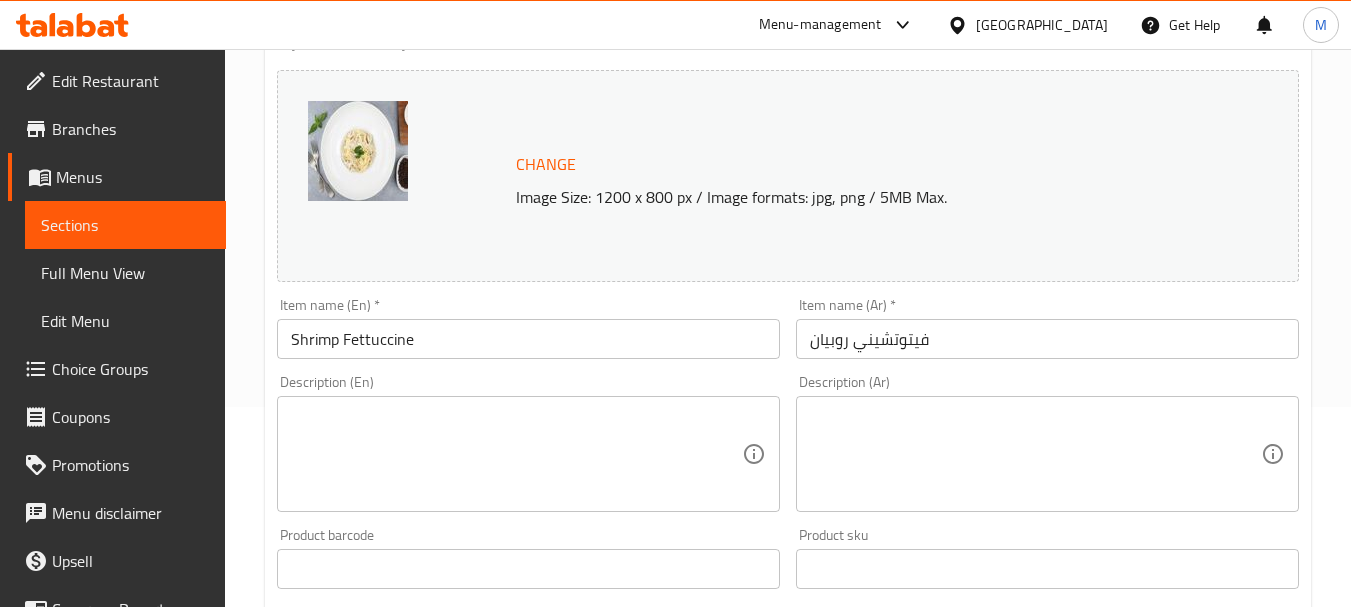 click at bounding box center (1035, 454) 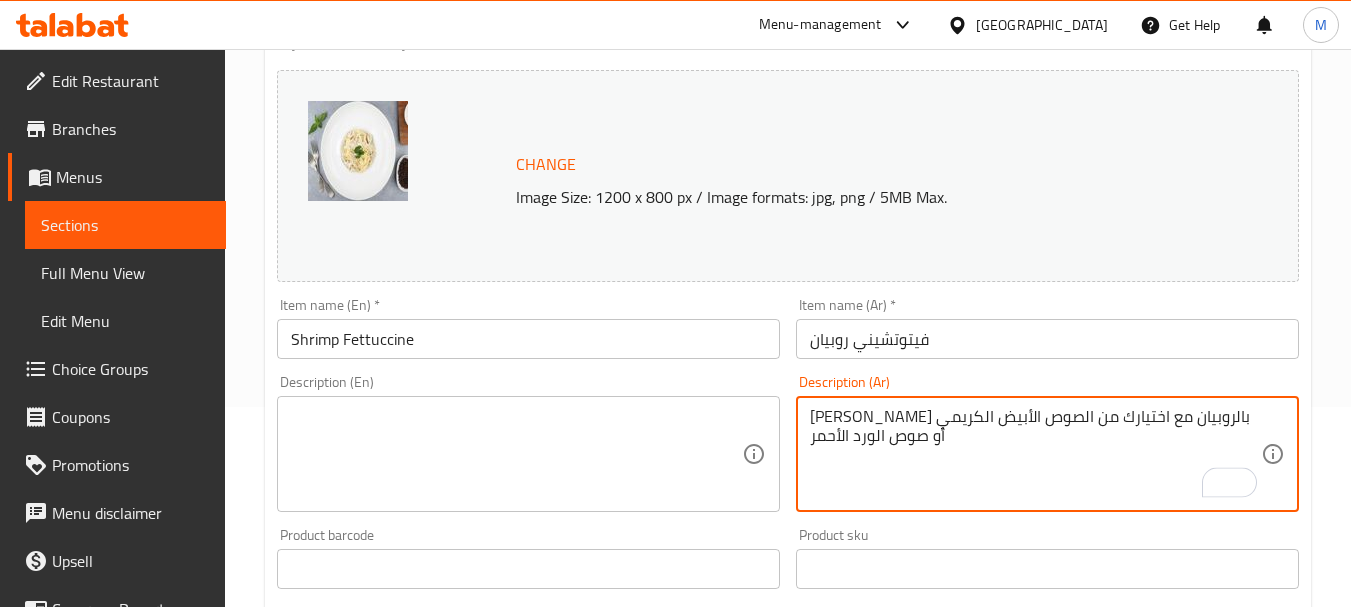 click on "[PERSON_NAME] بالروبيان مع اختيارك من الصوص الأبيض الكريمي أو صوص الورد الأحمر" at bounding box center (1035, 454) 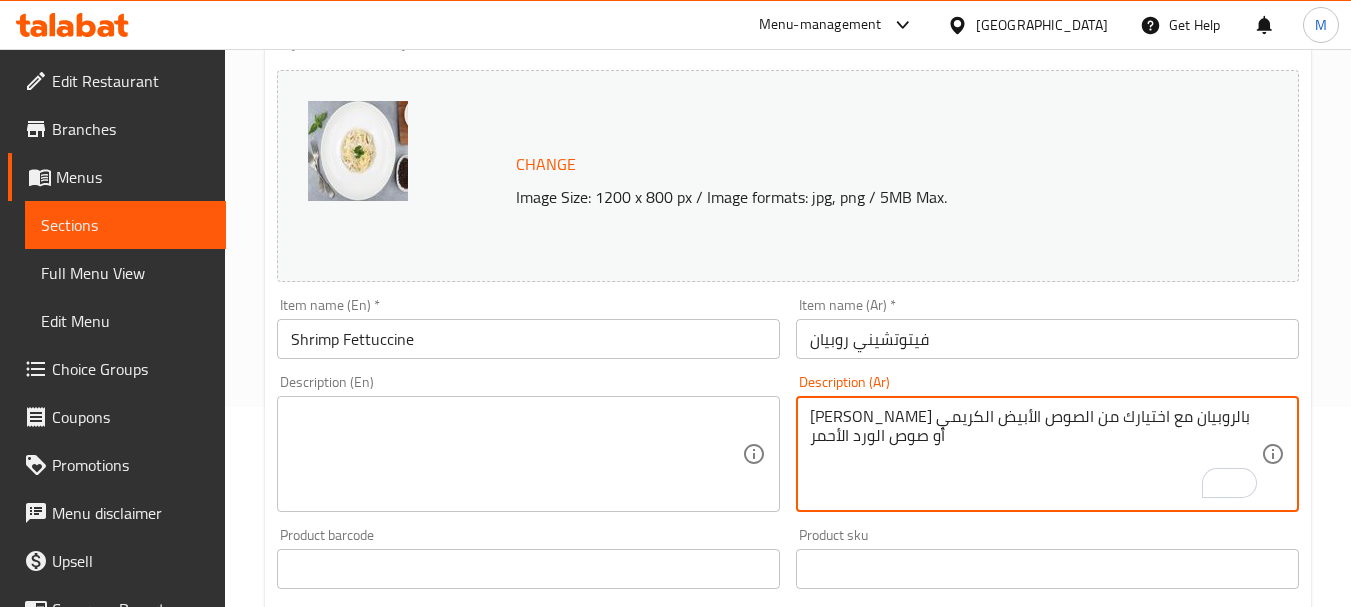 paste on "Shrimp fettuccine with your choice of creamy white sauce or red rose sauce" 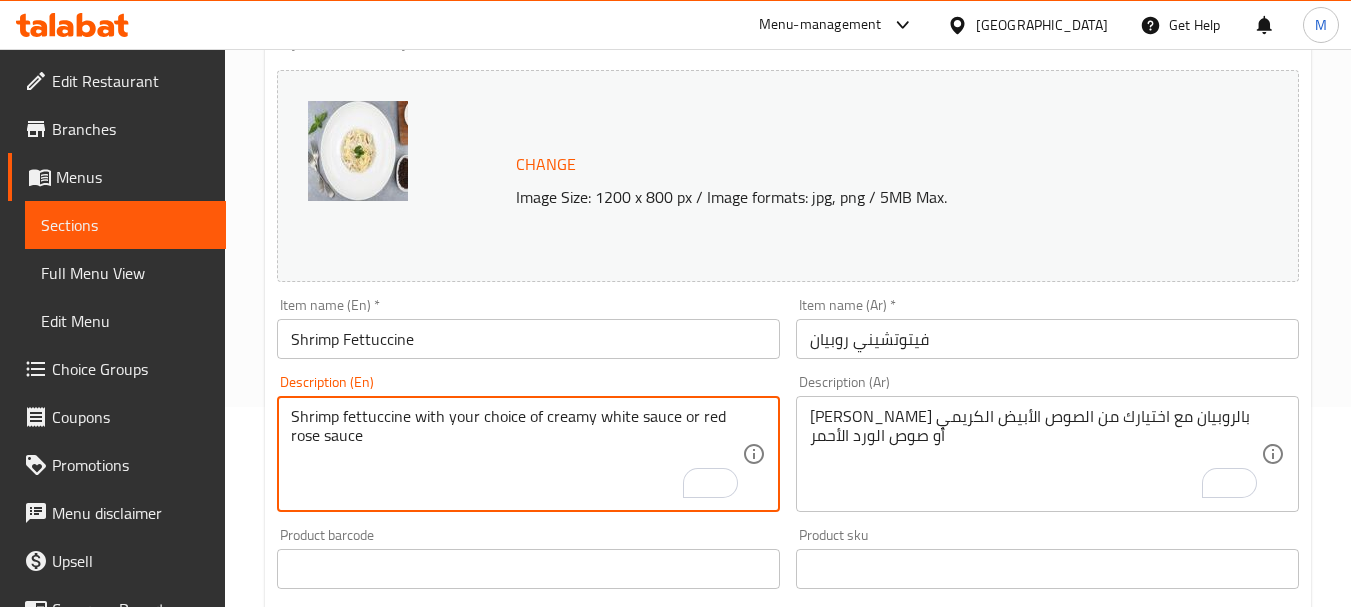 click on "Shrimp fettuccine with your choice of creamy white sauce or red rose sauce" at bounding box center [516, 454] 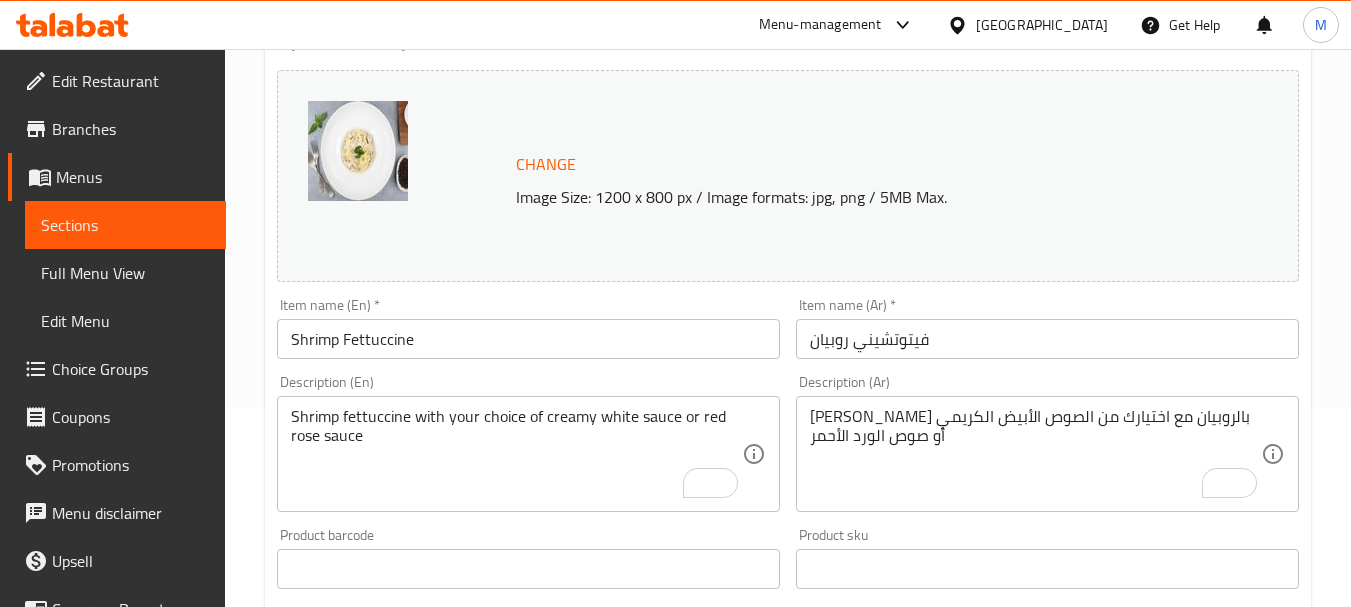 click on "Shrimp fettuccine with your choice of creamy white sauce or red rose sauce
Description (En)" at bounding box center (528, 454) 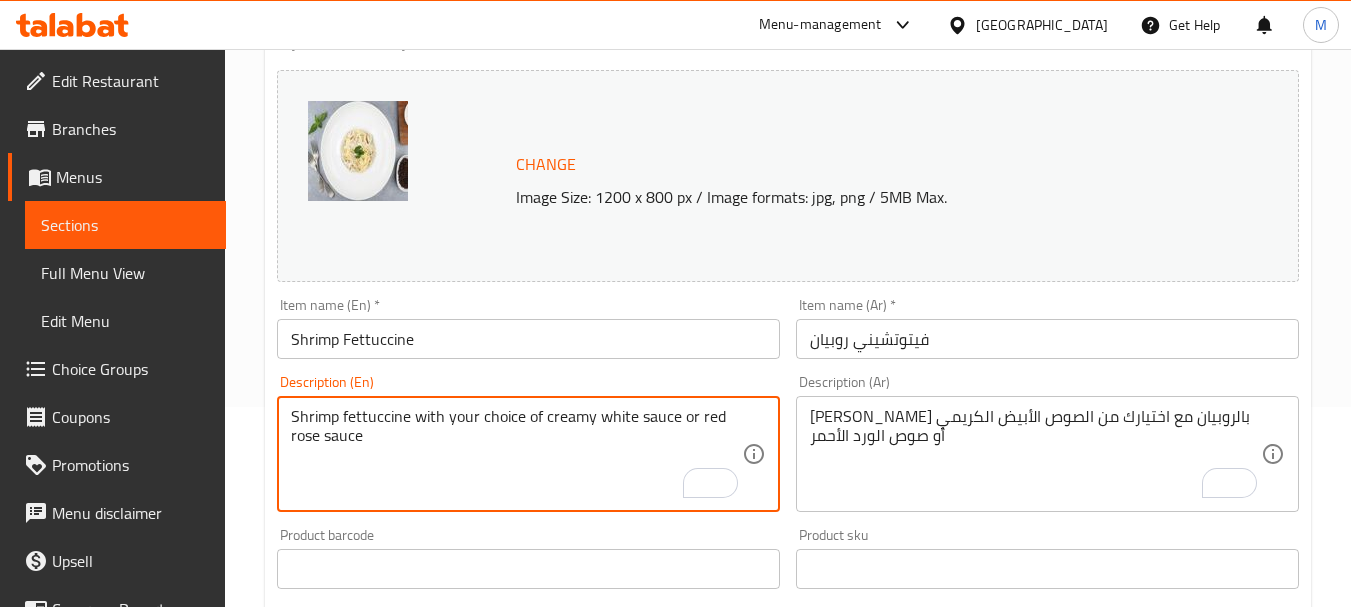 click on "Shrimp fettuccine with your choice of creamy white sauce or red rose sauce" at bounding box center (516, 454) 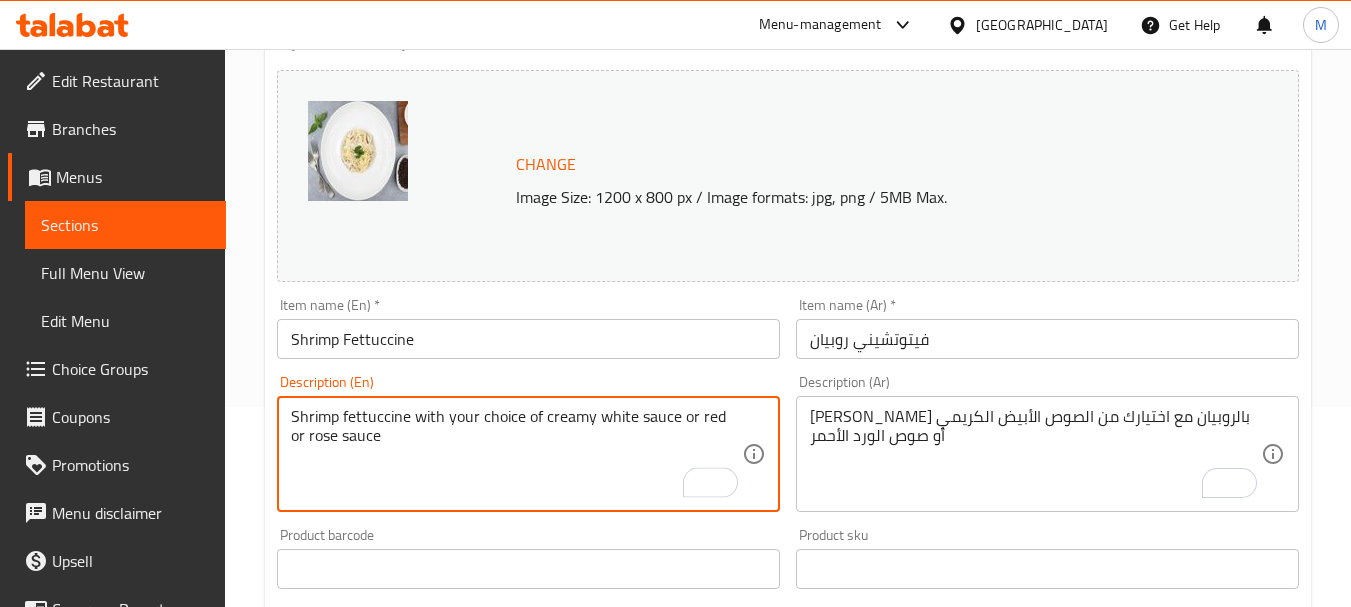 type on "Shrimp fettuccine with your choice of creamy white sauce or red or rose sauce" 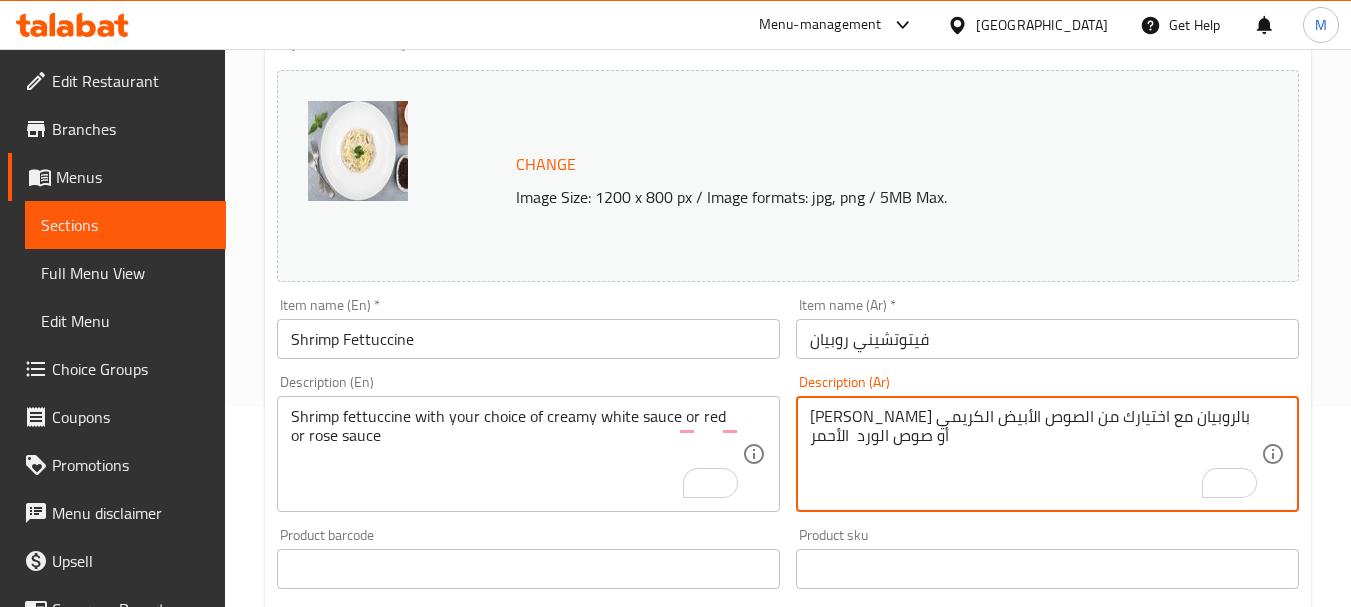 drag, startPoint x: 869, startPoint y: 436, endPoint x: 853, endPoint y: 450, distance: 21.260292 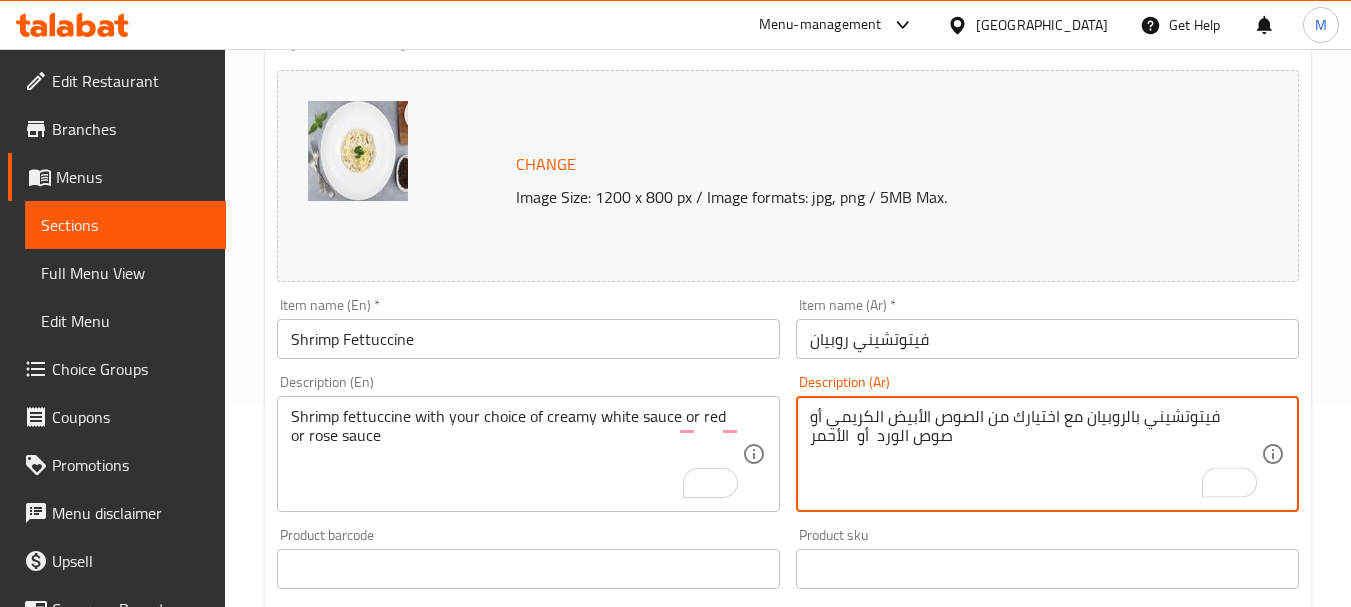 click on "فيتوتشيني بالروبيان مع اختيارك من الصوص الأبيض الكريمي أو صوص الورد  أو  الأحمر" at bounding box center (1035, 454) 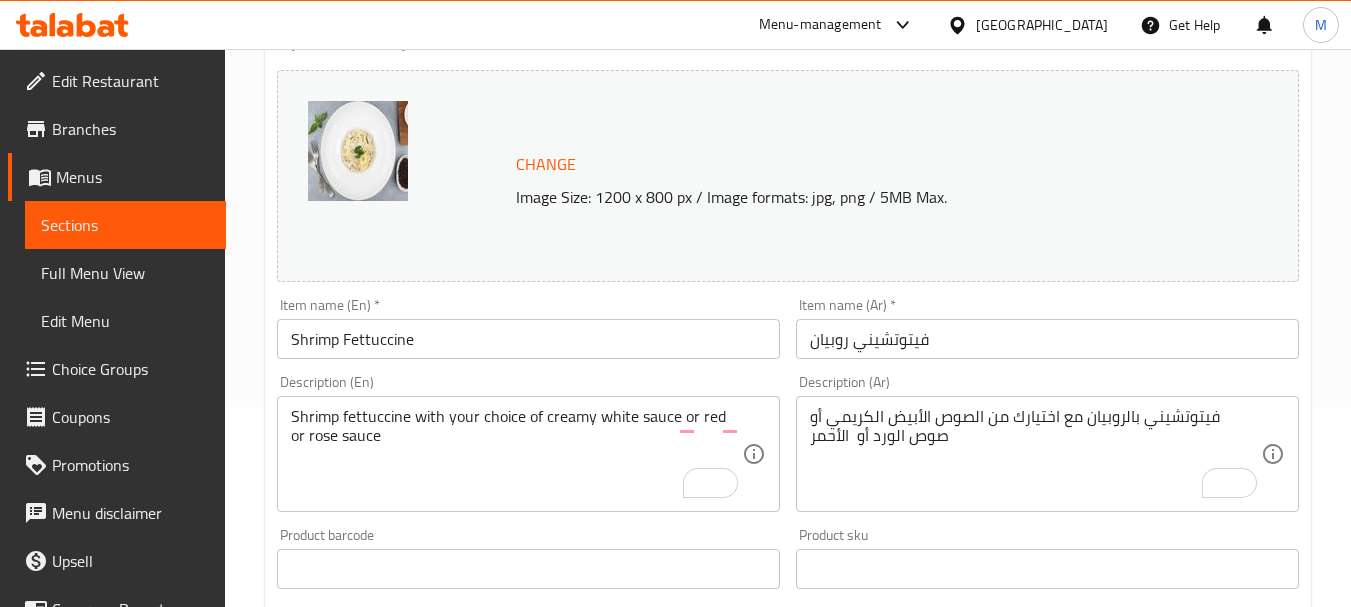 click on "فيتوتشيني بالروبيان مع اختيارك من الصوص الأبيض الكريمي أو صوص الورد أو  الأحمر Description (Ar)" at bounding box center (1047, 454) 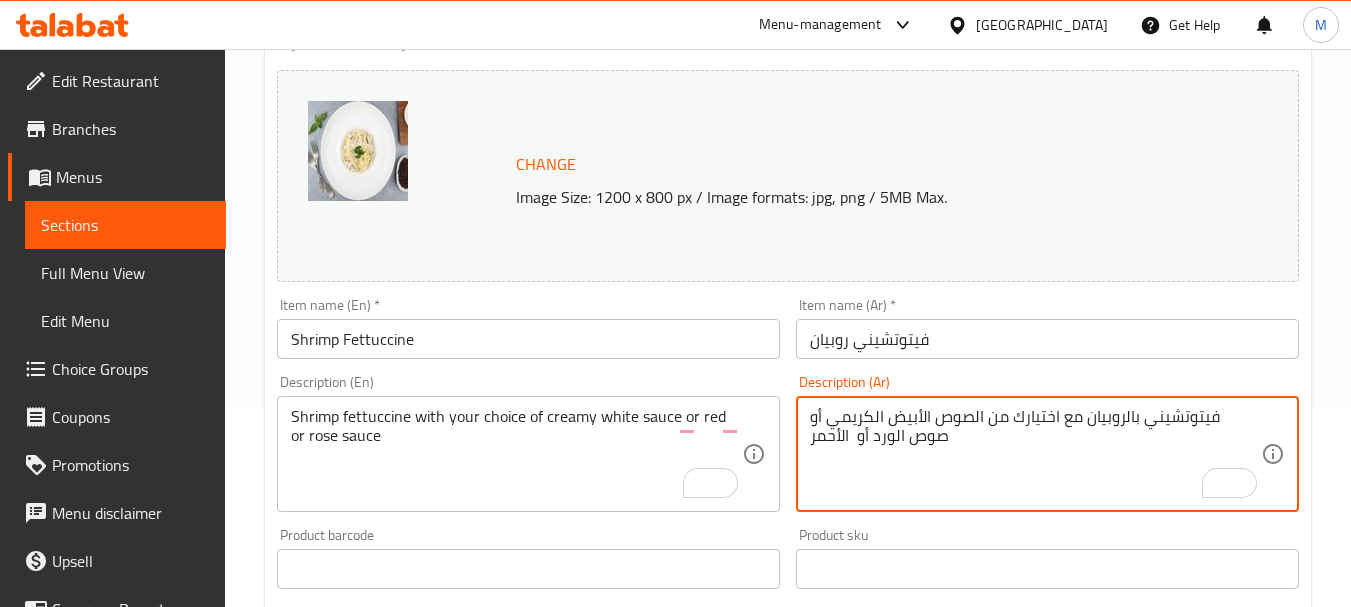 click on "فيتوتشيني بالروبيان مع اختيارك من الصوص الأبيض الكريمي أو صوص الورد أو  الأحمر" at bounding box center (1035, 454) 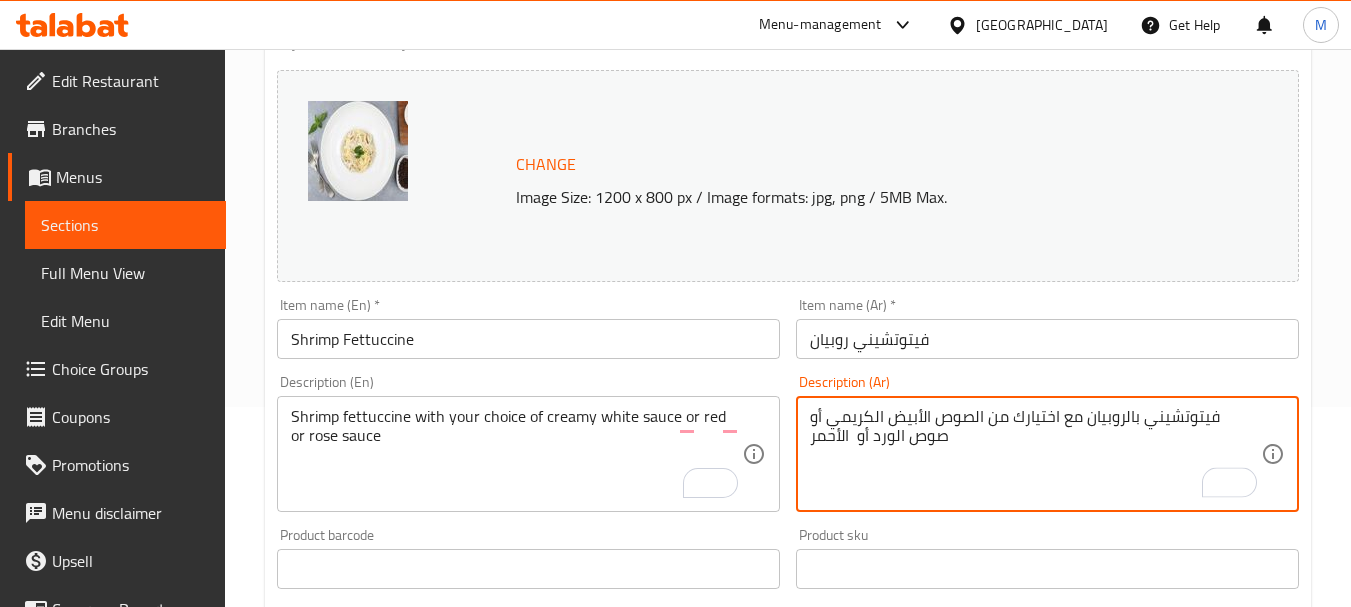 click on "فيتوتشيني روبيان" at bounding box center [1047, 339] 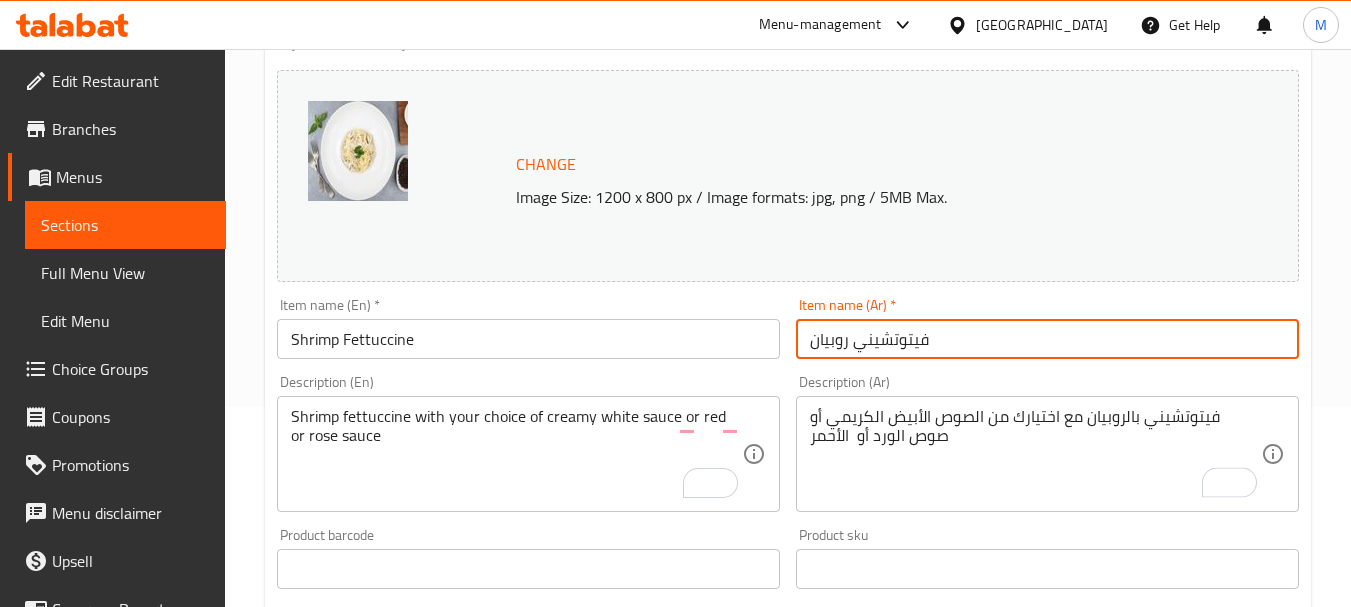 click on "Update" at bounding box center (398, 1188) 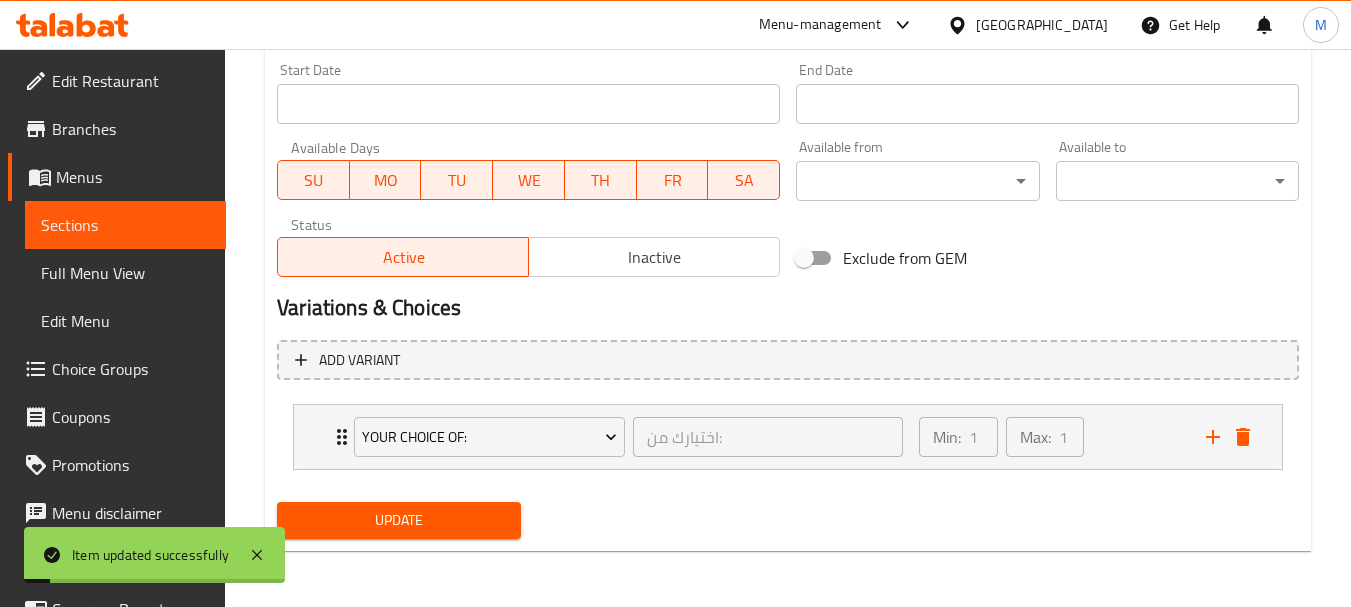 scroll, scrollTop: 368, scrollLeft: 0, axis: vertical 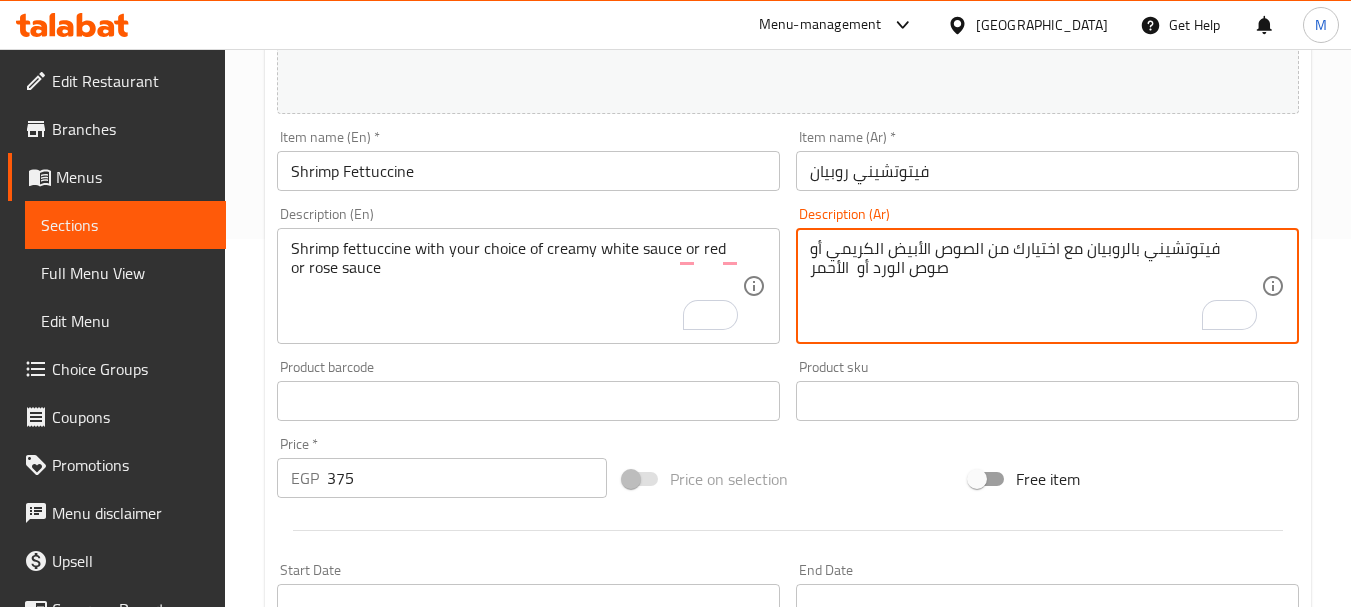 click on "فيتوتشيني بالروبيان مع اختيارك من الصوص الأبيض الكريمي أو صوص الورد أو  الأحمر" at bounding box center [1035, 286] 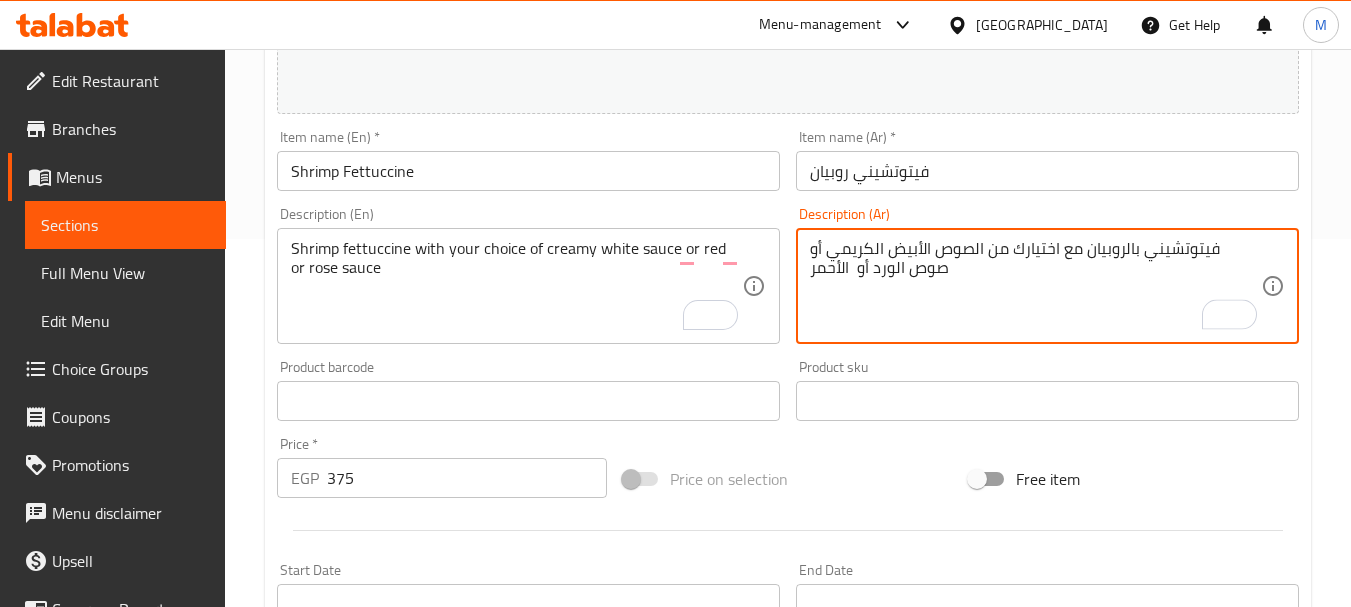 click on "فيتوتشيني بالروبيان مع اختيارك من الصوص الأبيض الكريمي أو صوص الورد أو  الأحمر" at bounding box center (1035, 286) 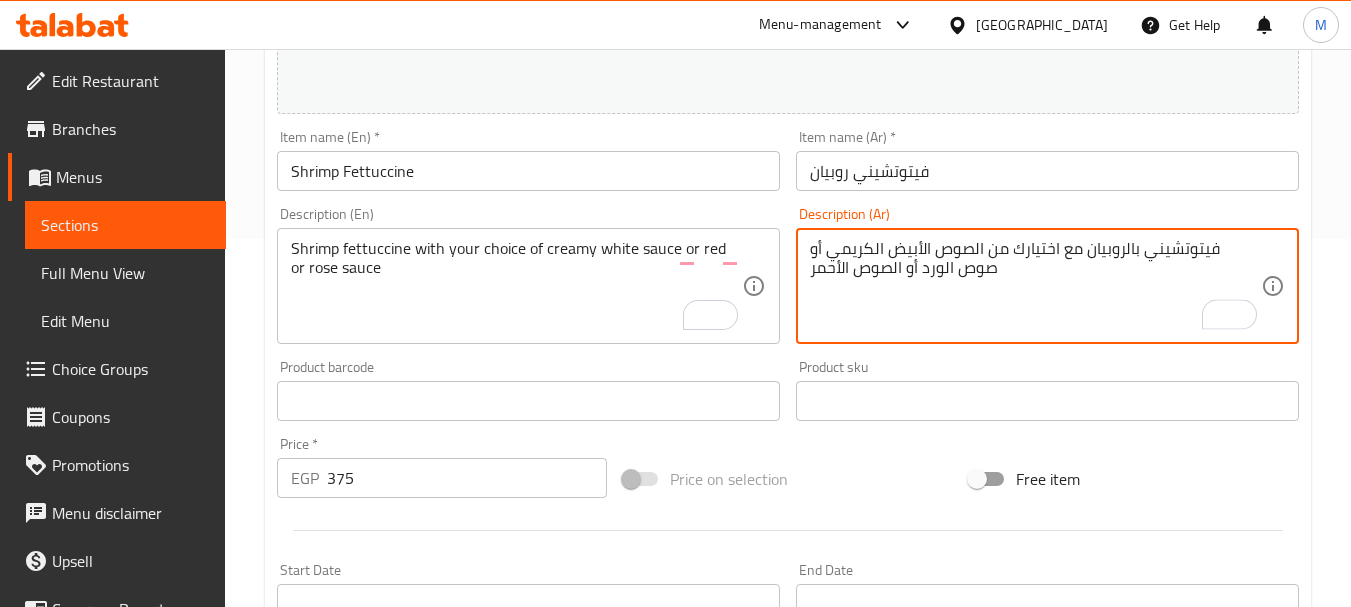 type on "فيتوتشيني بالروبيان مع اختيارك من الصوص الأبيض الكريمي أو صوص الورد أو الصوص الأحمر" 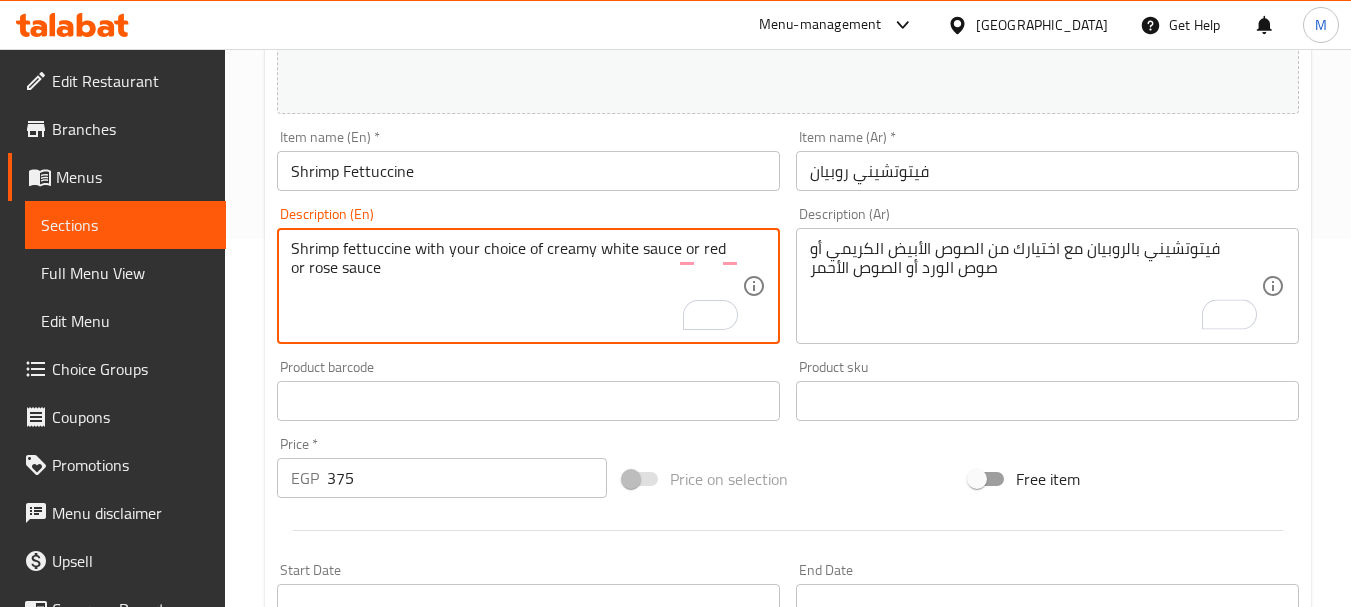 click on "Shrimp fettuccine with your choice of creamy white sauce or red or rose sauce" at bounding box center (516, 286) 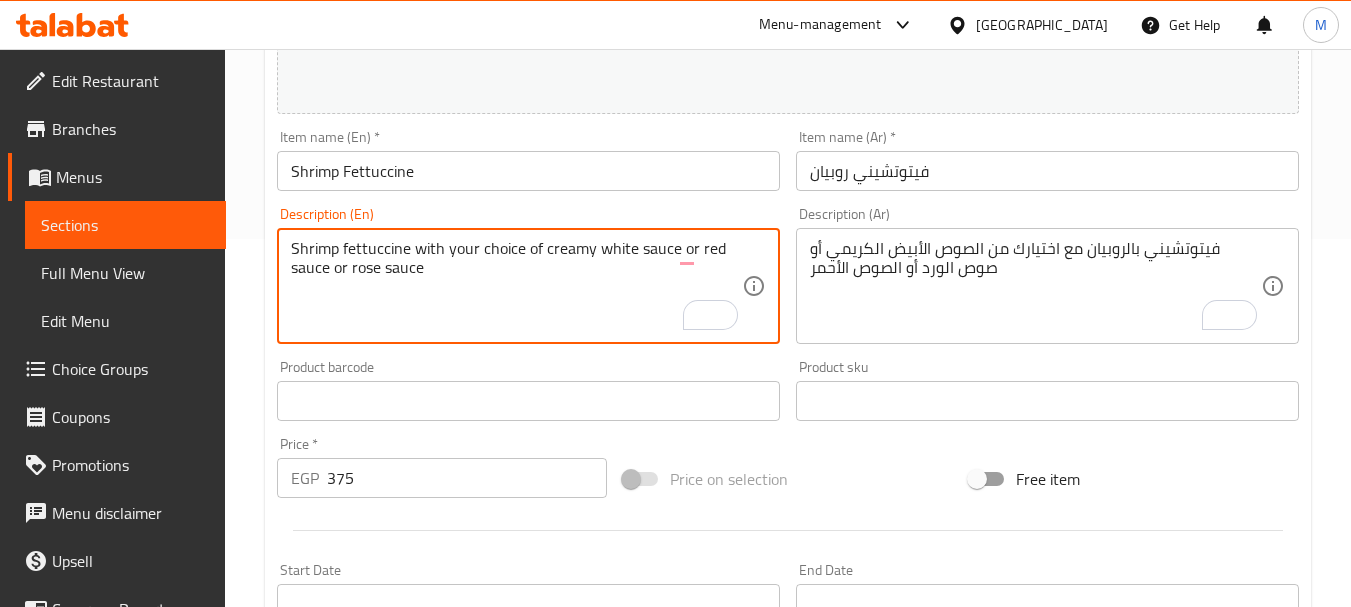 type on "Shrimp fettuccine with your choice of creamy white sauce or red sauce or rose sauce" 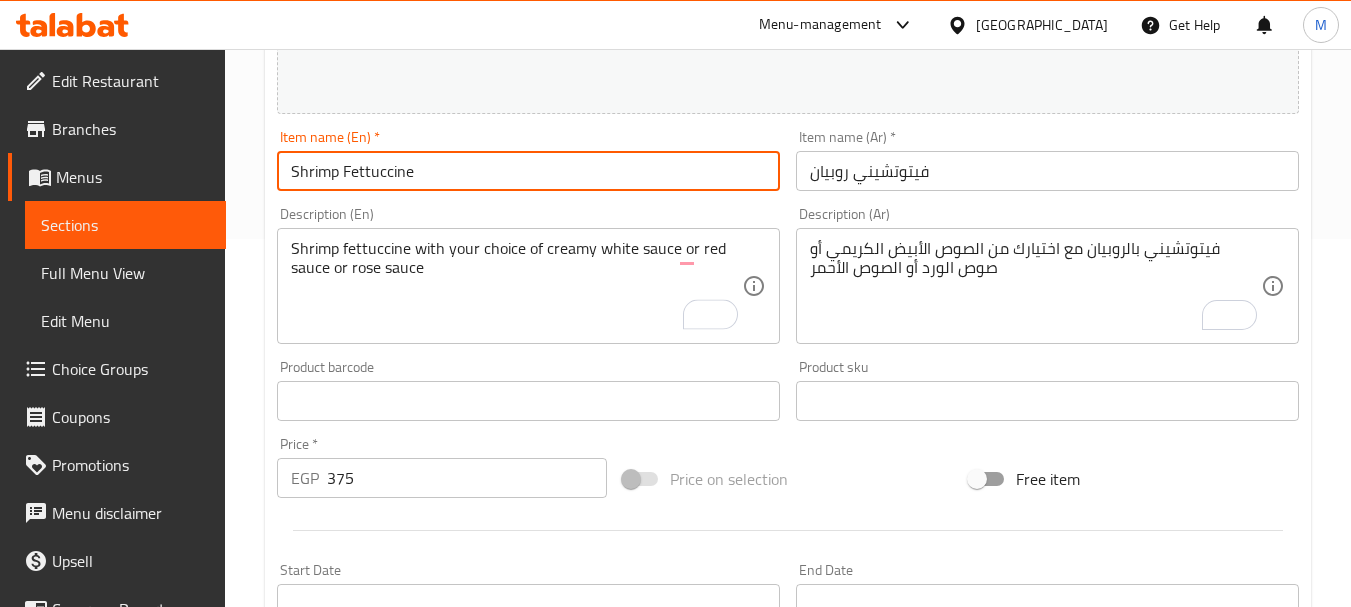 click on "Update" at bounding box center [398, 1020] 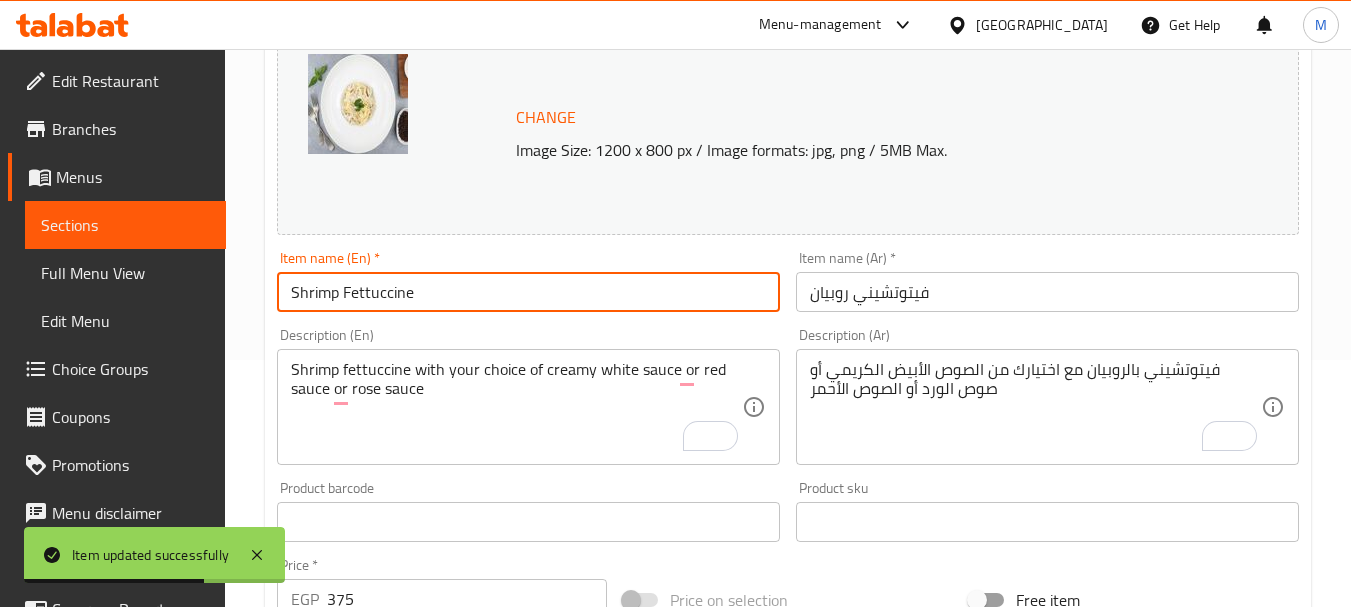 scroll, scrollTop: 68, scrollLeft: 0, axis: vertical 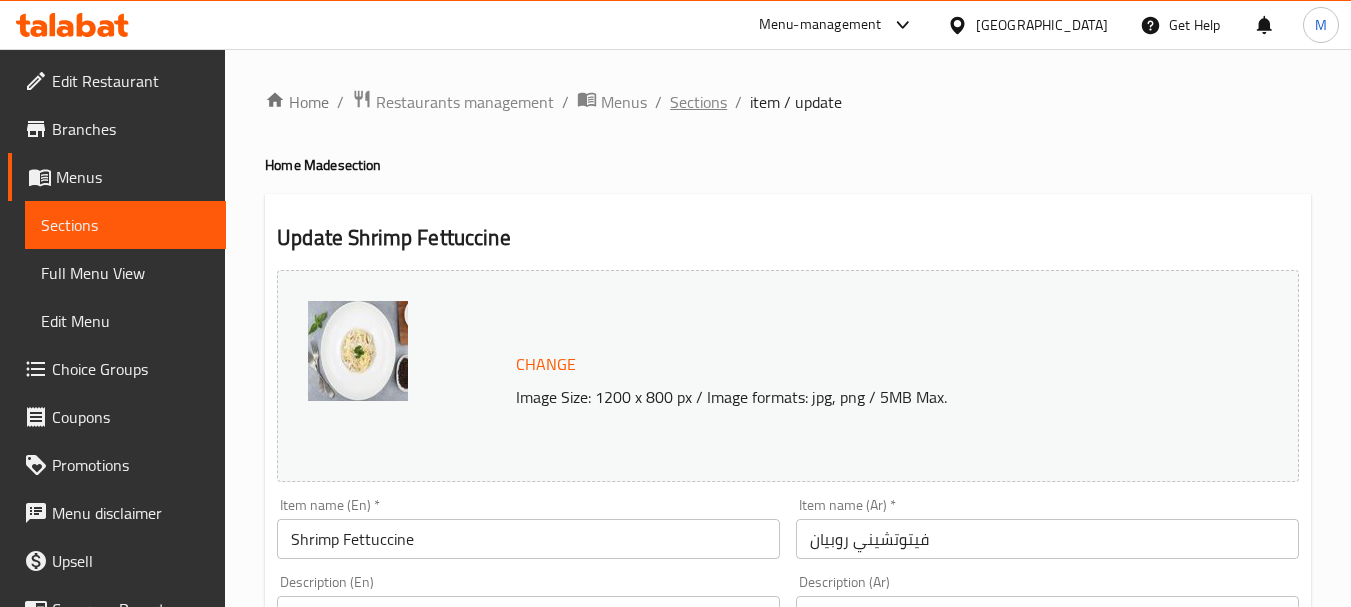 click on "Sections" at bounding box center [698, 102] 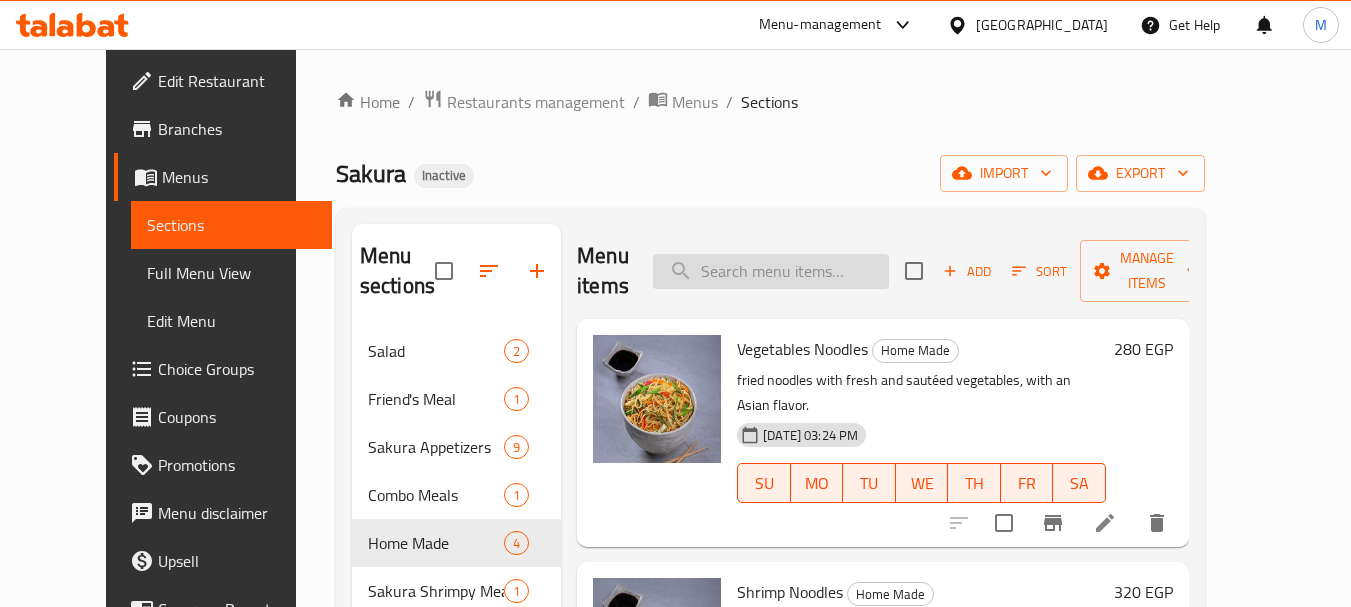 click at bounding box center (771, 271) 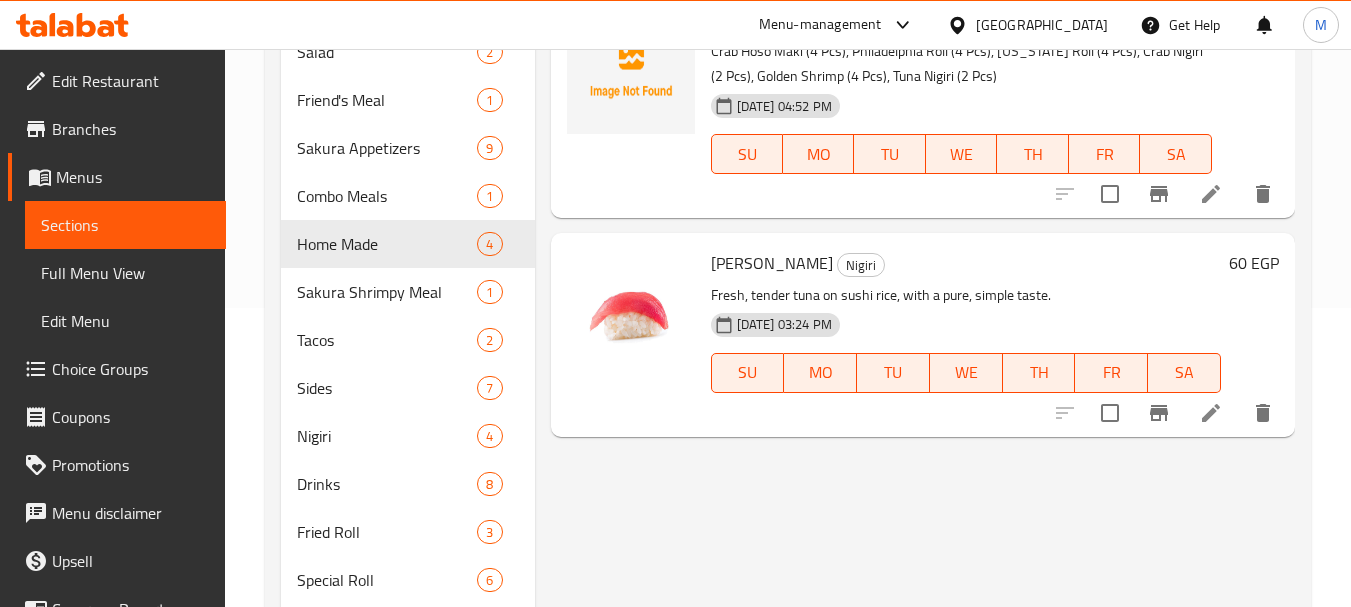 scroll, scrollTop: 300, scrollLeft: 0, axis: vertical 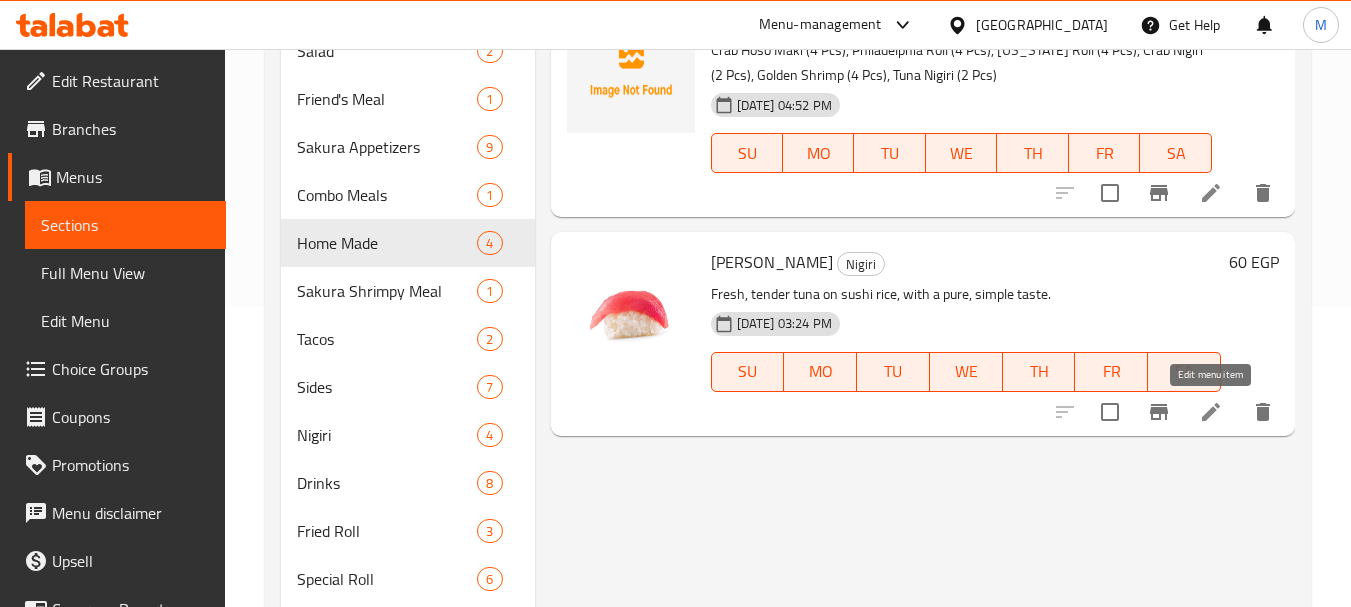 type on "[PERSON_NAME]" 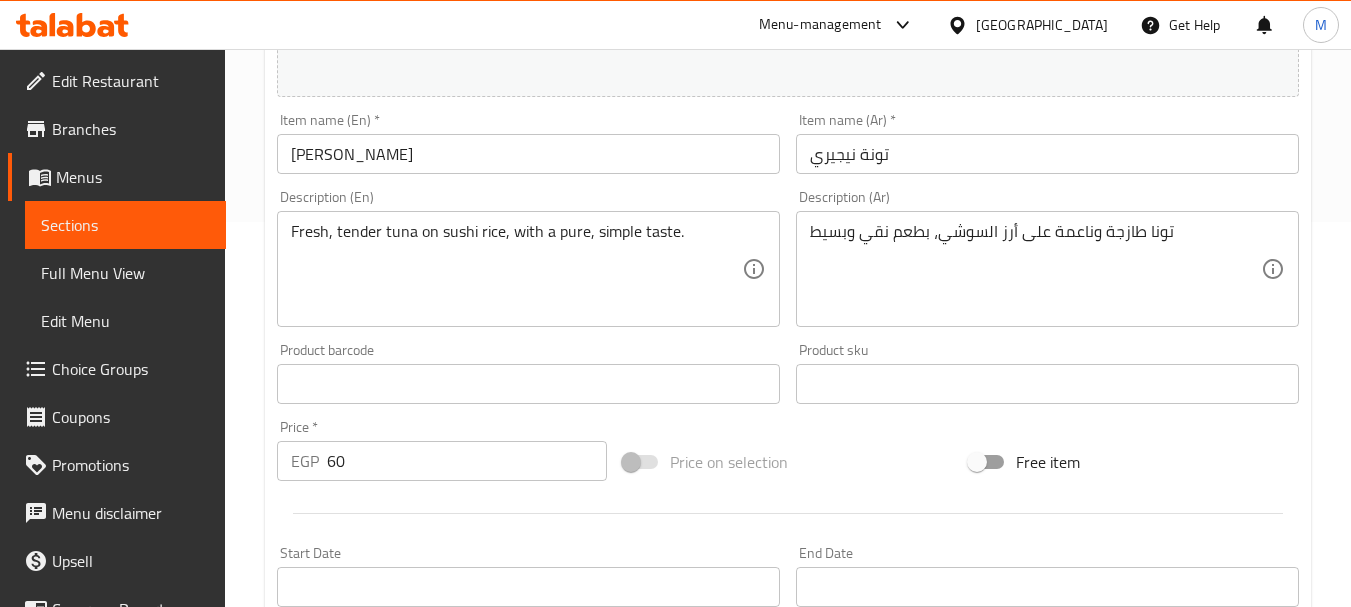 scroll, scrollTop: 400, scrollLeft: 0, axis: vertical 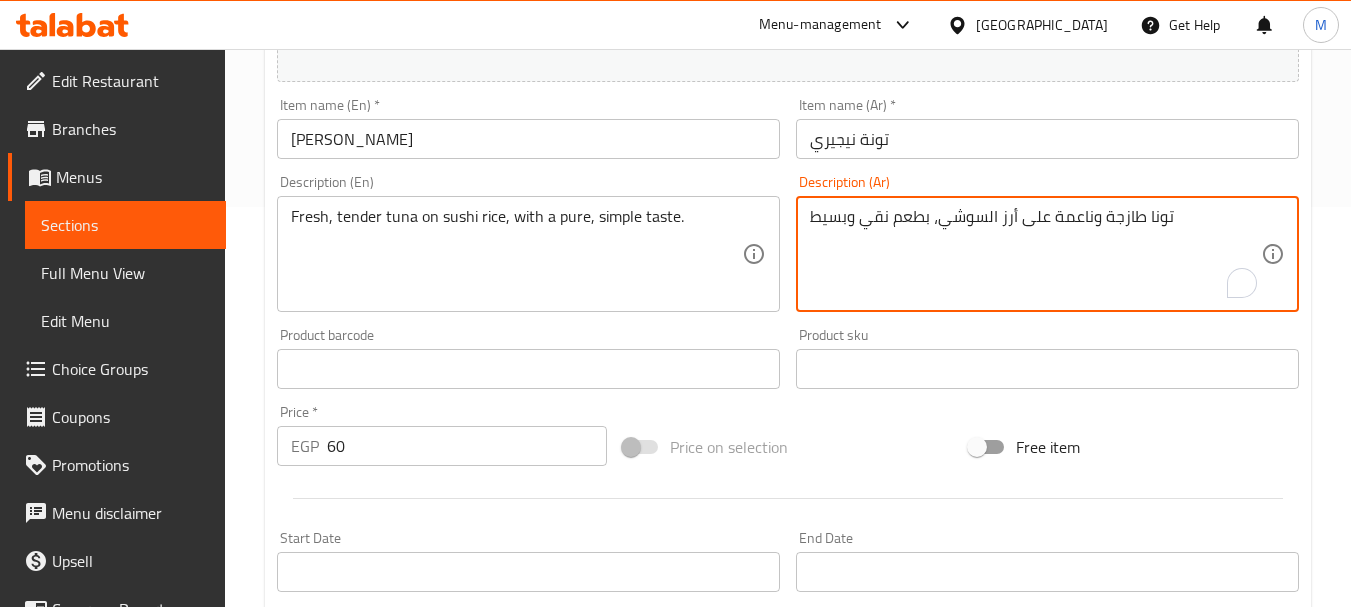 click on "تونا طازجة وناعمة على أرز السوشي، بطعم نقي وبسيط" at bounding box center [1035, 254] 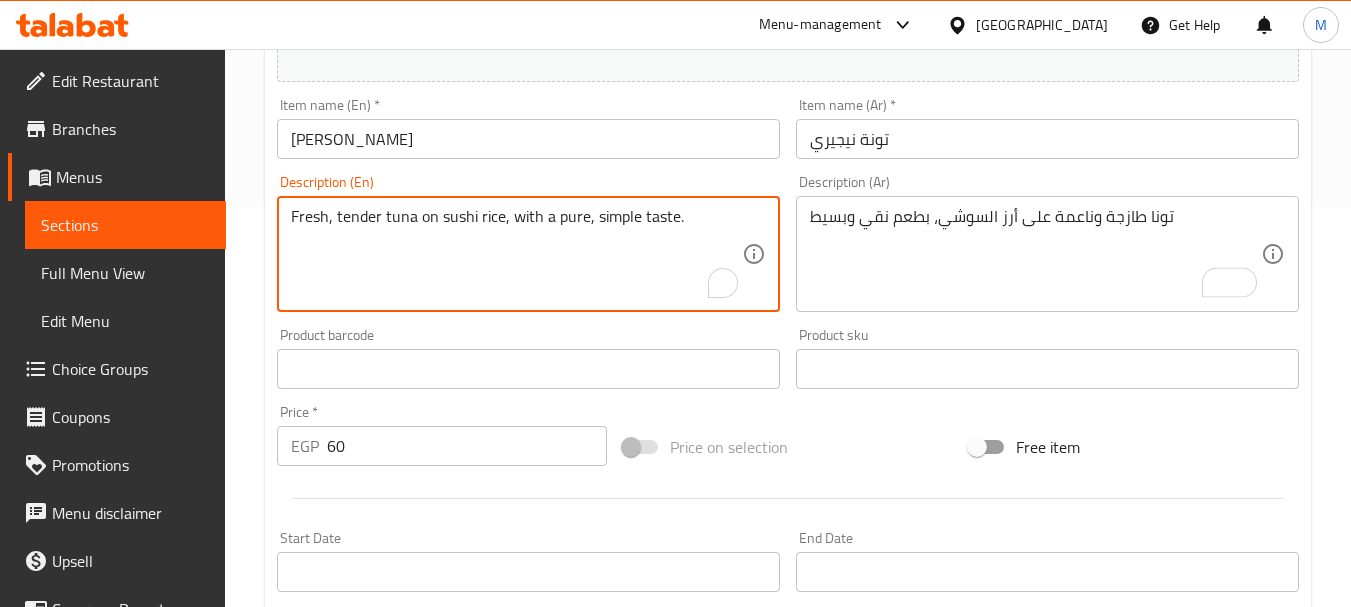 click on "Fresh, tender tuna on sushi rice, with a pure, simple taste." at bounding box center [516, 254] 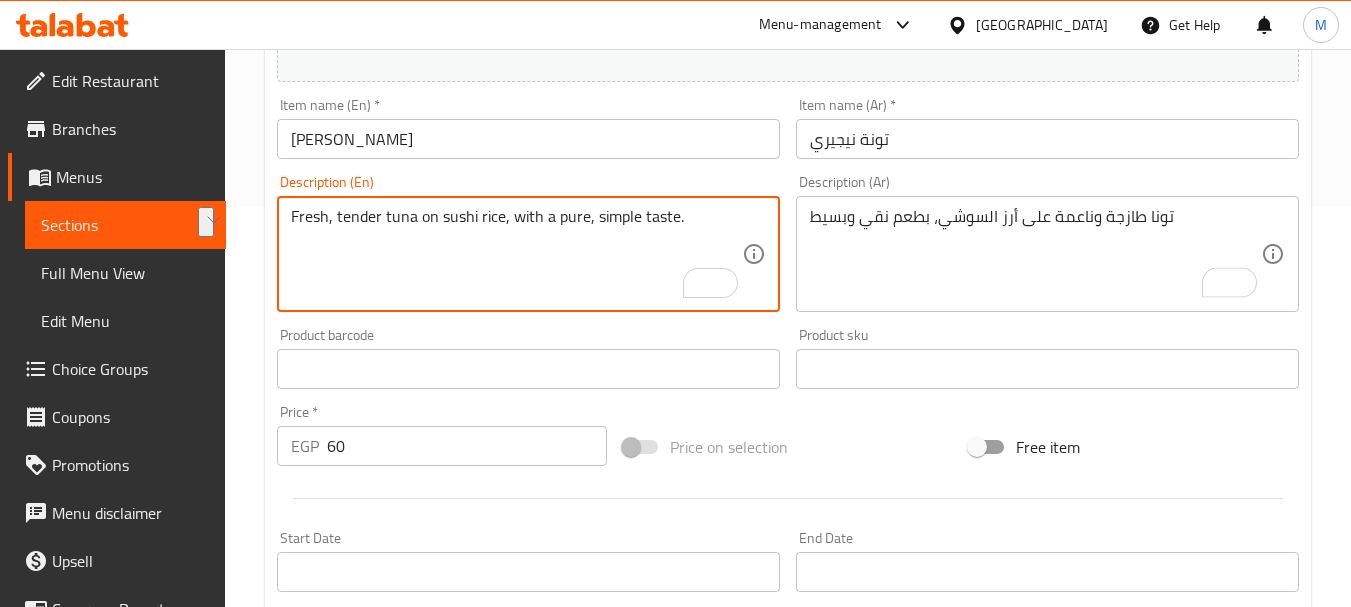 click on "Fresh, tender tuna on sushi rice, with a pure, simple taste." at bounding box center [516, 254] 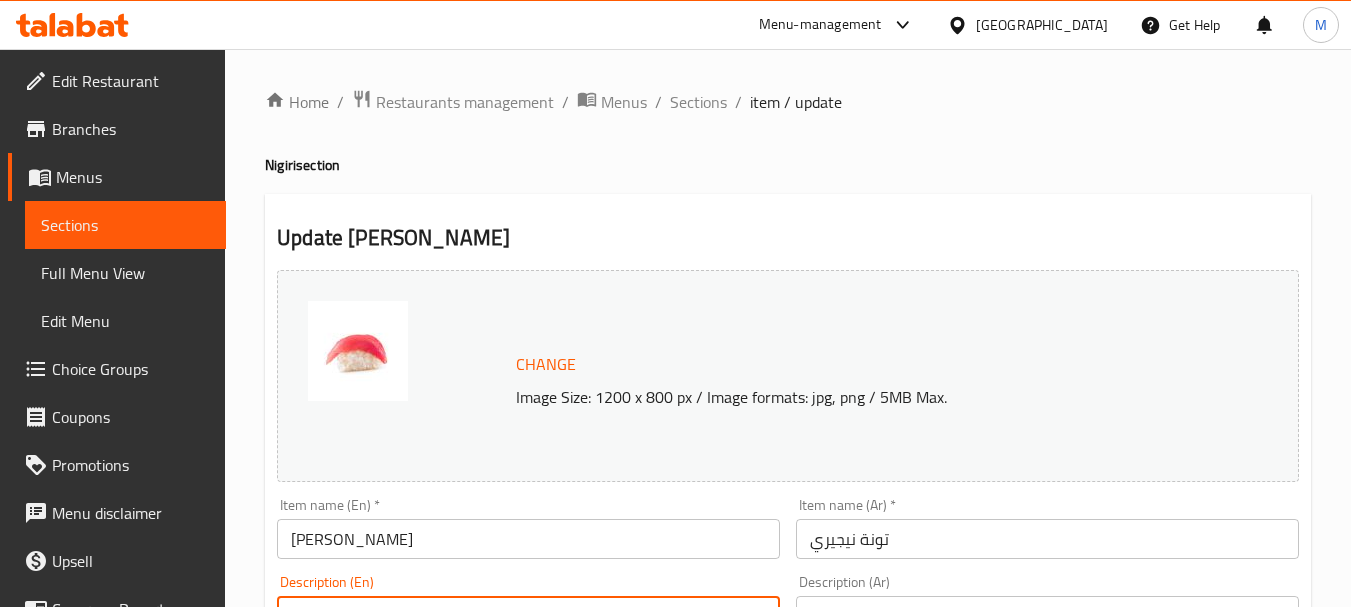 scroll, scrollTop: 400, scrollLeft: 0, axis: vertical 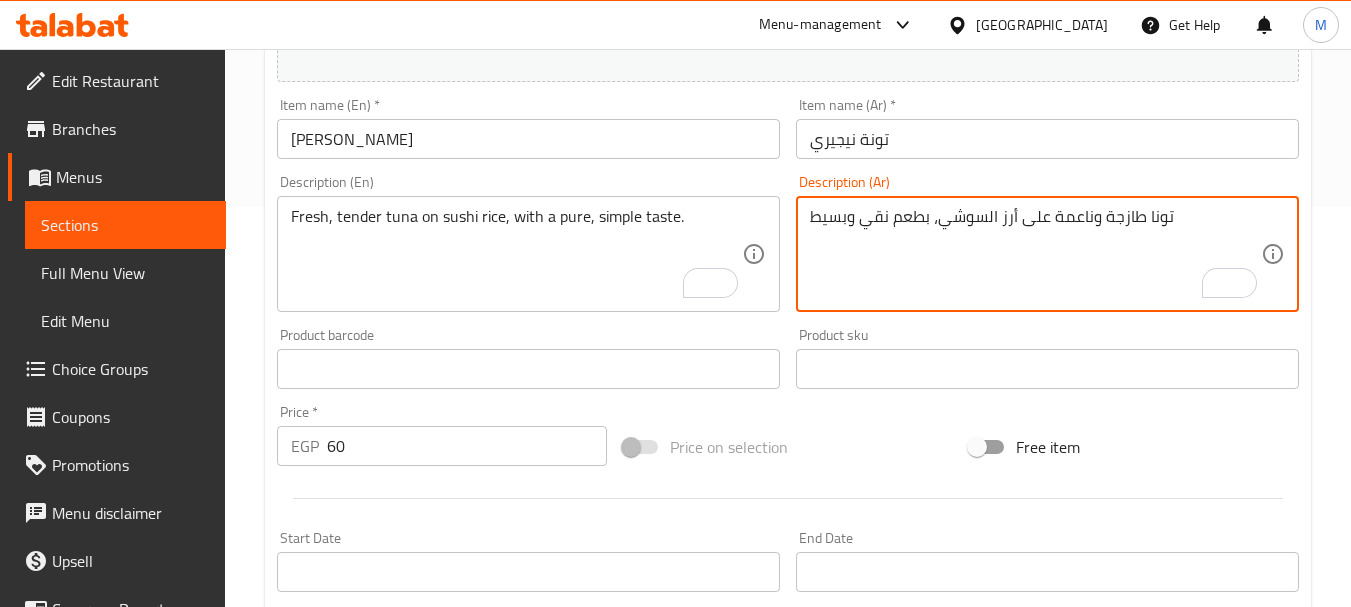 drag, startPoint x: 1090, startPoint y: 220, endPoint x: 1049, endPoint y: 220, distance: 41 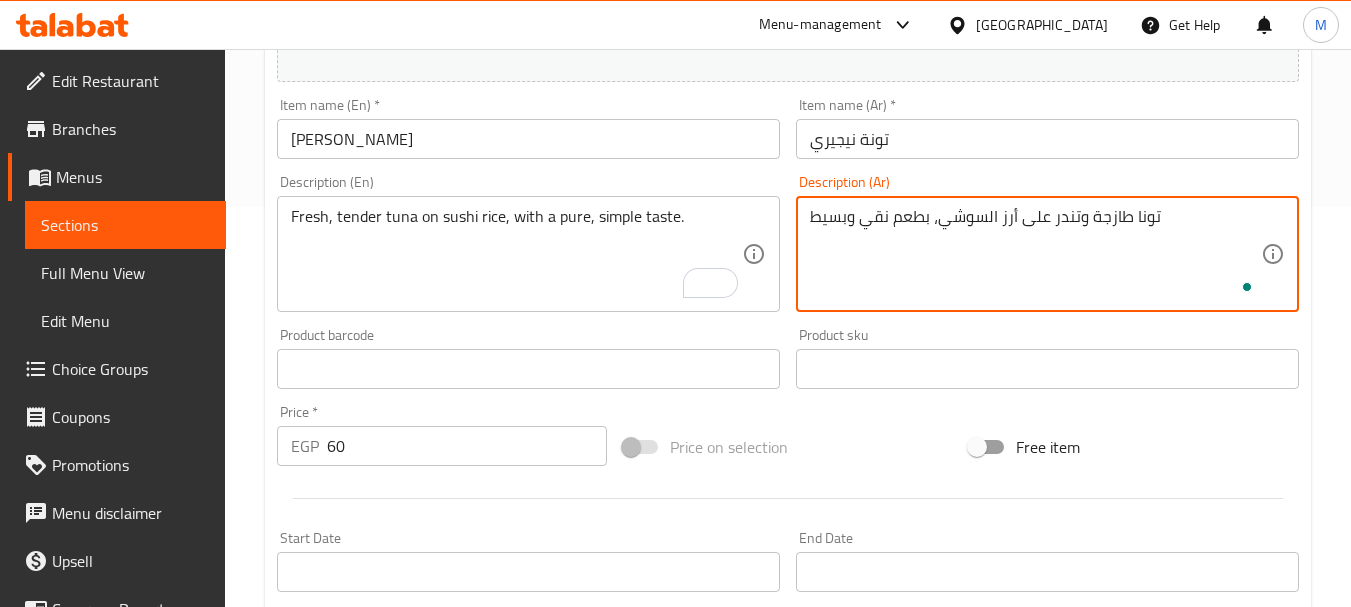 click on "تونة نيجيري" at bounding box center (1047, 139) 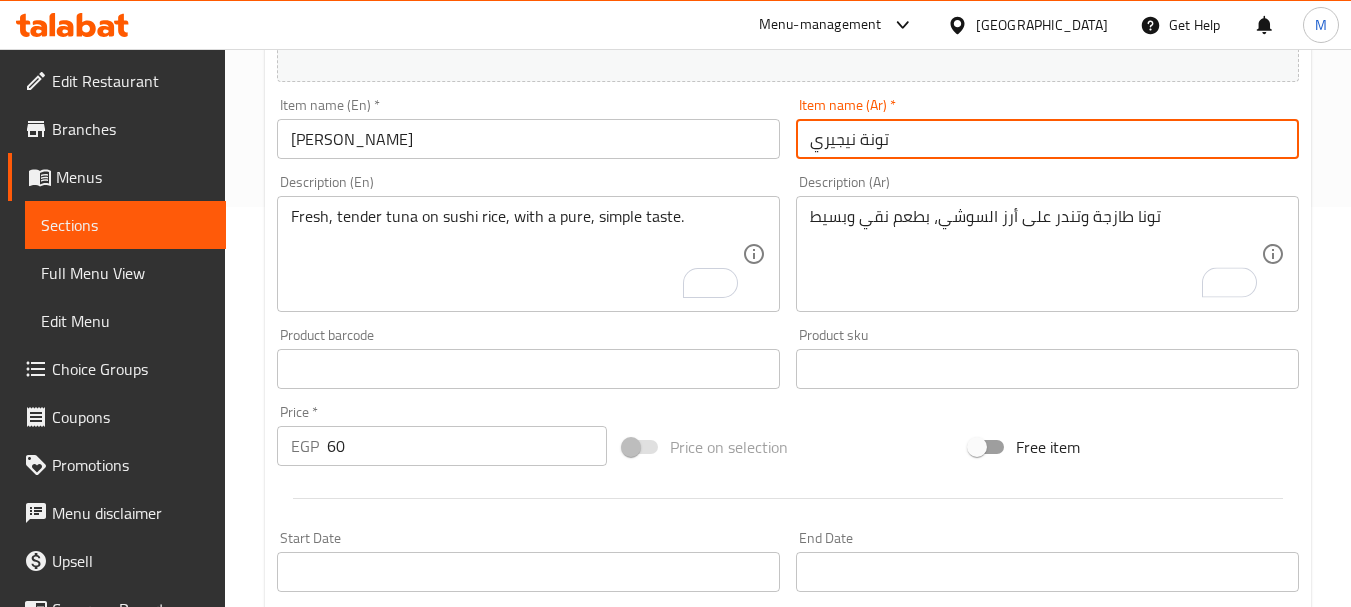 click on "Update" at bounding box center [398, 955] 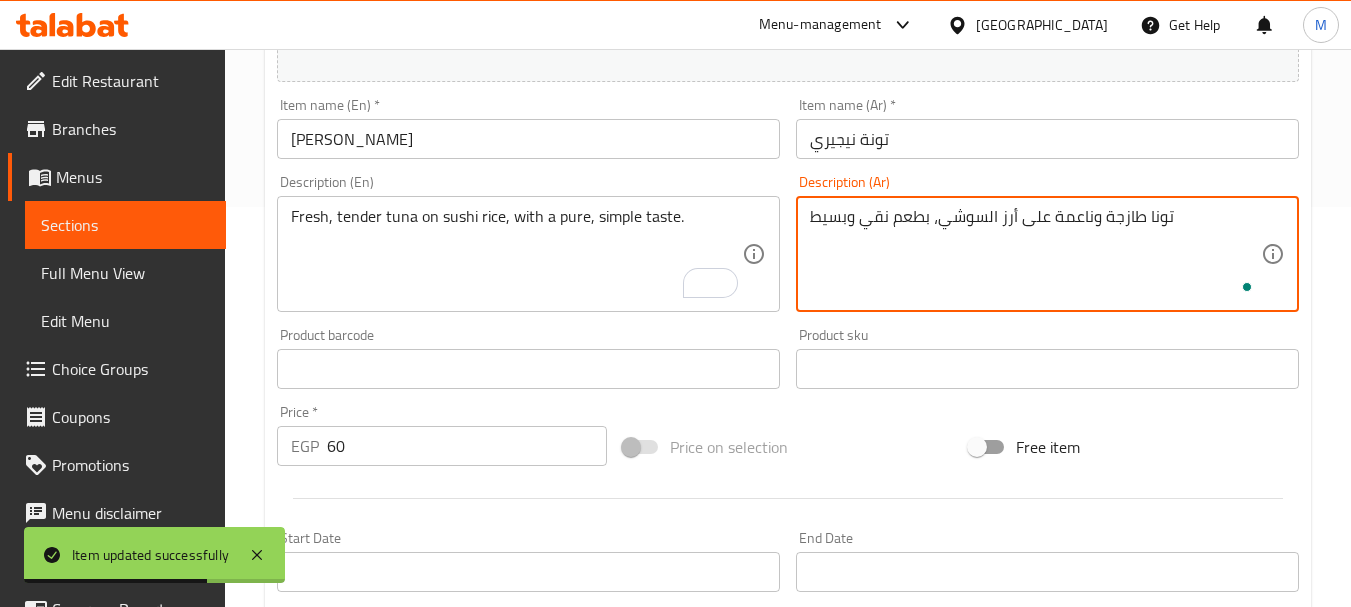 type on "تونا طازجة وناعمة على أرز السوشي، بطعم نقي وبسيط" 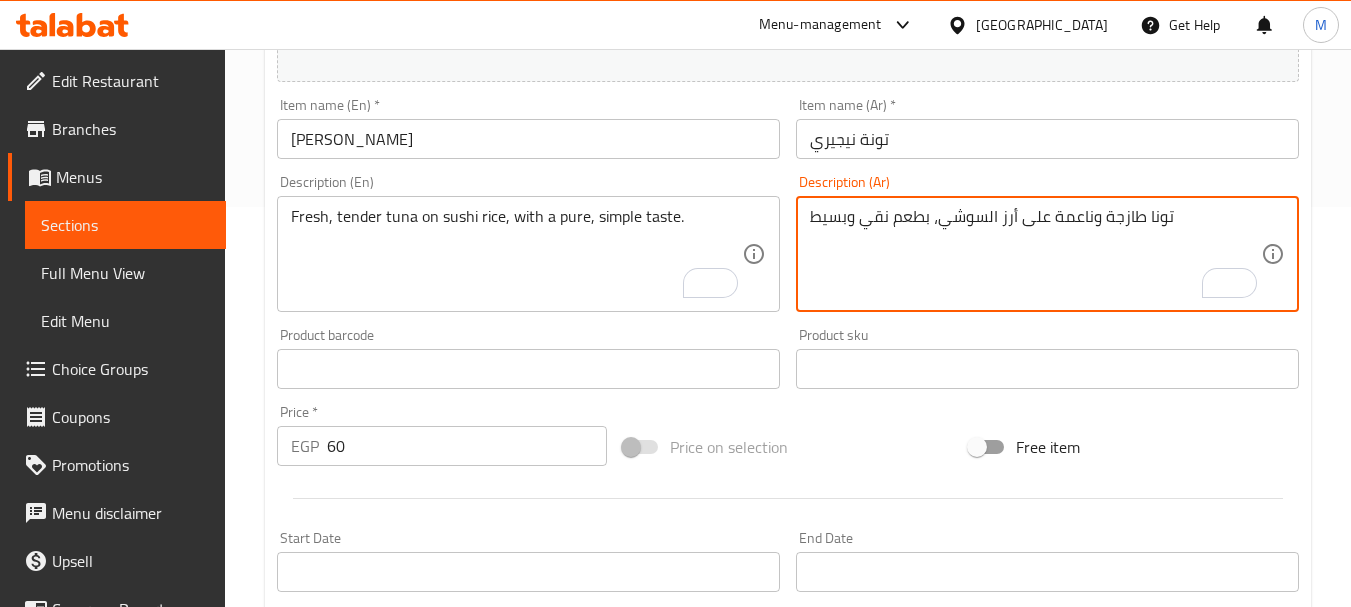 drag, startPoint x: 1089, startPoint y: 220, endPoint x: 1050, endPoint y: 217, distance: 39.115215 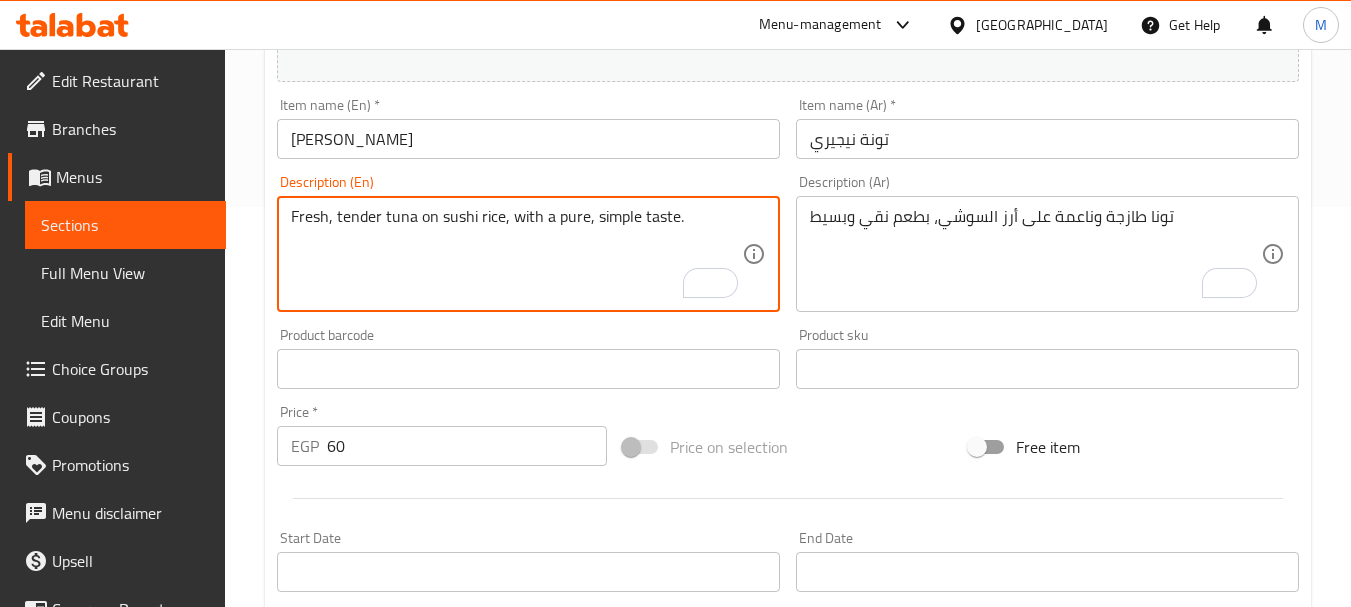 click on "Fresh, tender tuna on sushi rice, with a pure, simple taste." at bounding box center (516, 254) 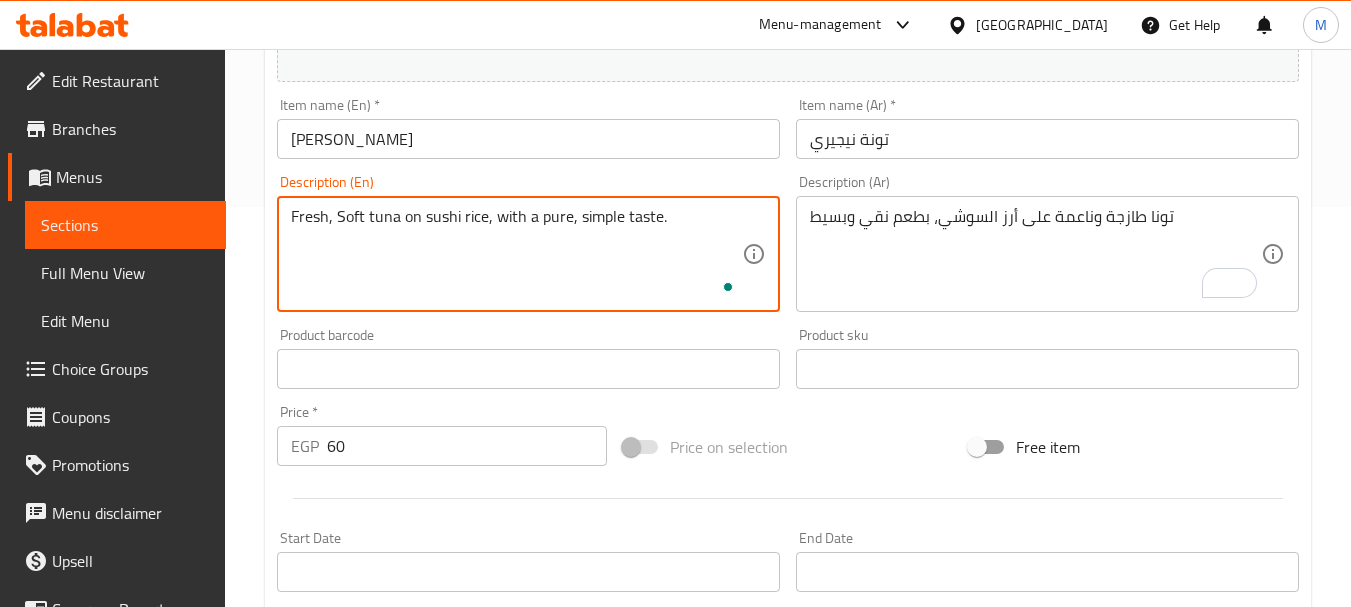 type on "Fresh, Soft tuna on sushi rice, with a pure, simple taste." 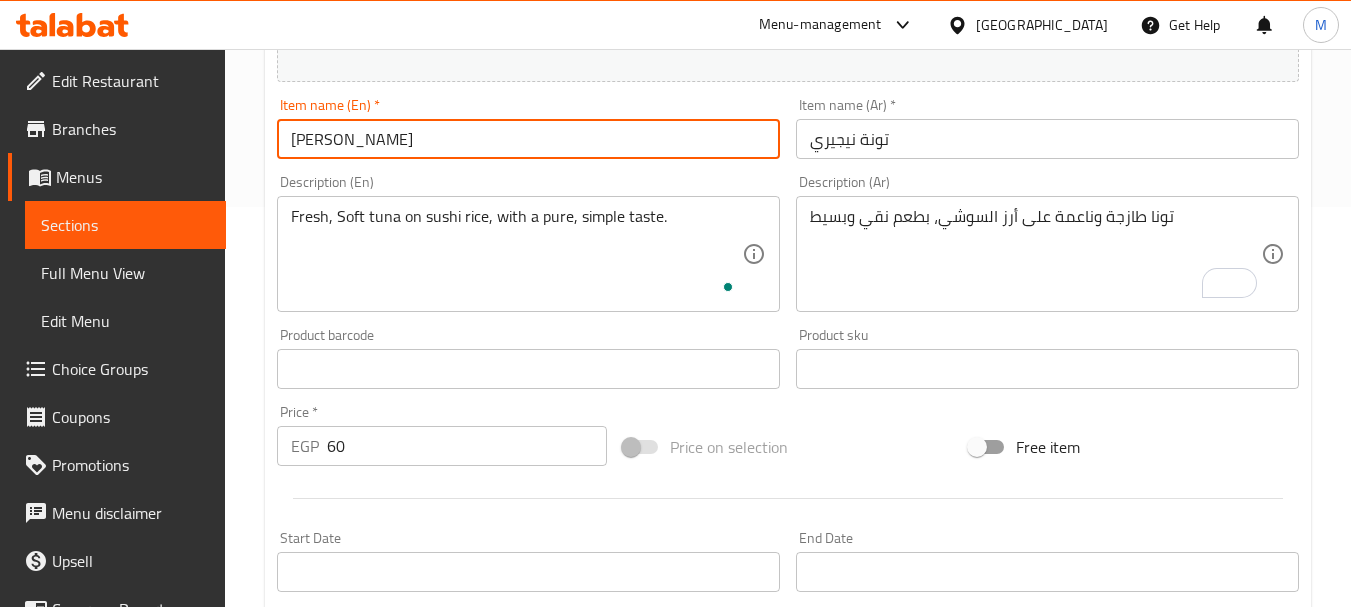 click on "[PERSON_NAME]" at bounding box center (528, 139) 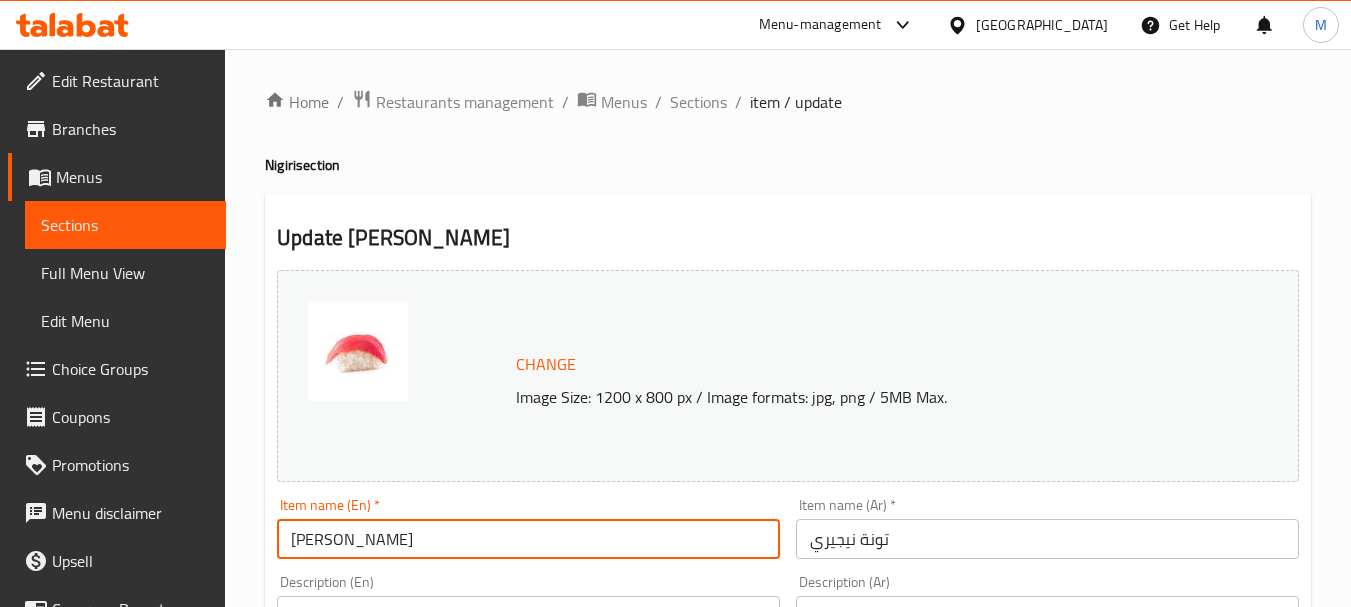scroll, scrollTop: 200, scrollLeft: 0, axis: vertical 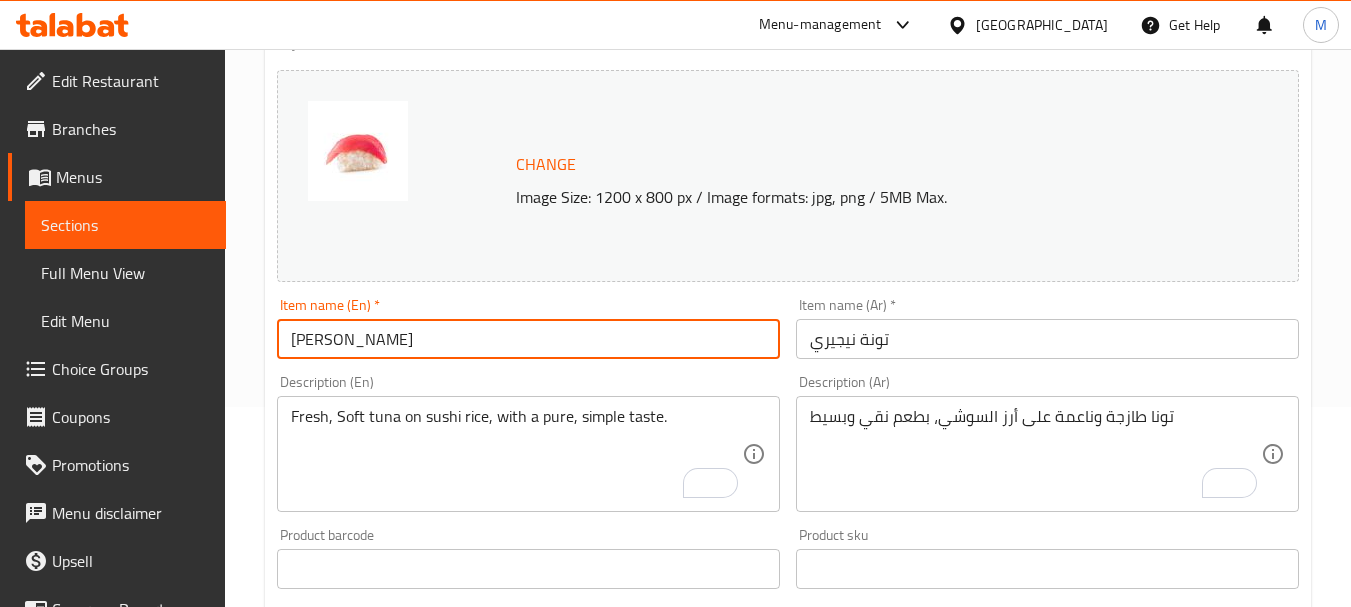 click on "[PERSON_NAME]" at bounding box center [528, 339] 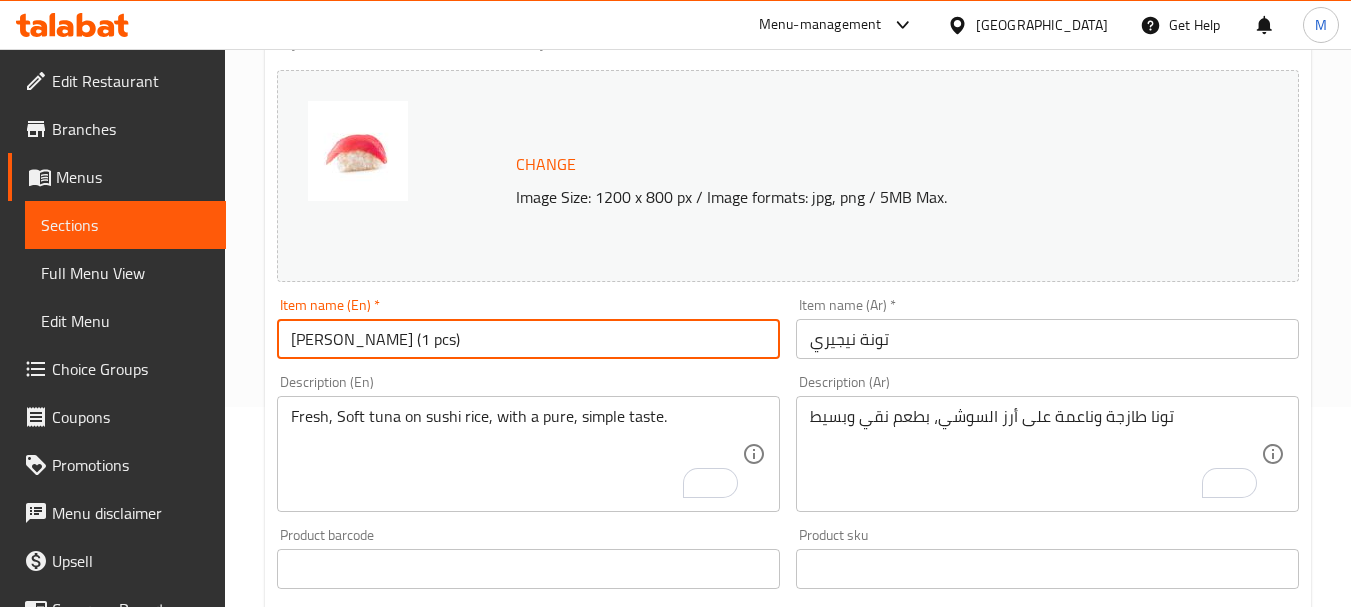 type on "Tuna Nigiri (1 pcs)" 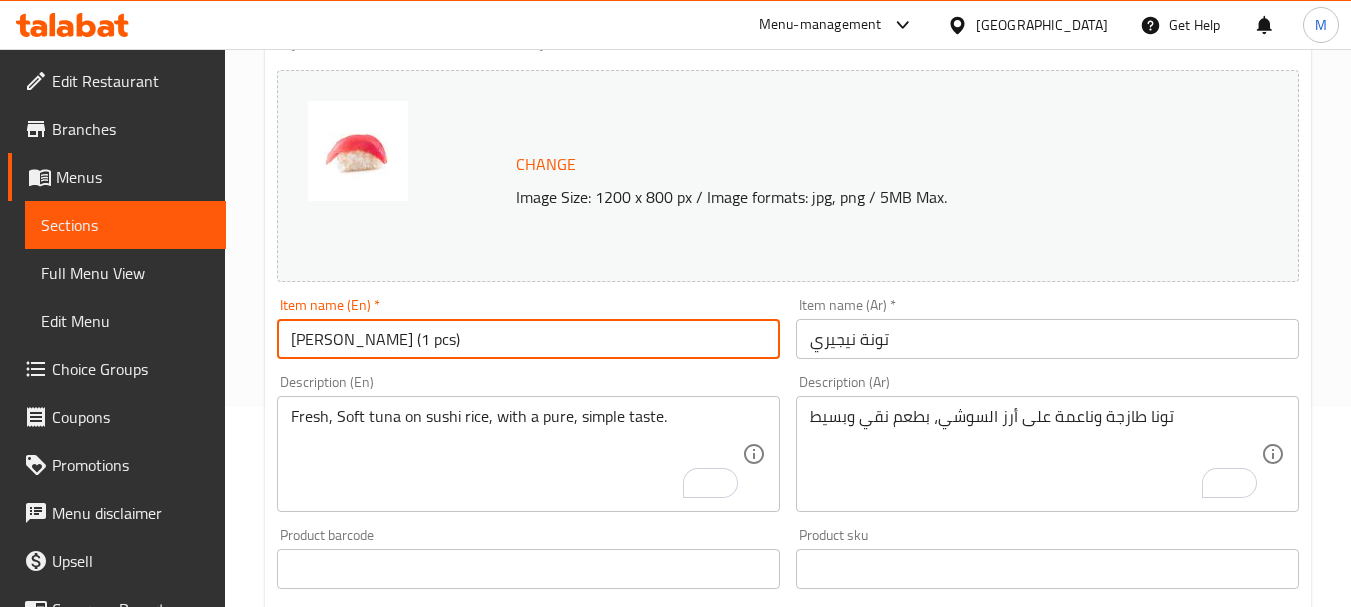 click on "تونة نيجيري" at bounding box center (1047, 339) 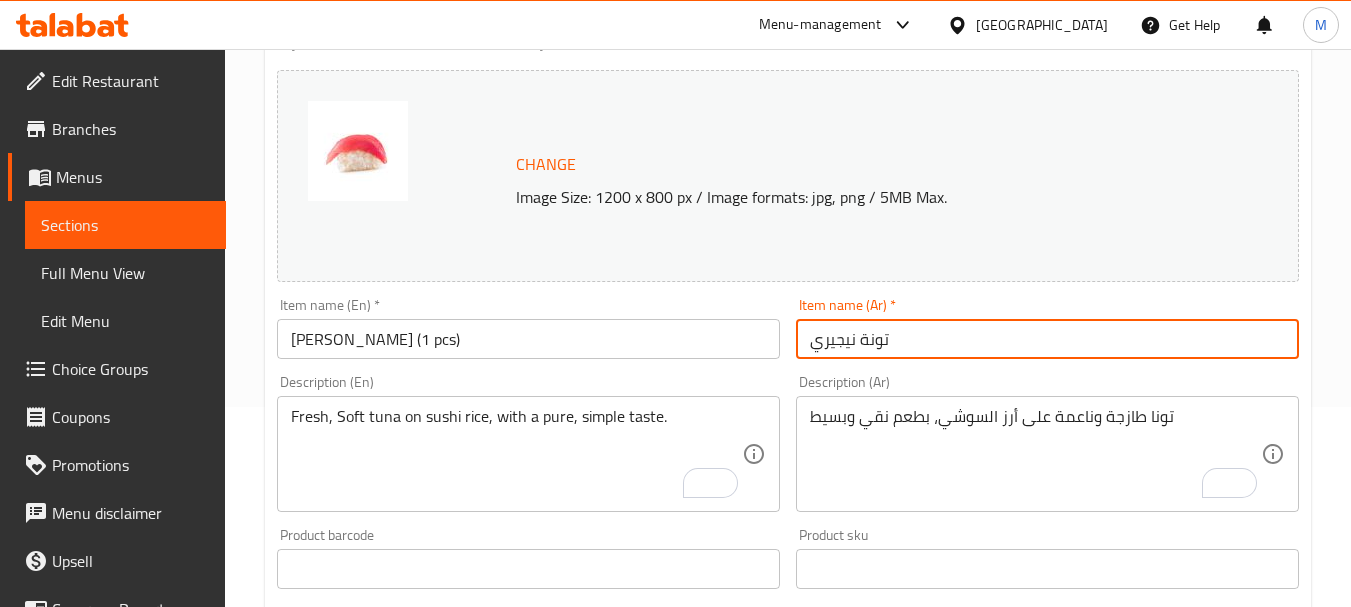 paste on "(قطعة واحدة)" 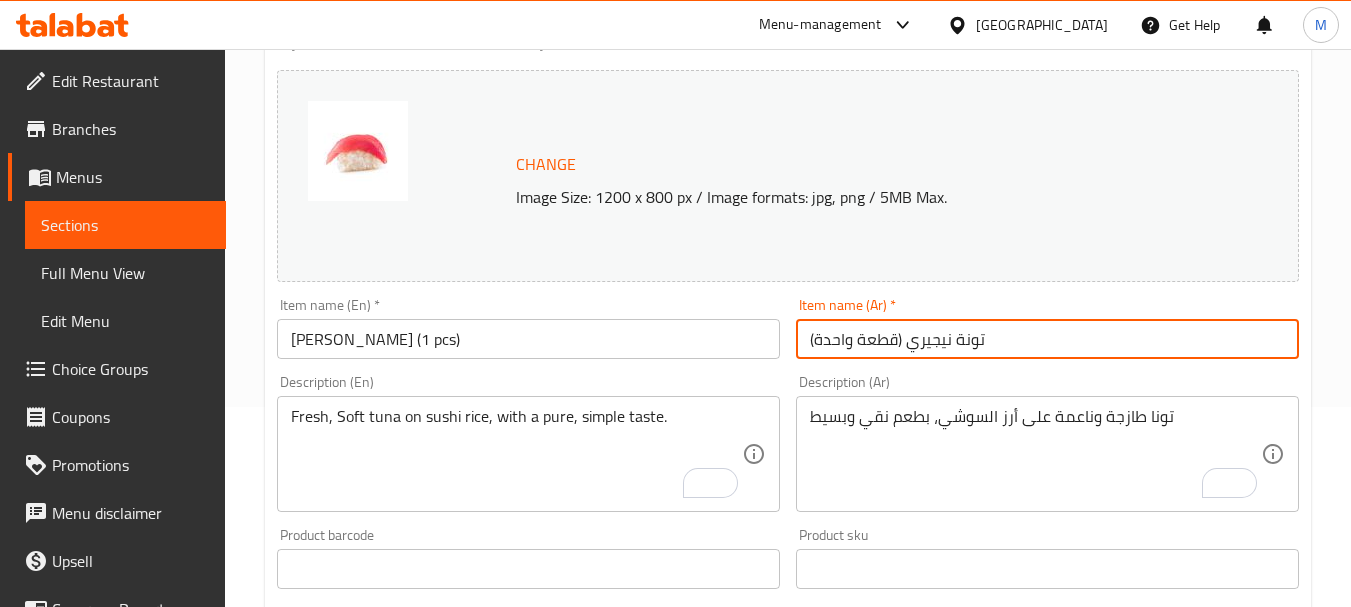 click on "تونة نيجيري (قطعة واحدة)" at bounding box center [1047, 339] 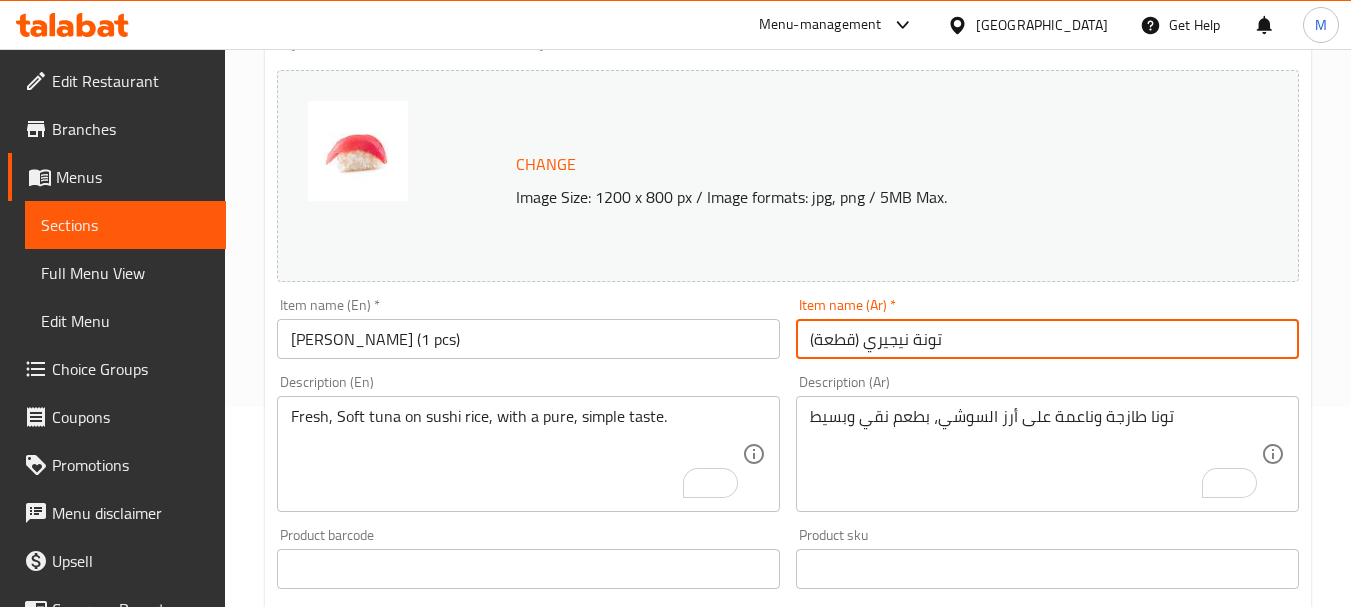 click on "تونة نيجيري (قطعة)" at bounding box center [1047, 339] 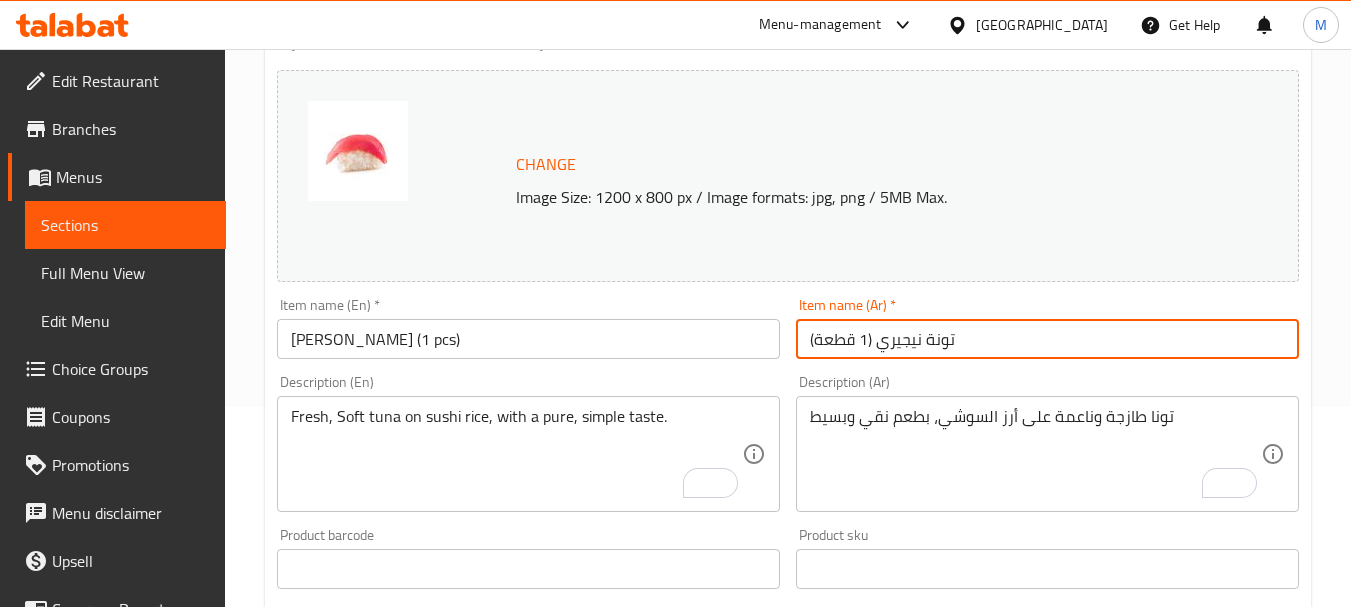 drag, startPoint x: 874, startPoint y: 339, endPoint x: 782, endPoint y: 348, distance: 92.43917 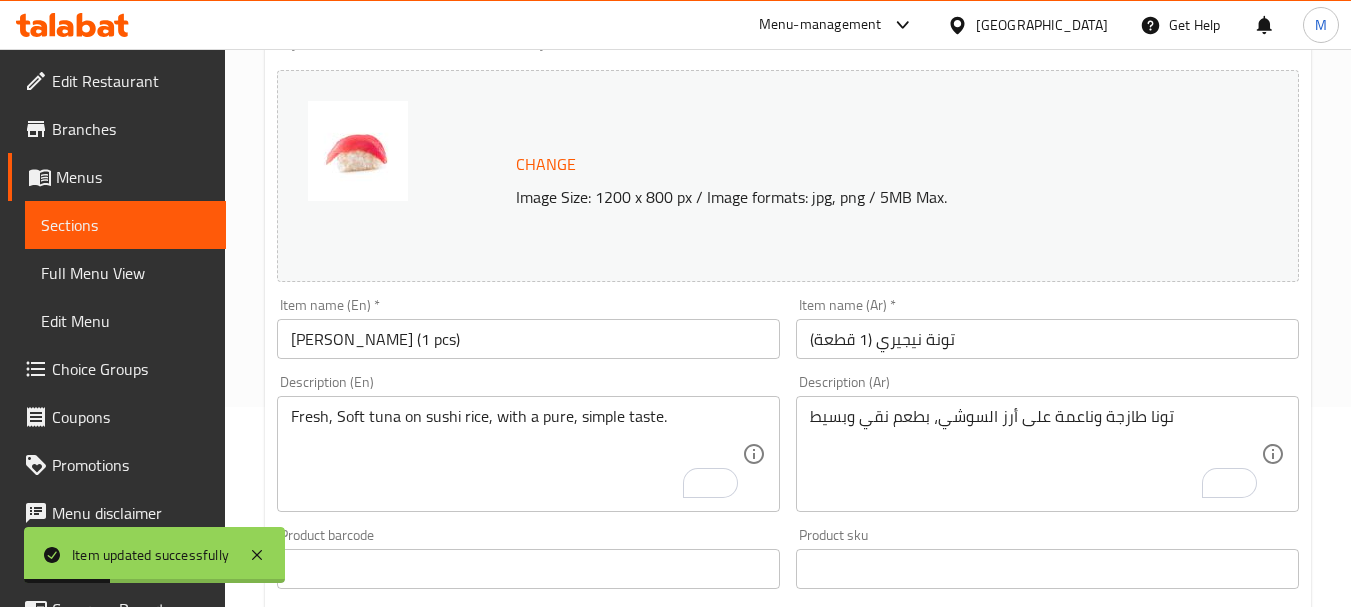 click on "Description (Ar) تونا طازجة وناعمة على أرز السوشي، بطعم نقي وبسيط Description (Ar)" at bounding box center (1047, 443) 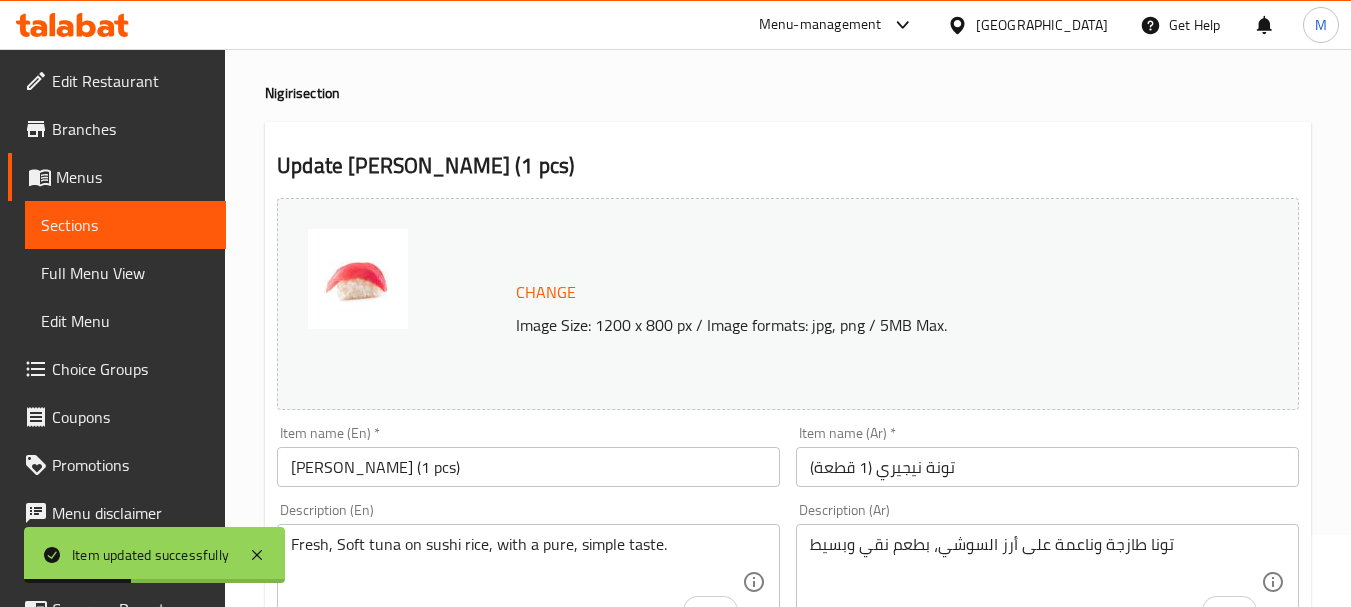 scroll, scrollTop: 0, scrollLeft: 0, axis: both 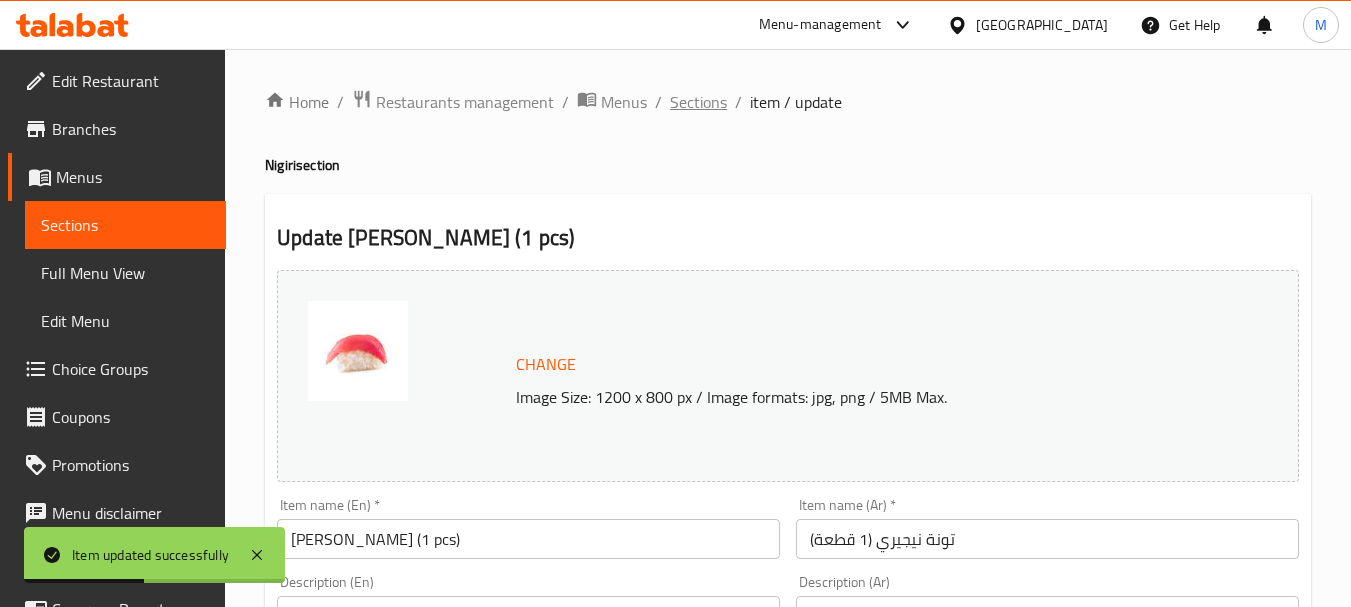 click on "Sections" at bounding box center (698, 102) 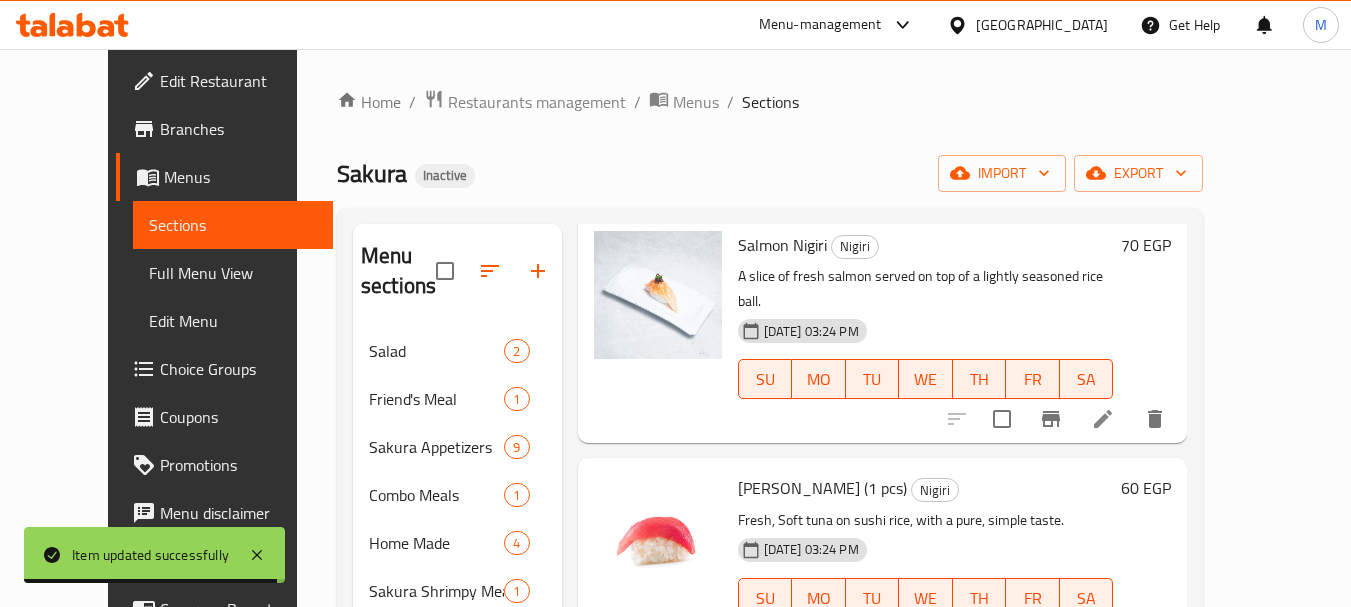 scroll, scrollTop: 111, scrollLeft: 0, axis: vertical 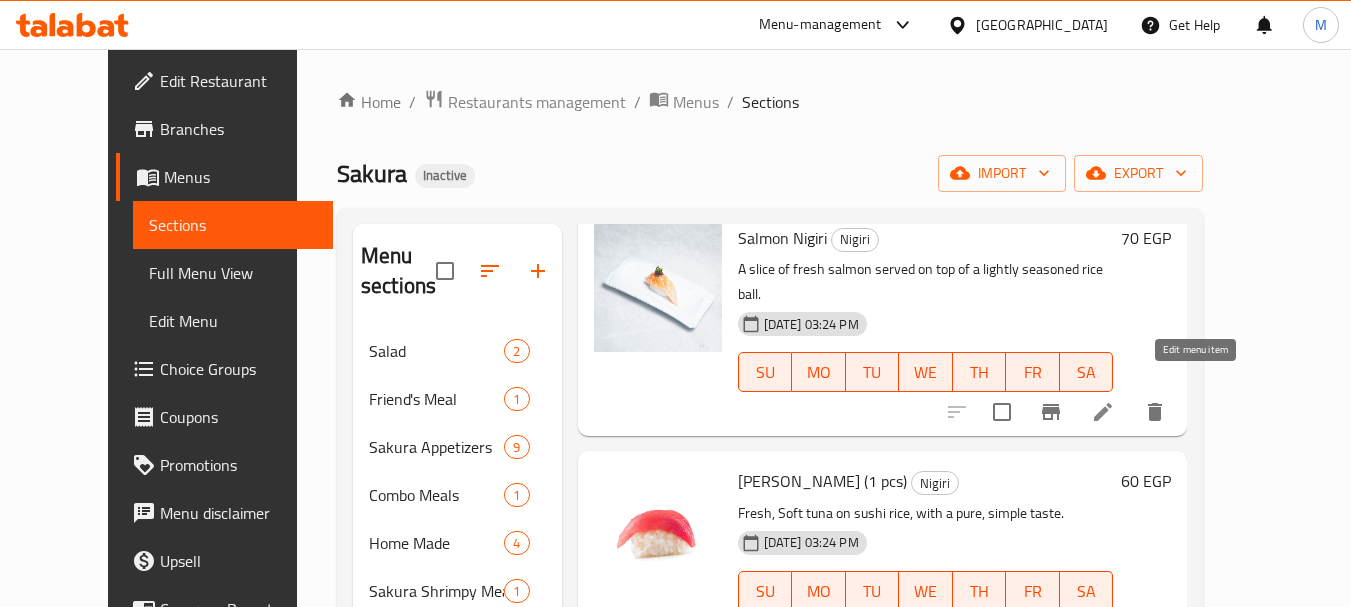 click 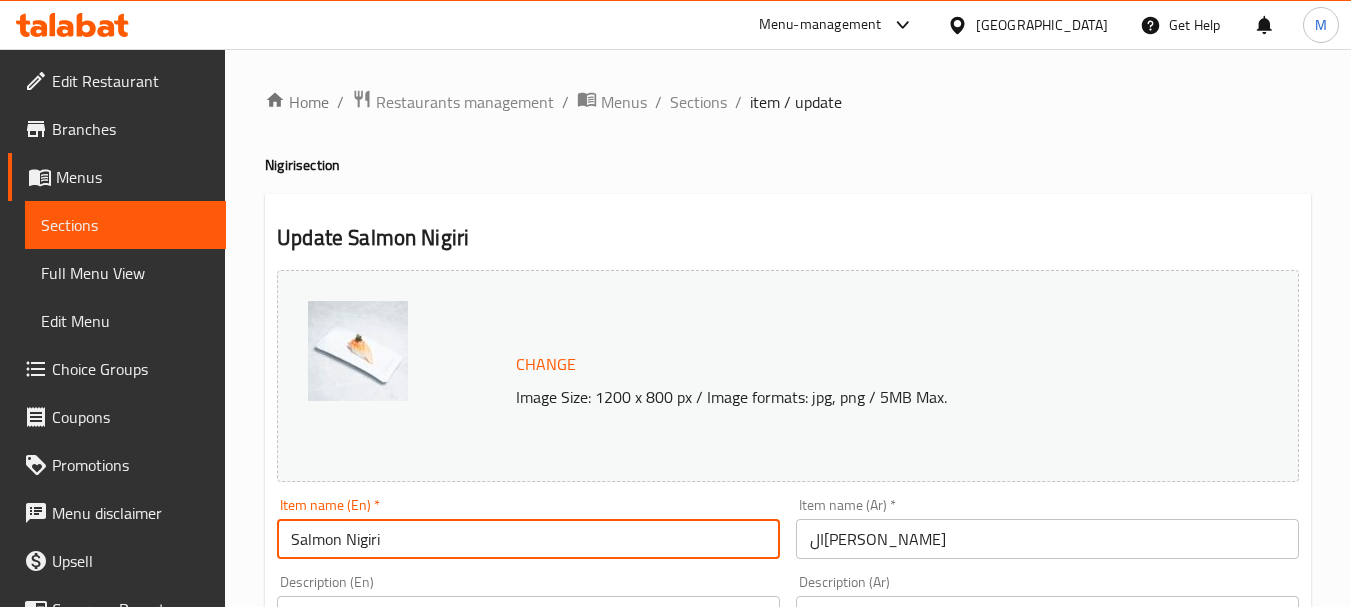 click on "Salmon Nigiri" at bounding box center (528, 539) 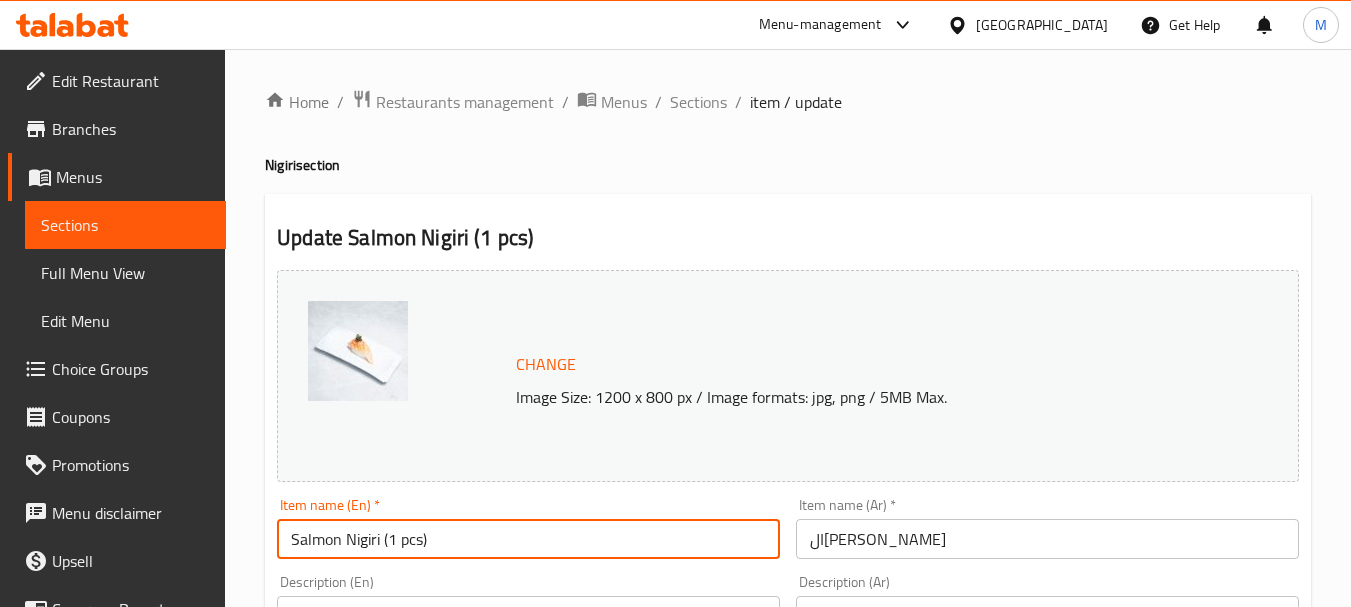 type on "Salmon Nigiri (1 pcs)" 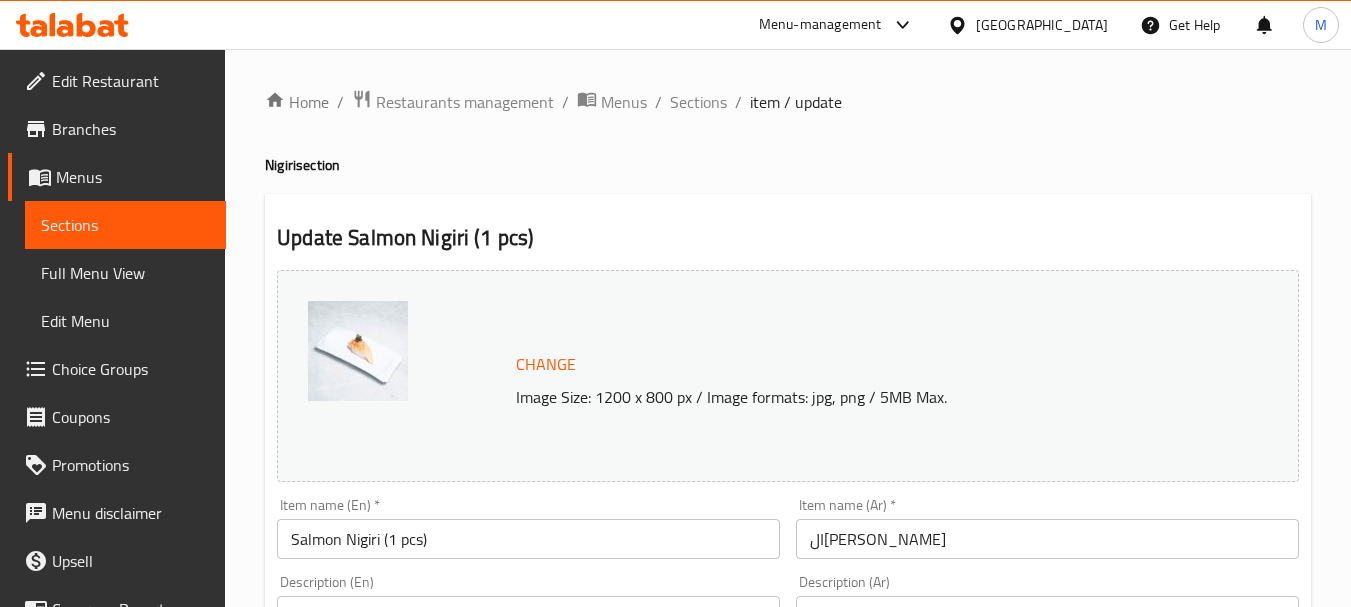click on "ال[PERSON_NAME]" at bounding box center [1047, 539] 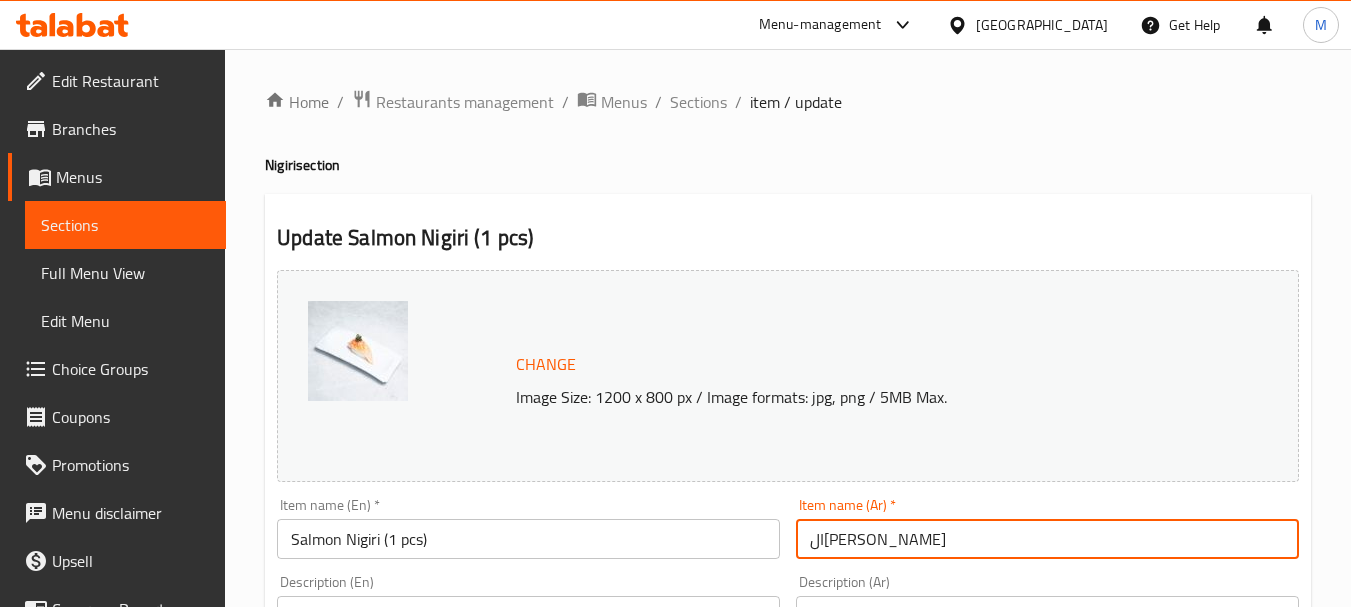 paste on "(1 قطعة)" 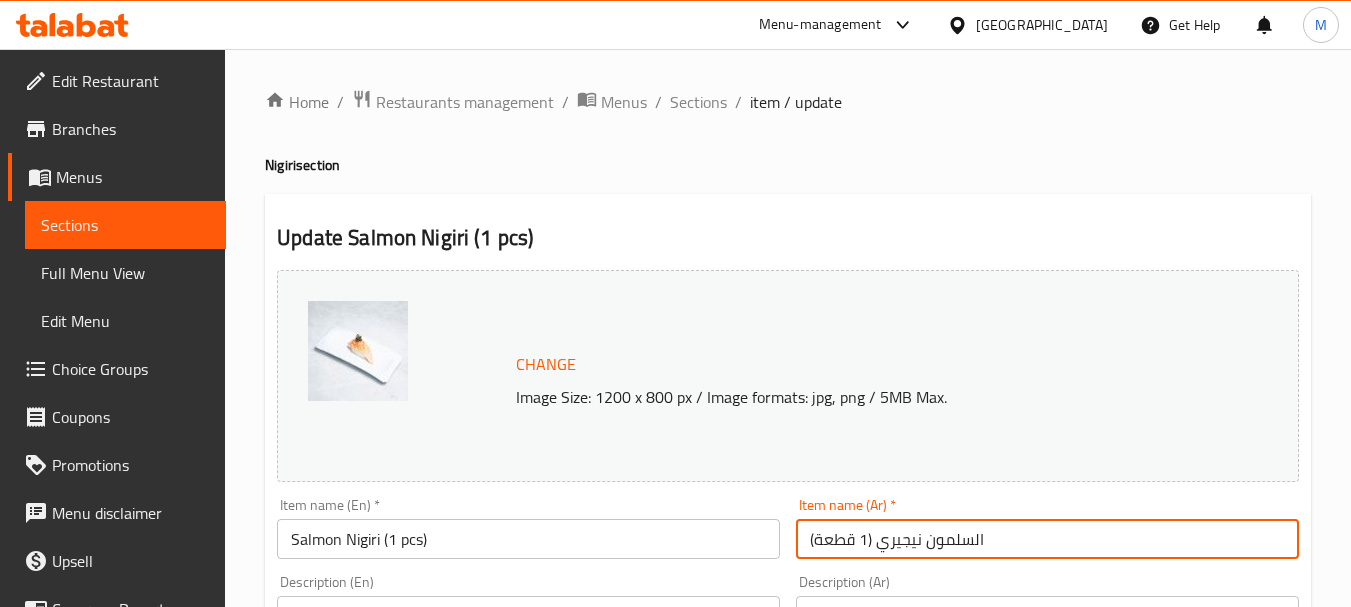 type on "السلمون نيجيري (1 قطعة)" 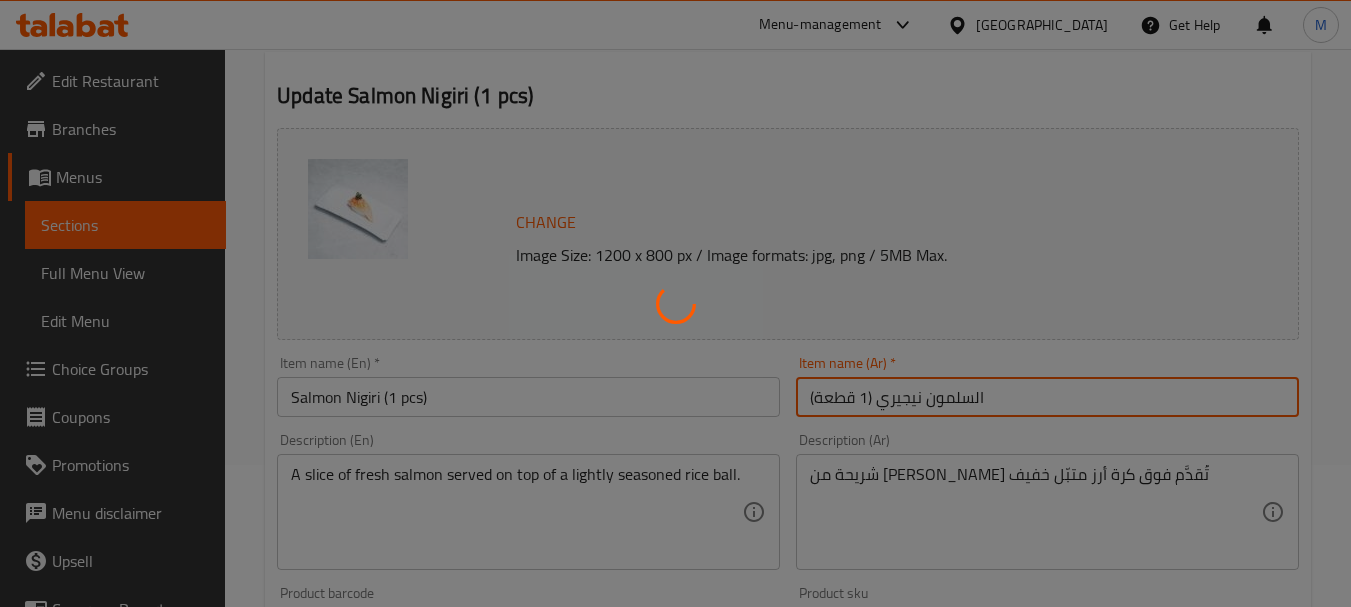 scroll, scrollTop: 0, scrollLeft: 0, axis: both 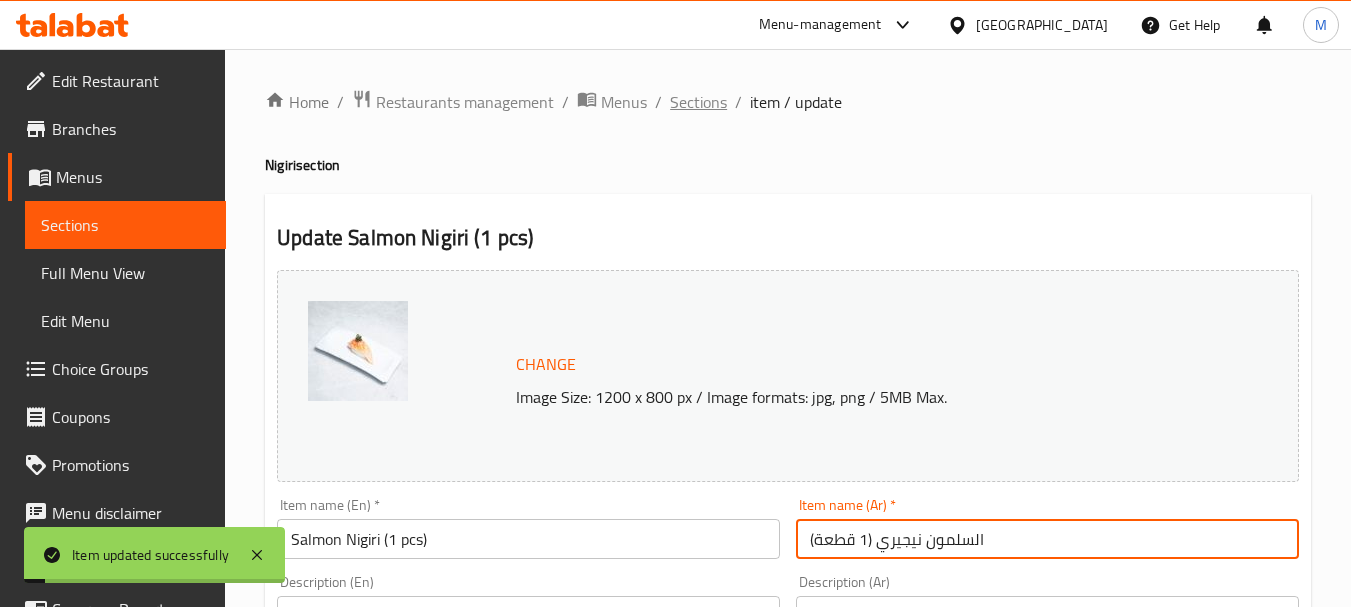 click on "Sections" at bounding box center (698, 102) 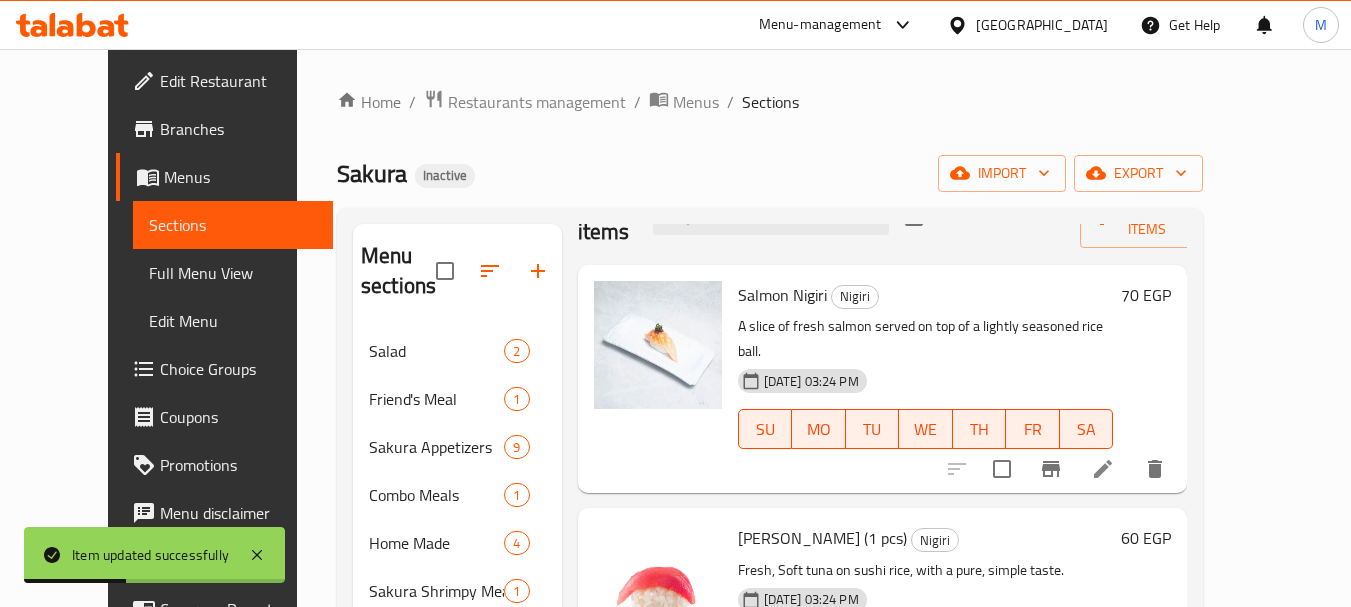 scroll, scrollTop: 0, scrollLeft: 0, axis: both 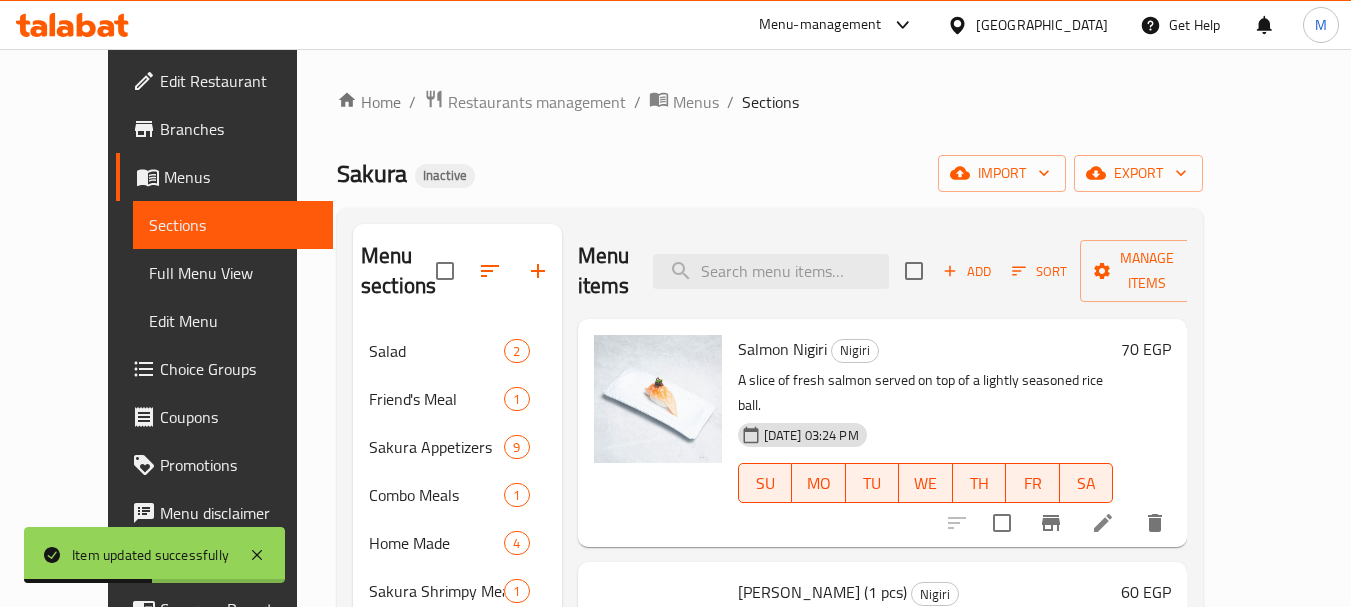 click on "Sakura Inactive import export" at bounding box center (770, 173) 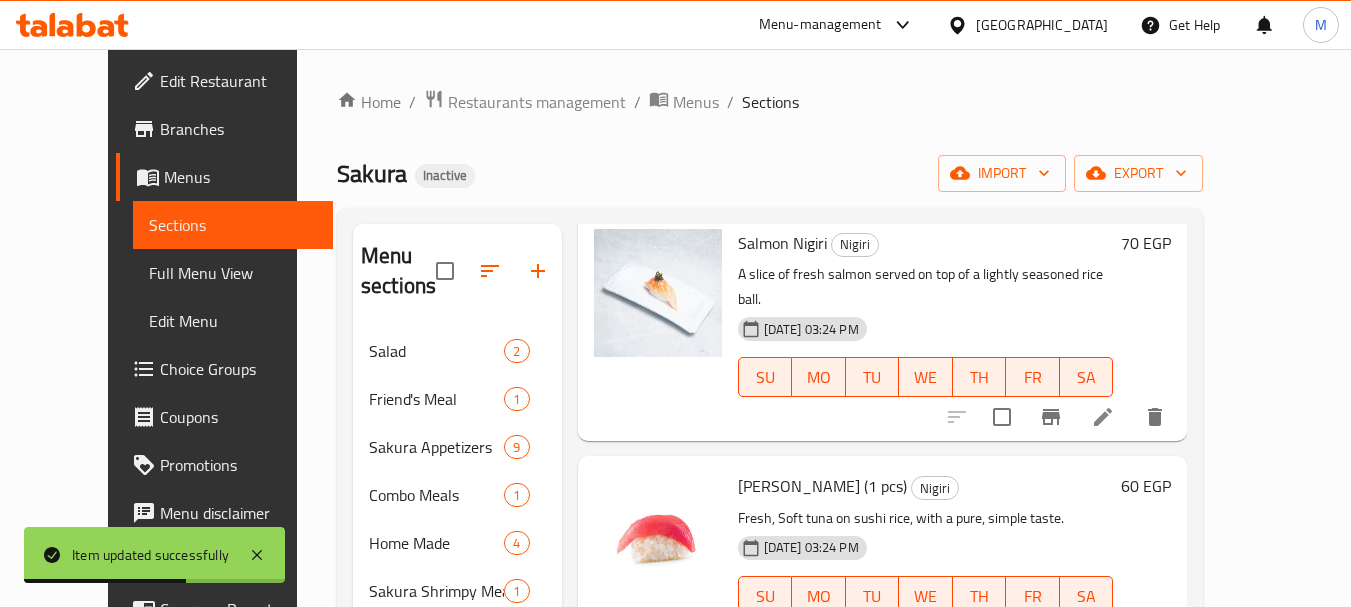 scroll, scrollTop: 111, scrollLeft: 0, axis: vertical 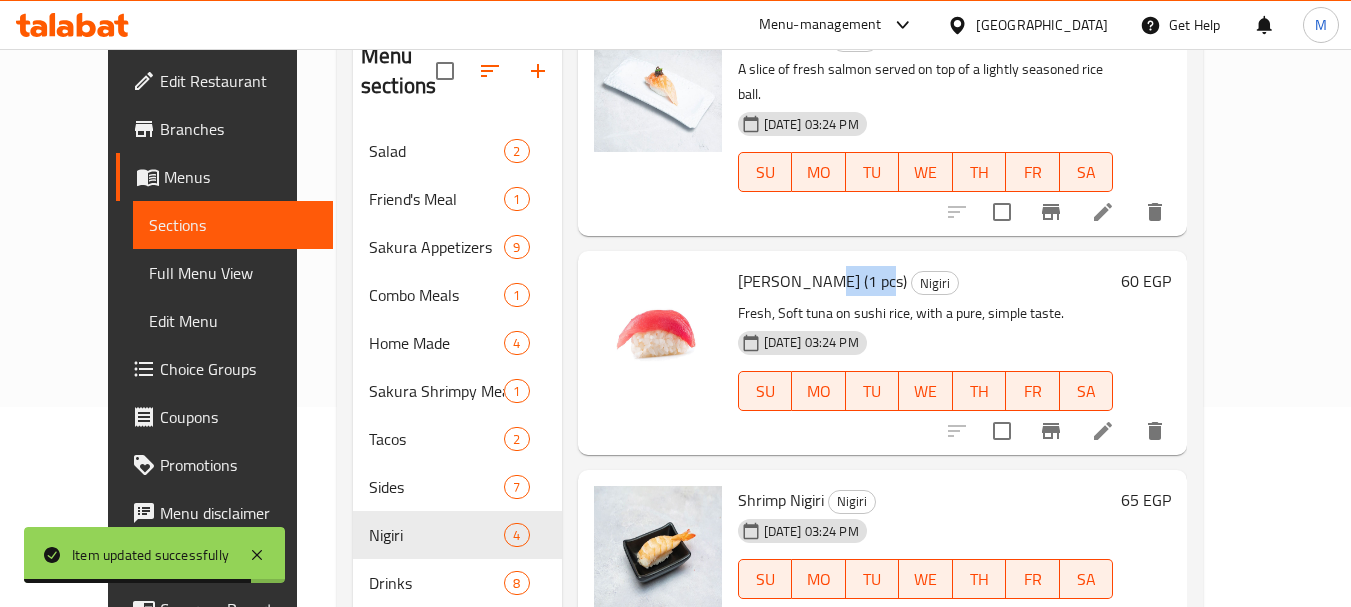 drag, startPoint x: 824, startPoint y: 252, endPoint x: 781, endPoint y: 258, distance: 43.416588 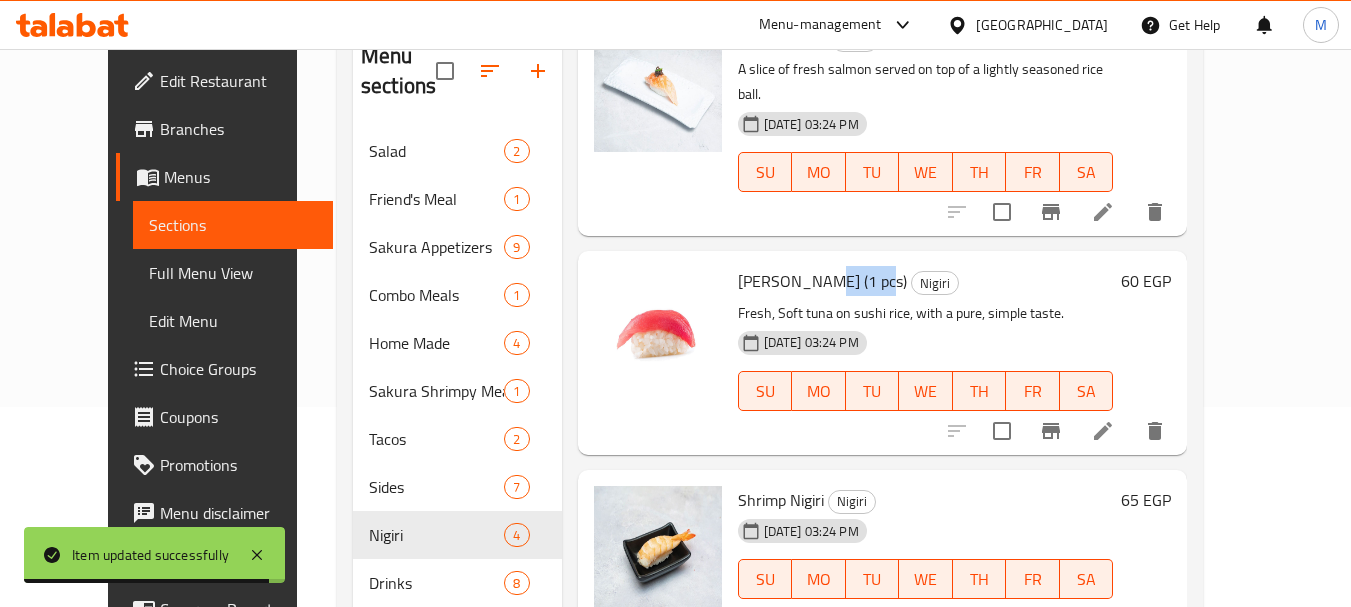 click on "Tuna Nigiri (1 pcs)" at bounding box center [822, 281] 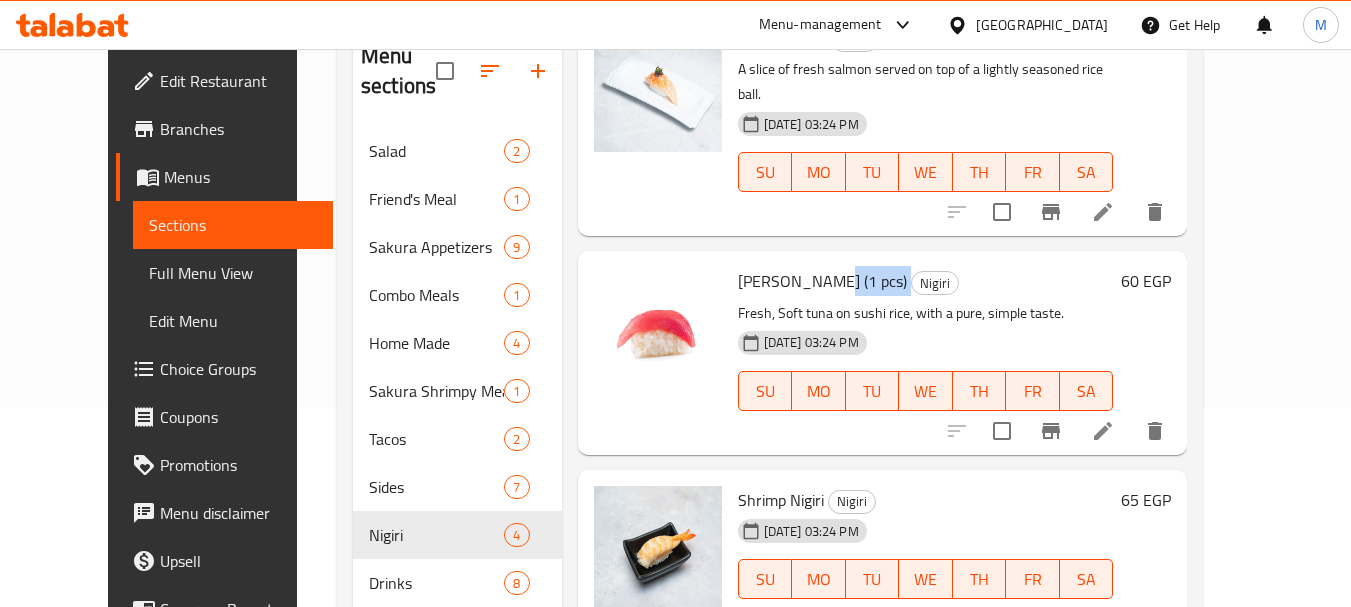 drag, startPoint x: 831, startPoint y: 262, endPoint x: 785, endPoint y: 252, distance: 47.07441 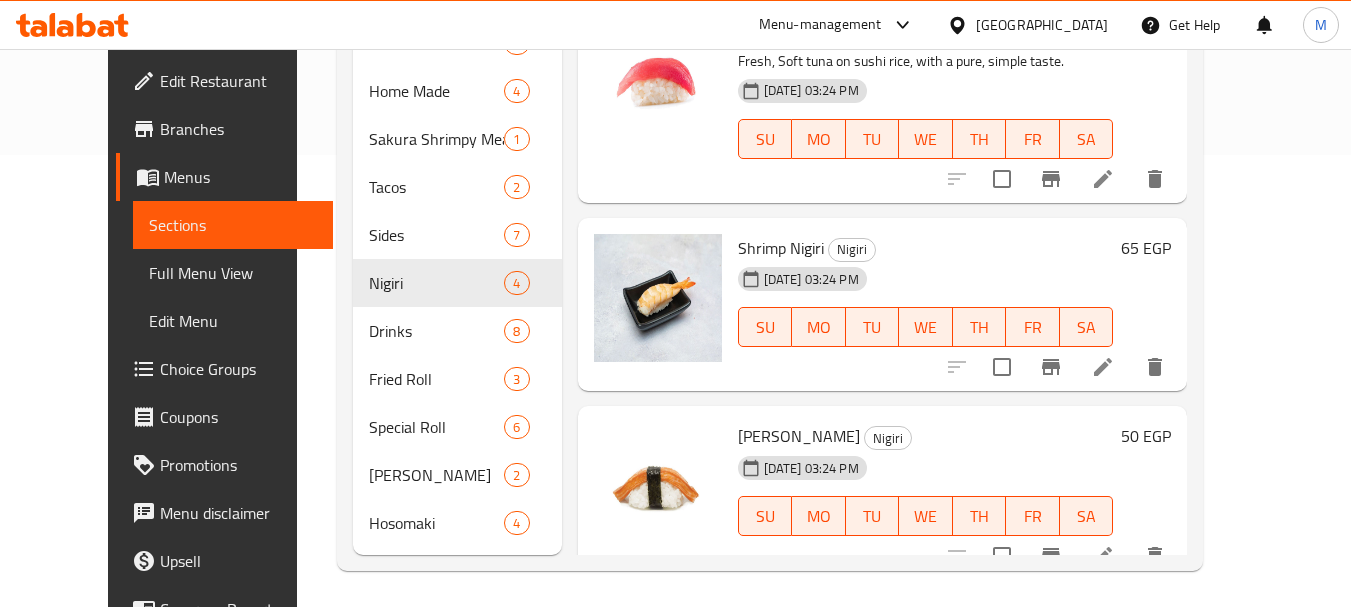 scroll, scrollTop: 456, scrollLeft: 0, axis: vertical 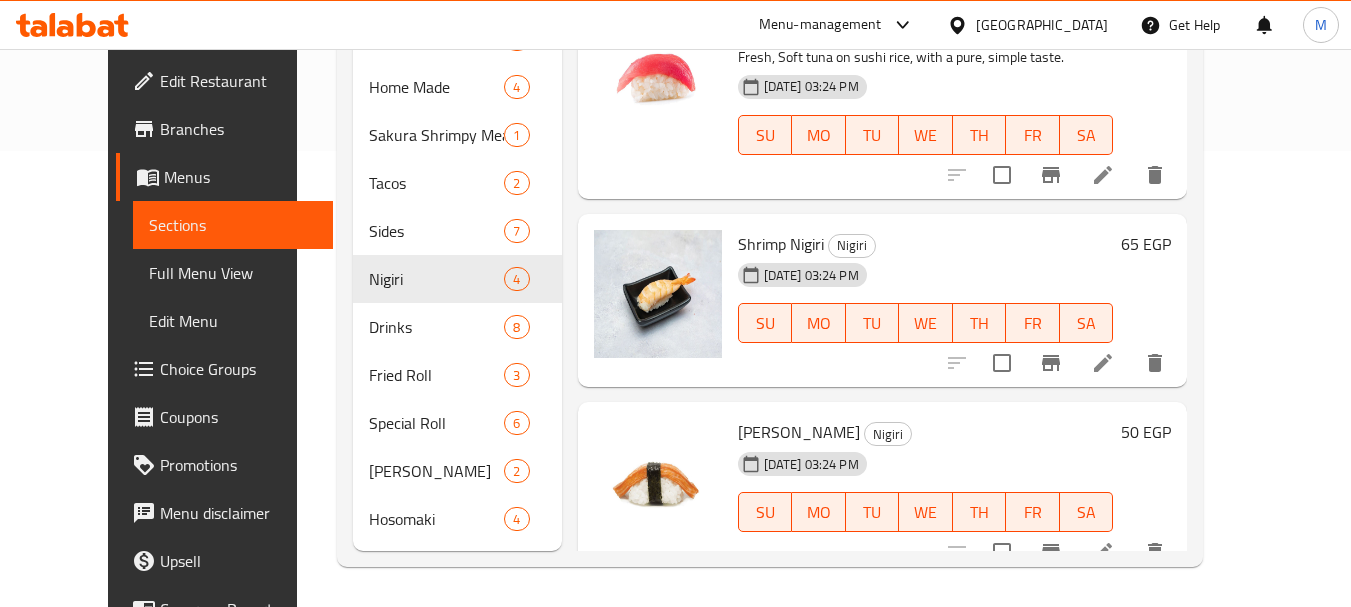 click 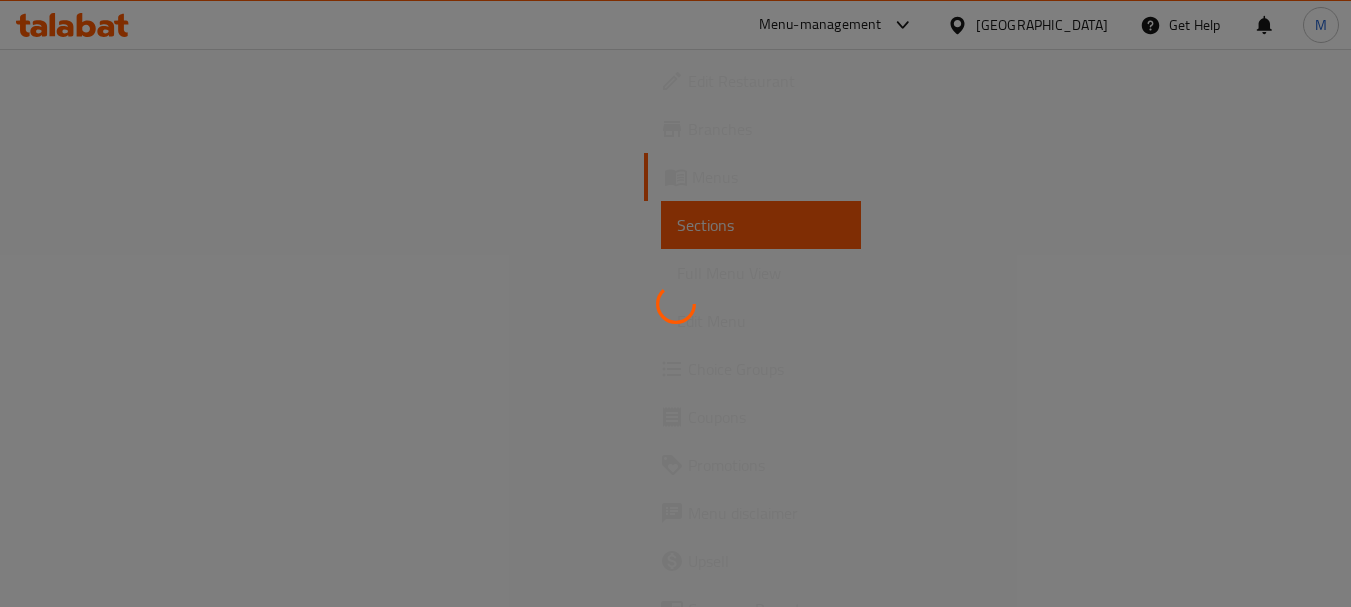scroll, scrollTop: 0, scrollLeft: 0, axis: both 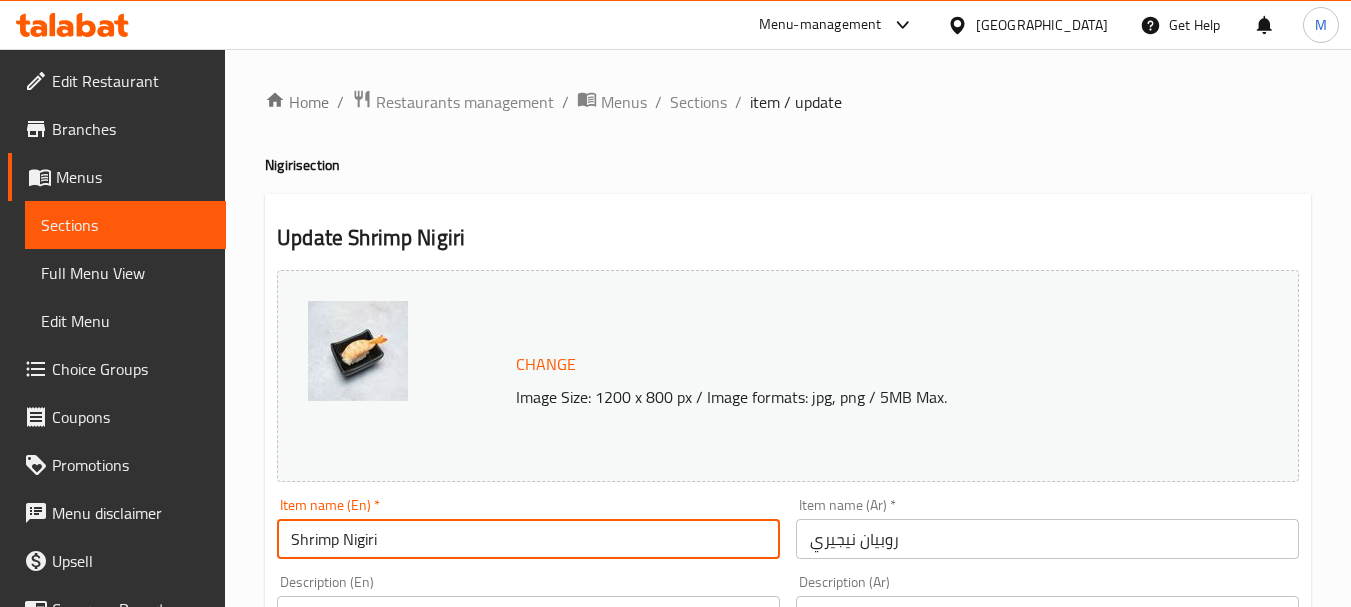 click on "Shrimp Nigiri" at bounding box center (528, 539) 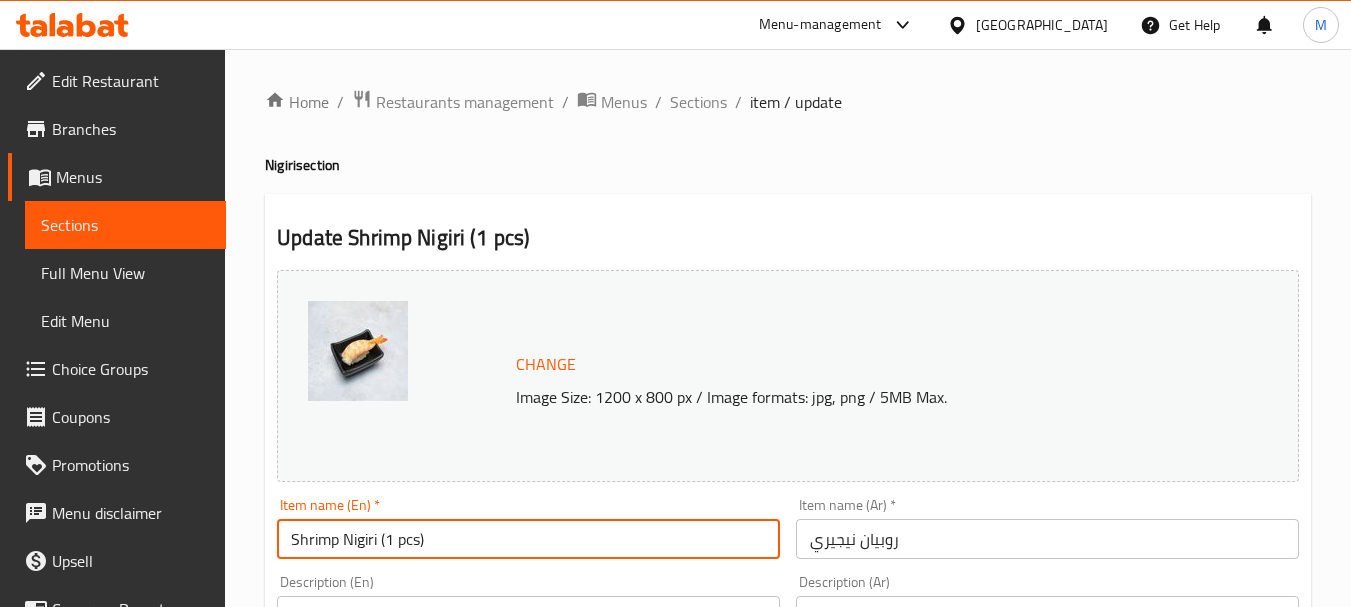 type on "Shrimp Nigiri (1 pcs)" 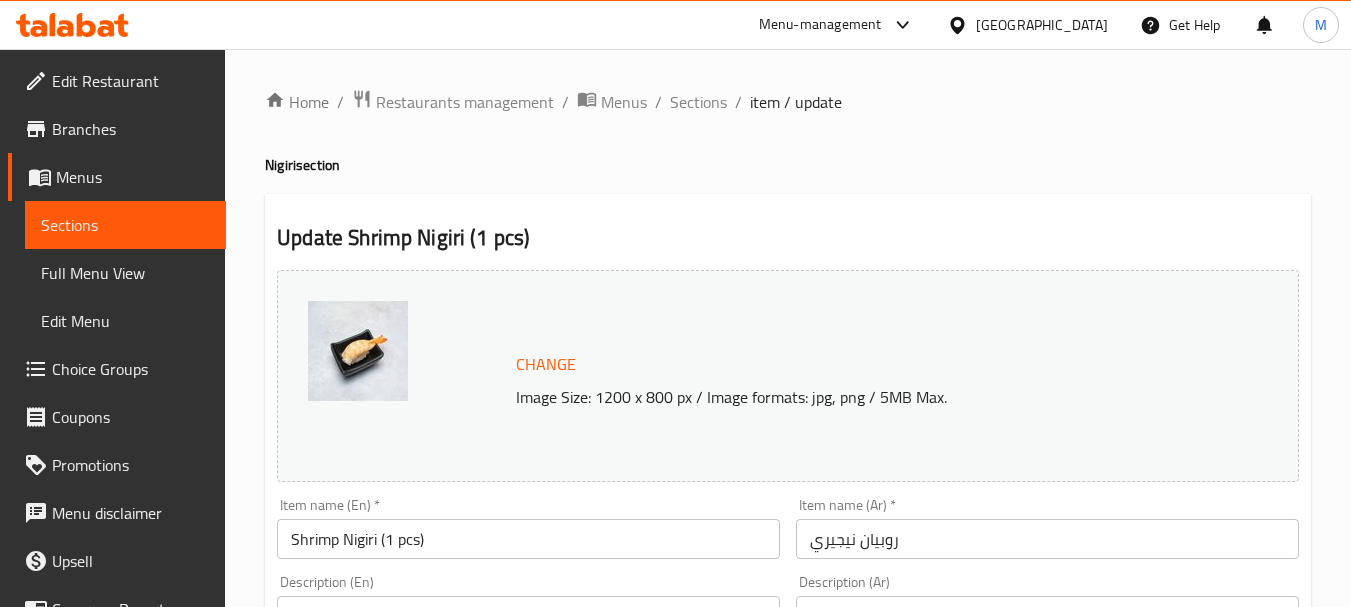 click on "روبيان نيجيري" at bounding box center [1047, 539] 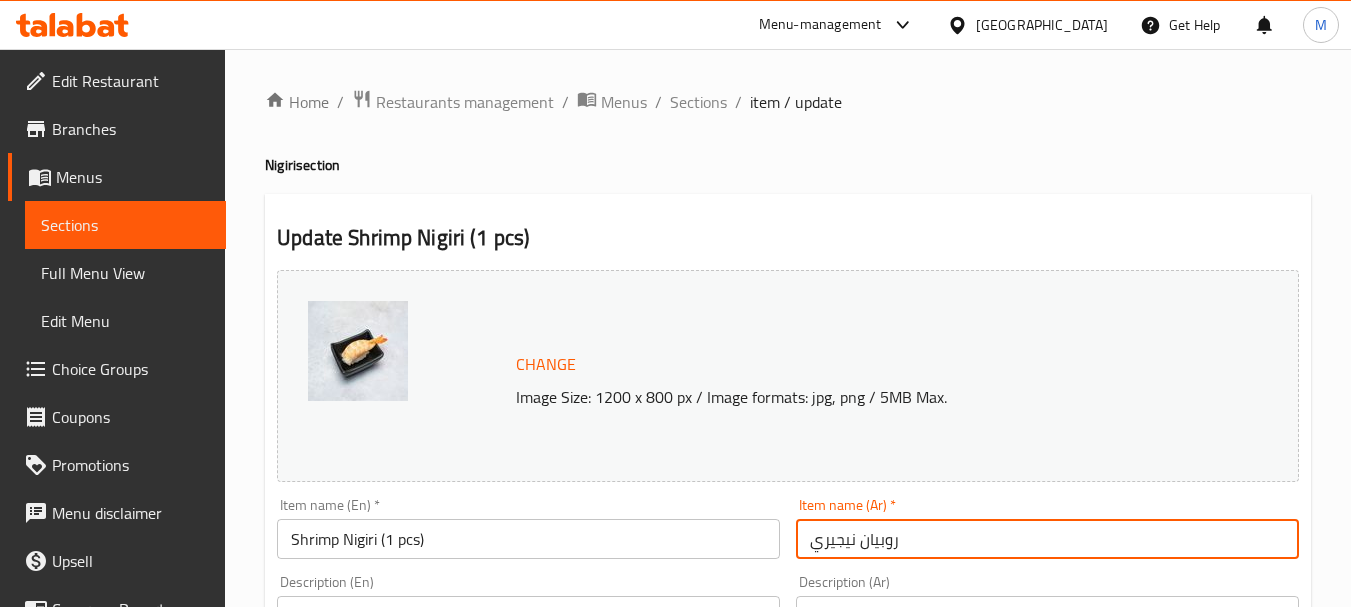 paste on "(1 قطعة)" 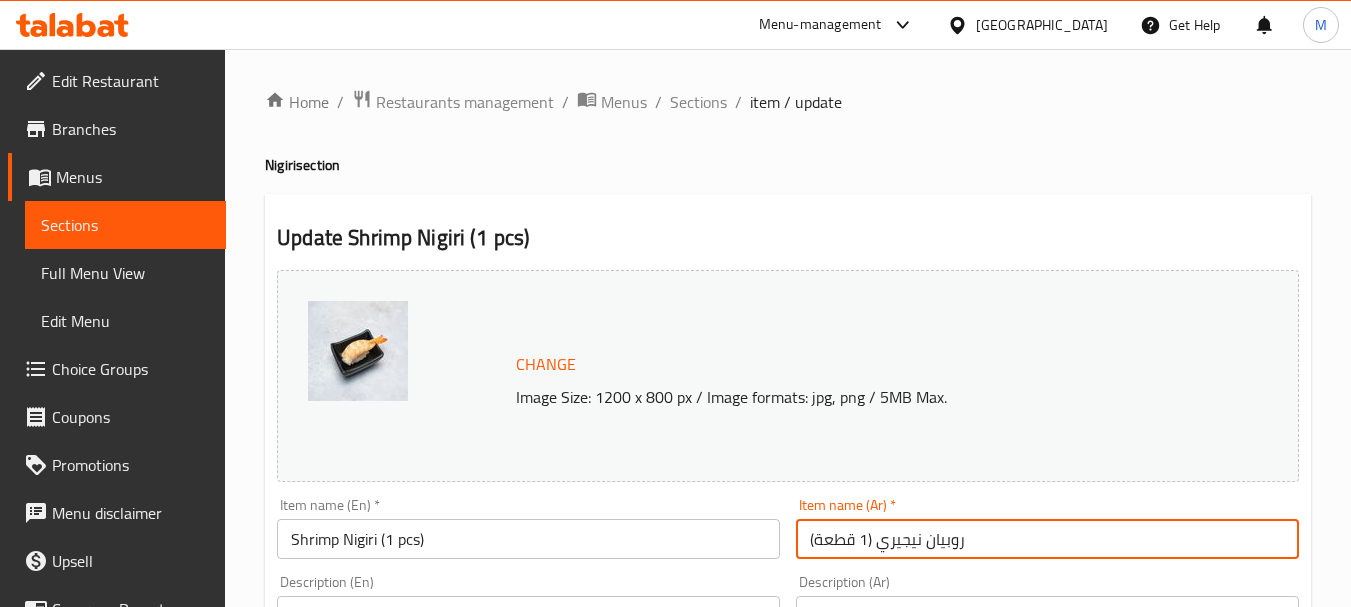type on "روبيان نيجيري (1 قطعة)" 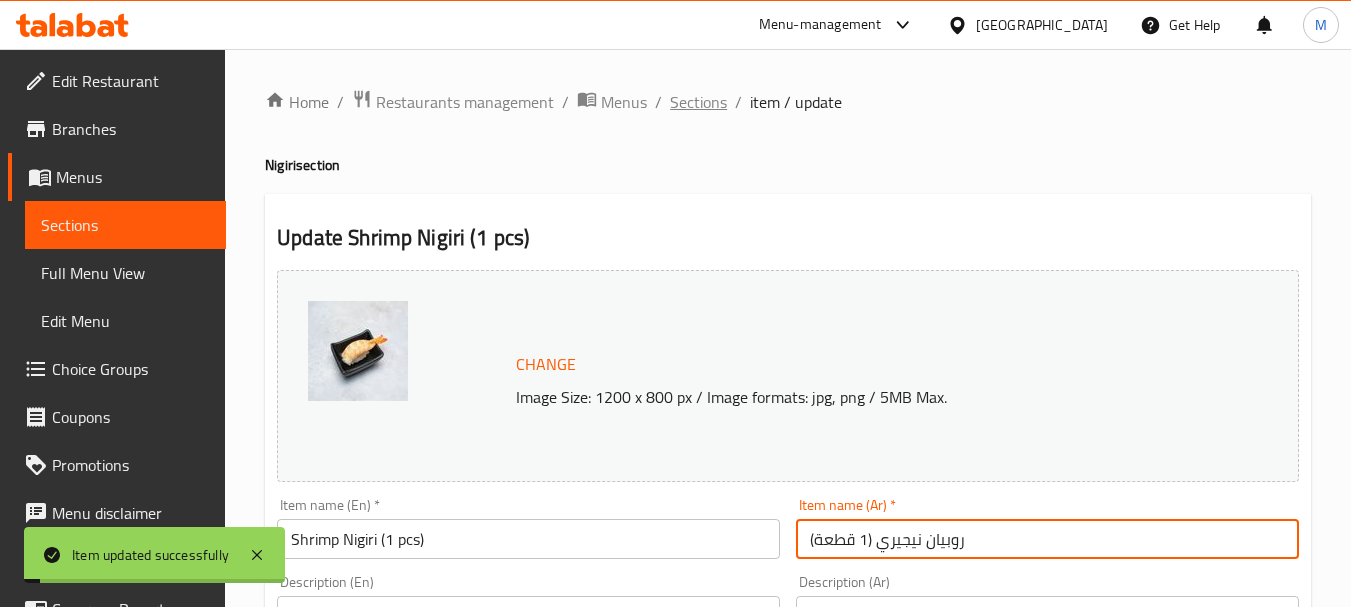 click on "Sections" at bounding box center (698, 102) 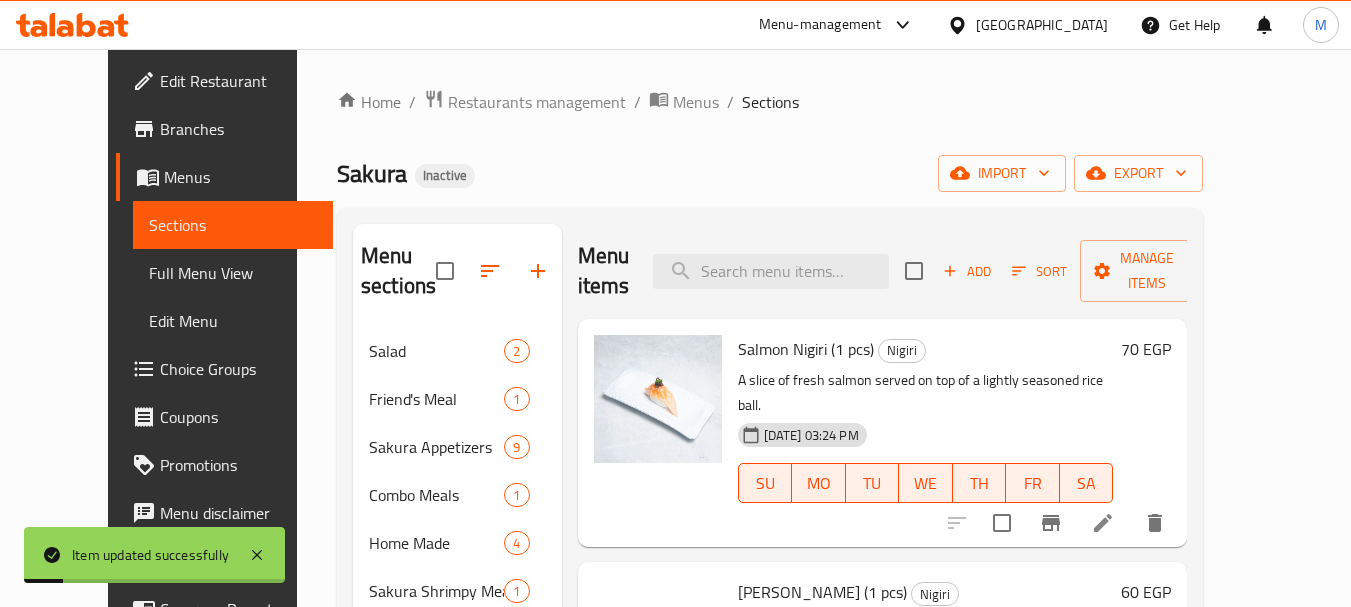 scroll, scrollTop: 111, scrollLeft: 0, axis: vertical 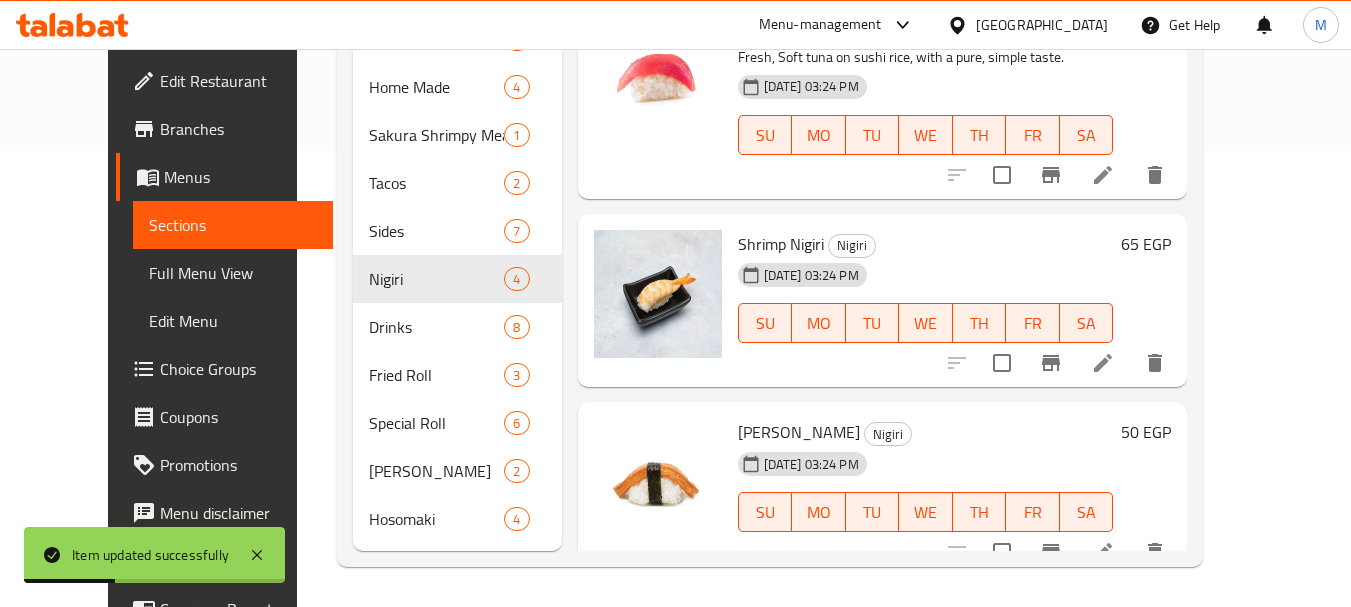 click at bounding box center [1103, 552] 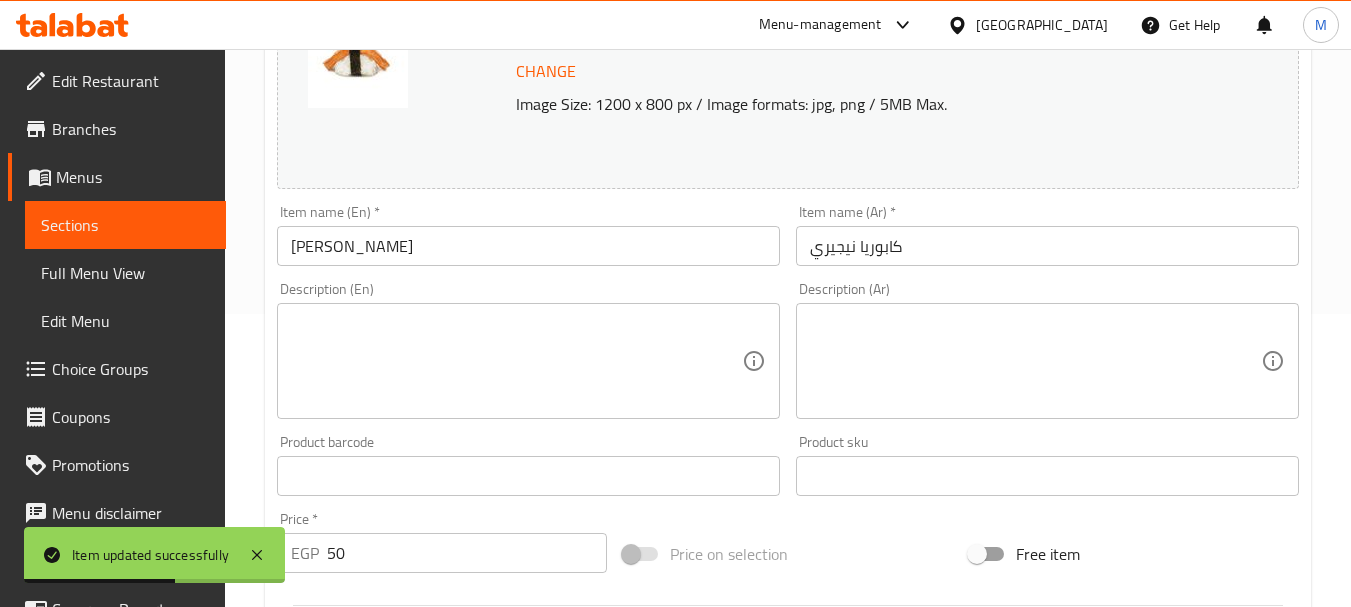 scroll, scrollTop: 300, scrollLeft: 0, axis: vertical 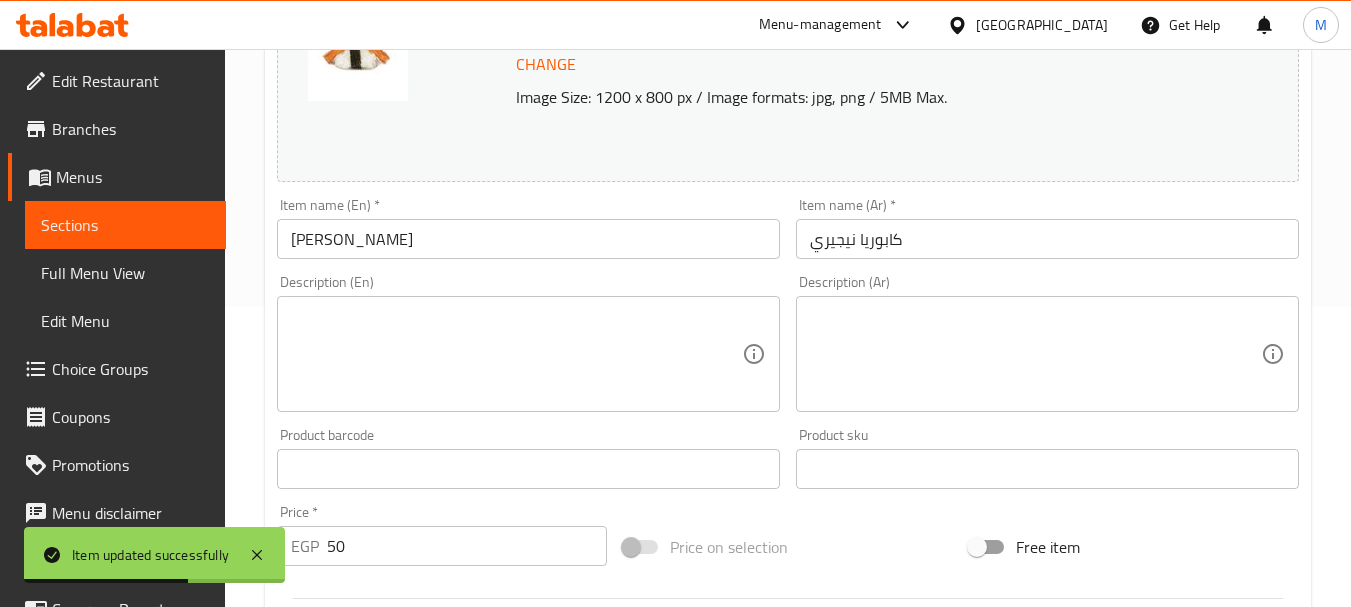 click on "كابوريا نيجيري" at bounding box center [1047, 239] 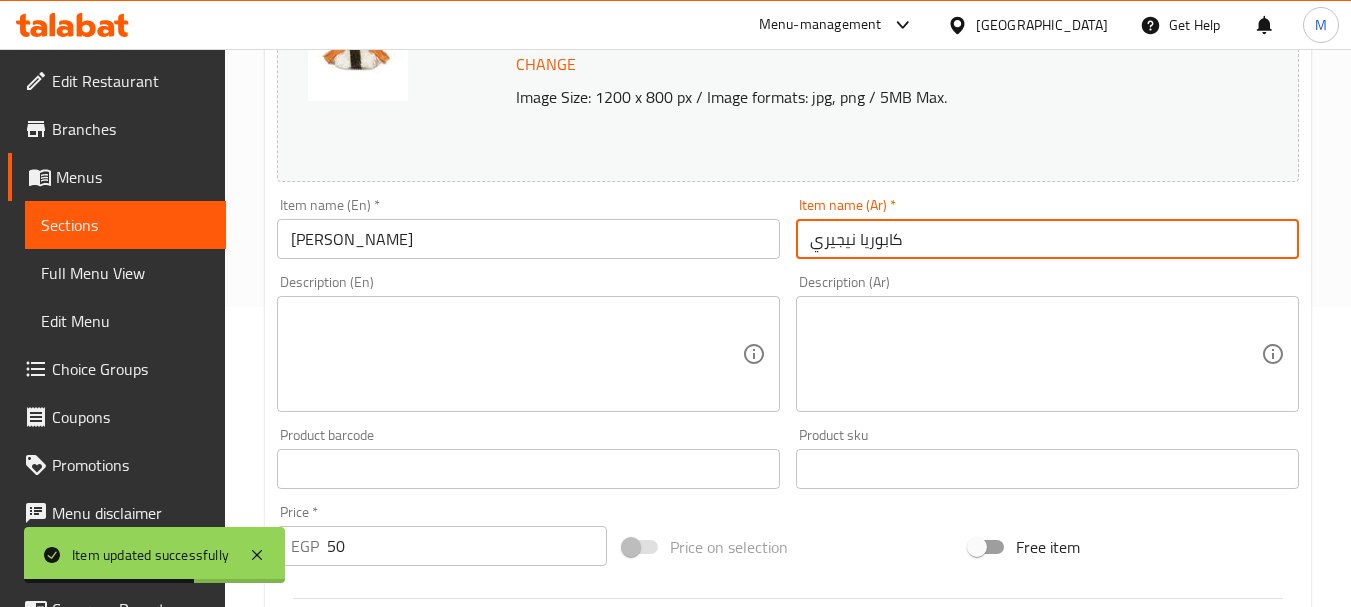 paste on "(1 قطعة)" 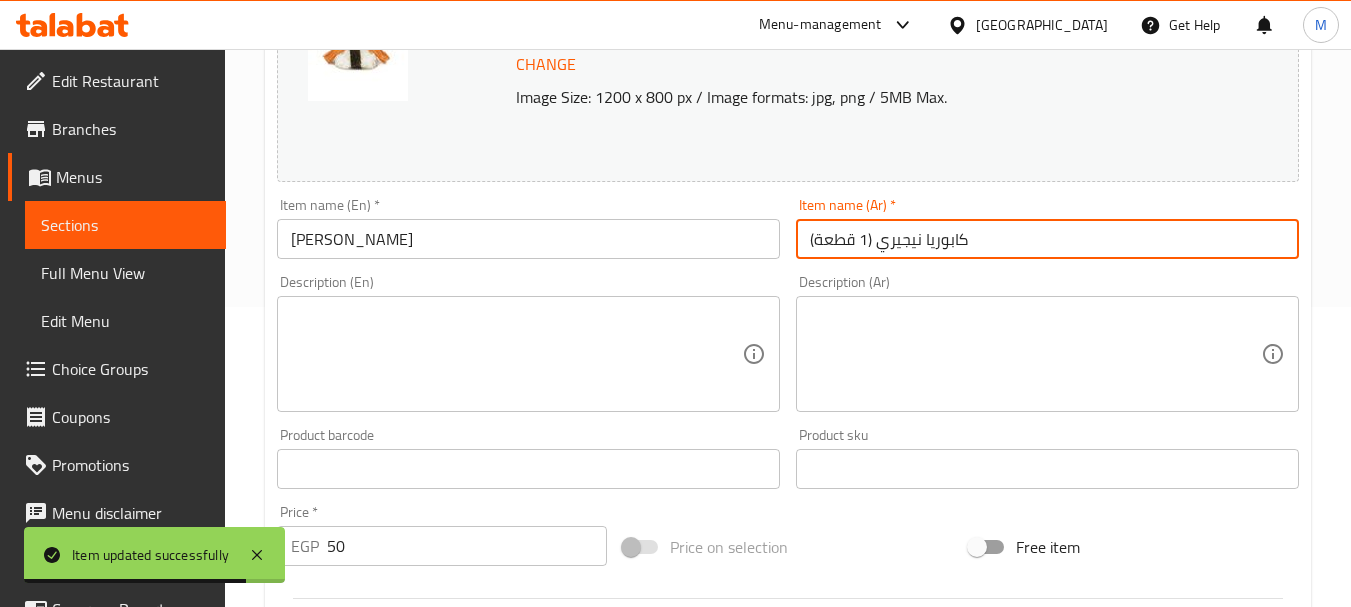 type on "كابوريا نيجيري (1 قطعة)" 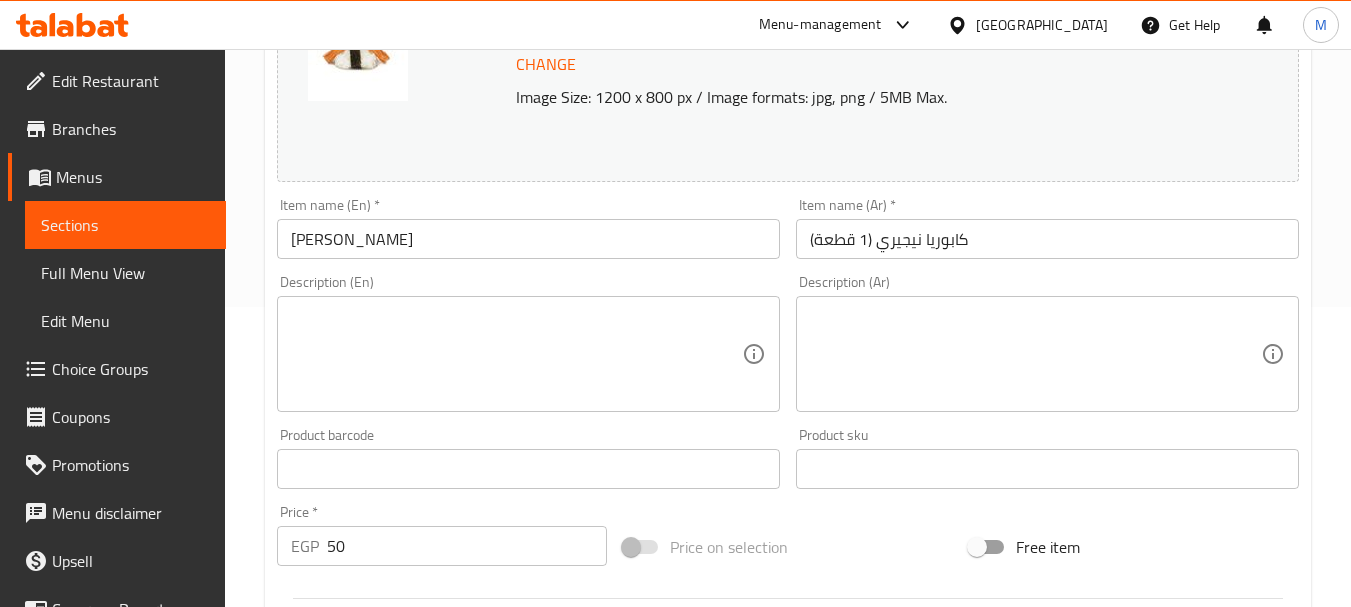 click on "[PERSON_NAME]" at bounding box center (528, 239) 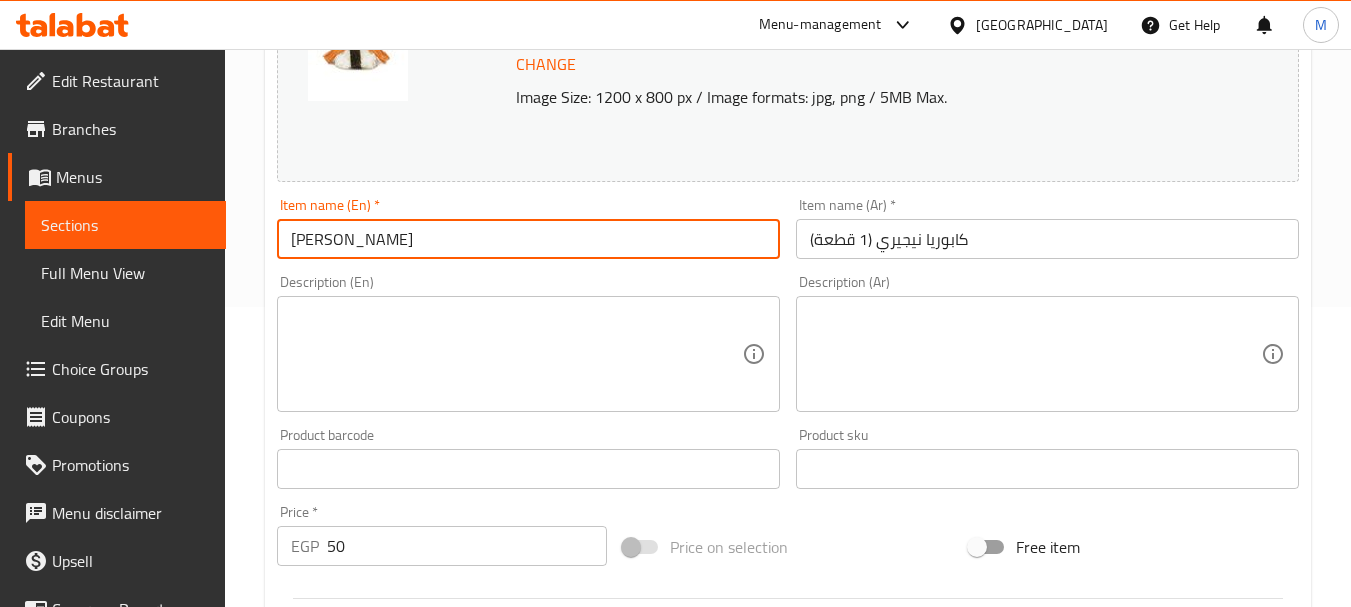 paste on "(1 pcs)" 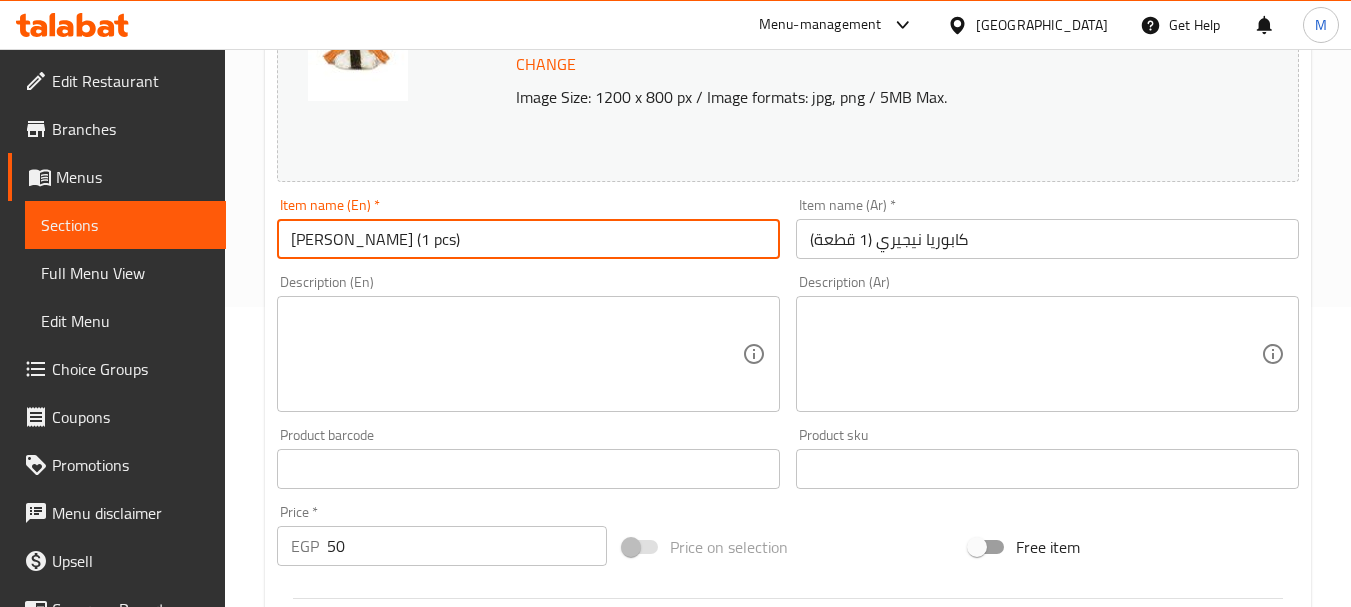 type on "Crab Nigiri (1 pcs)" 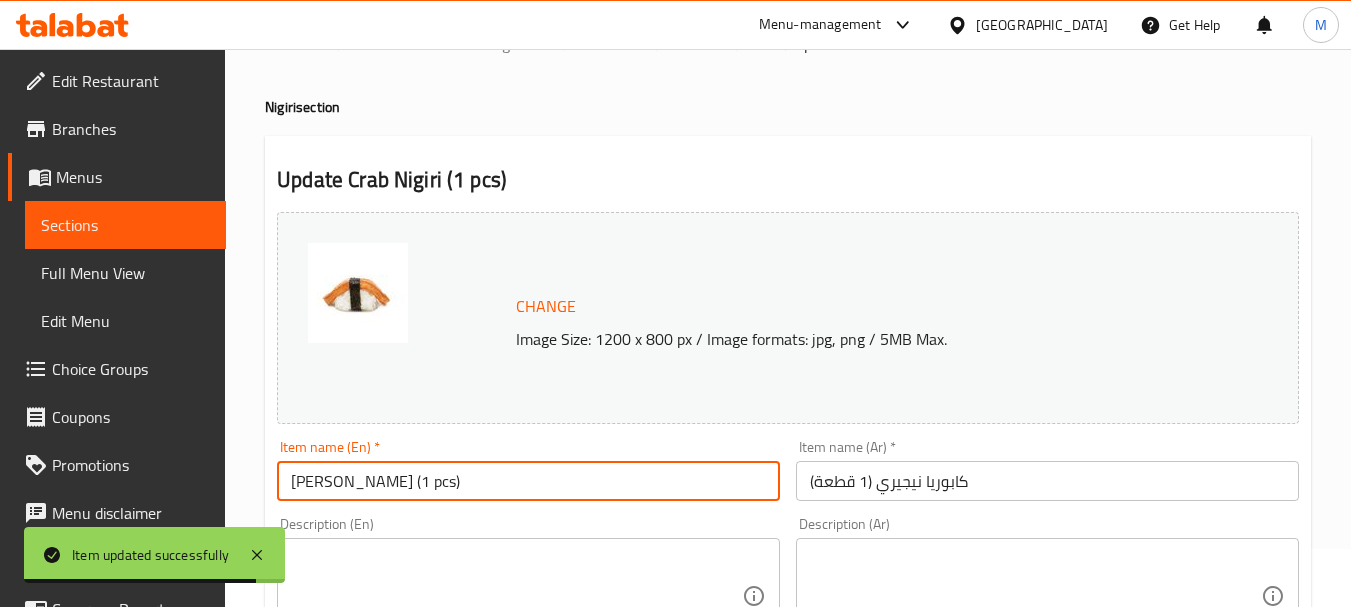 scroll, scrollTop: 0, scrollLeft: 0, axis: both 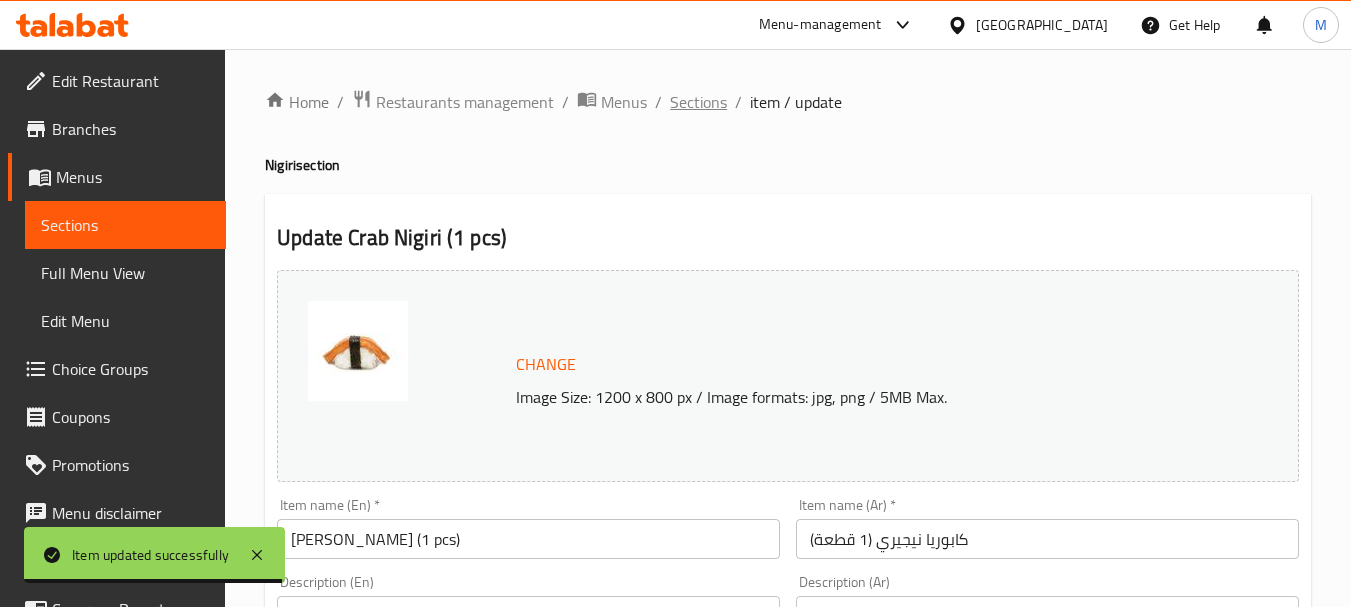 click on "Sections" at bounding box center [698, 102] 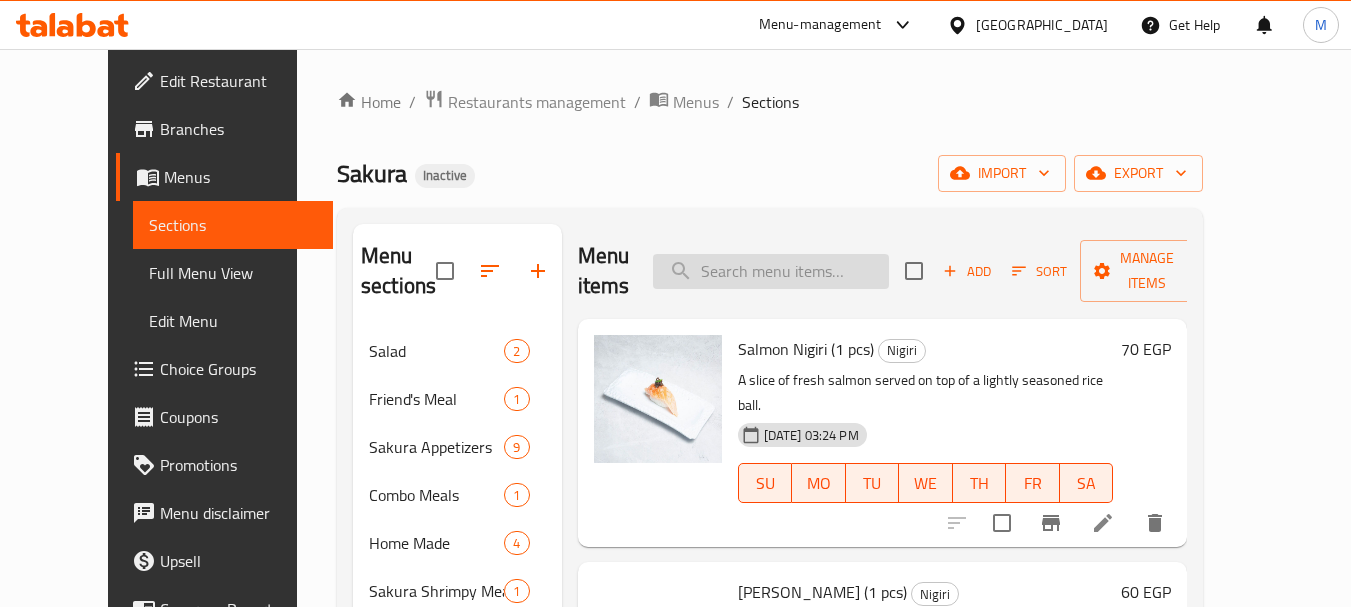 click at bounding box center (771, 271) 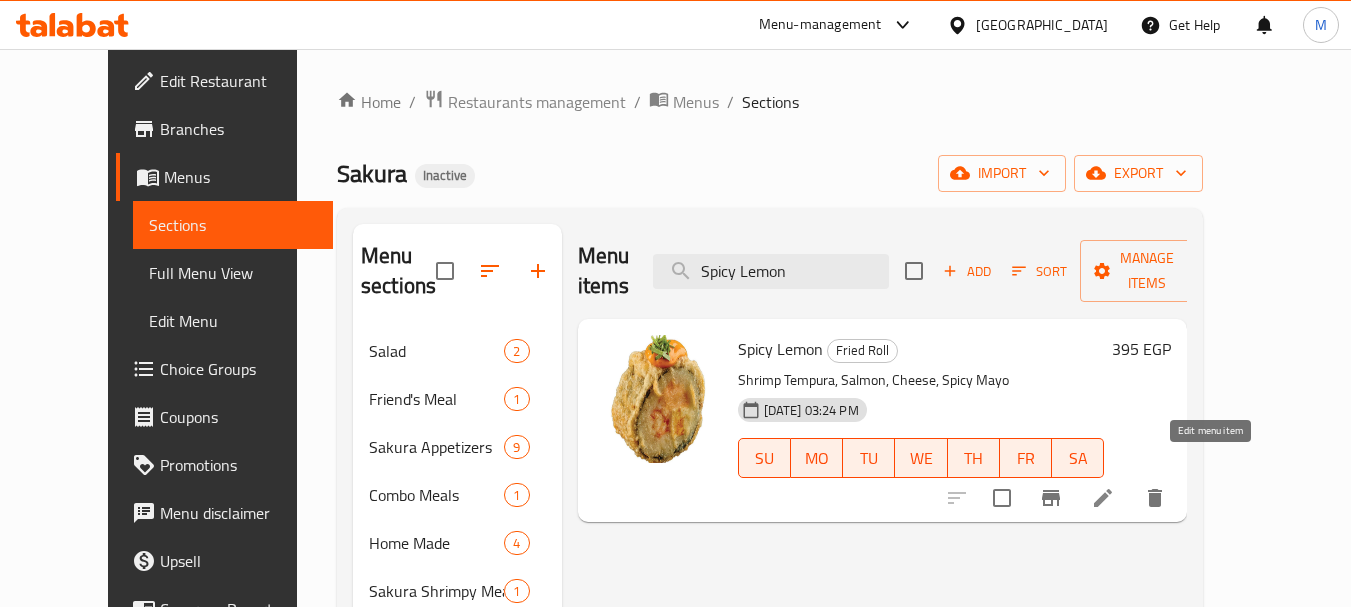 type on "Spicy Lemon" 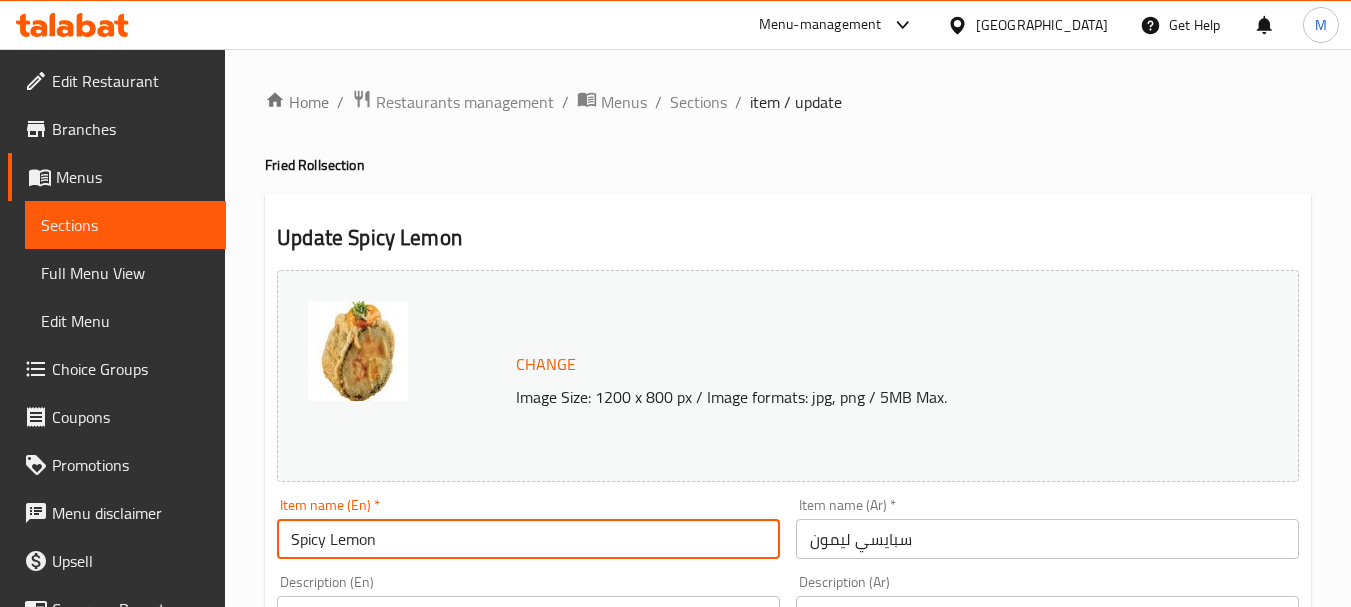click on "Spicy Lemon" at bounding box center (528, 539) 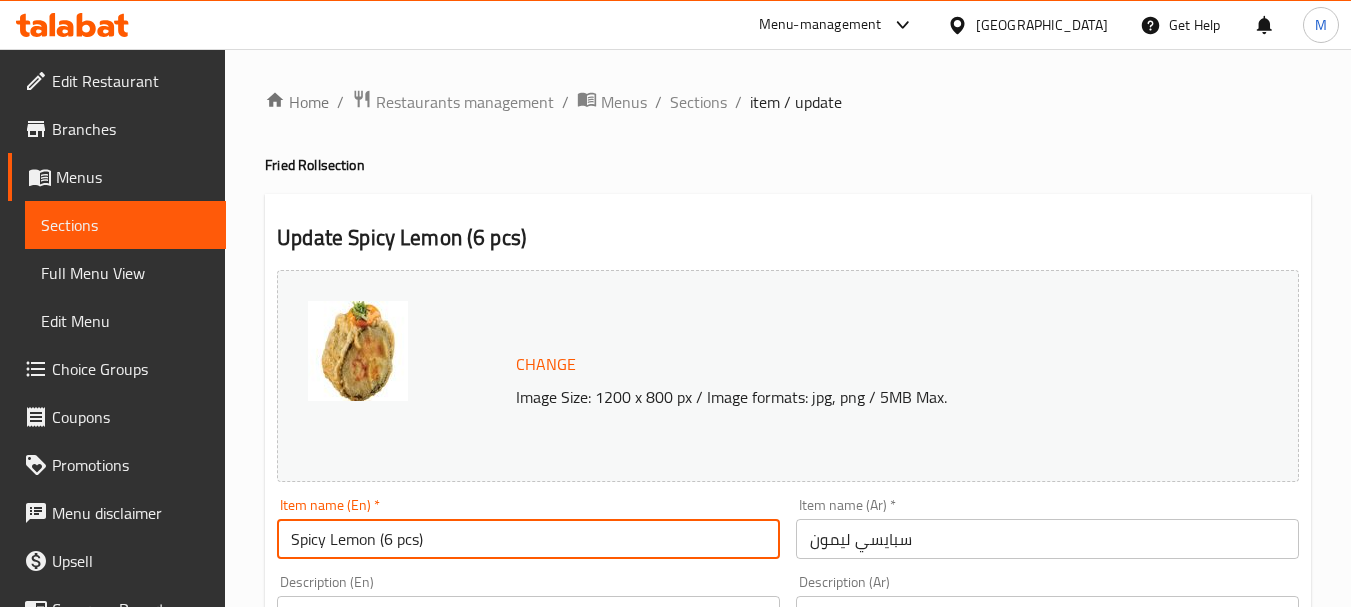 type on "Spicy Lemon (6 pcs)" 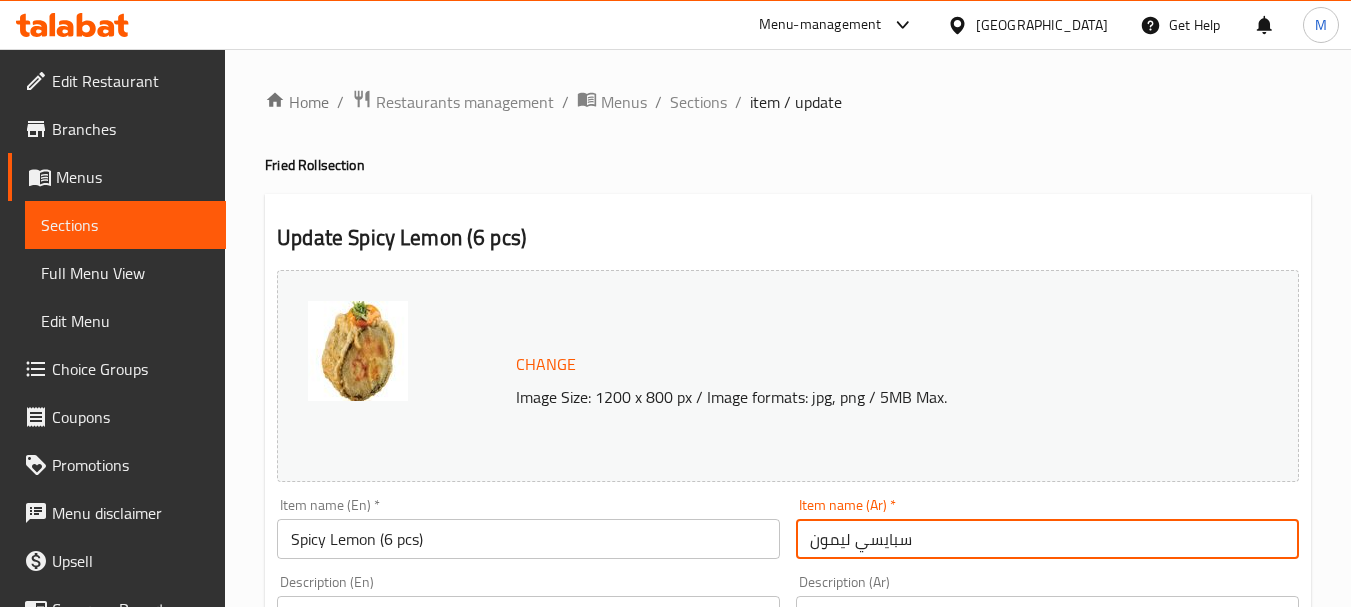 paste on "(6 pcs)" 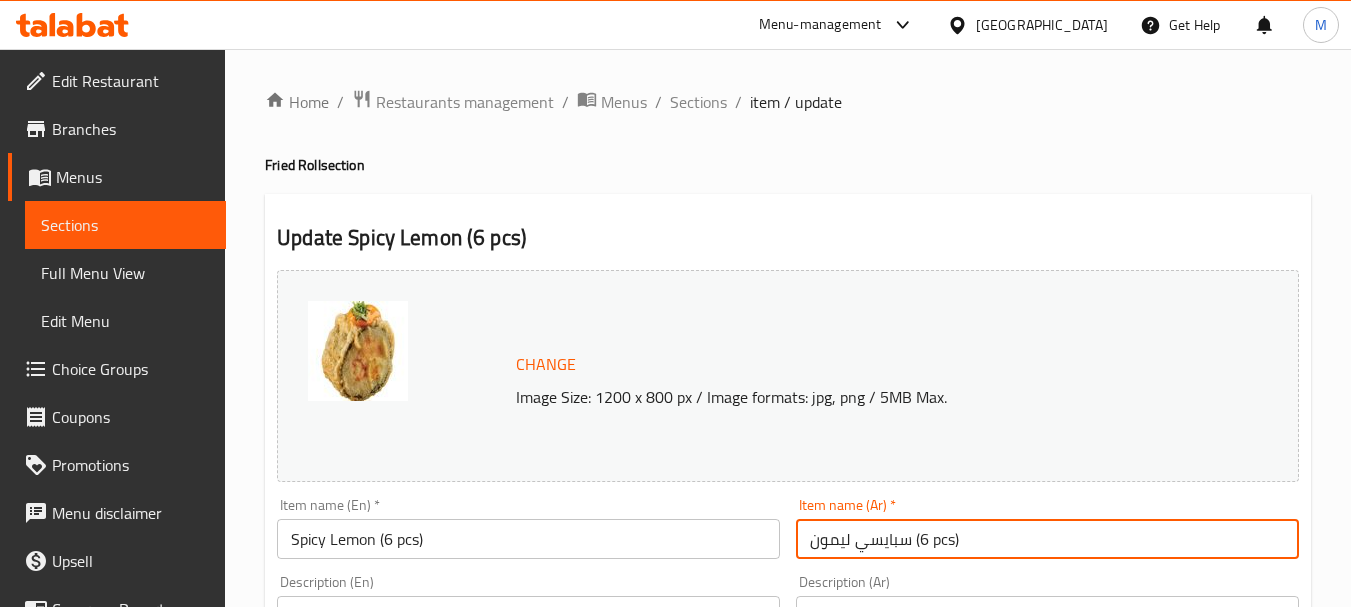 click on "سبايسي ليمون (6 pcs)" at bounding box center (1047, 539) 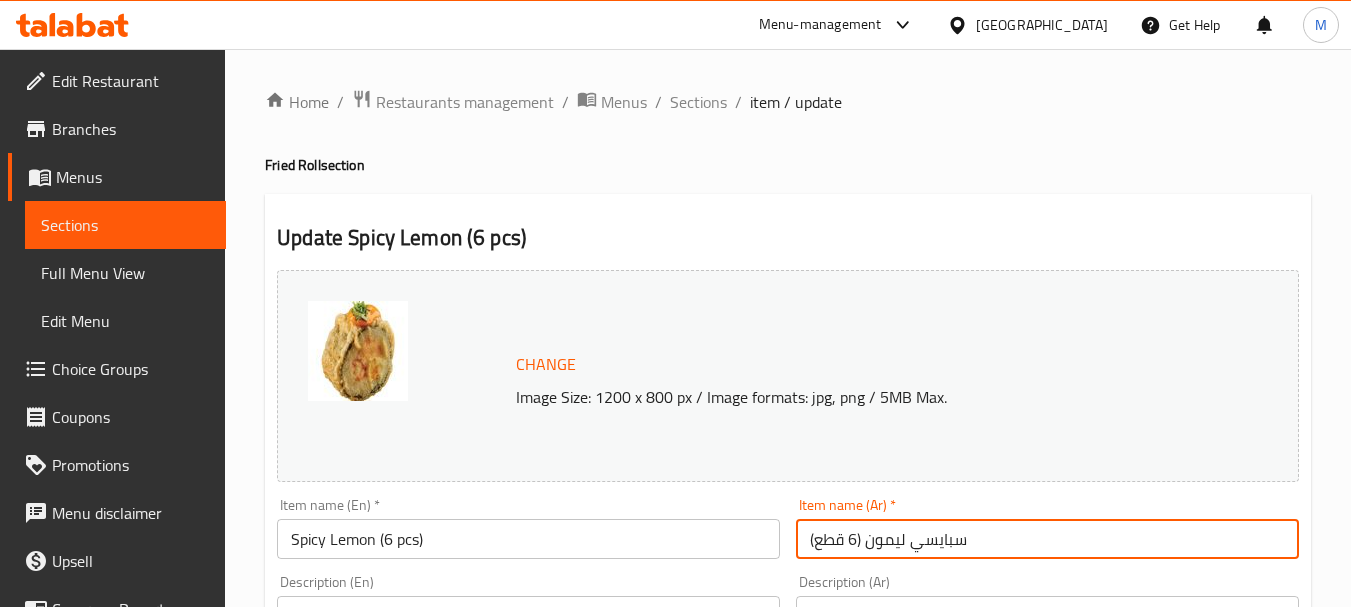 type on "سبايسي ليمون (6 قطع)" 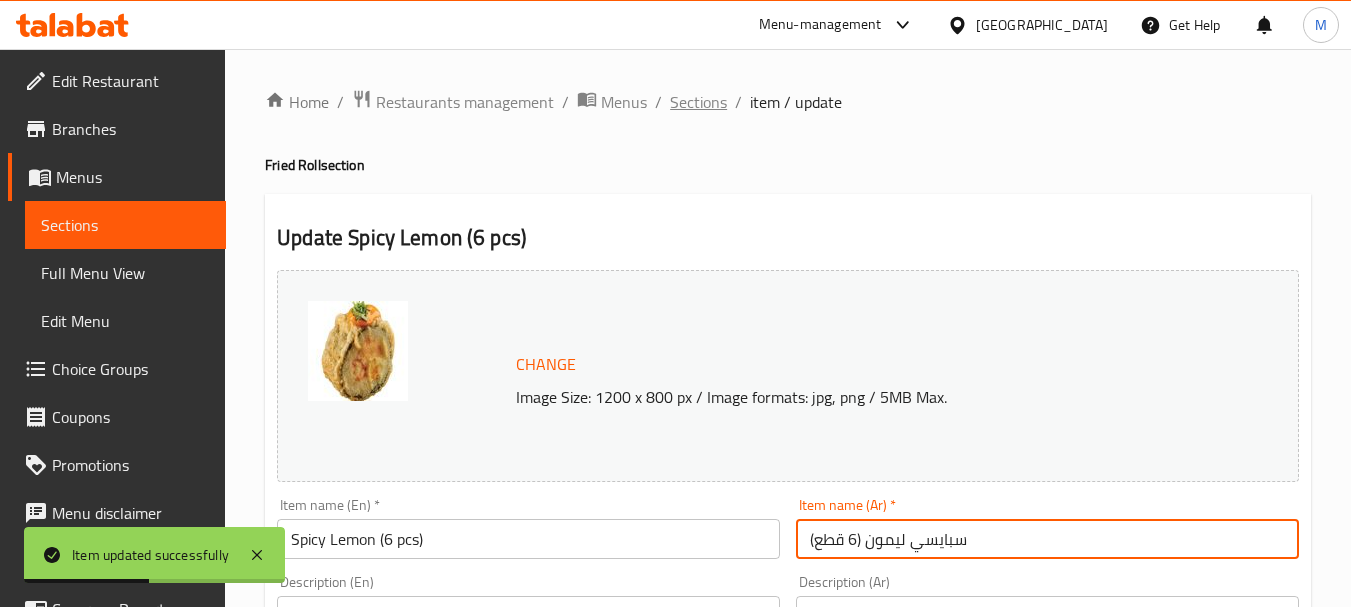 click on "Sections" at bounding box center [698, 102] 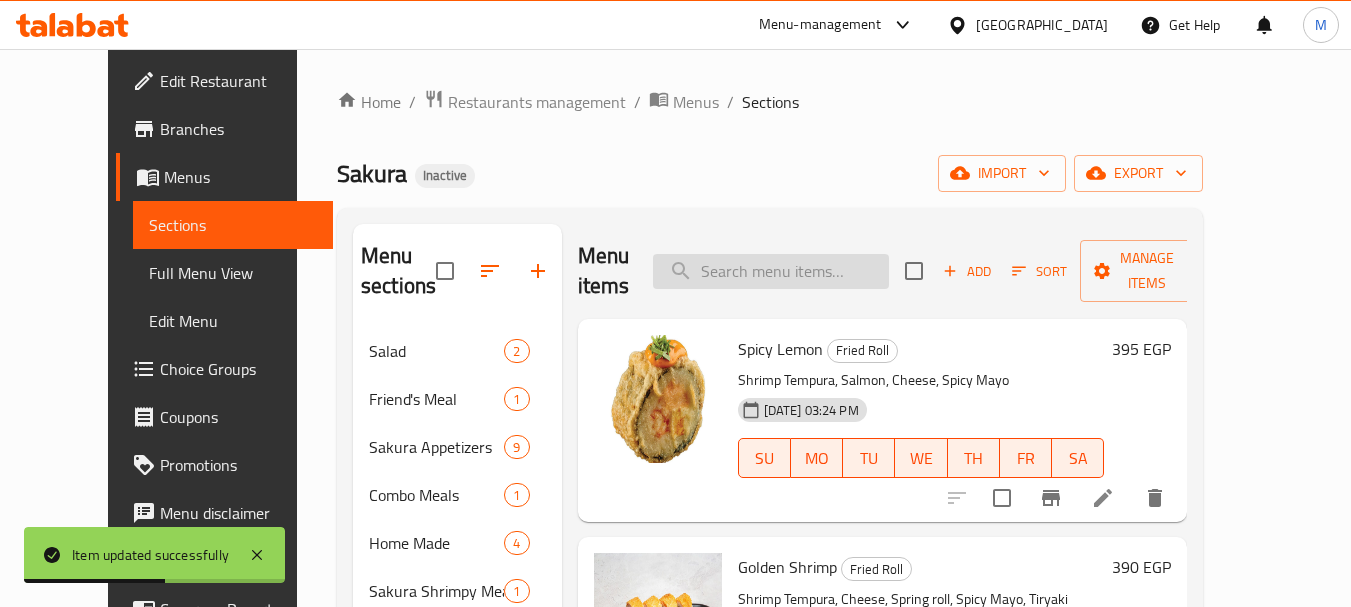 click at bounding box center [771, 271] 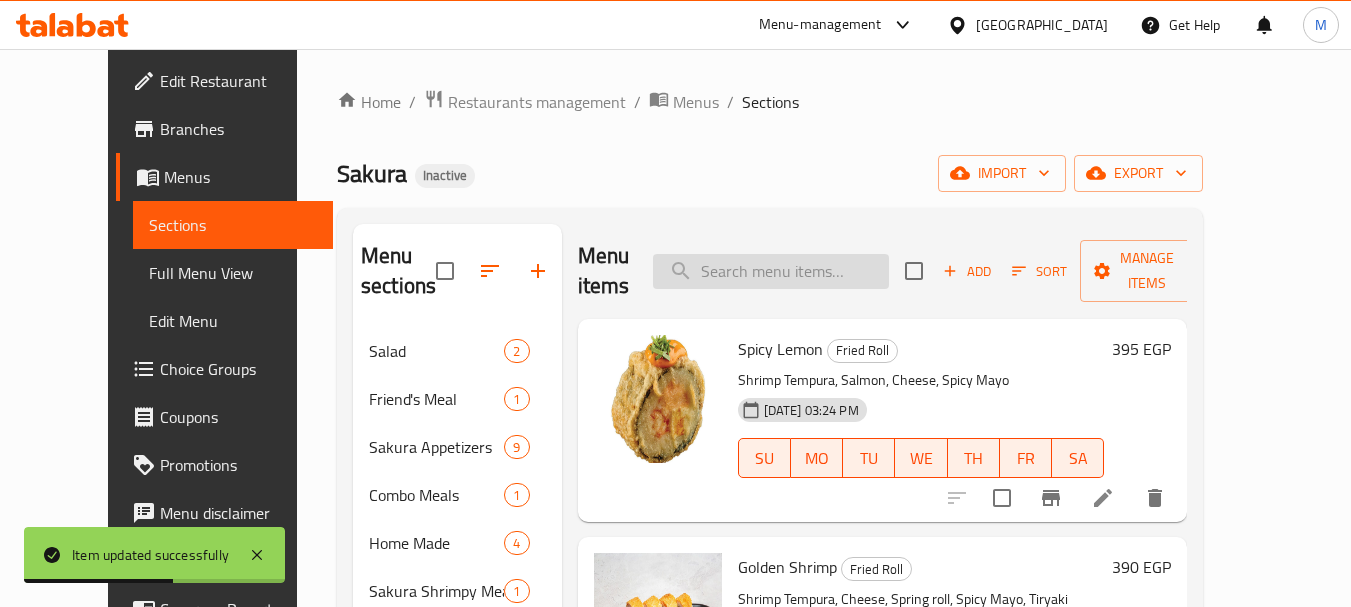 paste on "Golden Shrimp" 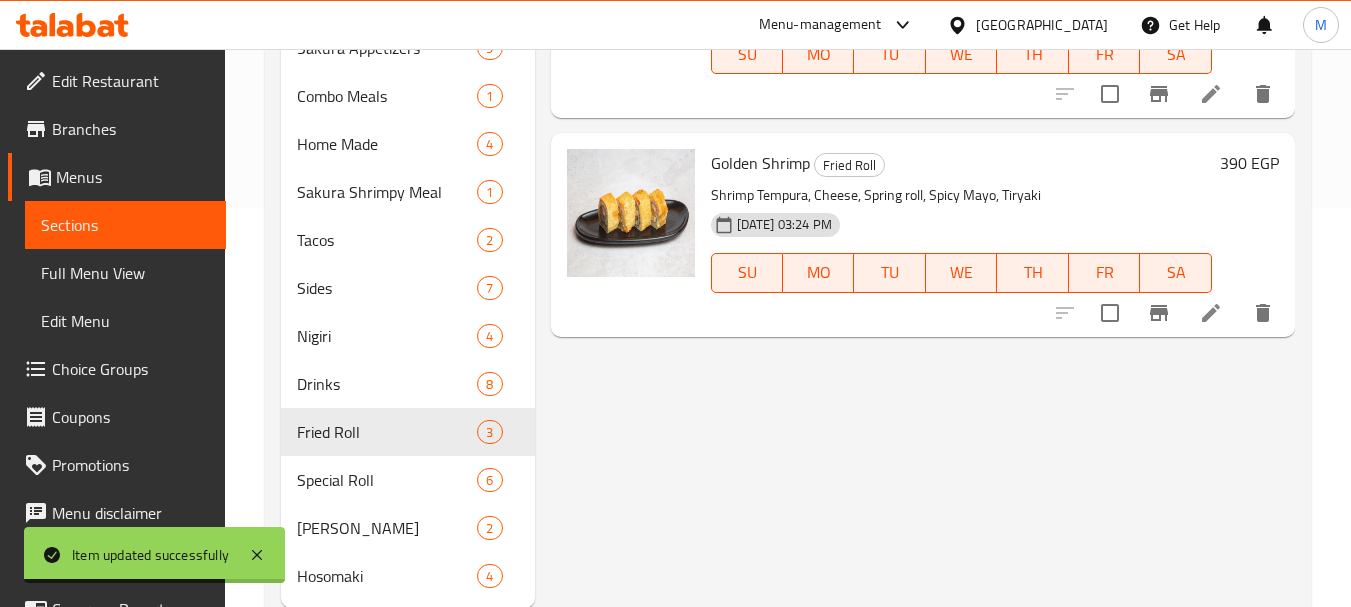 scroll, scrollTop: 400, scrollLeft: 0, axis: vertical 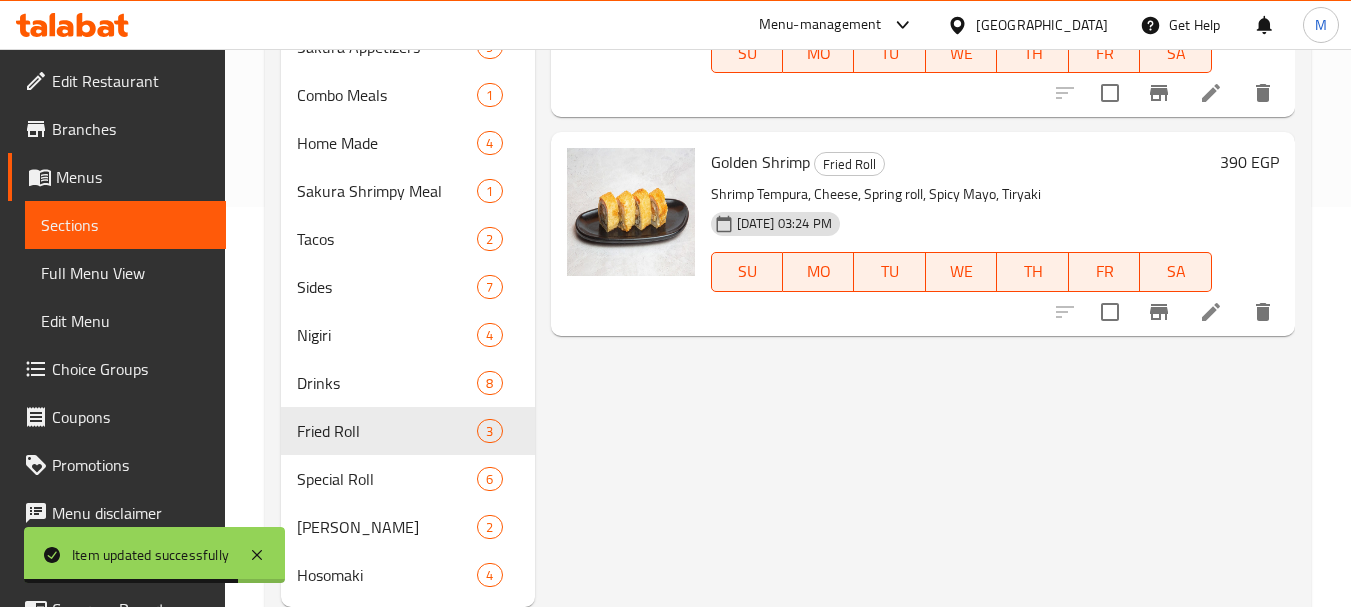 type on "Golden Shrimp" 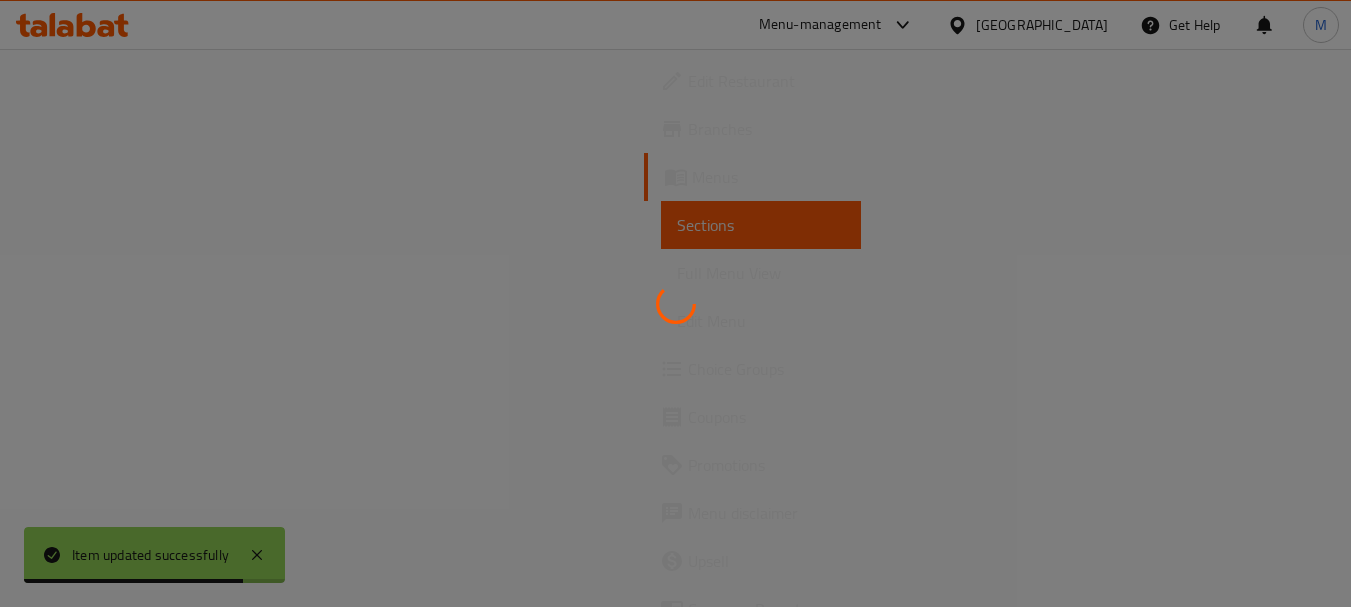 scroll, scrollTop: 0, scrollLeft: 0, axis: both 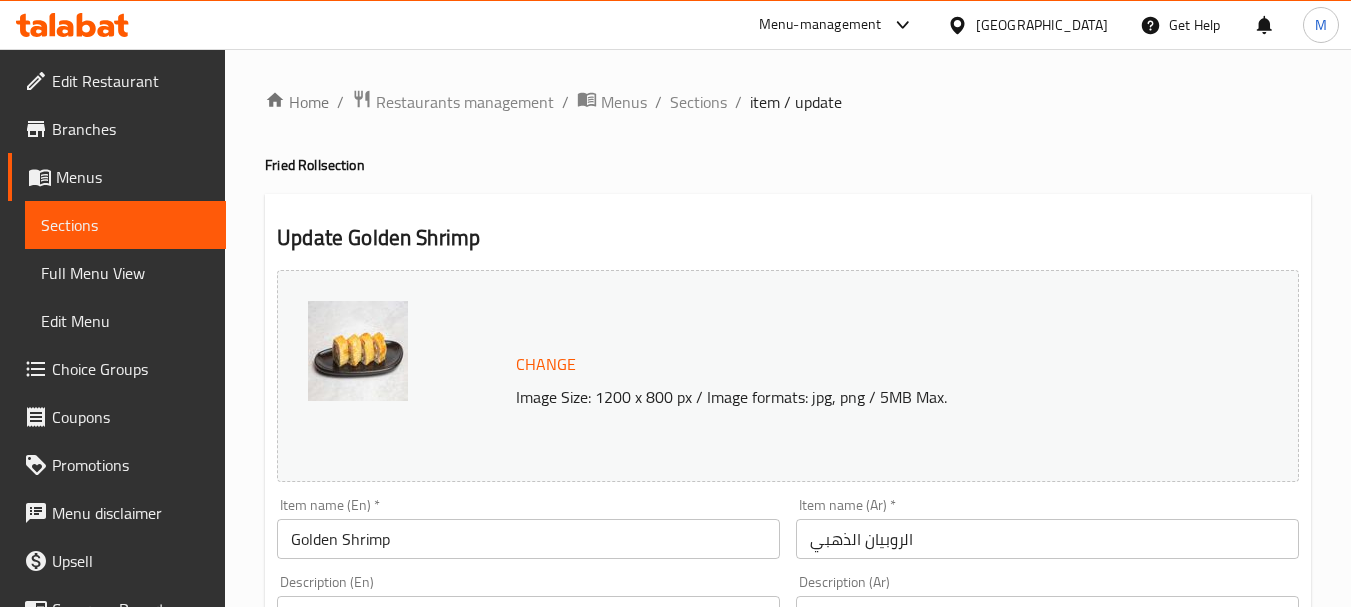 click on "Golden Shrimp" at bounding box center (528, 539) 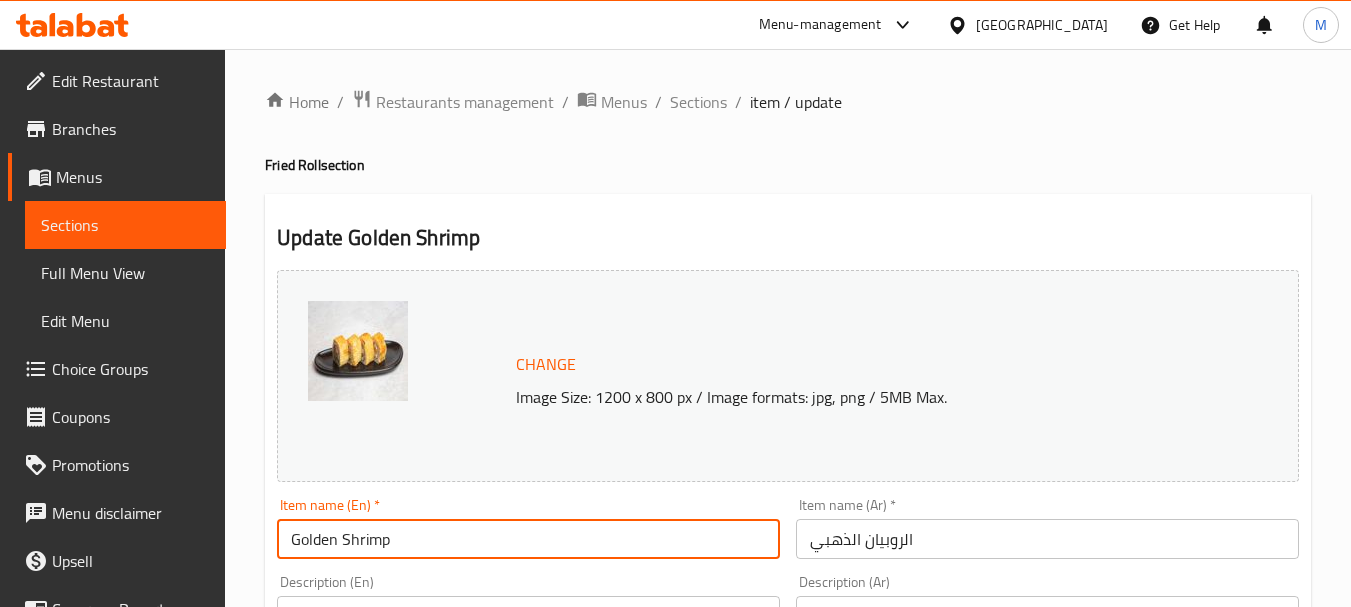 paste on "(8 pcs)" 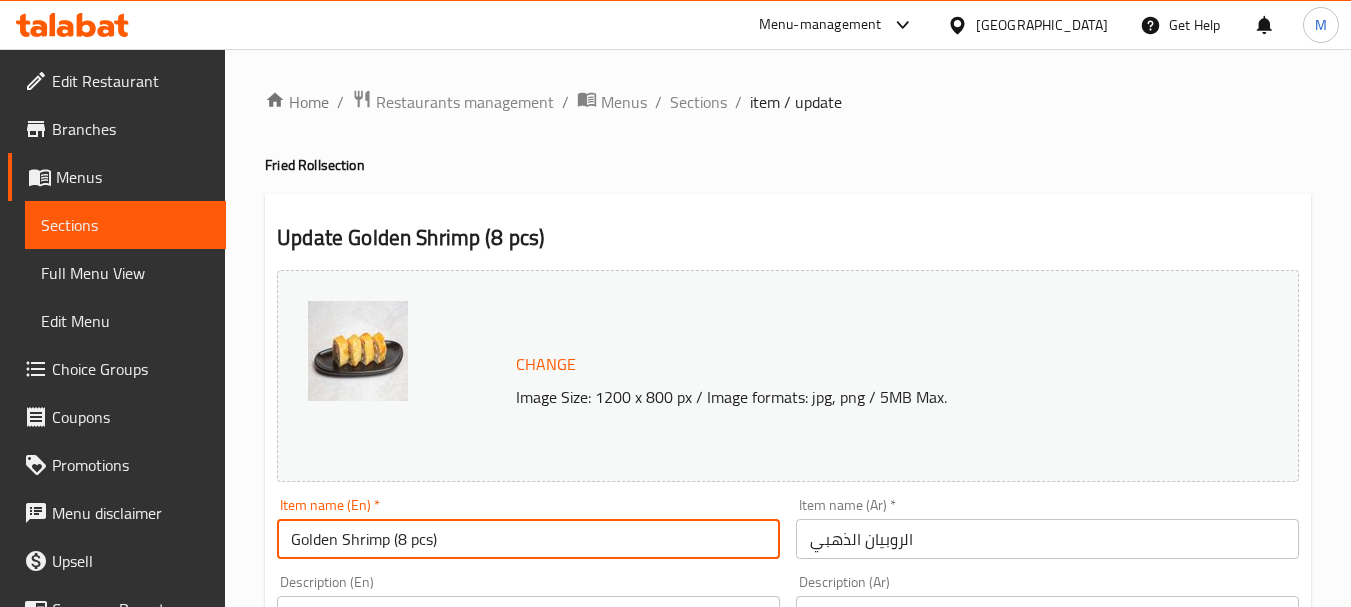 type on "Golden Shrimp (8 pcs)" 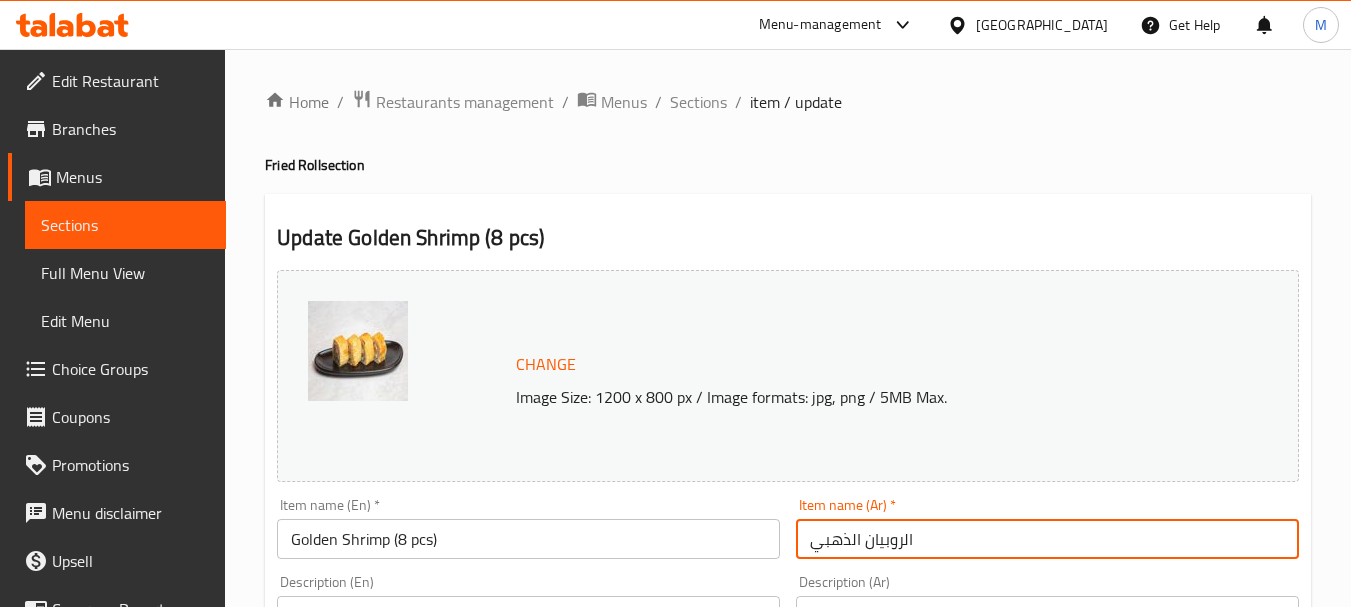 click on "الروبيان الذهبي" at bounding box center [1047, 539] 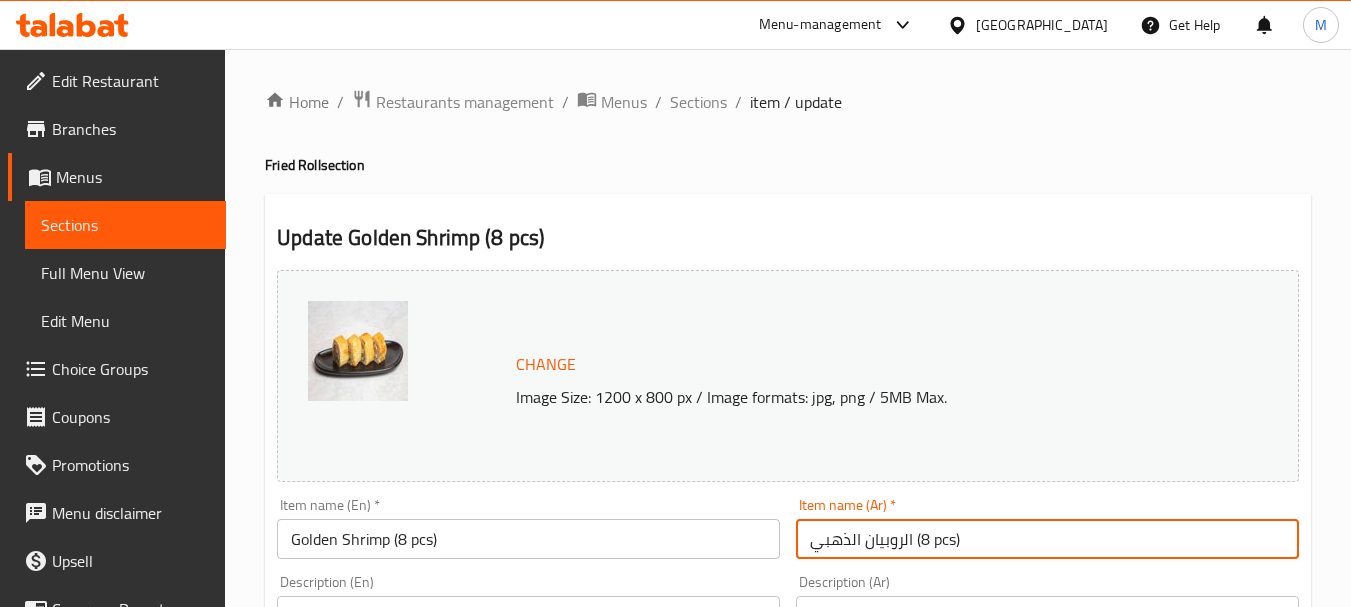 click on "الروبيان الذهبي (8 pcs)" at bounding box center (1047, 539) 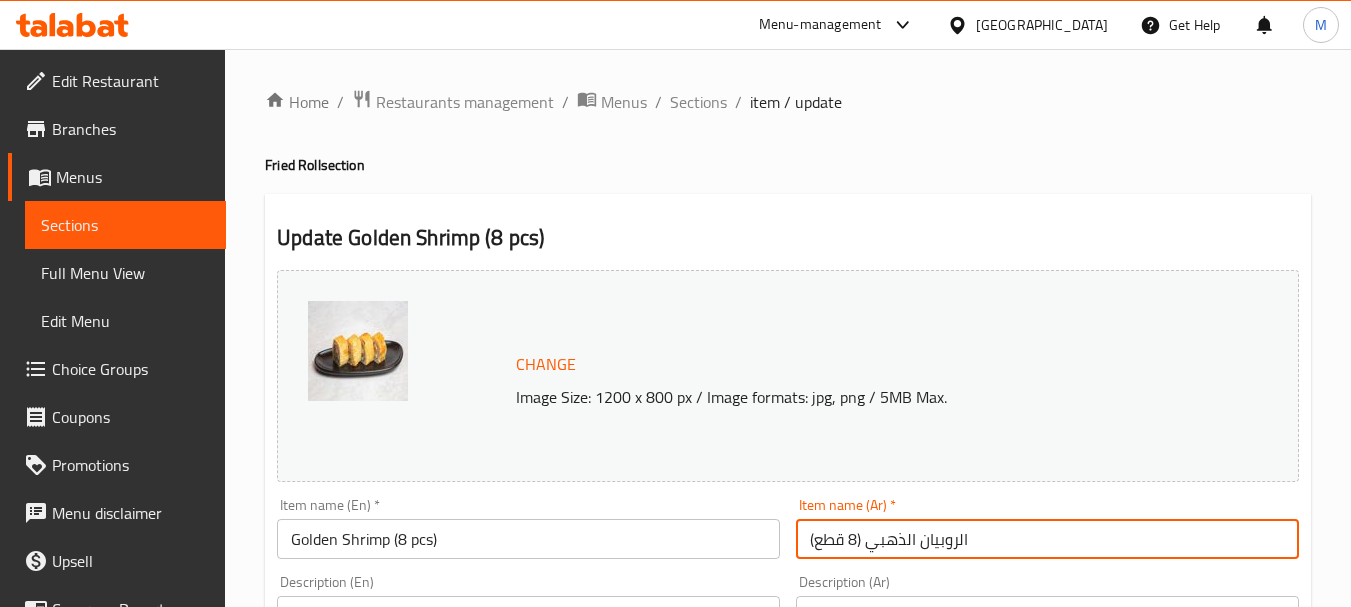 type on "الروبيان الذهبي (8 قطع)" 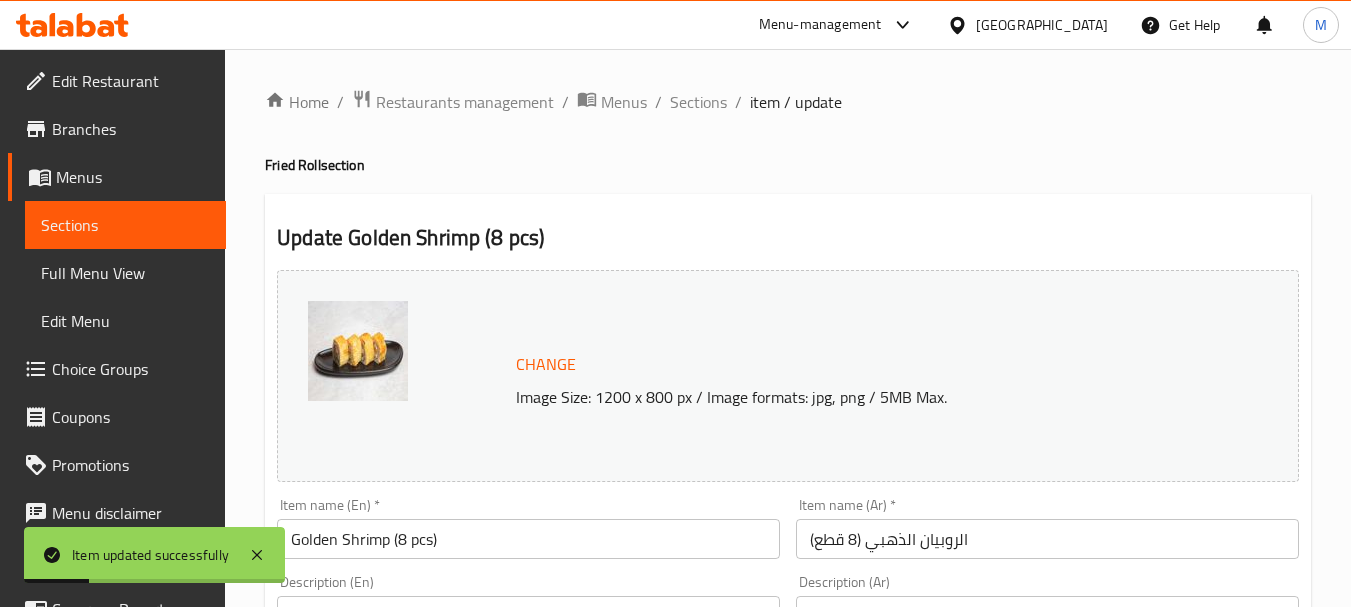 click on "Home / Restaurants management / Menus / Sections / item / update Fried Roll  section Update Golden Shrimp (8 pcs) Change Image Size: 1200 x 800 px / Image formats: jpg, png / 5MB Max. Item name (En)   * Golden Shrimp (8 pcs) Item name (En)  * Item name (Ar)   * الروبيان الذهبي (8 قطع) Item name (Ar)  * Description (En) Shrimp Tempura, Cheese, Spring roll, Spicy Mayo, Tiryaki Description (En) Description (Ar) روبيان تمبورا، جبنة، سبرينغ رول، مايونيز حار، ترياكي Description (Ar) Product barcode Product barcode Product sku Product sku Price   * EGP 390 Price  * Price on selection Free item Start Date Start Date End Date End Date Available Days SU MO TU WE TH FR SA Available from ​ ​ Available to ​ ​ Status Active Inactive Exclude from GEM Variations & Choices Add variant ASSIGN CHOICE GROUP Update" at bounding box center [788, 745] 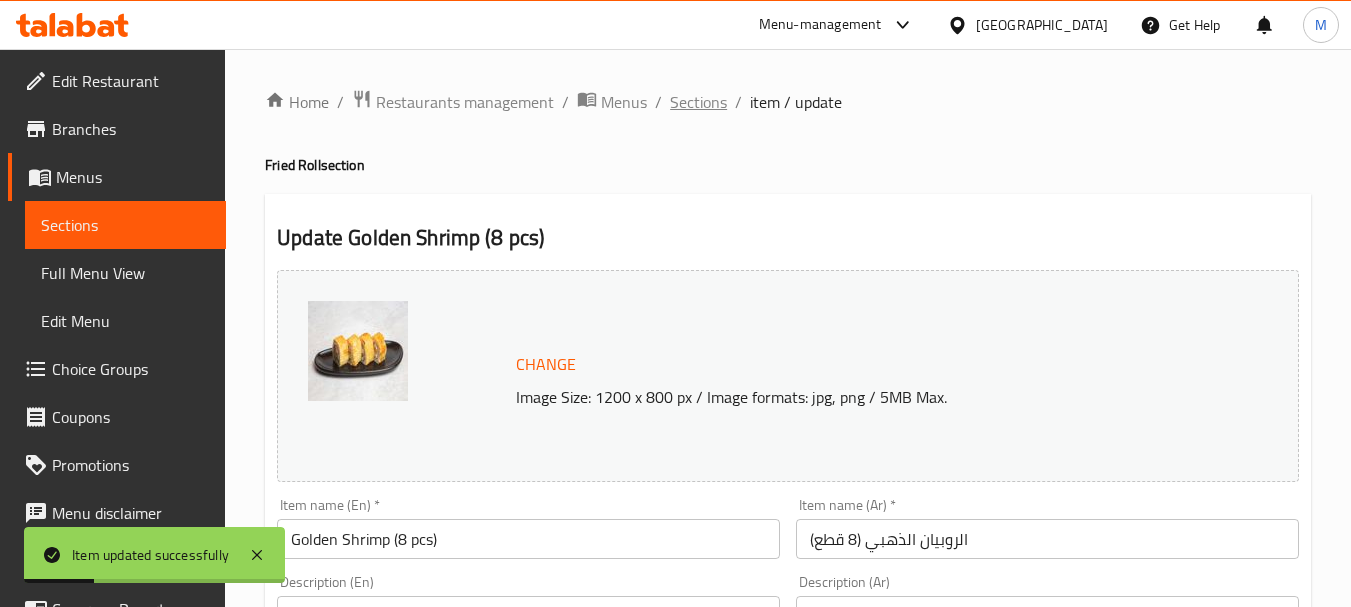 click on "Sections" at bounding box center (698, 102) 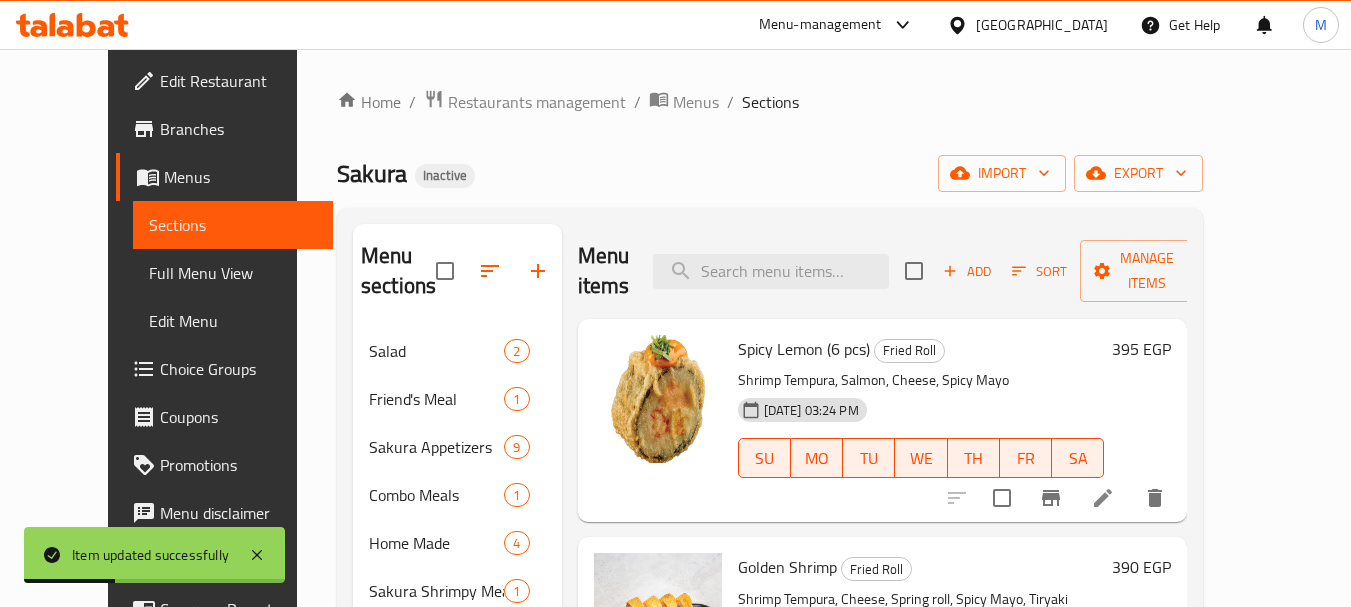 click on "Menu items Add Sort Manage items" at bounding box center [883, 271] 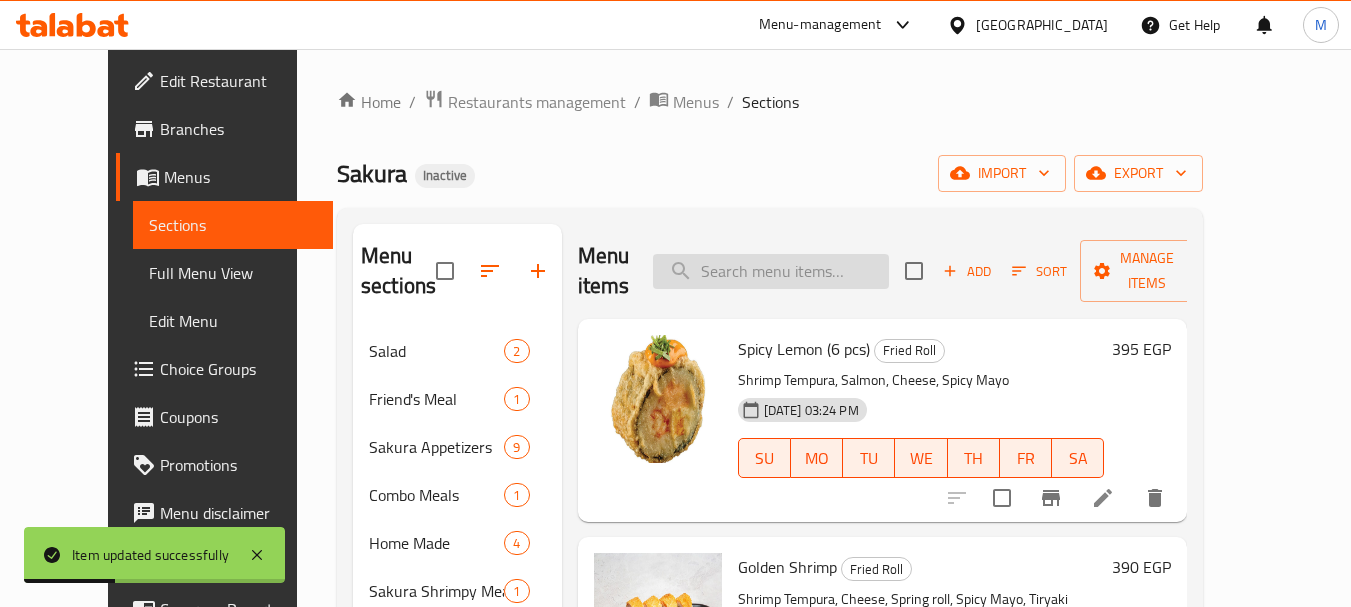 paste on "Jalapeño" 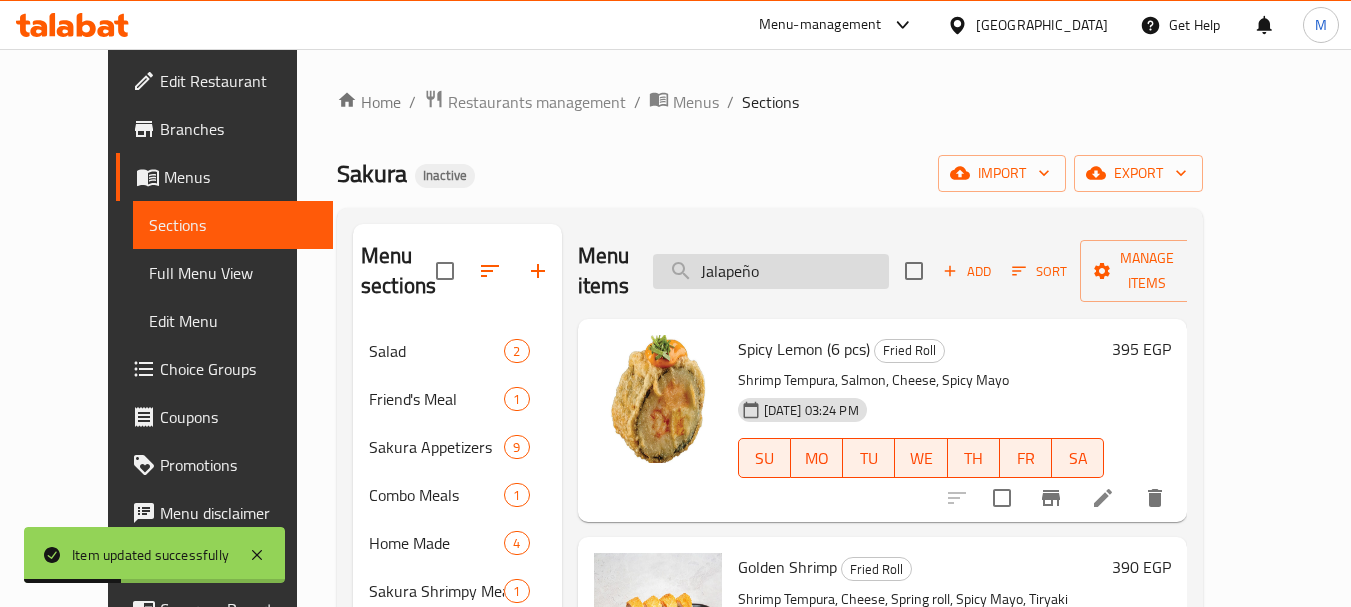 click on "Jalapeño" at bounding box center [771, 271] 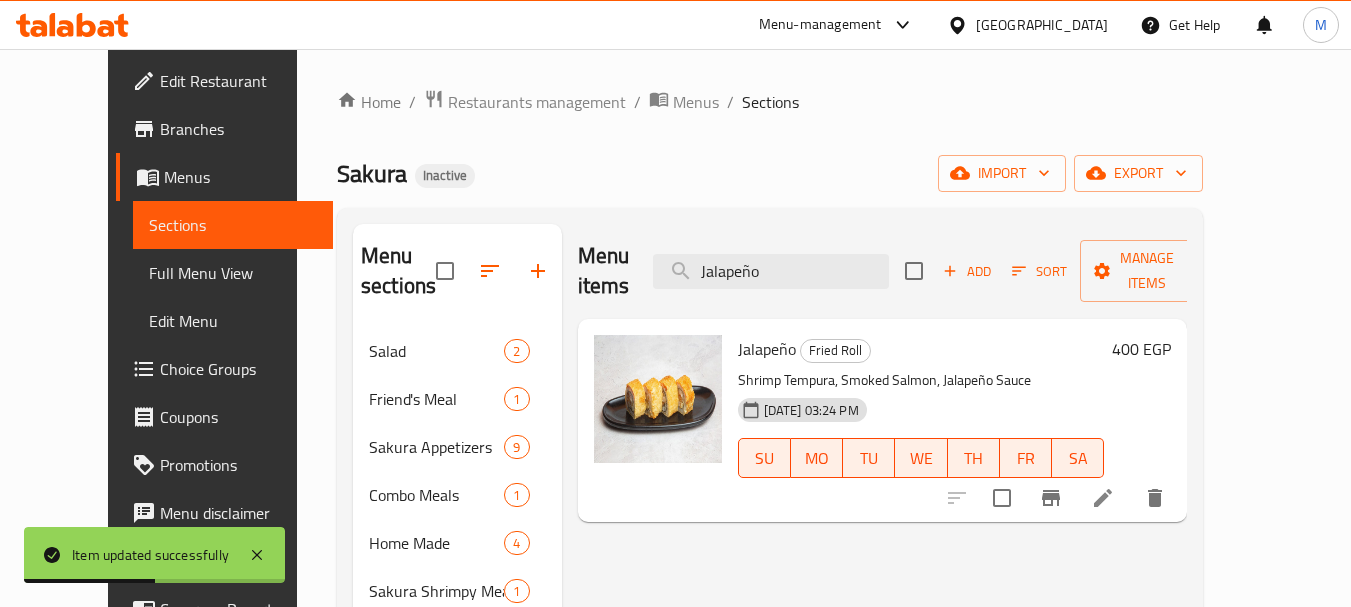type on "Jalapeño" 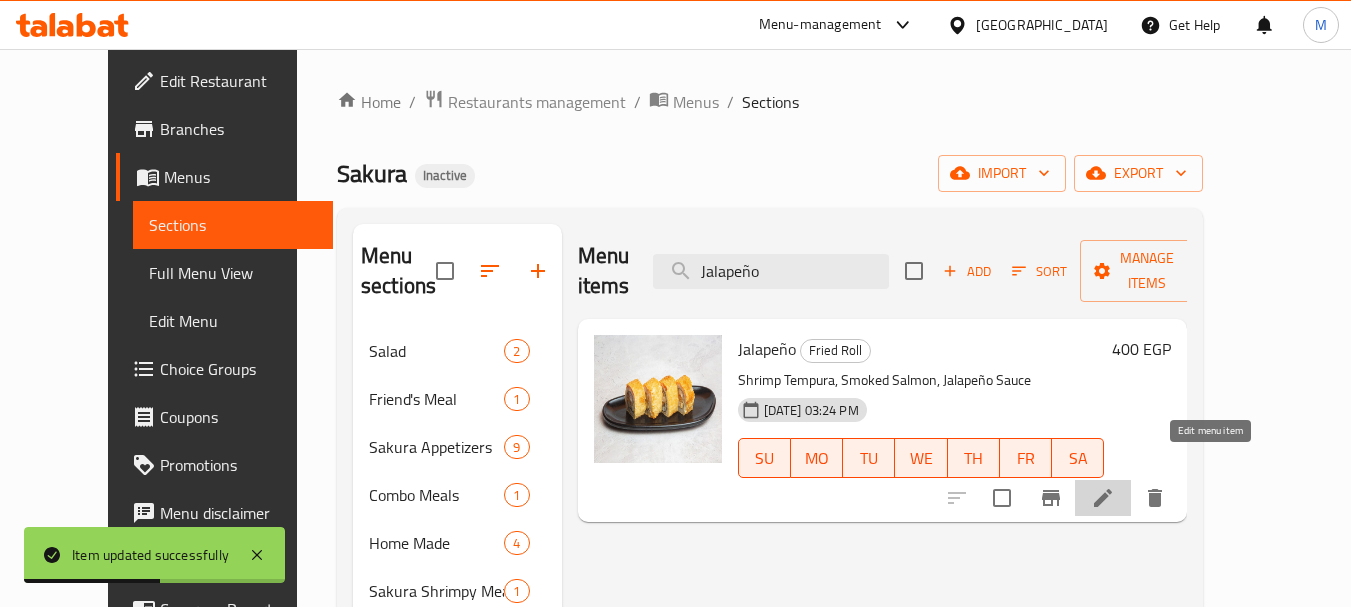 click 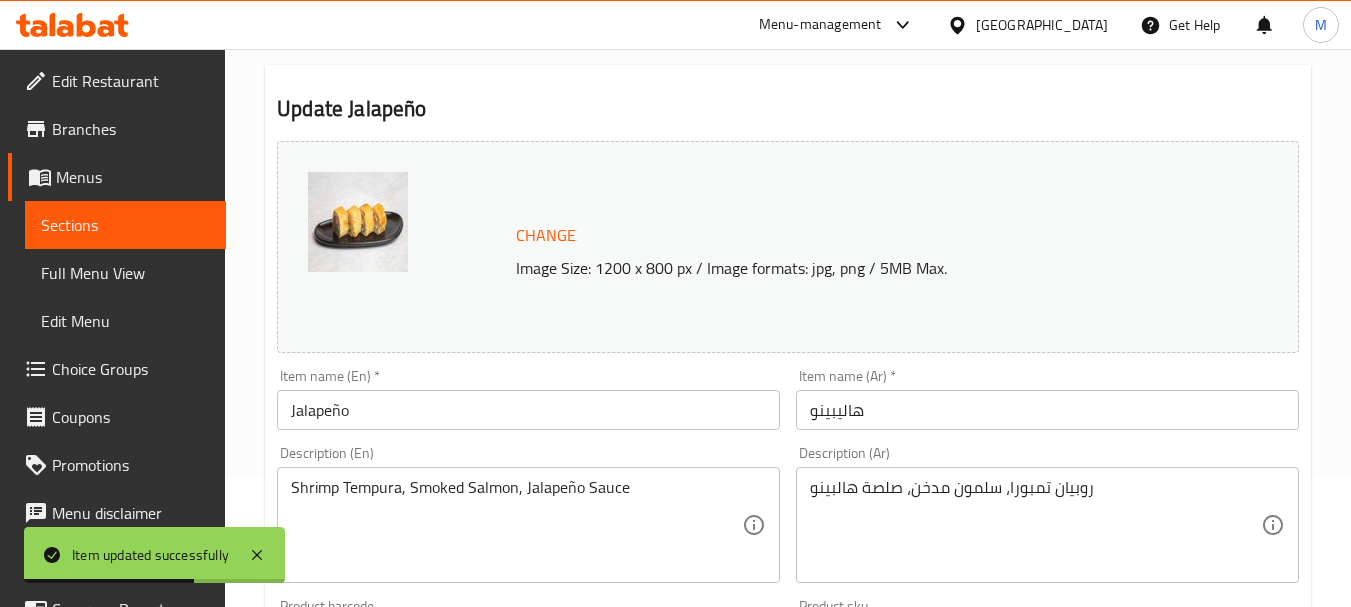 scroll, scrollTop: 300, scrollLeft: 0, axis: vertical 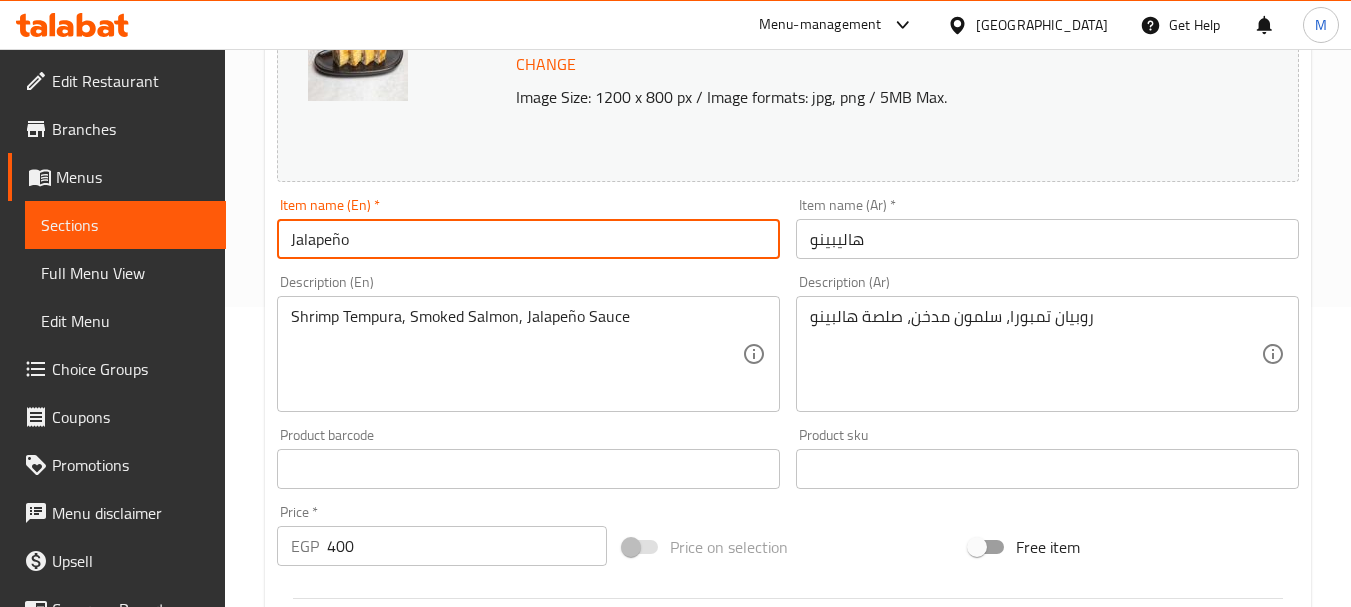 click on "Jalapeño" at bounding box center (528, 239) 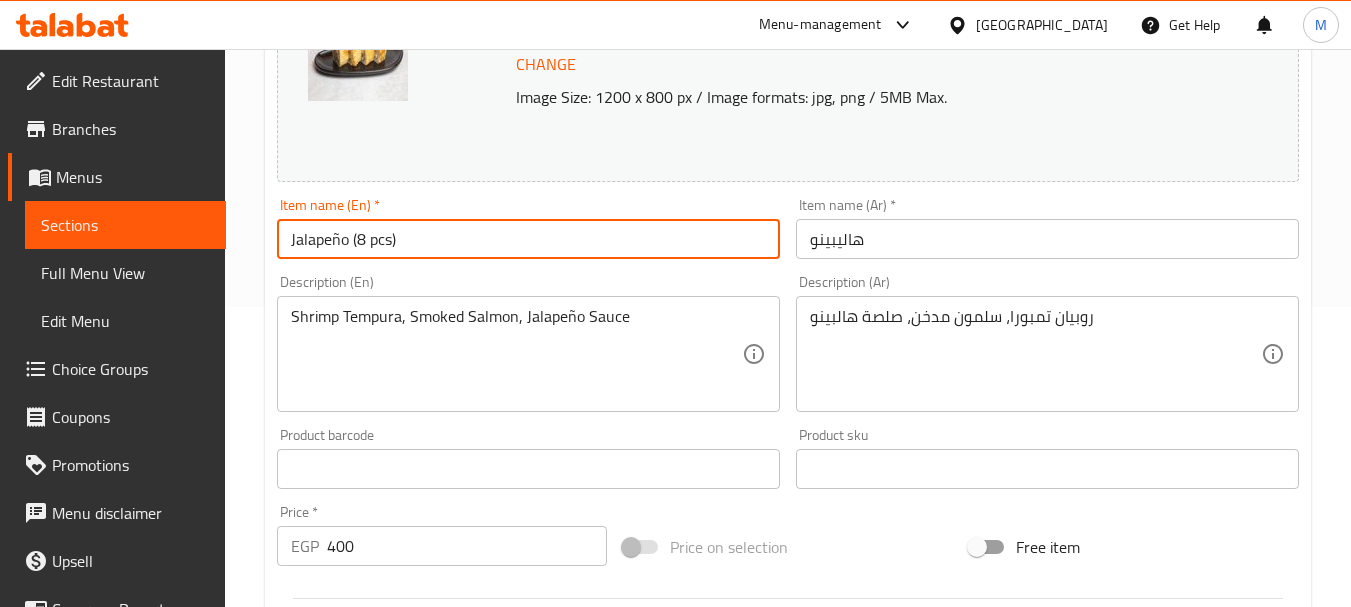 type on "Jalapeño (8 pcs)" 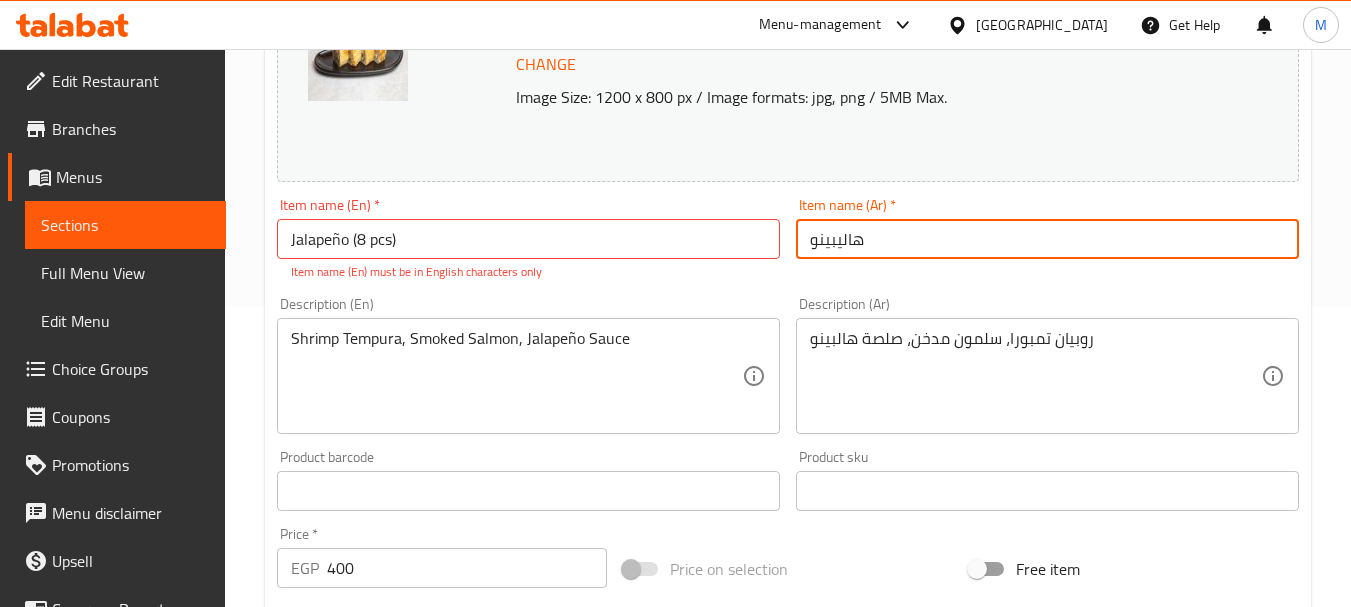 click on "هاليبينو" at bounding box center [1047, 239] 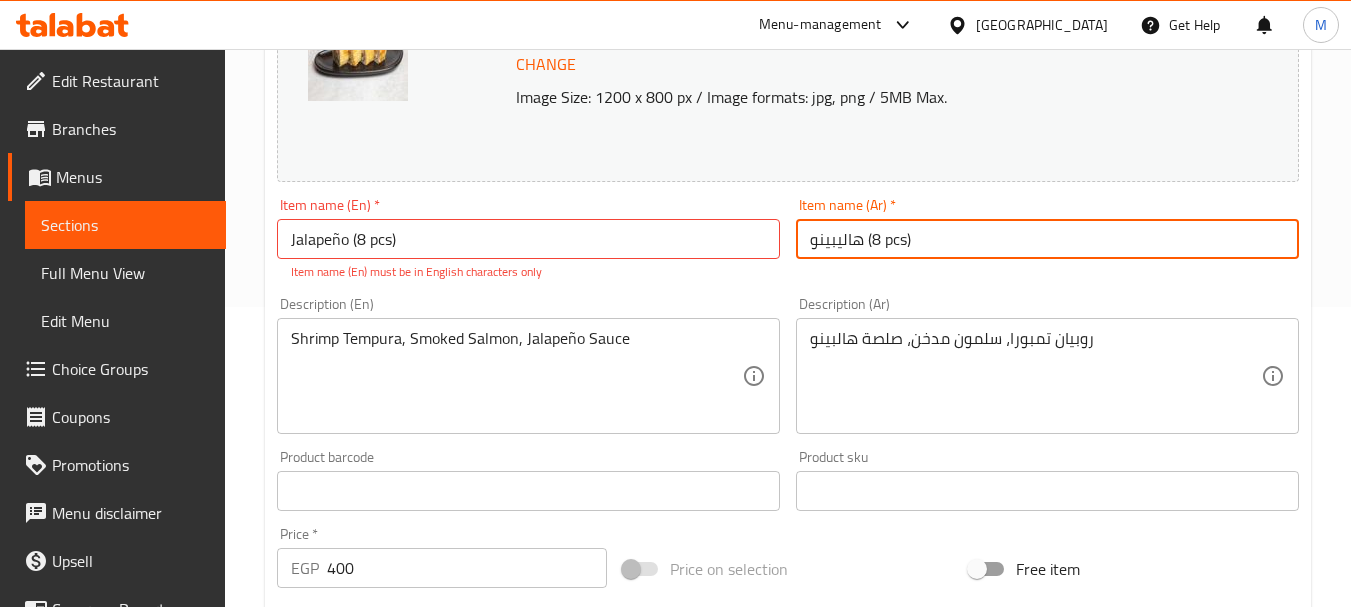 click on "هاليبينو (8 pcs)" at bounding box center (1047, 239) 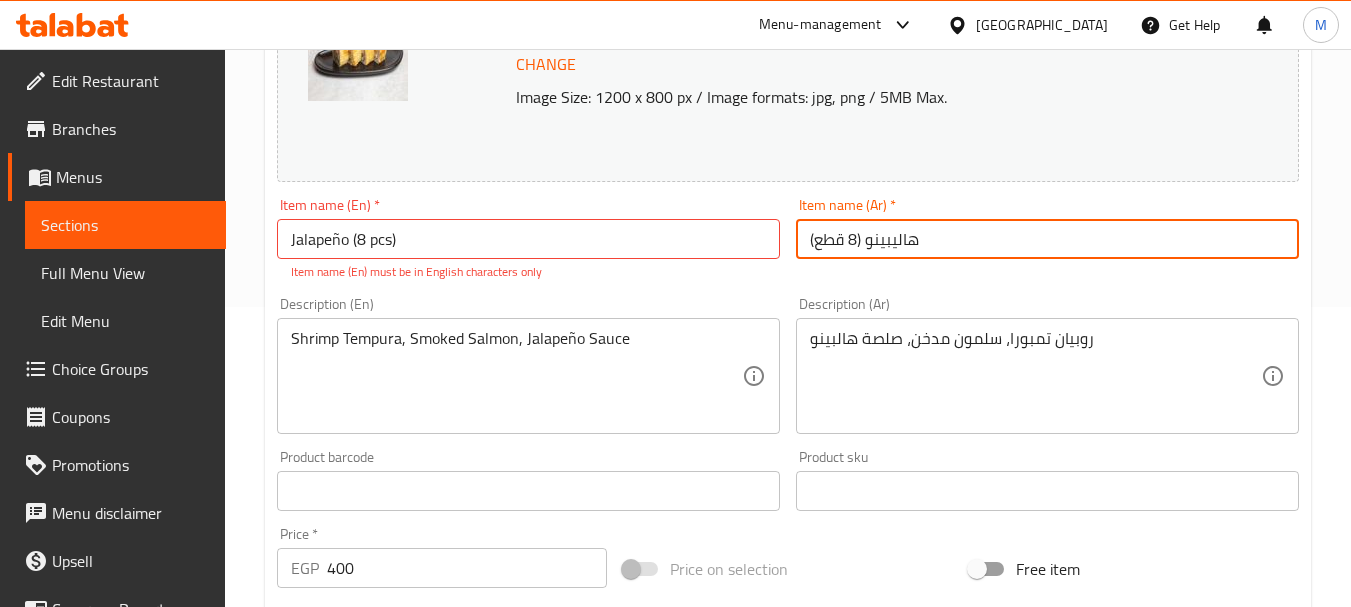 click on "هاليبينو (8 قطع)" at bounding box center [1047, 239] 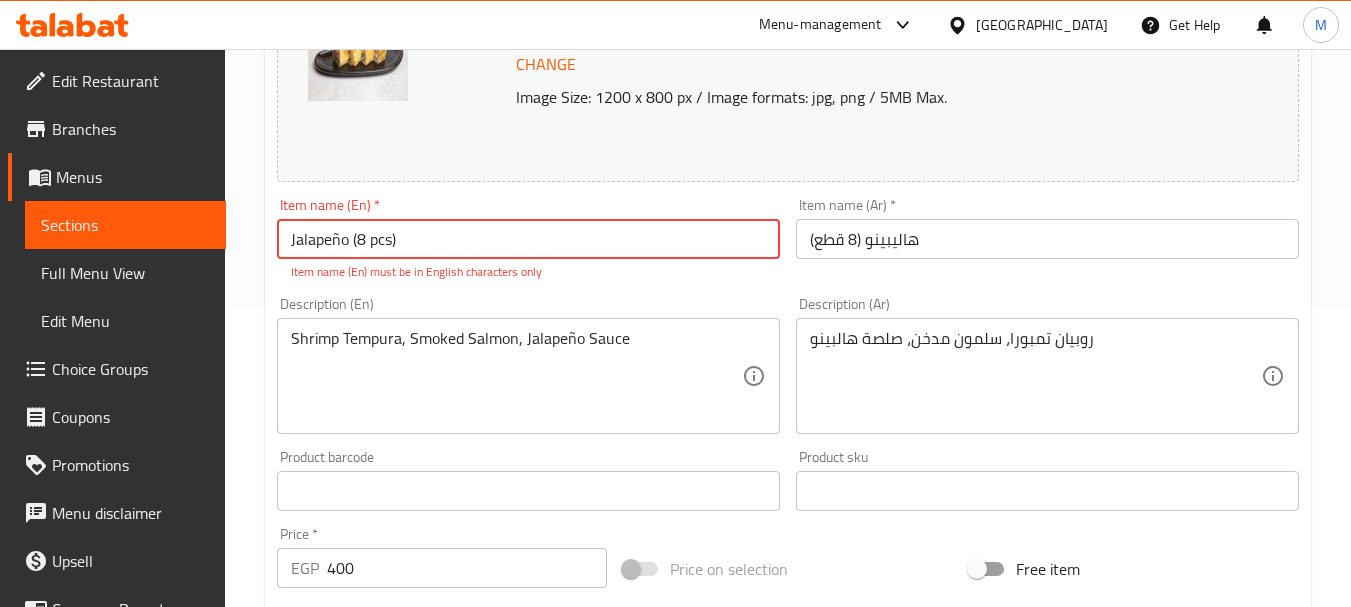 drag, startPoint x: 341, startPoint y: 237, endPoint x: 330, endPoint y: 239, distance: 11.18034 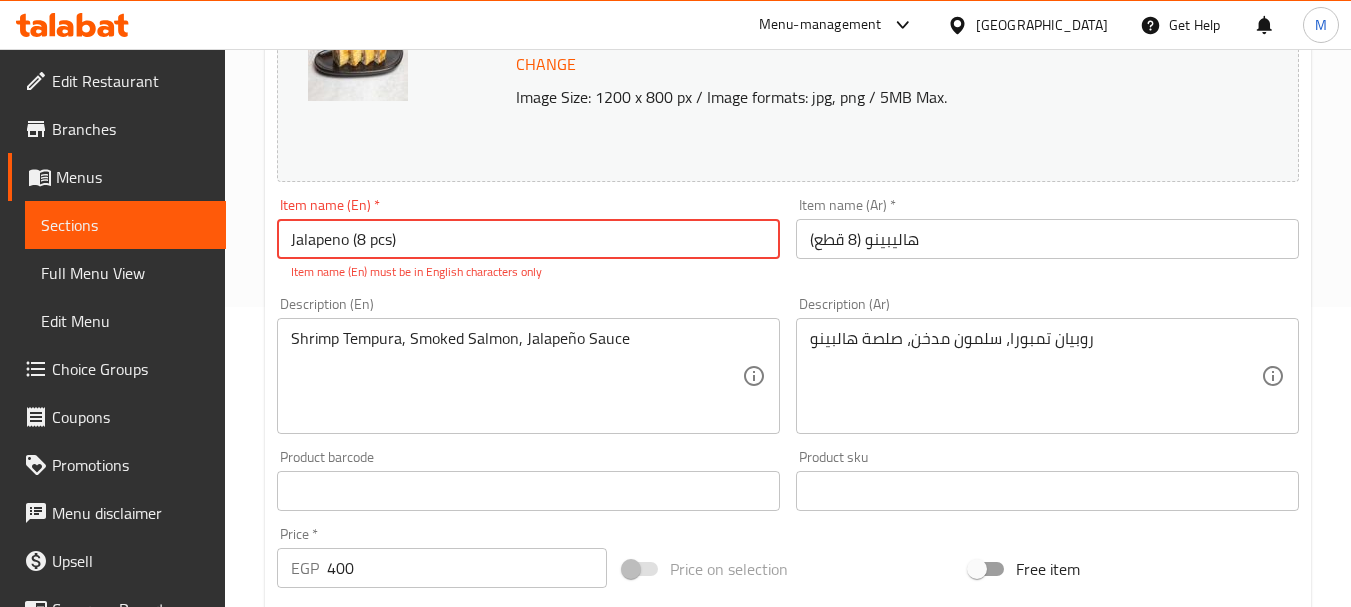 click on "Jalapeno (8 pcs)" at bounding box center [528, 239] 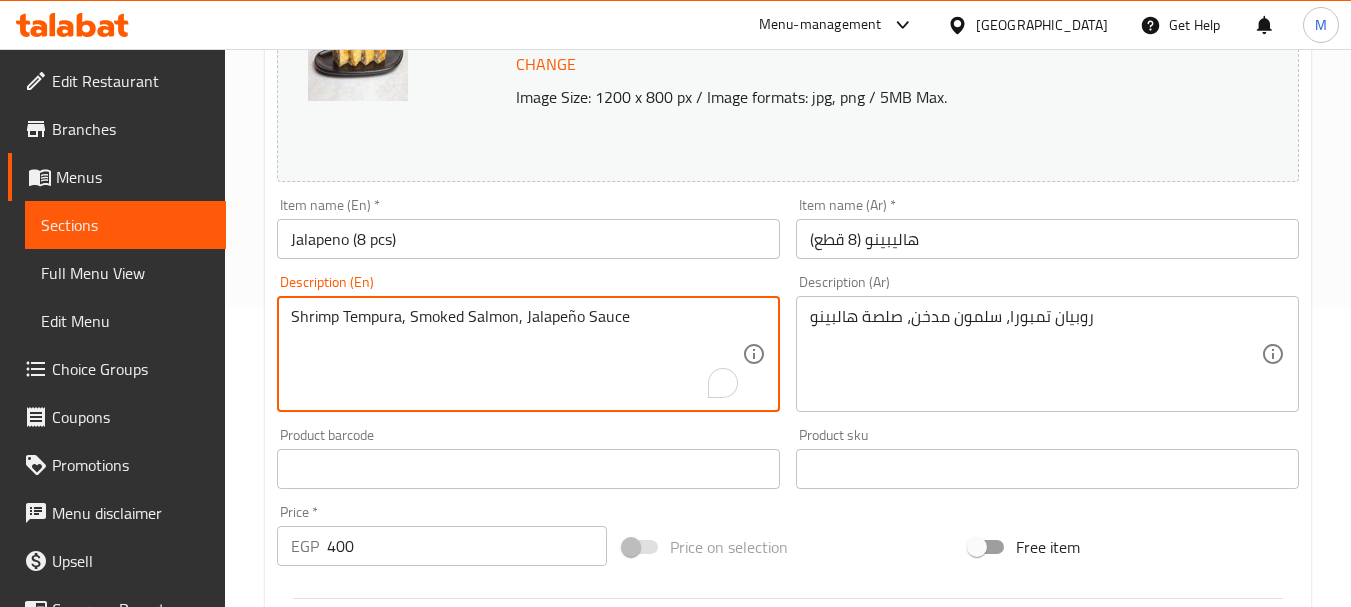 paste on "n" 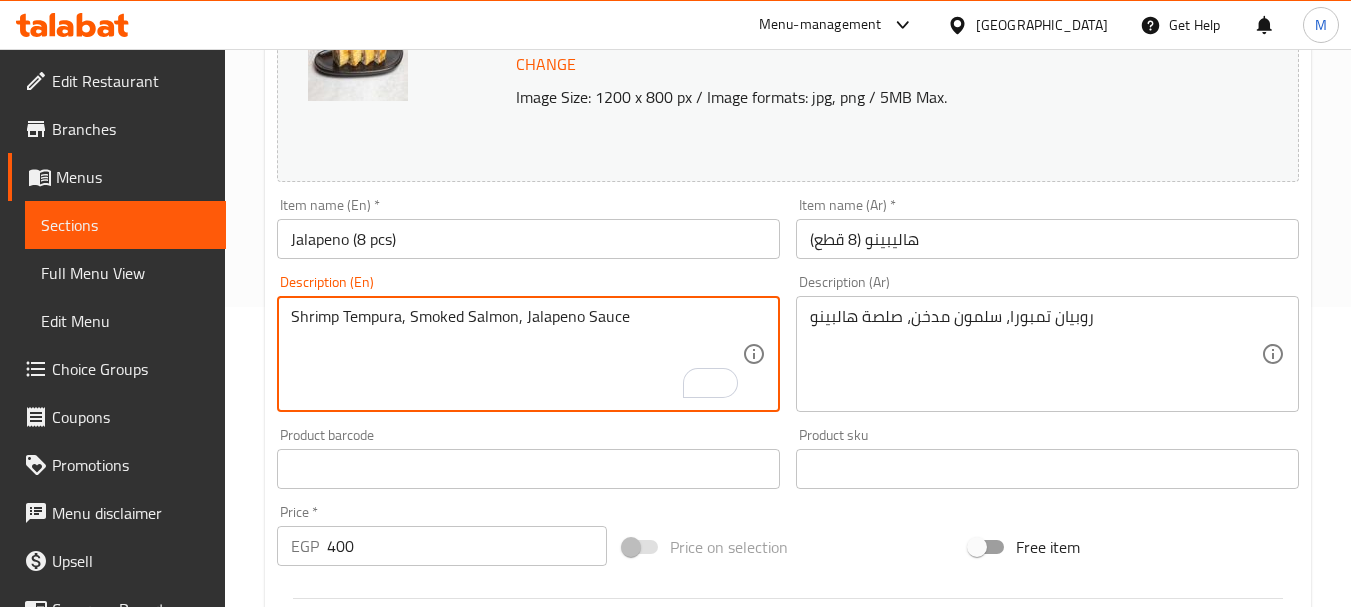 type on "Shrimp Tempura, Smoked Salmon, Jalapeno Sauce" 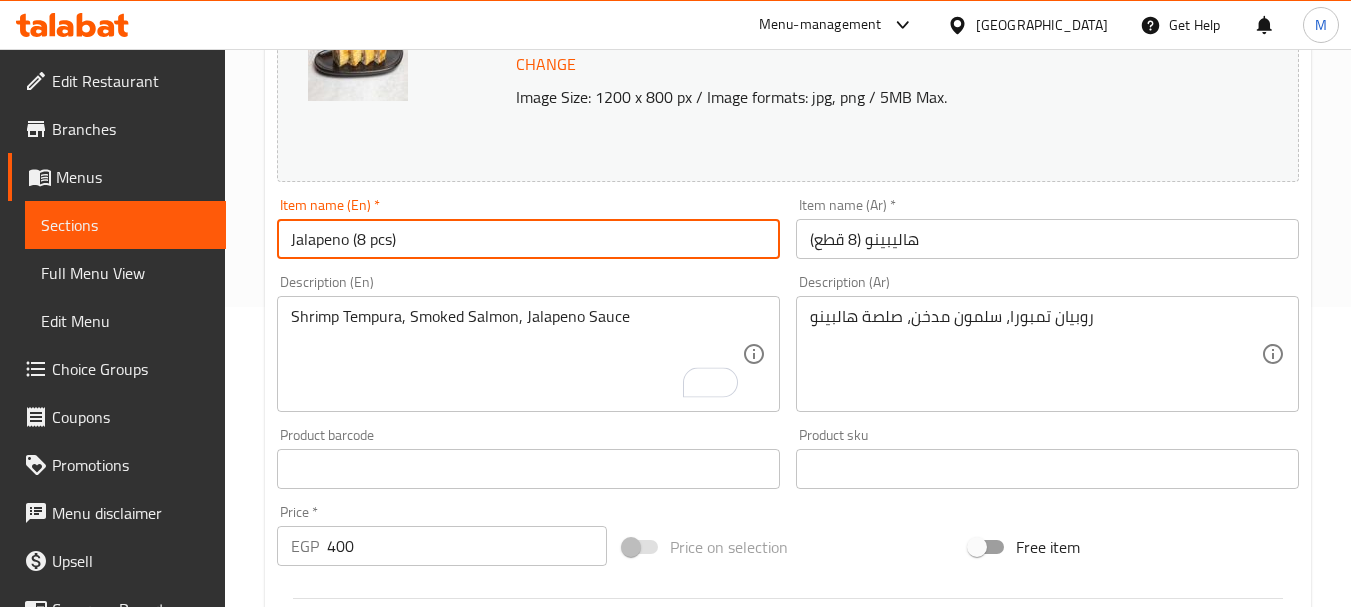 click on "Update" at bounding box center (398, 1055) 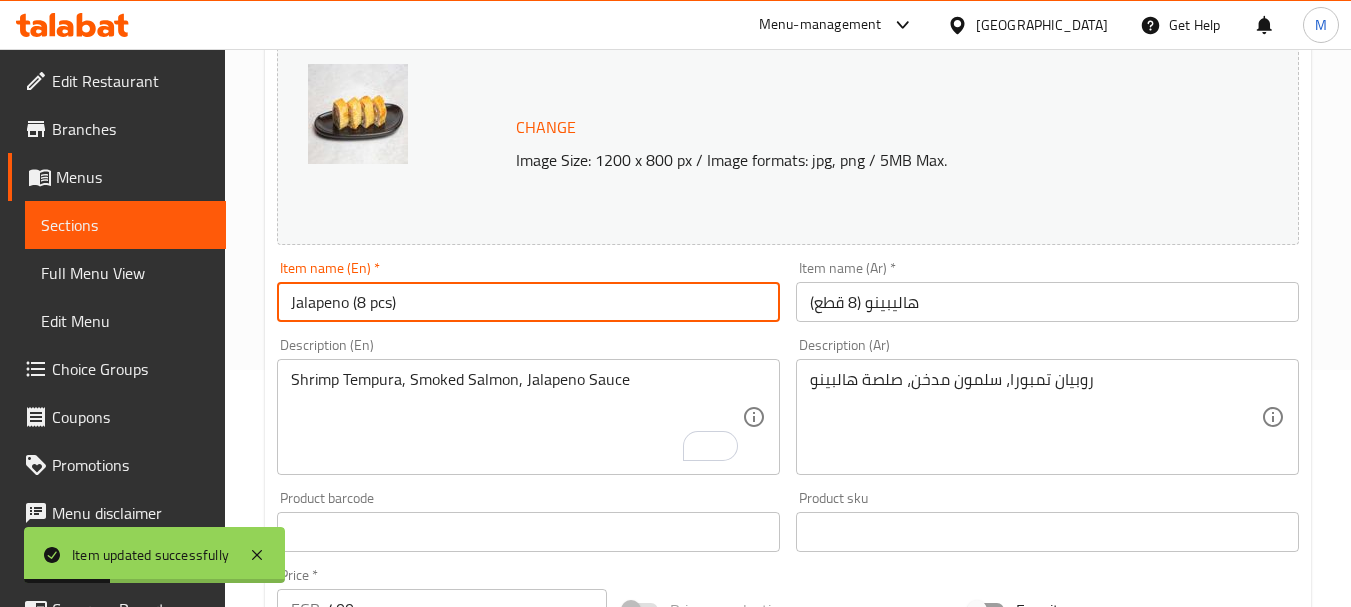 scroll, scrollTop: 0, scrollLeft: 0, axis: both 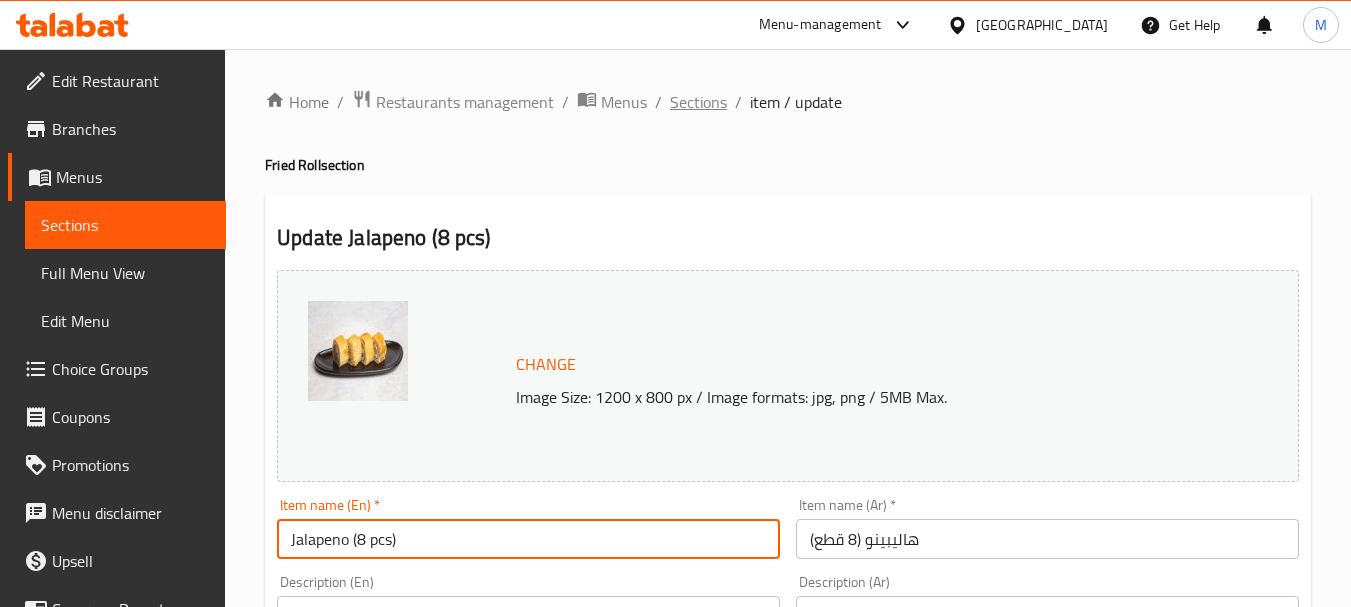 click on "Sections" at bounding box center (698, 102) 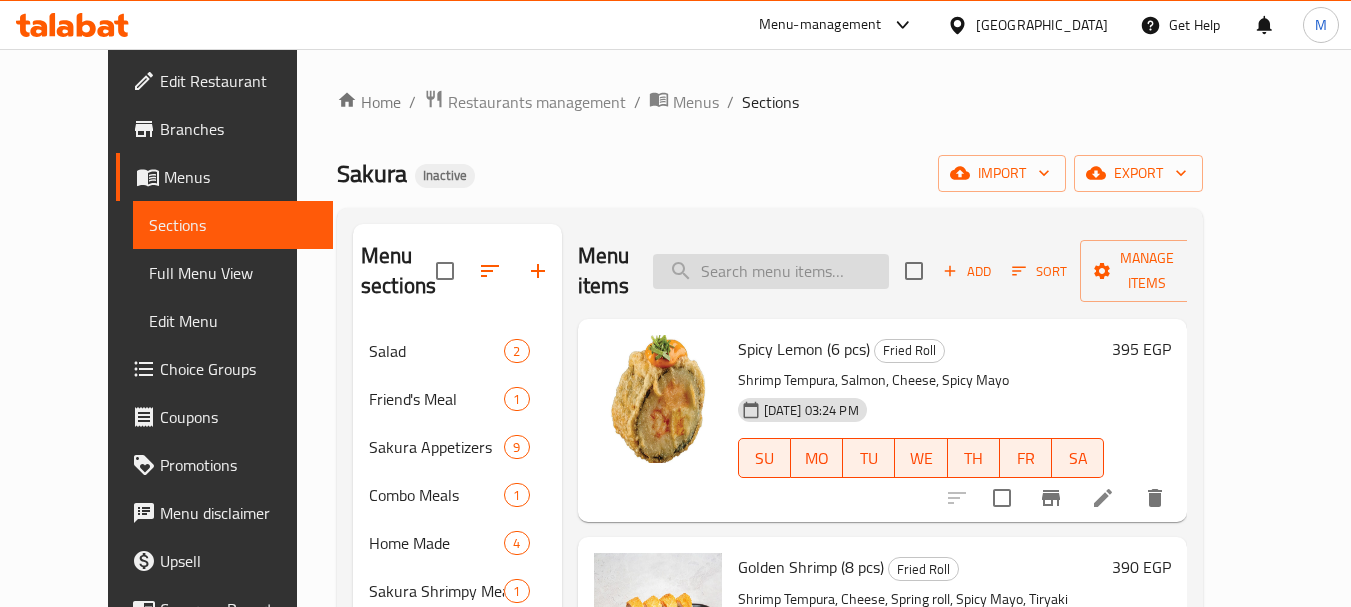 click at bounding box center (771, 271) 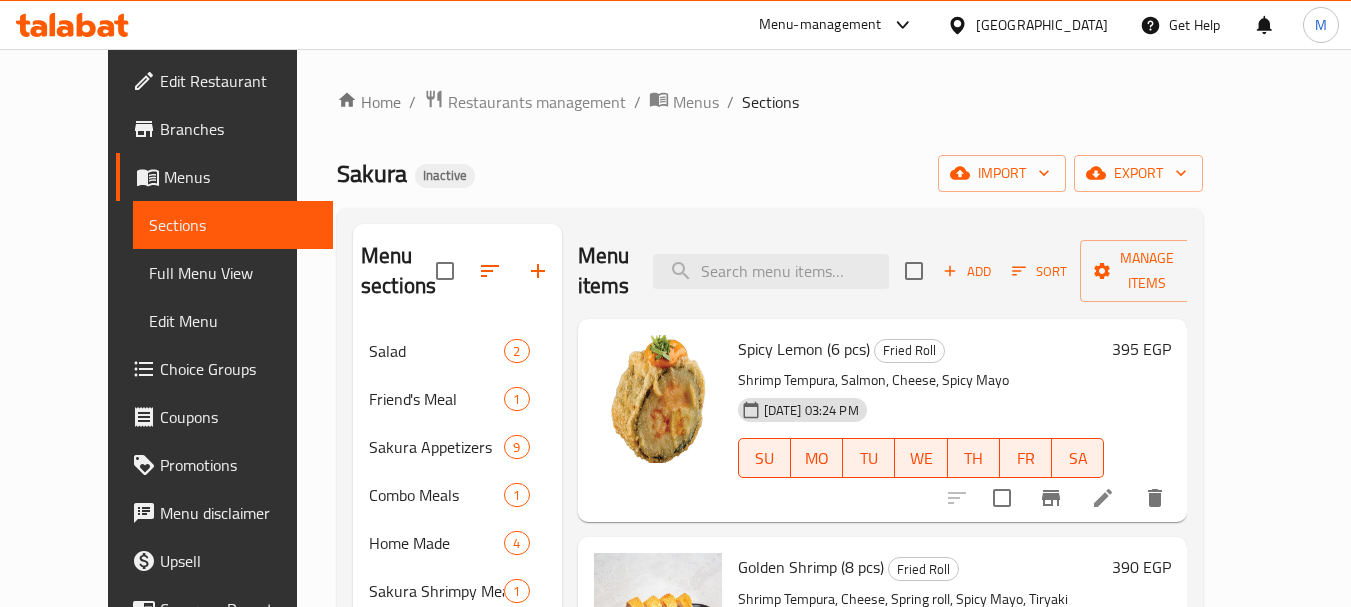 paste on "[GEOGRAPHIC_DATA]" 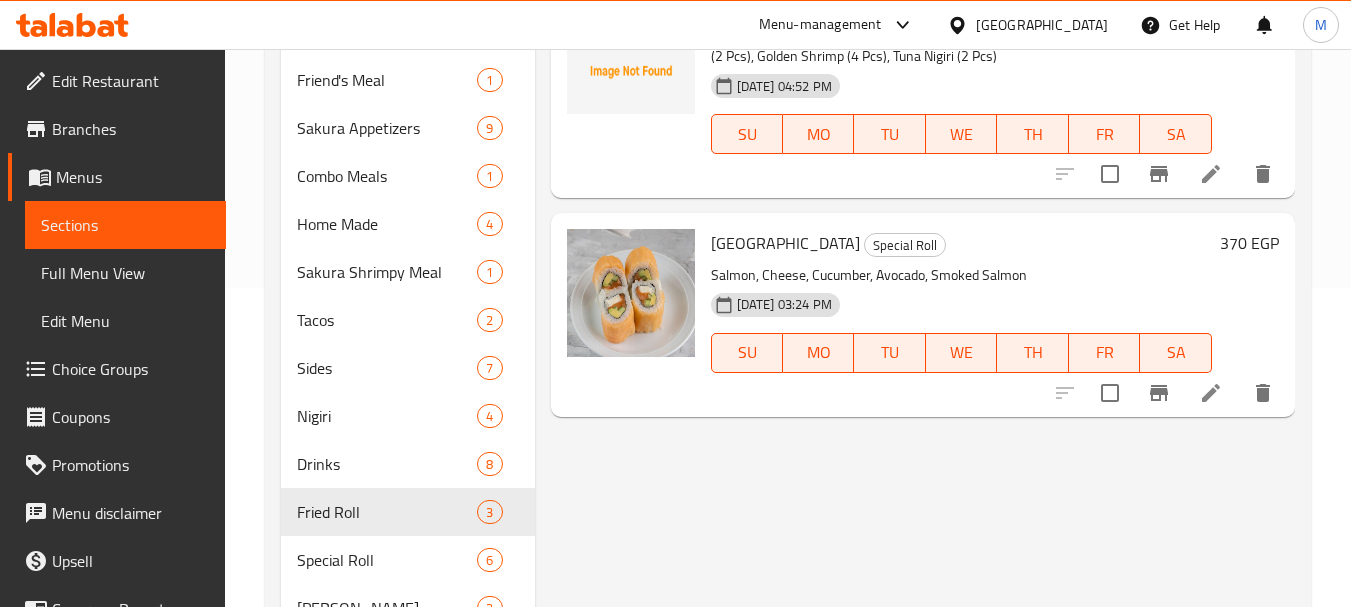 scroll, scrollTop: 400, scrollLeft: 0, axis: vertical 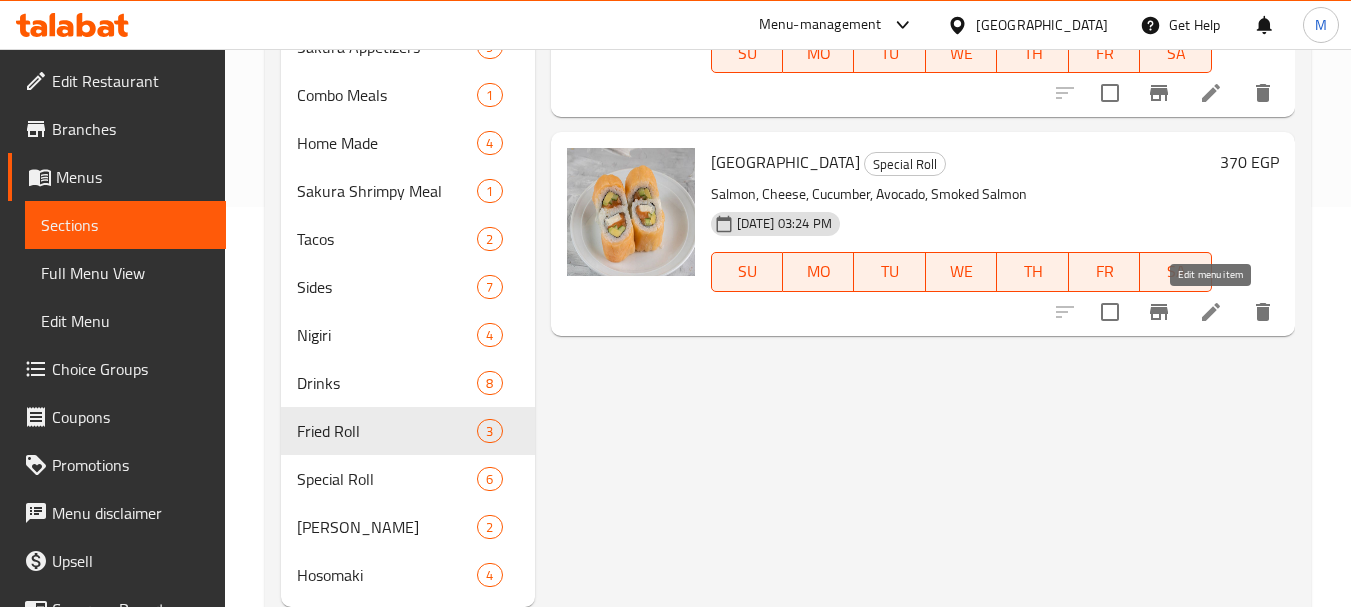 type on "[GEOGRAPHIC_DATA]" 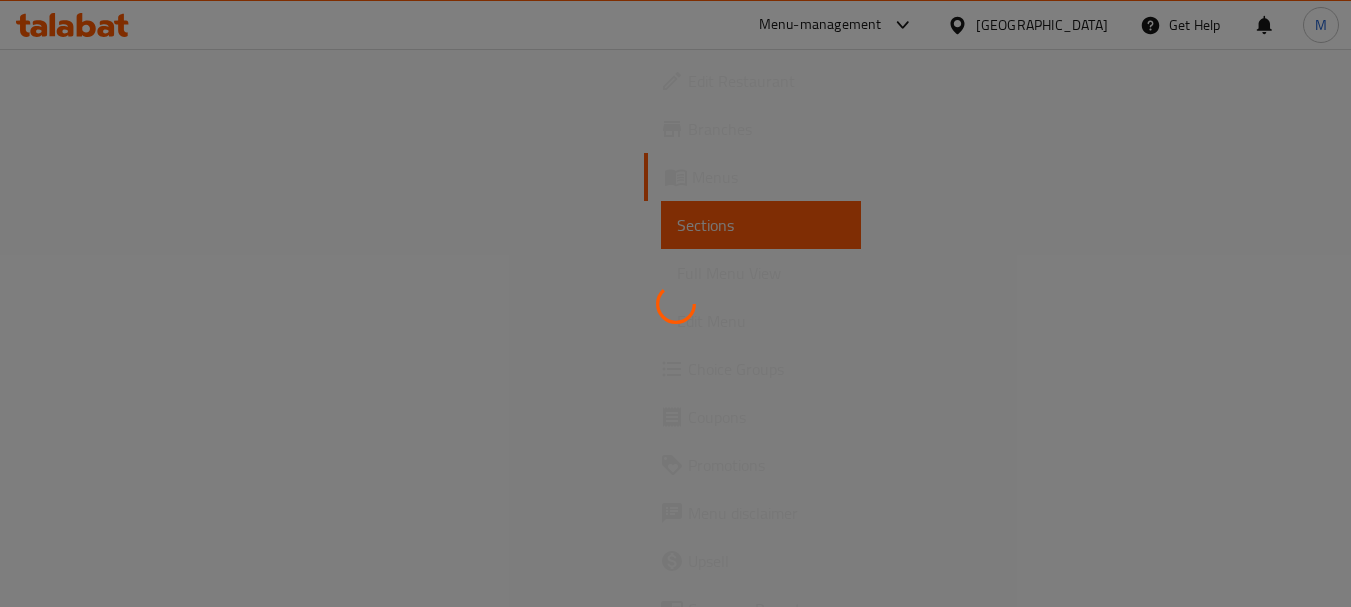scroll, scrollTop: 0, scrollLeft: 0, axis: both 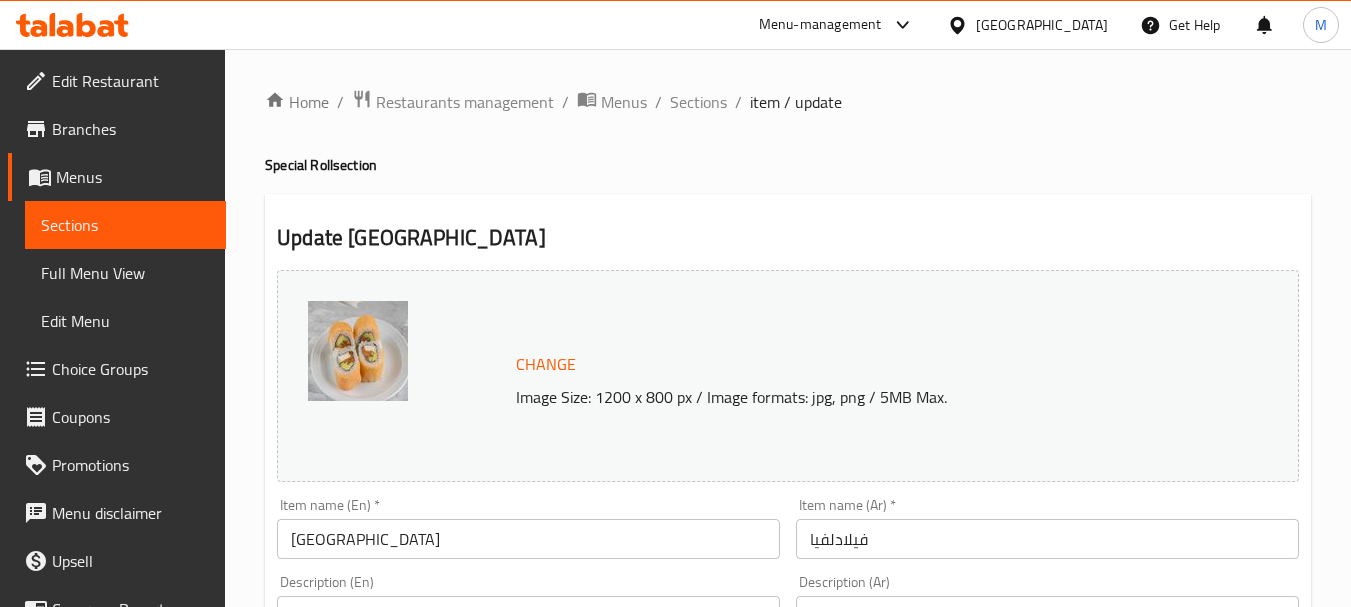 click on "[GEOGRAPHIC_DATA]" at bounding box center [528, 539] 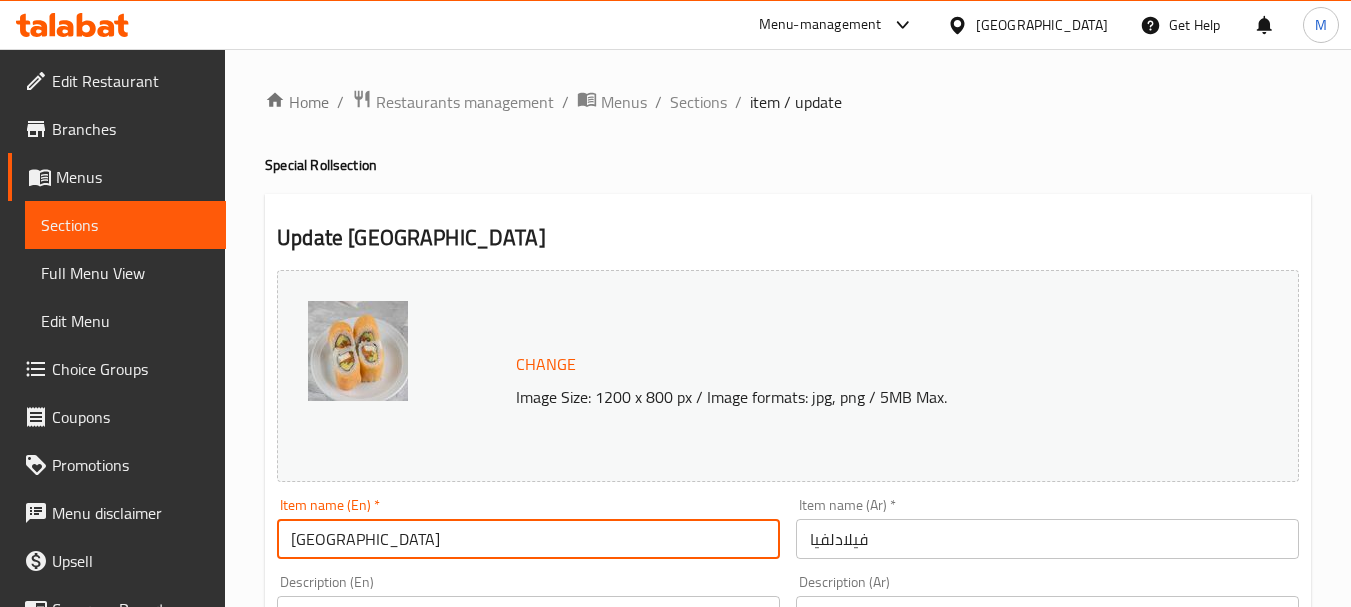paste on "(8 pcs)" 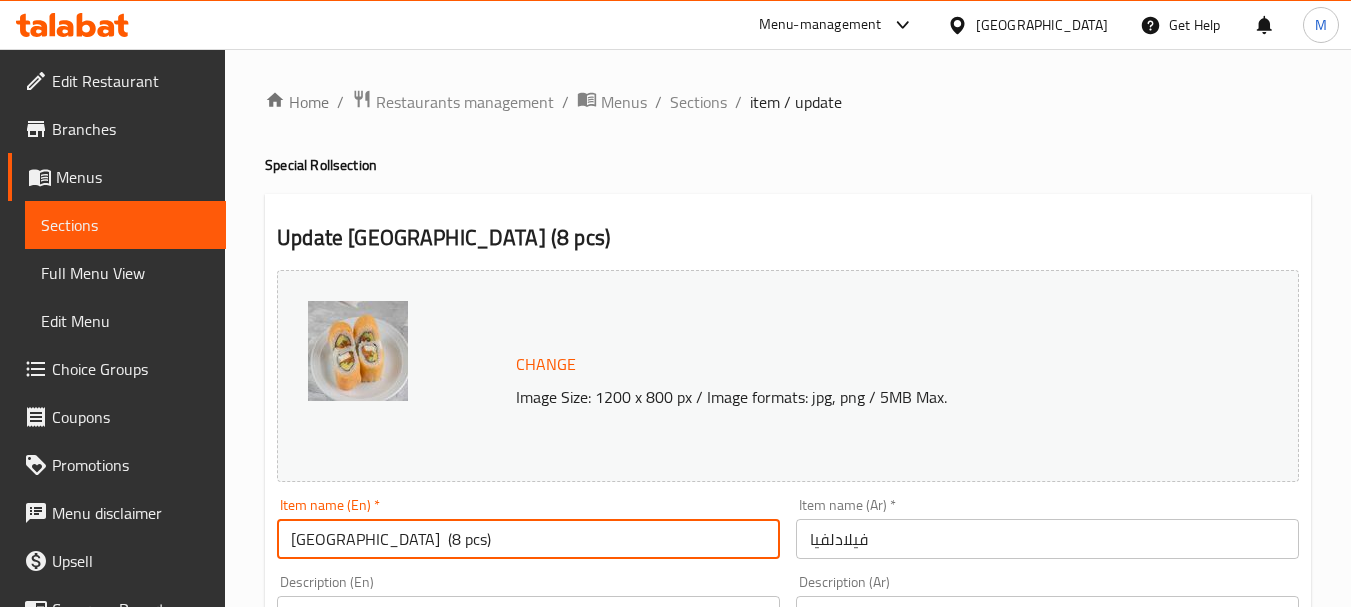 type on "Philadelphia  (8 pcs)" 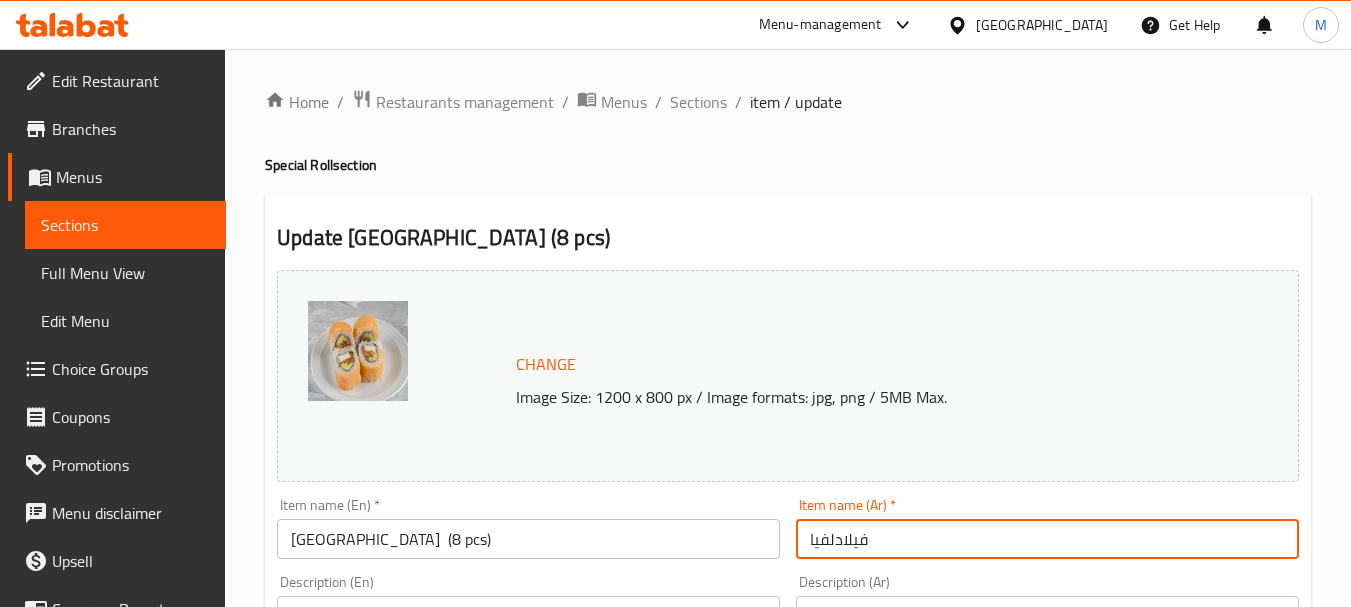 paste on "(8 pcs)" 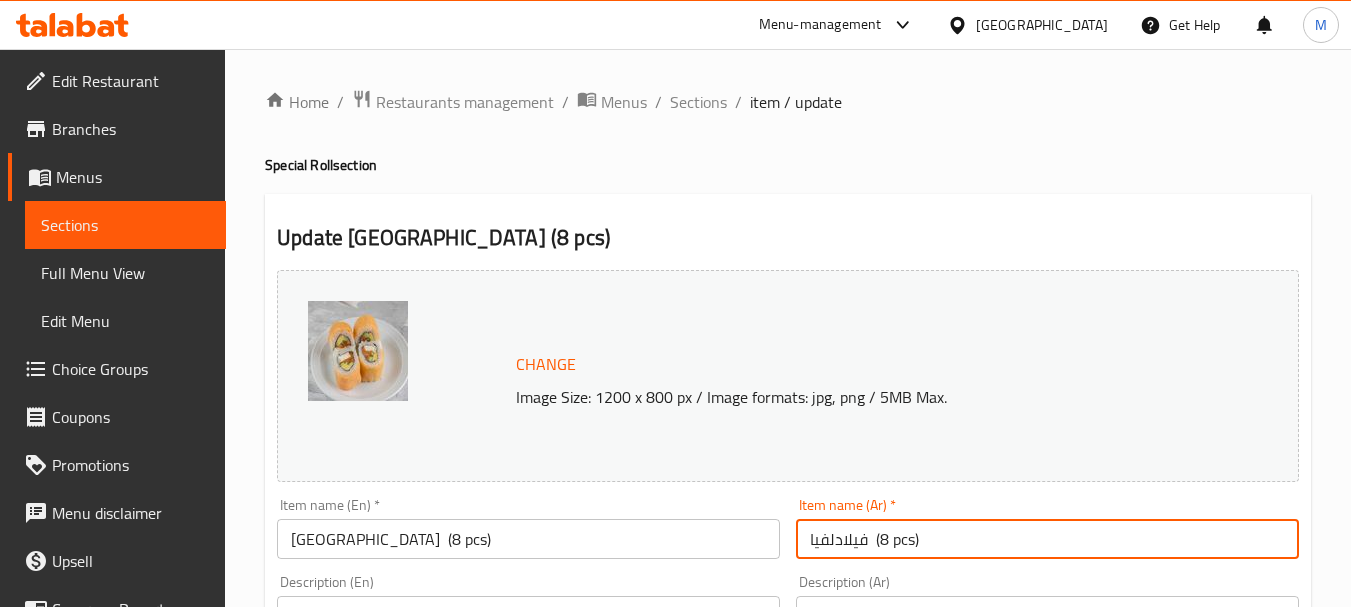 click on "فيلادلفيا  (8 pcs)" at bounding box center (1047, 539) 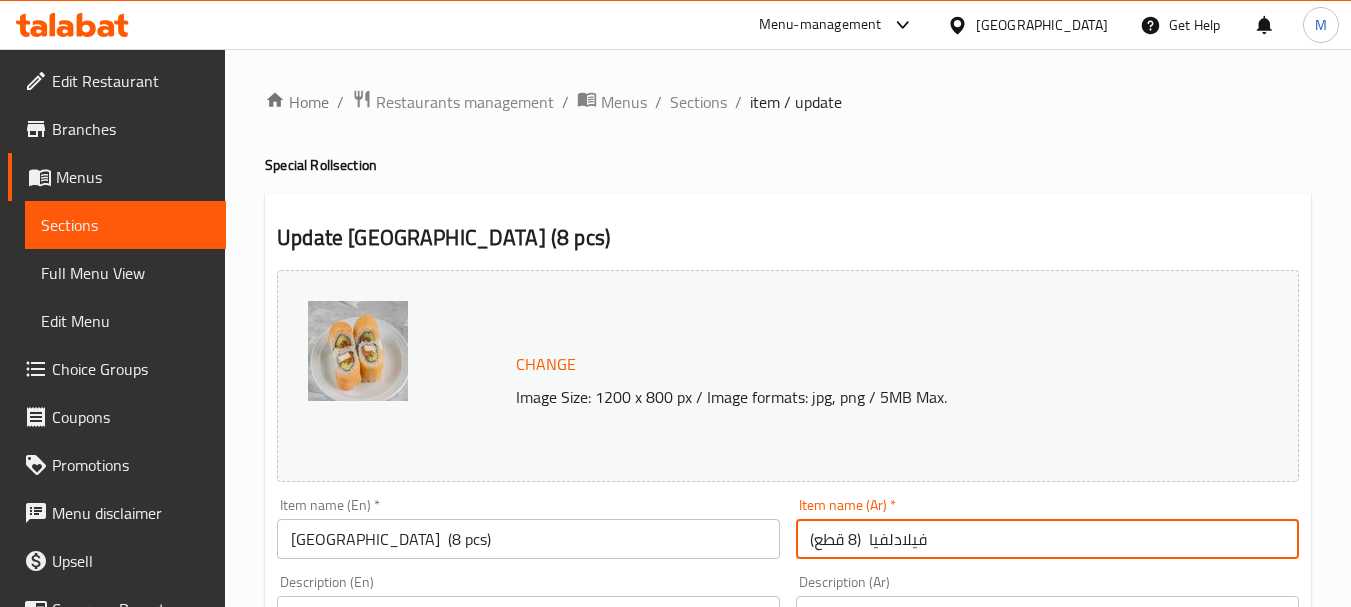 type on "فيلادلفيا  (8 قطع)" 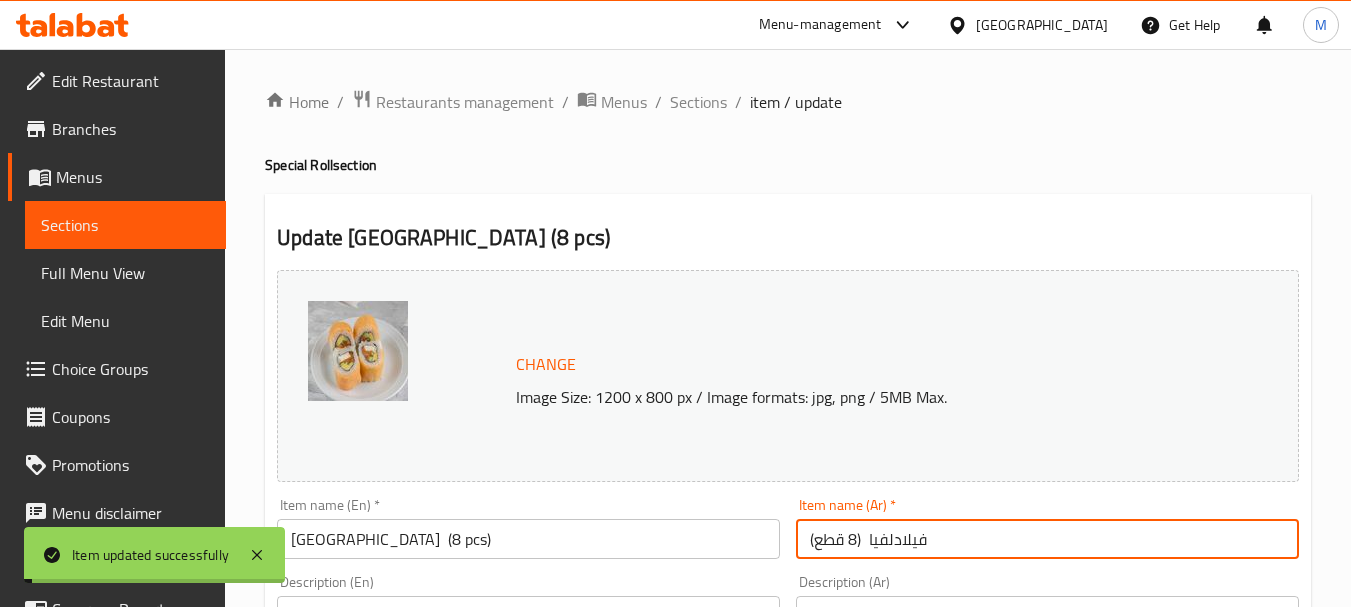 click on "فيلادلفيا  (8 قطع)" at bounding box center [1047, 539] 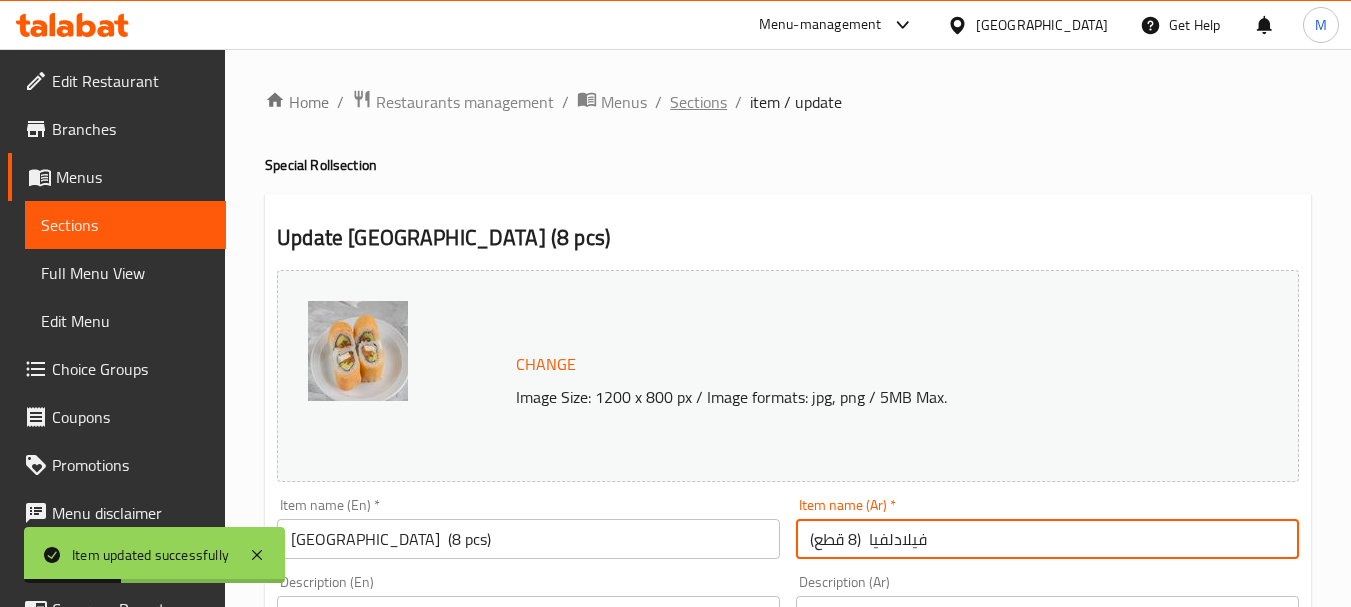 click on "Sections" at bounding box center (698, 102) 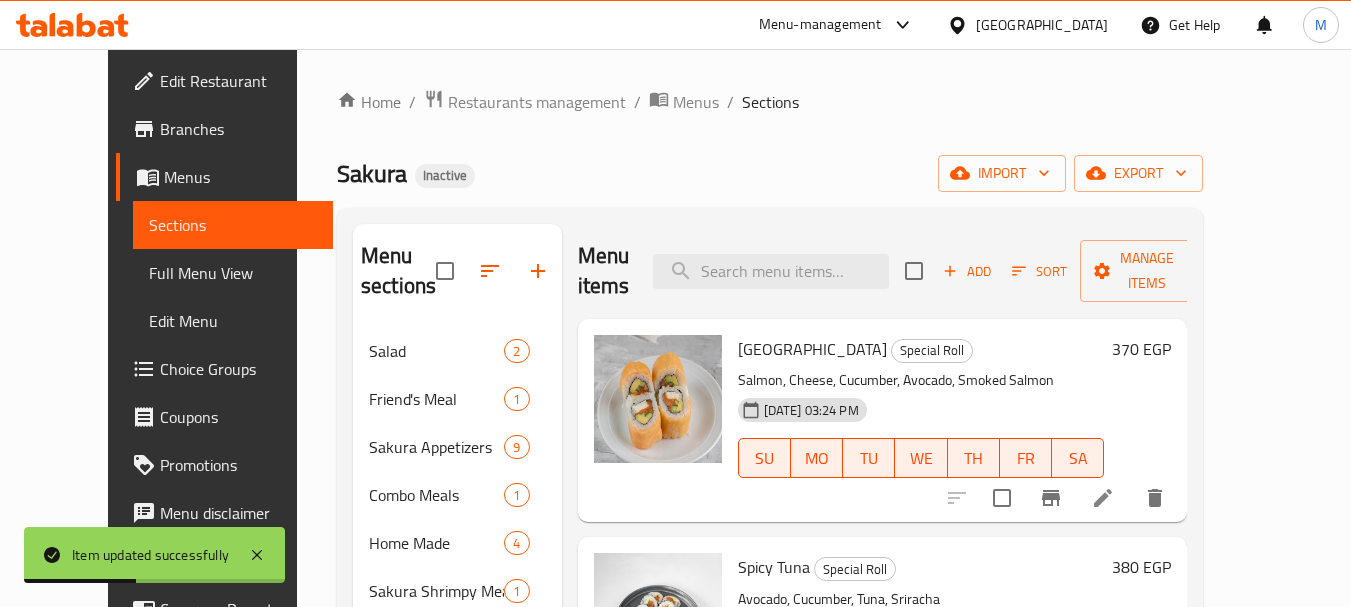 click on "Menu items Add Sort Manage items" at bounding box center (883, 271) 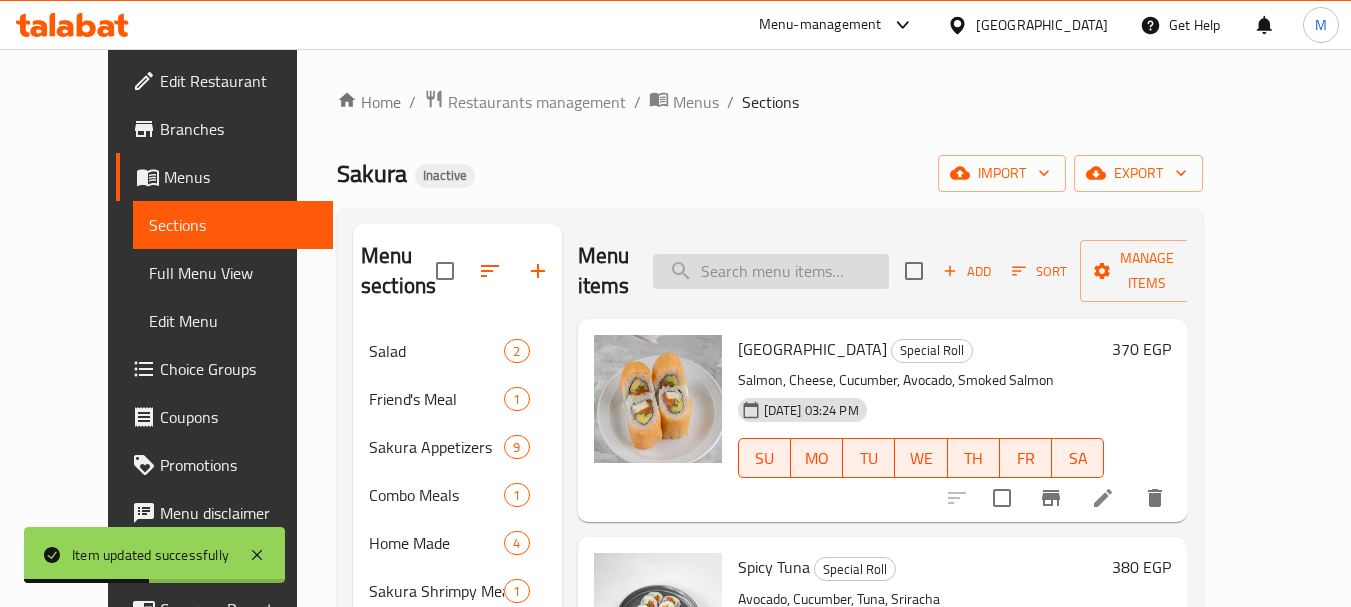 paste on "Spicy Tuna" 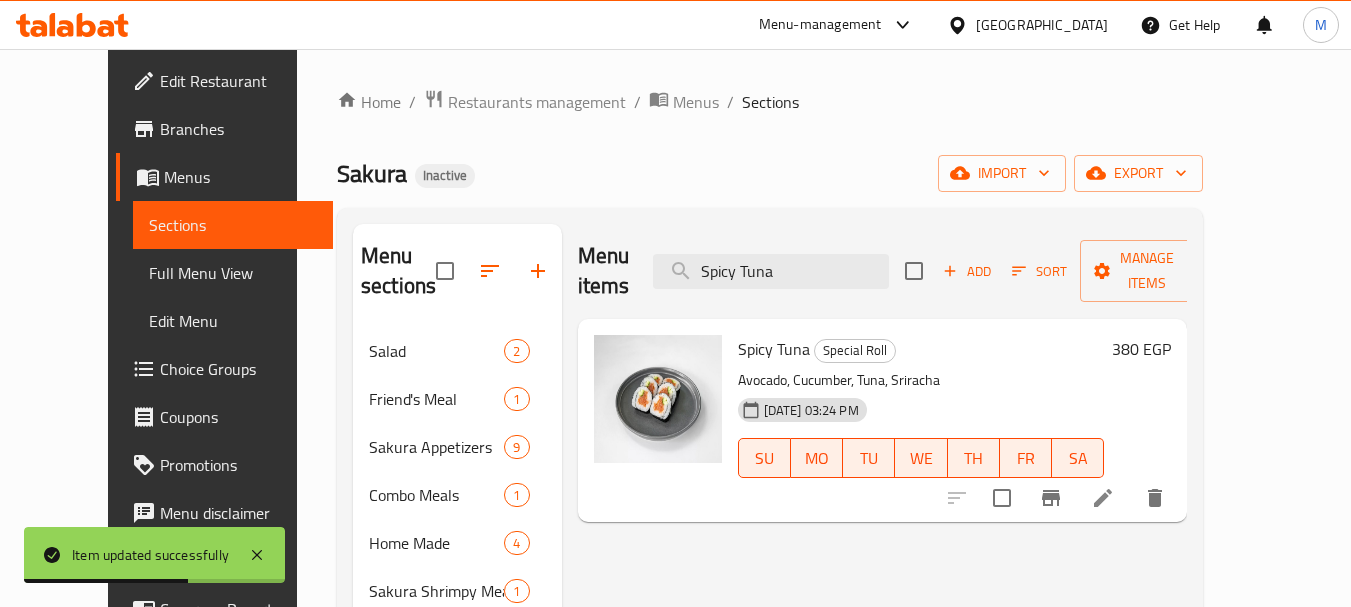 type on "Spicy Tuna" 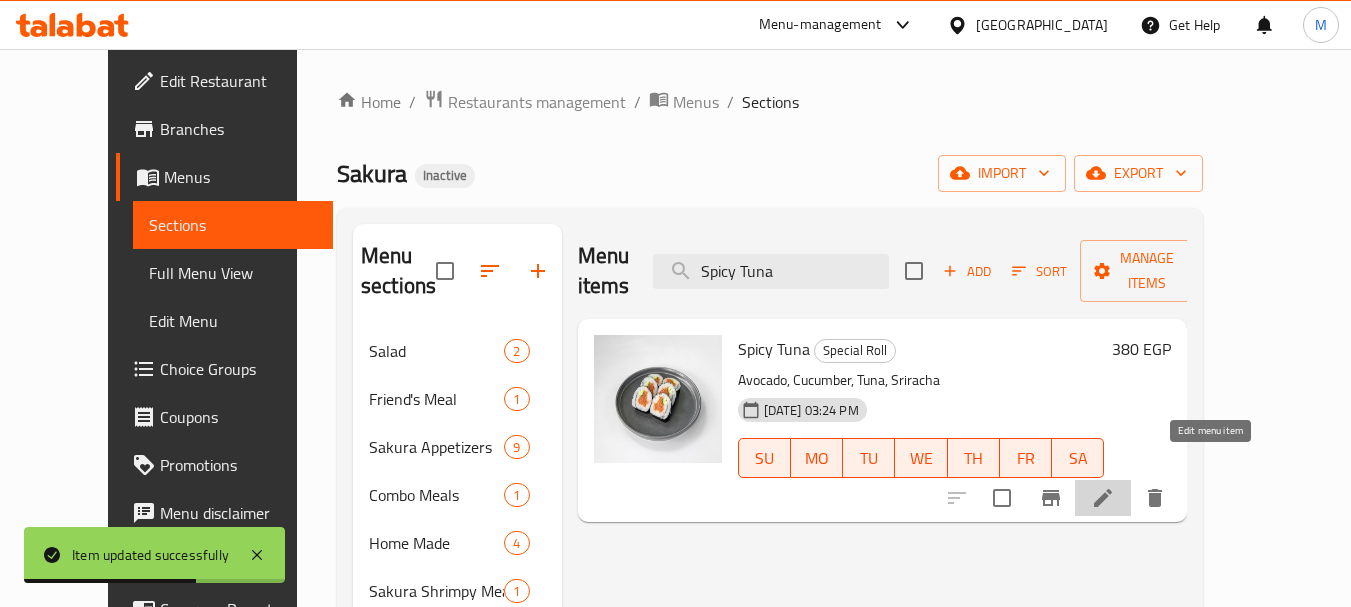 click 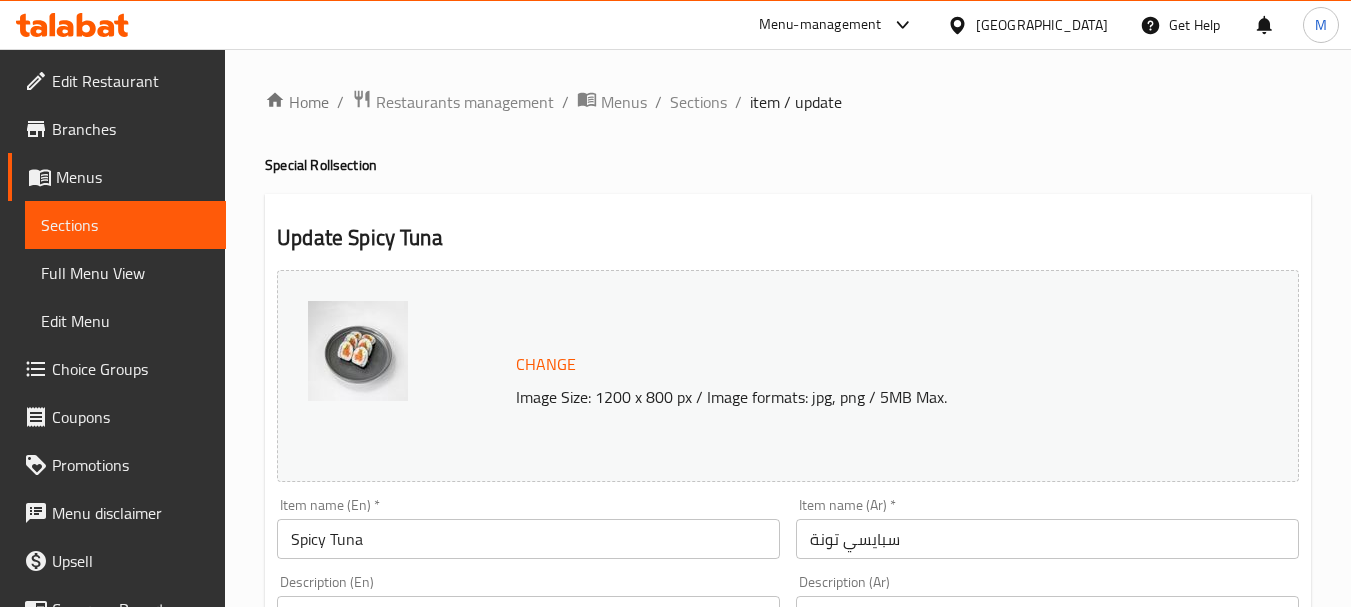 click on "Spicy Tuna" at bounding box center (528, 539) 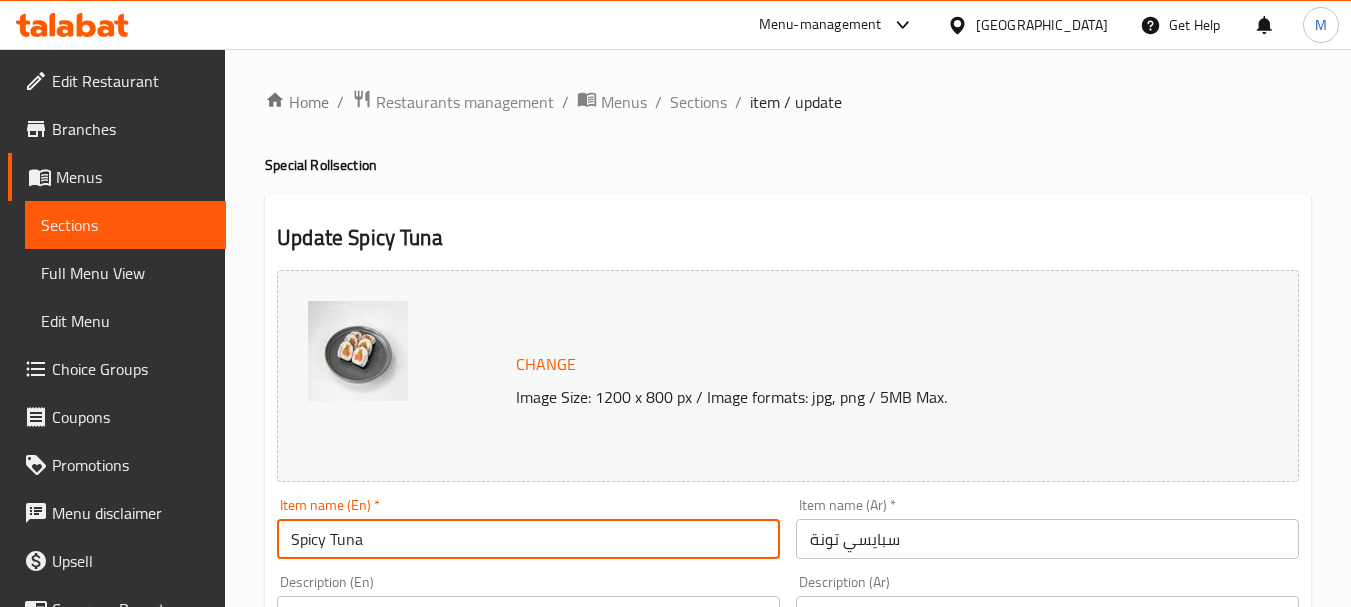 paste on "(8 pcs)" 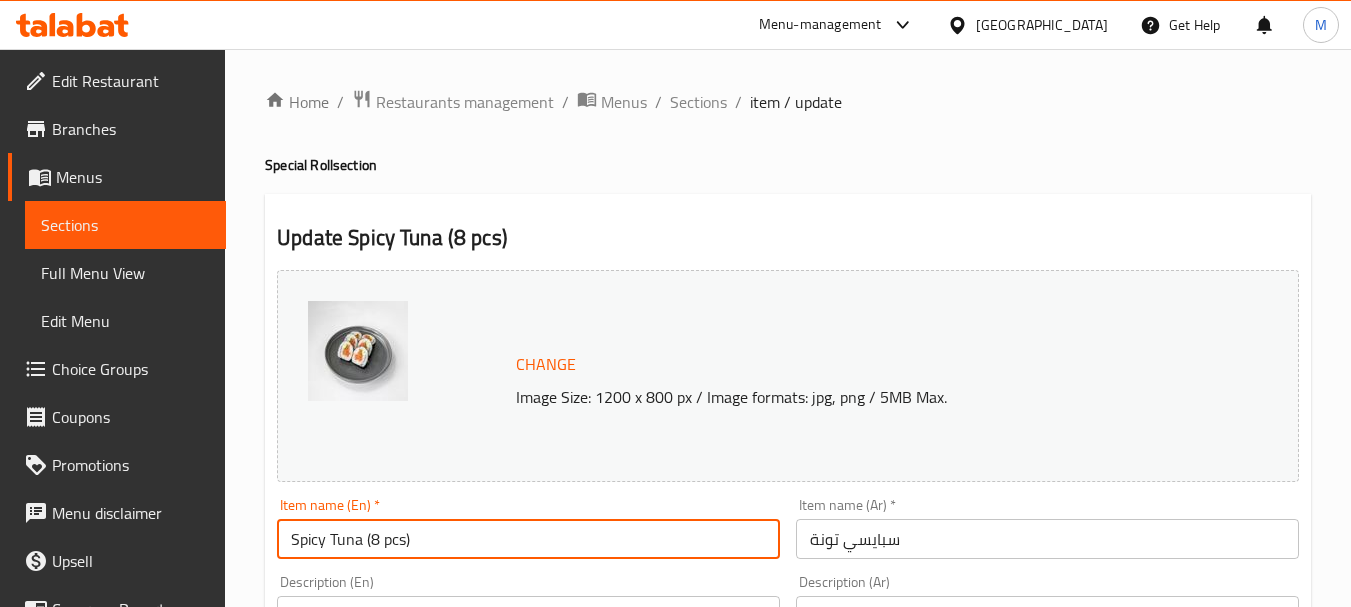 type on "Spicy Tuna (8 pcs)" 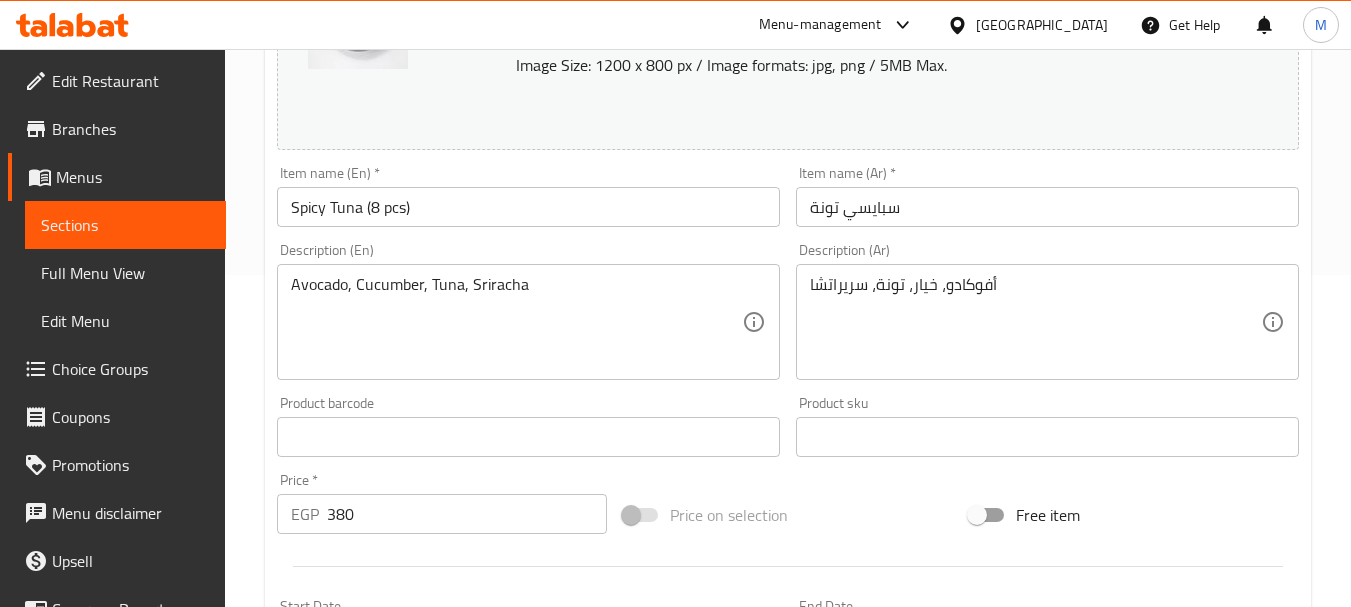 scroll, scrollTop: 331, scrollLeft: 0, axis: vertical 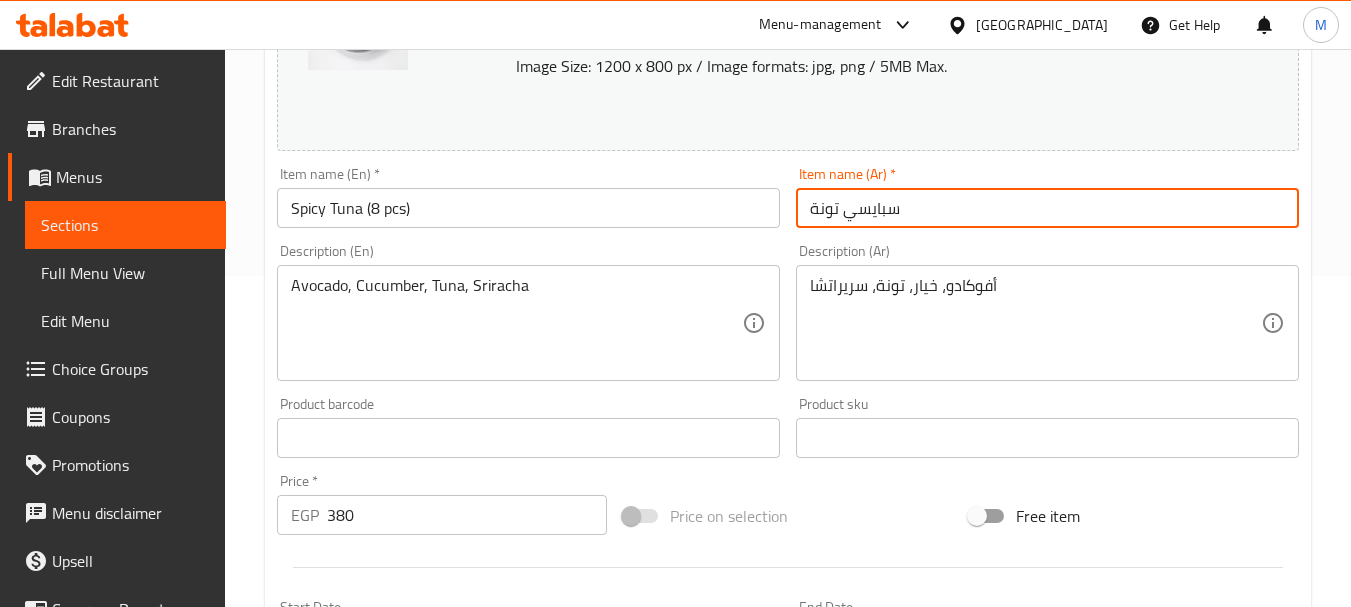 click on "سبايسي تونة" at bounding box center [1047, 208] 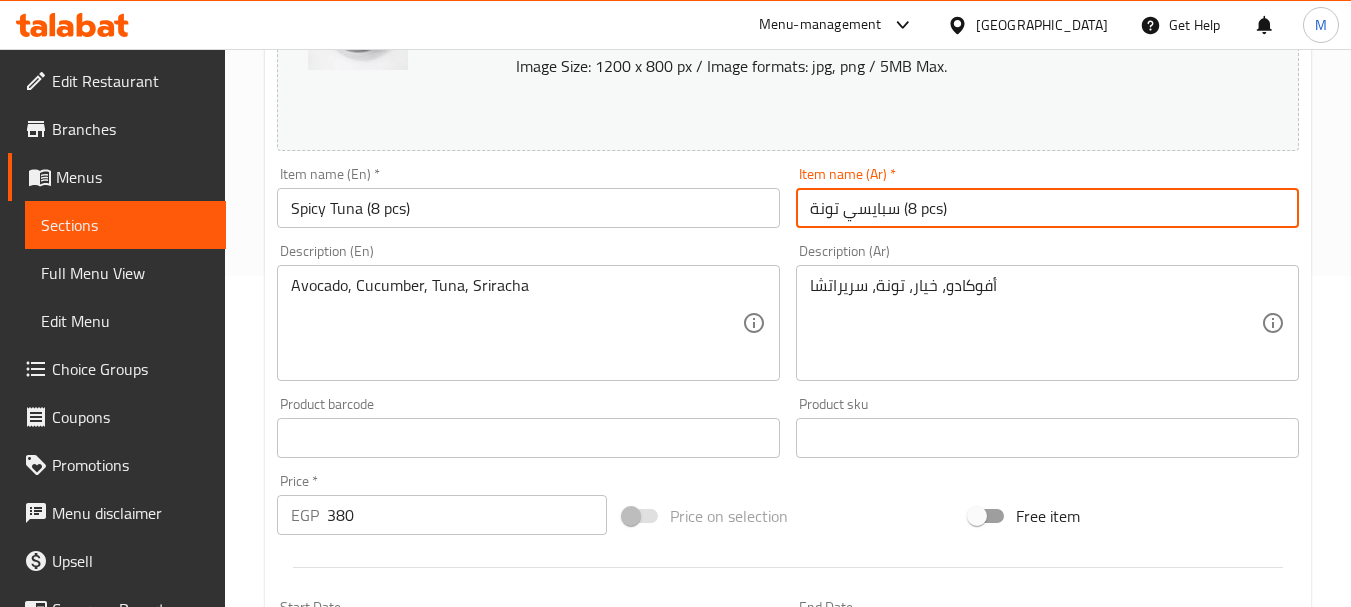 click on "سبايسي تونة (8 pcs)" at bounding box center (1047, 208) 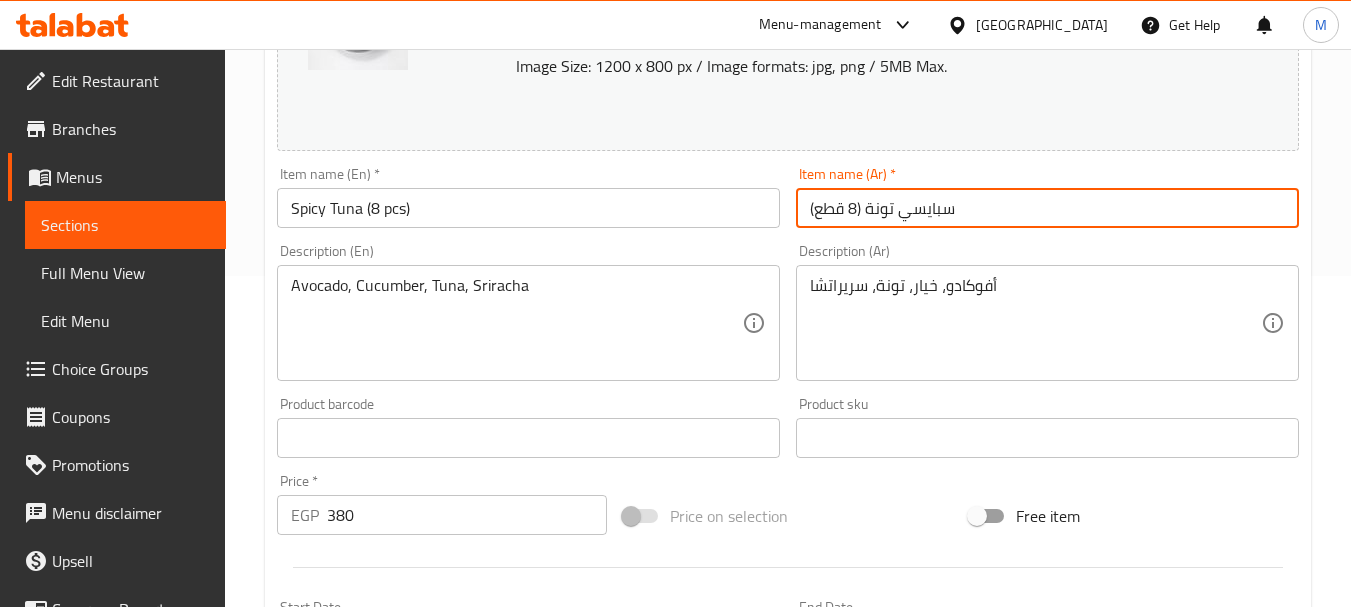 type on "سبايسي تونة (8 قطع)" 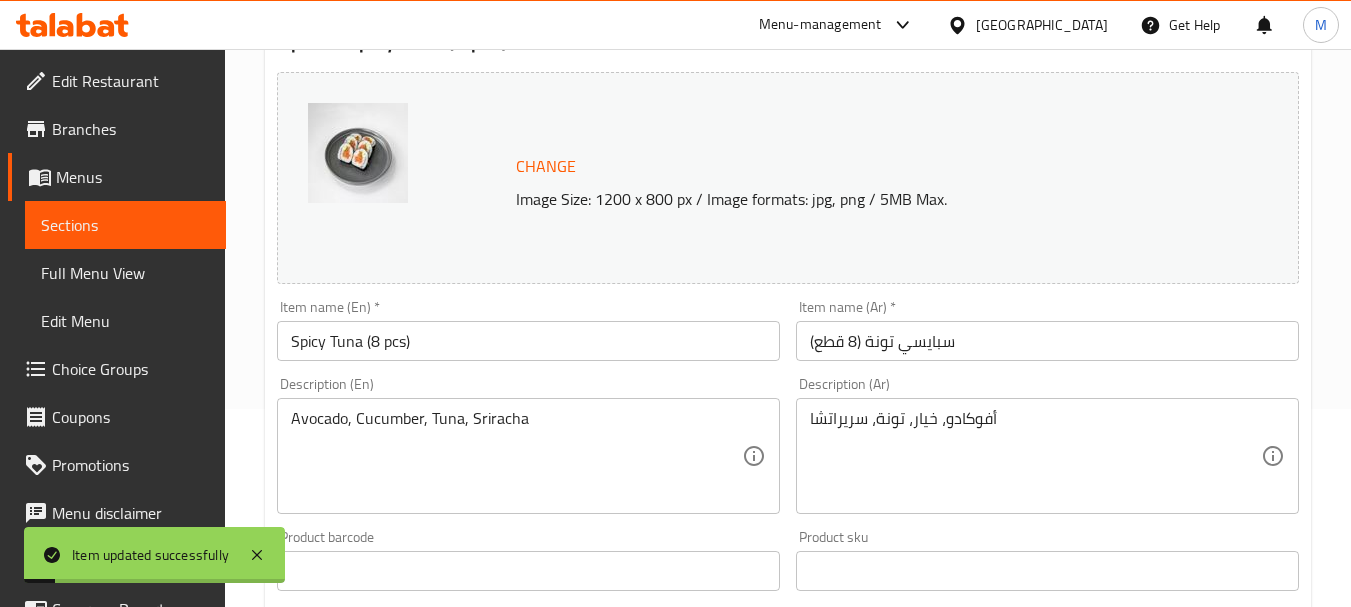 scroll, scrollTop: 0, scrollLeft: 0, axis: both 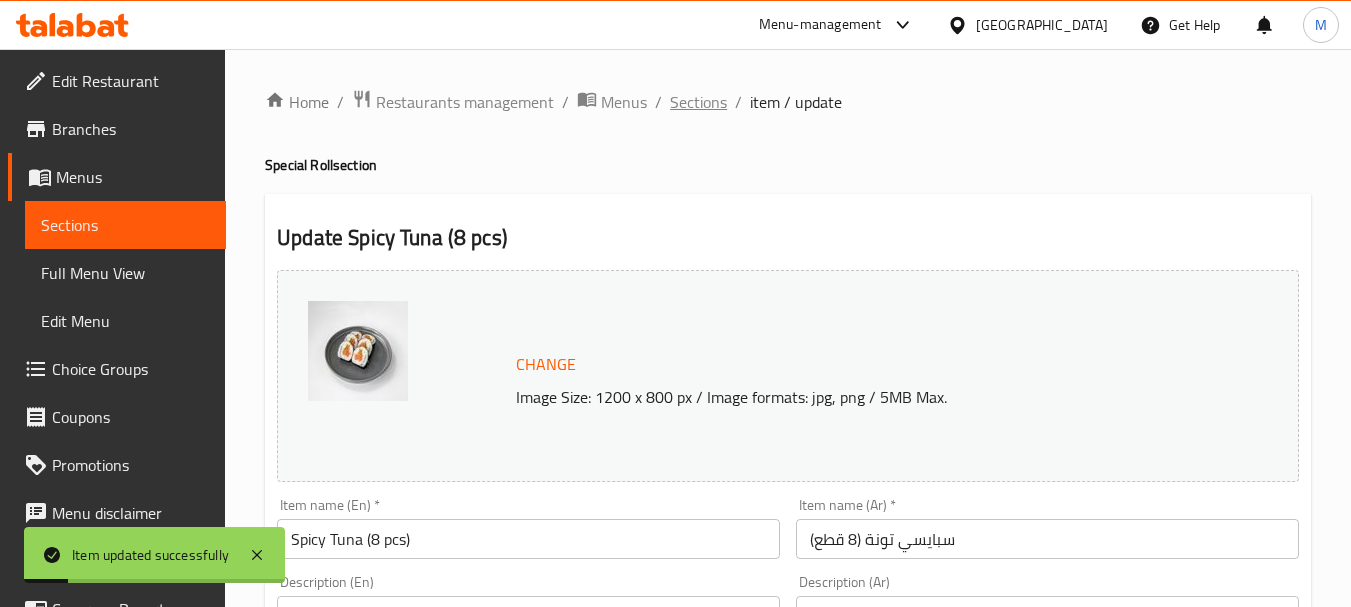 click on "Sections" at bounding box center [698, 102] 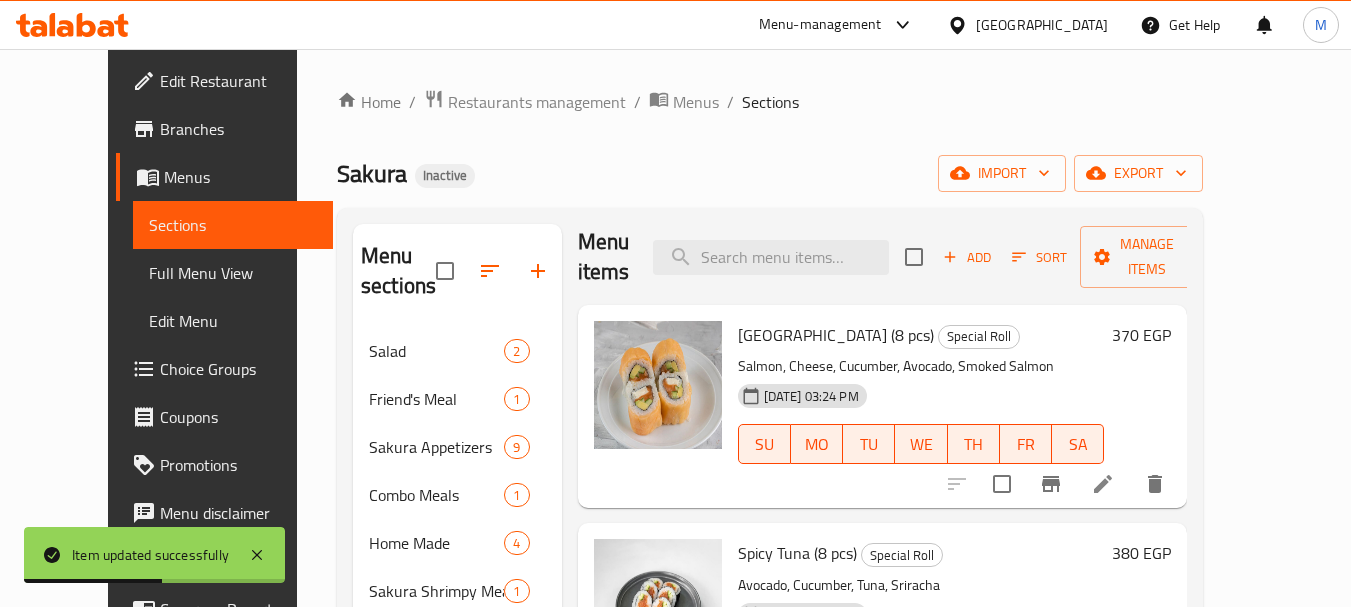 scroll, scrollTop: 0, scrollLeft: 0, axis: both 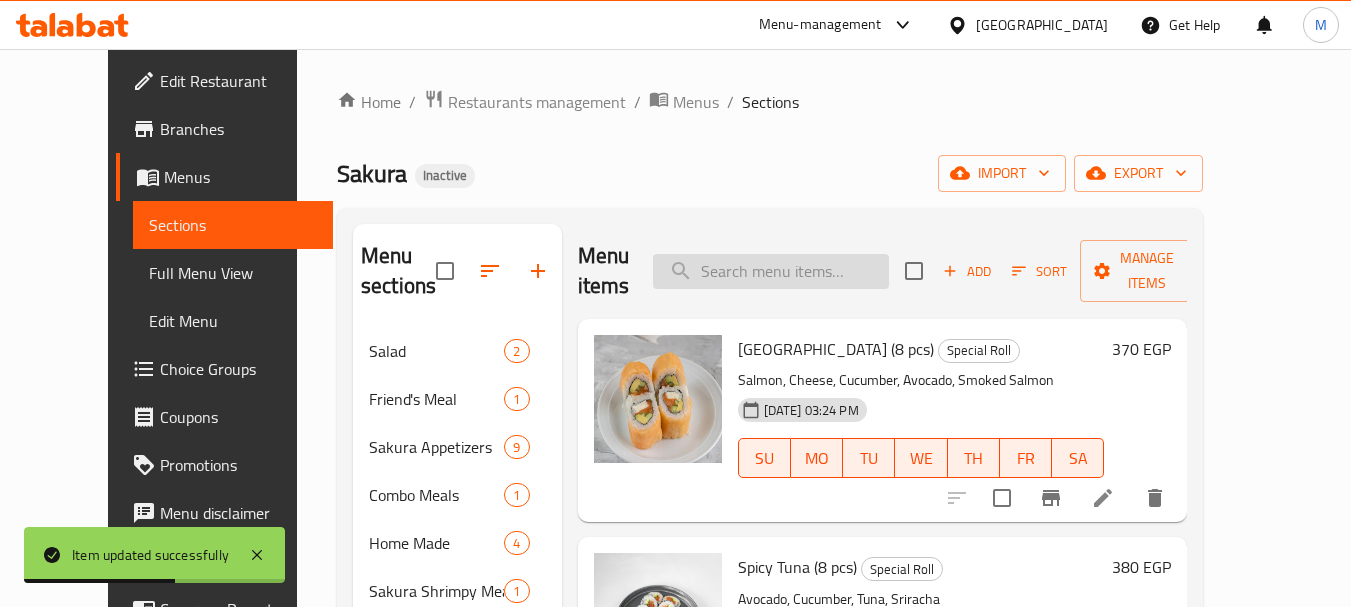 click at bounding box center (771, 271) 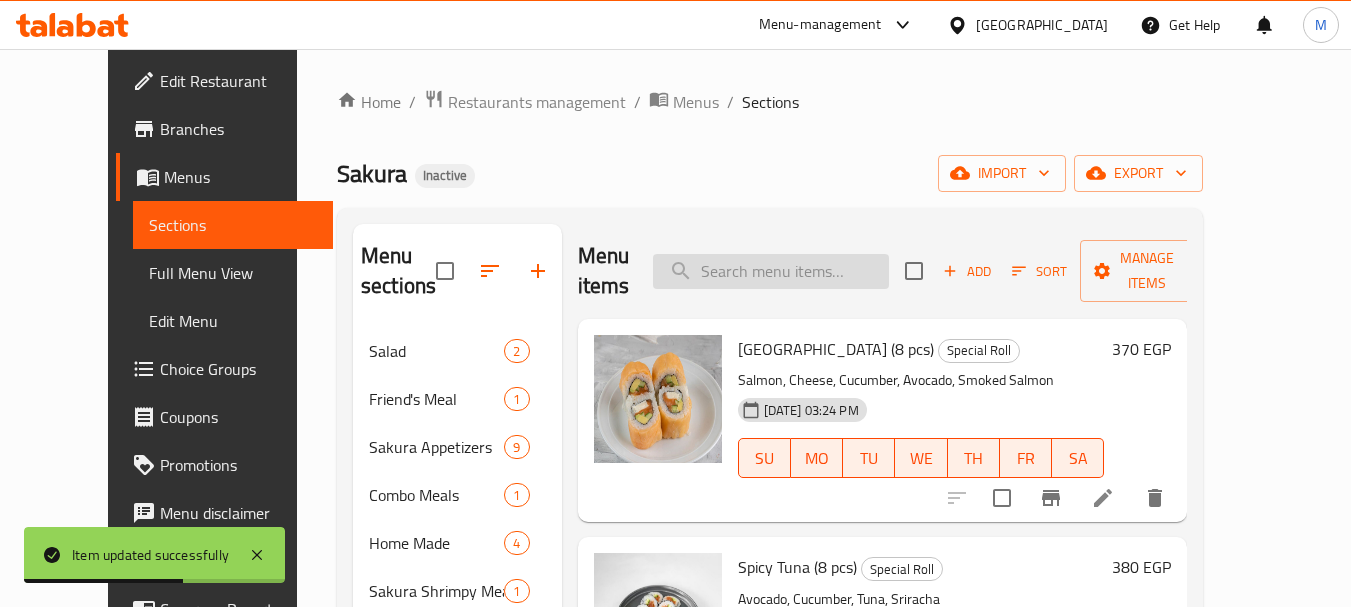 paste on "Red Velvet" 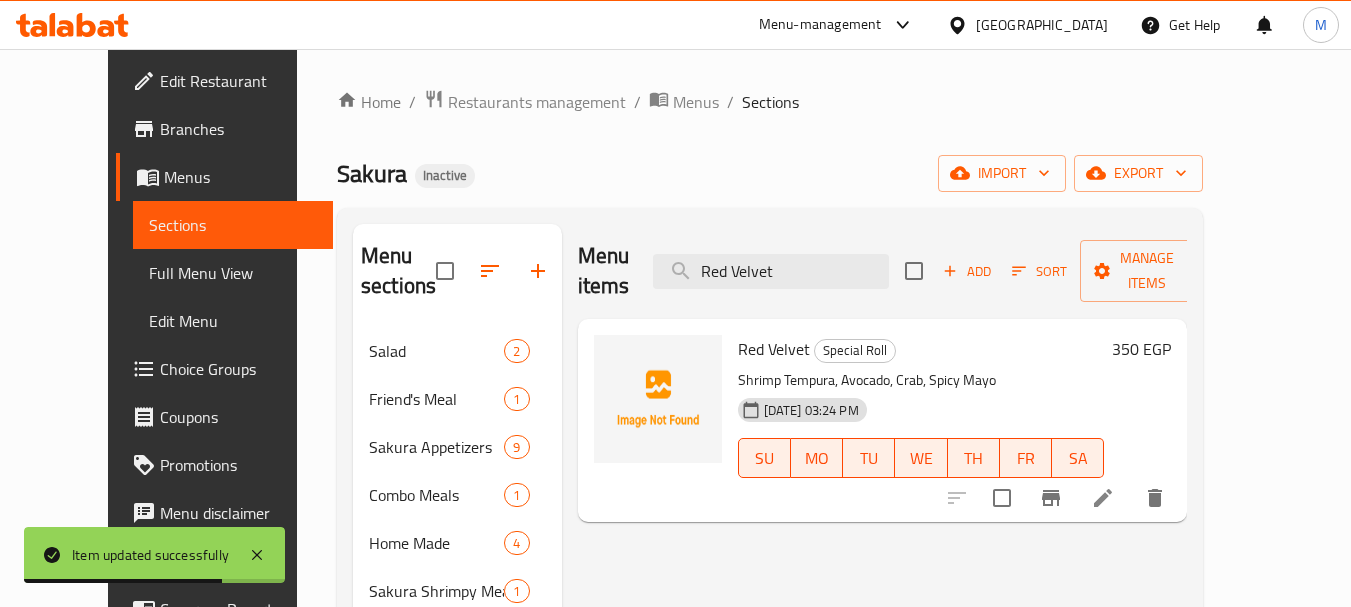 type on "Red Velvet" 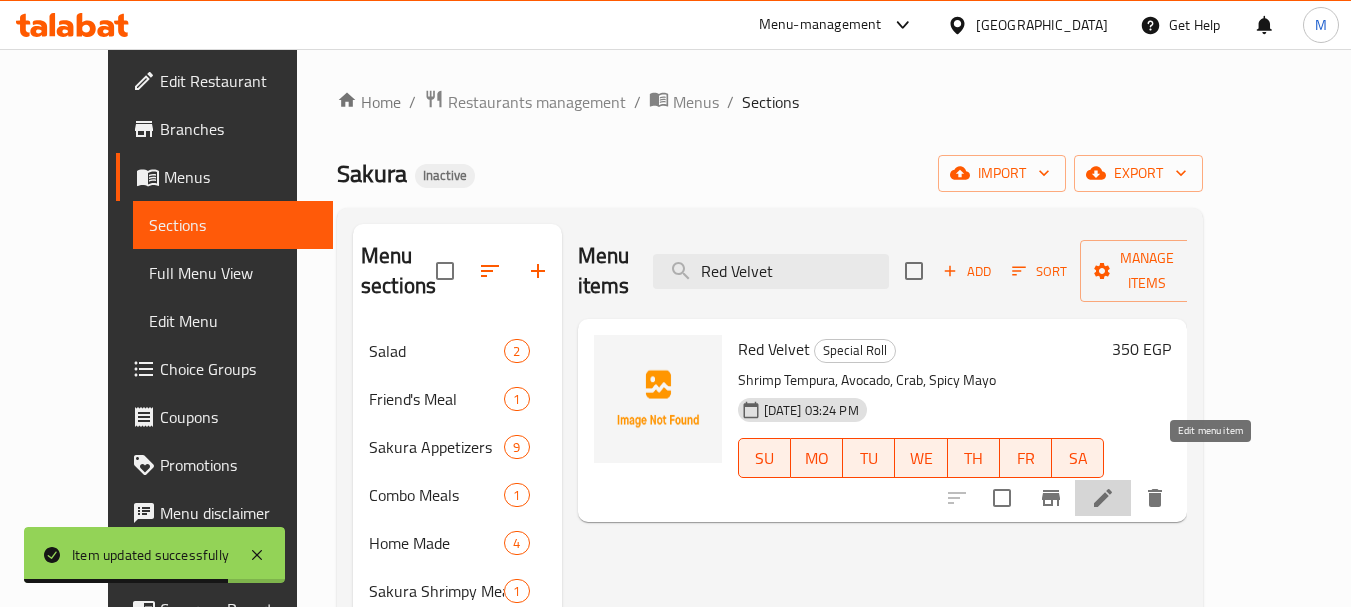 click 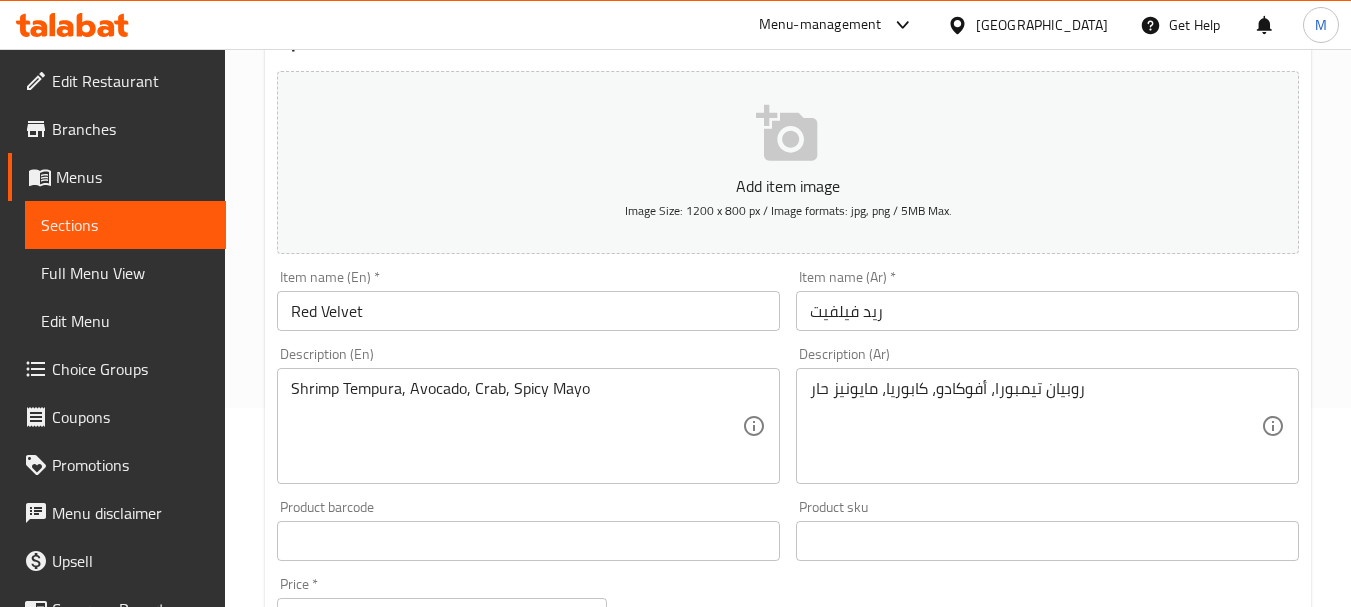 scroll, scrollTop: 200, scrollLeft: 0, axis: vertical 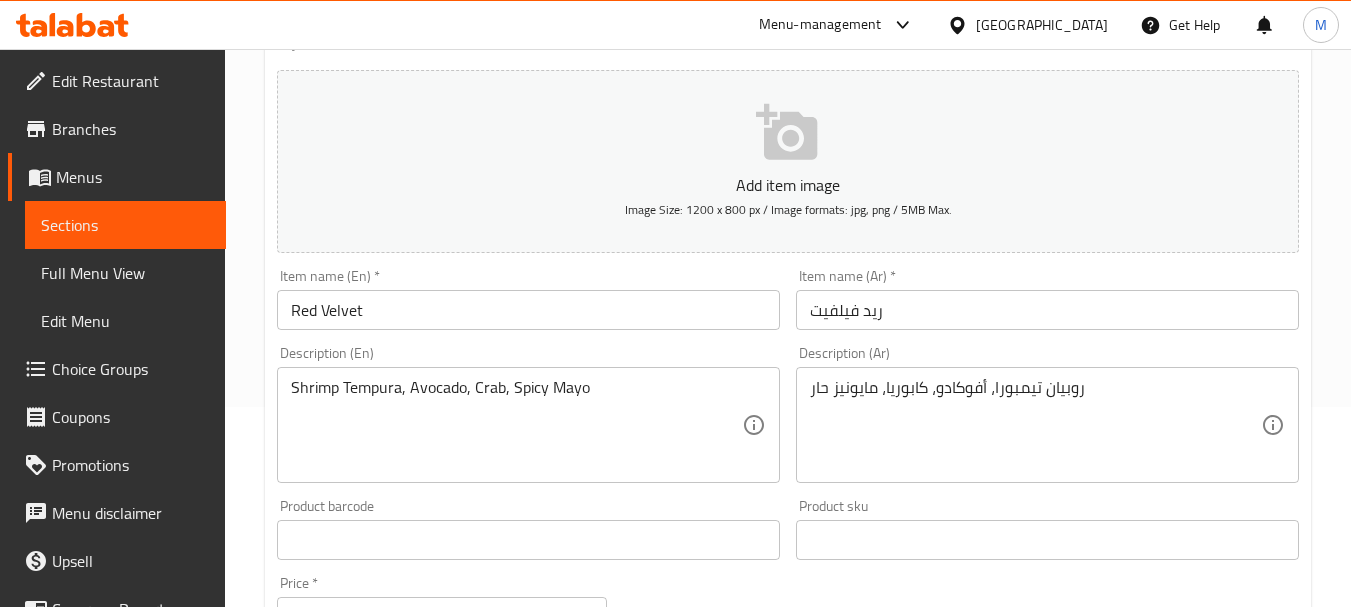 click on "Red Velvet" at bounding box center [528, 310] 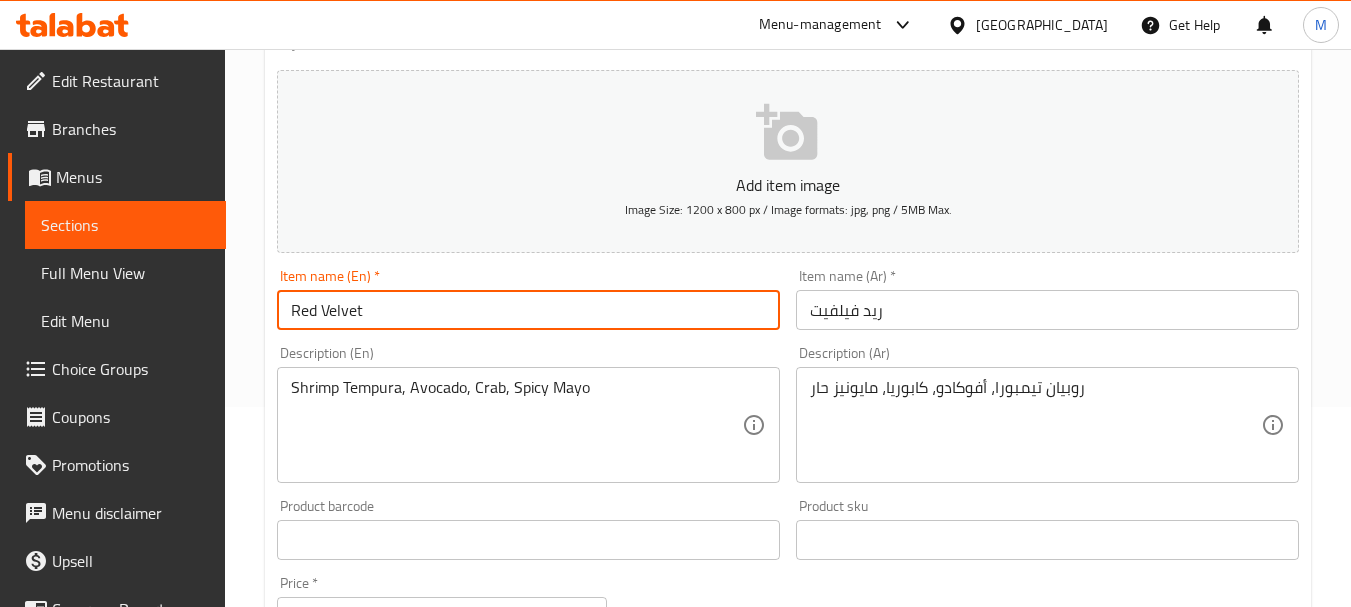 paste on "(8 pcs)" 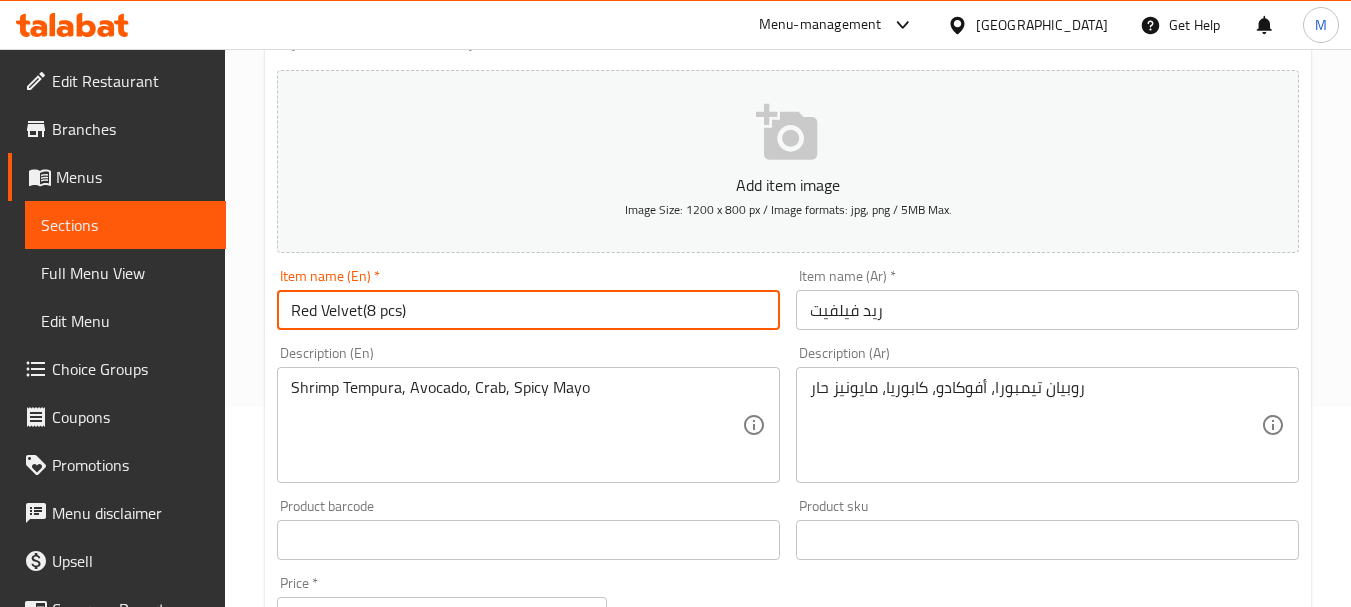 click on "Red Velvet(8 pcs)" at bounding box center [528, 310] 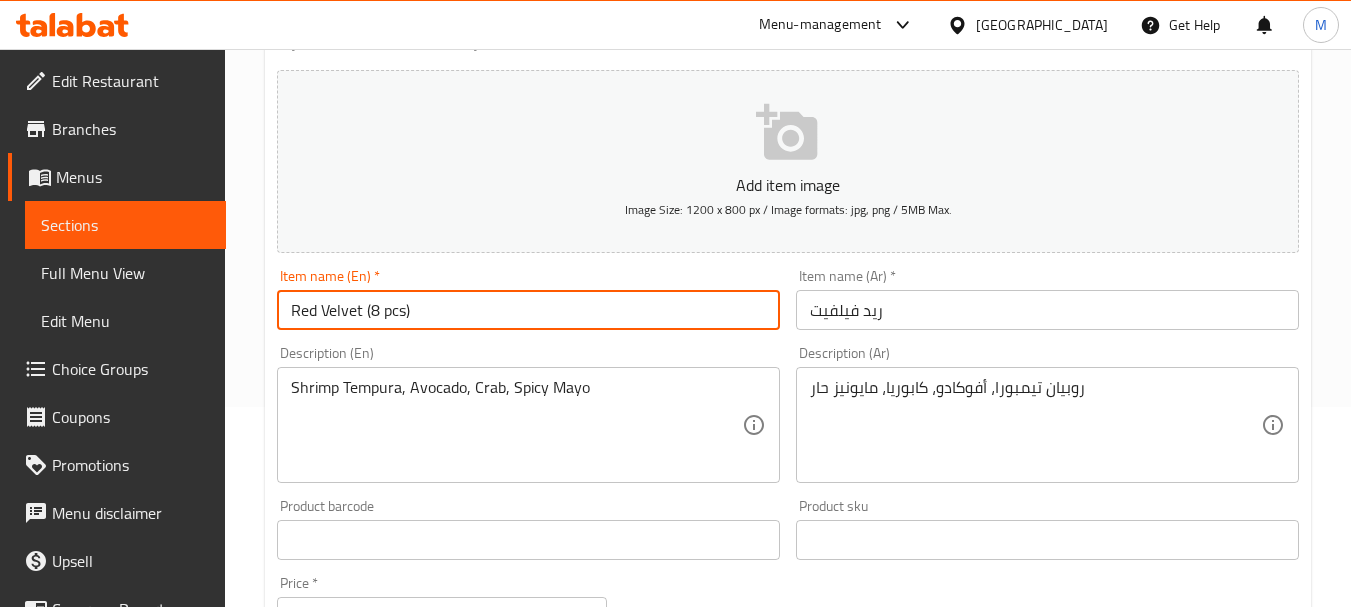 type on "Red Velvet (8 pcs)" 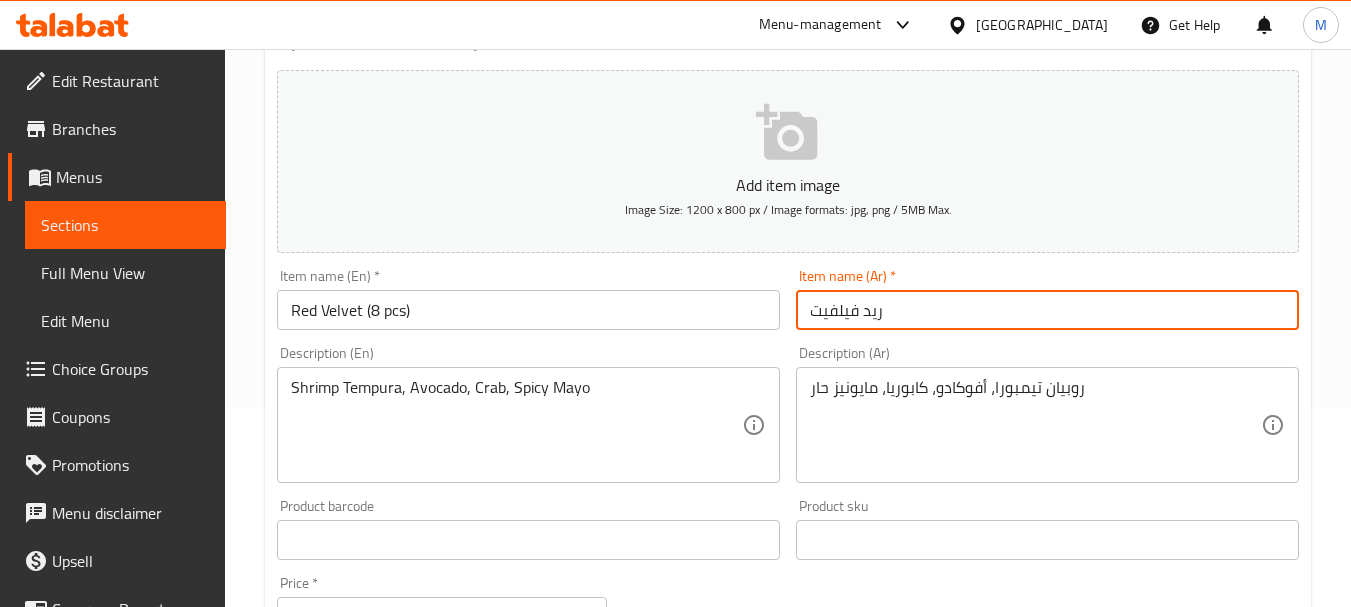 paste on "(8 pcs)" 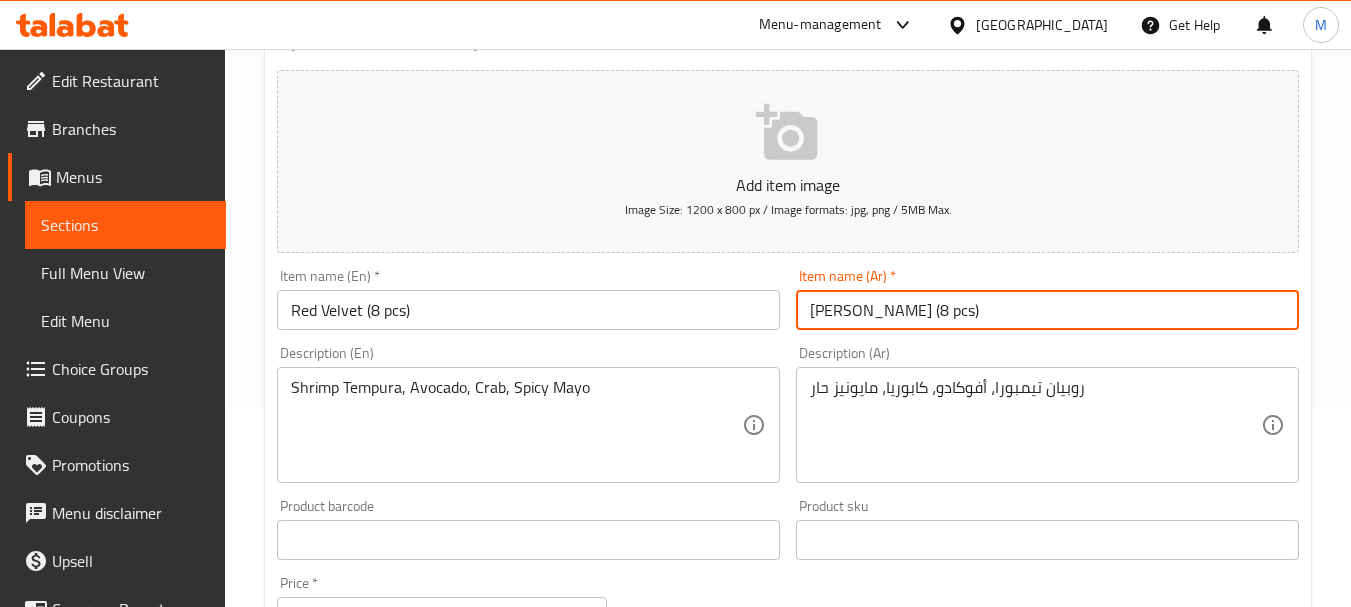 click on "ريد فيلفيت (8 pcs)" at bounding box center [1047, 310] 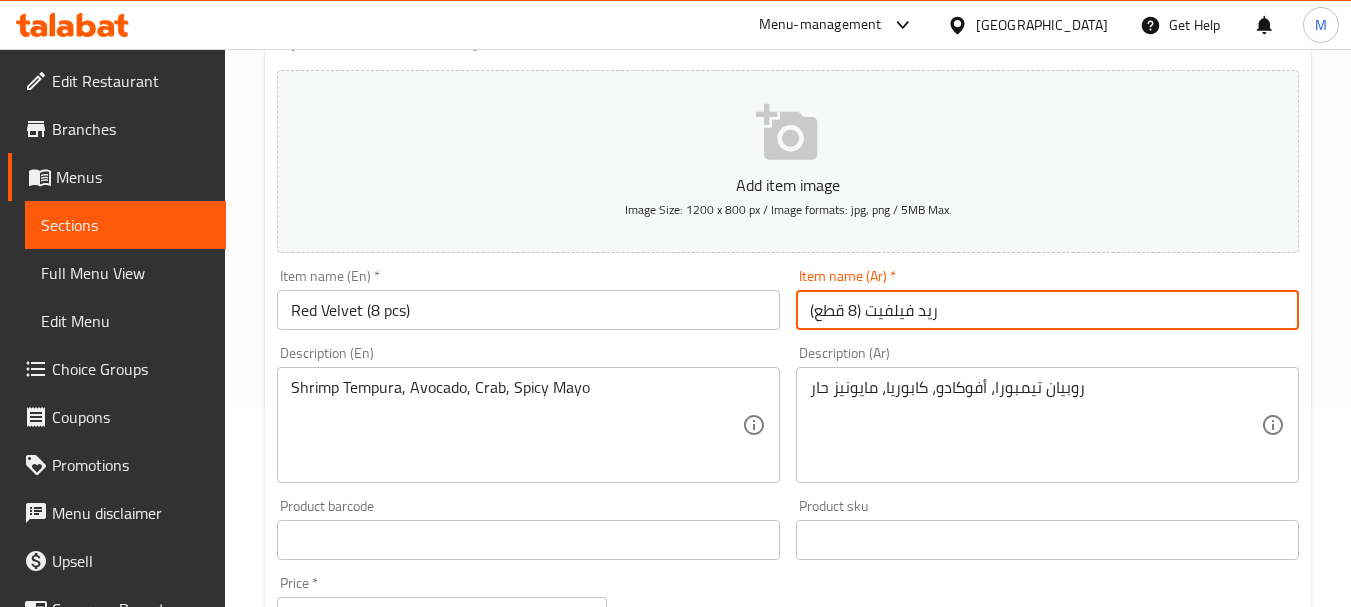type on "ريد فيلفيت (8 قطع)" 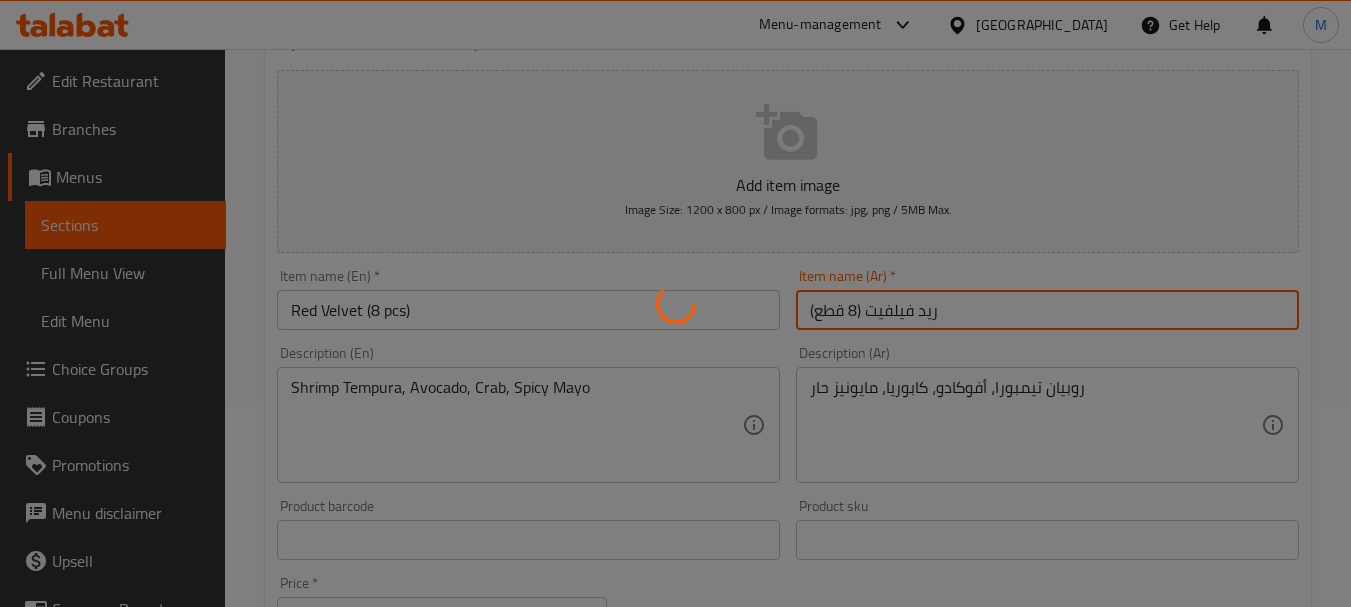 click on "Update" at bounding box center (398, 1126) 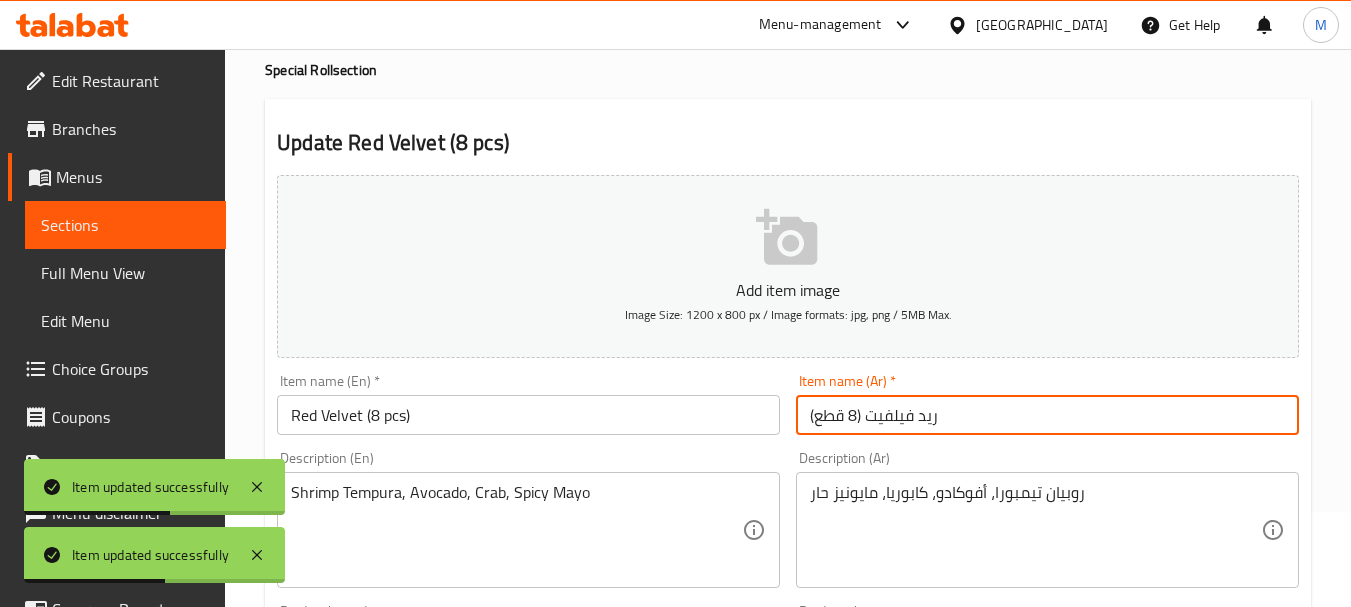 scroll, scrollTop: 0, scrollLeft: 0, axis: both 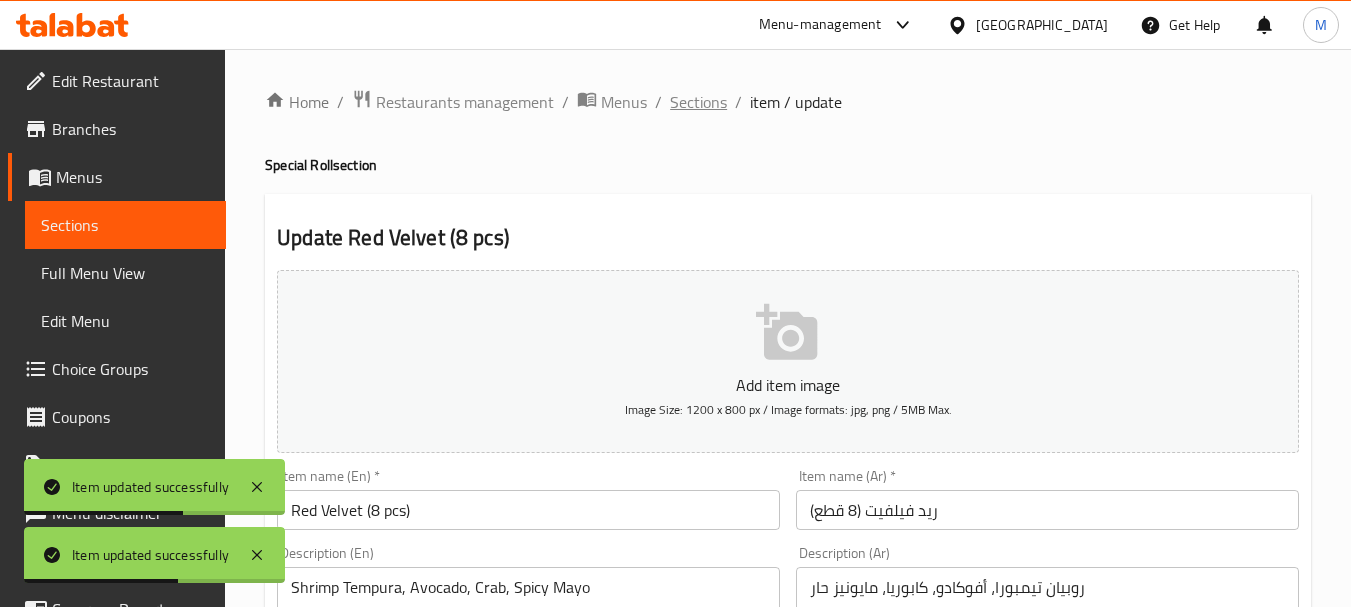 click on "Sections" at bounding box center [698, 102] 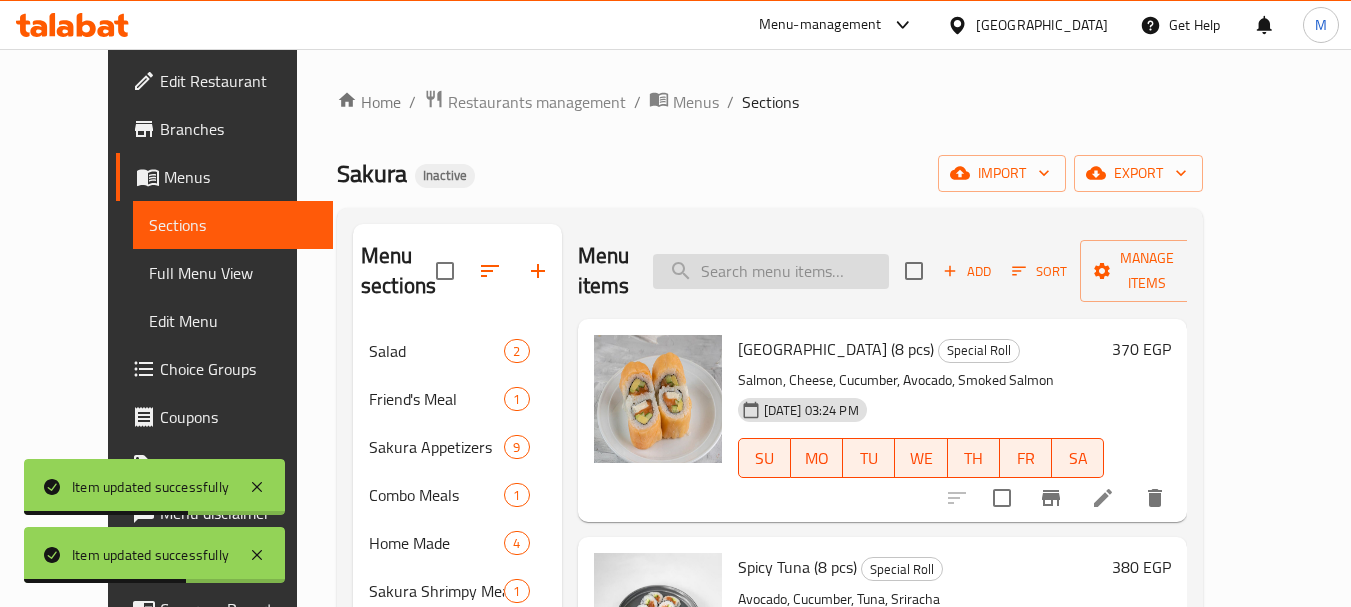click at bounding box center [771, 271] 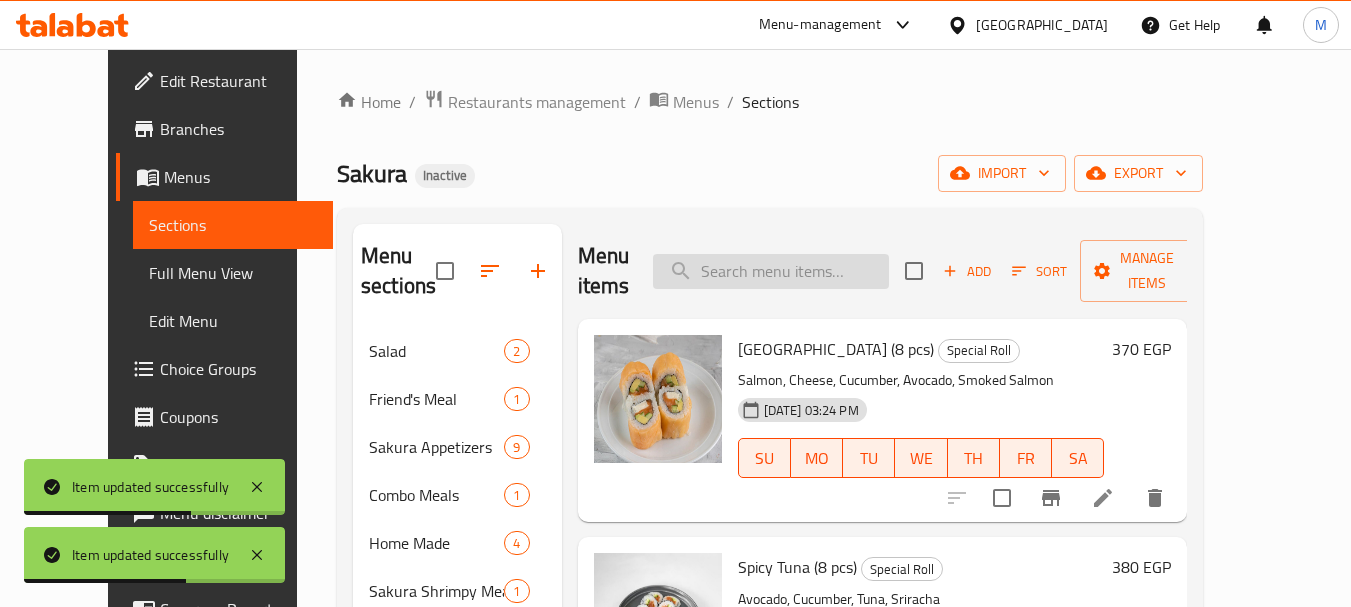 paste on "Crazy Shrimp" 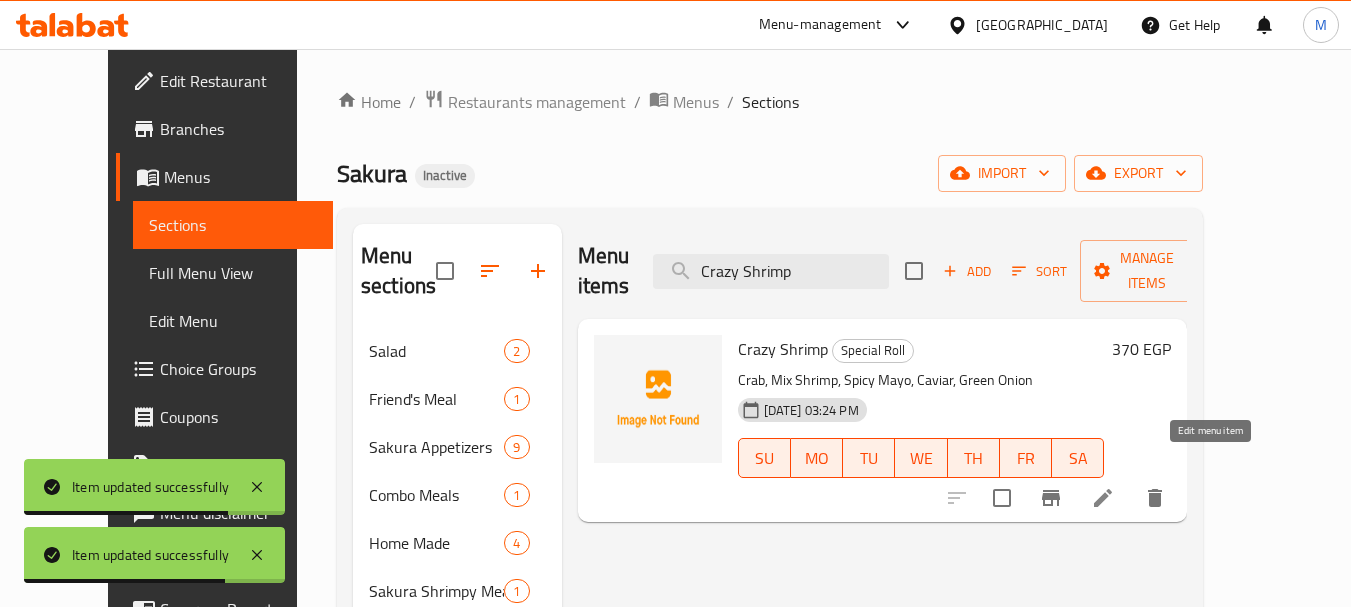 type on "Crazy Shrimp" 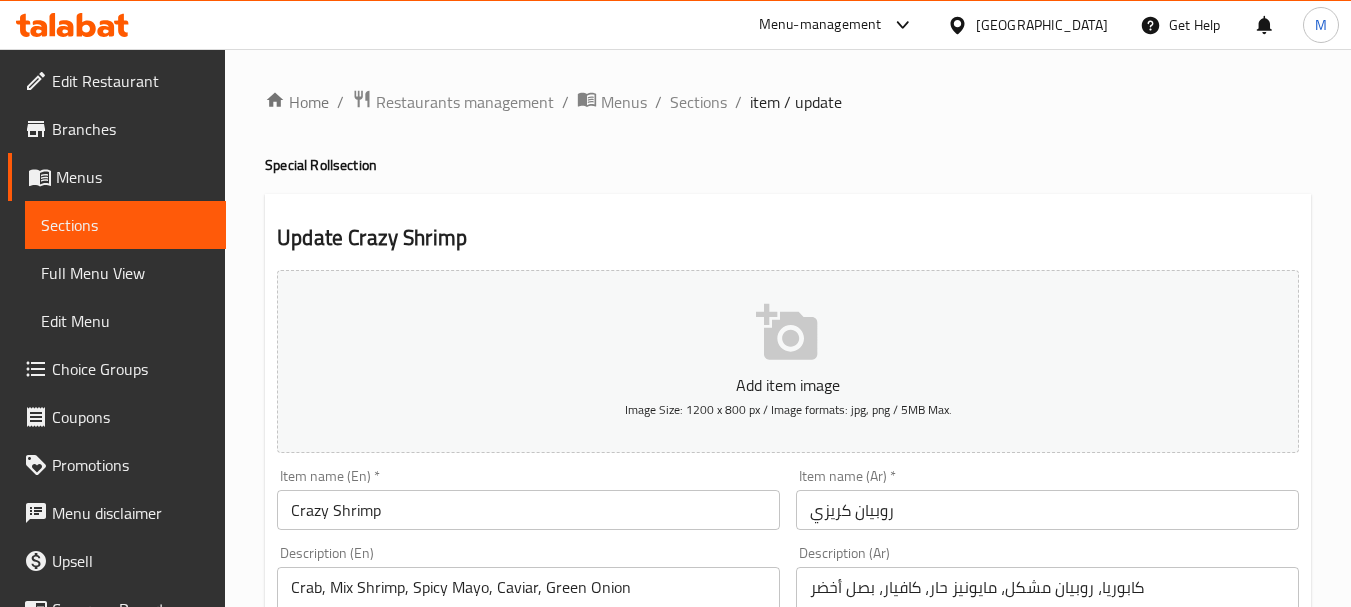 click on "Crazy Shrimp" at bounding box center (528, 510) 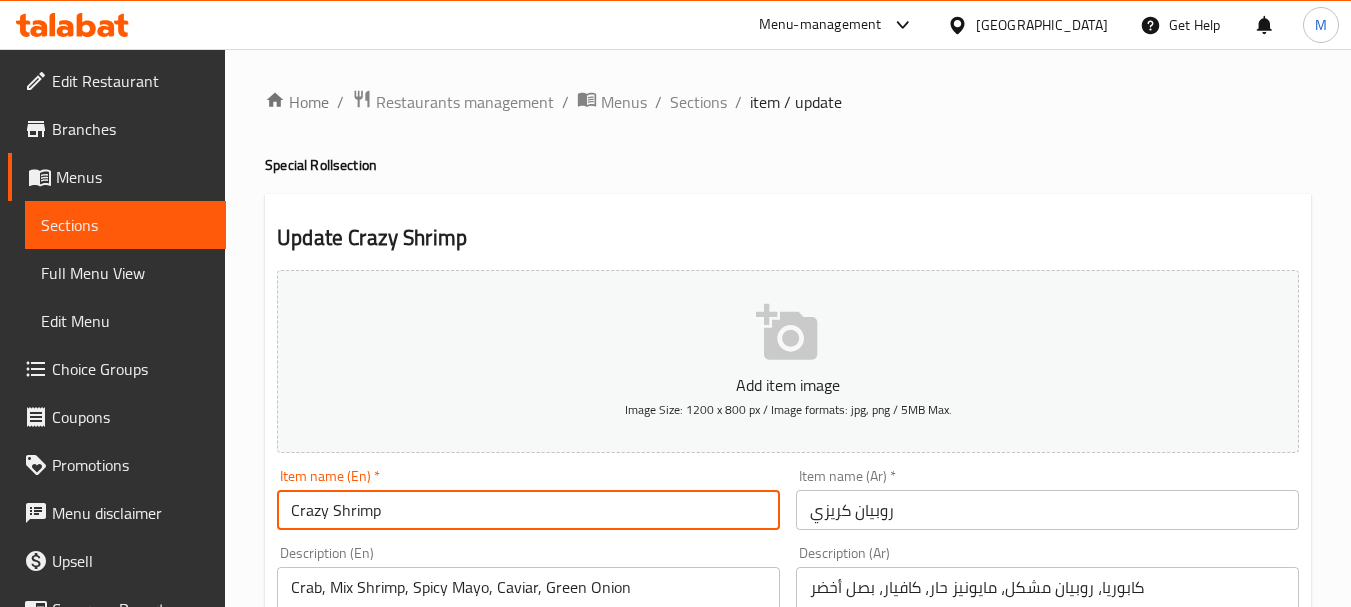 paste on "(8 pcs)" 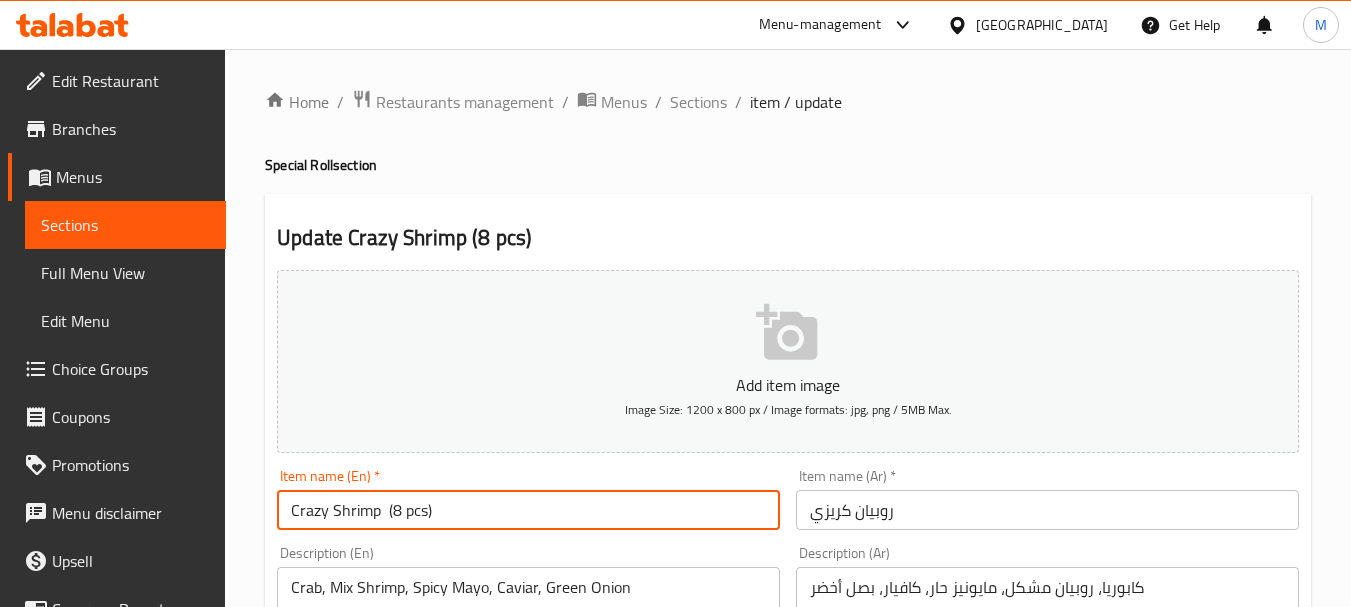 type on "Crazy Shrimp  (8 pcs)" 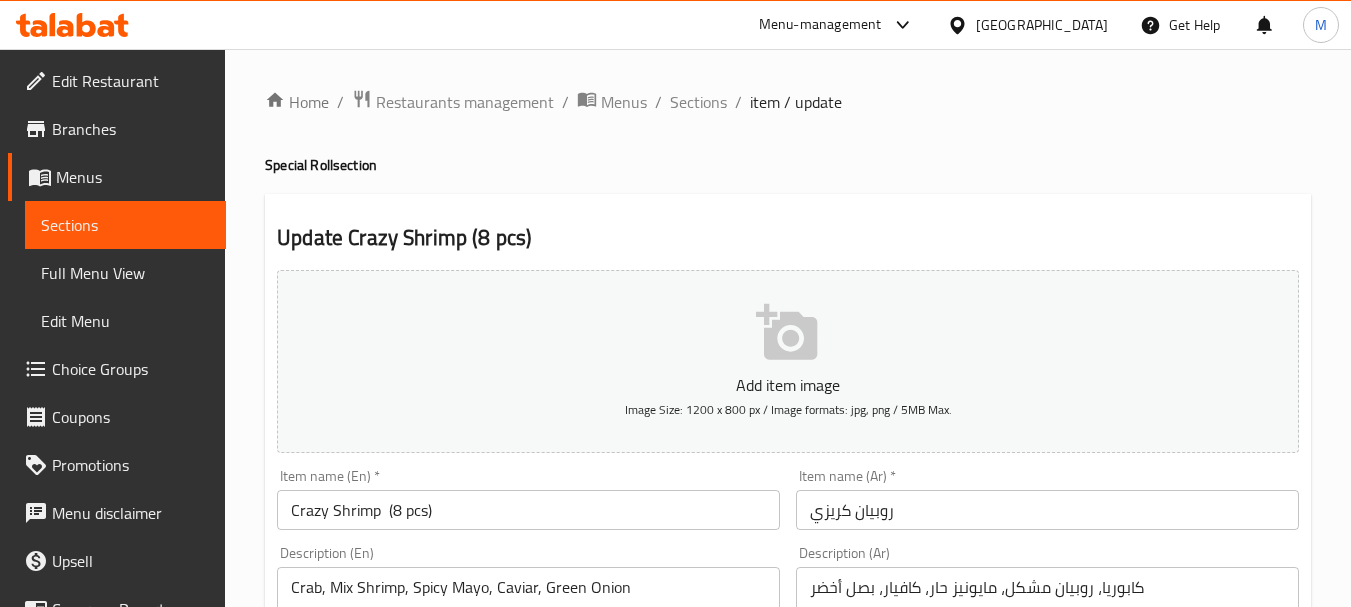 click on "Item name (Ar)   * روبيان كريزي Item name (Ar)  *" at bounding box center (1047, 499) 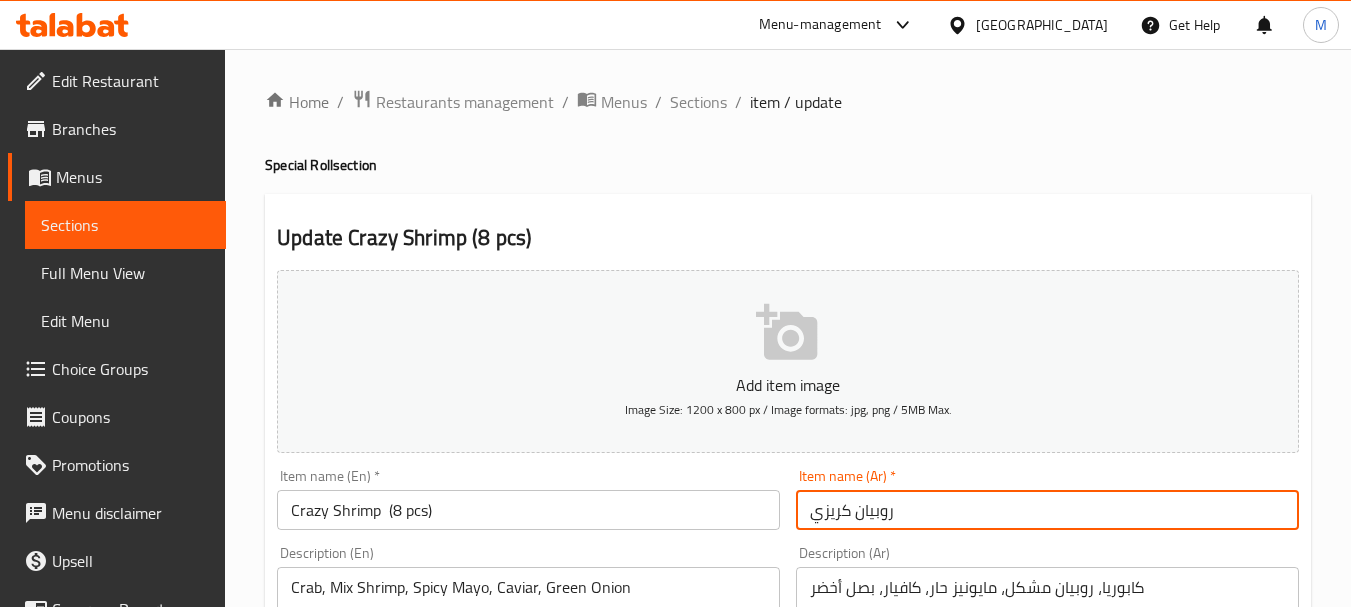 paste on "(8 pcs)" 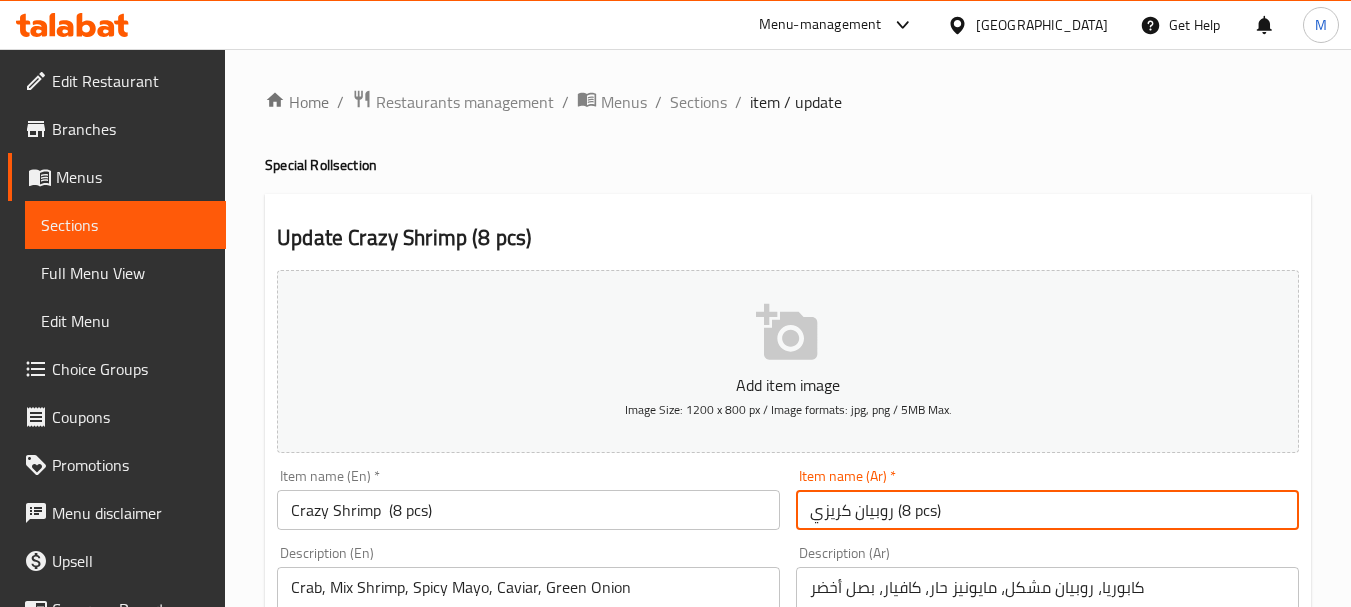 click on "روبيان كريزي (8 pcs)" at bounding box center (1047, 510) 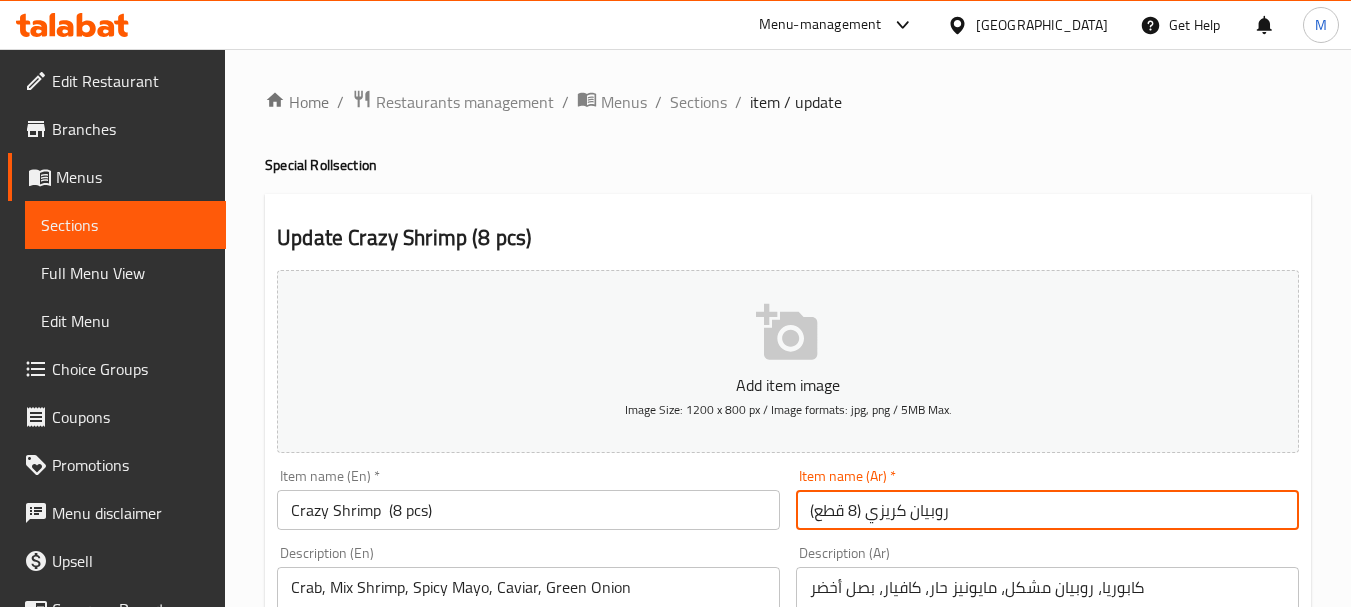 type on "روبيان كريزي (8 قطع)" 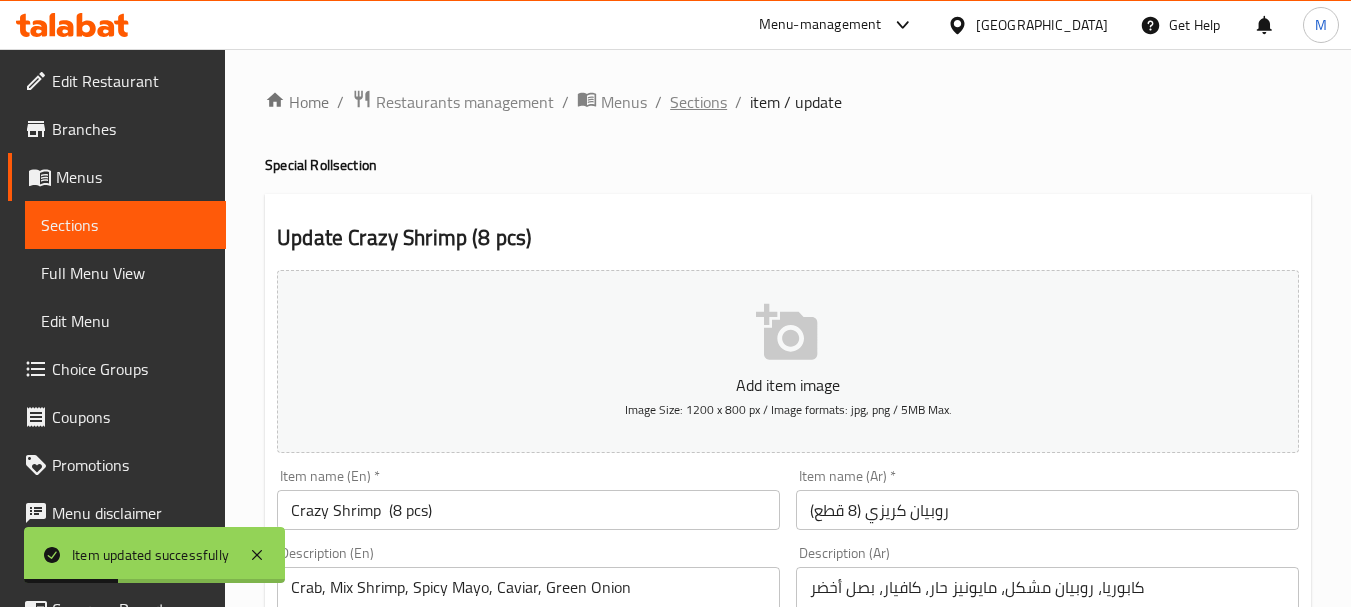 click on "Sections" at bounding box center (698, 102) 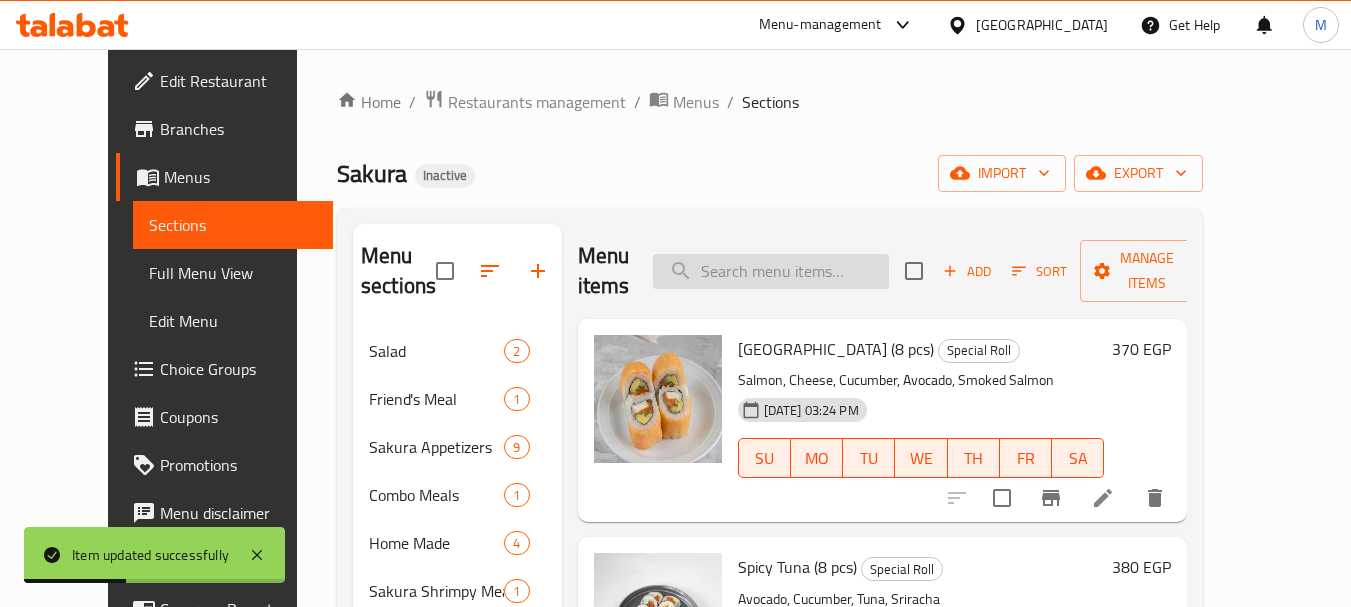 click at bounding box center (771, 271) 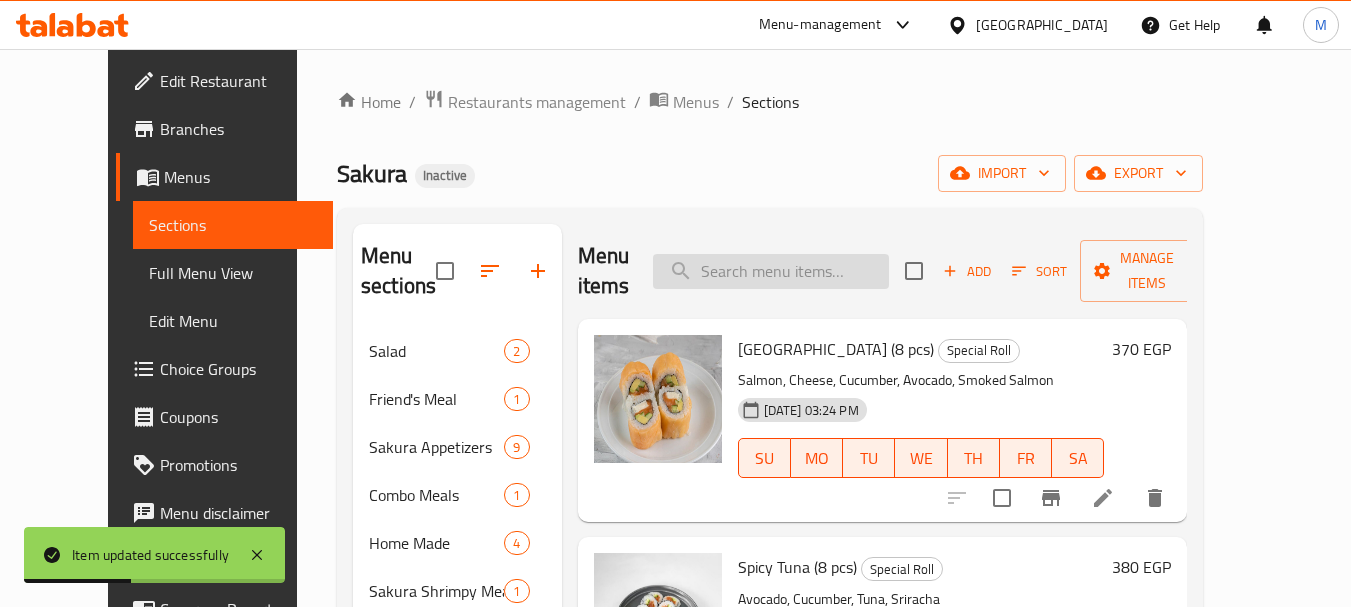 paste on "Volcano" 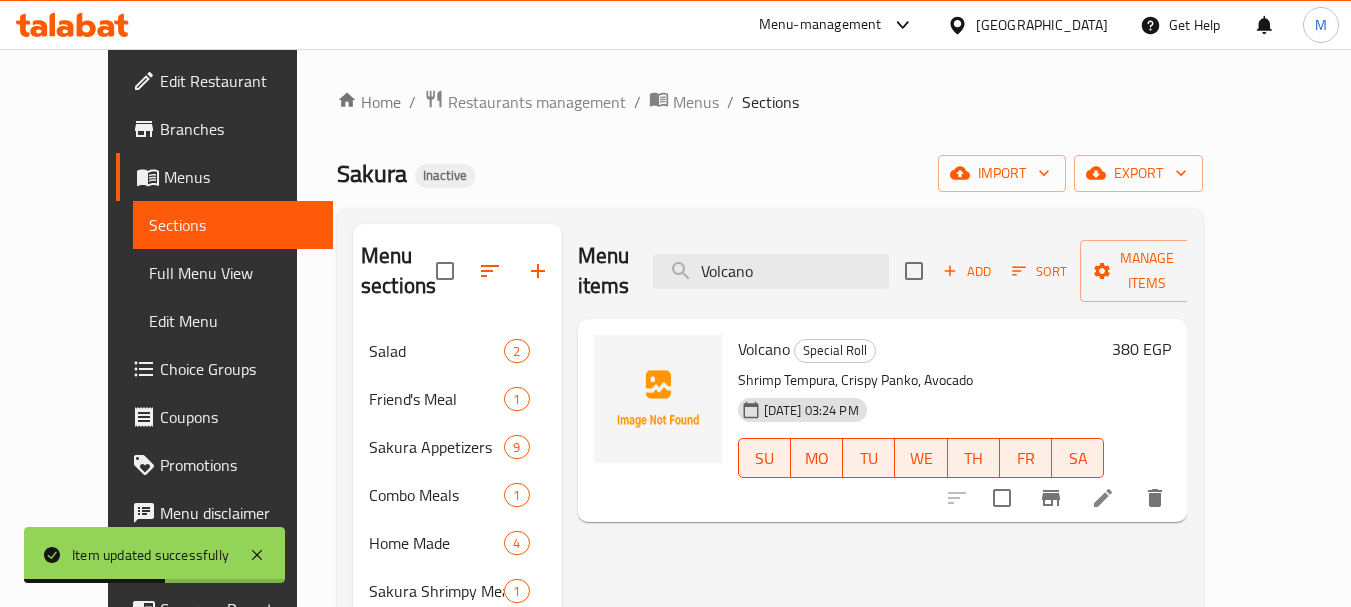 type on "Volcano" 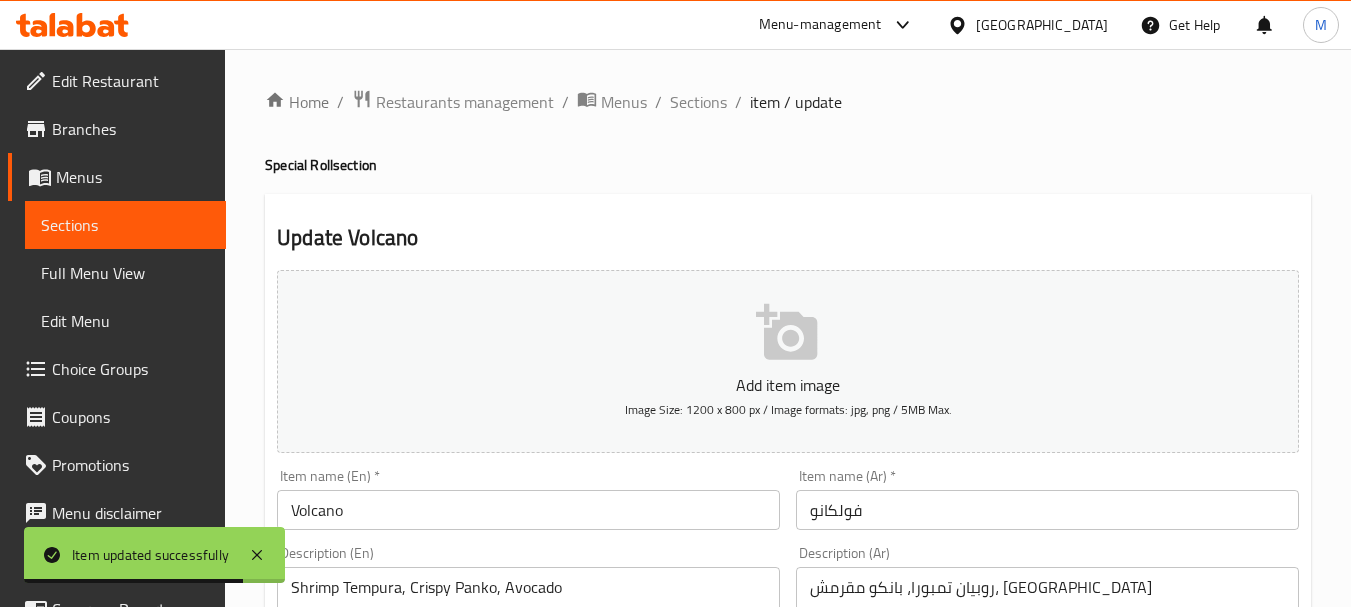 click on "Volcano" at bounding box center (528, 510) 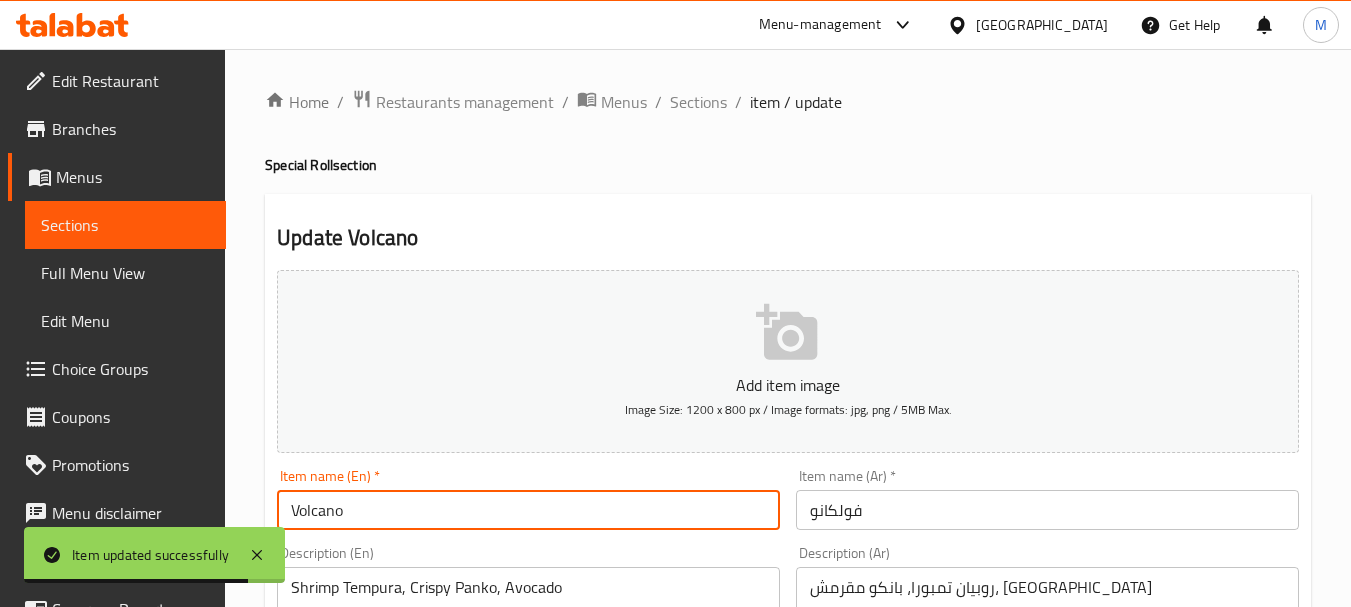 paste on "(8 pcs)" 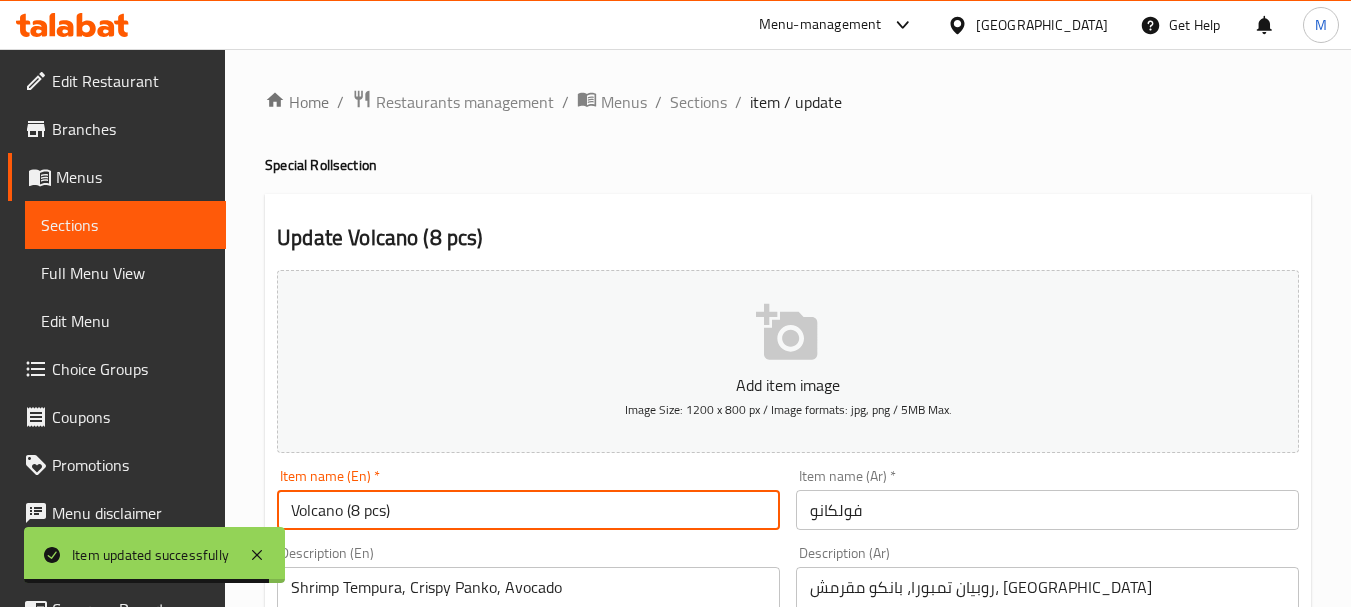 type on "Volcano (8 pcs)" 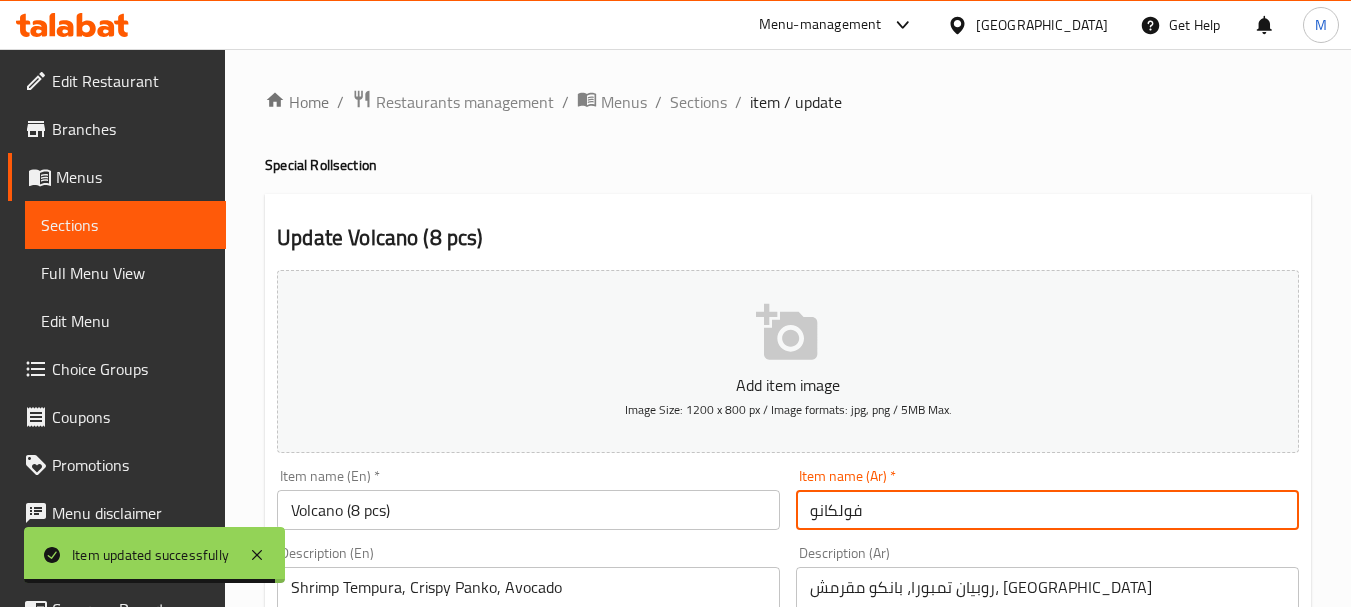 click on "فولكانو" at bounding box center (1047, 510) 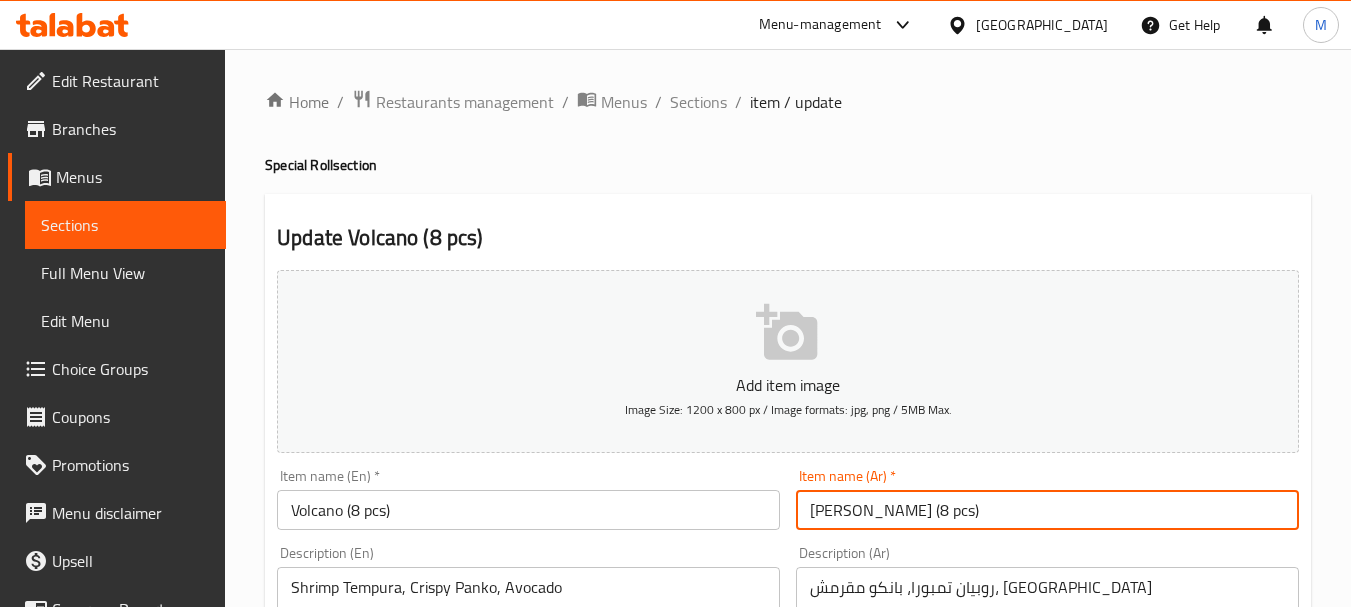 click on "فولكانو (8 pcs)" at bounding box center [1047, 510] 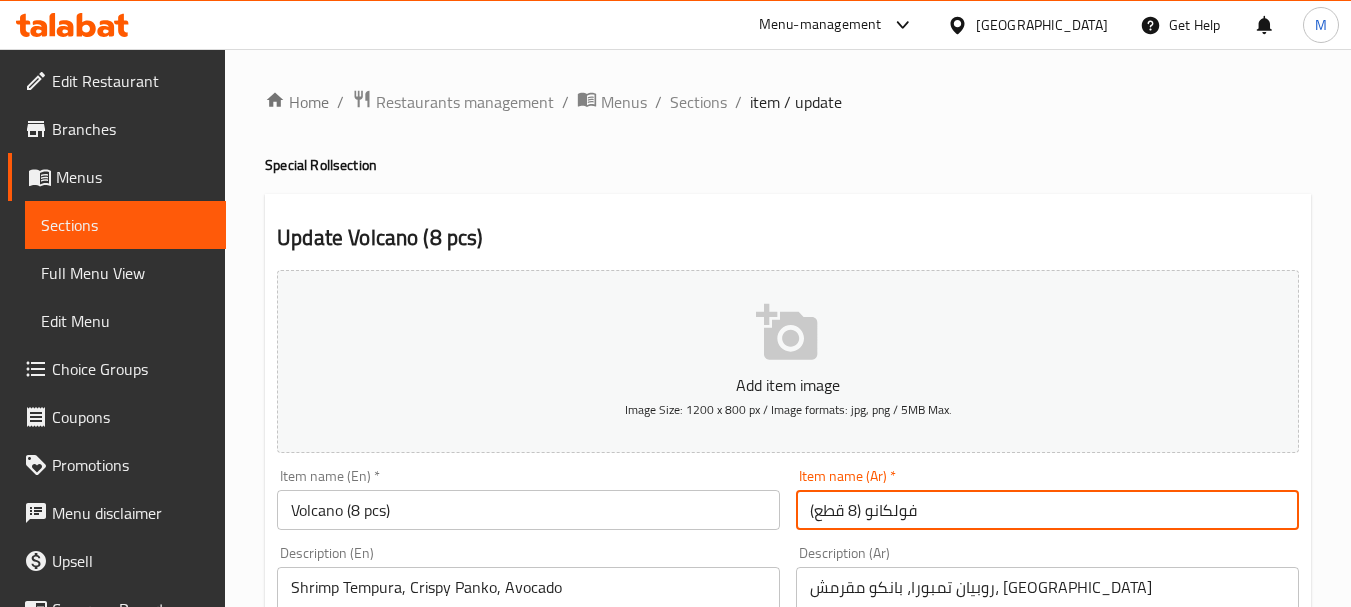 type on "فولكانو (8 قطع)" 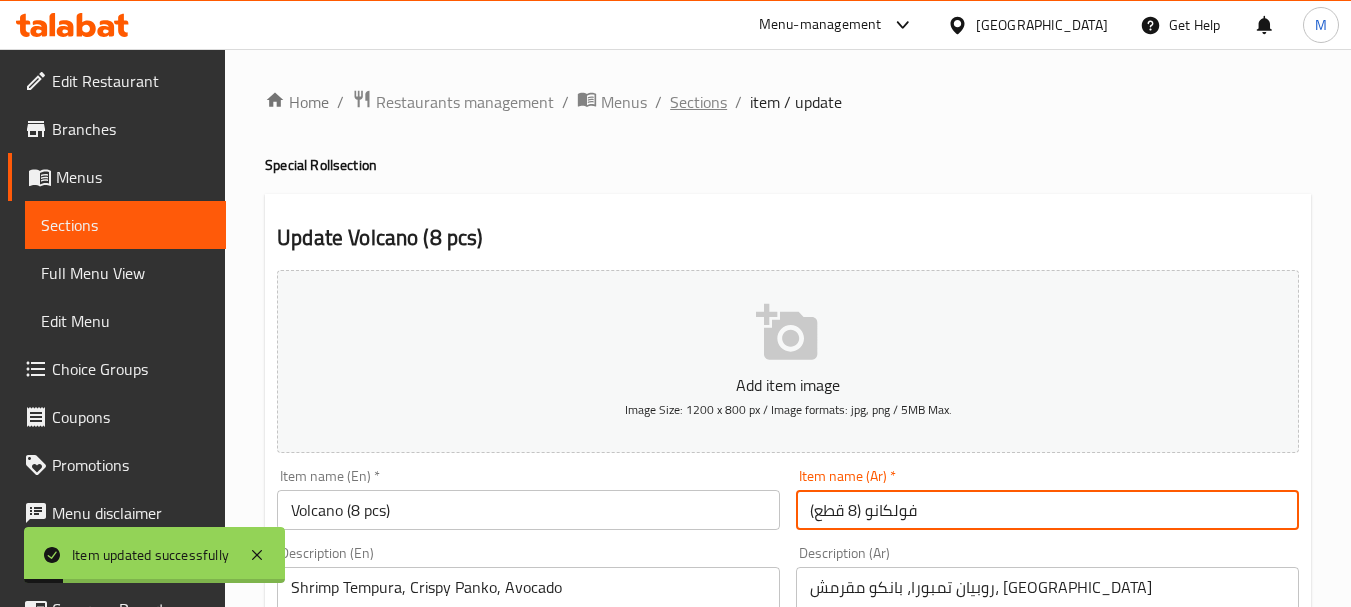 click on "Sections" at bounding box center (698, 102) 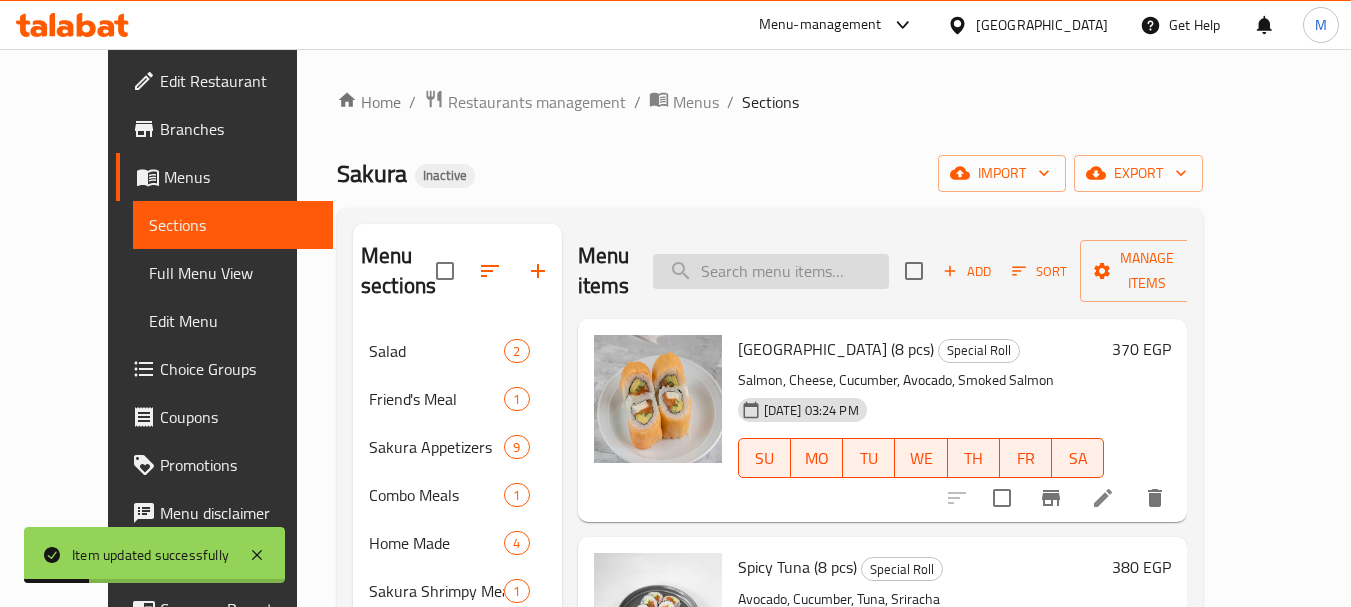click at bounding box center [771, 271] 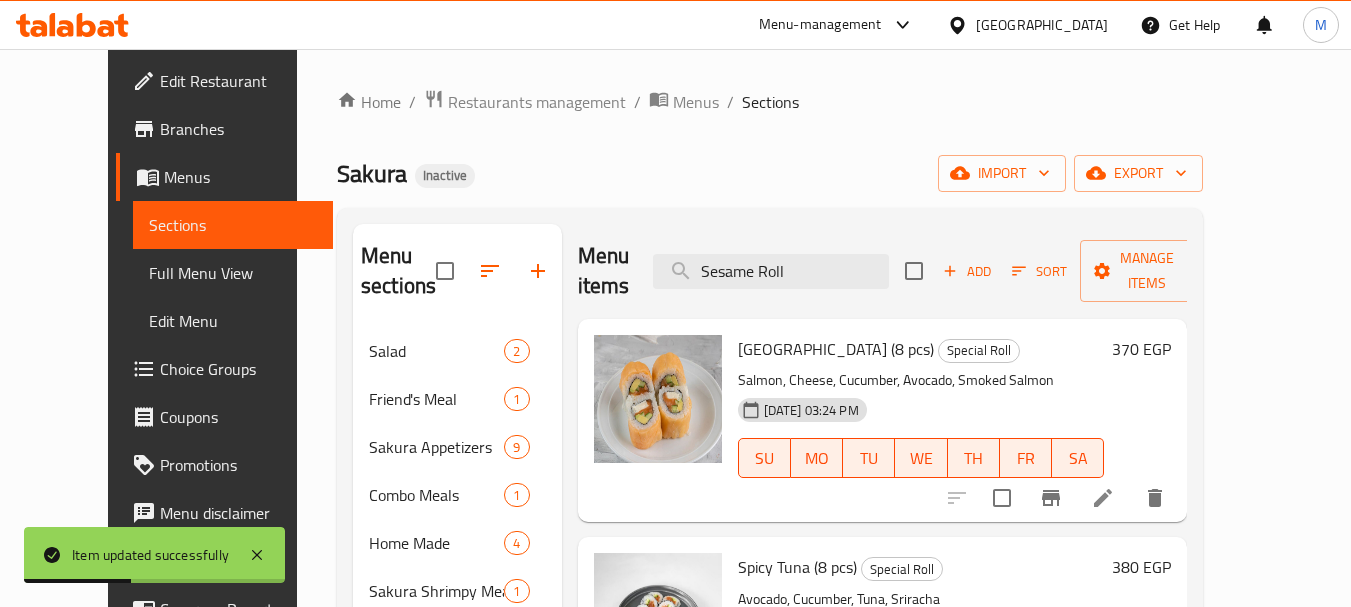 click on "370   EGP" at bounding box center [1137, 420] 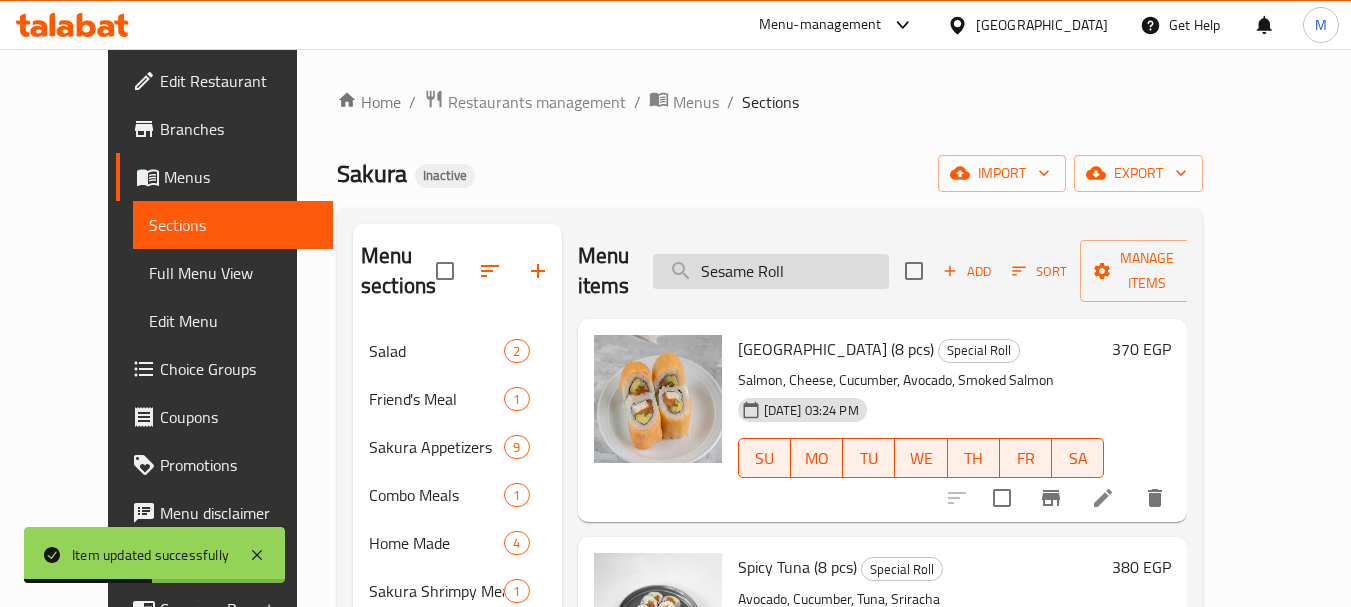 click on "Sesame Roll" at bounding box center (771, 271) 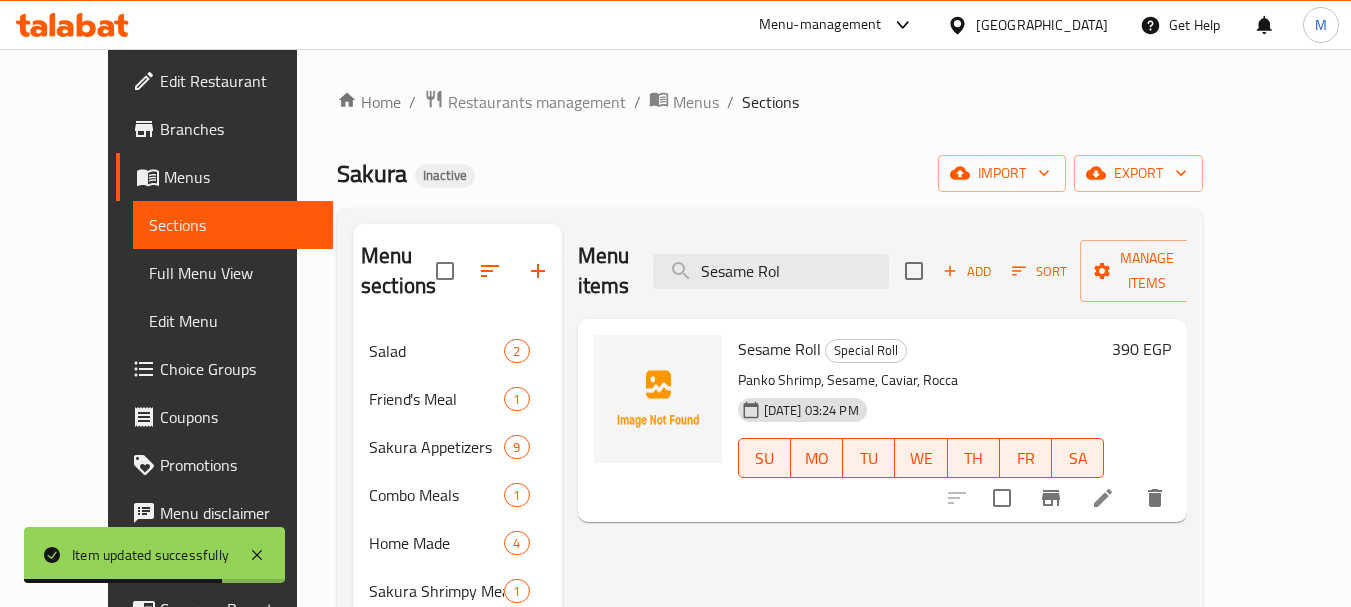 type on "Sesame Rol" 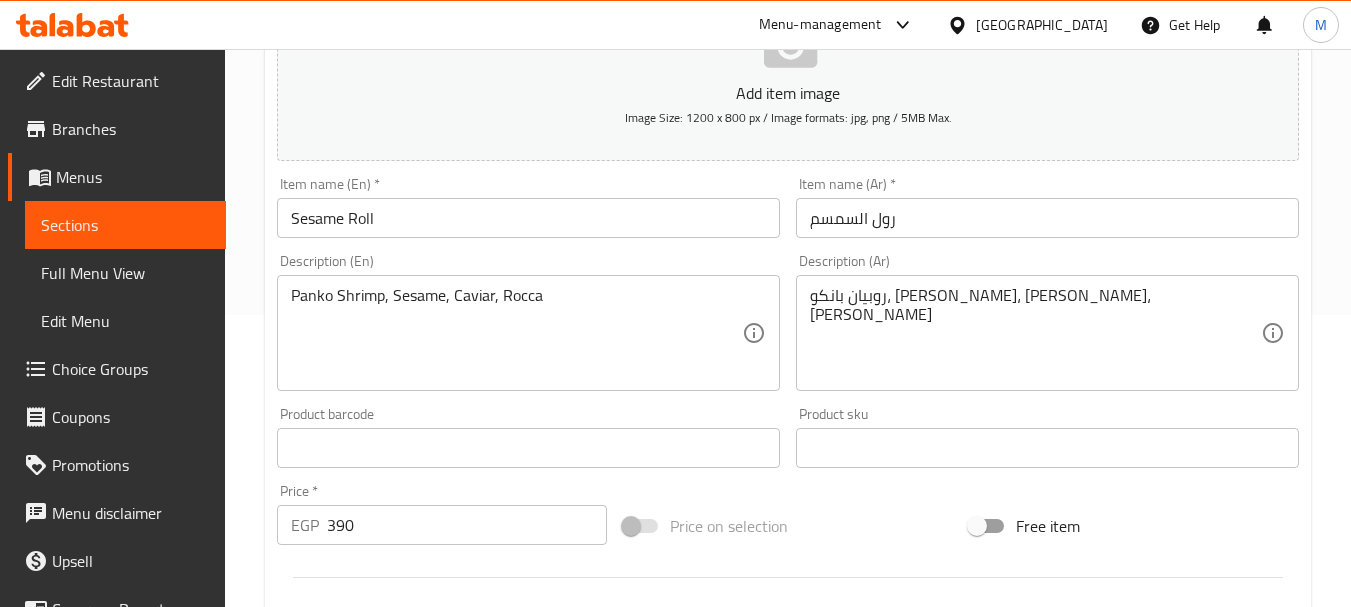 scroll, scrollTop: 300, scrollLeft: 0, axis: vertical 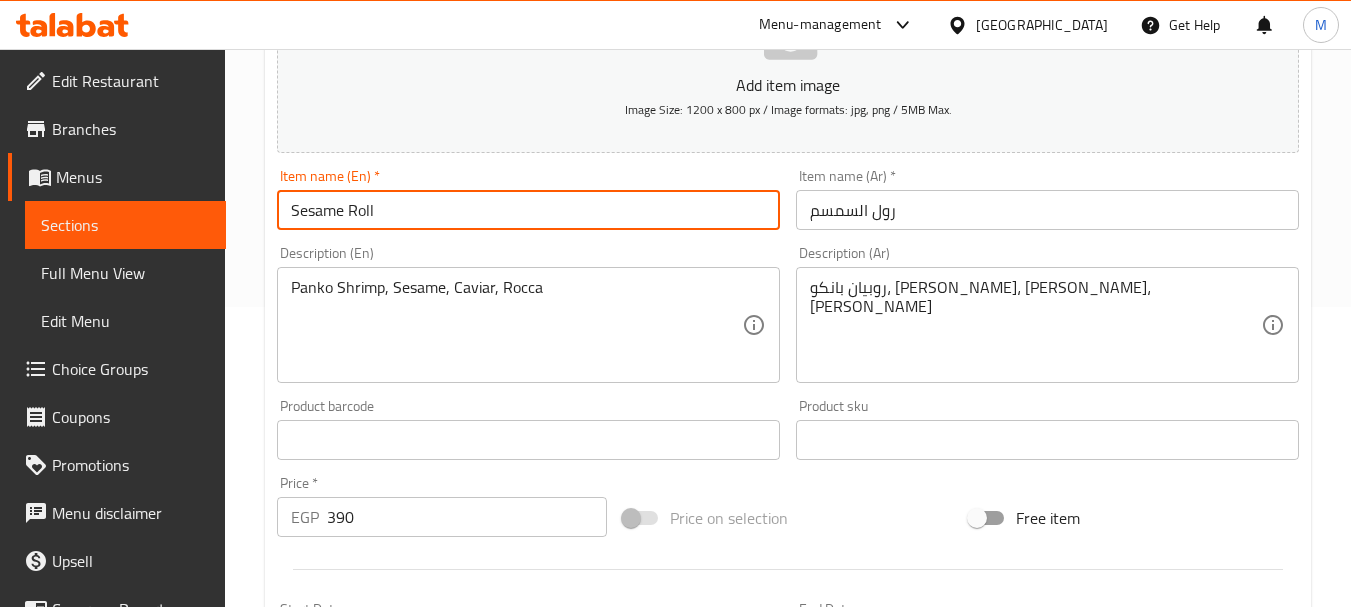 click on "Sesame Roll" at bounding box center [528, 210] 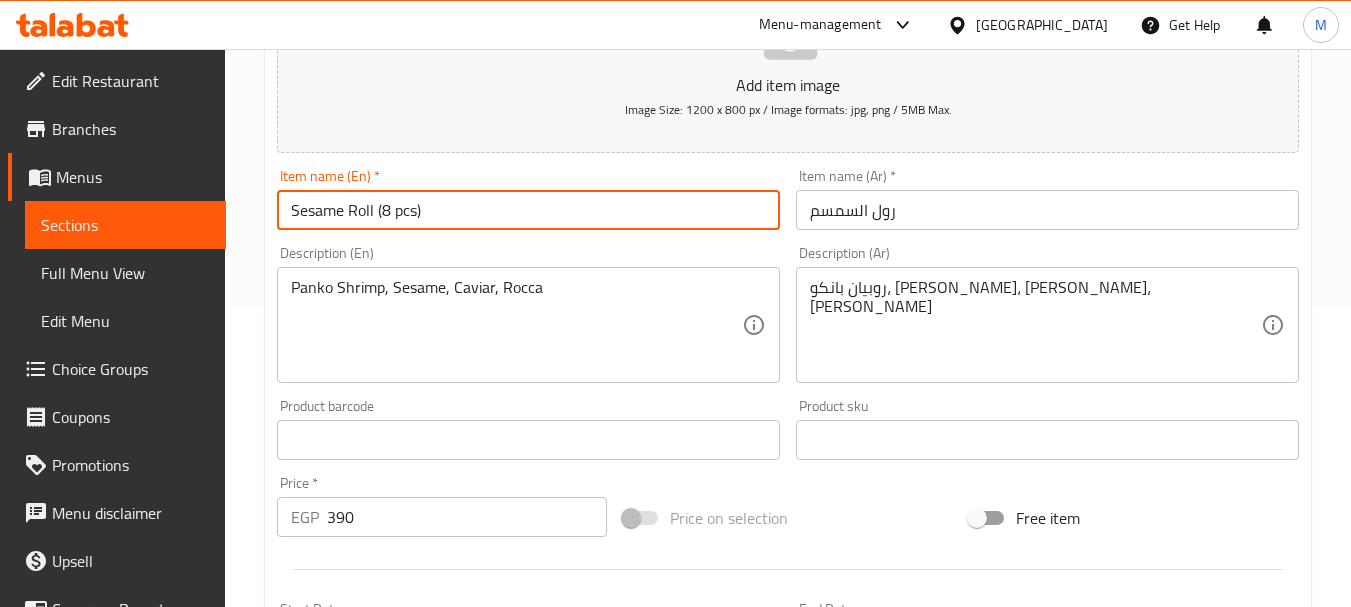 type on "Sesame Roll (8 pcs)" 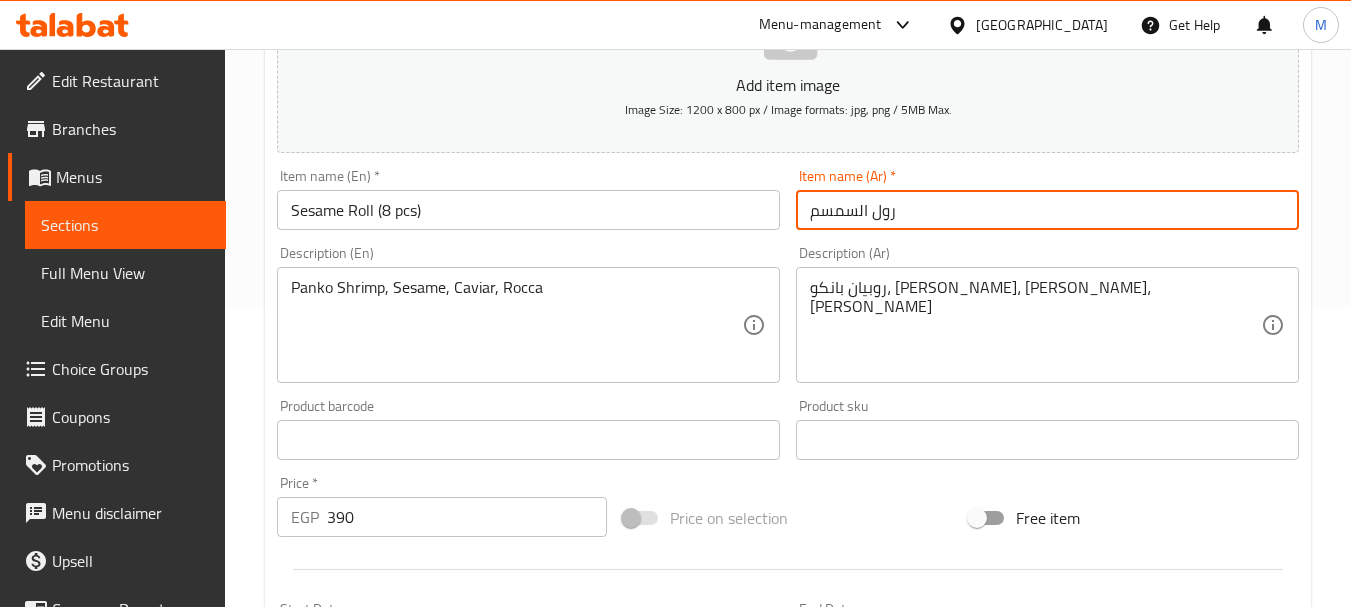 paste on "(8 pcs)" 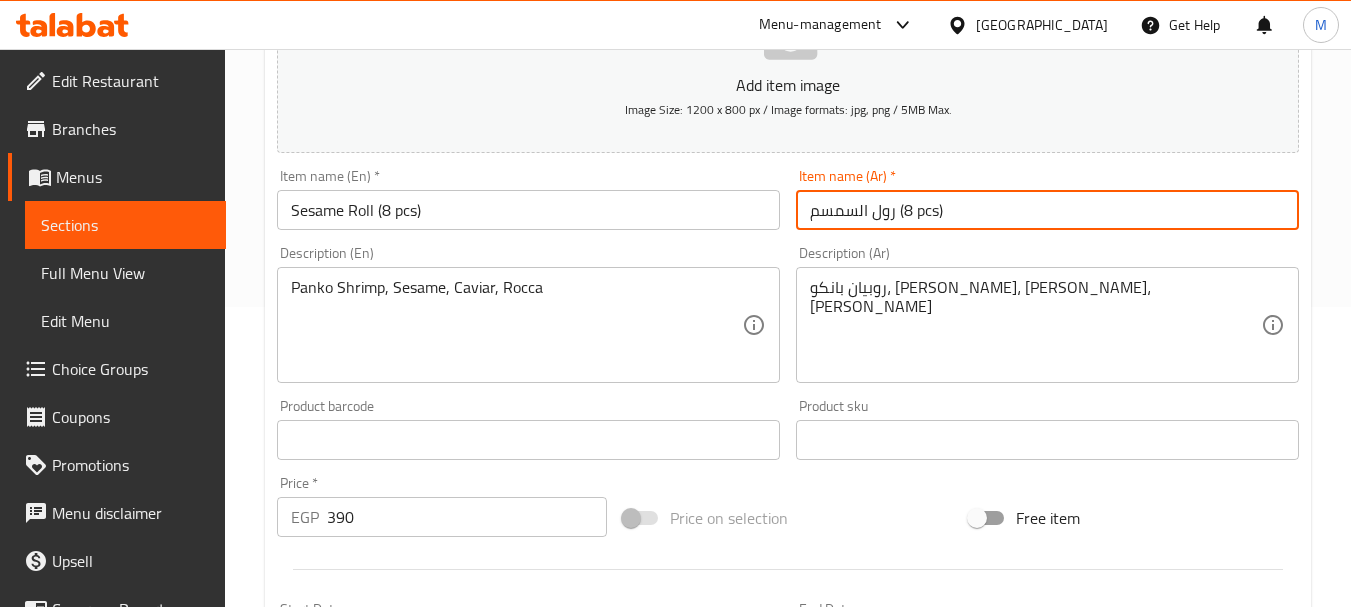 click on "رول السمسم (8 pcs)" at bounding box center (1047, 210) 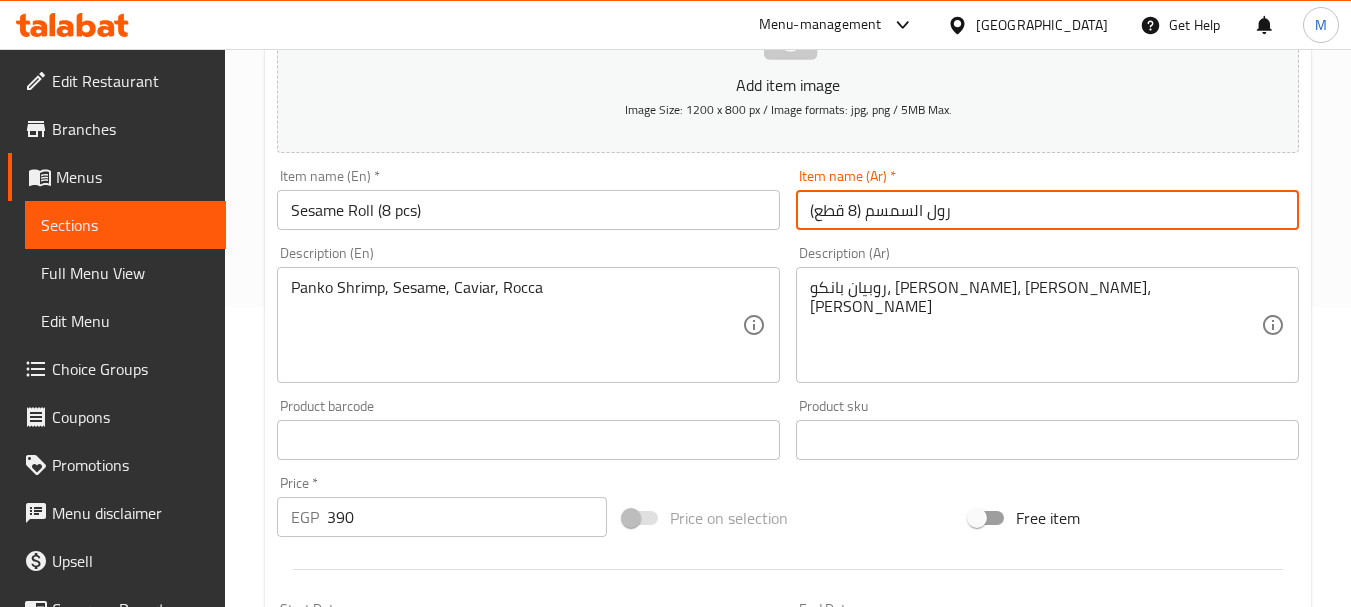 type on "رول السمسم (8 قطع)" 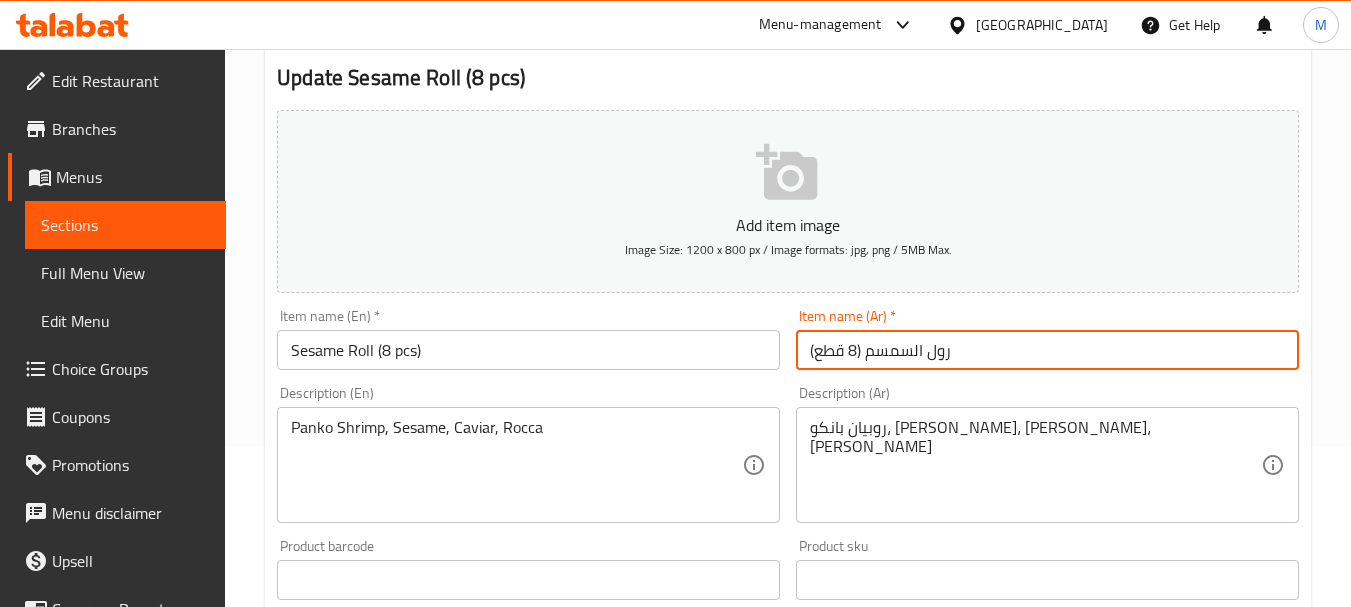 scroll, scrollTop: 0, scrollLeft: 0, axis: both 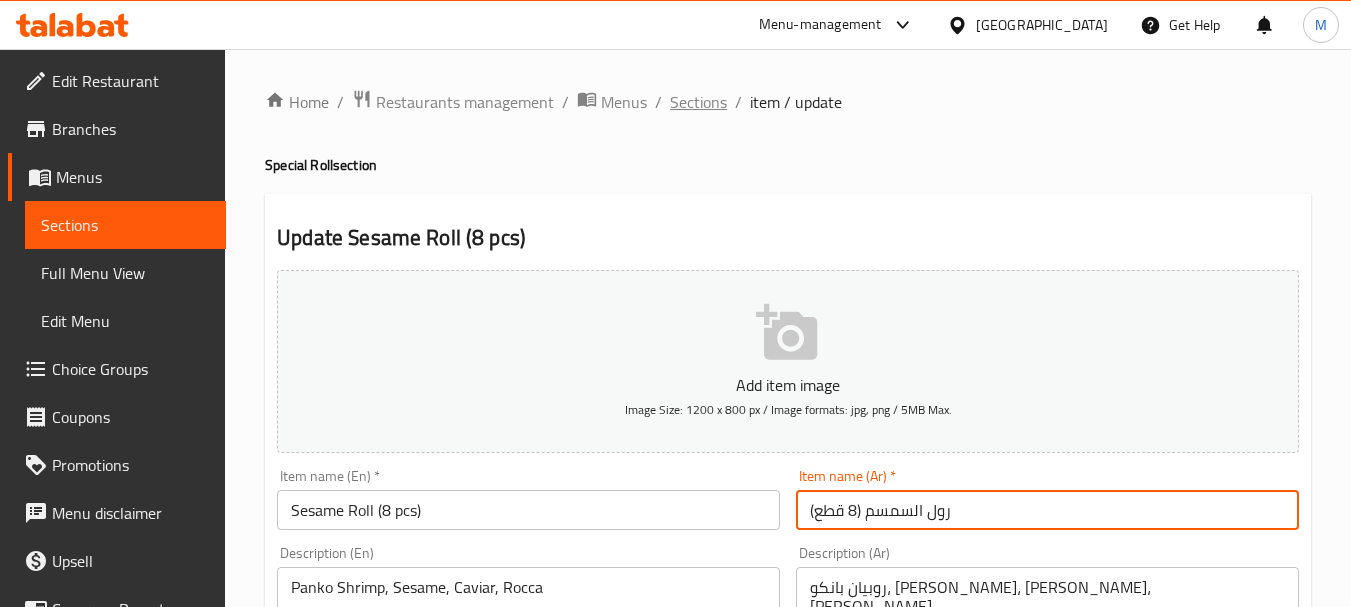 click on "Sections" at bounding box center [698, 102] 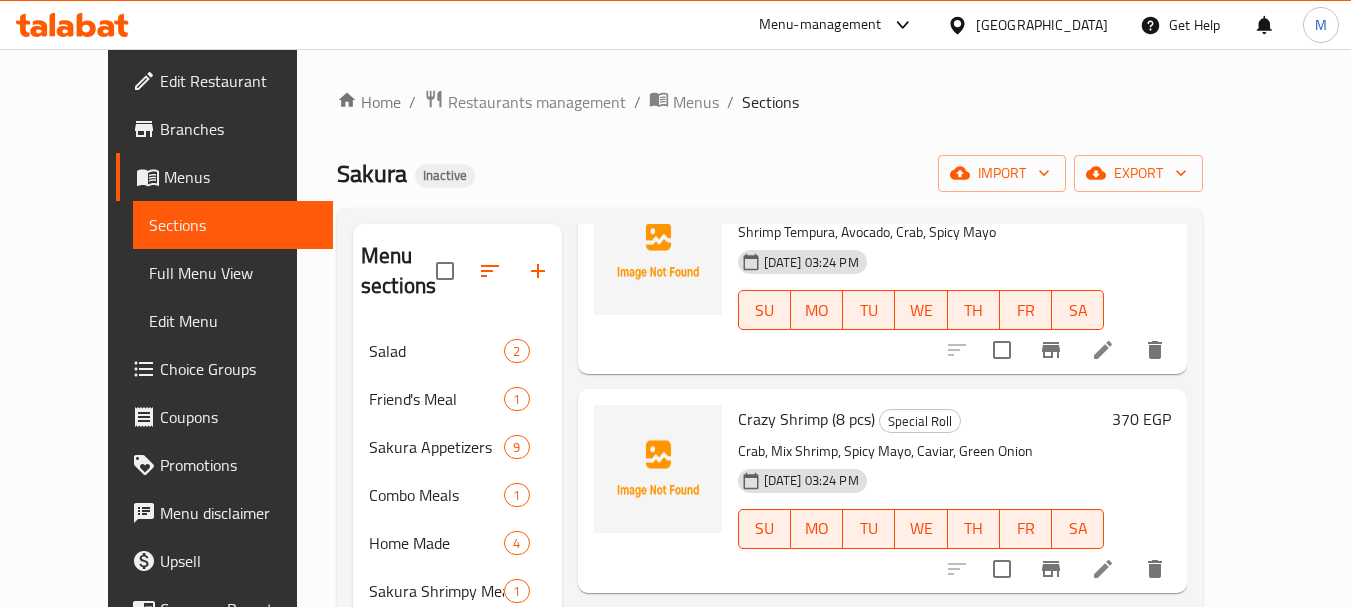 scroll, scrollTop: 608, scrollLeft: 0, axis: vertical 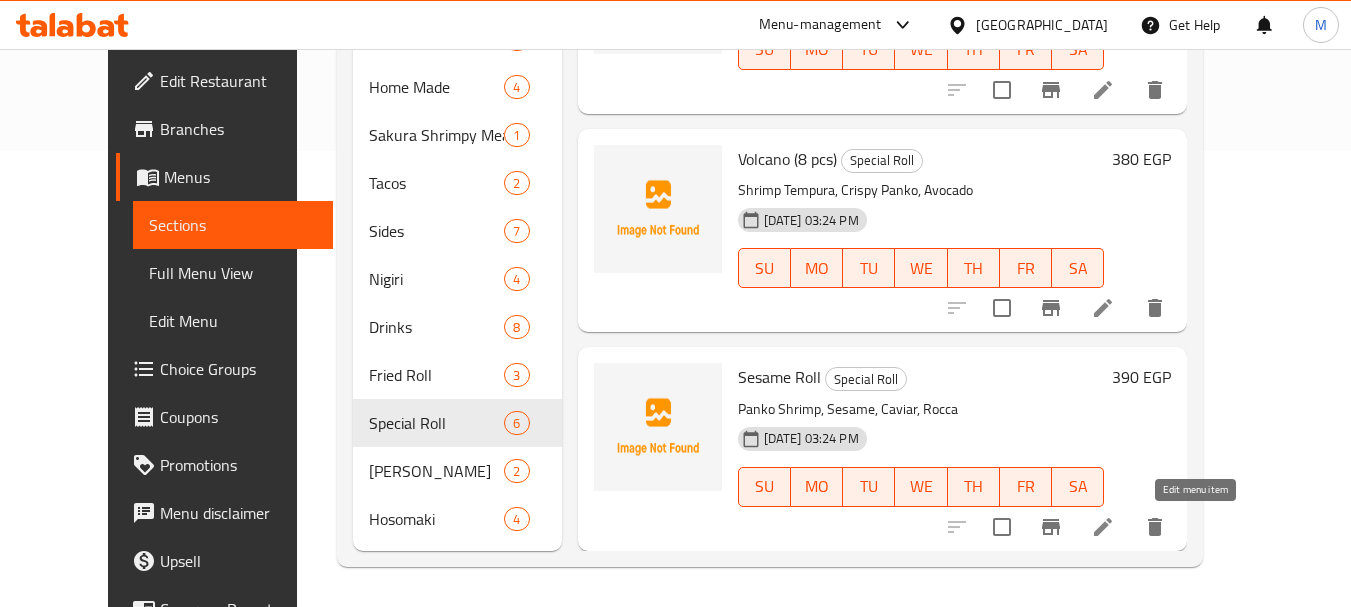 click 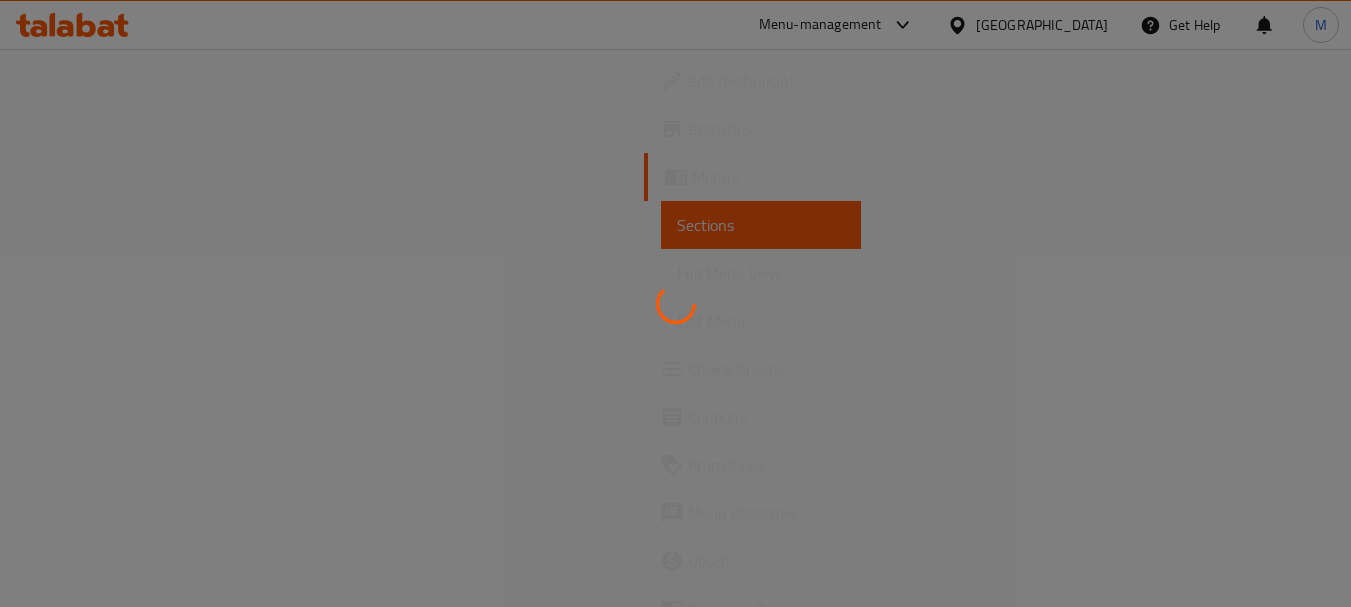 scroll, scrollTop: 0, scrollLeft: 0, axis: both 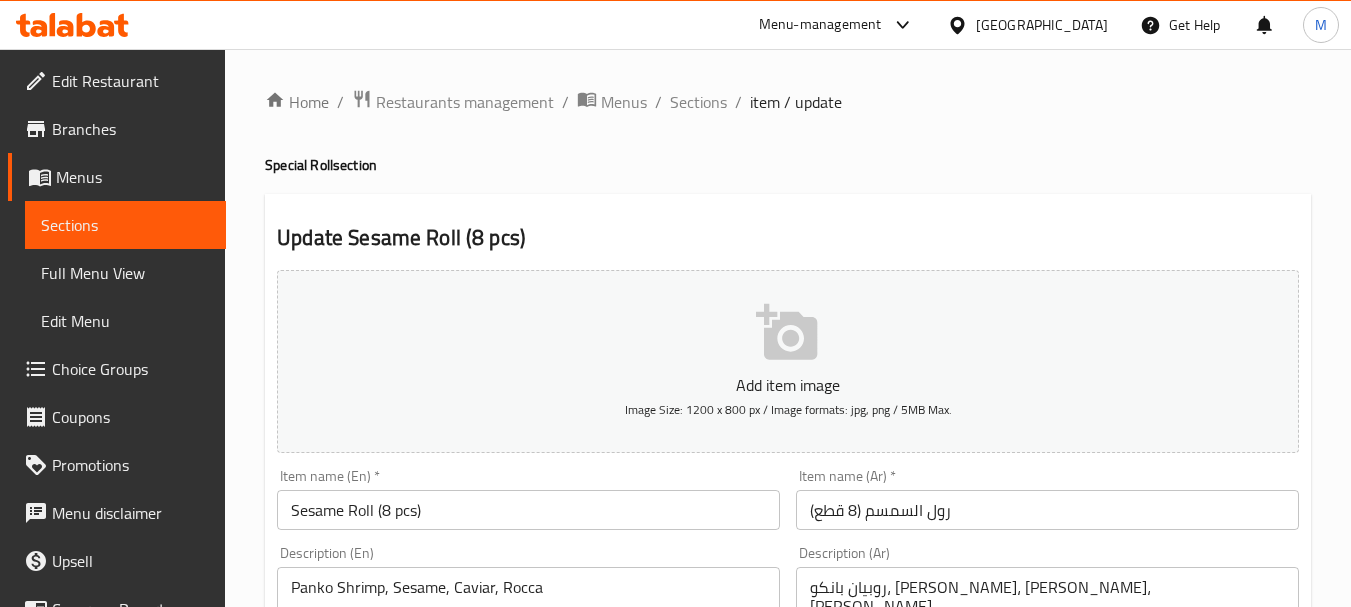 drag, startPoint x: 707, startPoint y: 110, endPoint x: 838, endPoint y: 194, distance: 155.61812 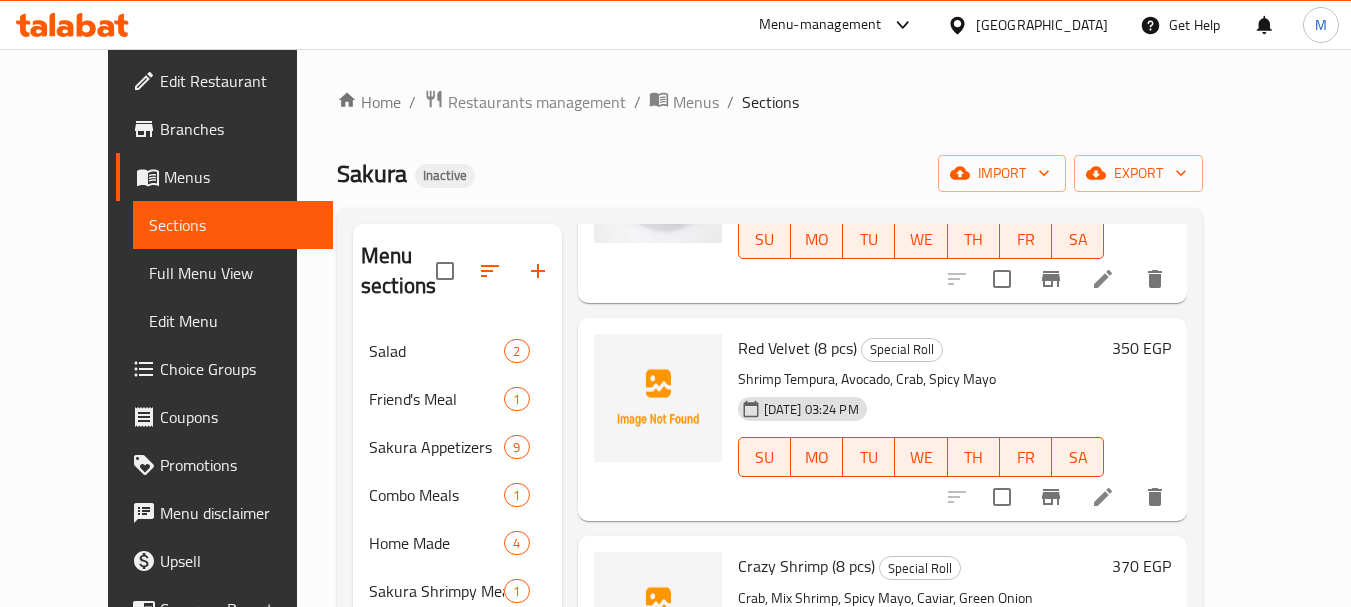 scroll, scrollTop: 608, scrollLeft: 0, axis: vertical 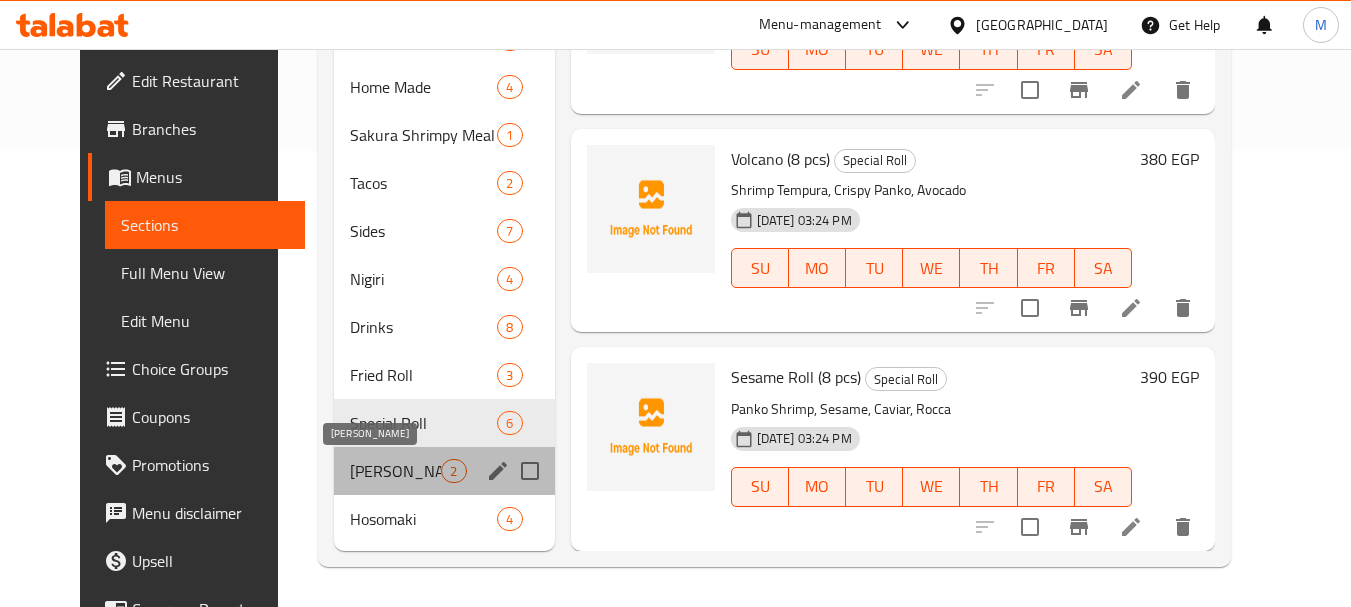 click on "[PERSON_NAME]" at bounding box center (395, 471) 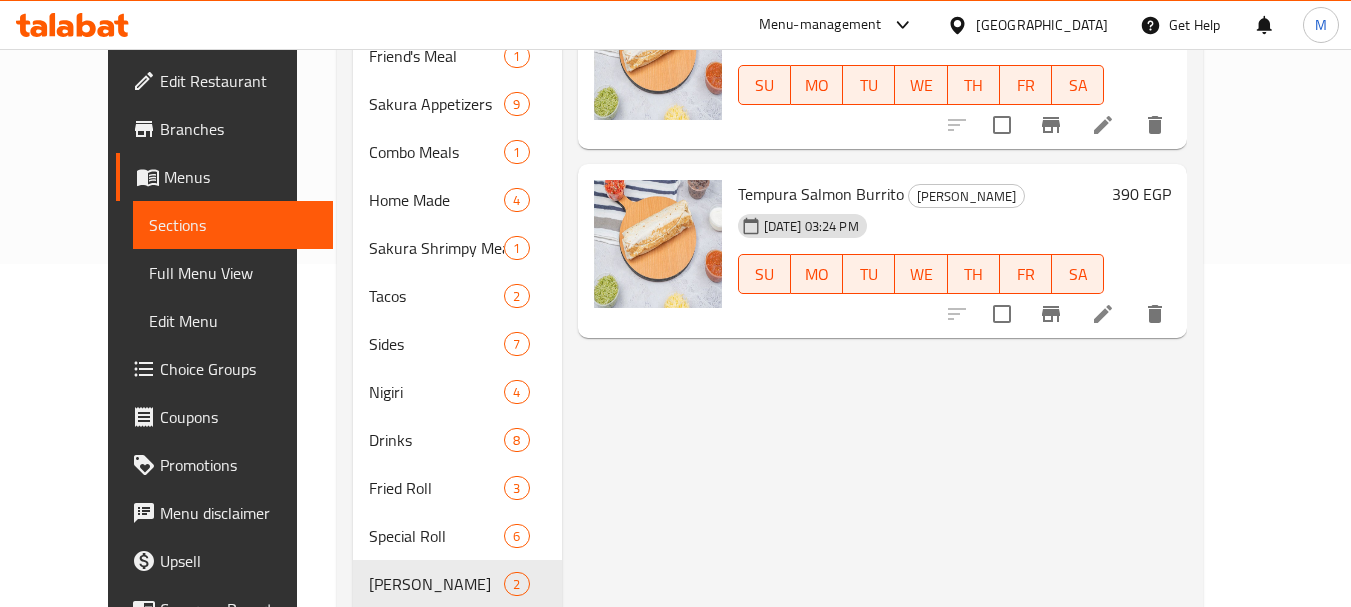 scroll, scrollTop: 256, scrollLeft: 0, axis: vertical 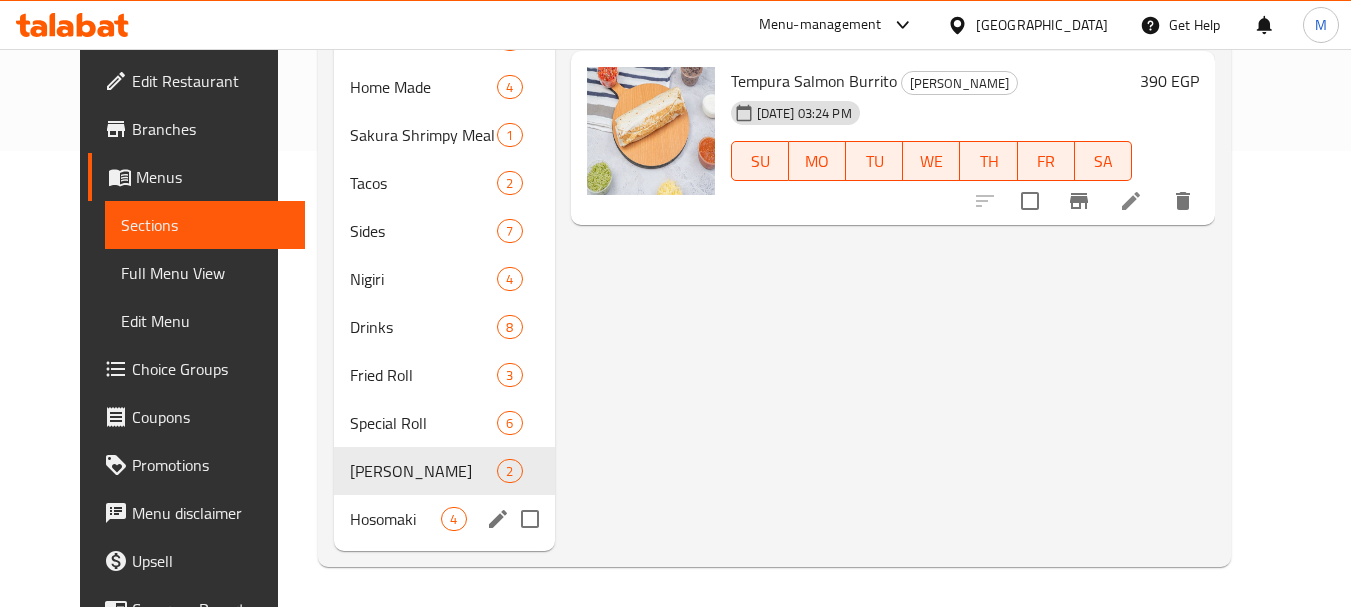 click at bounding box center [530, 519] 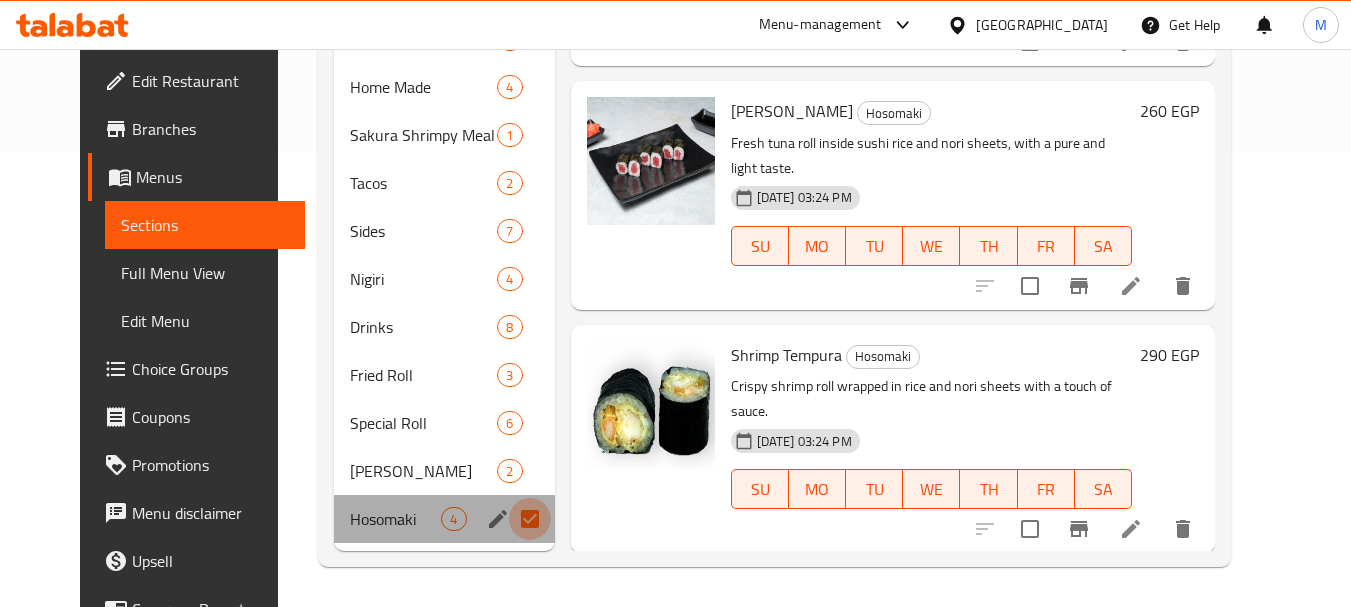 click at bounding box center [530, 519] 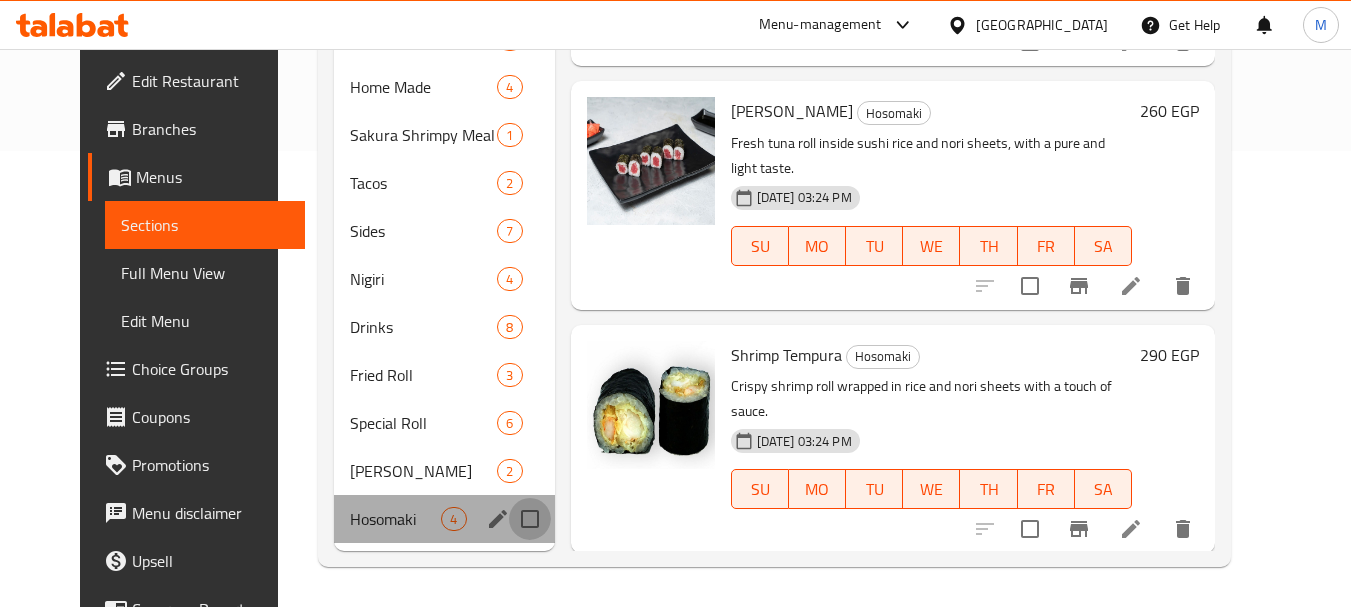 click at bounding box center [530, 519] 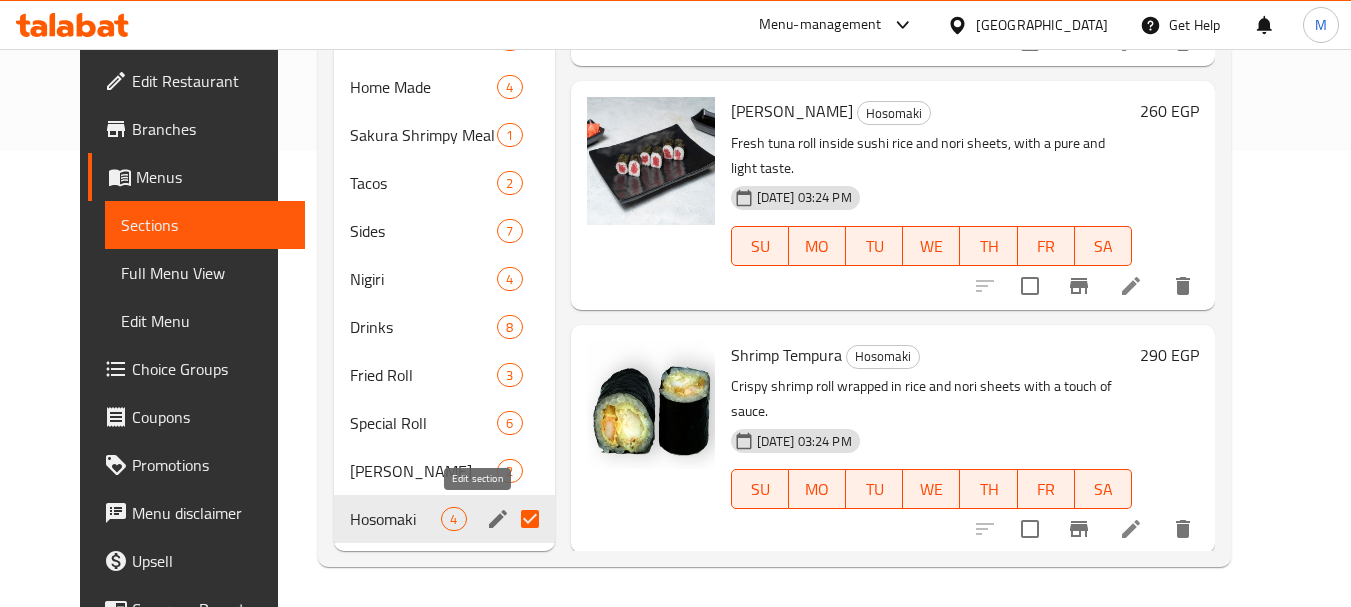 click 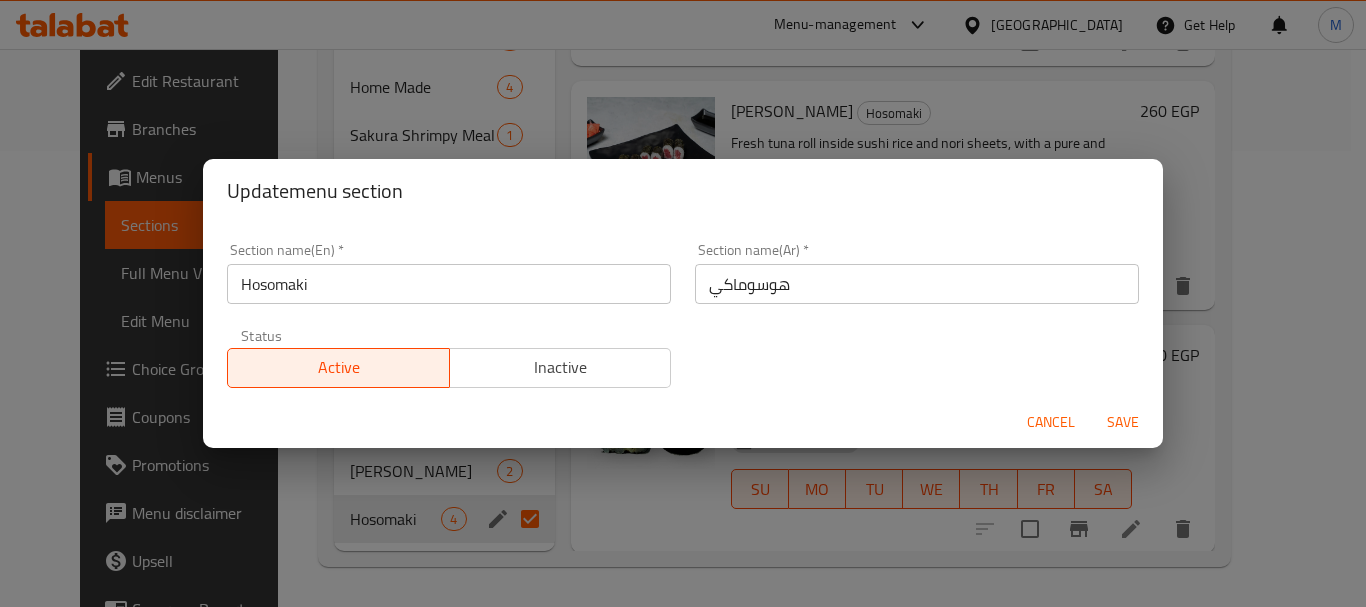 click on "هوسوماكي" at bounding box center (917, 284) 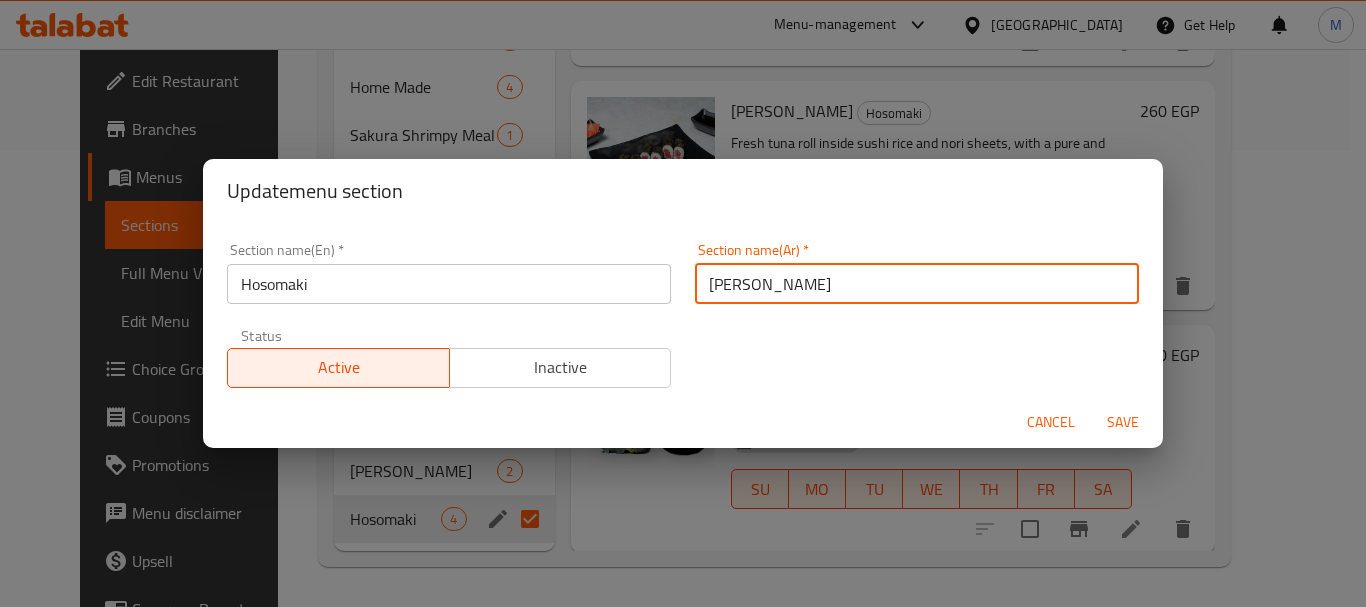 type on "[PERSON_NAME]" 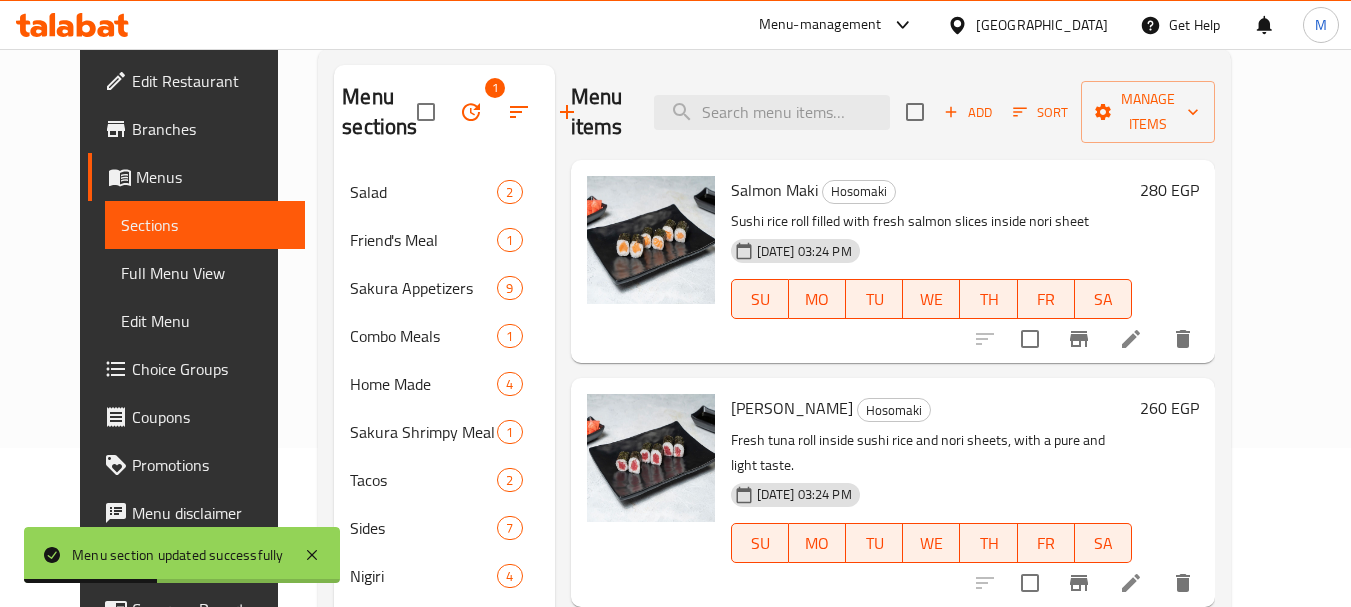 scroll, scrollTop: 156, scrollLeft: 0, axis: vertical 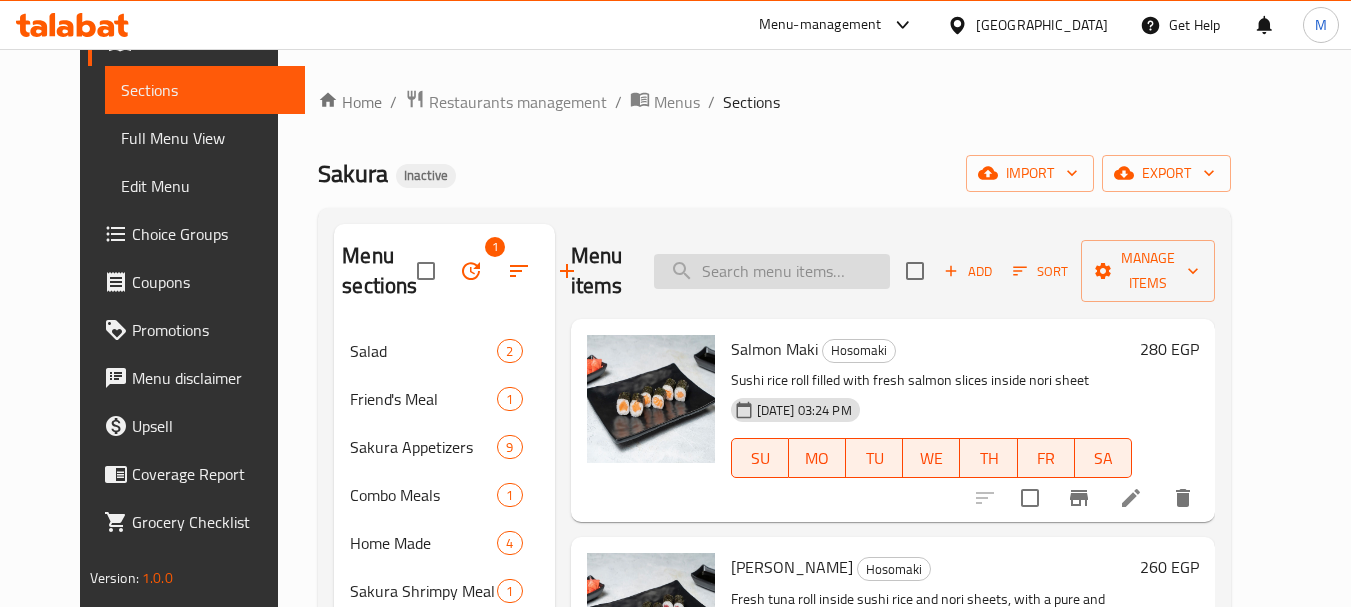 click at bounding box center (772, 271) 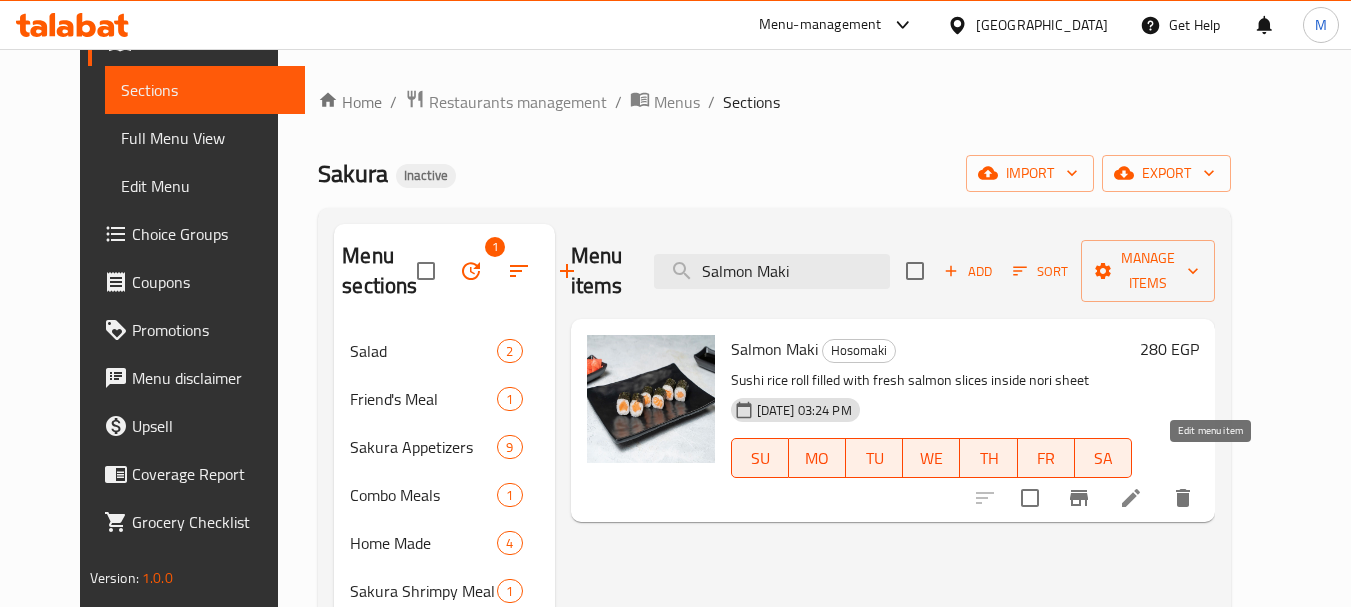 type on "Salmon Maki" 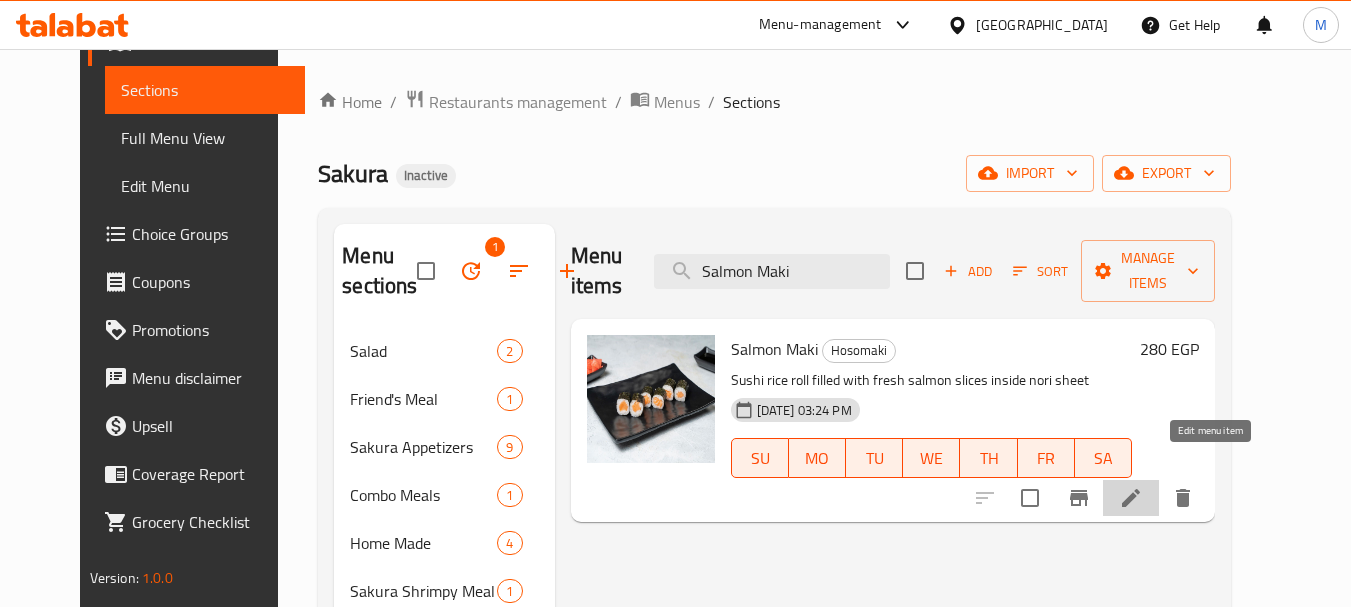 click 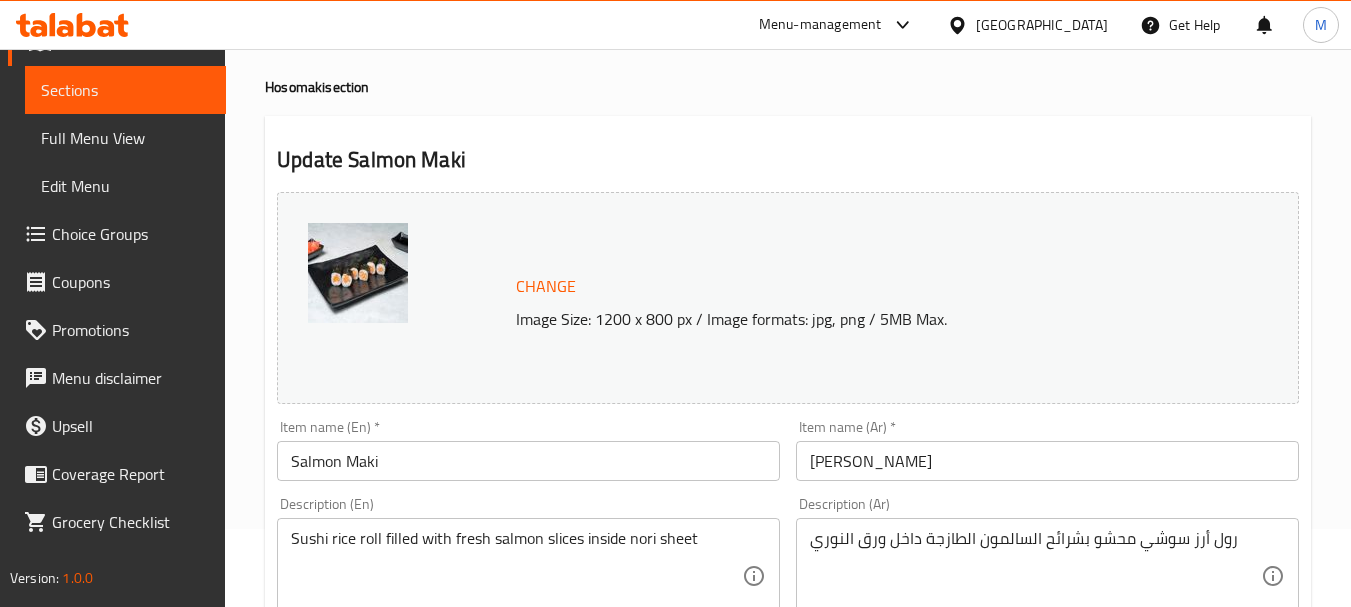 scroll, scrollTop: 200, scrollLeft: 0, axis: vertical 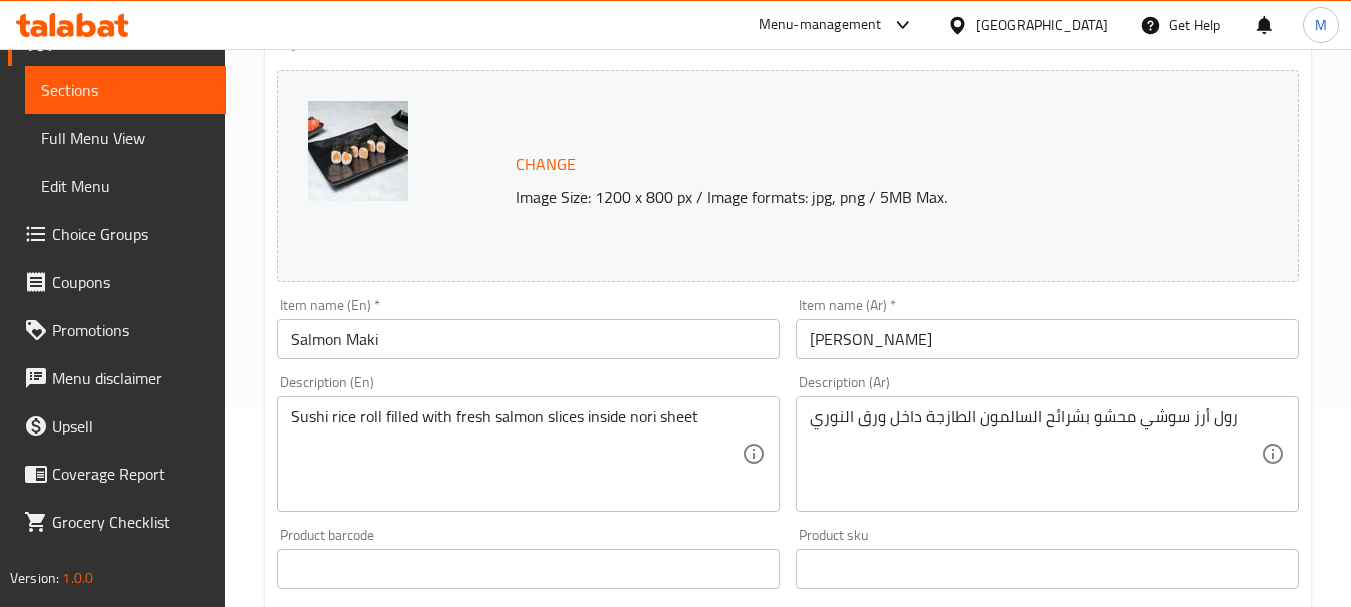click on "Change Image Size: 1200 x 800 px / Image formats: jpg, png / 5MB Max." at bounding box center (788, 176) 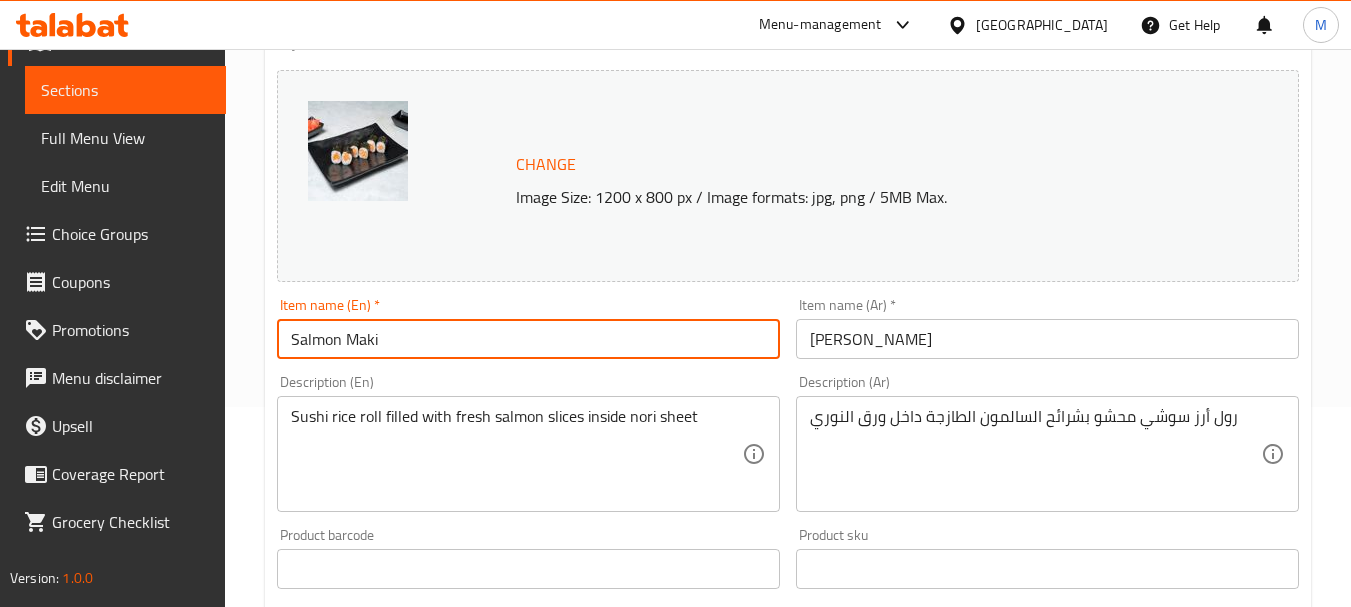 click on "Salmon Maki" at bounding box center (528, 339) 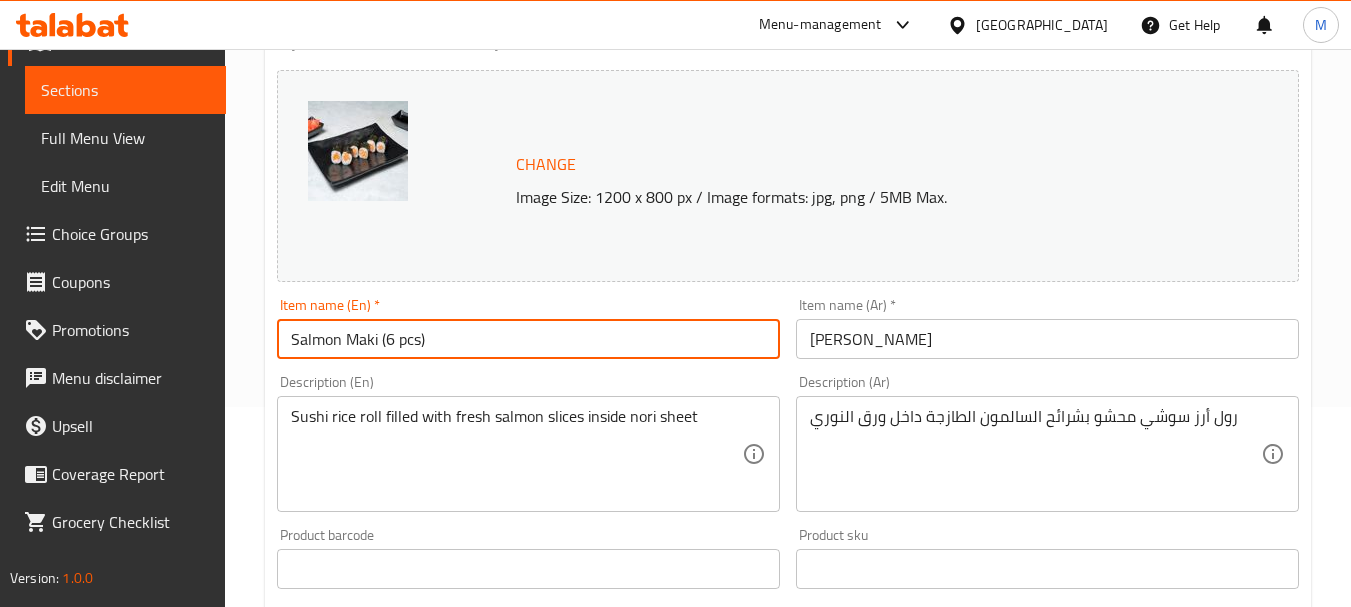 type on "Salmon Maki (6 pcs)" 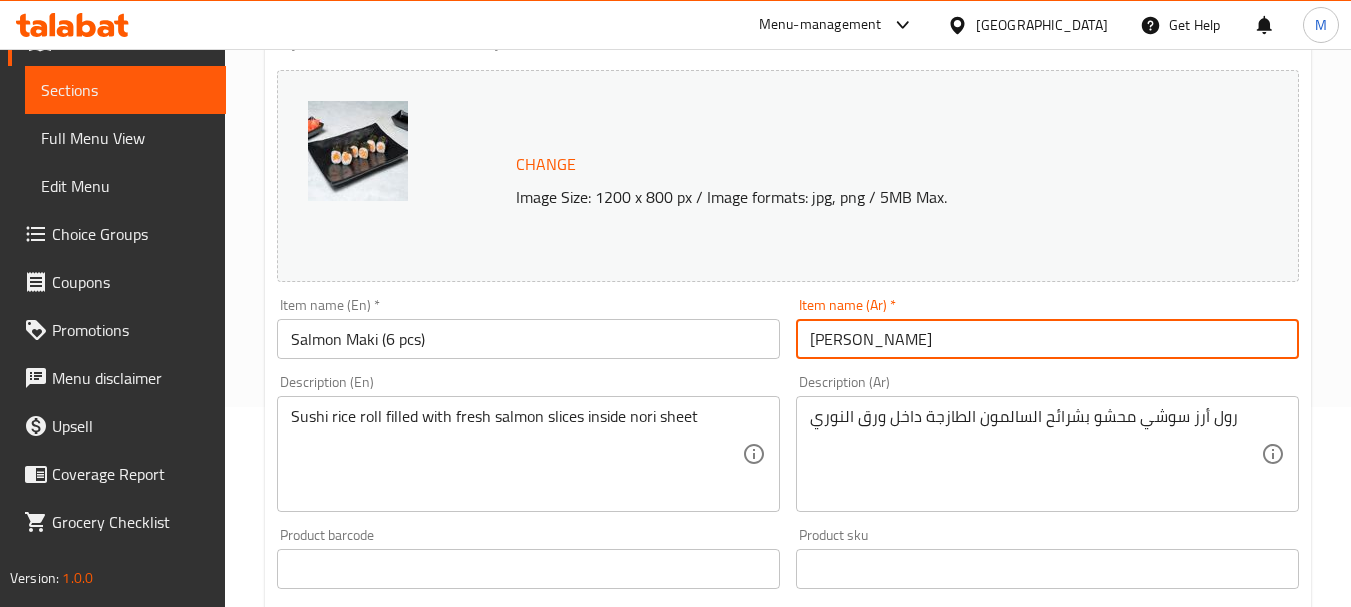 paste on "(6 pcs)" 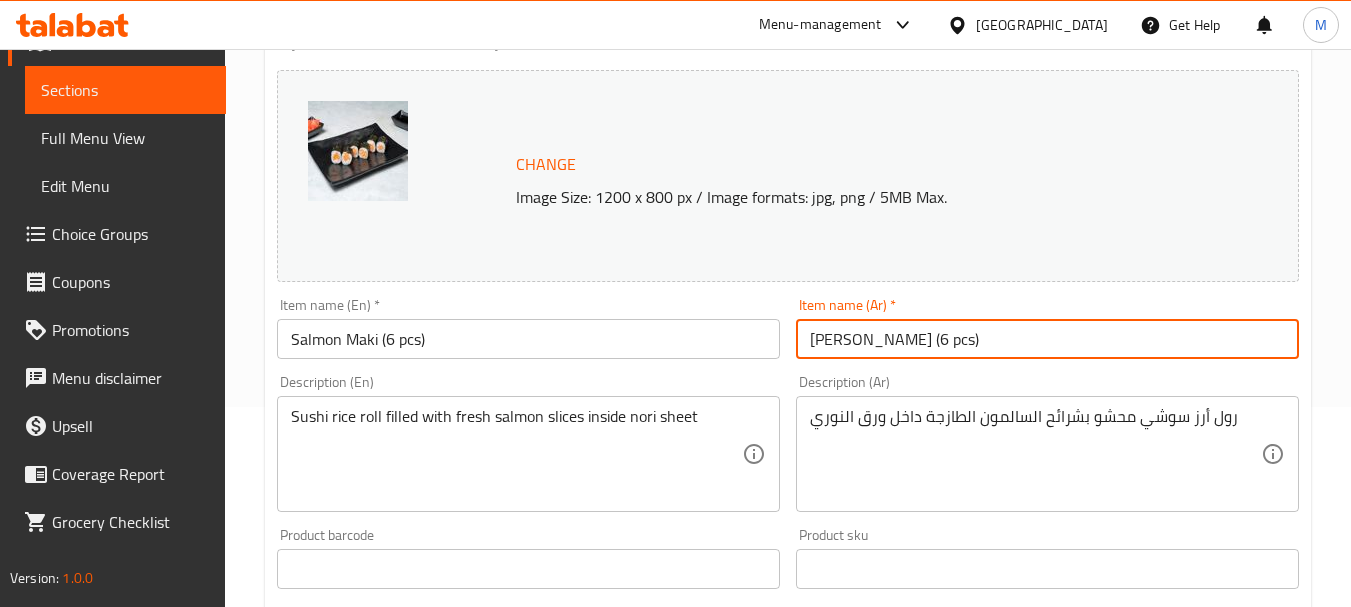 click on "ماكي السلمون (6 pcs)" at bounding box center (1047, 339) 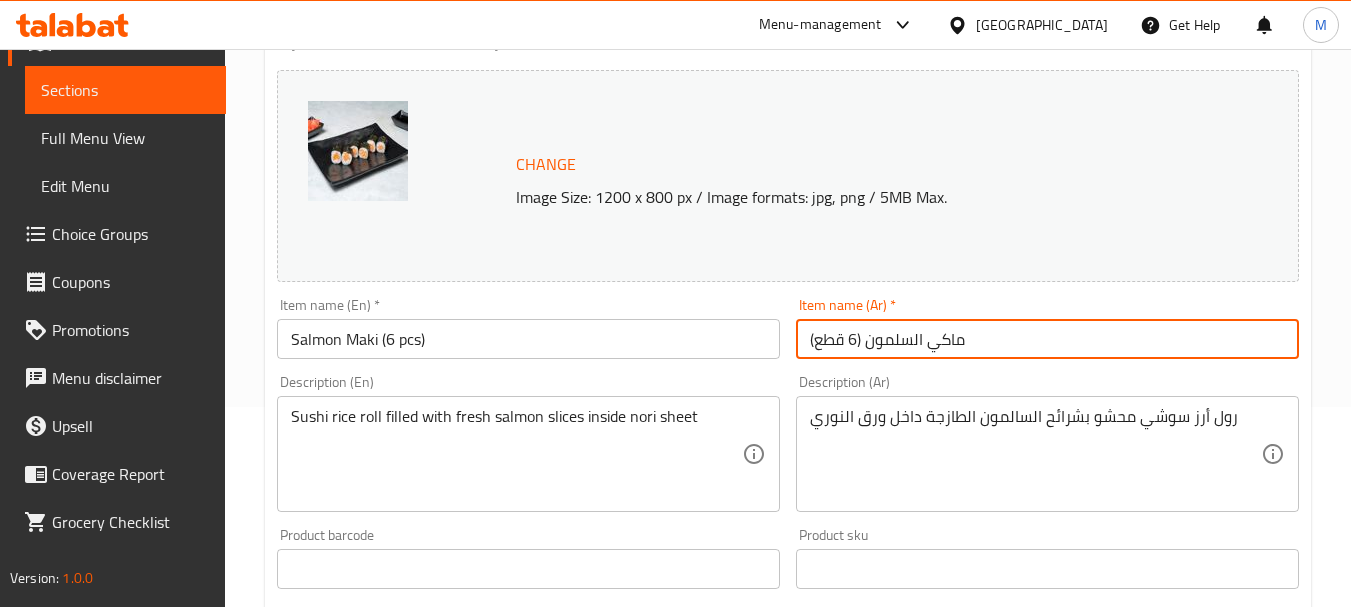 type on "ماكي السلمون (6 قطع)" 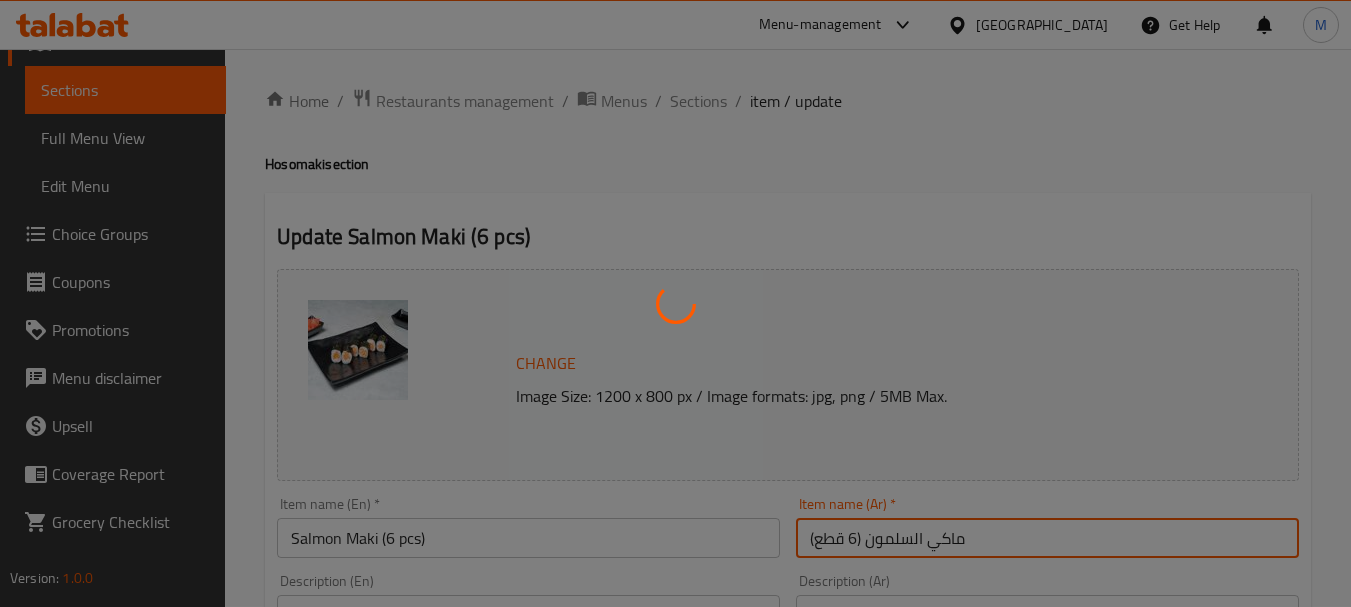 scroll, scrollTop: 0, scrollLeft: 0, axis: both 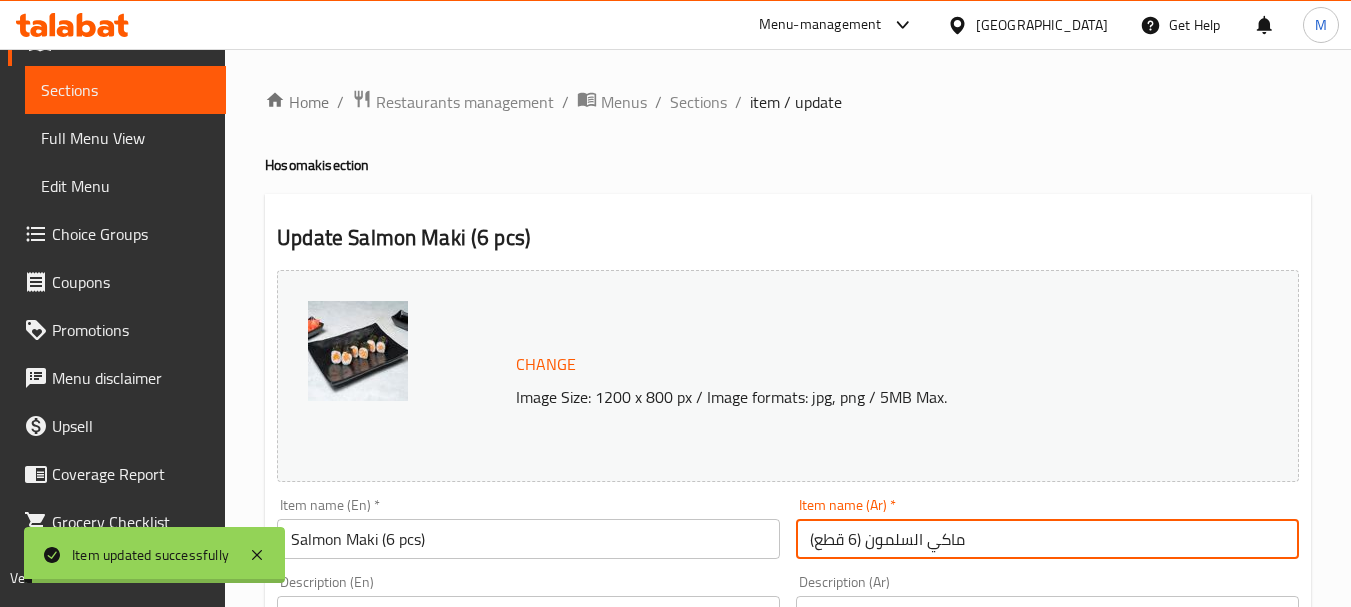 click on "Sections" at bounding box center [698, 102] 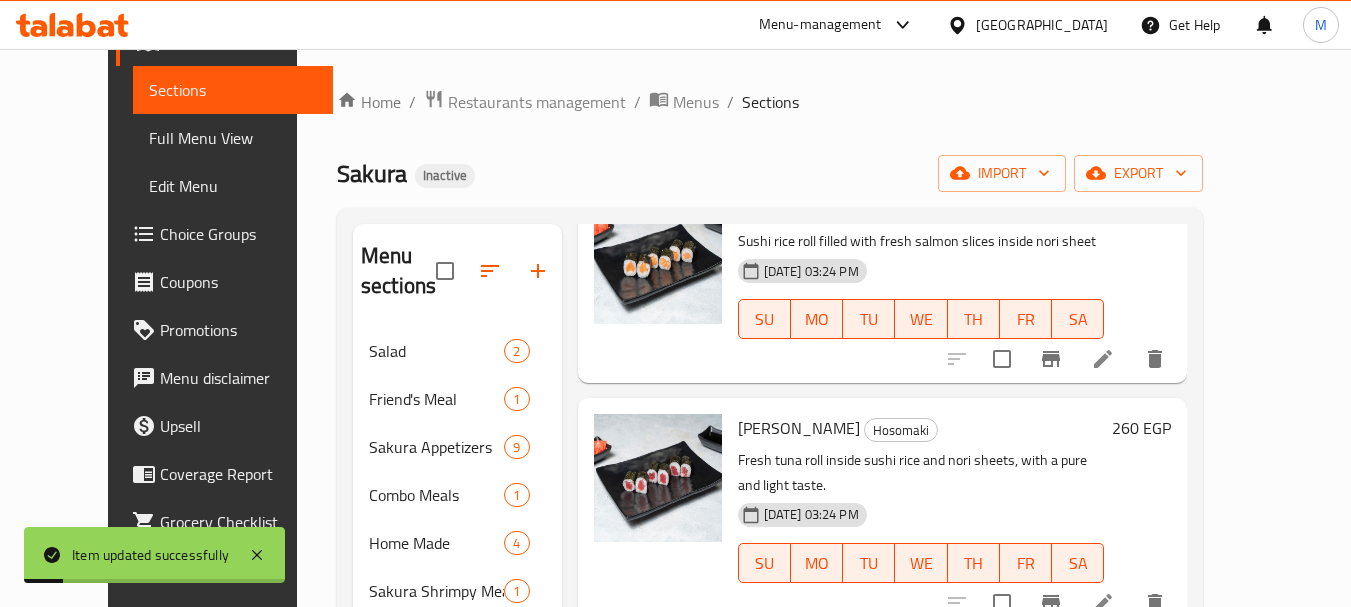 scroll, scrollTop: 141, scrollLeft: 0, axis: vertical 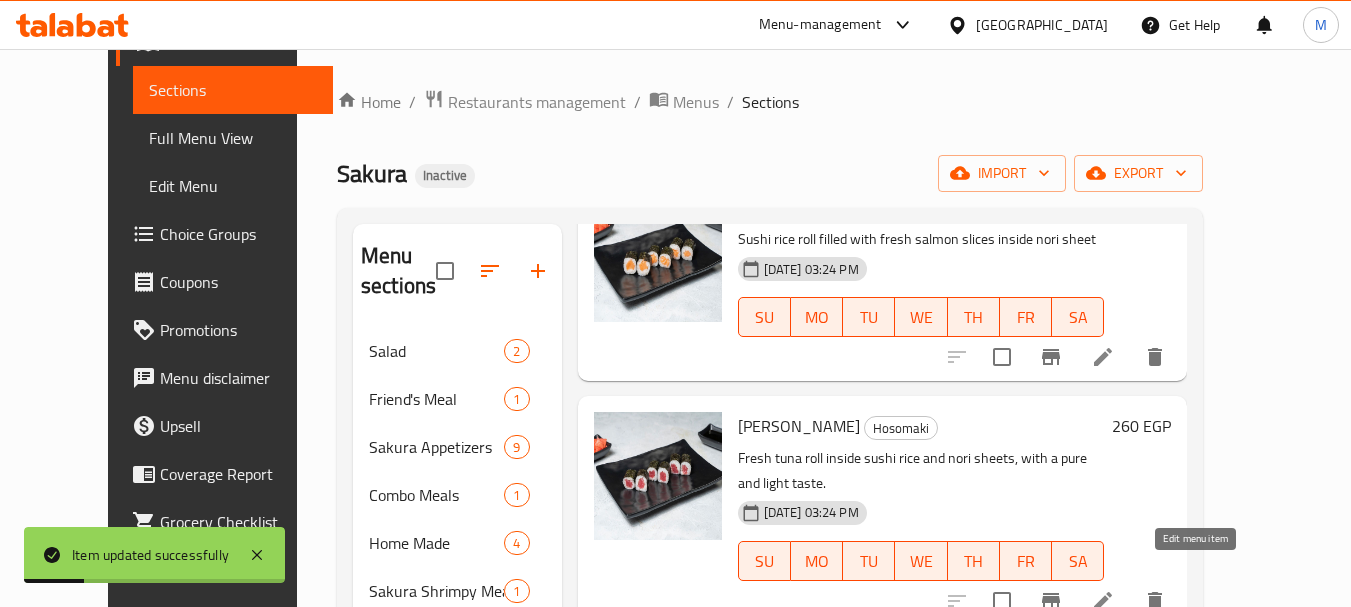 click 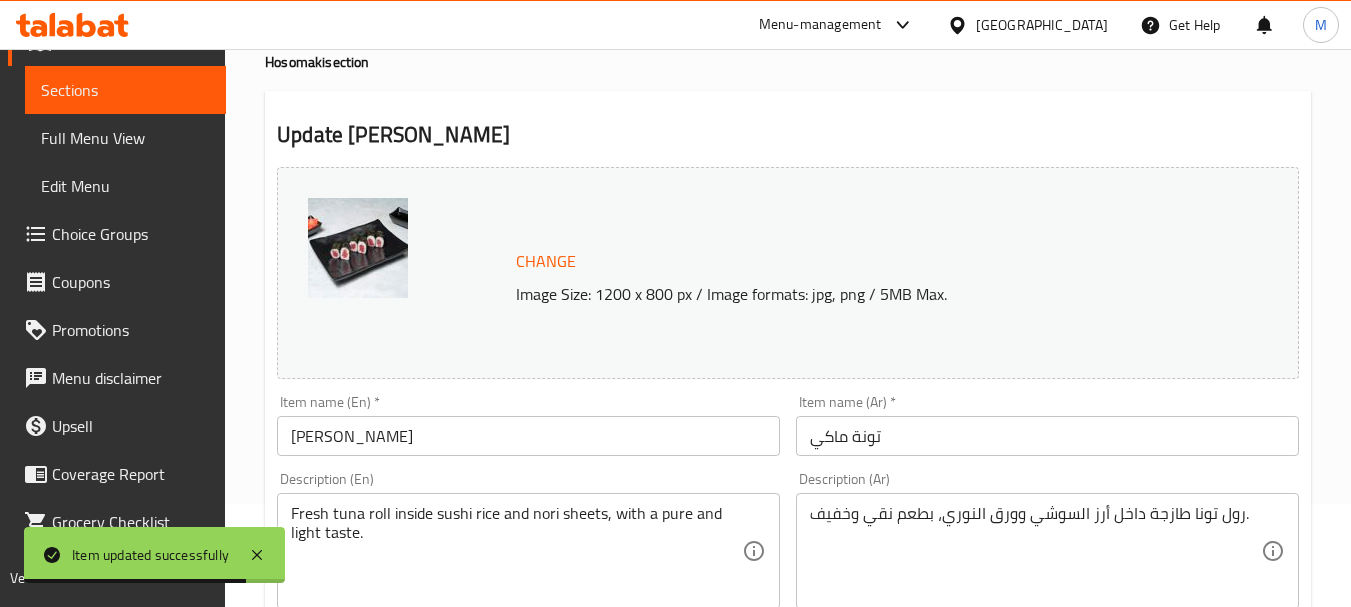 scroll, scrollTop: 200, scrollLeft: 0, axis: vertical 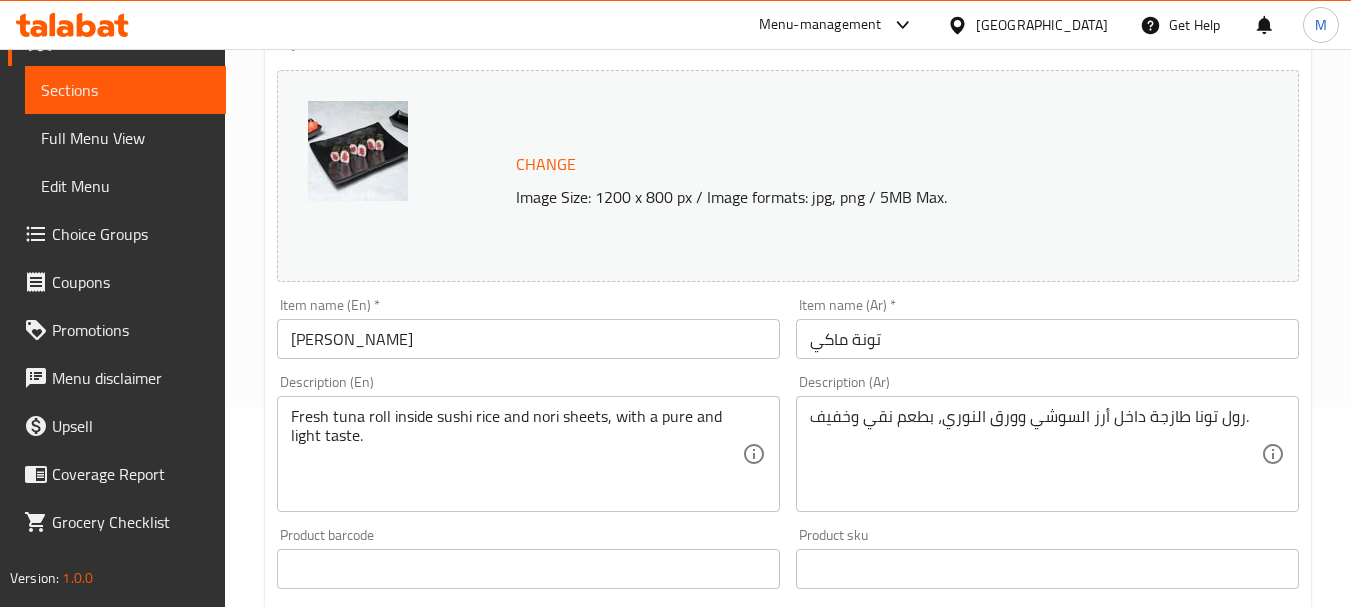 click on "Item name (En)   * Tuna Maki Item name (En)  *" at bounding box center [528, 328] 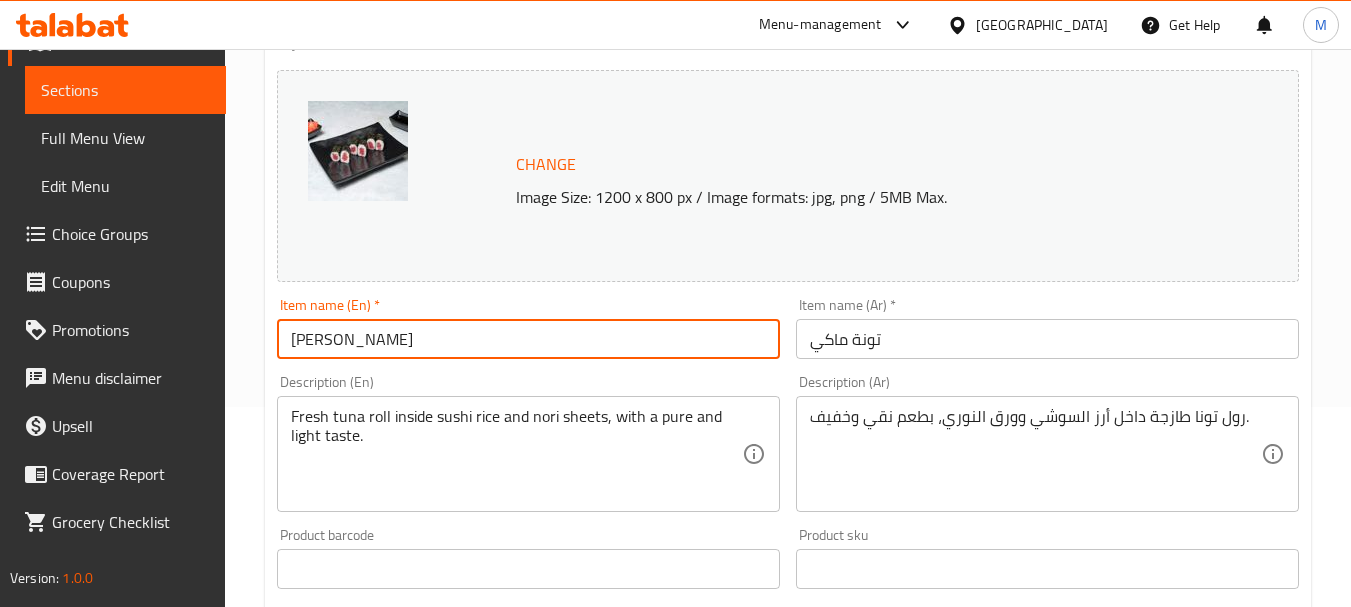 click on "Tuna Maki" at bounding box center [528, 339] 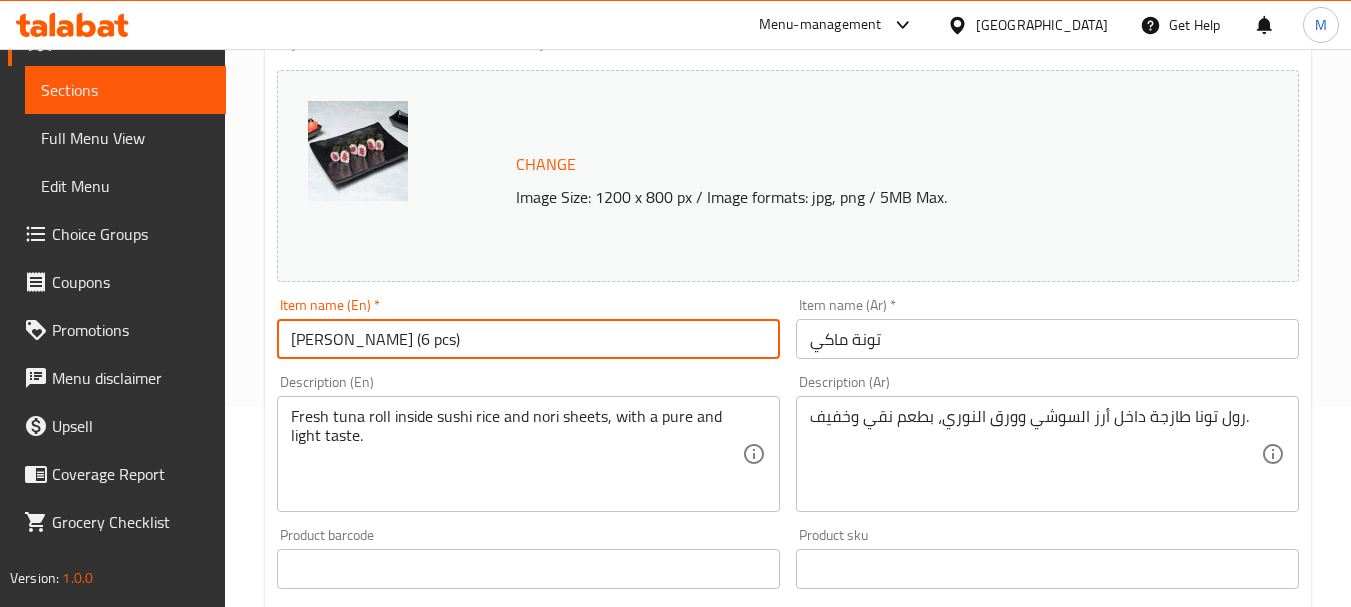 type on "[PERSON_NAME] (6 pcs)" 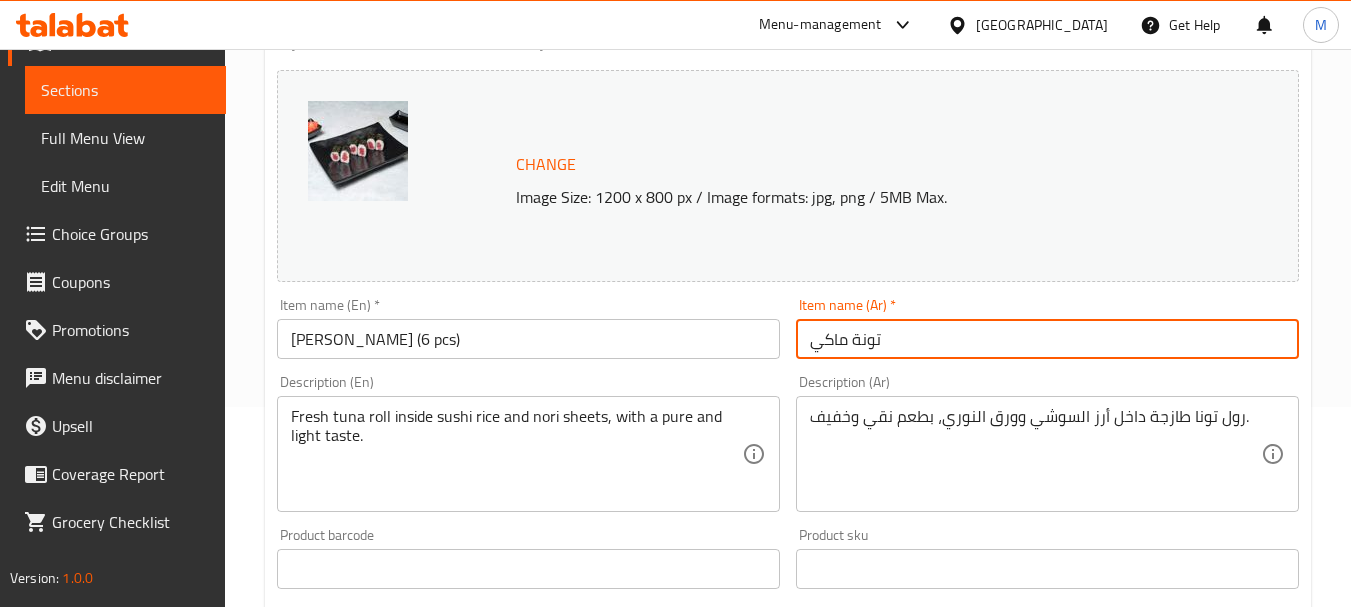 paste on "(6 pcs)" 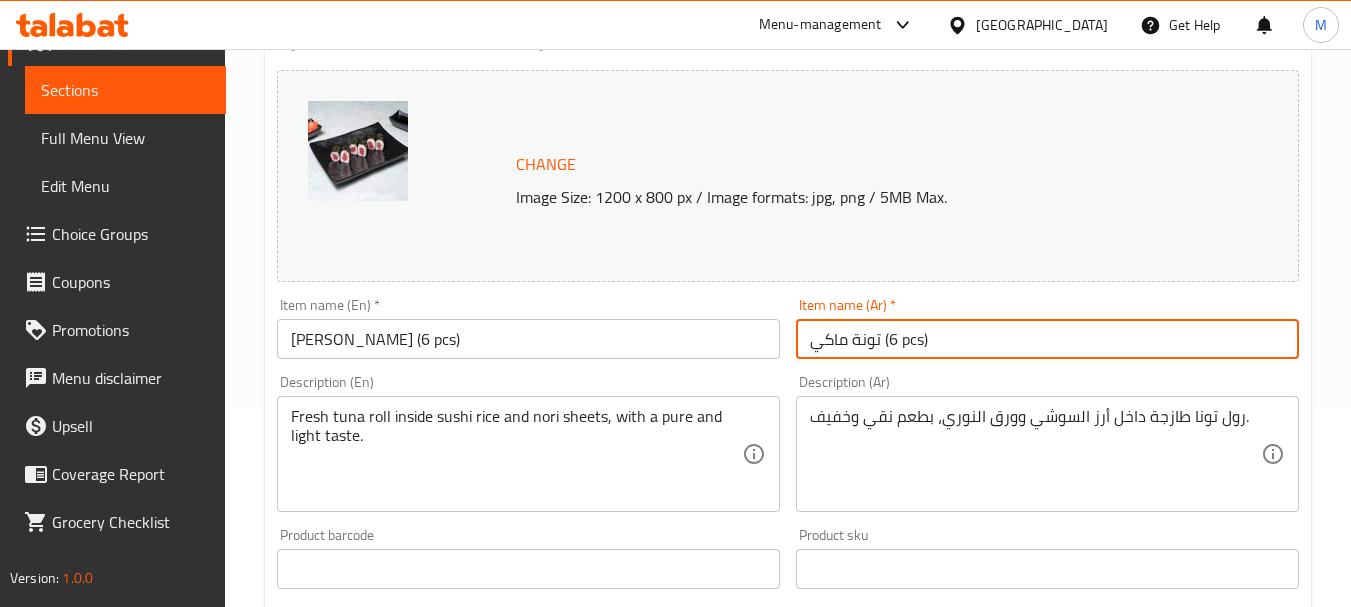 click on "تونة ماكي (6 pcs)" at bounding box center (1047, 339) 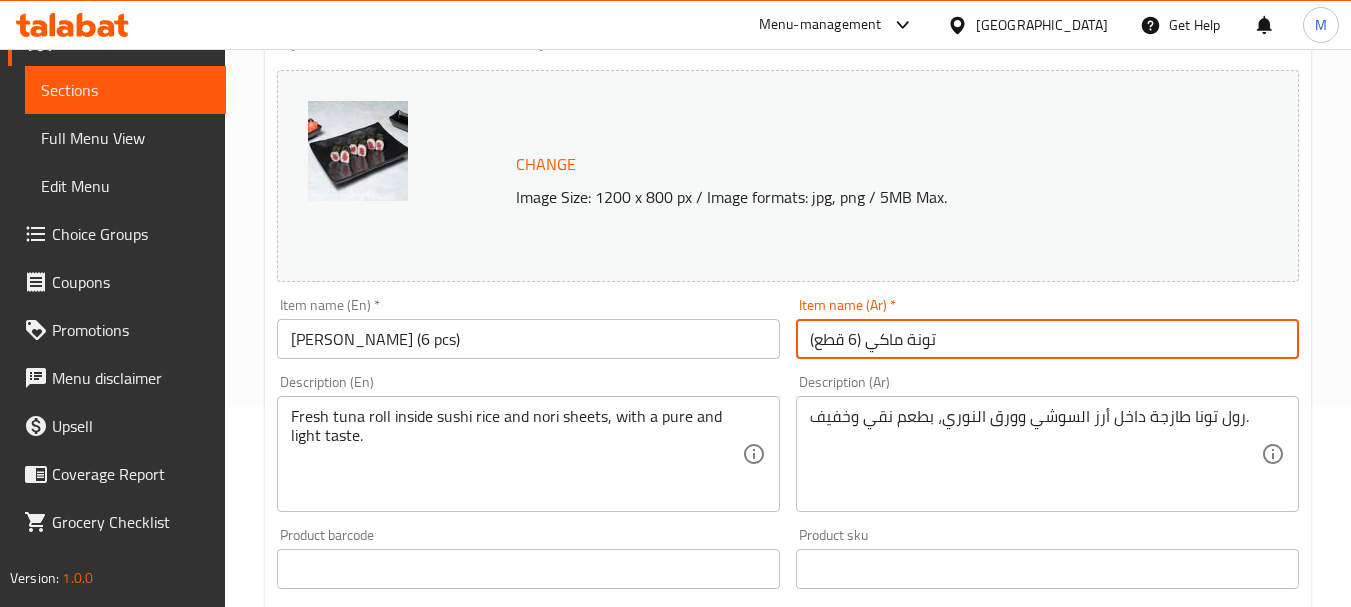 type on "تونة ماكي (6 قطع)" 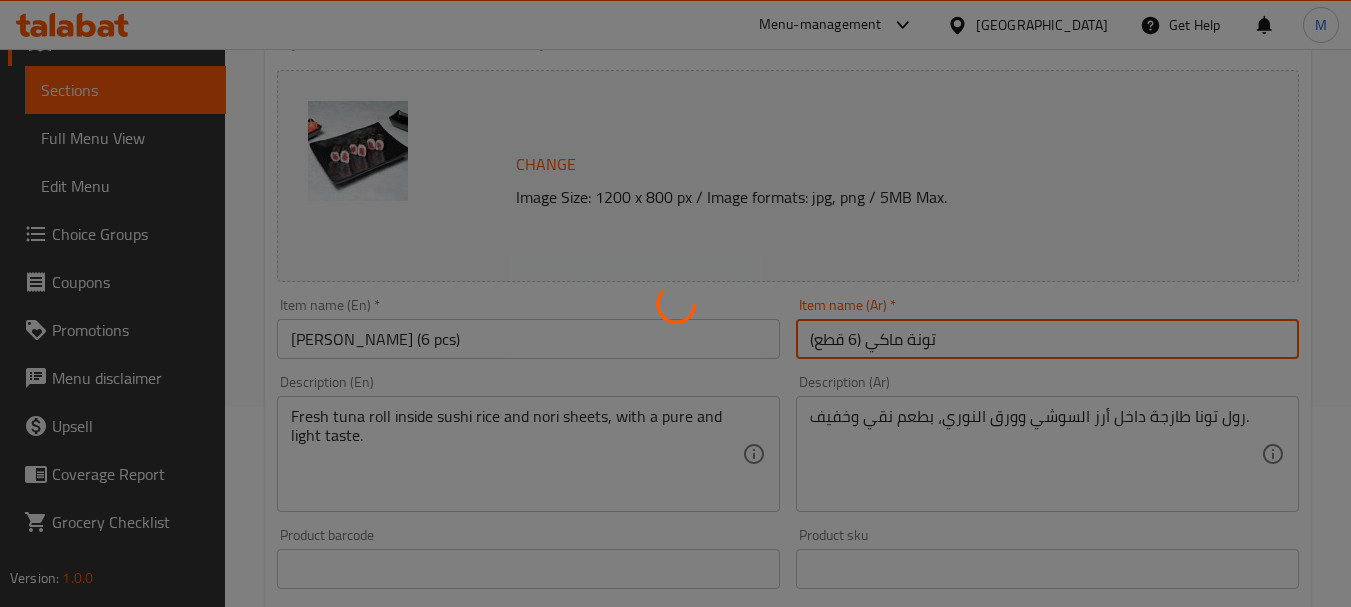 scroll, scrollTop: 0, scrollLeft: 0, axis: both 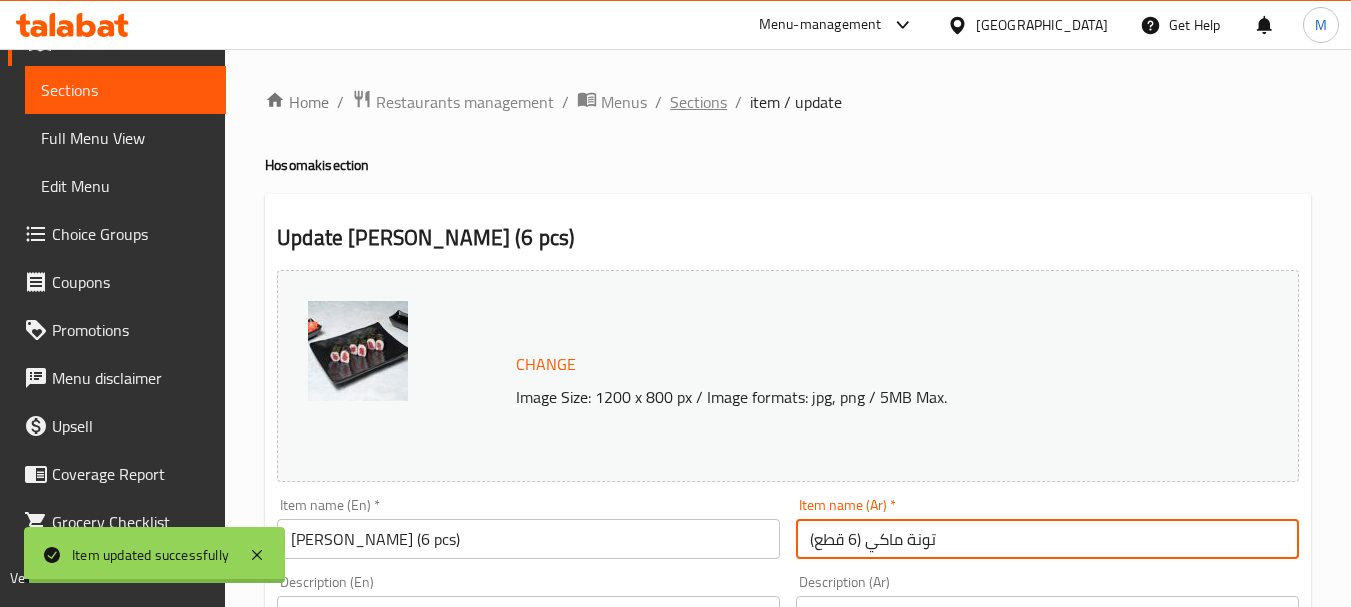 click on "Sections" at bounding box center [698, 102] 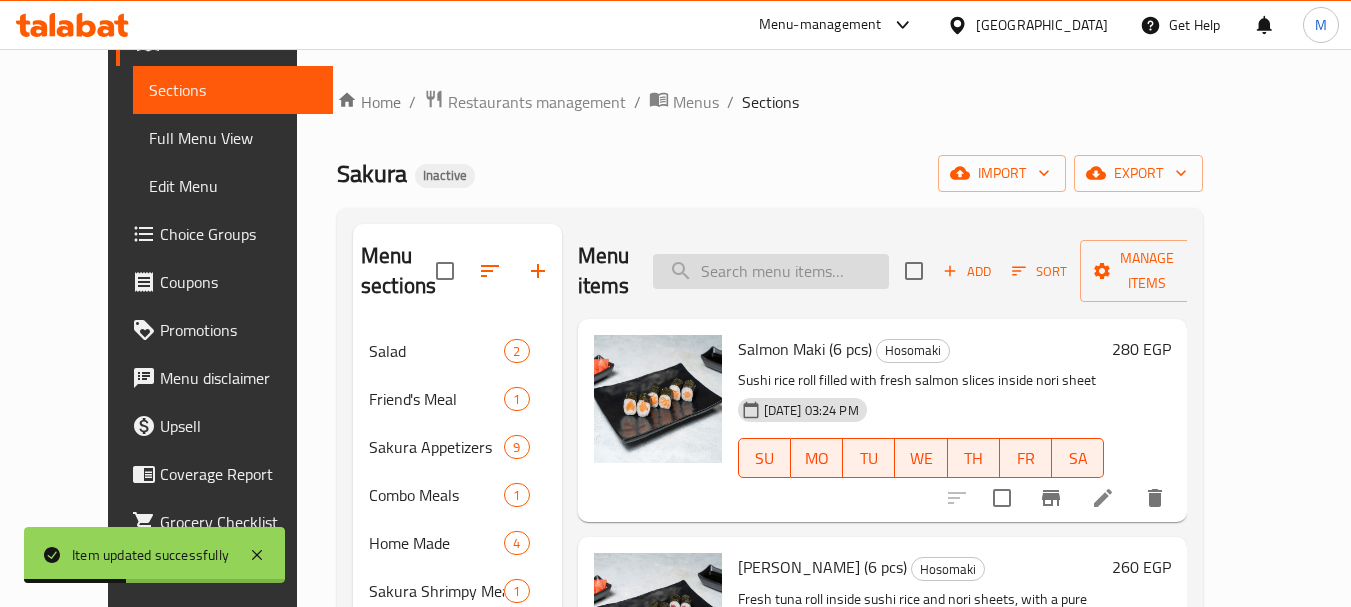 click at bounding box center (771, 271) 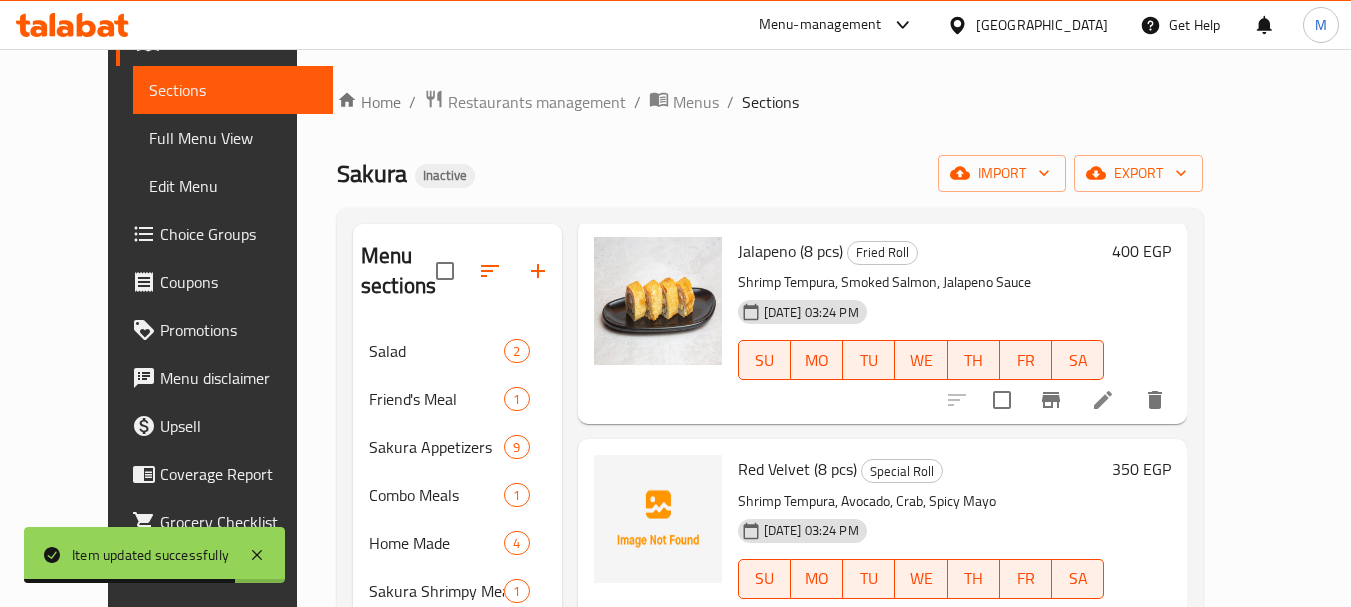 scroll, scrollTop: 608, scrollLeft: 0, axis: vertical 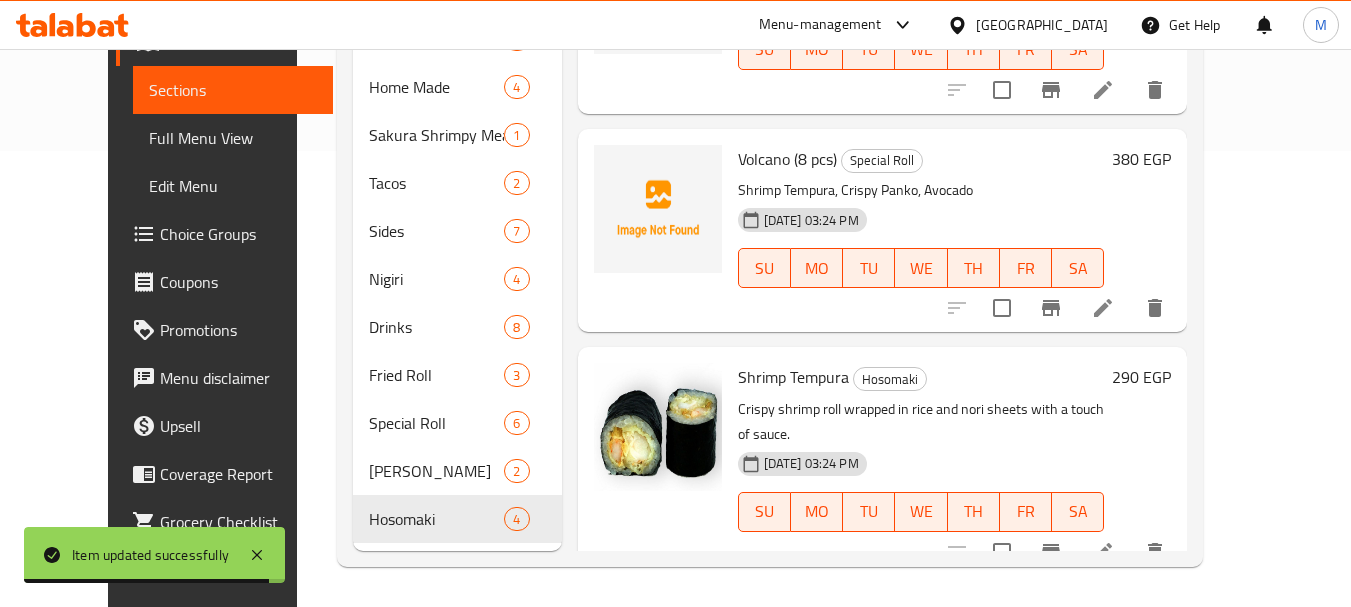 type on "Shrimp Tempura" 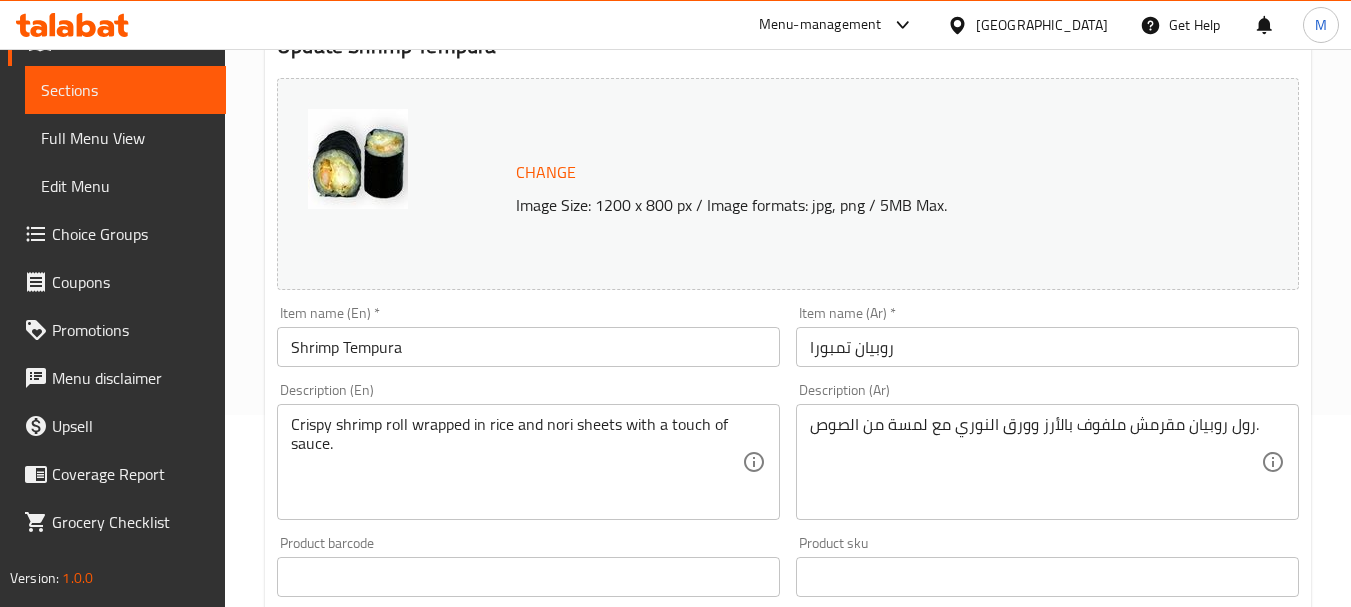 scroll, scrollTop: 200, scrollLeft: 0, axis: vertical 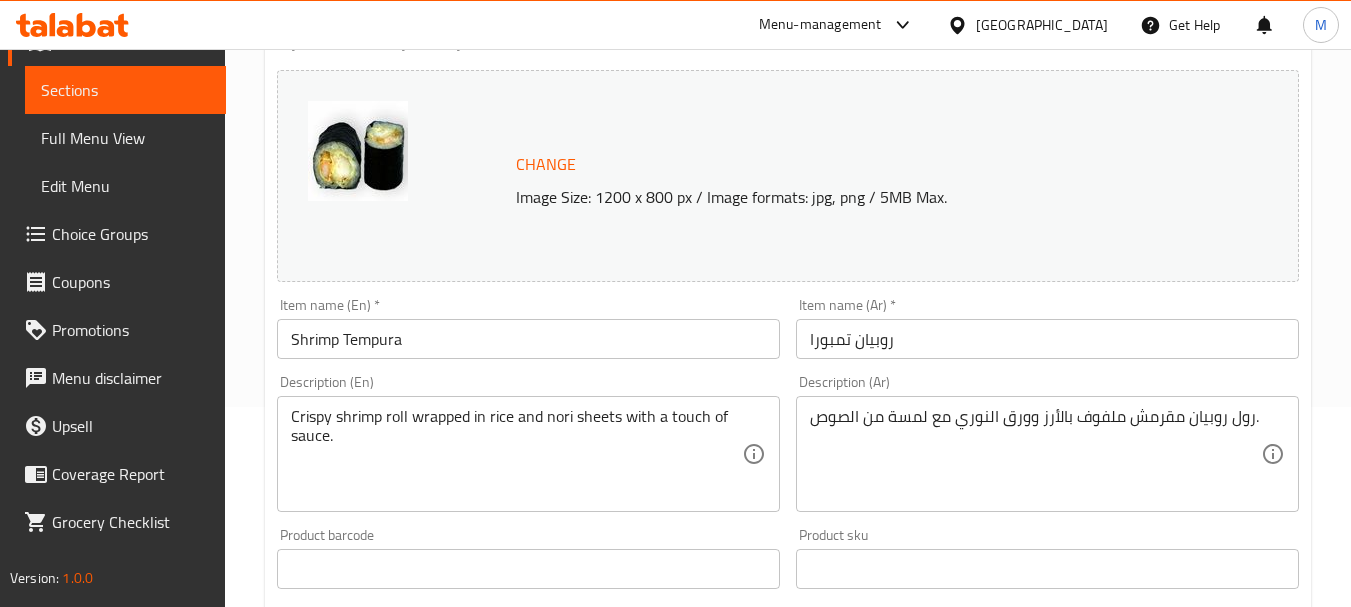 click on "Shrimp Tempura" at bounding box center (528, 339) 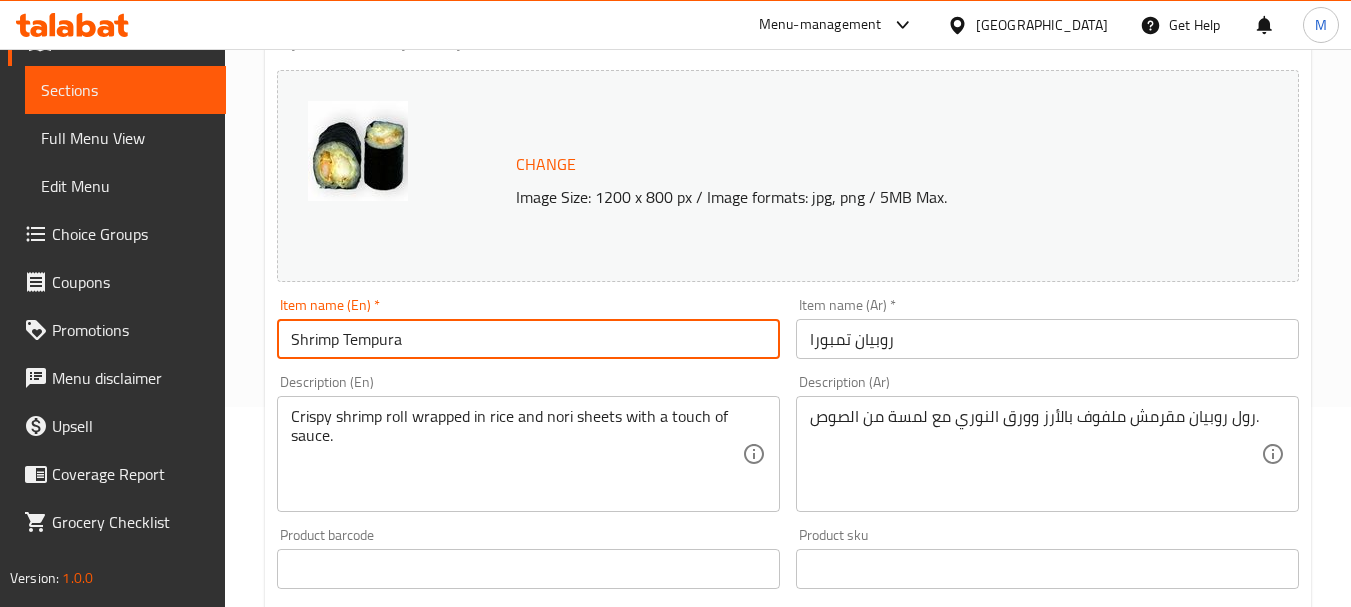 paste on "(6 pcs)" 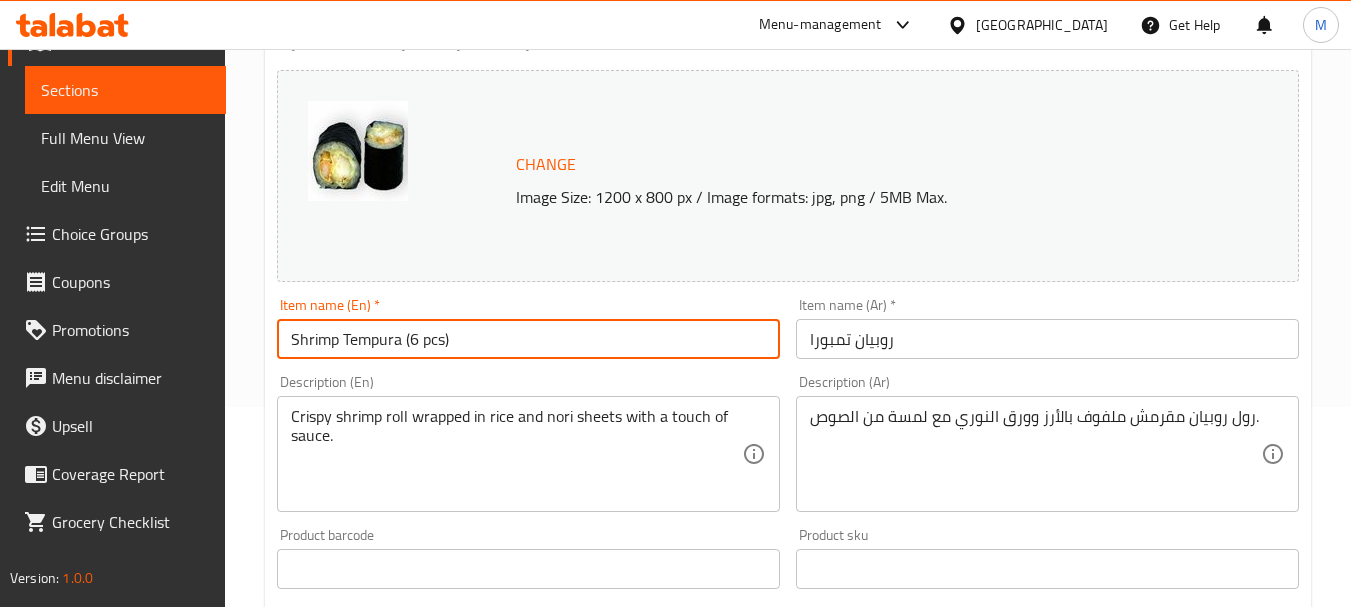 type on "Shrimp Tempura (6 pcs)" 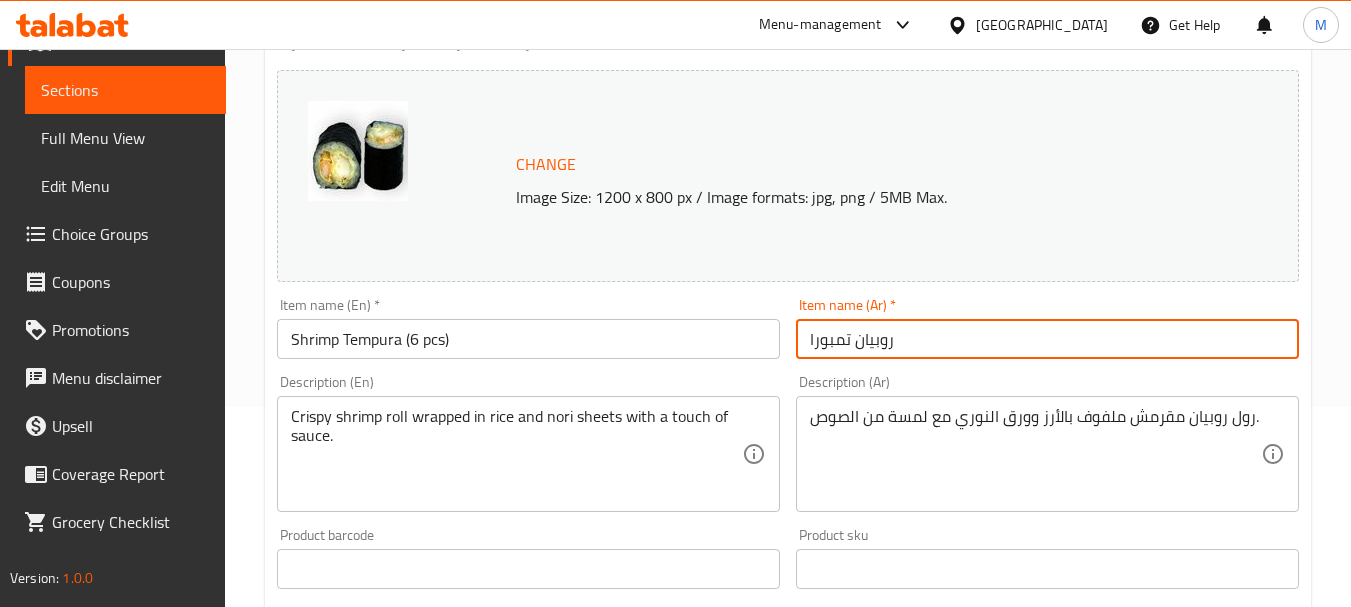 paste on "(6 pcs)" 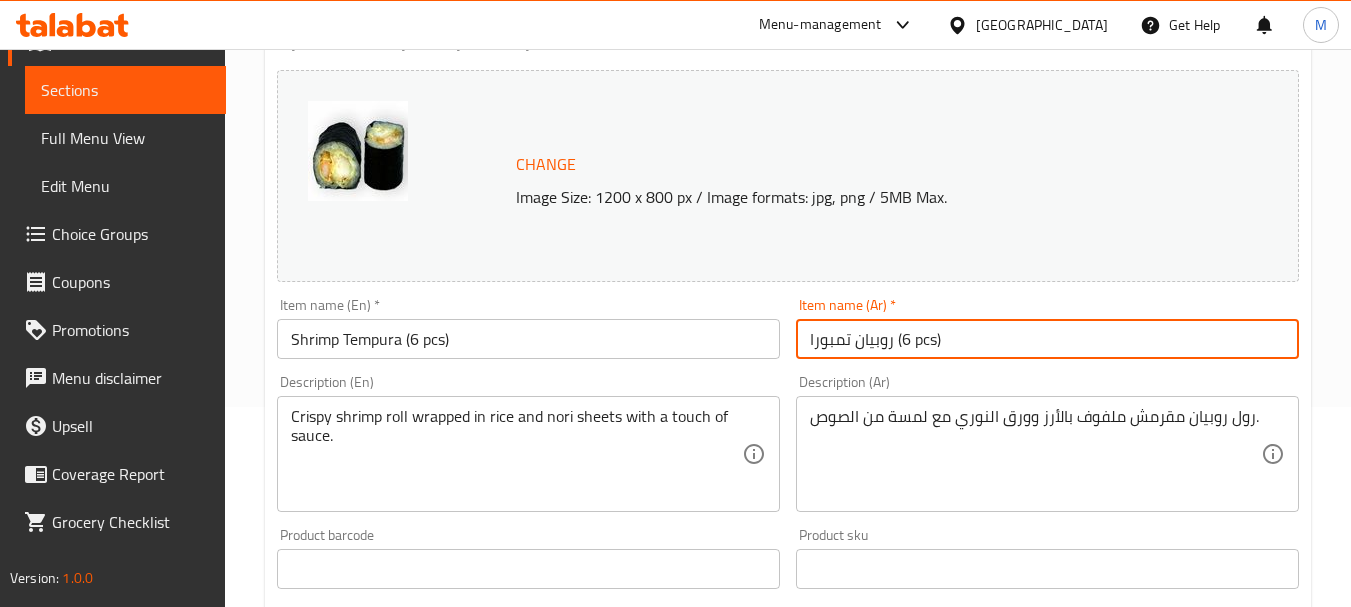 click on "روبيان تمبورا (6 pcs)" at bounding box center (1047, 339) 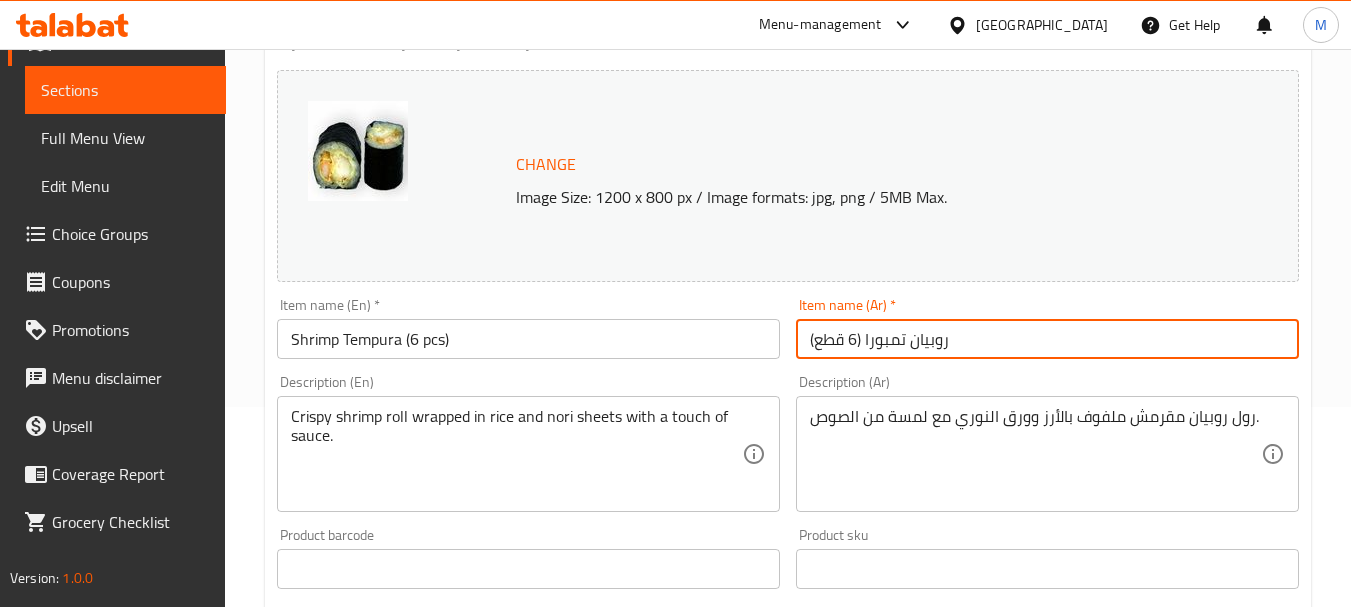 type on "روبيان تمبورا (6 قطع)" 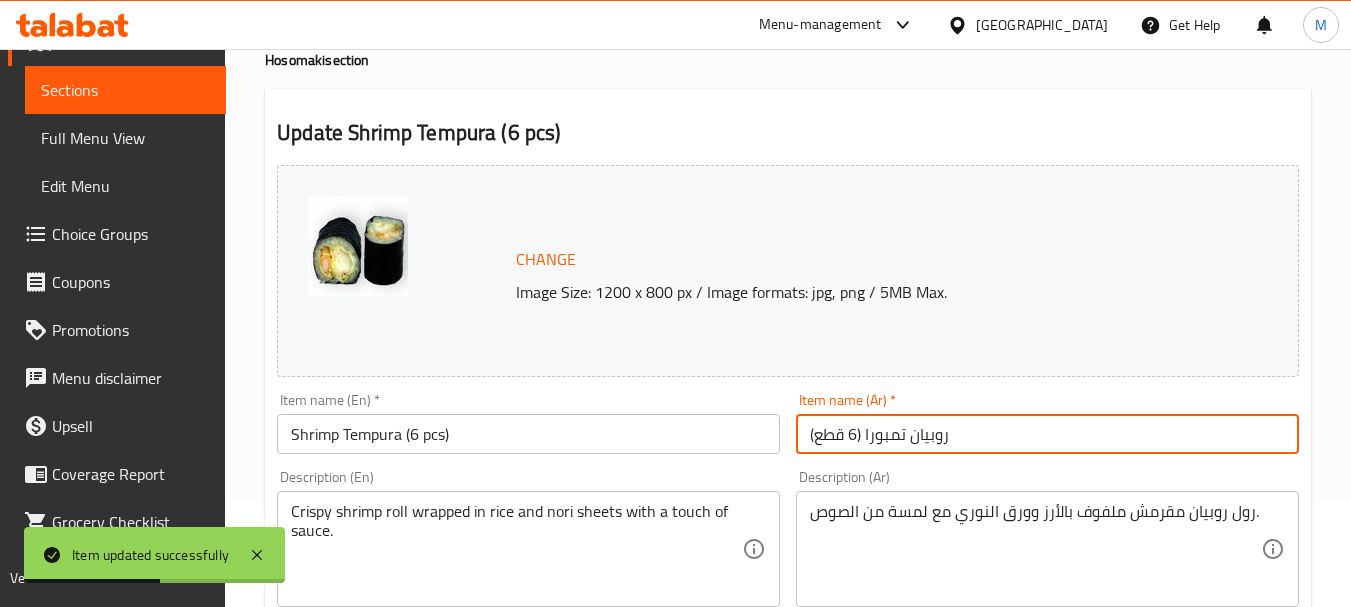 scroll, scrollTop: 0, scrollLeft: 0, axis: both 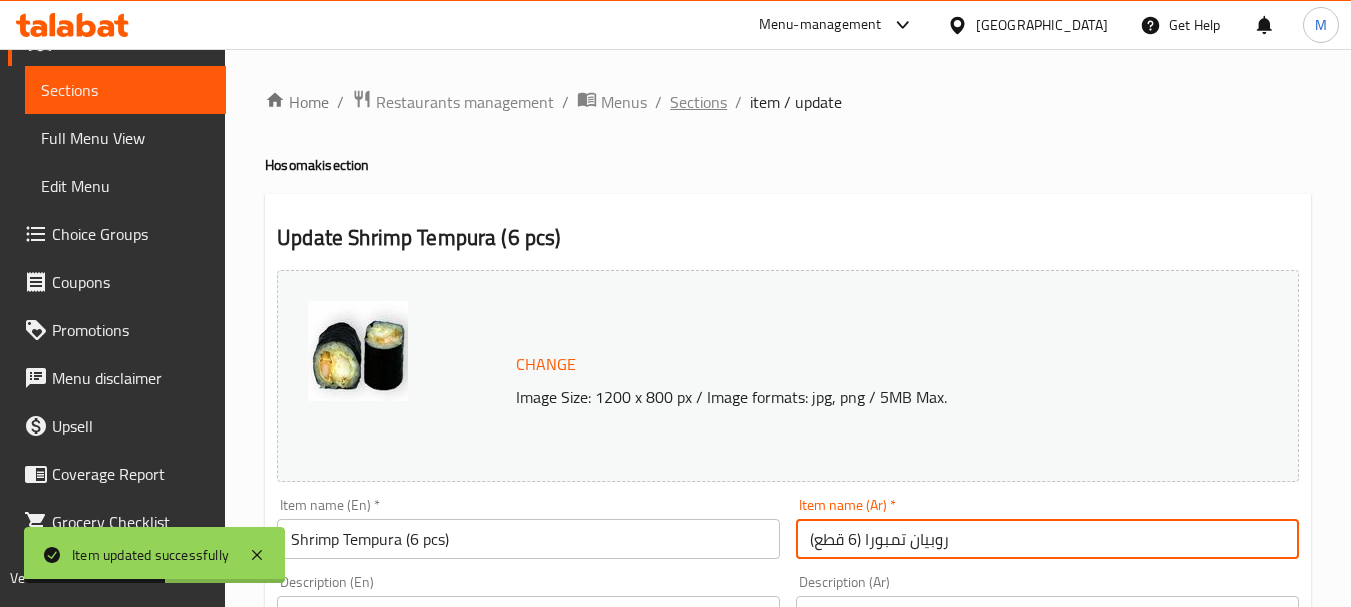 click on "Home / Restaurants management / Menus / Sections / item / update" at bounding box center (788, 102) 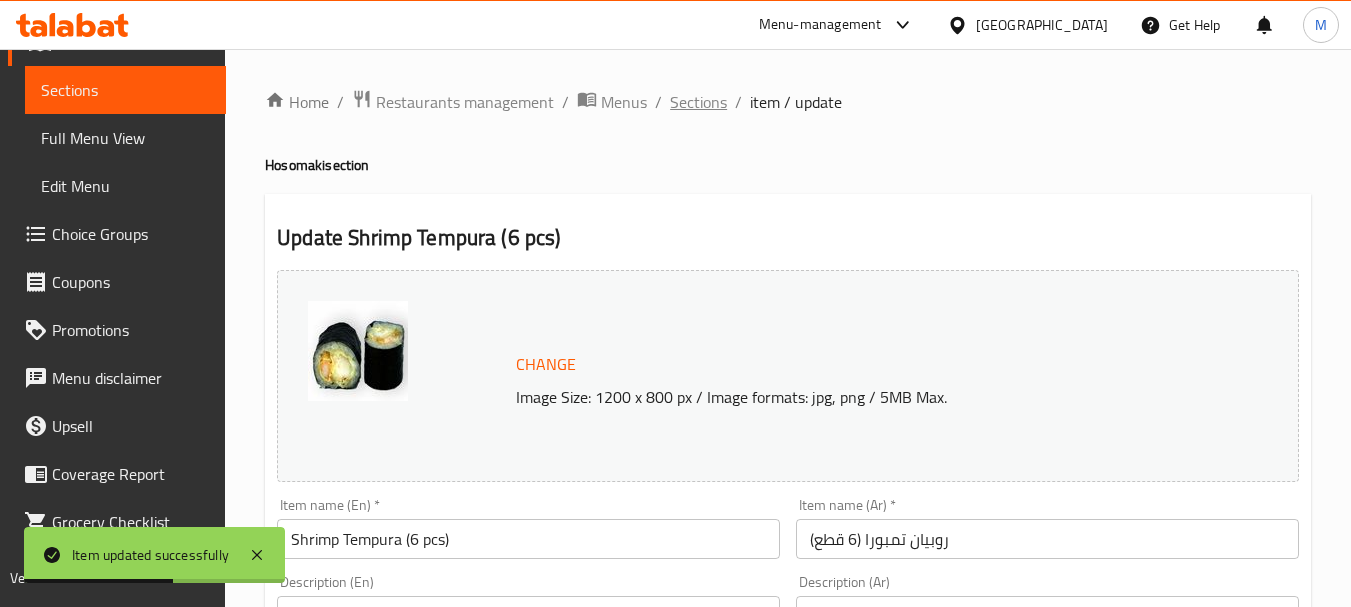 click on "Sections" at bounding box center [698, 102] 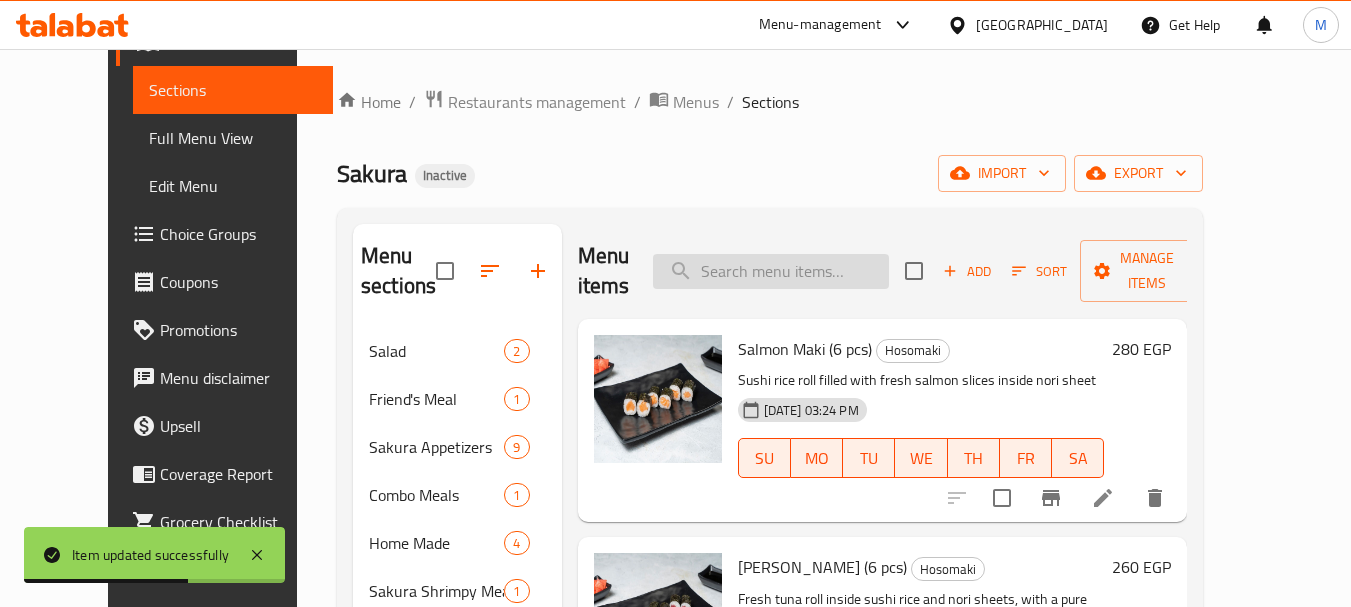 paste on "Maki Crab" 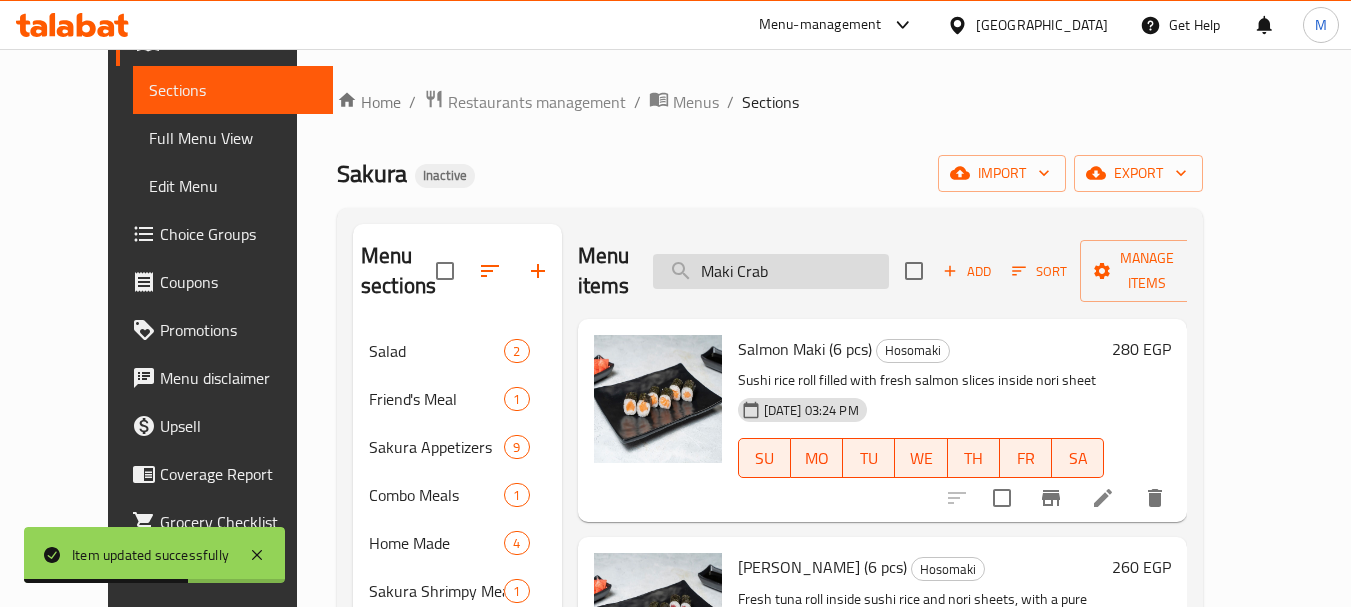 click on "Maki Crab" at bounding box center (771, 271) 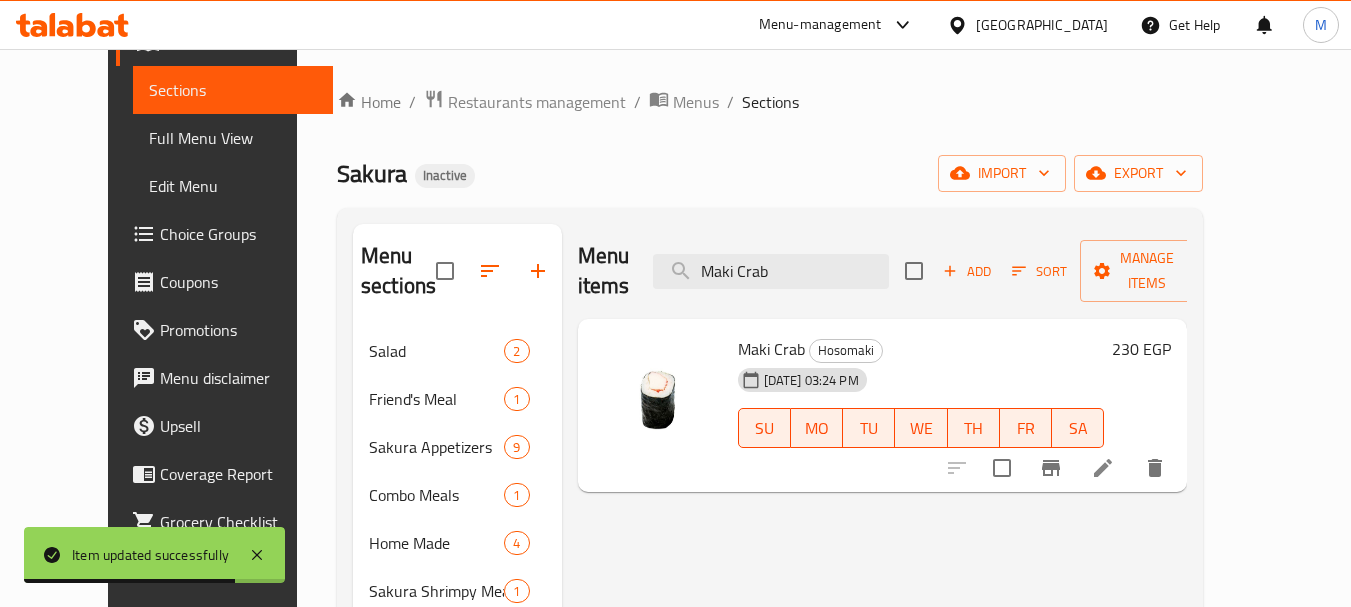 type on "Maki Crab" 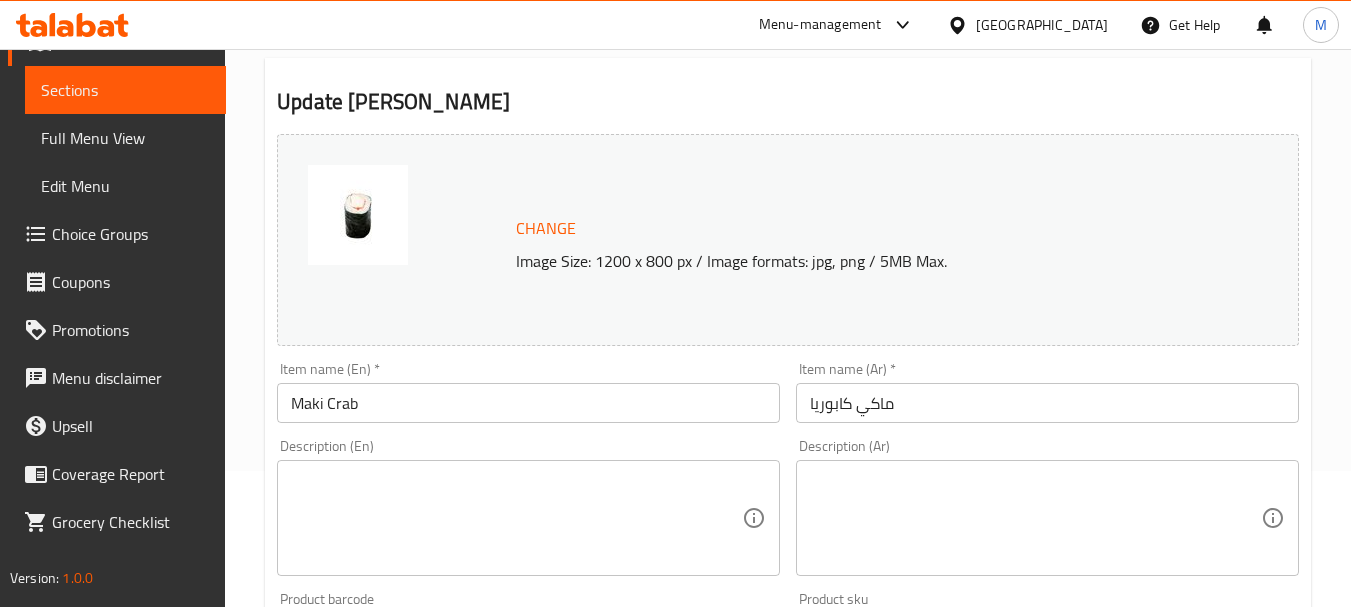 scroll, scrollTop: 300, scrollLeft: 0, axis: vertical 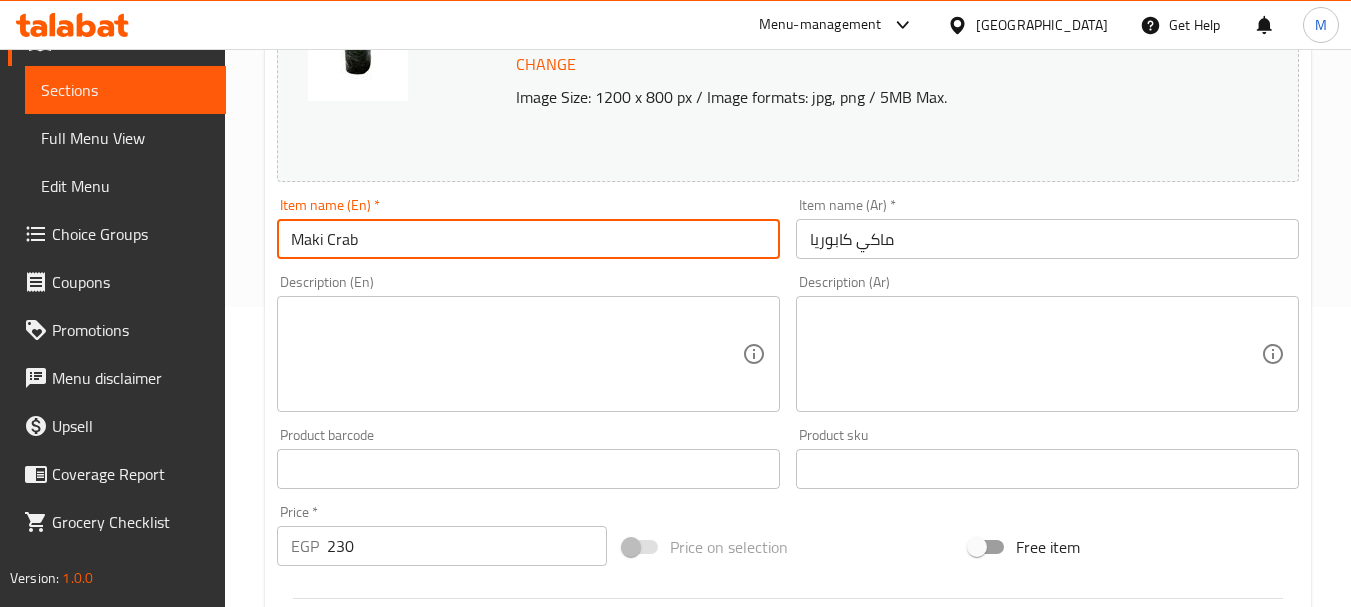 click on "Maki Crab" at bounding box center (528, 239) 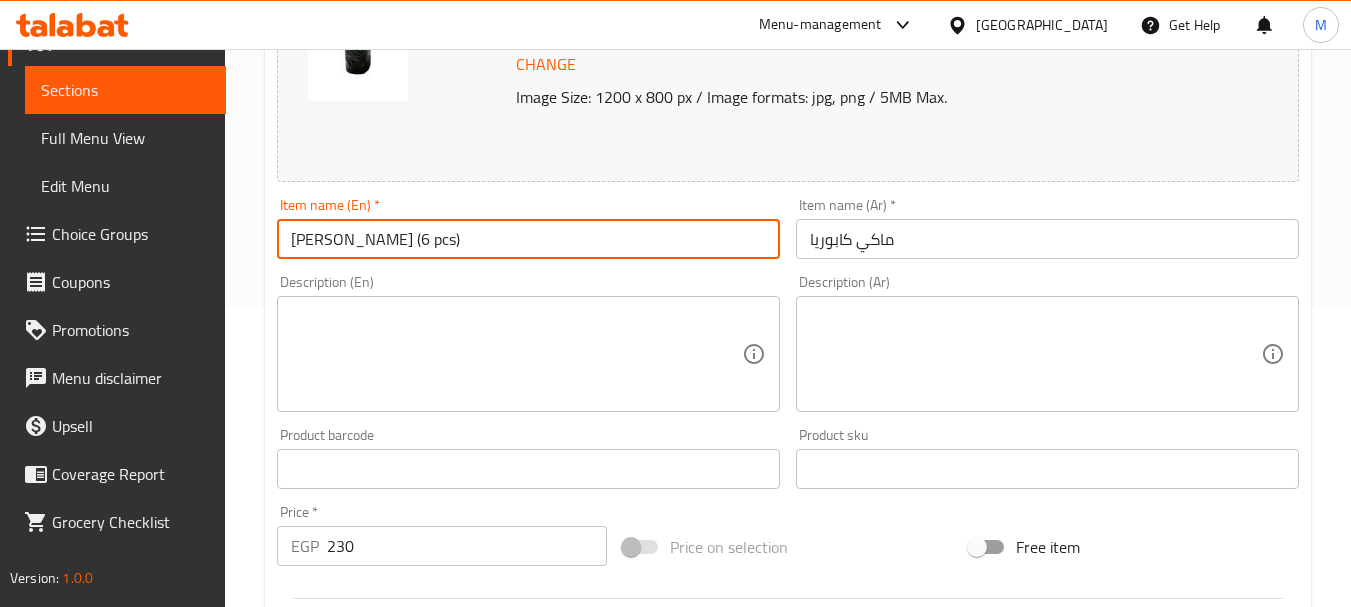 type on "[PERSON_NAME] (6 pcs)" 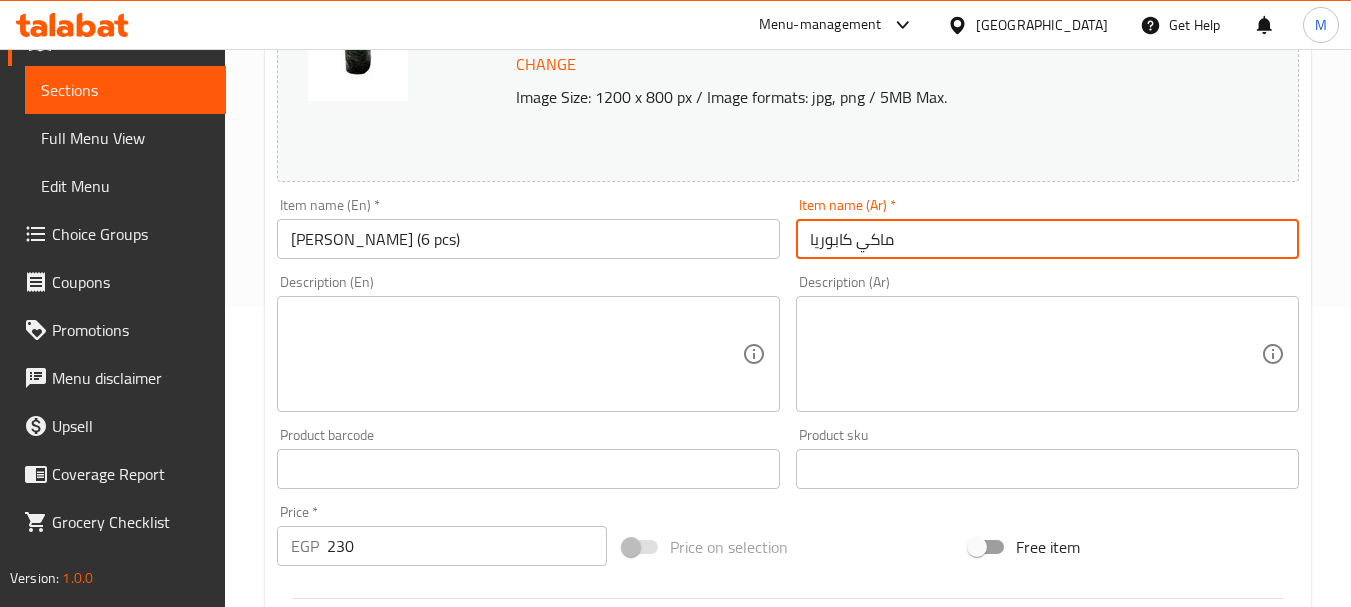 paste on "(6 pcs)" 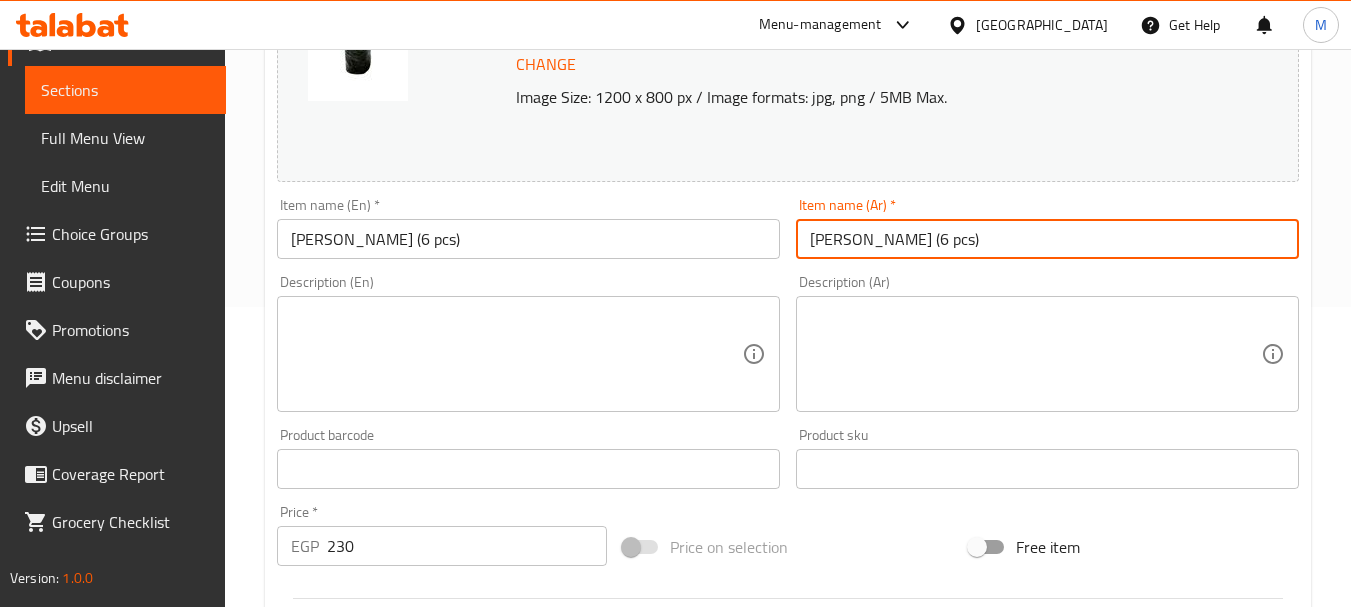 click on "ماكي كابوريا (6 pcs)" at bounding box center (1047, 239) 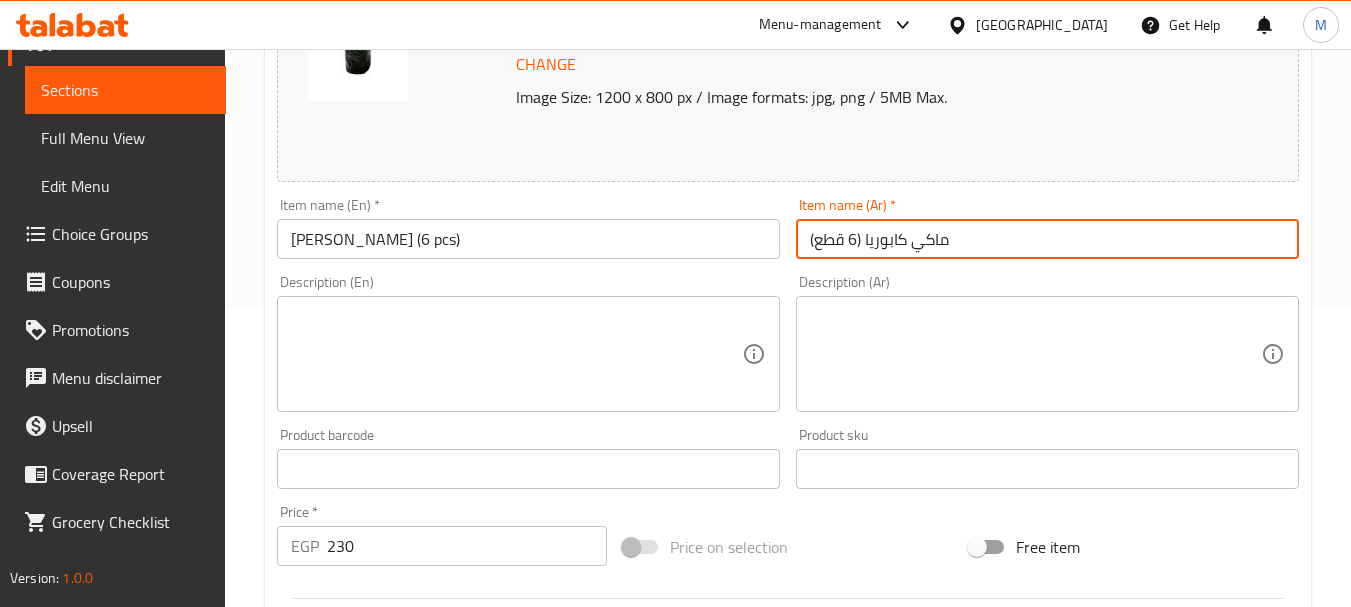 type on "ماكي كابوريا (6 قطع)" 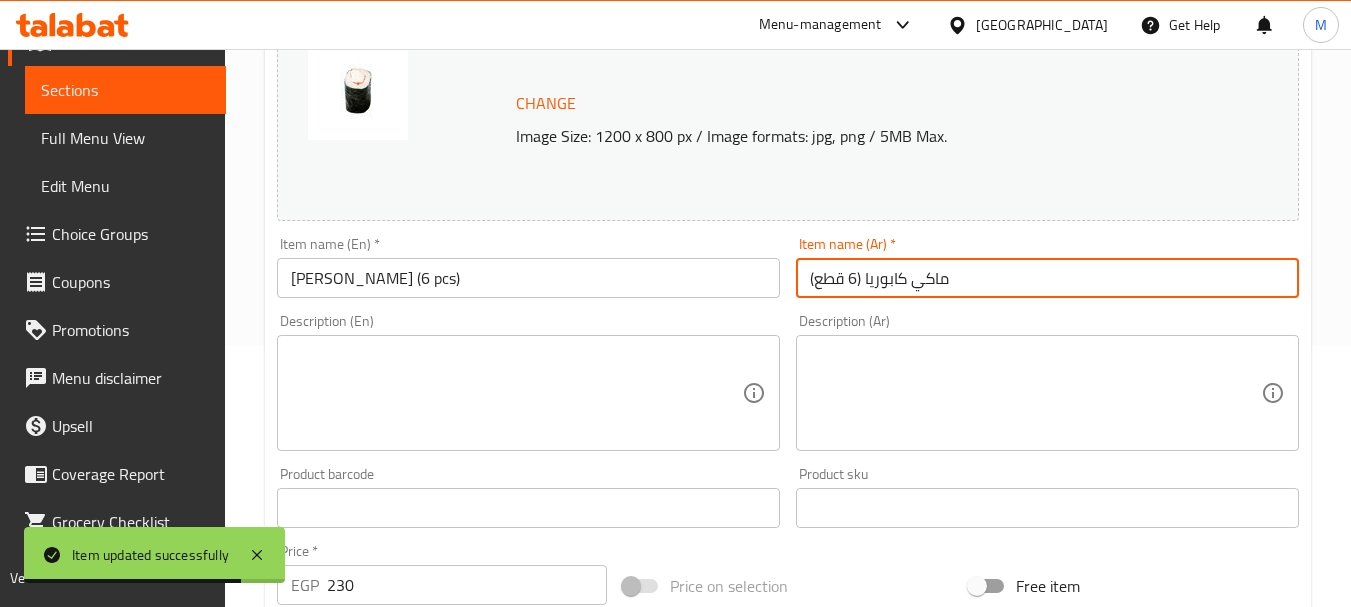 scroll, scrollTop: 500, scrollLeft: 0, axis: vertical 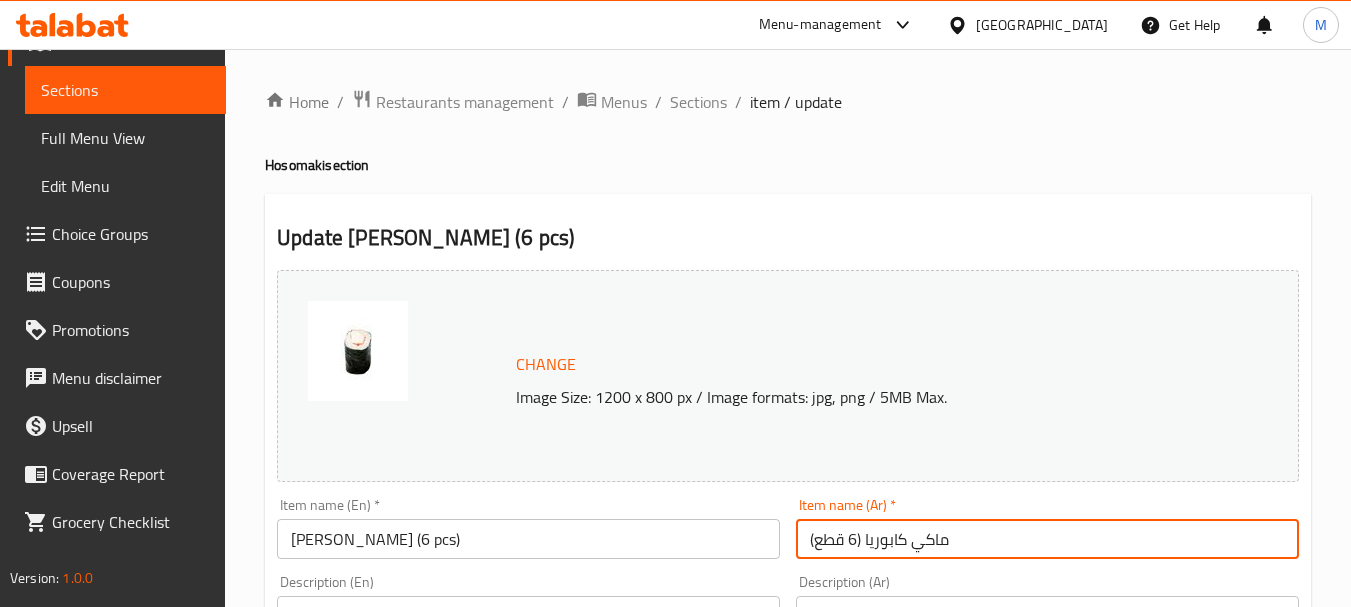 click on "Home / Restaurants management / Menus / Sections / item / update Hosomaki  section Update Maki Crab (6 pcs) Change Image Size: 1200 x 800 px / Image formats: jpg, png / 5MB Max. Item name (En)   * Maki Crab (6 pcs) Item name (En)  * Item name (Ar)   * ماكي كابوريا (6 قطع) Item name (Ar)  * Description (En) Description (En) Description (Ar) Description (Ar) Product barcode Product barcode Product sku Product sku Price   * EGP 230 Price  * Price on selection Free item Start Date Start Date End Date End Date Available Days SU MO TU WE TH FR SA Available from ​ ​ Available to ​ ​ Status Active Inactive Exclude from GEM Variations & Choices Add variant ASSIGN CHOICE GROUP Update" at bounding box center (788, 745) 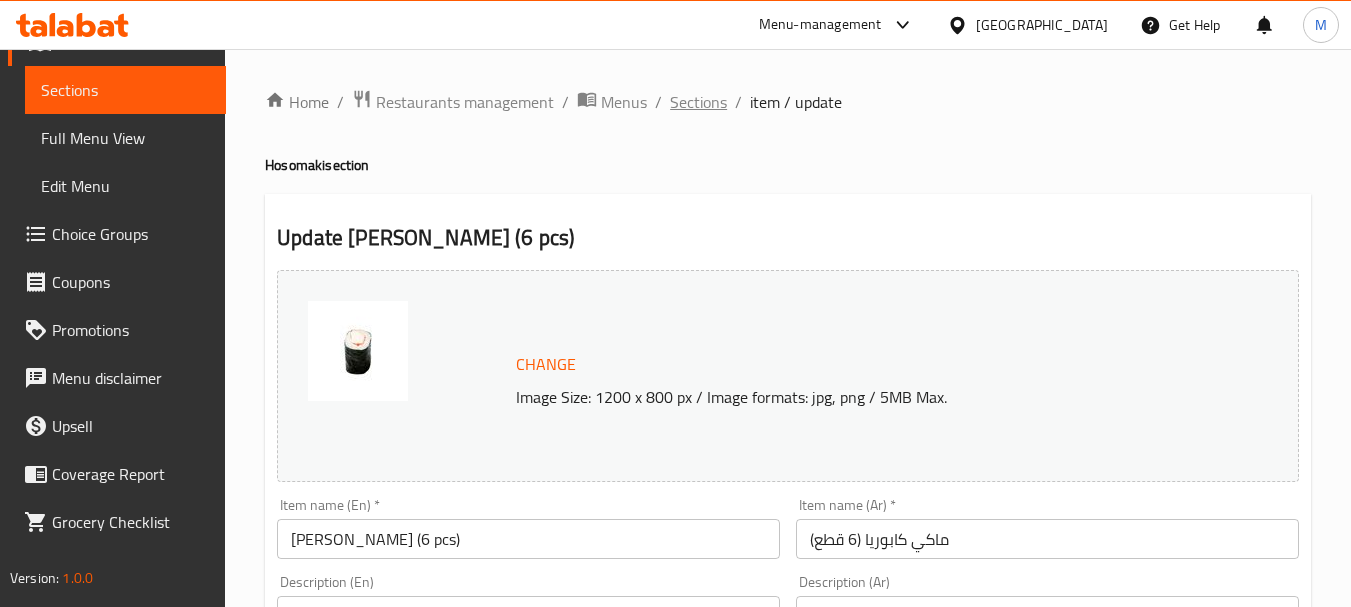 click on "Sections" at bounding box center [698, 102] 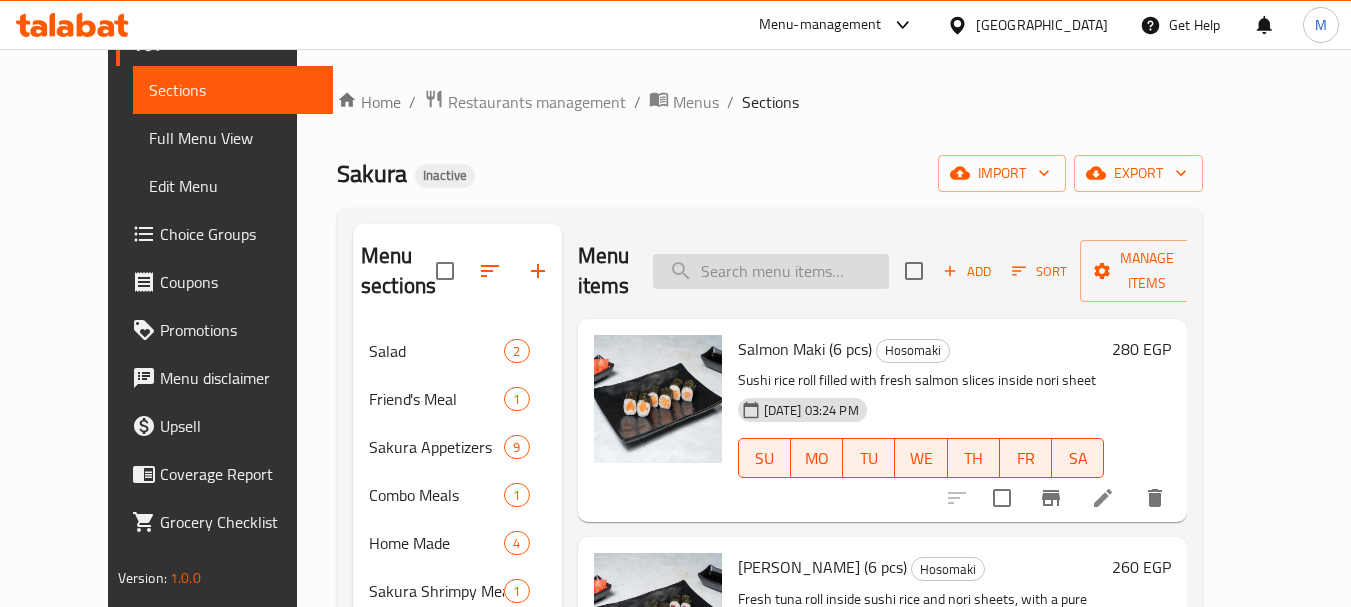 click at bounding box center (771, 271) 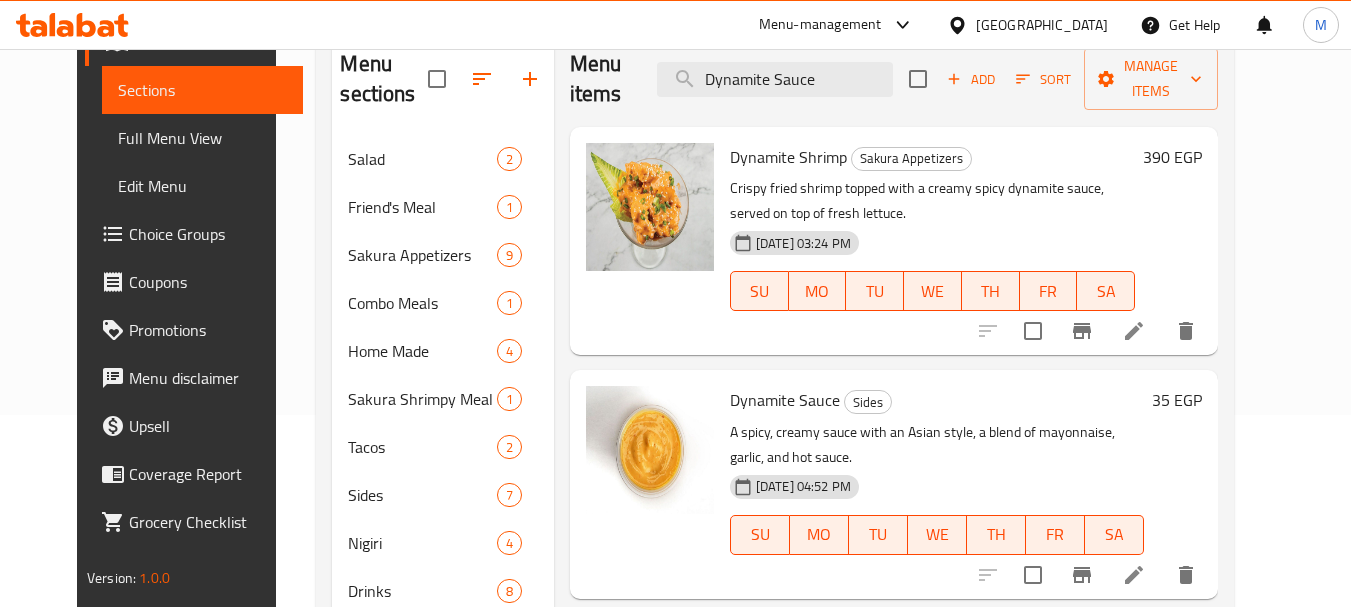 scroll, scrollTop: 200, scrollLeft: 0, axis: vertical 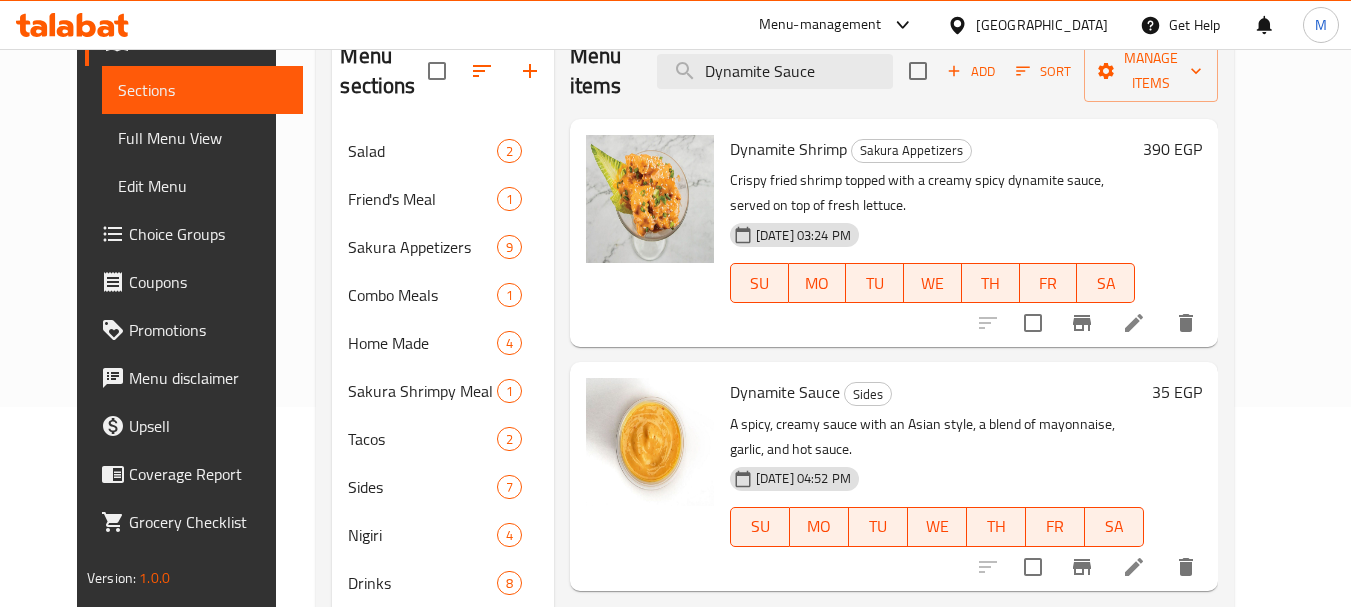 type on "Dynamite Sauce" 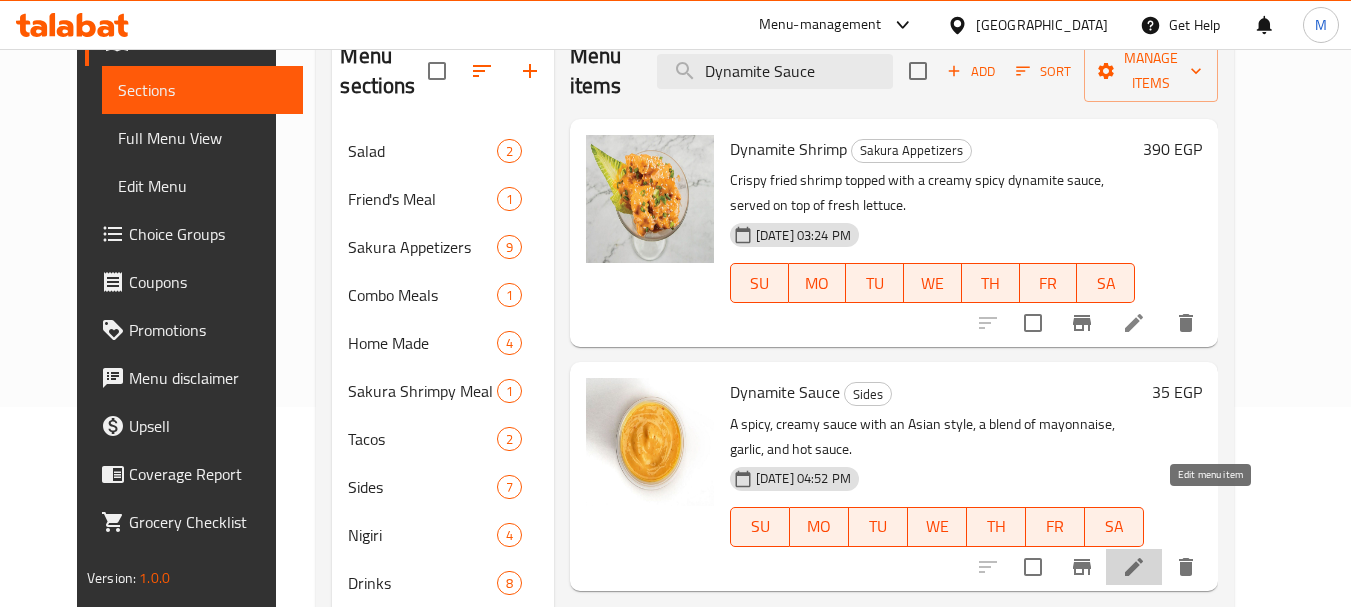 click 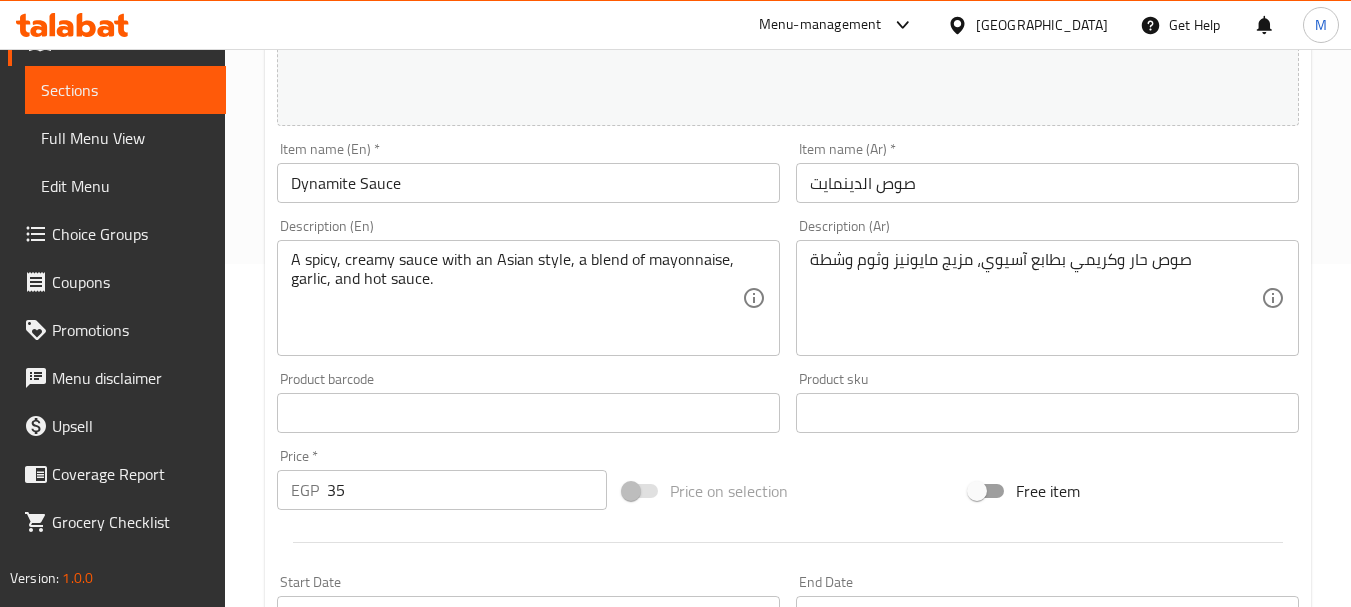 scroll, scrollTop: 400, scrollLeft: 0, axis: vertical 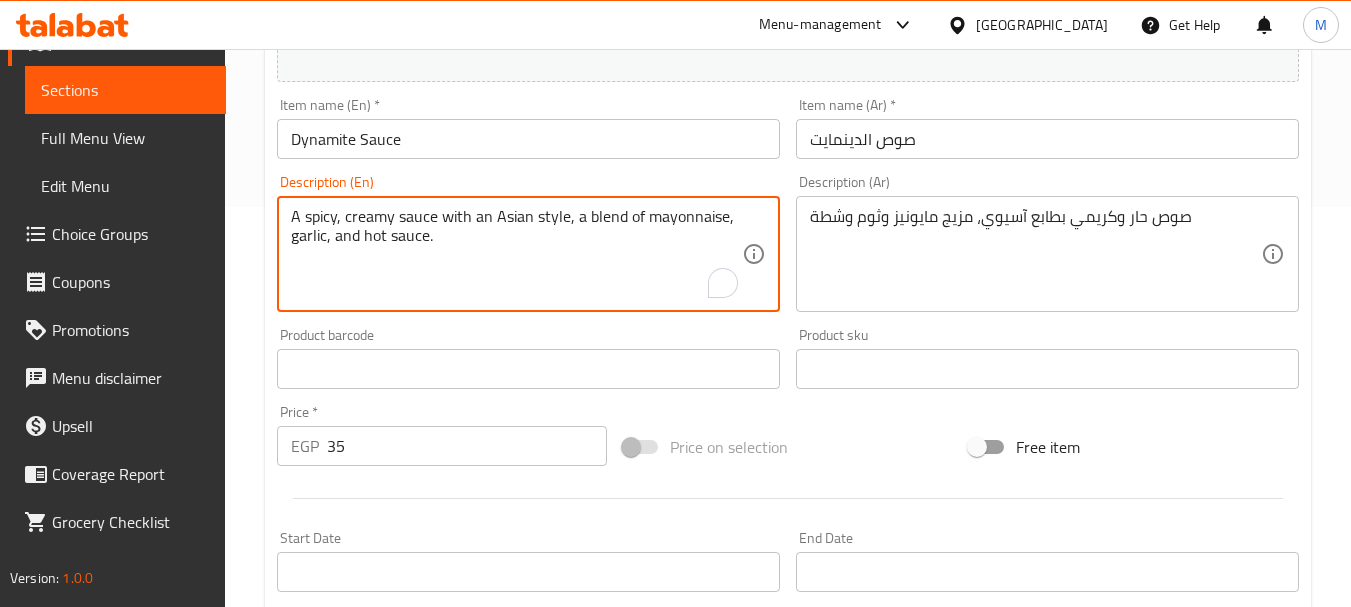 click on "A spicy, creamy sauce with an Asian style, a blend of mayonnaise, garlic, and hot sauce." at bounding box center [516, 254] 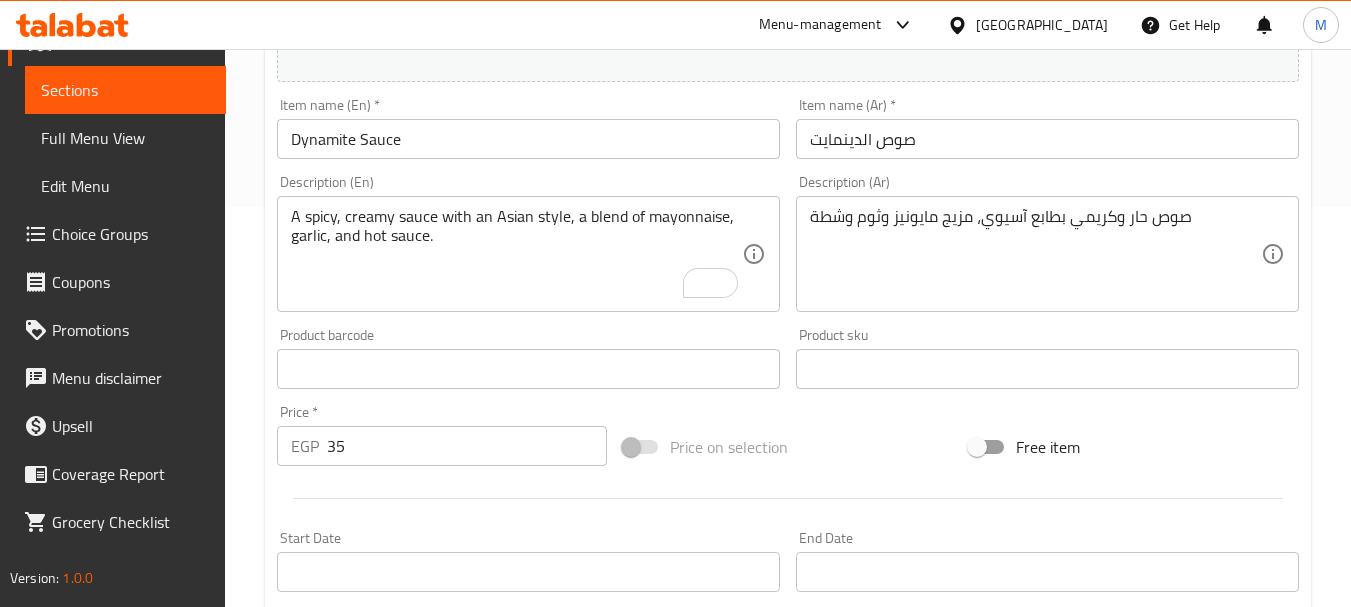 click on "صوص الدينمايت" at bounding box center [1047, 139] 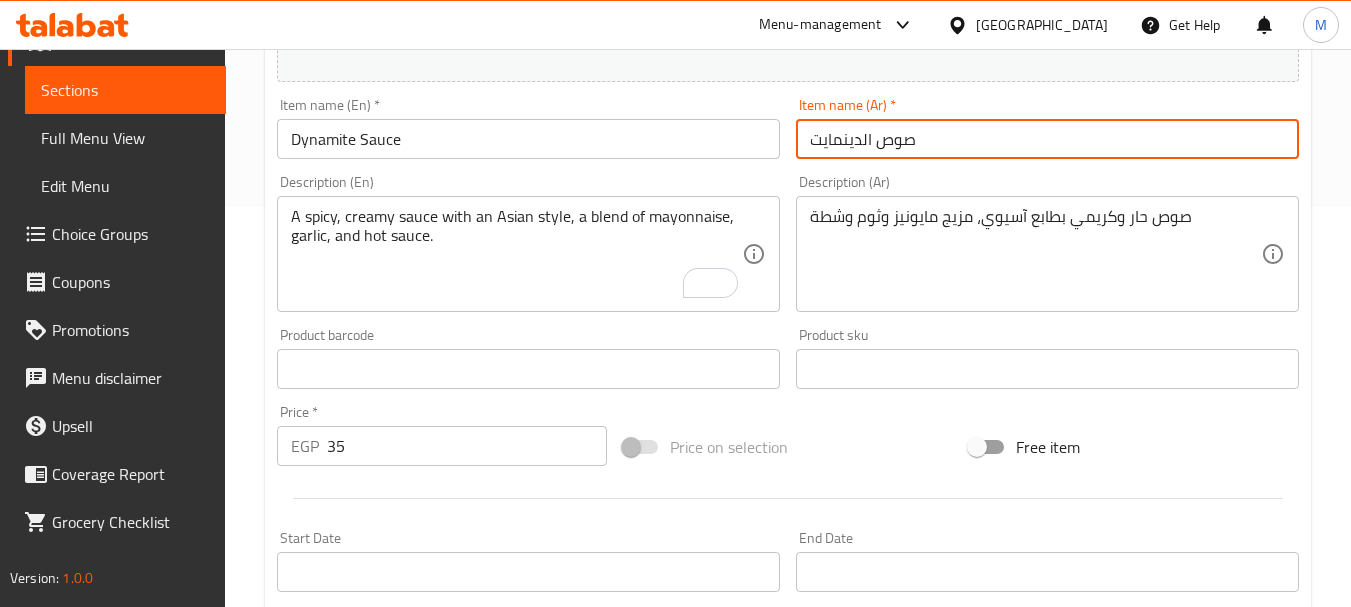 click on "صوص الدينمايت" at bounding box center (1047, 139) 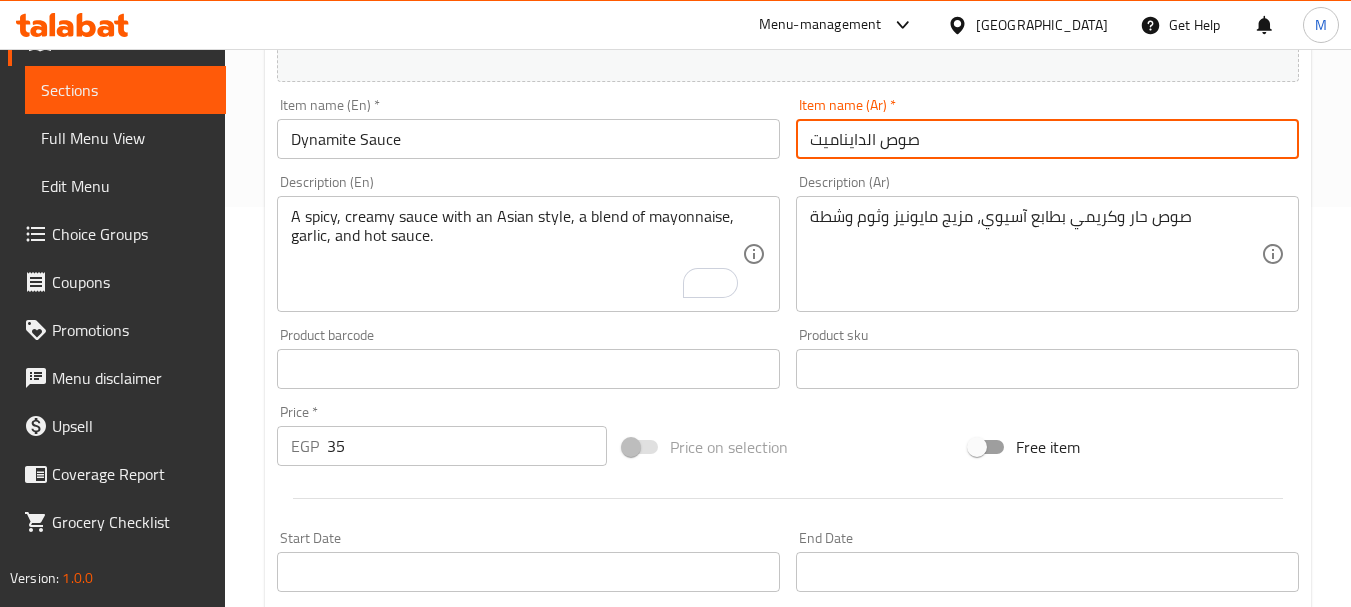 type on "صوص الدايناميت" 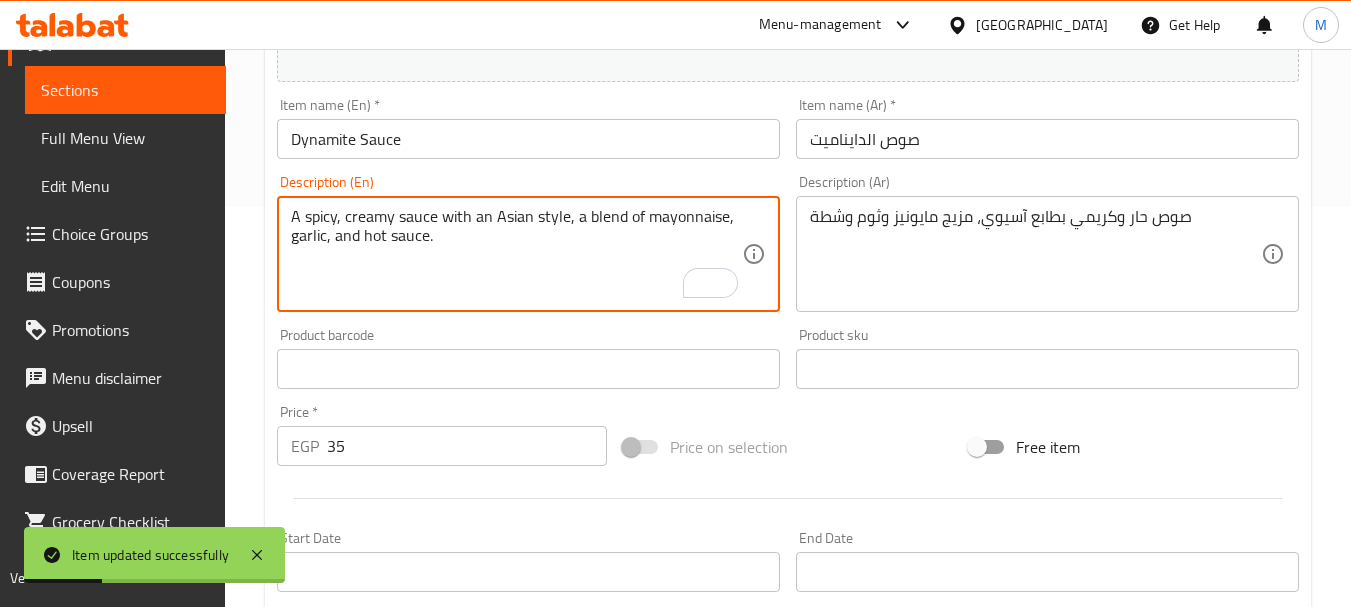 click on "A spicy, creamy sauce with an Asian style, a blend of mayonnaise, garlic, and hot sauce." at bounding box center [516, 254] 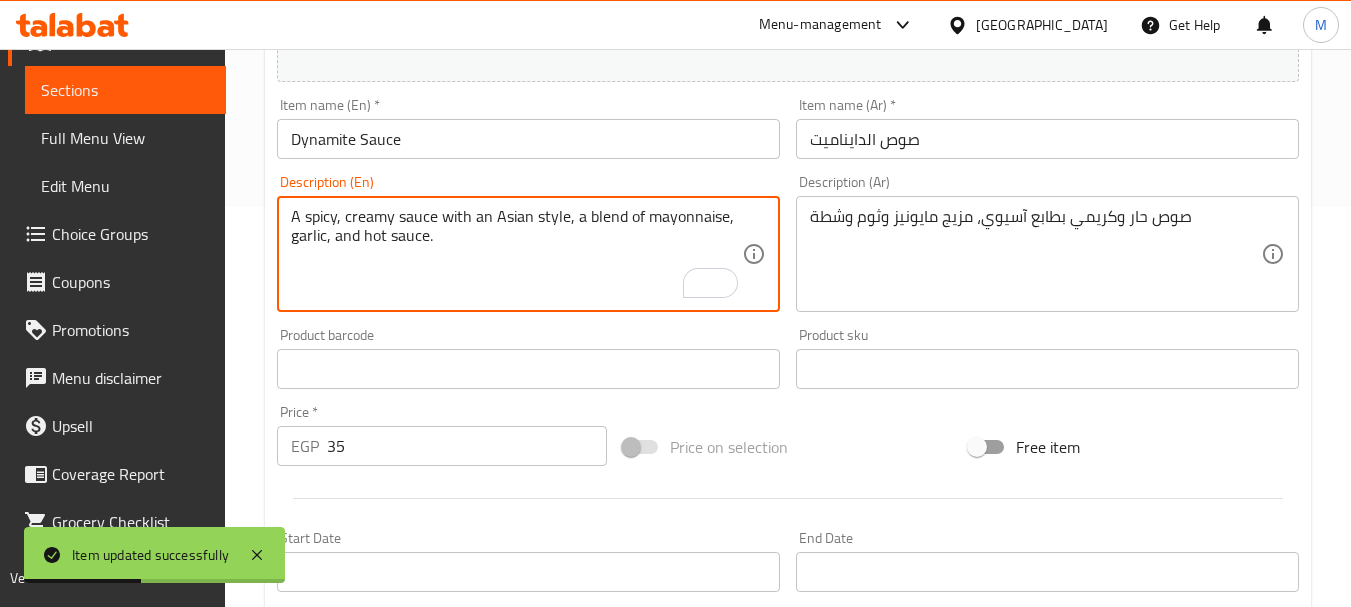 click on "A spicy, creamy sauce with an Asian style, a blend of mayonnaise, garlic, and hot sauce." at bounding box center [516, 254] 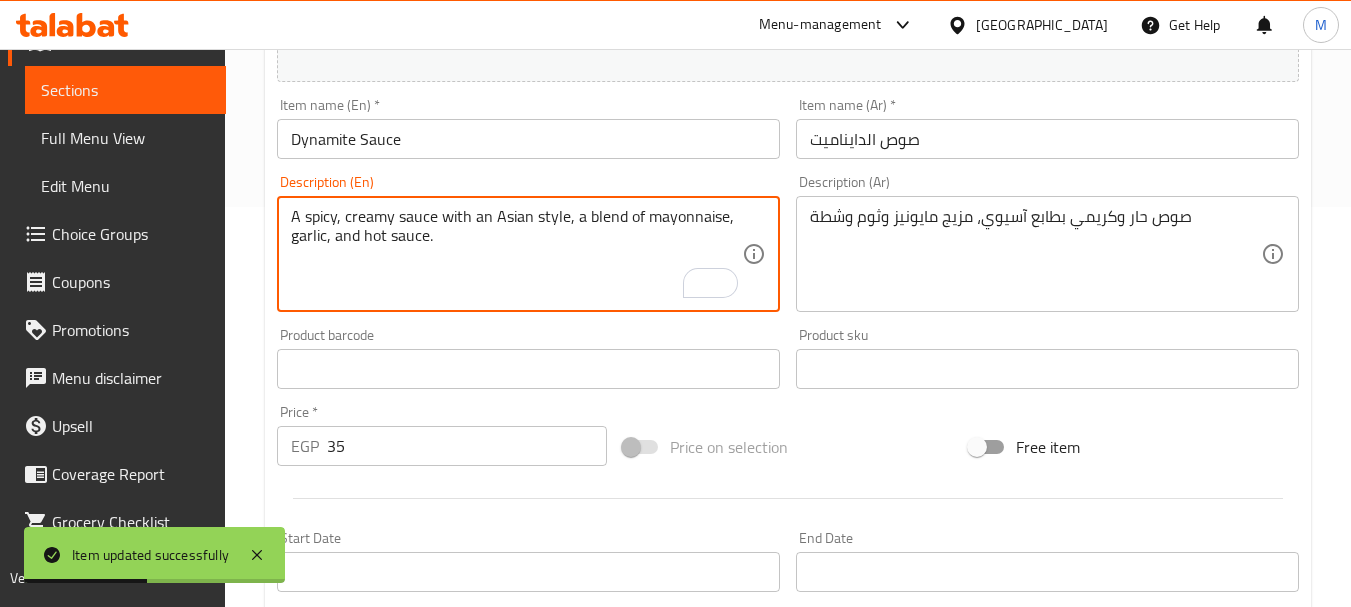 click on "A spicy, creamy sauce with an Asian style, a blend of mayonnaise, garlic, and hot sauce." at bounding box center (516, 254) 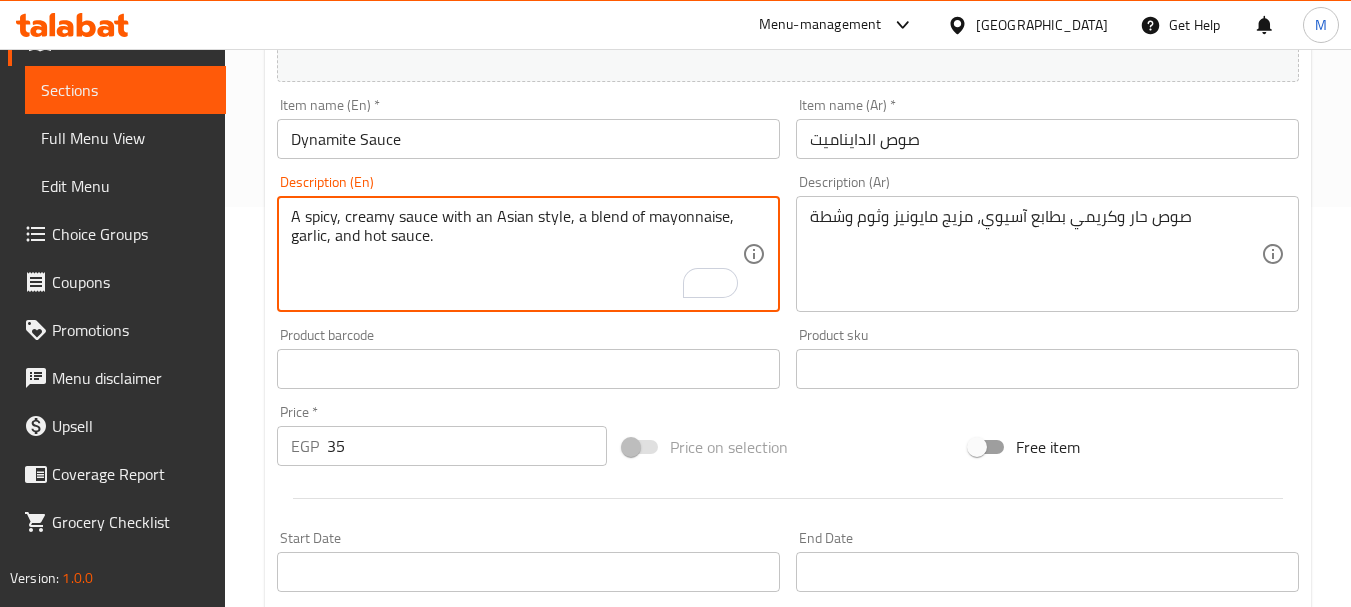 drag, startPoint x: 453, startPoint y: 244, endPoint x: 452, endPoint y: 216, distance: 28.01785 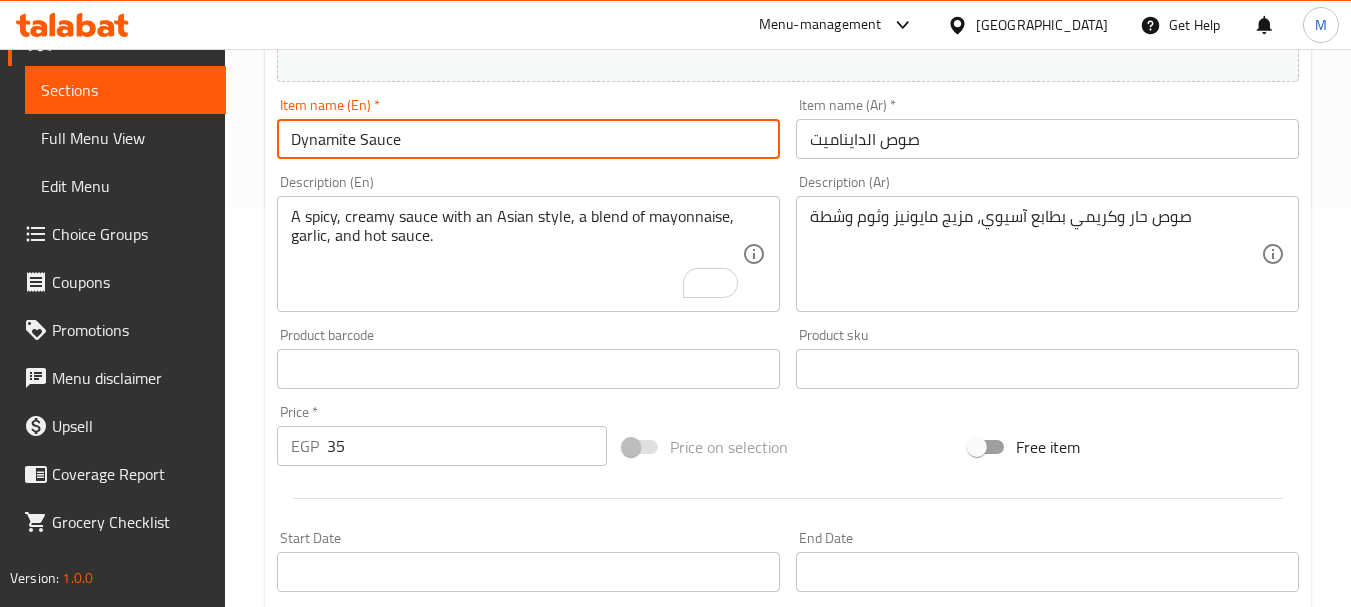 click on "Dynamite Sauce" at bounding box center (528, 139) 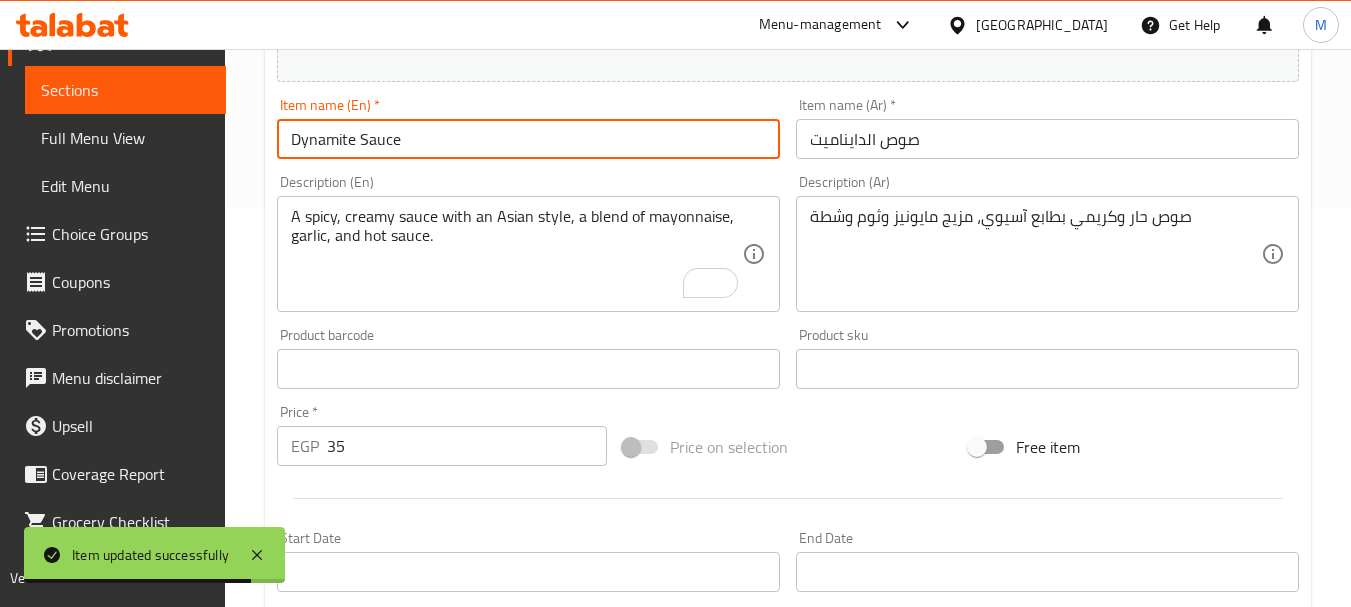 scroll, scrollTop: 100, scrollLeft: 0, axis: vertical 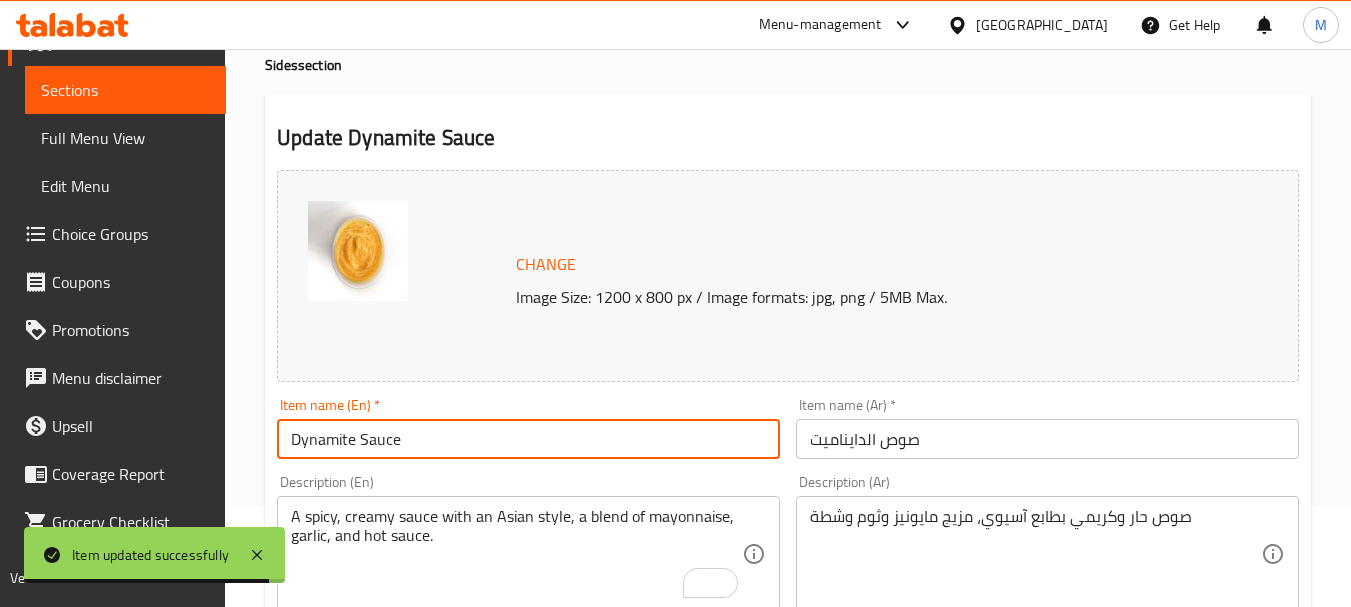 click on "Dynamite Sauce" at bounding box center (528, 439) 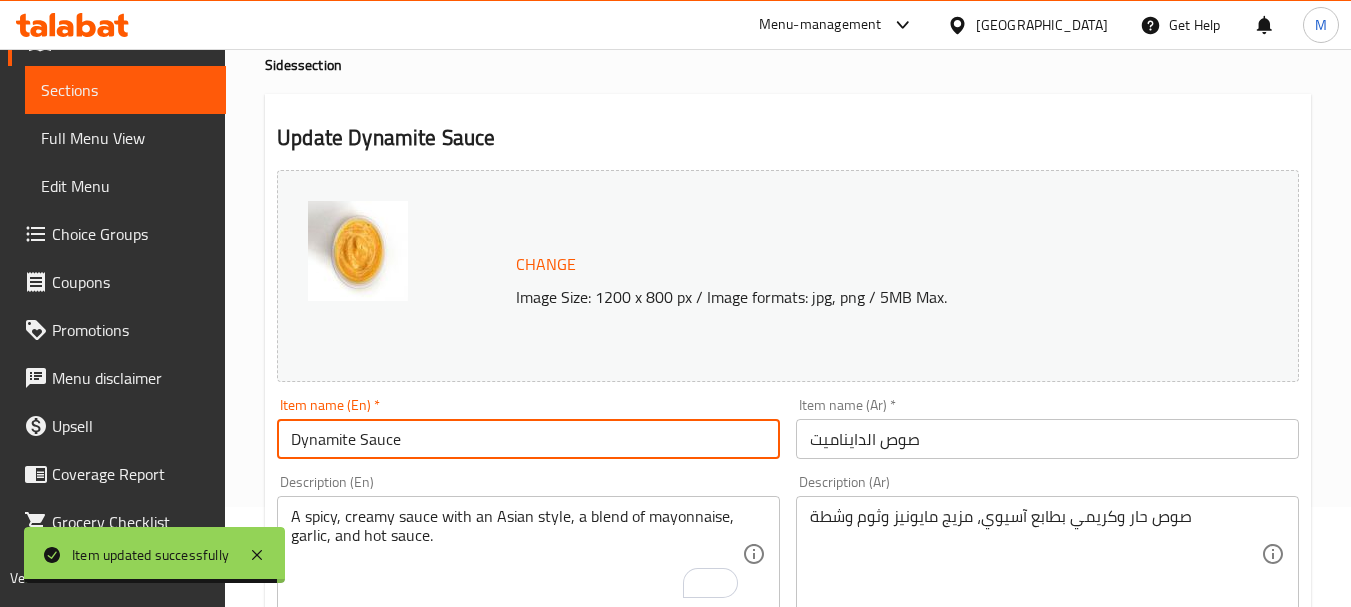 click on "Dynamite Sauce" at bounding box center (528, 439) 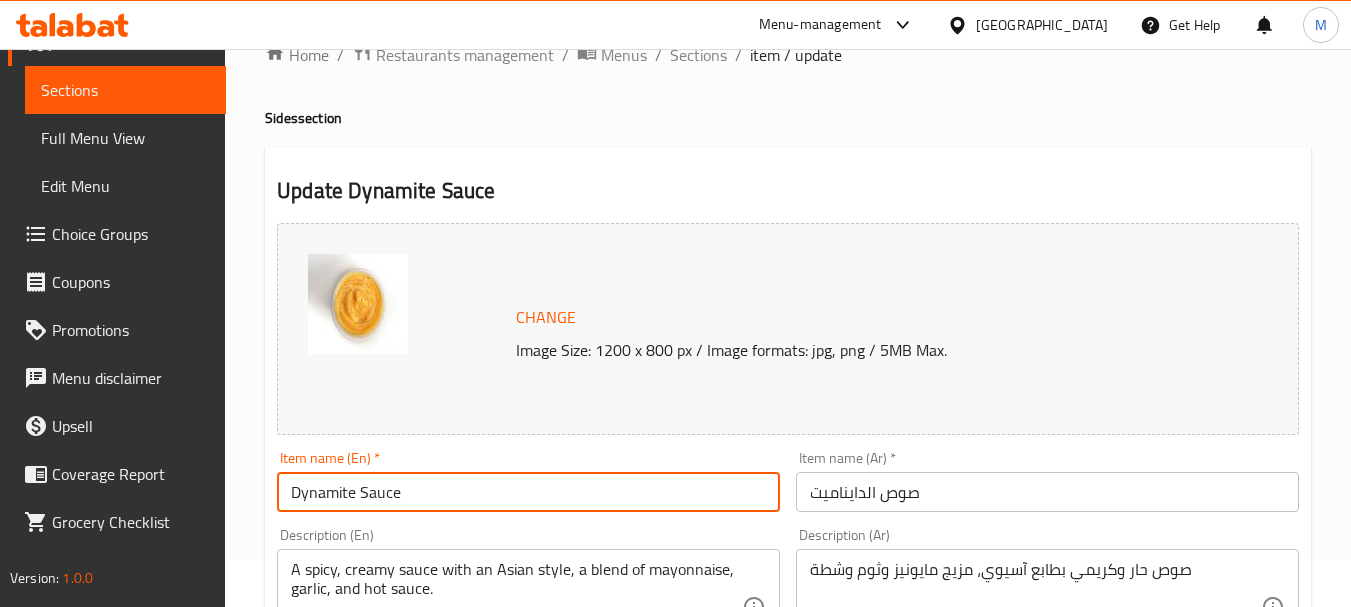 scroll, scrollTop: 0, scrollLeft: 0, axis: both 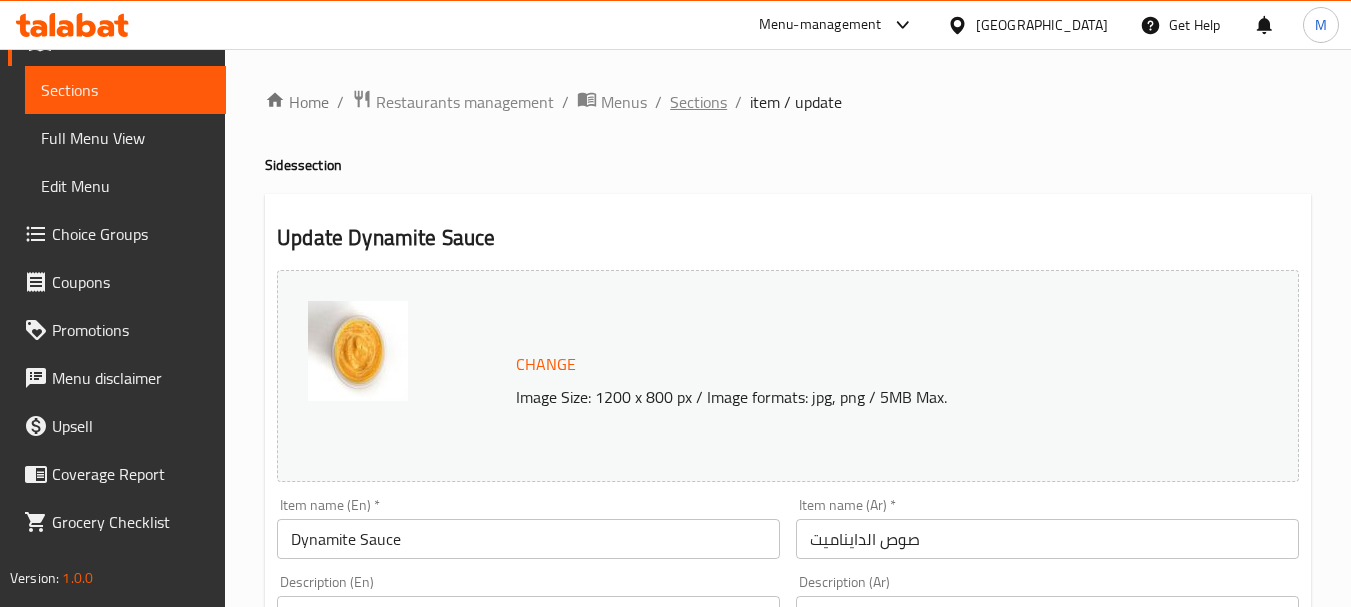 click on "Sections" at bounding box center (698, 102) 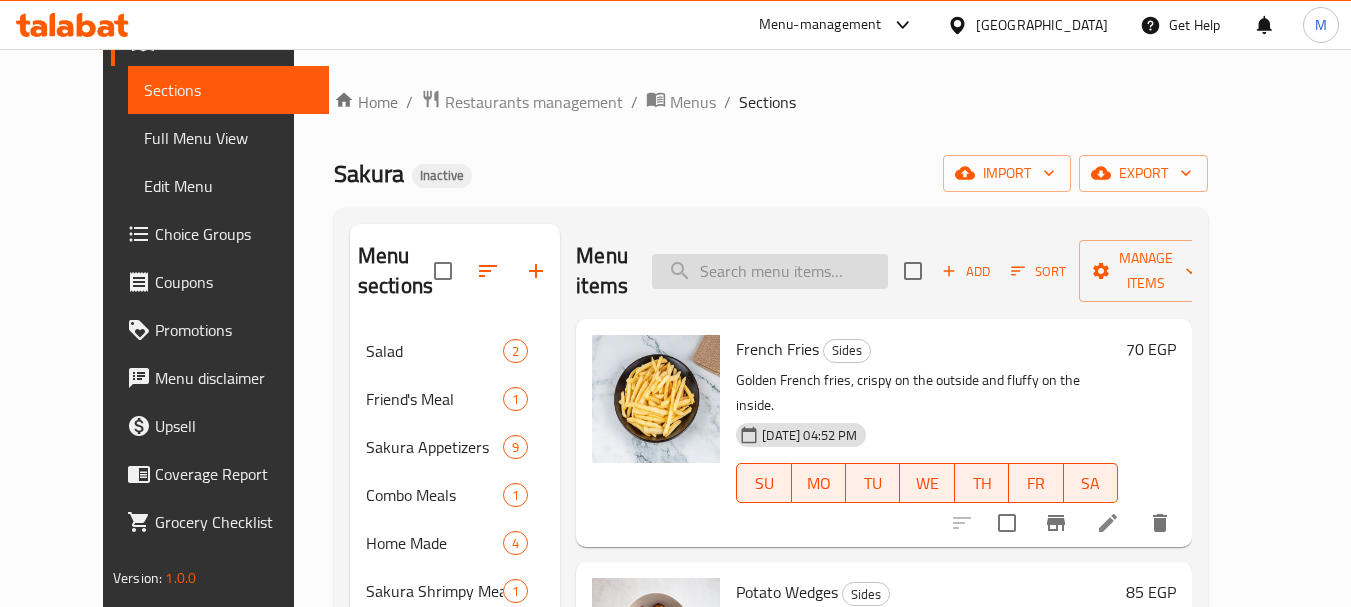 click at bounding box center [770, 271] 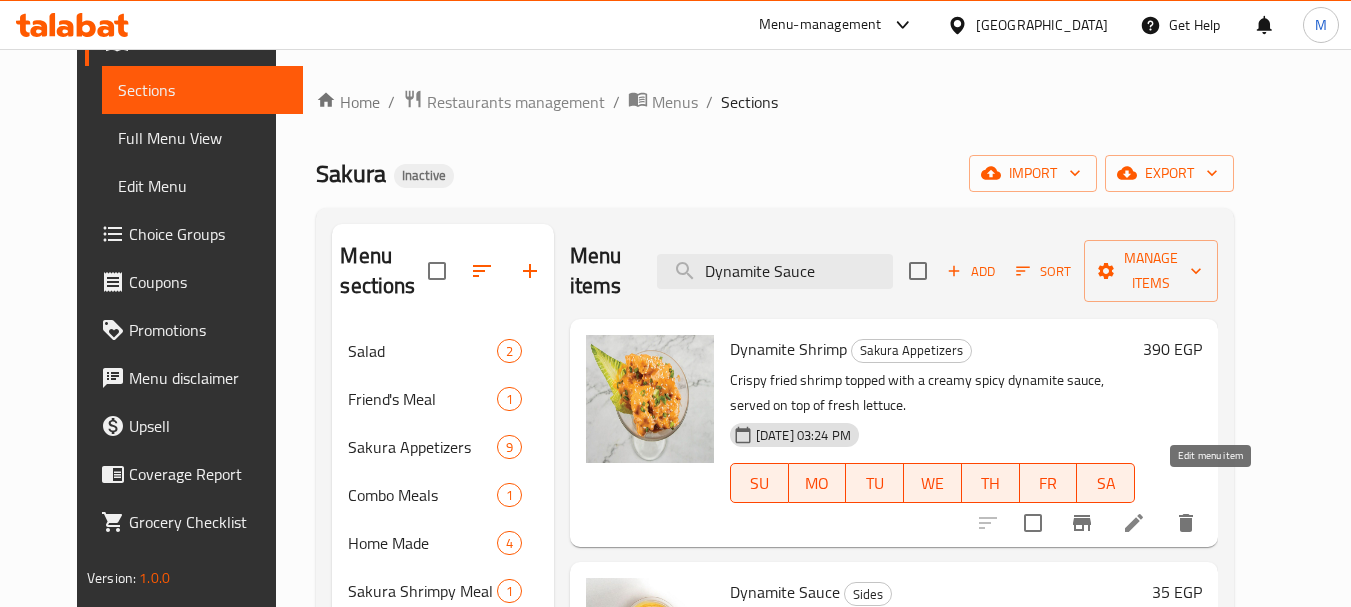 type on "Dynamite Sauce" 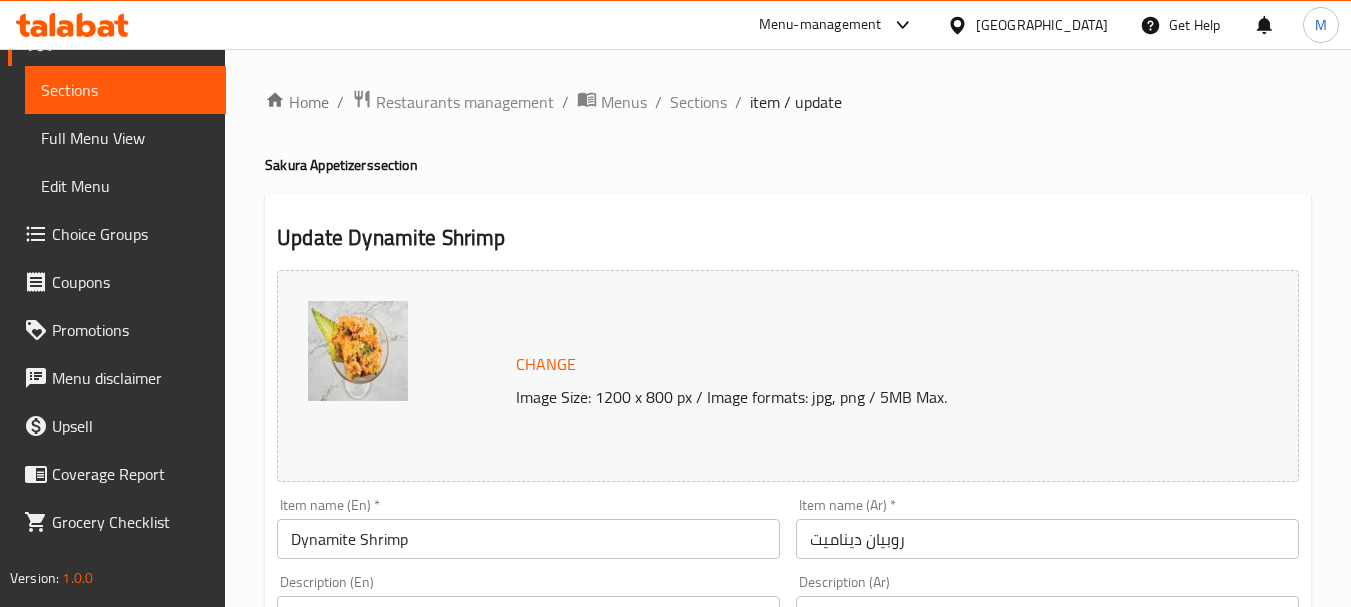 click on "Sakura Appetizers  section" at bounding box center (788, 165) 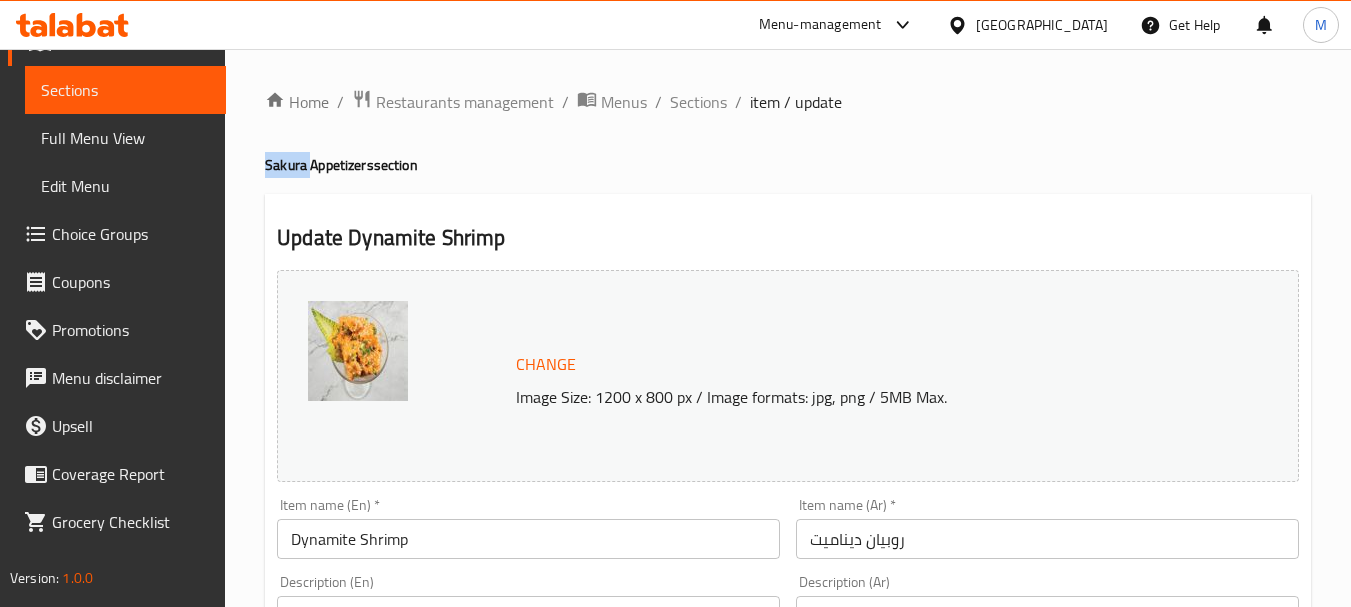click on "Sakura Appetizers  section" at bounding box center (788, 165) 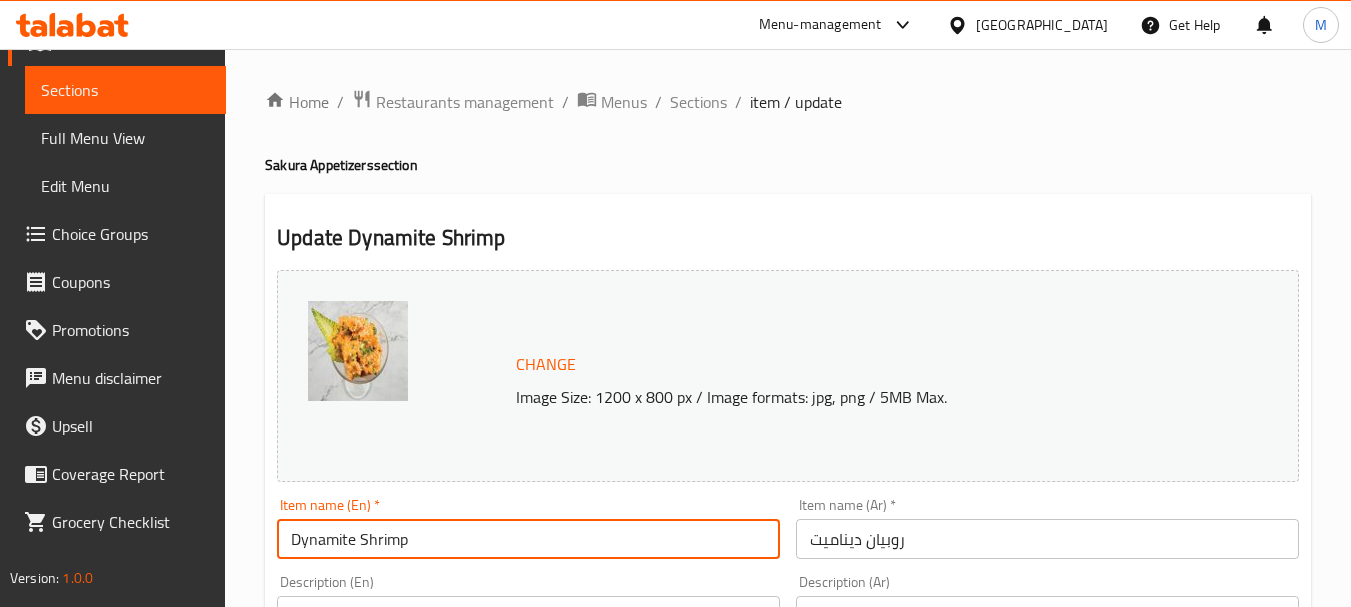 click on "Dynamite Shrimp" at bounding box center [528, 539] 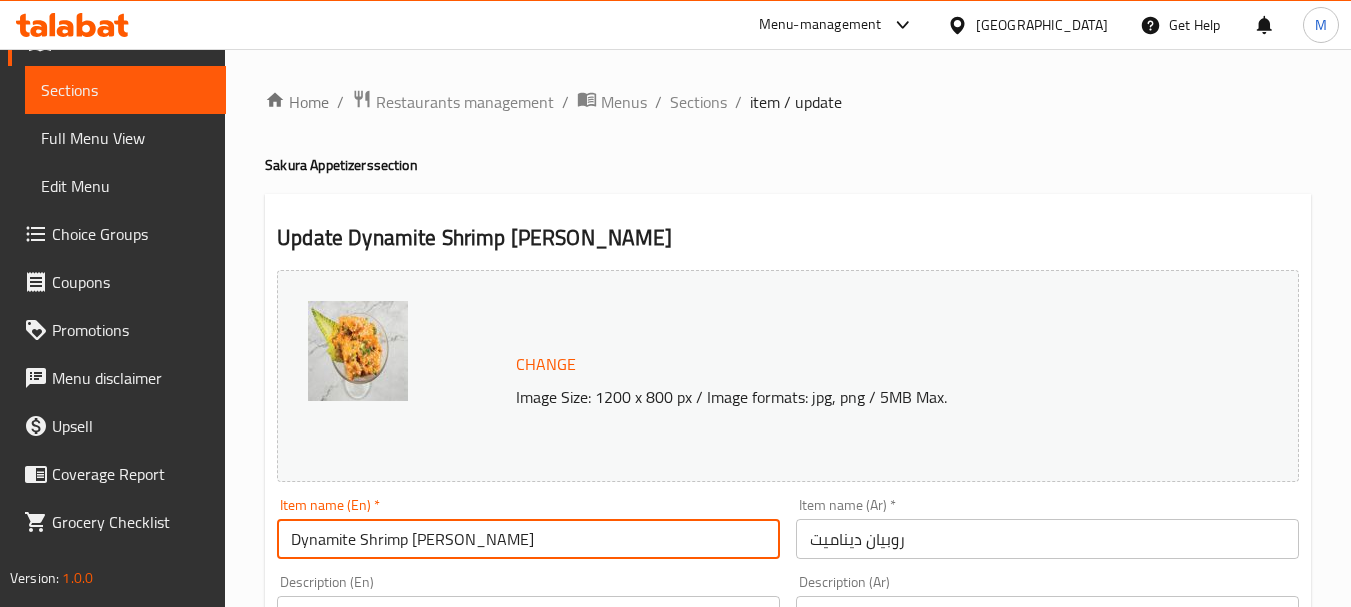 type on "Dynamite Shrimp [PERSON_NAME]" 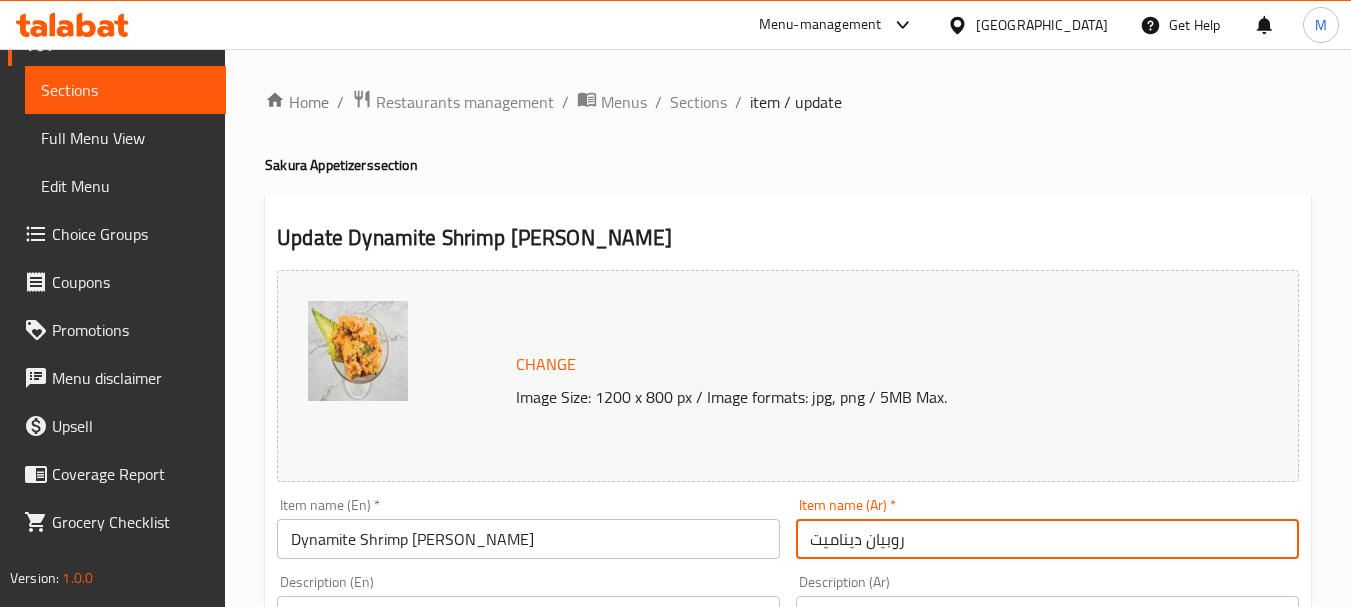 click on "روبيان ديناميت" at bounding box center [1047, 539] 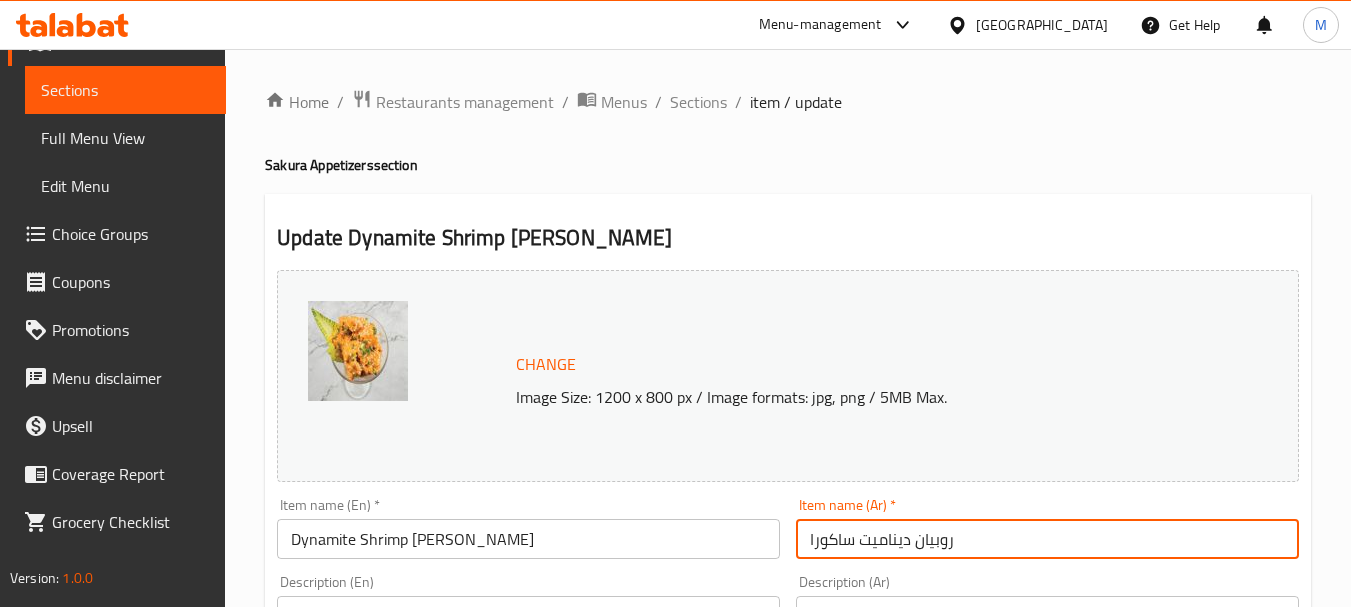 type on "روبيان ديناميت ساكورا" 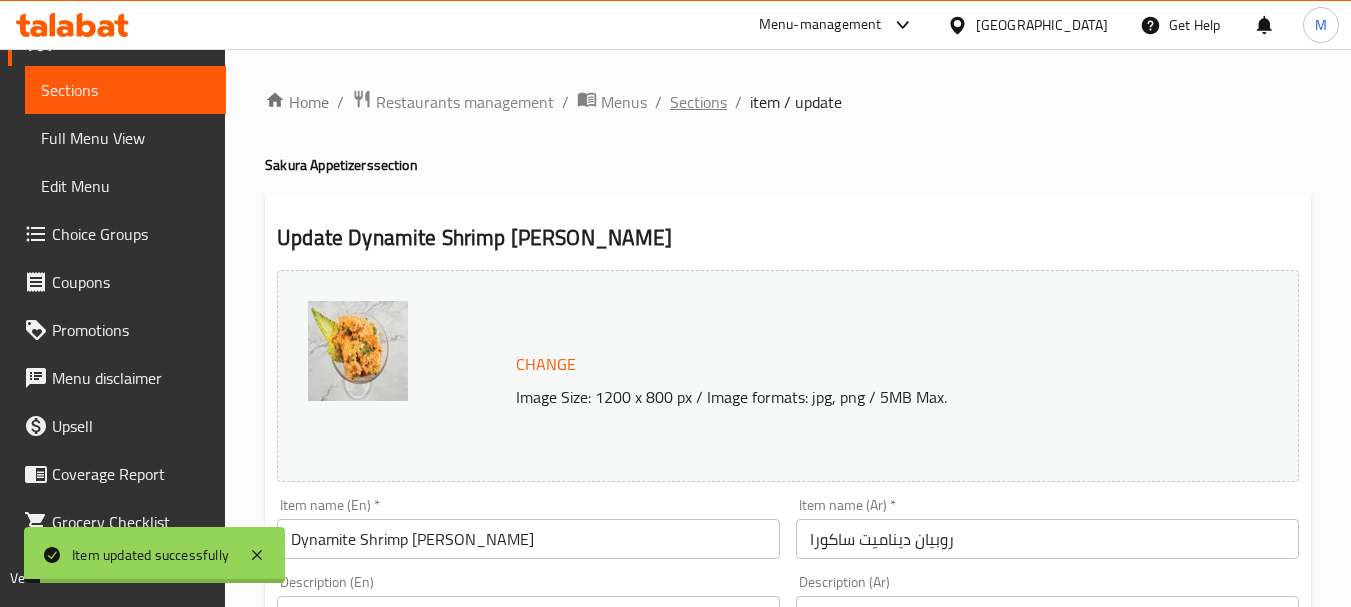 click on "Sections" at bounding box center (698, 102) 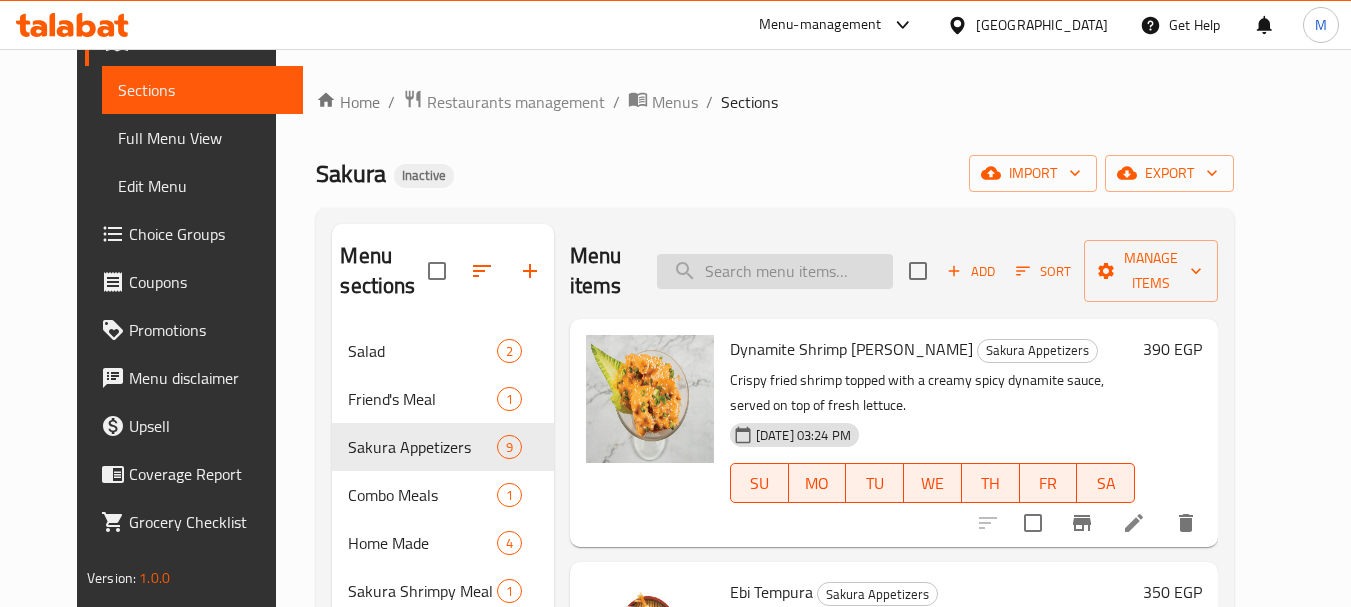 paste on "Classic Mojito" 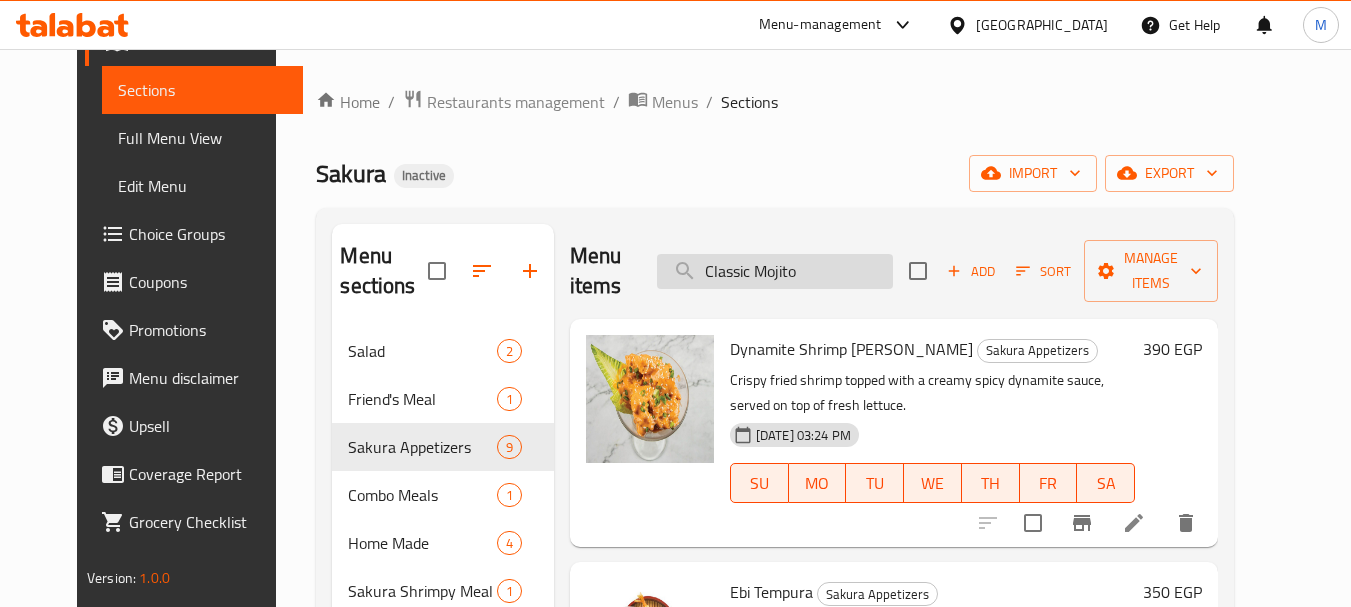 click on "Classic Mojito" at bounding box center [775, 271] 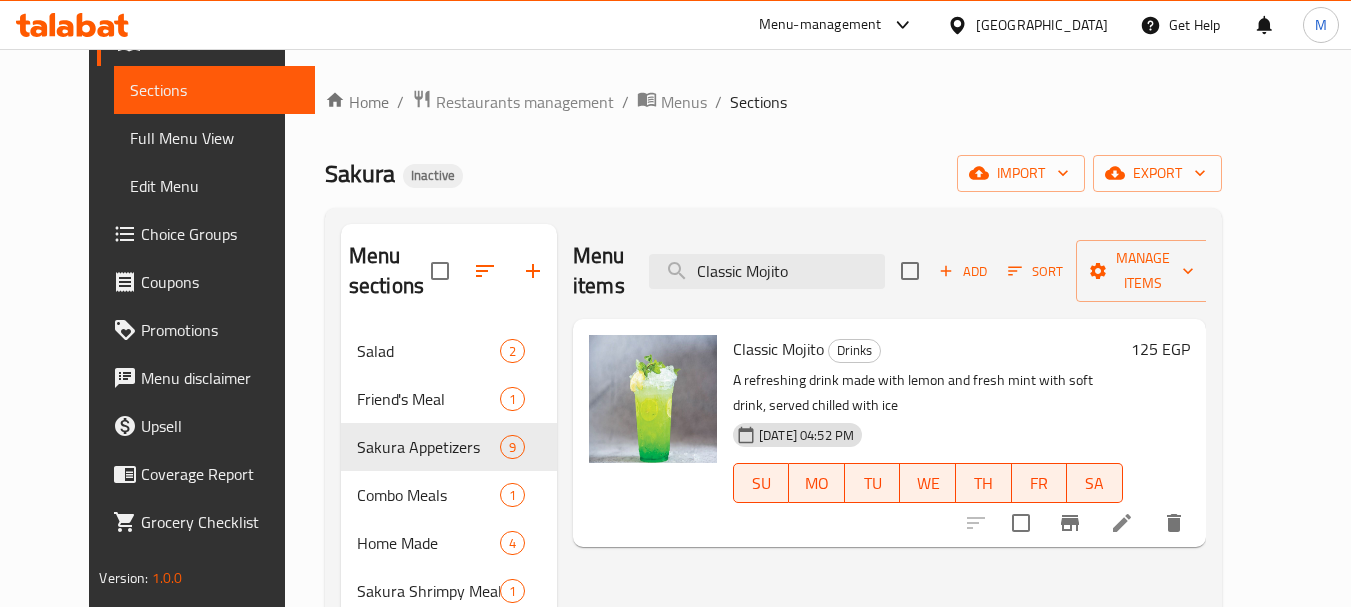 type on "Classic Mojito" 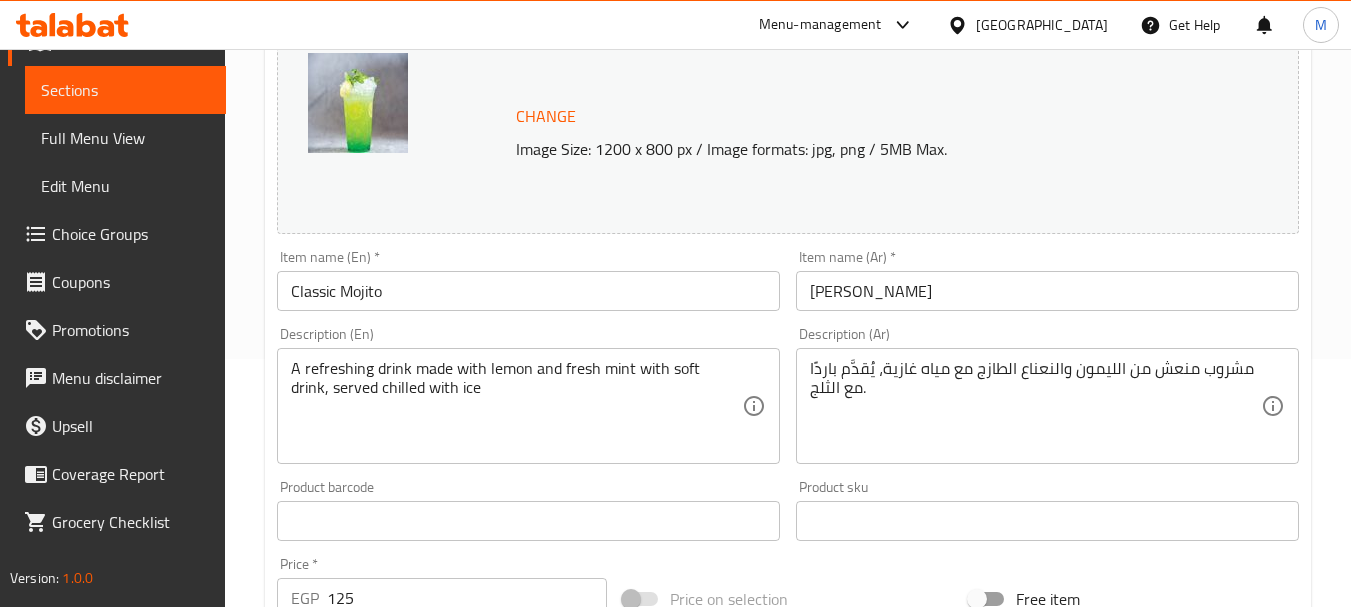 scroll, scrollTop: 300, scrollLeft: 0, axis: vertical 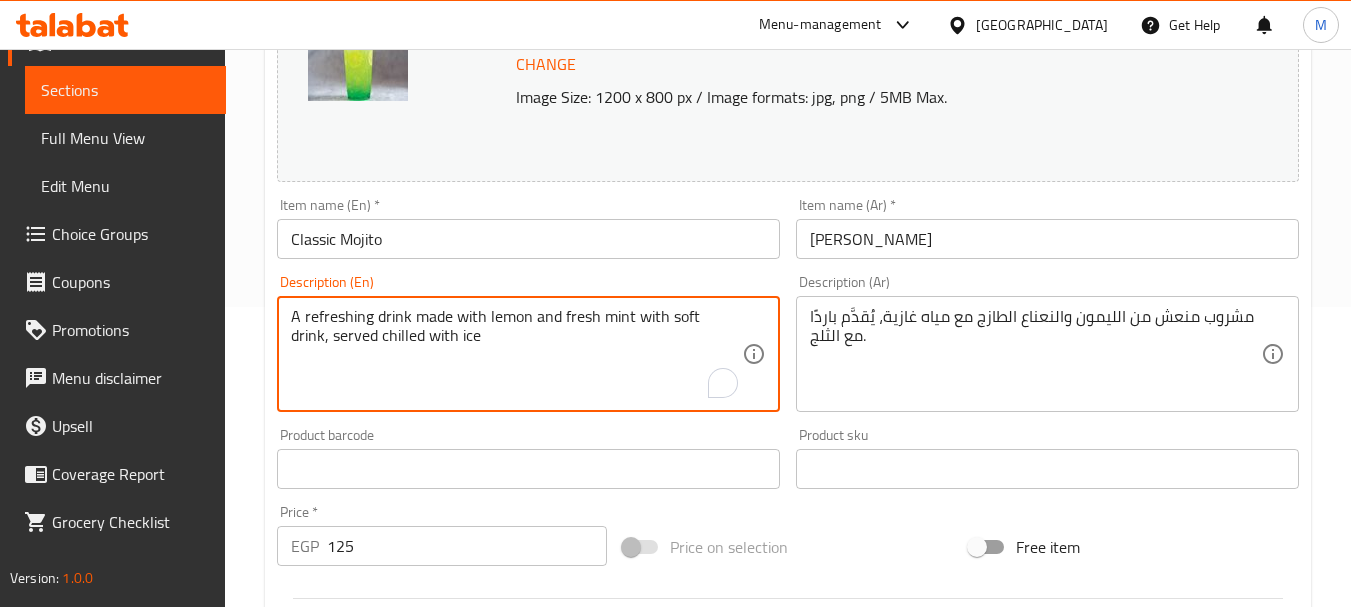 click on "A refreshing drink made with lemon and fresh mint with soft drink, served chilled with ice" at bounding box center [516, 354] 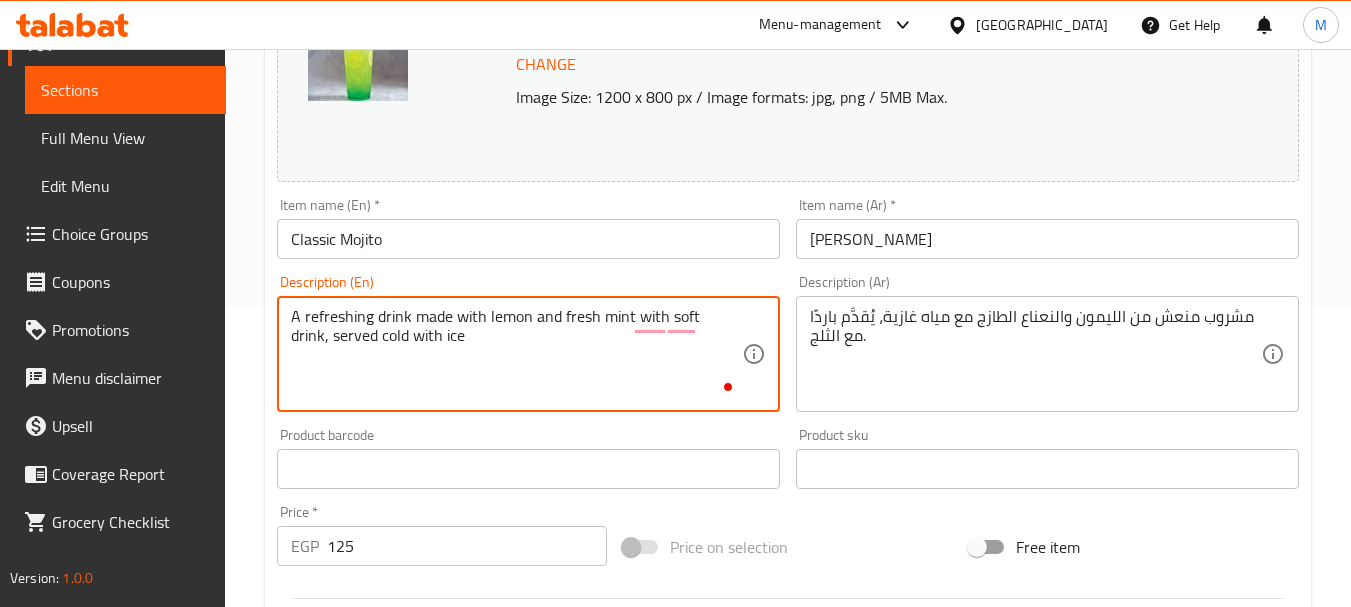 type on "A refreshing drink made with lemon and fresh mint with soft drink, served cold with ice" 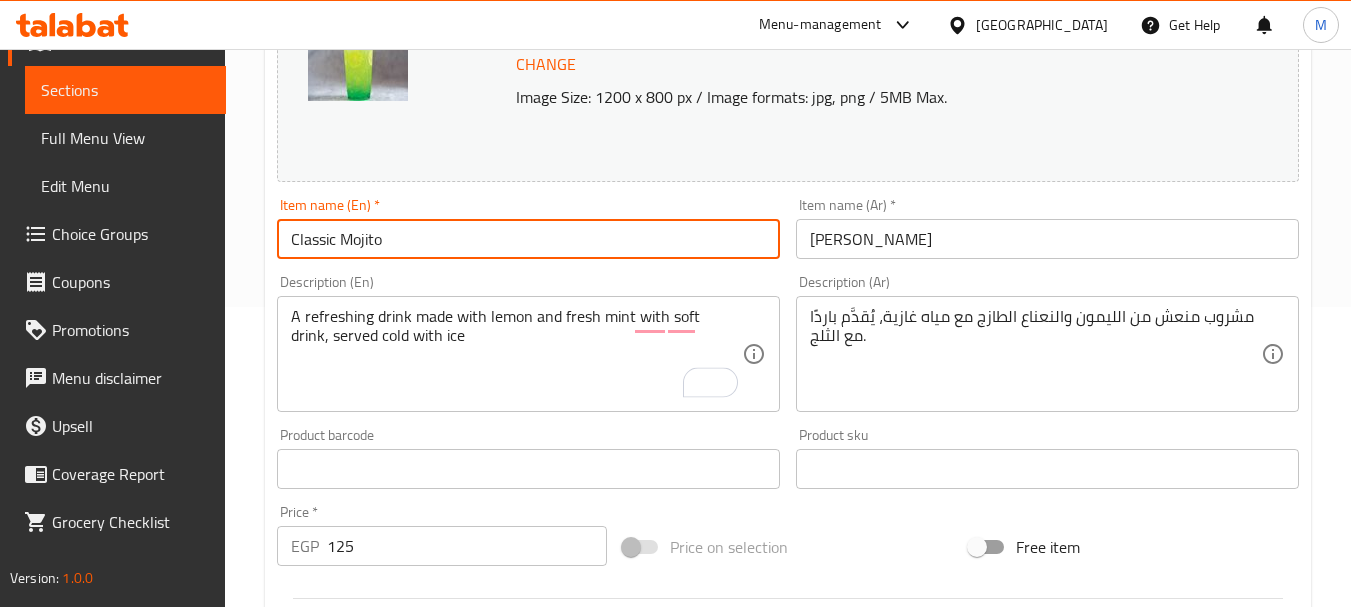 click on "Update" at bounding box center [398, 1055] 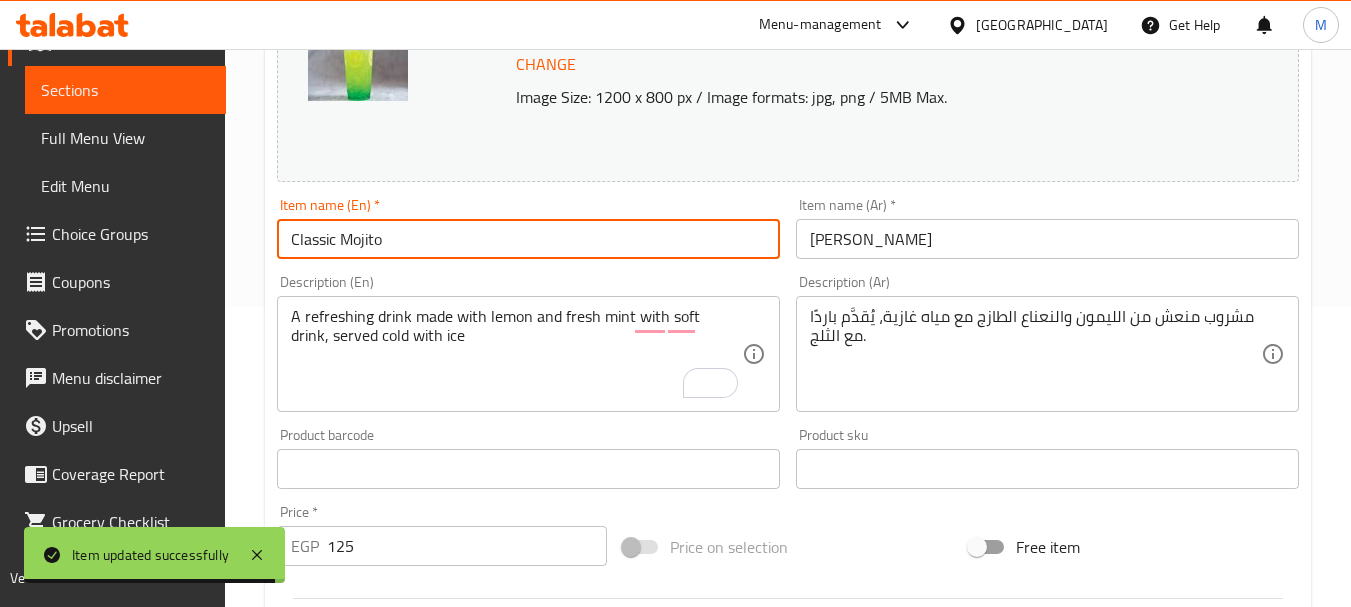 scroll, scrollTop: 0, scrollLeft: 0, axis: both 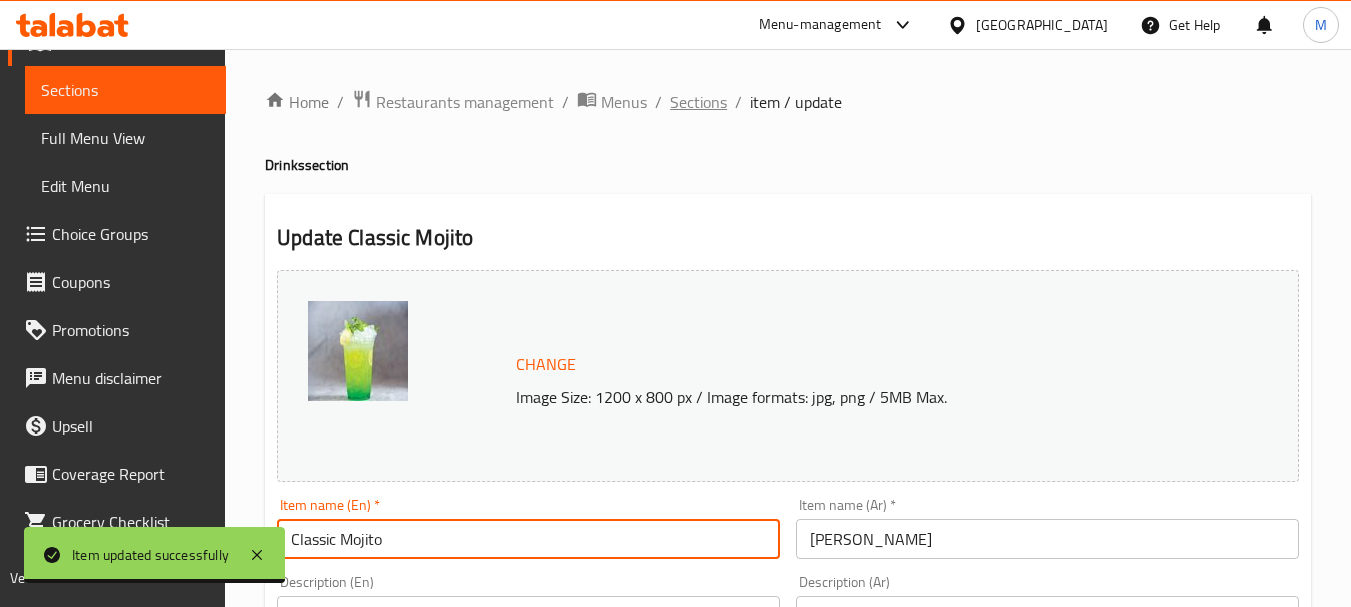 click on "Sections" at bounding box center (698, 102) 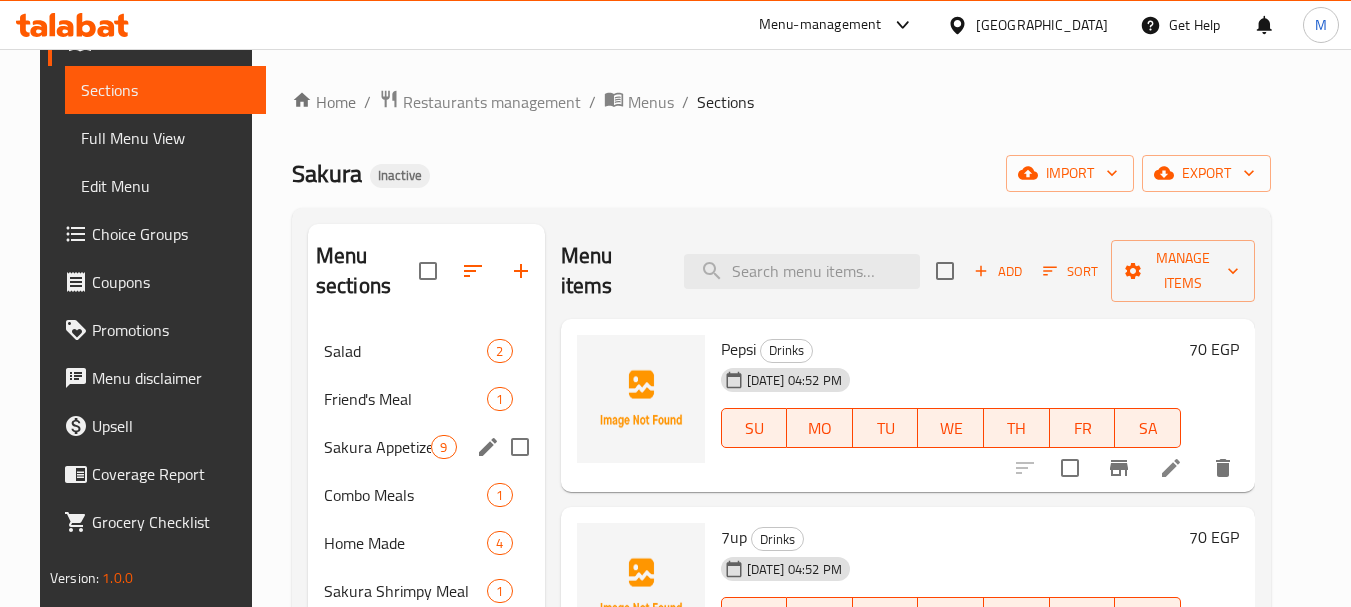 scroll, scrollTop: 100, scrollLeft: 0, axis: vertical 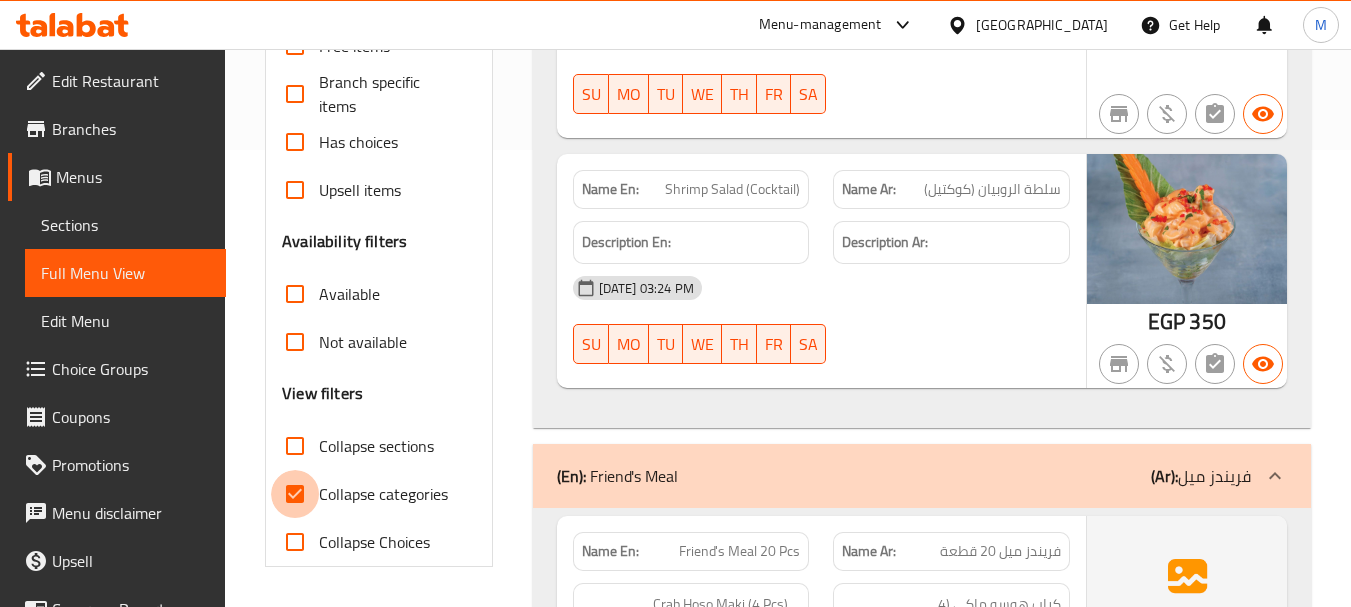 click on "Collapse categories" at bounding box center [295, 494] 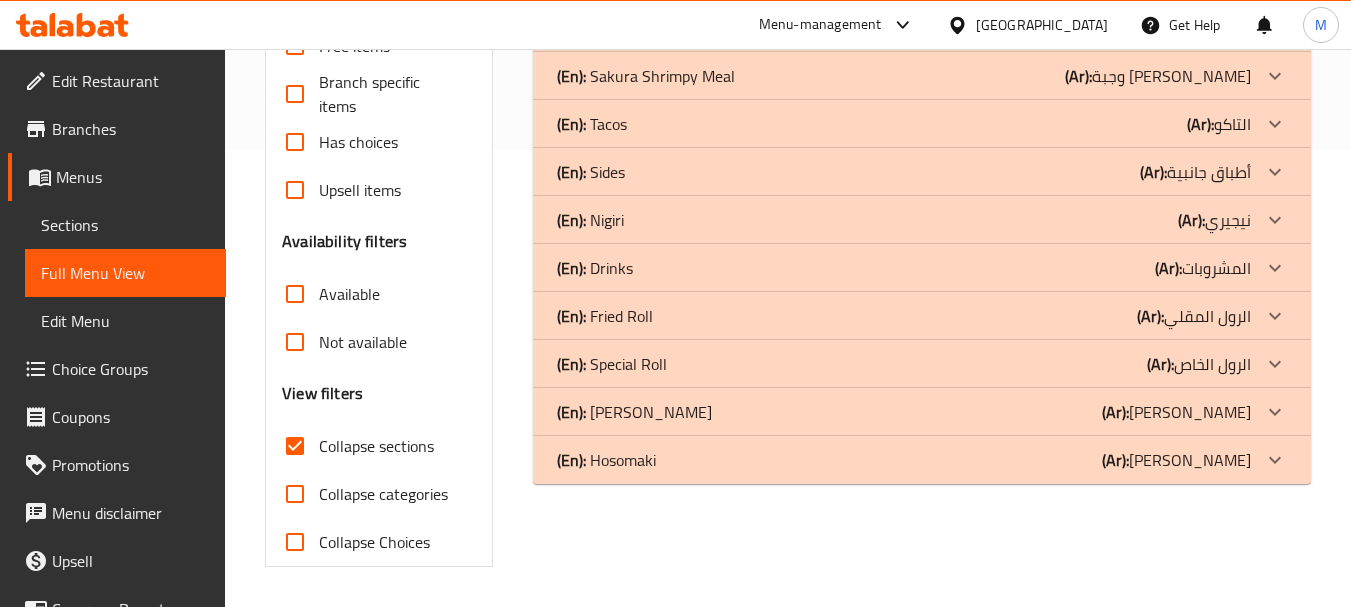 scroll, scrollTop: 257, scrollLeft: 0, axis: vertical 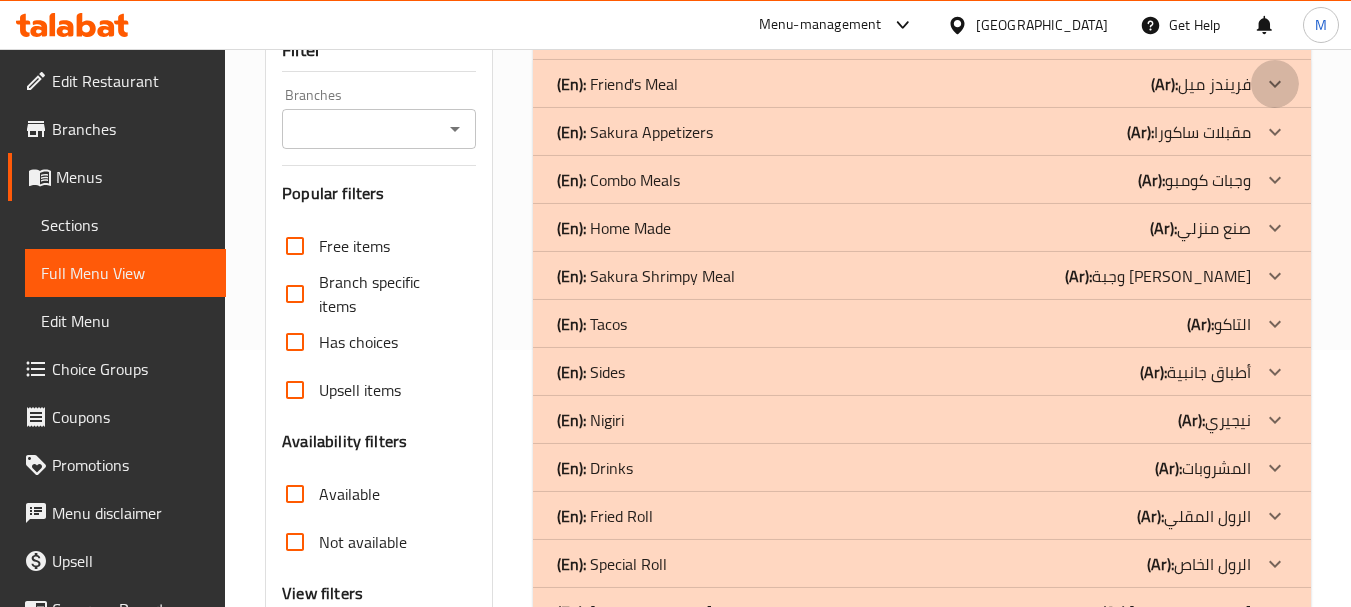 click 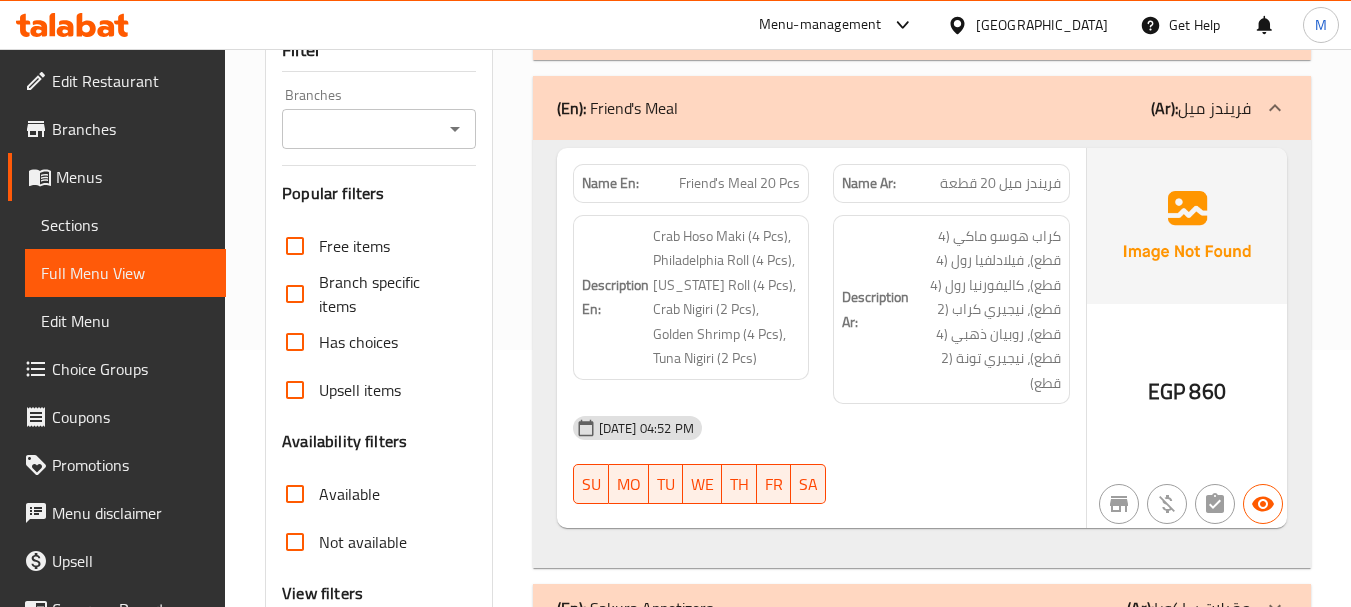 click on "Friend's Meal 20 Pcs" at bounding box center [739, 183] 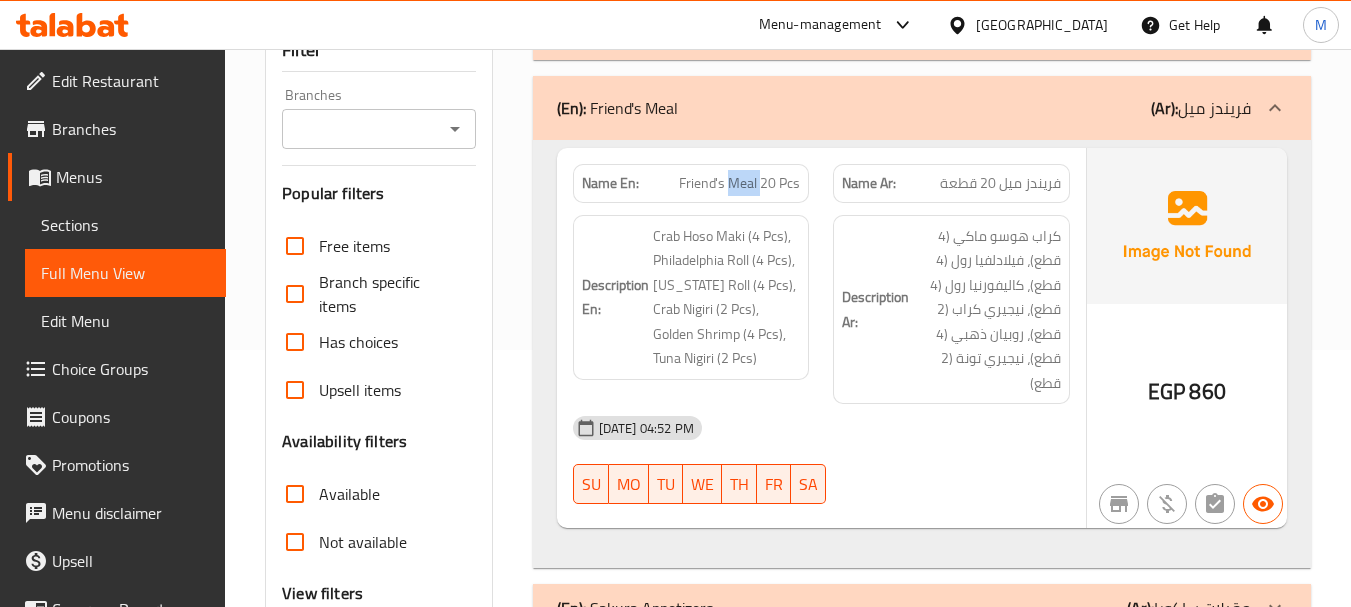 click on "Friend's Meal 20 Pcs" at bounding box center (739, 183) 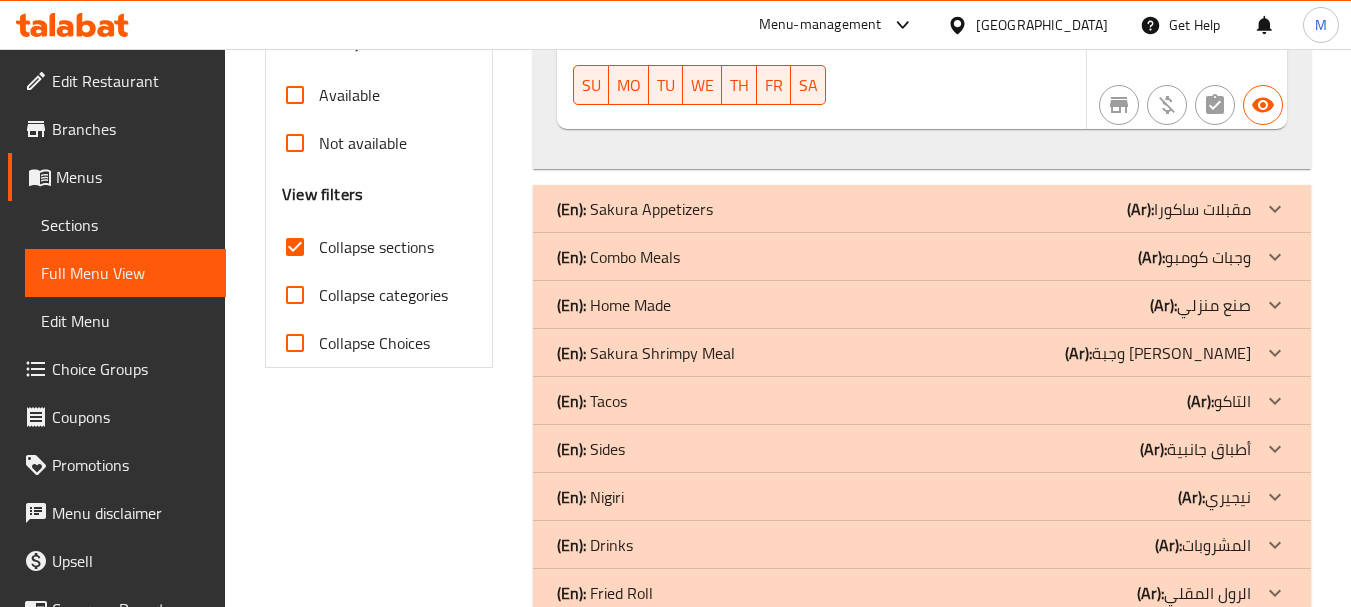 scroll, scrollTop: 657, scrollLeft: 0, axis: vertical 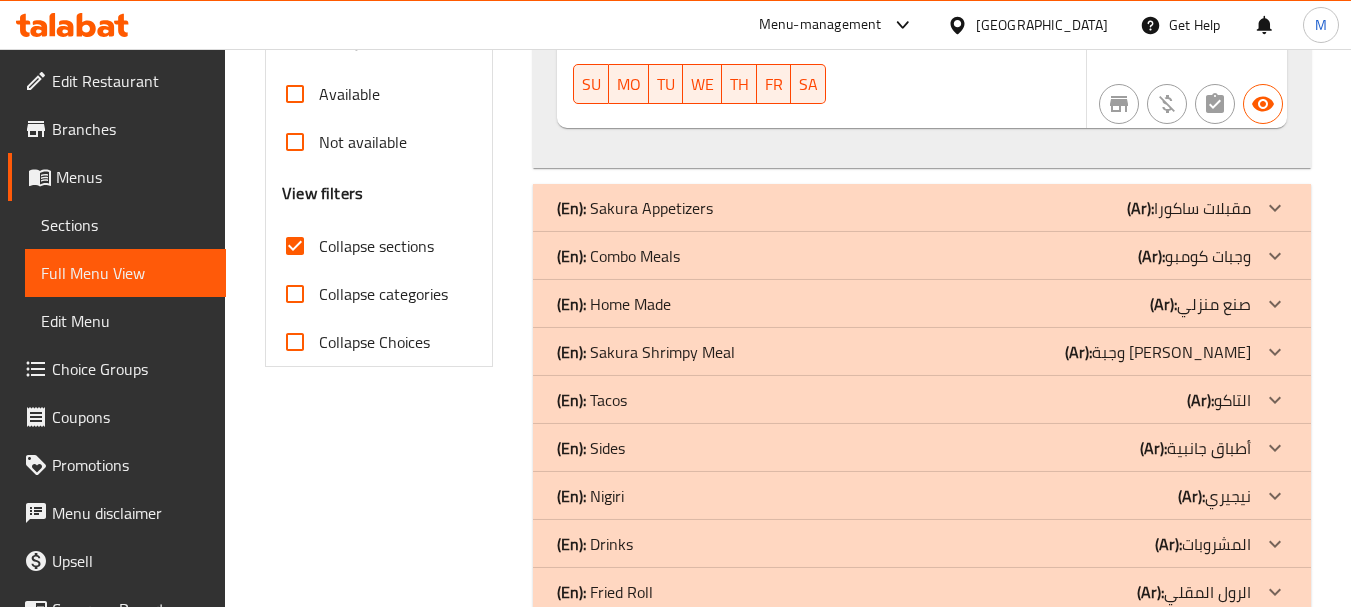 click on "(Ar): وجبات كومبو" at bounding box center (1212, -364) 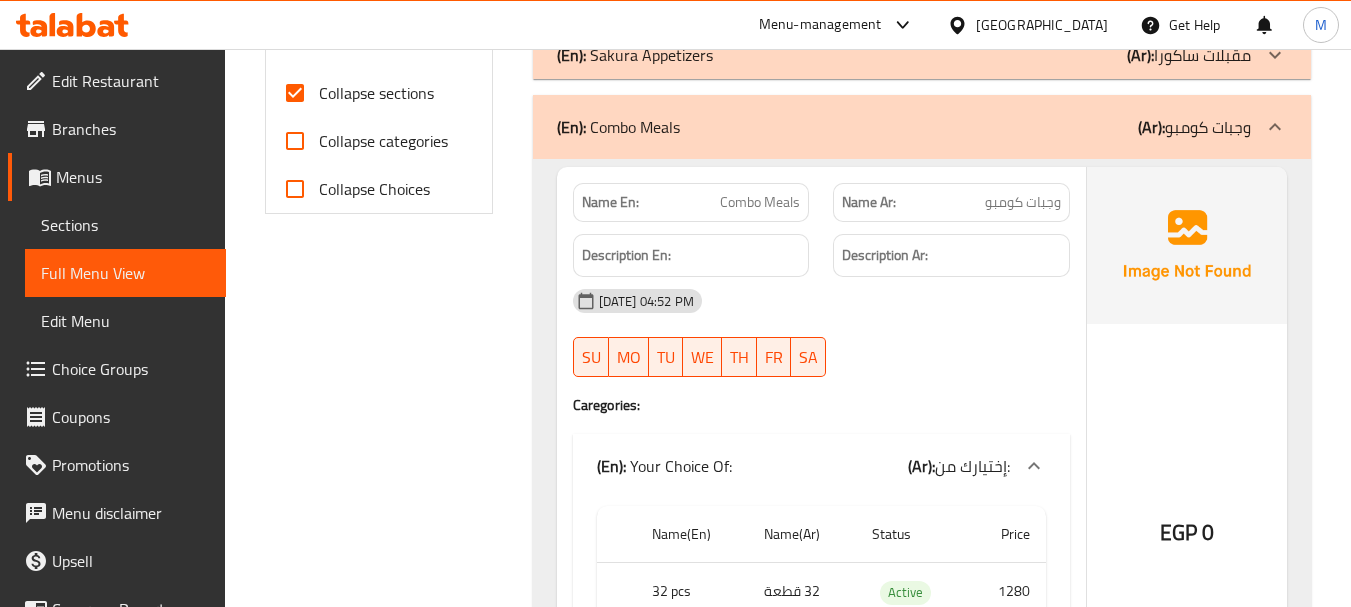 scroll, scrollTop: 857, scrollLeft: 0, axis: vertical 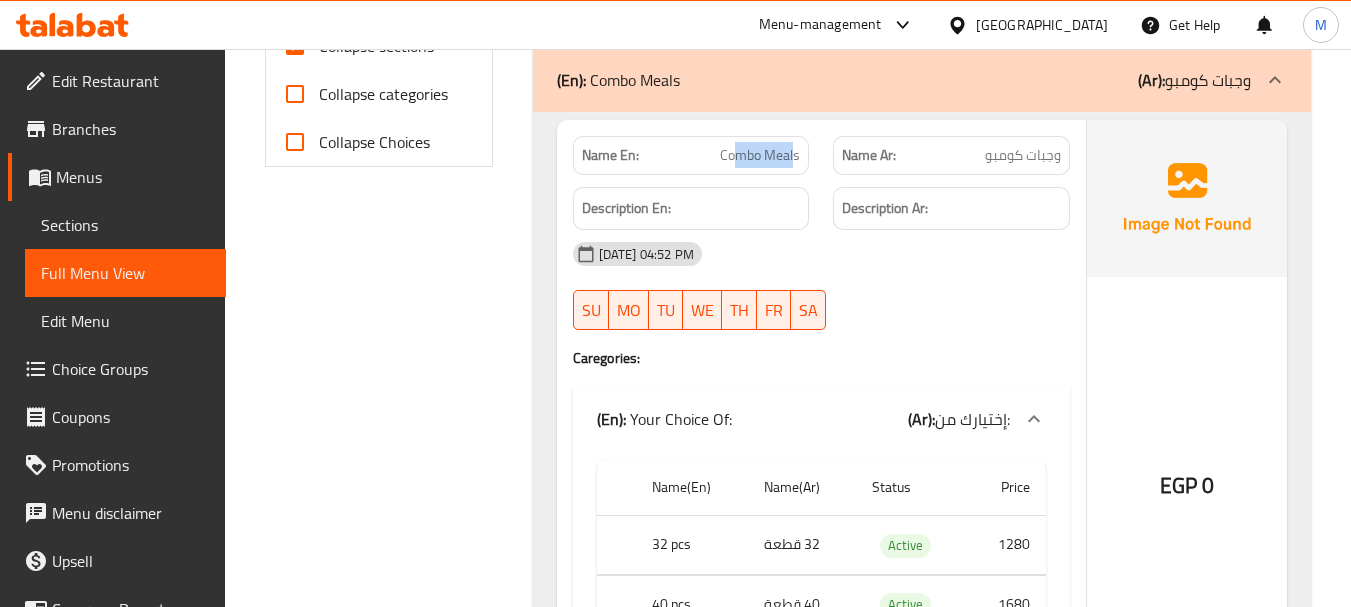 drag, startPoint x: 736, startPoint y: 157, endPoint x: 797, endPoint y: 161, distance: 61.13101 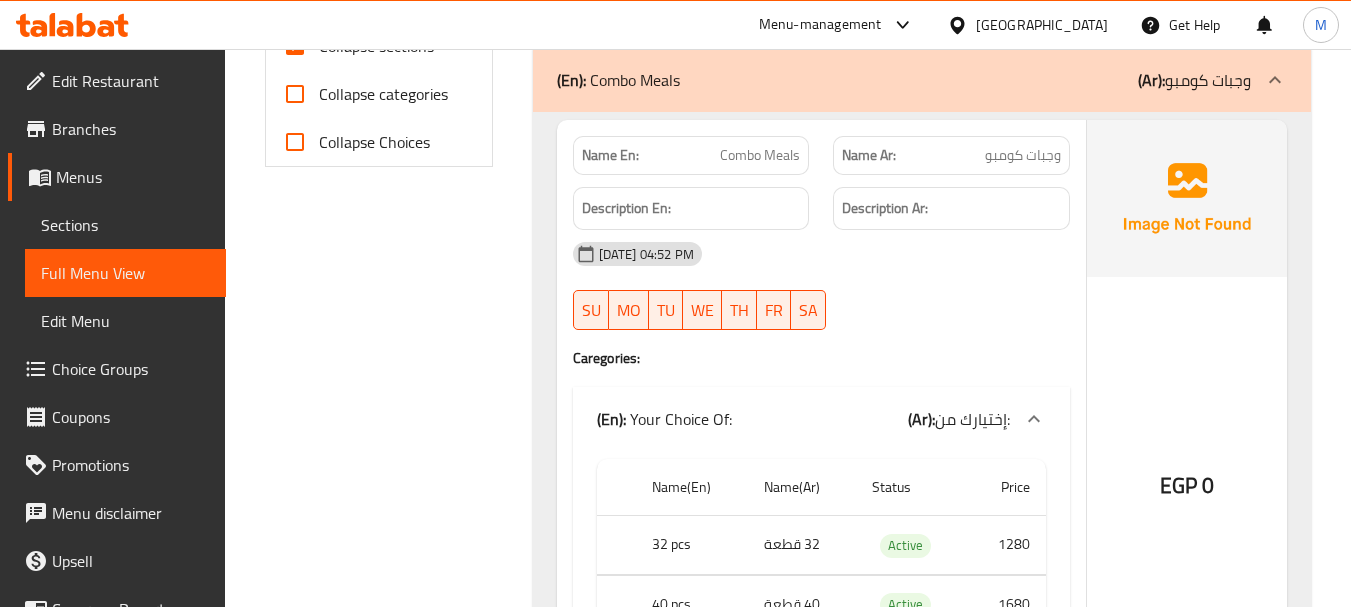 click on "Combo Meals" at bounding box center [739, -417] 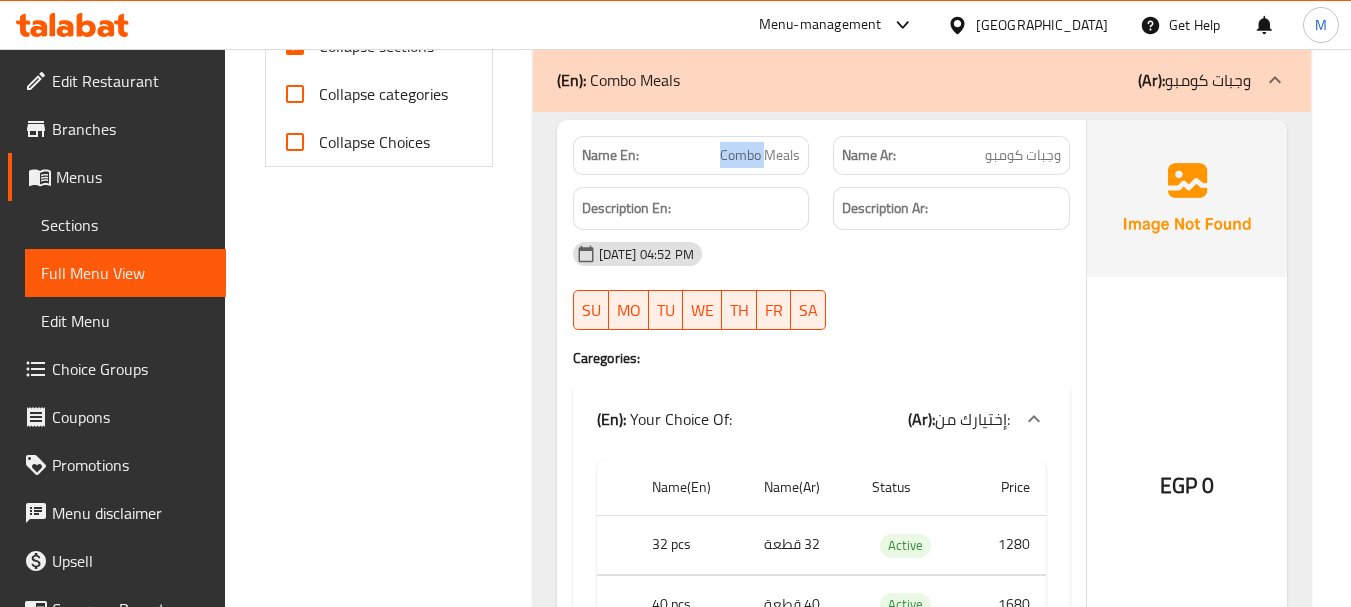 click on "Combo Meals" at bounding box center [739, -417] 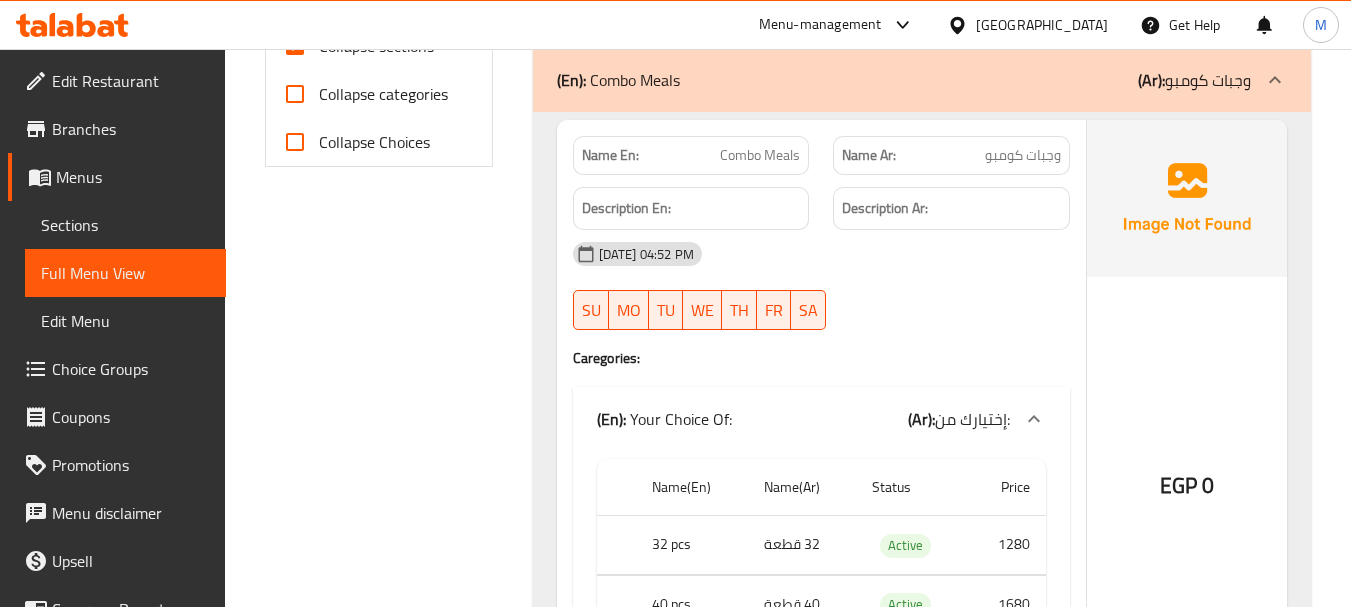 click on "Combo Meals" at bounding box center [739, -417] 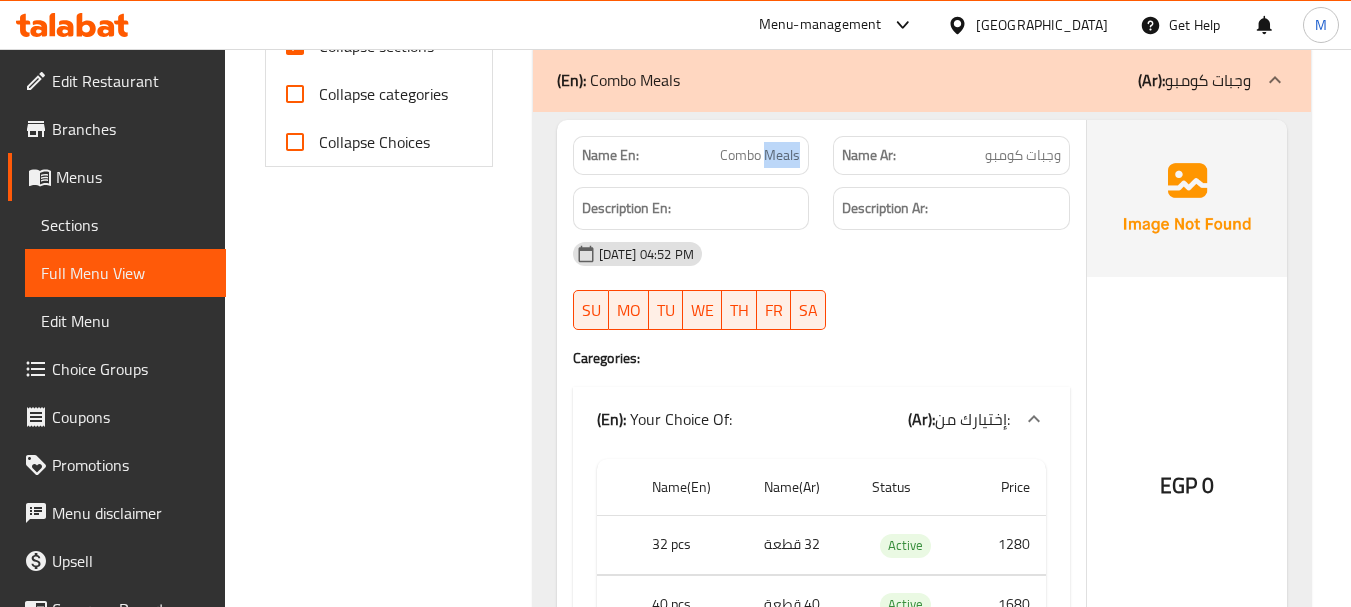 click on "Combo Meals" at bounding box center [739, -417] 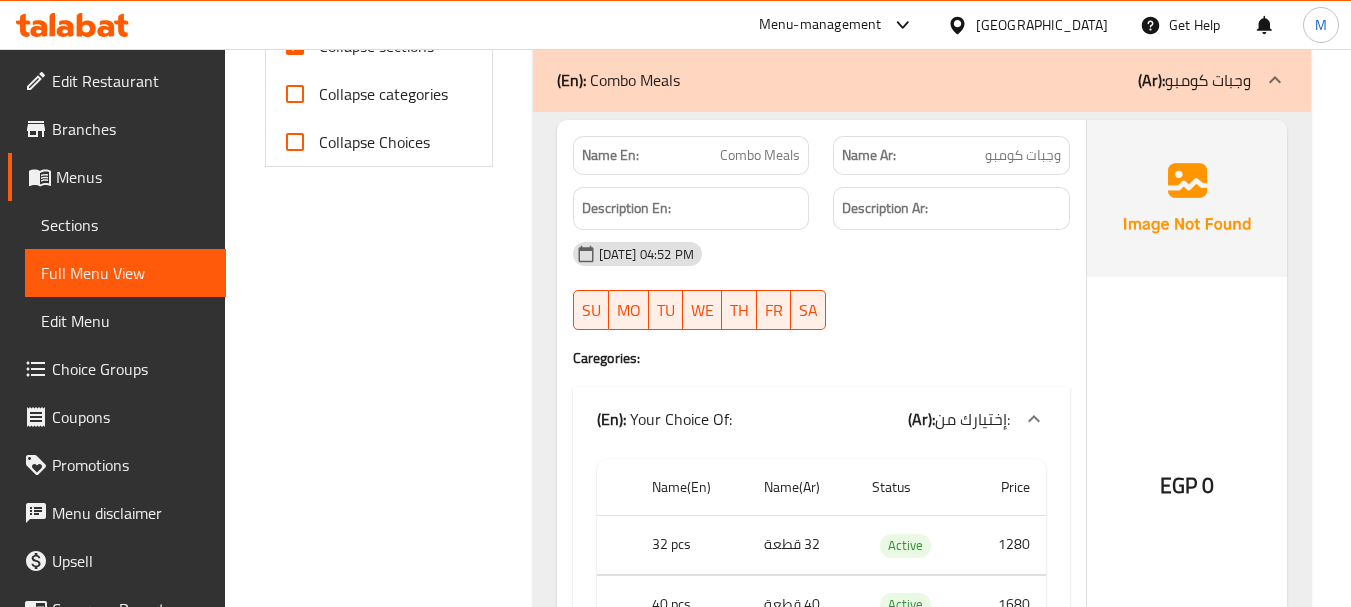 click on "Combo Meals" at bounding box center (739, -417) 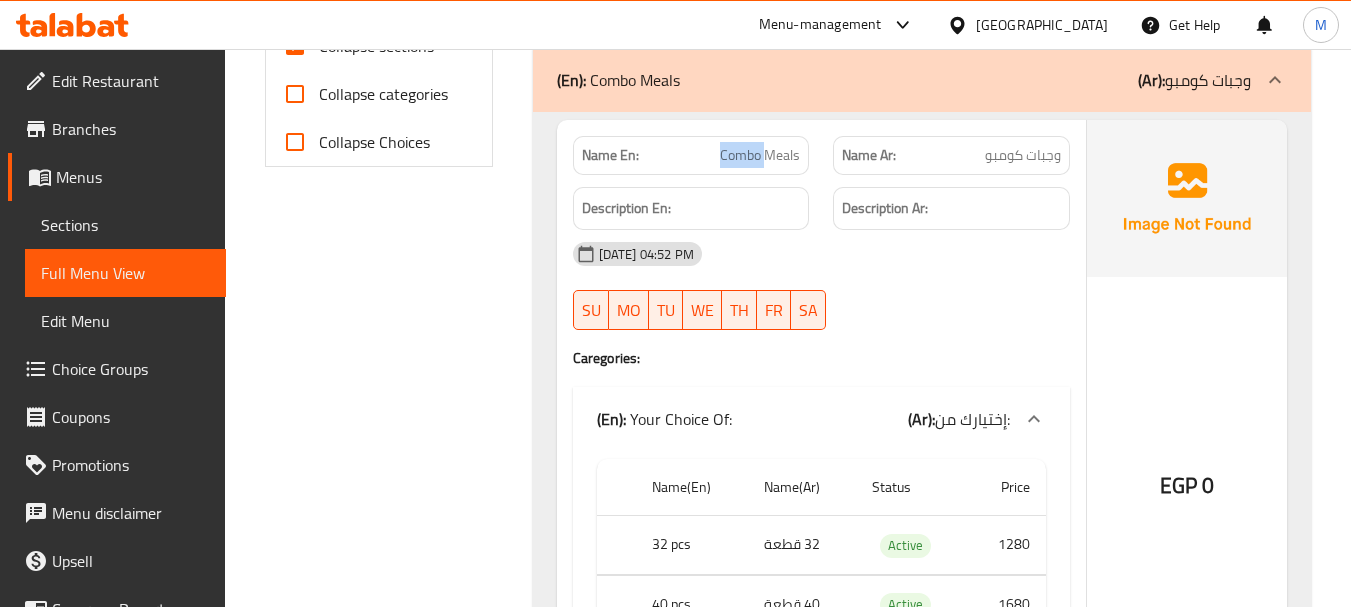 click on "Combo Meals" at bounding box center [739, -417] 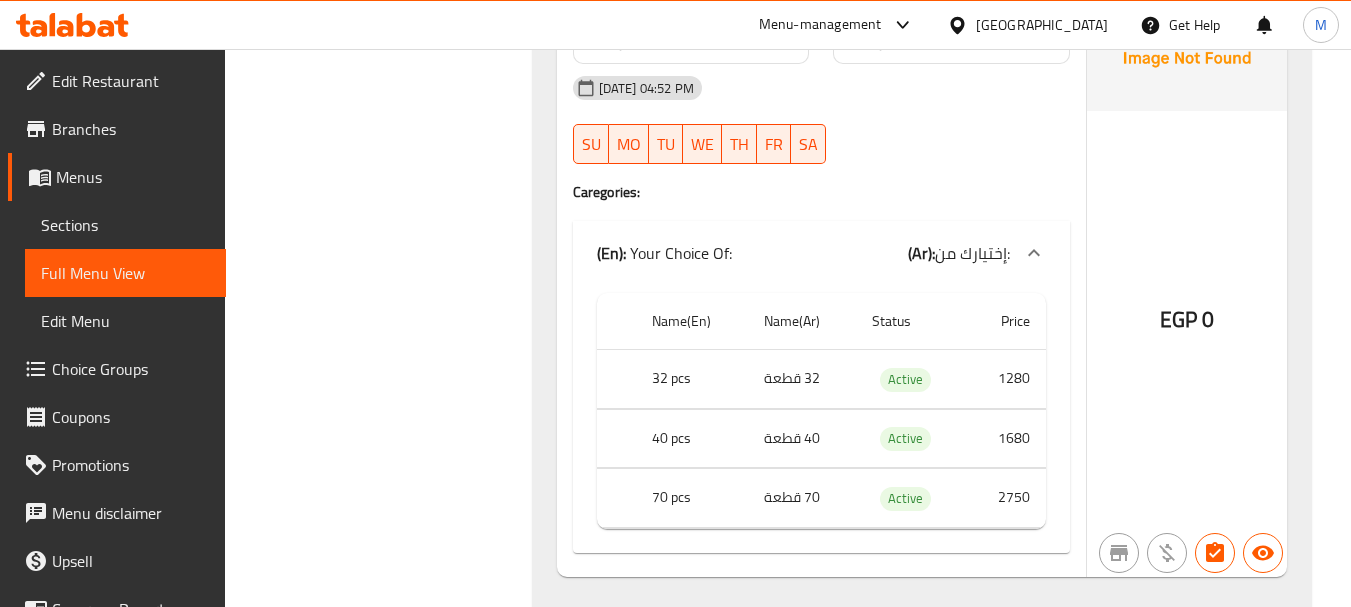 scroll, scrollTop: 1057, scrollLeft: 0, axis: vertical 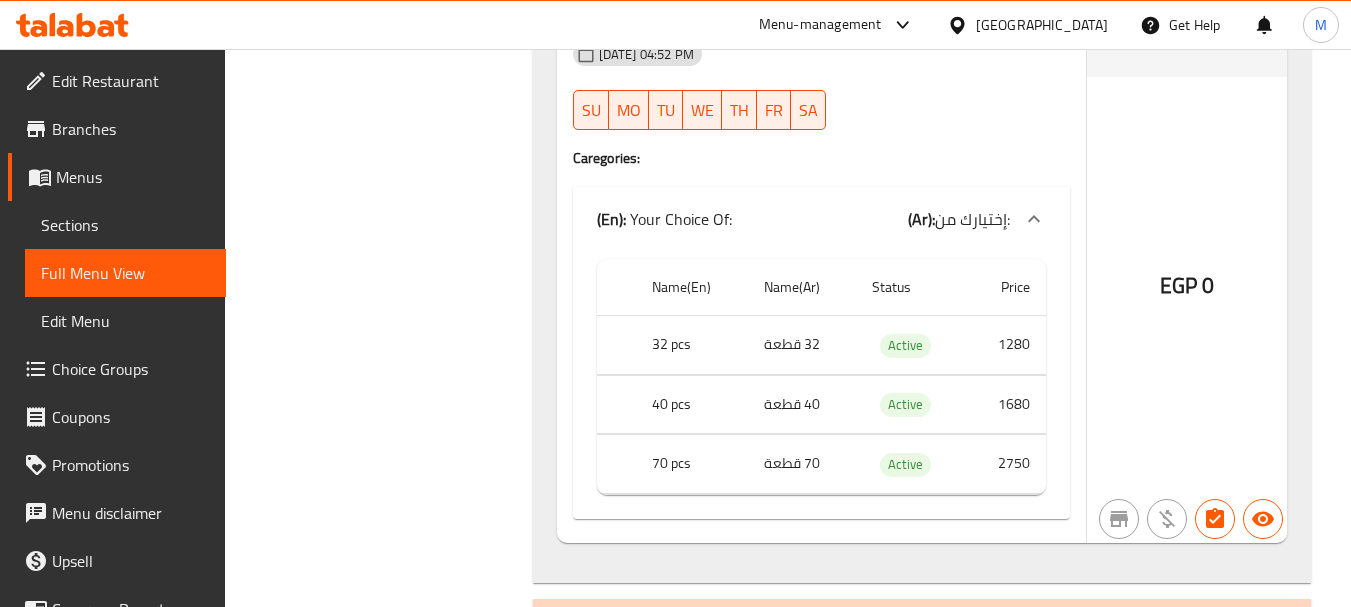 click on "70 pcs" at bounding box center (692, 464) 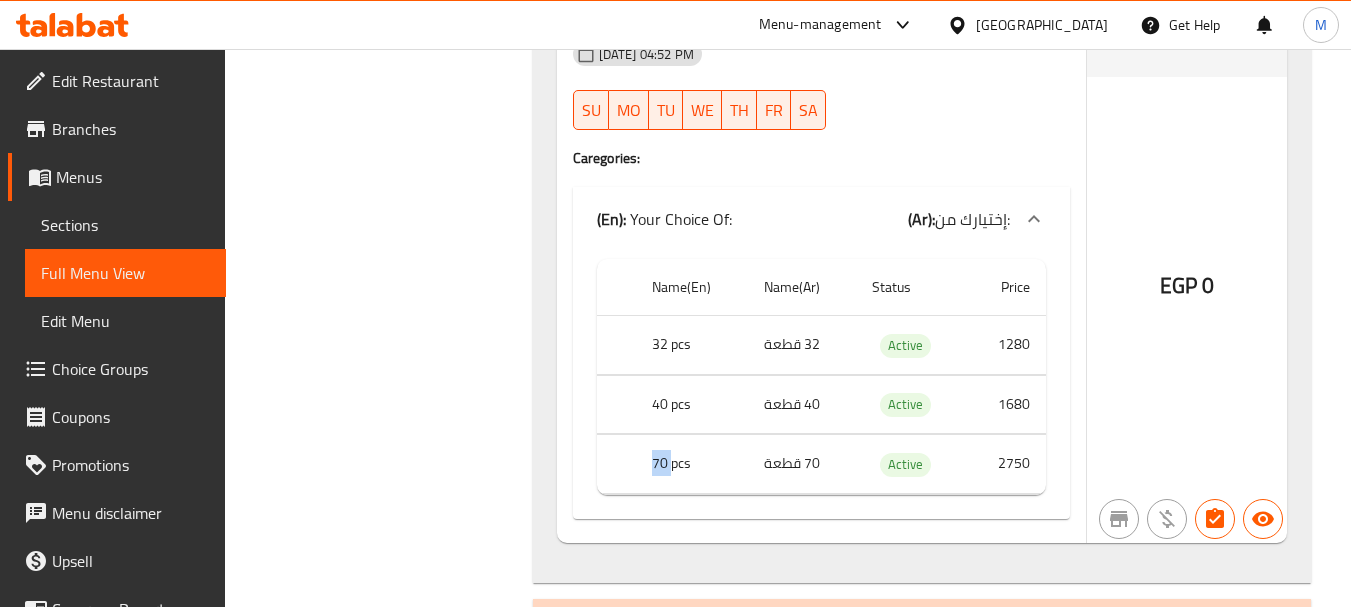 click on "70 pcs" at bounding box center (692, 464) 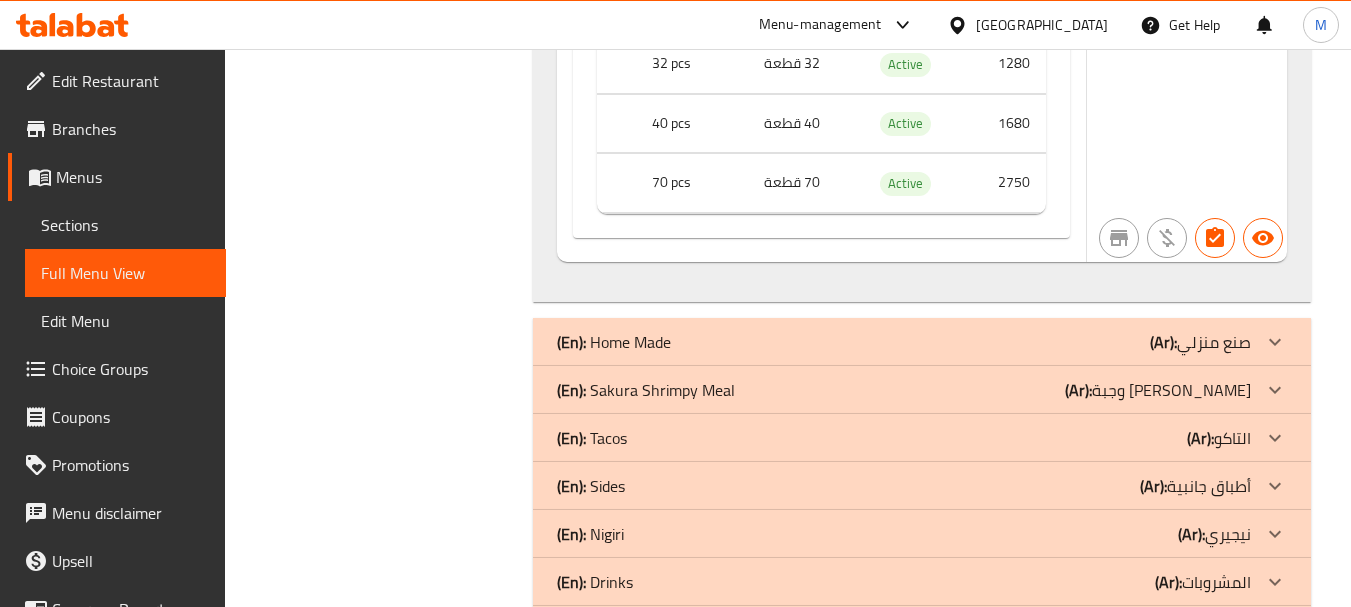 scroll, scrollTop: 1357, scrollLeft: 0, axis: vertical 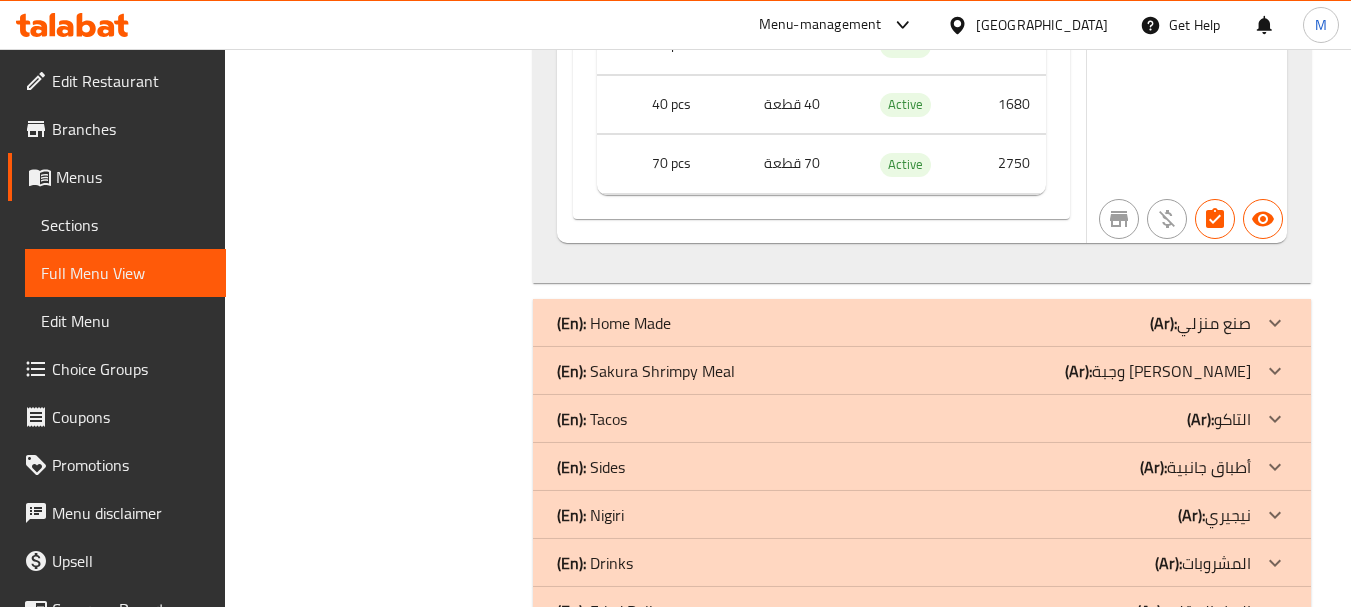 click on "(Ar): صنع منزلي" at bounding box center (1212, -1064) 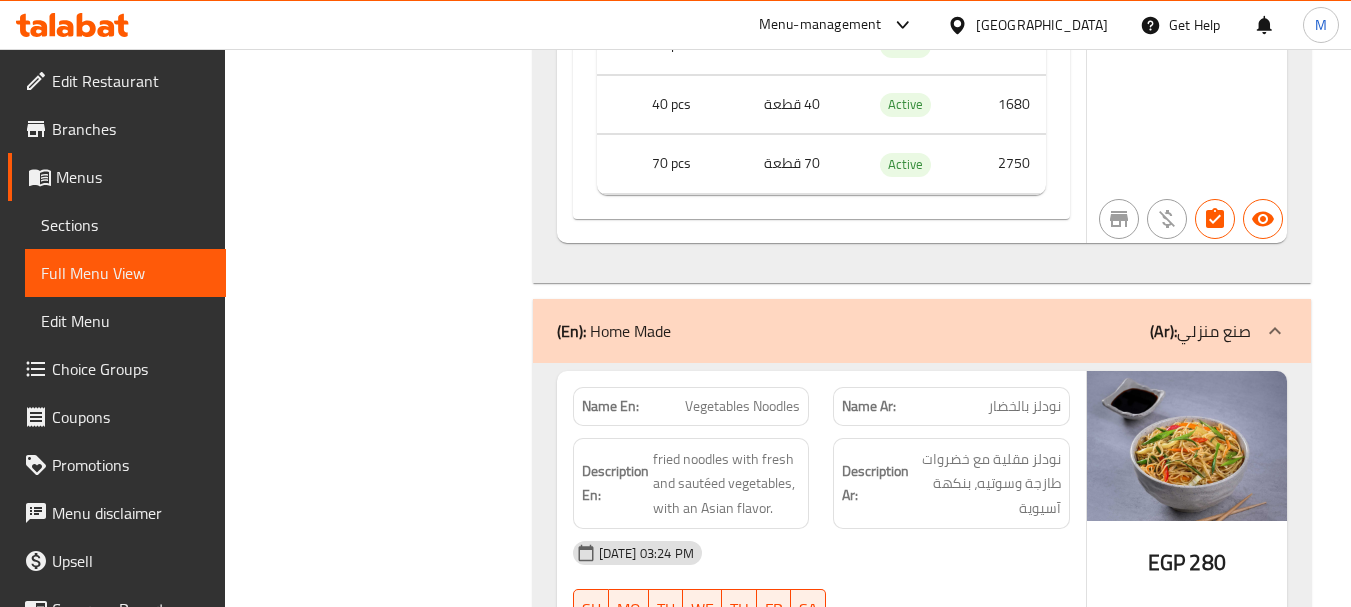 click on "(Ar): صنع منزلي" at bounding box center [1201, -992] 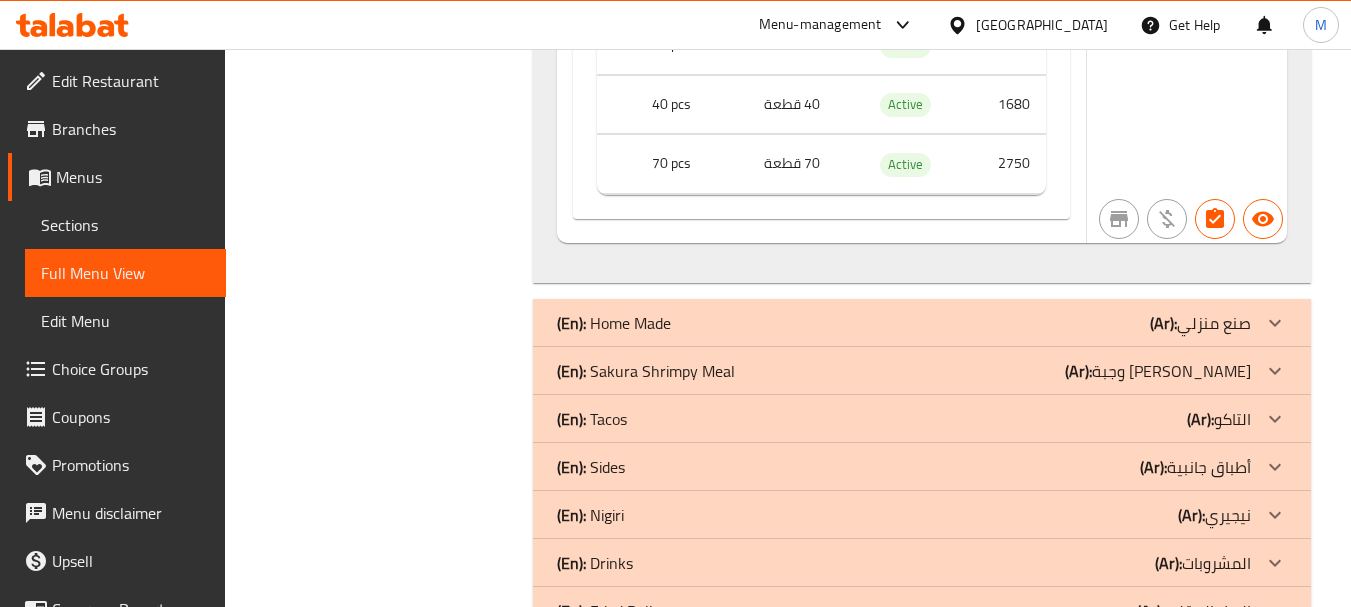 click on "(Ar): وجبة ساكورا شرمبي" at bounding box center (1212, -1064) 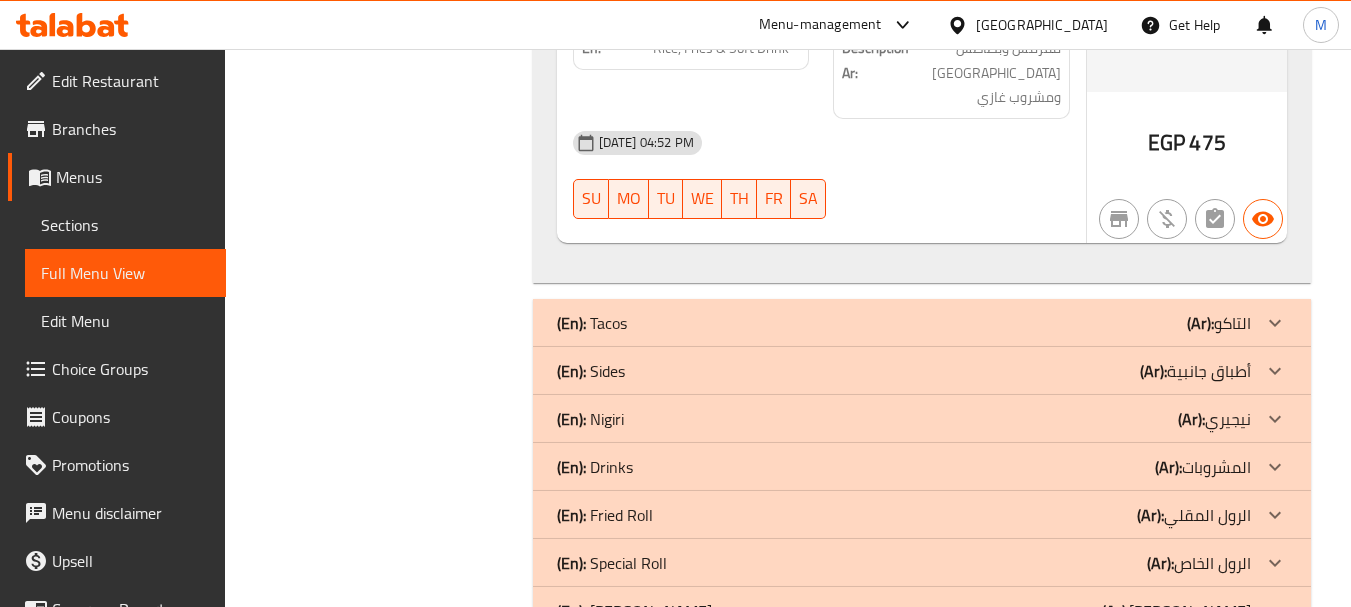 scroll, scrollTop: 1857, scrollLeft: 0, axis: vertical 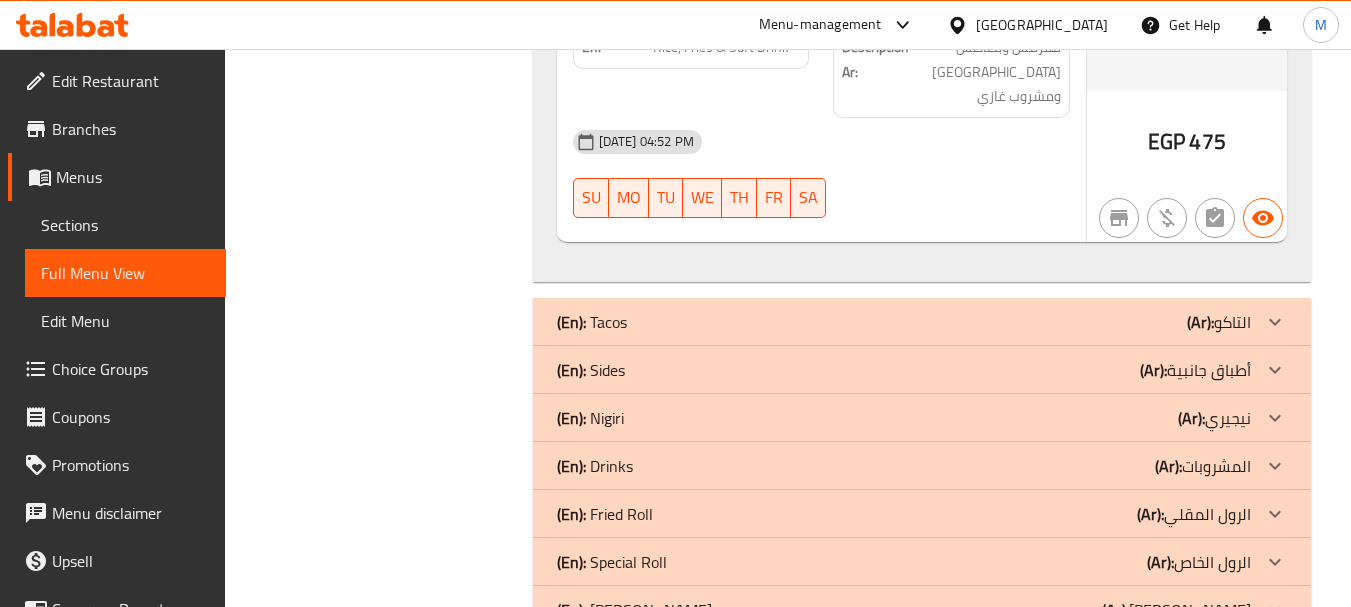 click on "(En):   Sides (Ar): أطباق جانبية" at bounding box center [904, -1564] 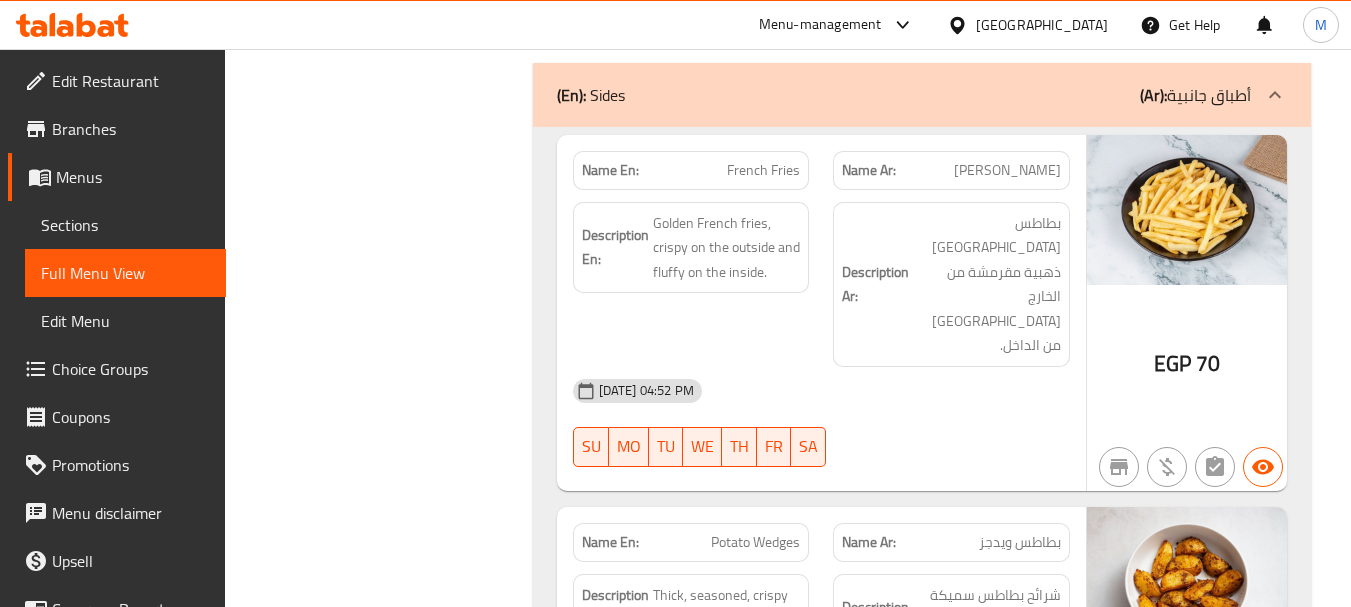 scroll, scrollTop: 2157, scrollLeft: 0, axis: vertical 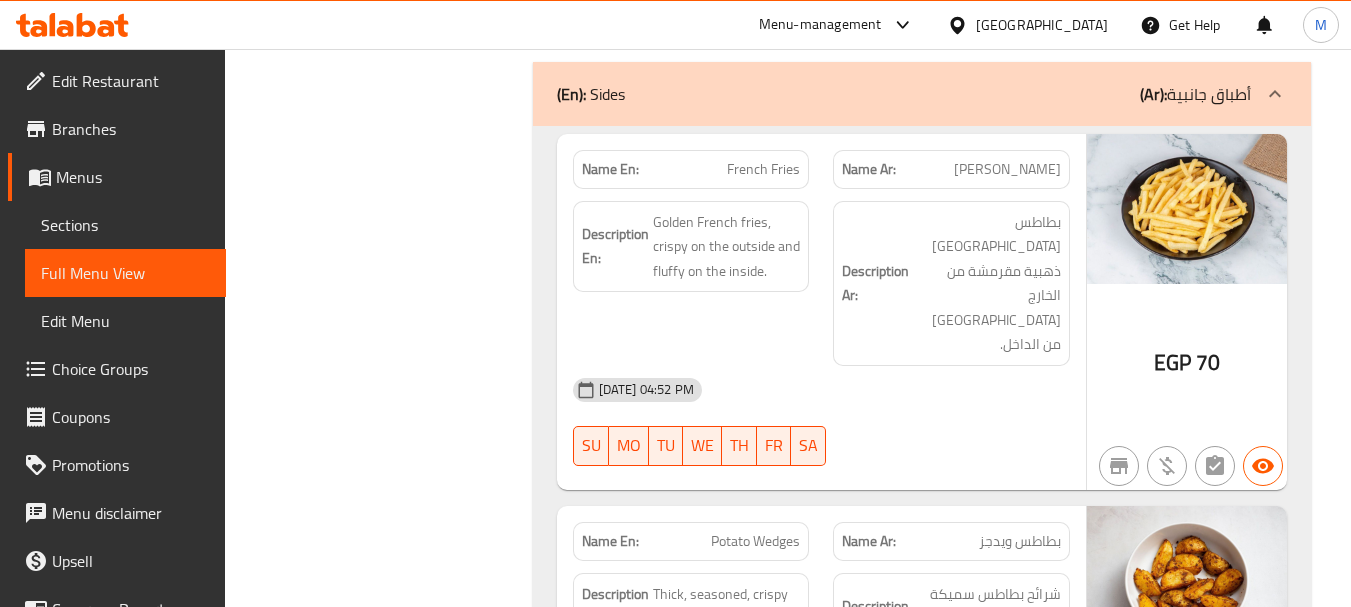 click on "[PERSON_NAME]" at bounding box center [1000, -1717] 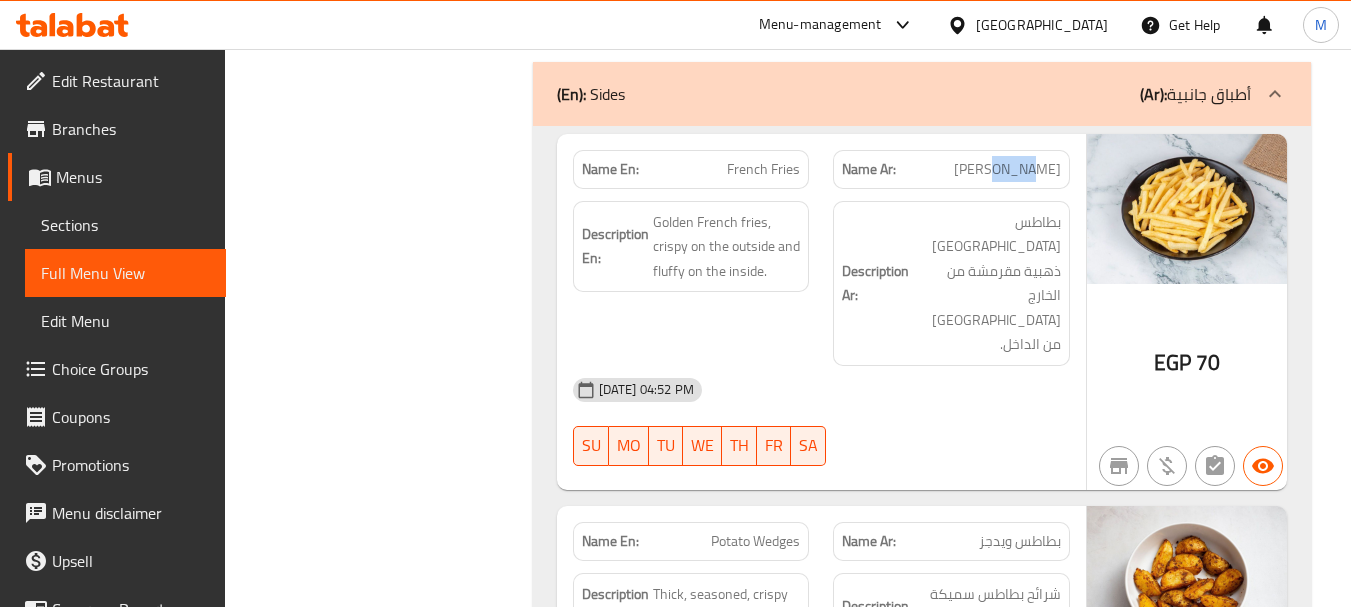 click on "[PERSON_NAME]" at bounding box center (1000, -1717) 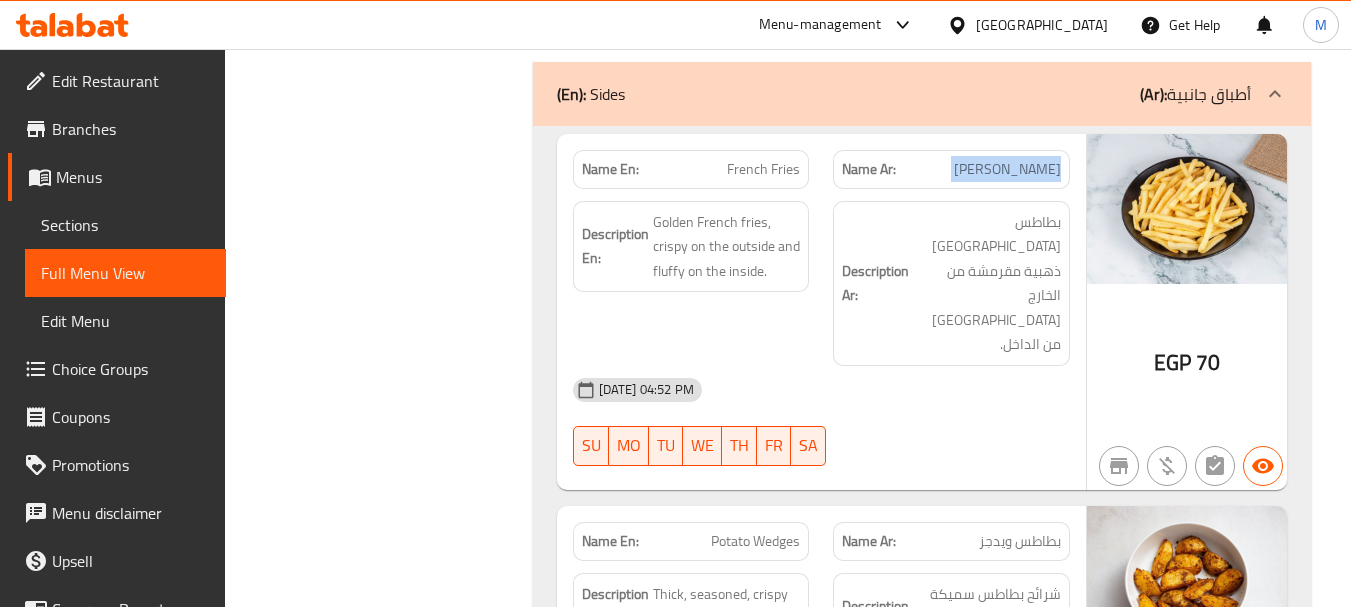 click on "[PERSON_NAME]" at bounding box center (1000, -1717) 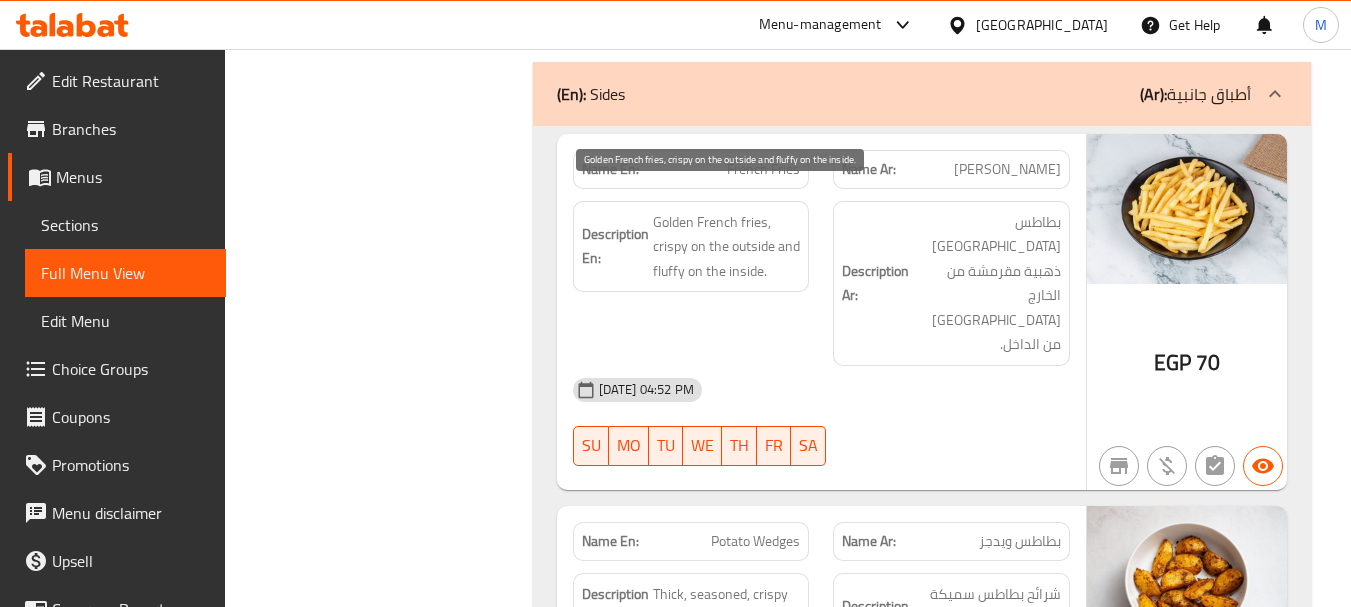 click on "Golden French fries, crispy on the outside and fluffy on the inside." at bounding box center [727, 247] 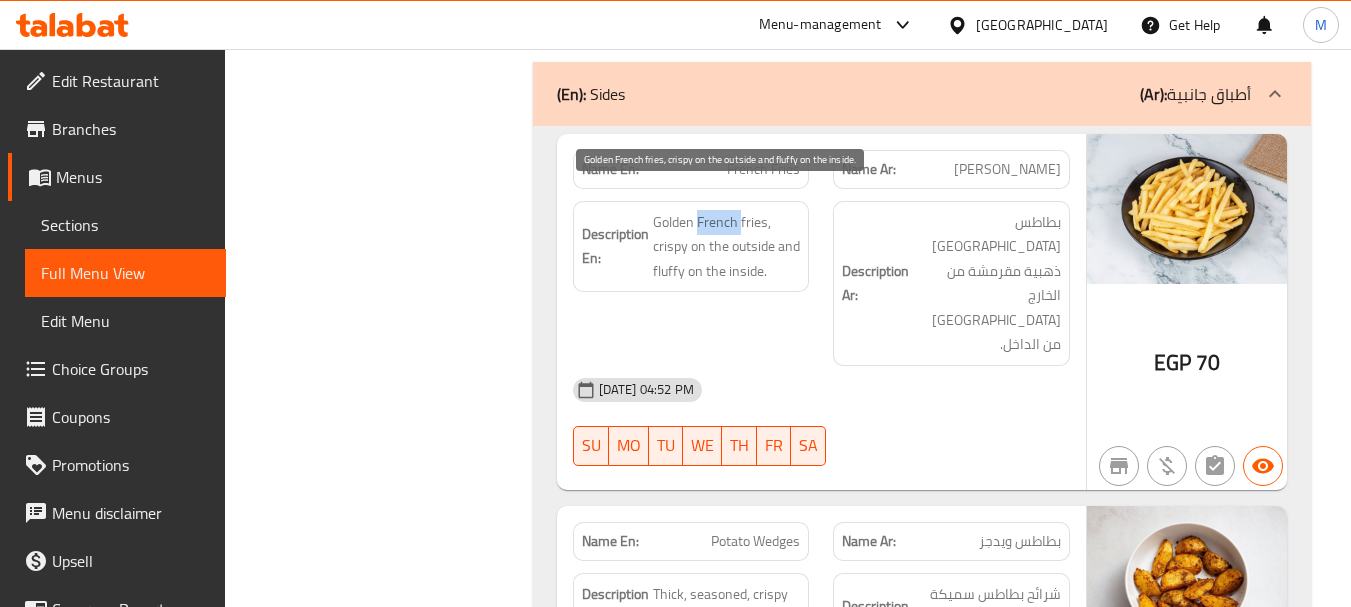 click on "Golden French fries, crispy on the outside and fluffy on the inside." at bounding box center (727, 247) 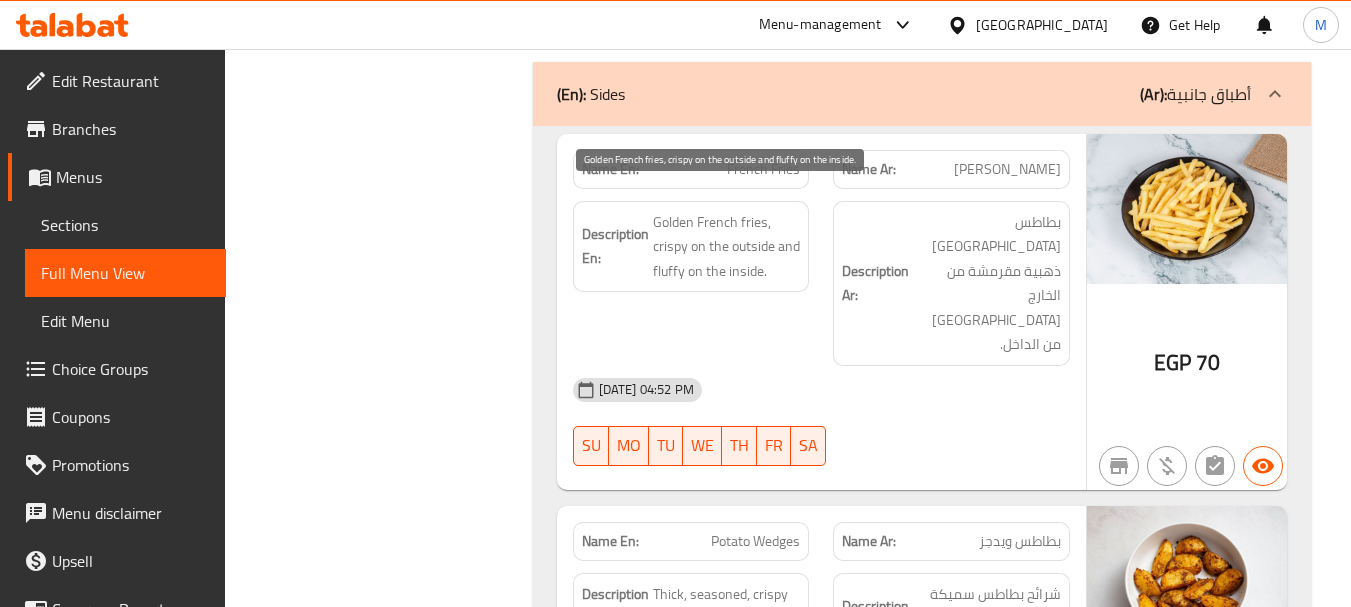 click on "Golden French fries, crispy on the outside and fluffy on the inside." at bounding box center [727, 247] 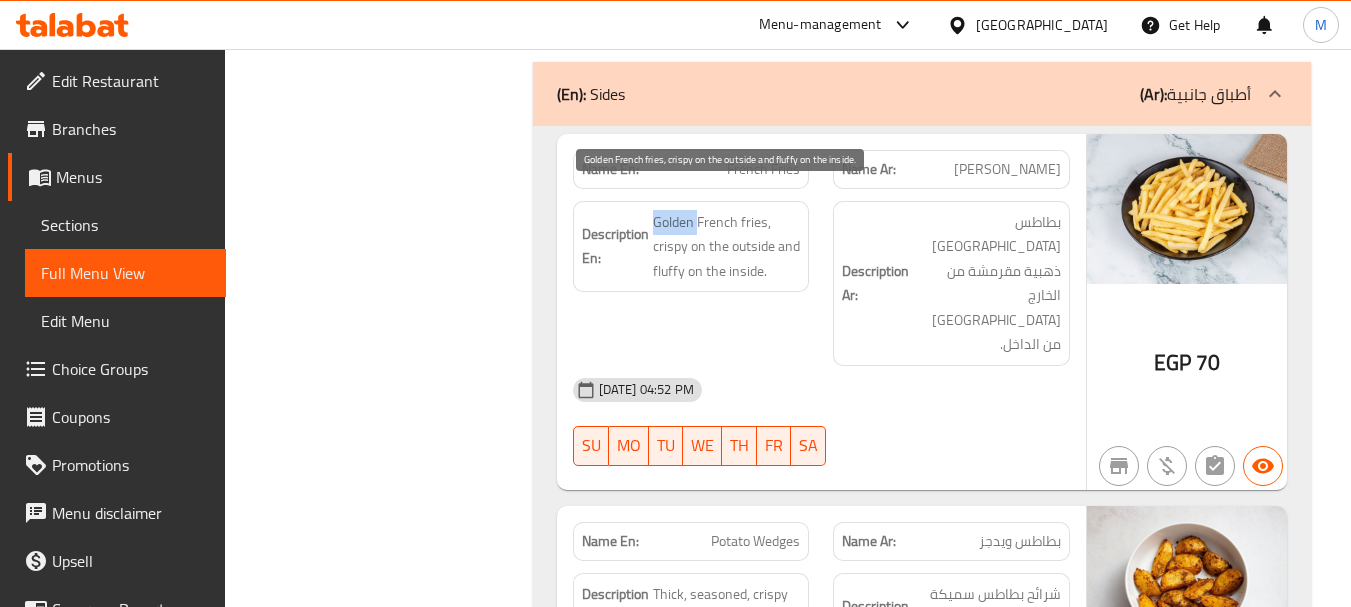click on "Golden French fries, crispy on the outside and fluffy on the inside." at bounding box center (727, 247) 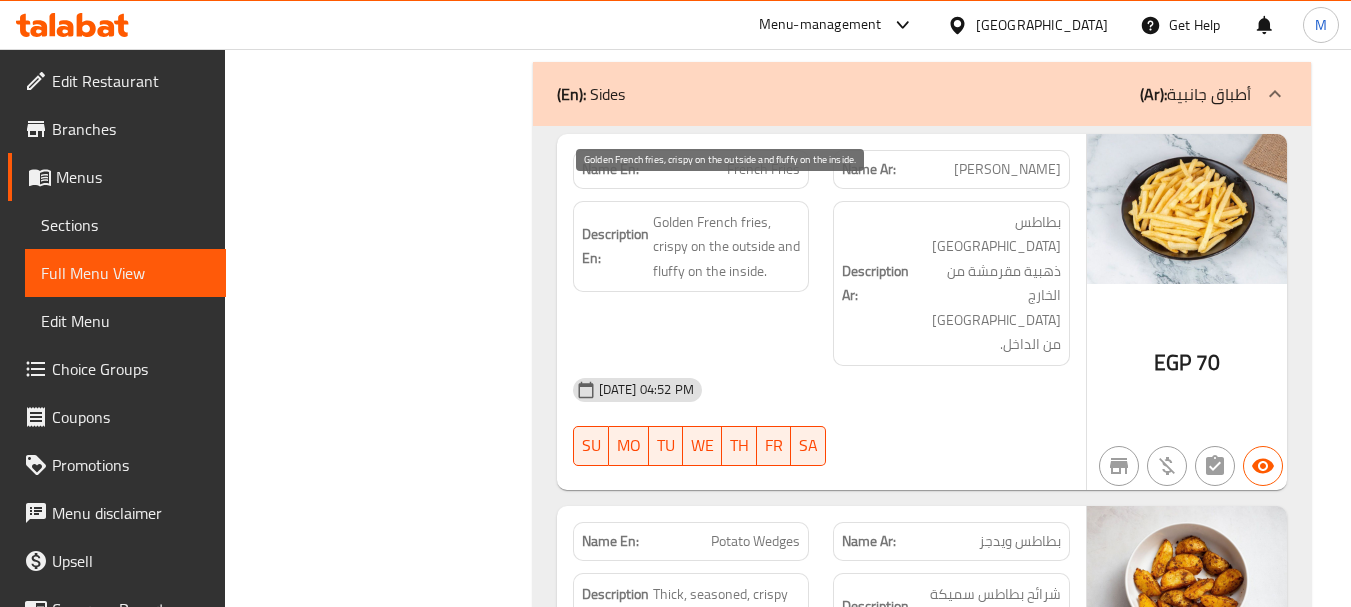click on "Golden French fries, crispy on the outside and fluffy on the inside." at bounding box center [727, 247] 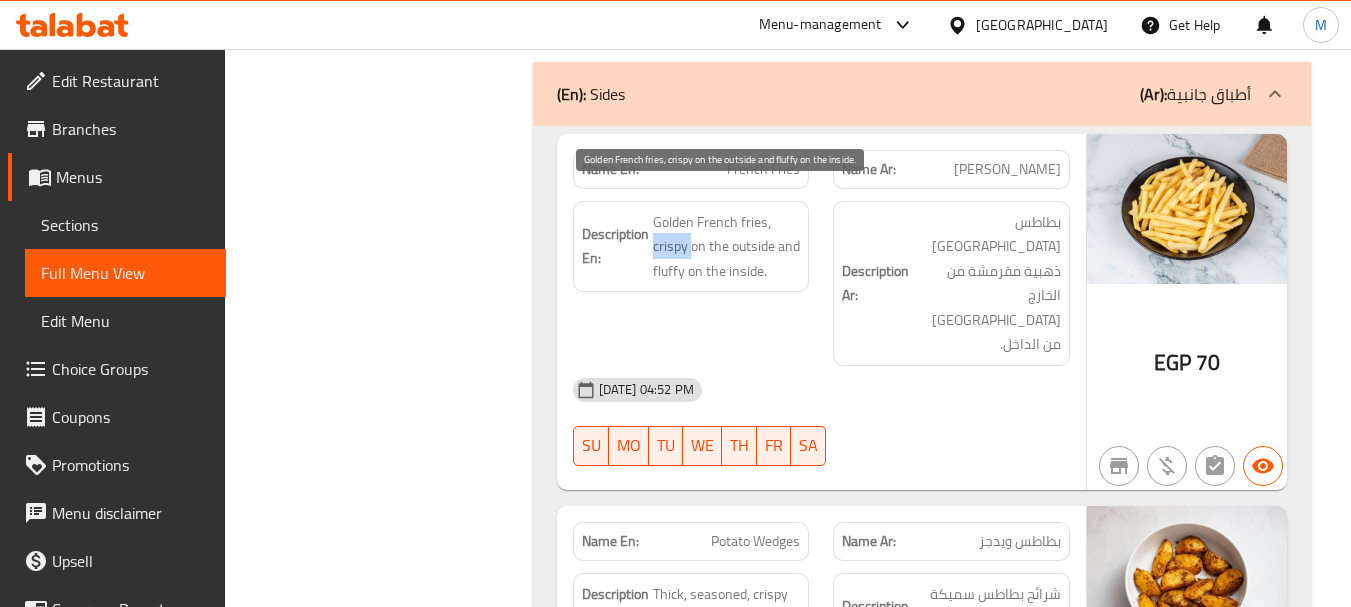 click on "Golden French fries, crispy on the outside and fluffy on the inside." at bounding box center (727, 247) 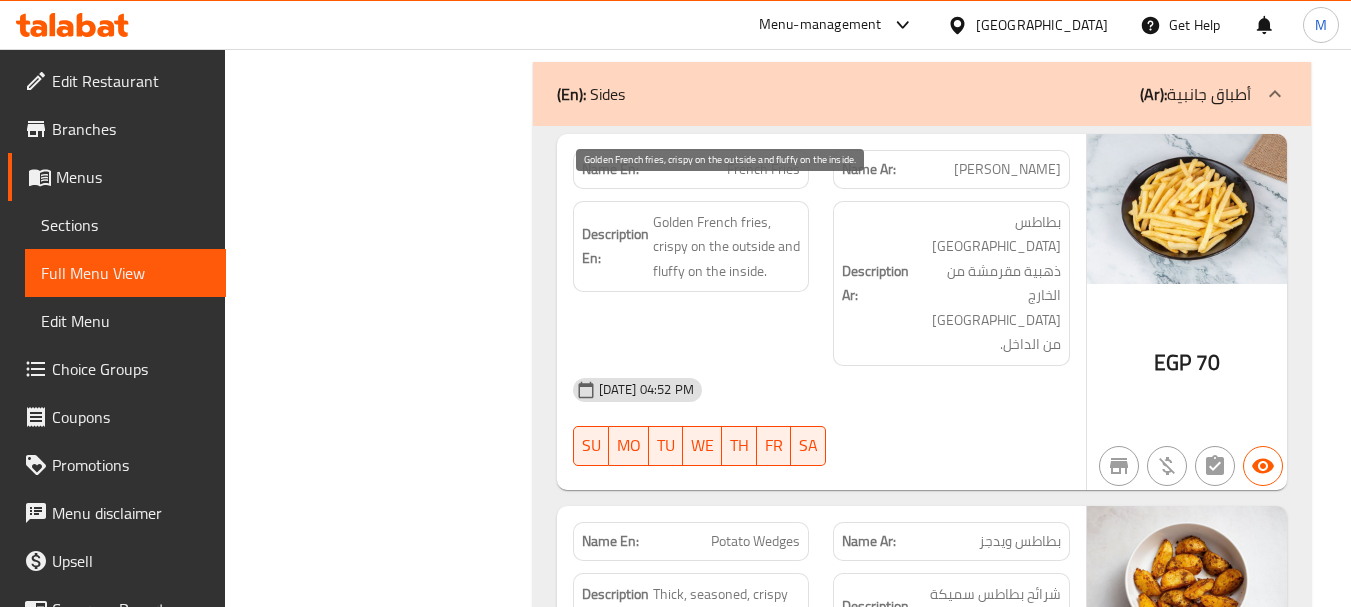click on "Golden French fries, crispy on the outside and fluffy on the inside." at bounding box center [727, 247] 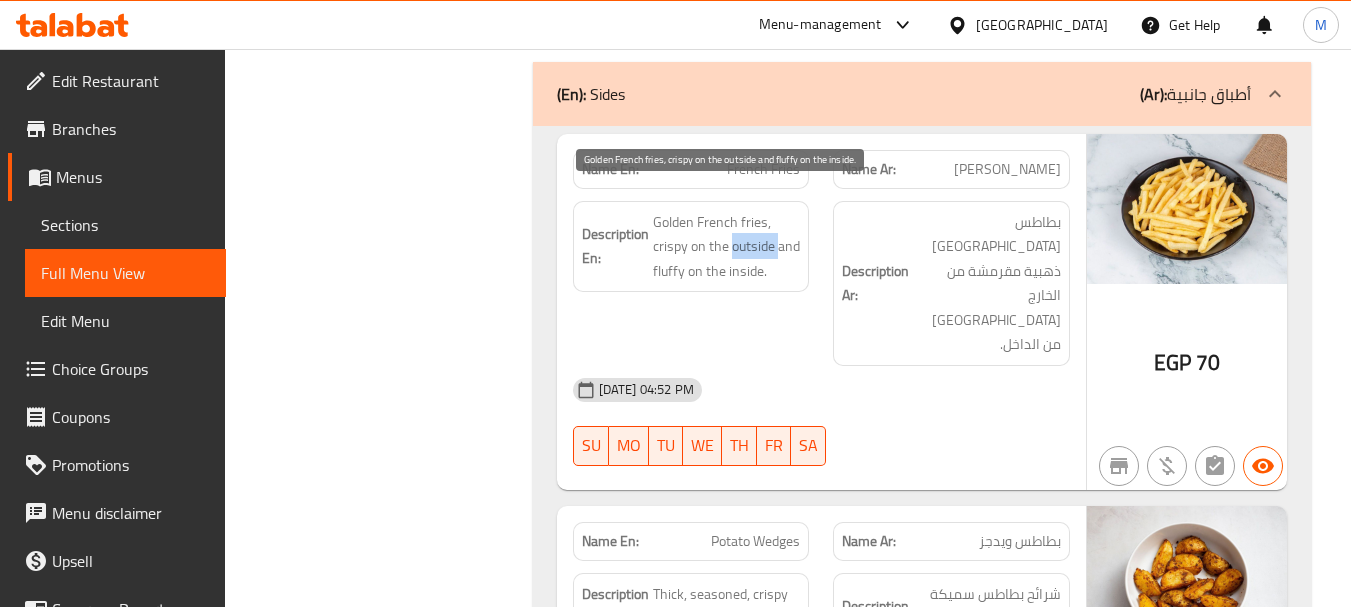 click on "Golden French fries, crispy on the outside and fluffy on the inside." at bounding box center (727, 247) 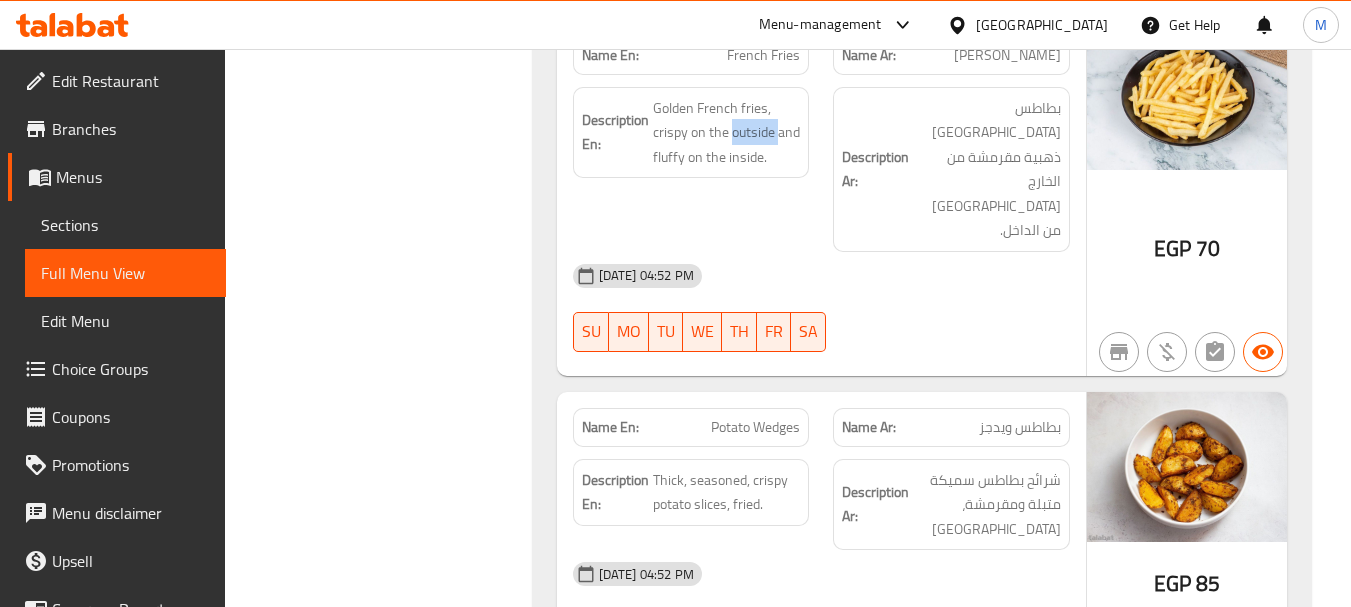 scroll, scrollTop: 2457, scrollLeft: 0, axis: vertical 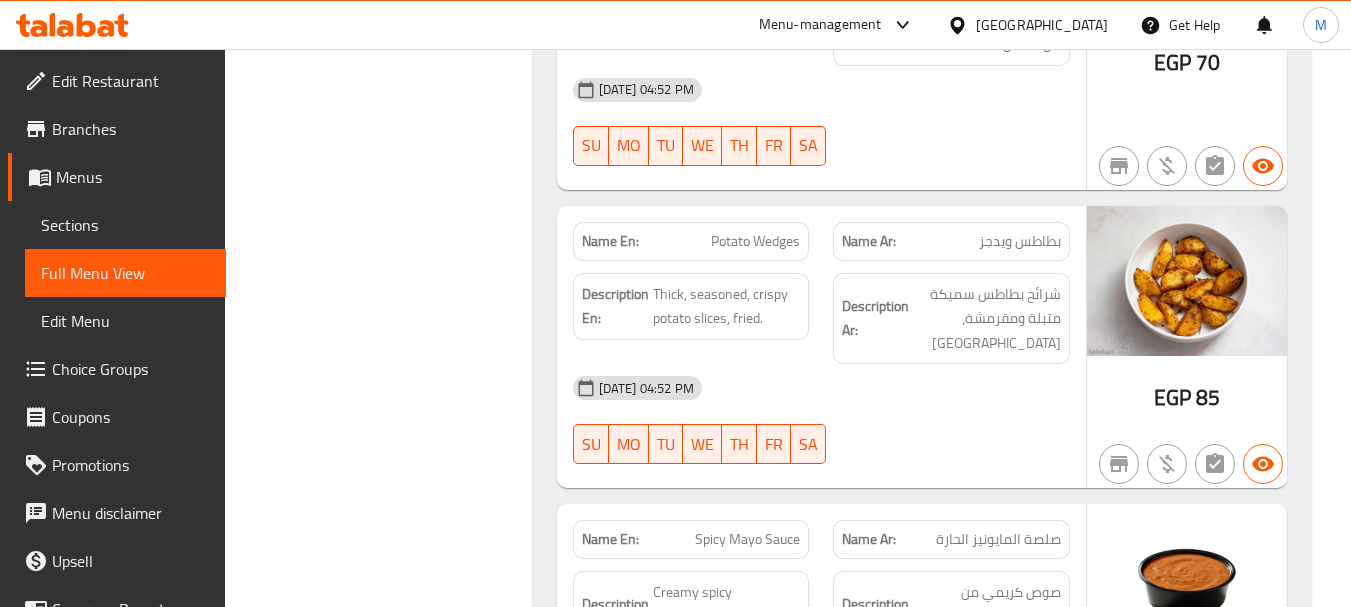 click on "Potato Wedges" at bounding box center [755, 241] 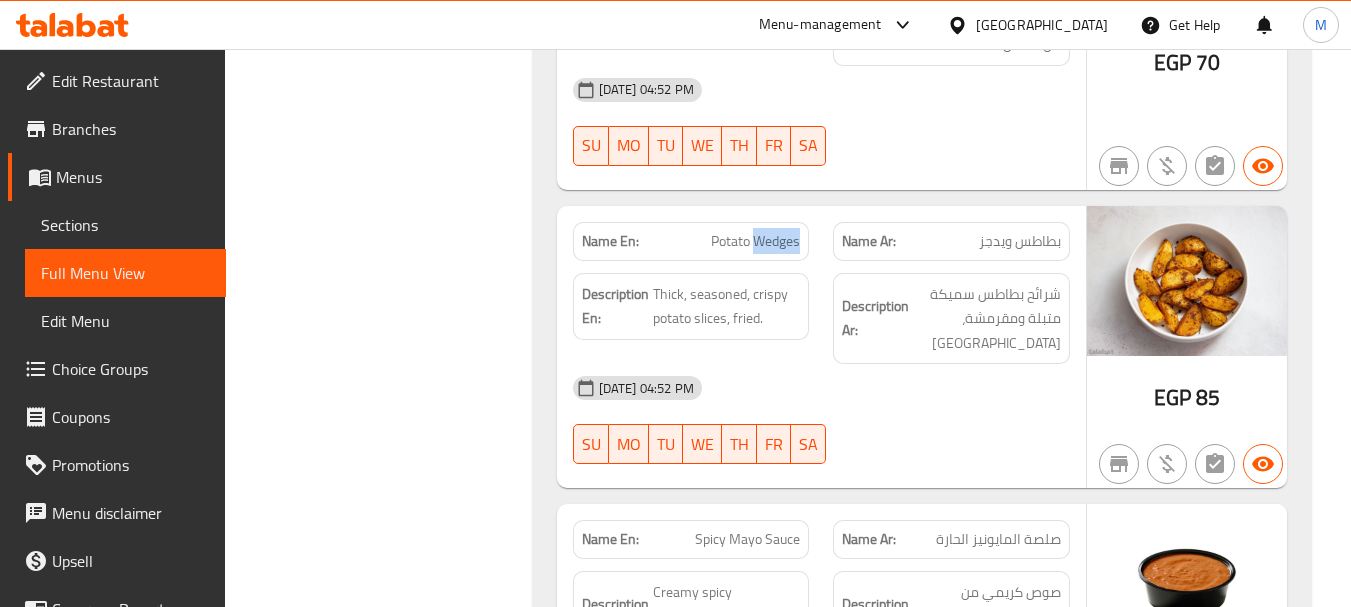 click on "Potato Wedges" at bounding box center (755, 241) 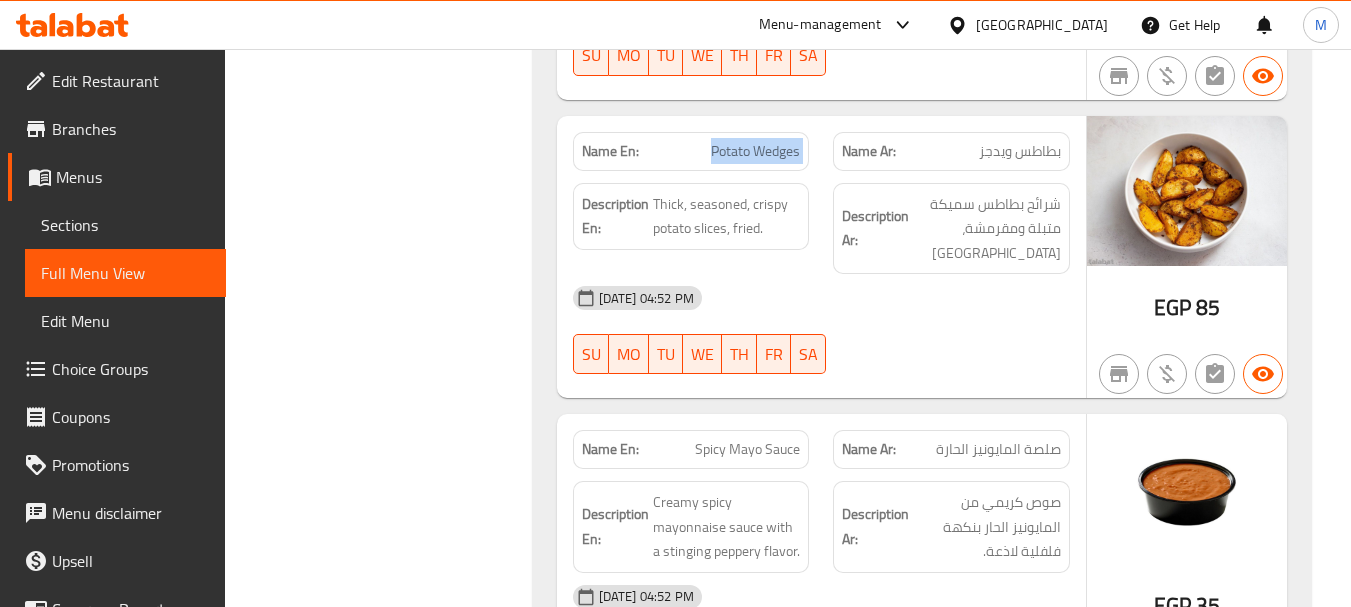 scroll, scrollTop: 2657, scrollLeft: 0, axis: vertical 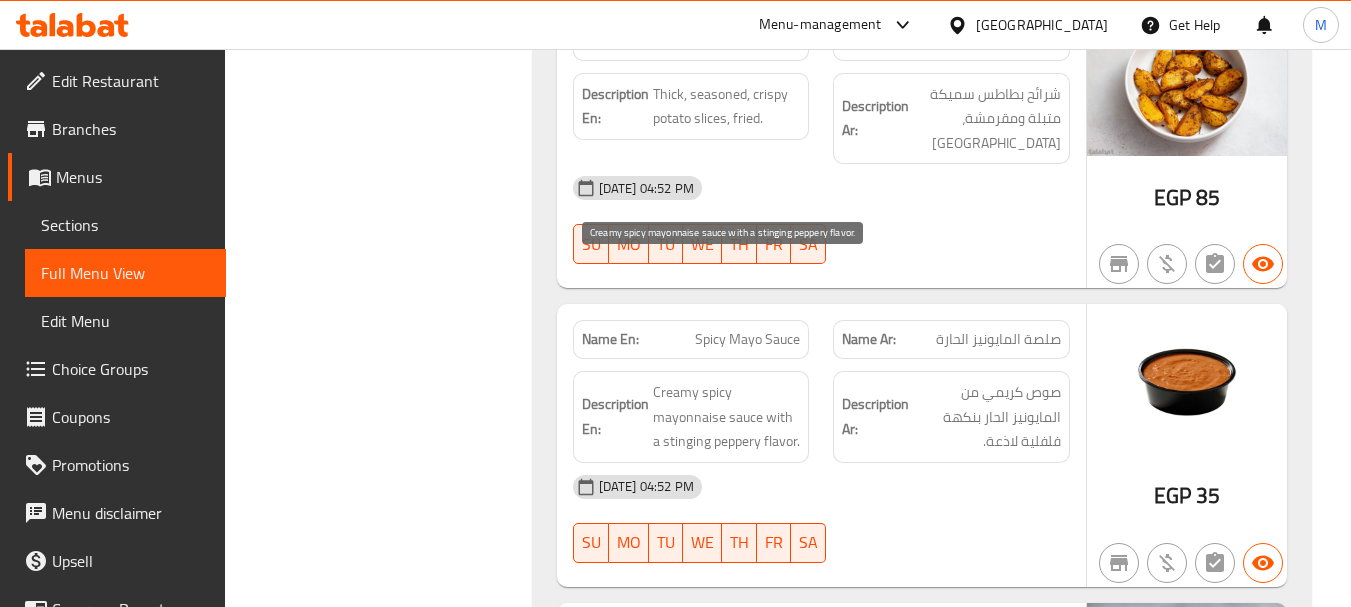 click on "Creamy spicy mayonnaise sauce with a stinging peppery flavor." at bounding box center [727, 417] 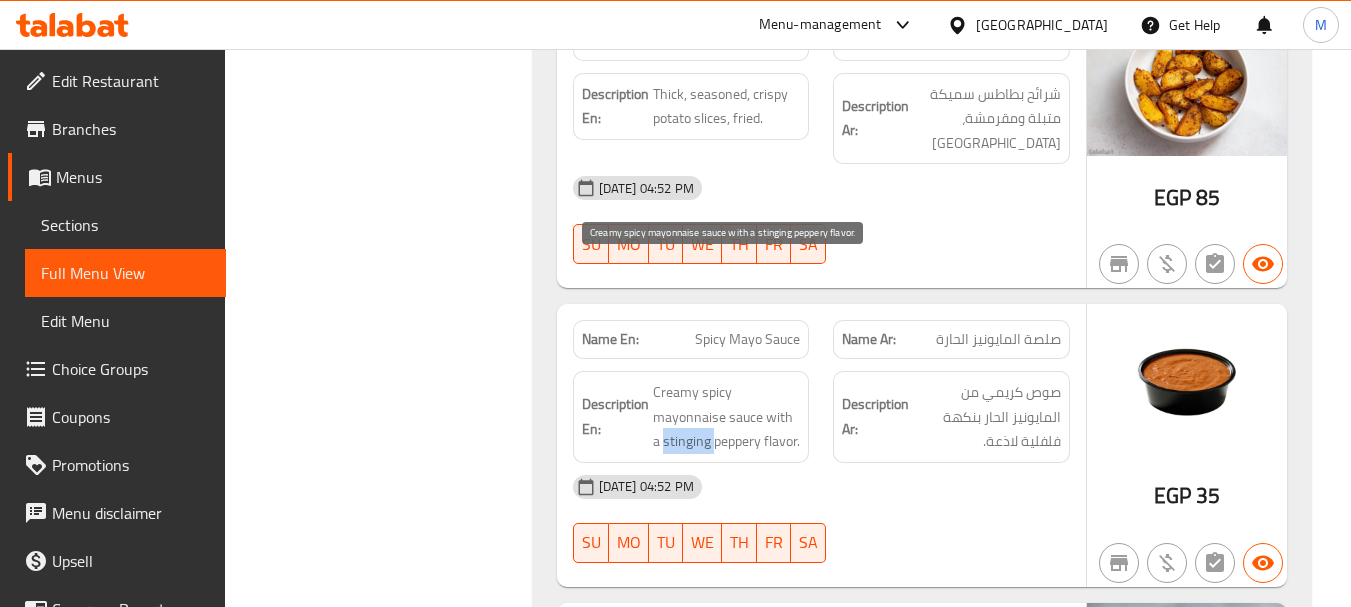 click on "Creamy spicy mayonnaise sauce with a stinging peppery flavor." at bounding box center (727, 417) 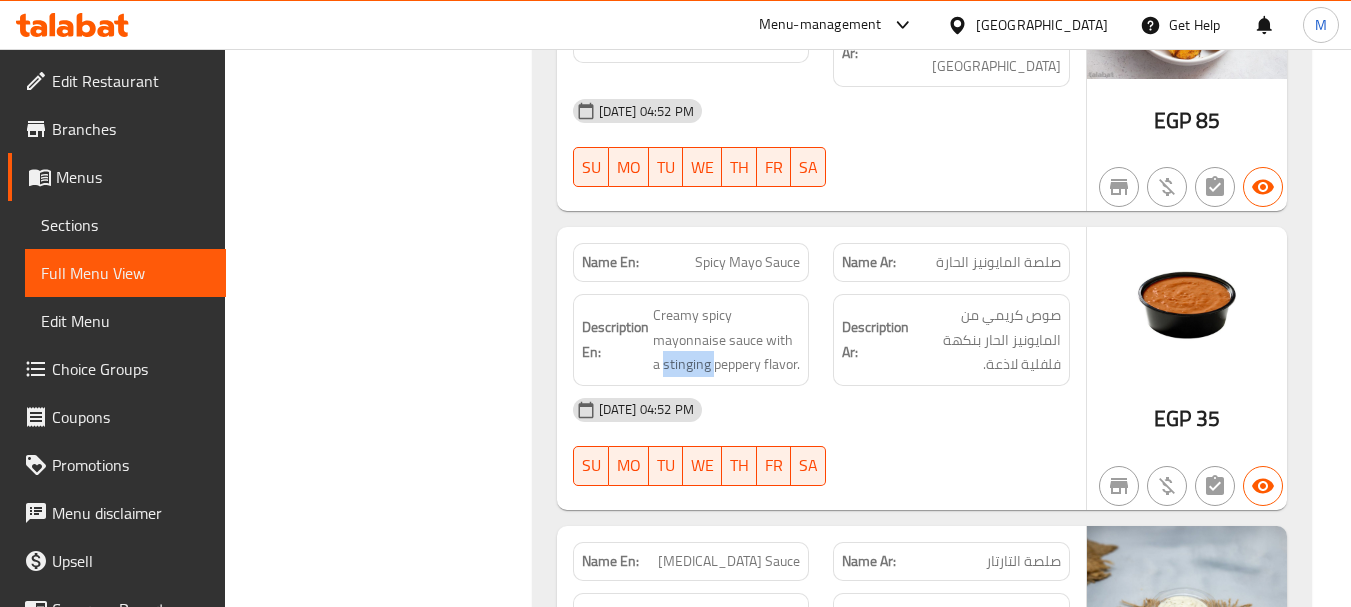 scroll, scrollTop: 2857, scrollLeft: 0, axis: vertical 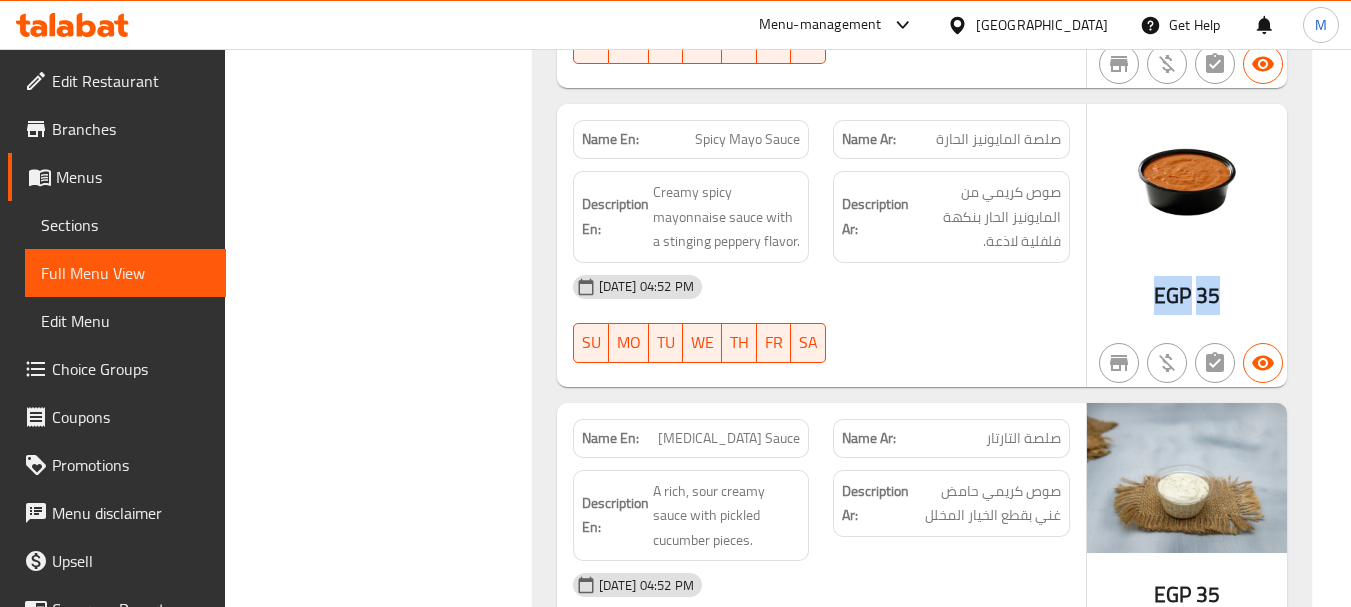 drag, startPoint x: 1132, startPoint y: 183, endPoint x: 1235, endPoint y: 180, distance: 103.04368 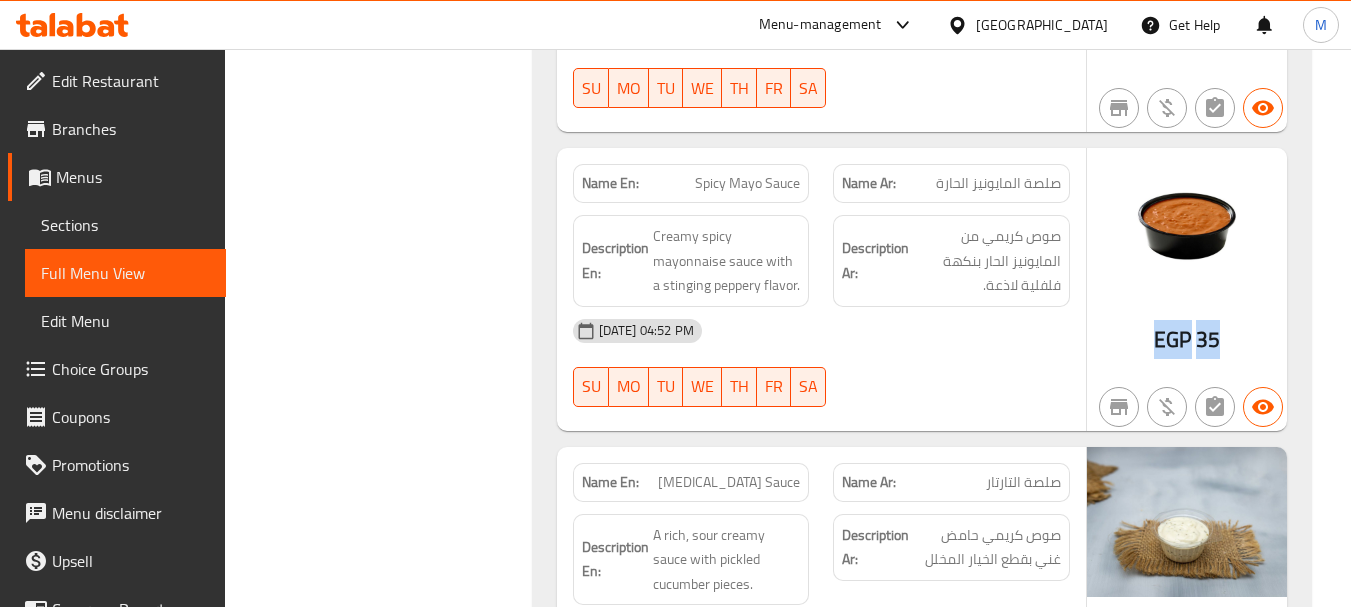 scroll, scrollTop: 2857, scrollLeft: 0, axis: vertical 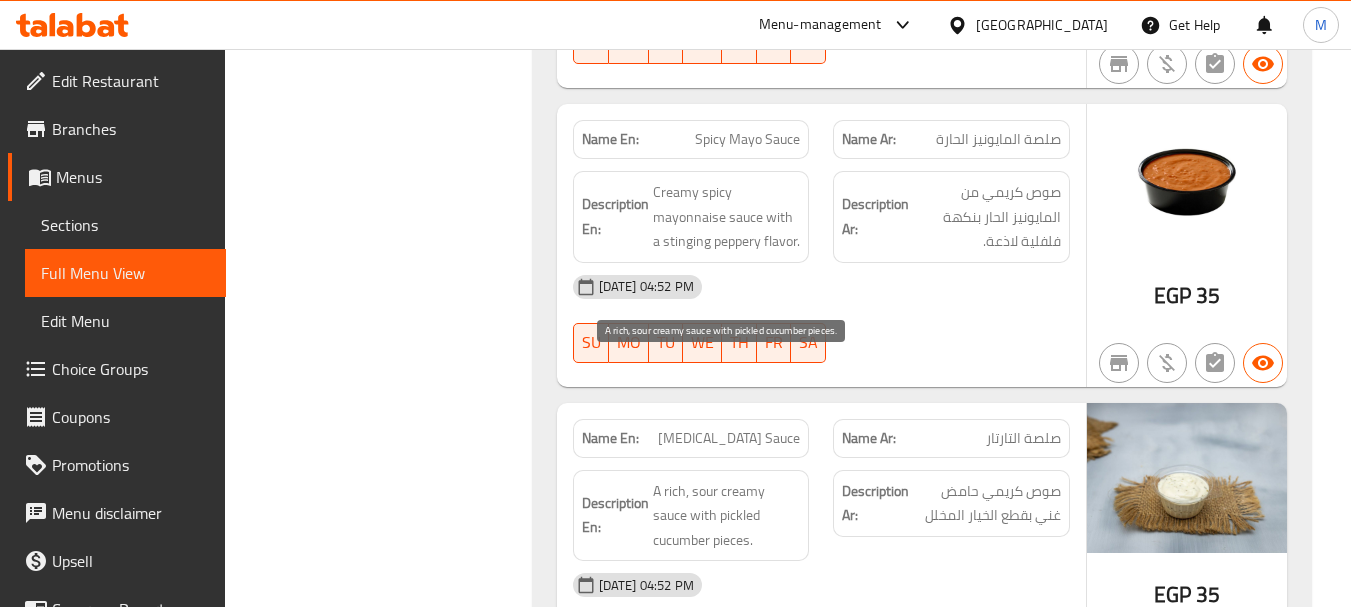click on "A rich, sour creamy sauce with pickled cucumber pieces." at bounding box center (727, 516) 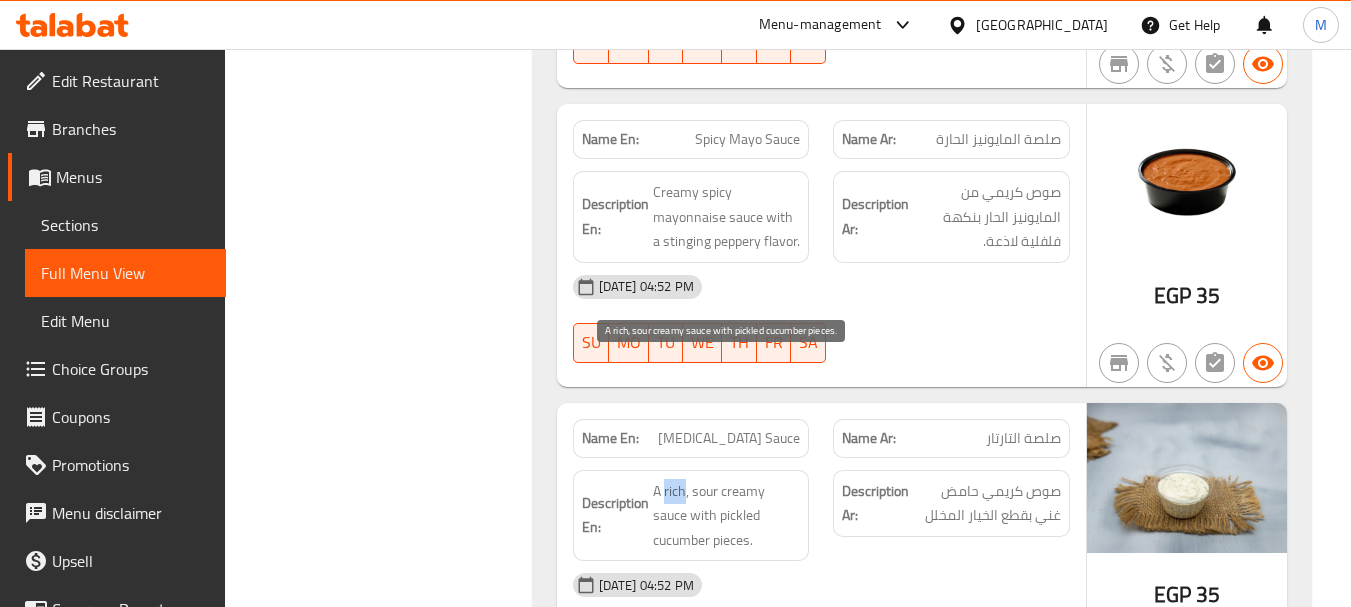 click on "A rich, sour creamy sauce with pickled cucumber pieces." at bounding box center [727, 516] 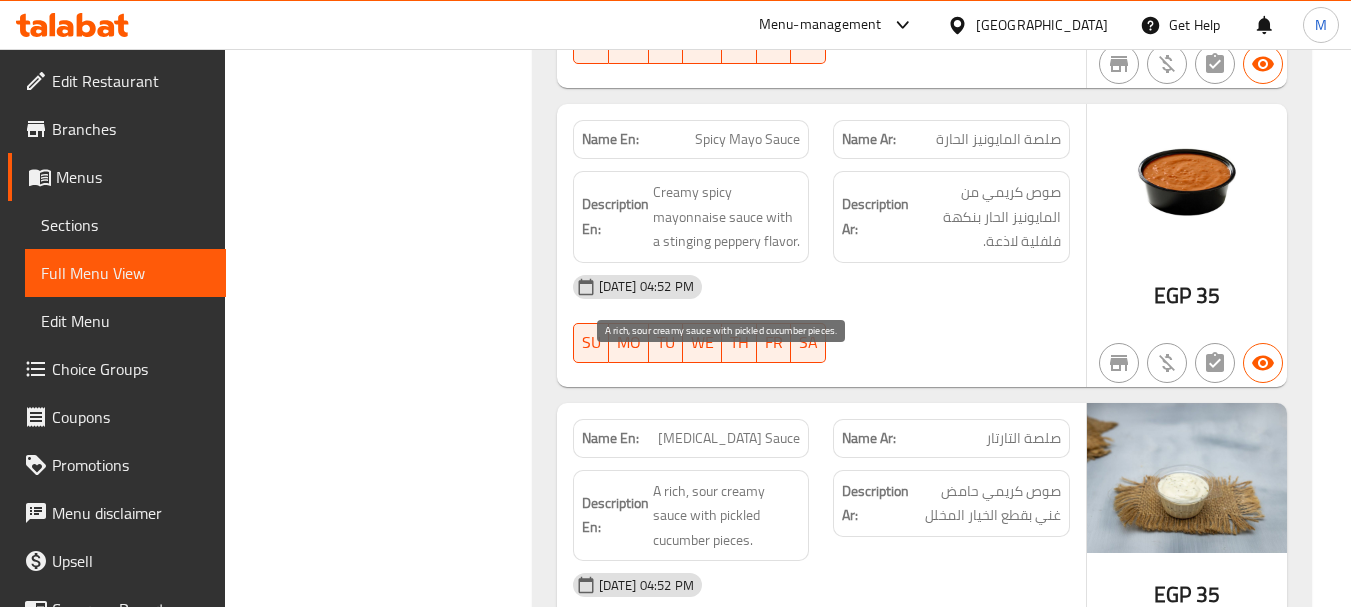 click on "A rich, sour creamy sauce with pickled cucumber pieces." at bounding box center (727, 516) 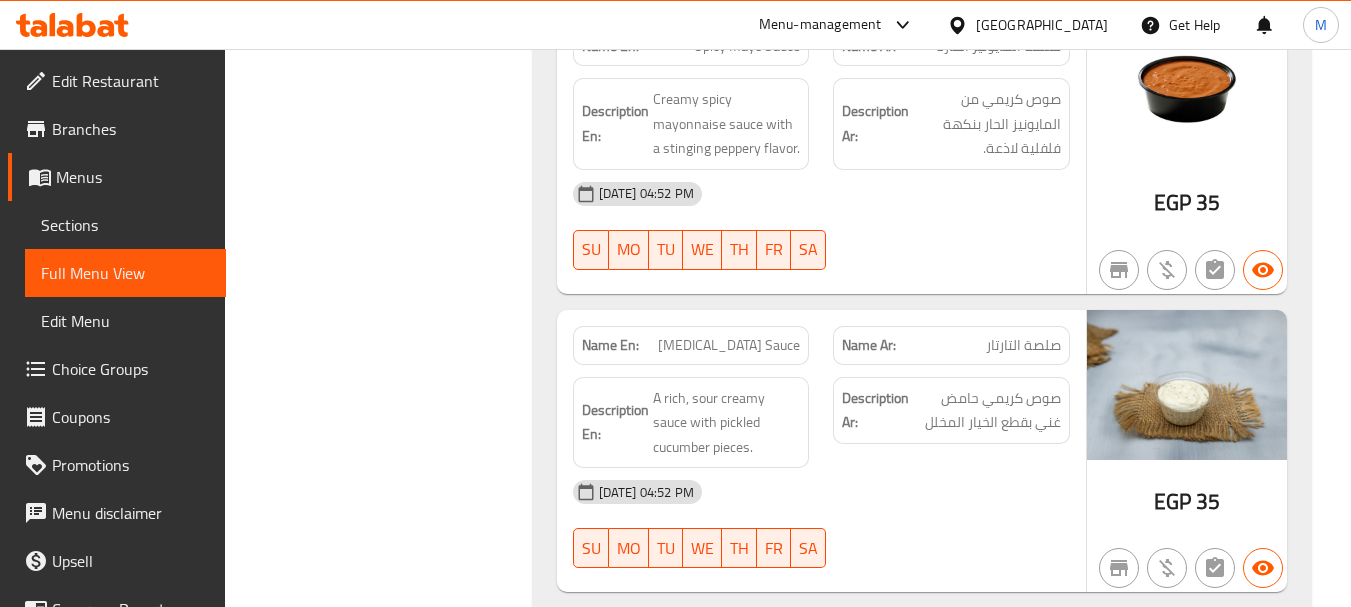 scroll, scrollTop: 3157, scrollLeft: 0, axis: vertical 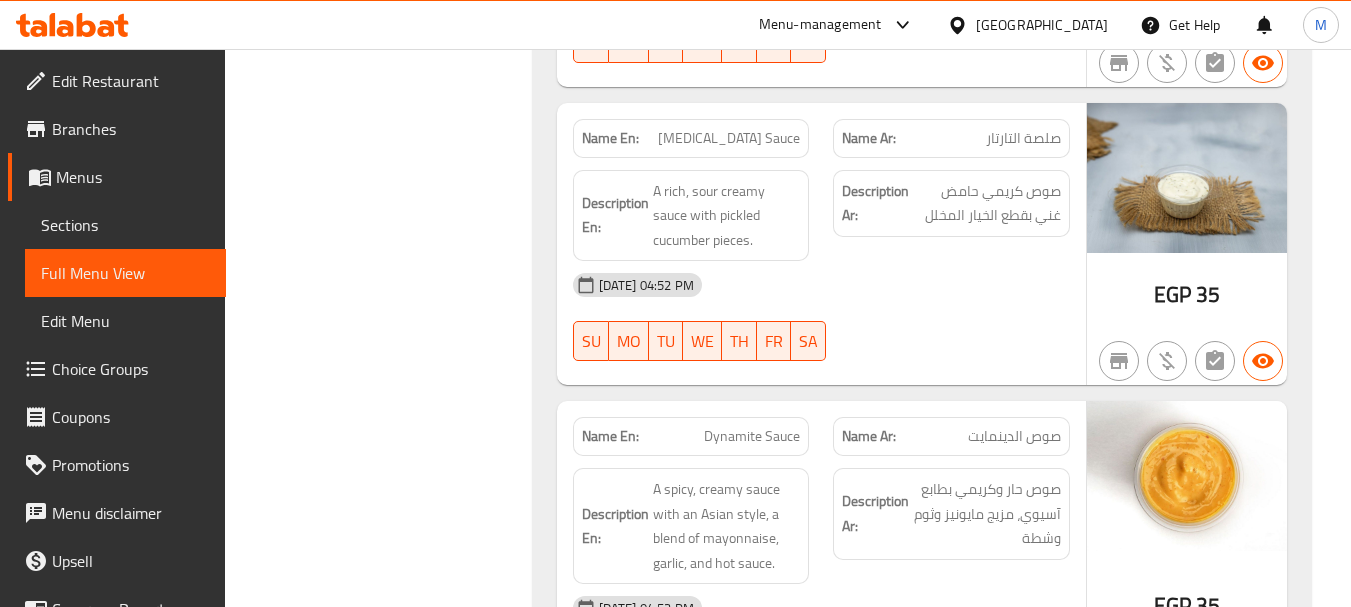 click on "Dynamite Sauce" at bounding box center (752, 436) 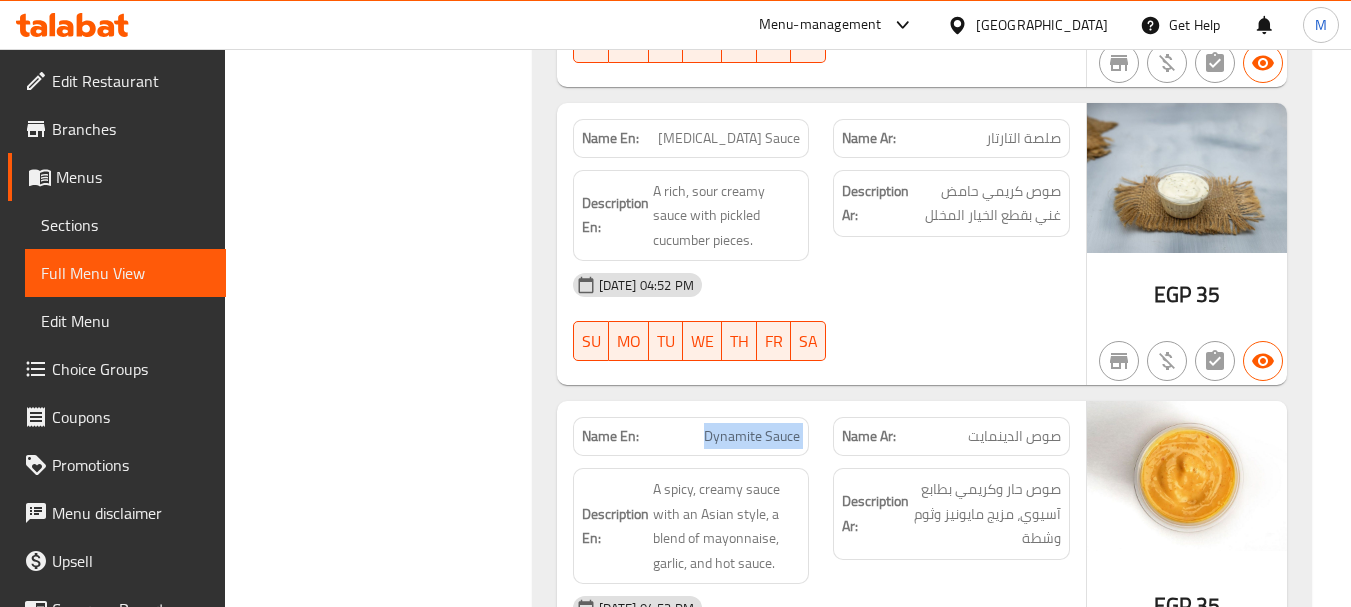 click on "Dynamite Sauce" at bounding box center [752, 436] 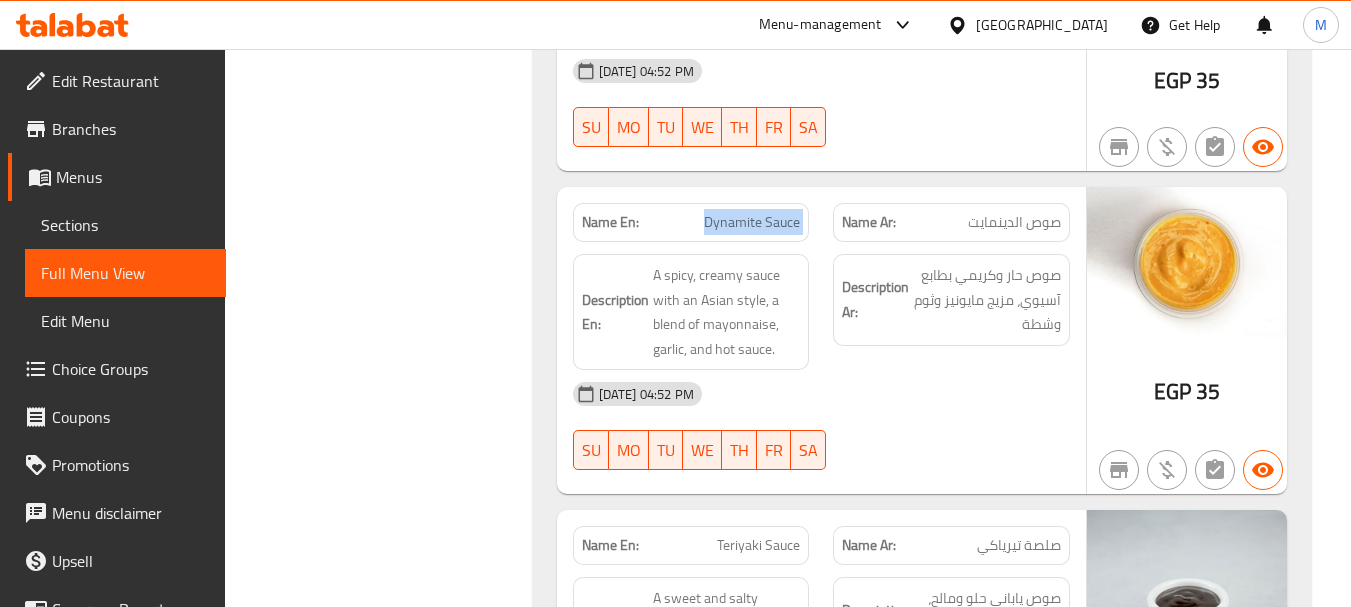 scroll, scrollTop: 3657, scrollLeft: 0, axis: vertical 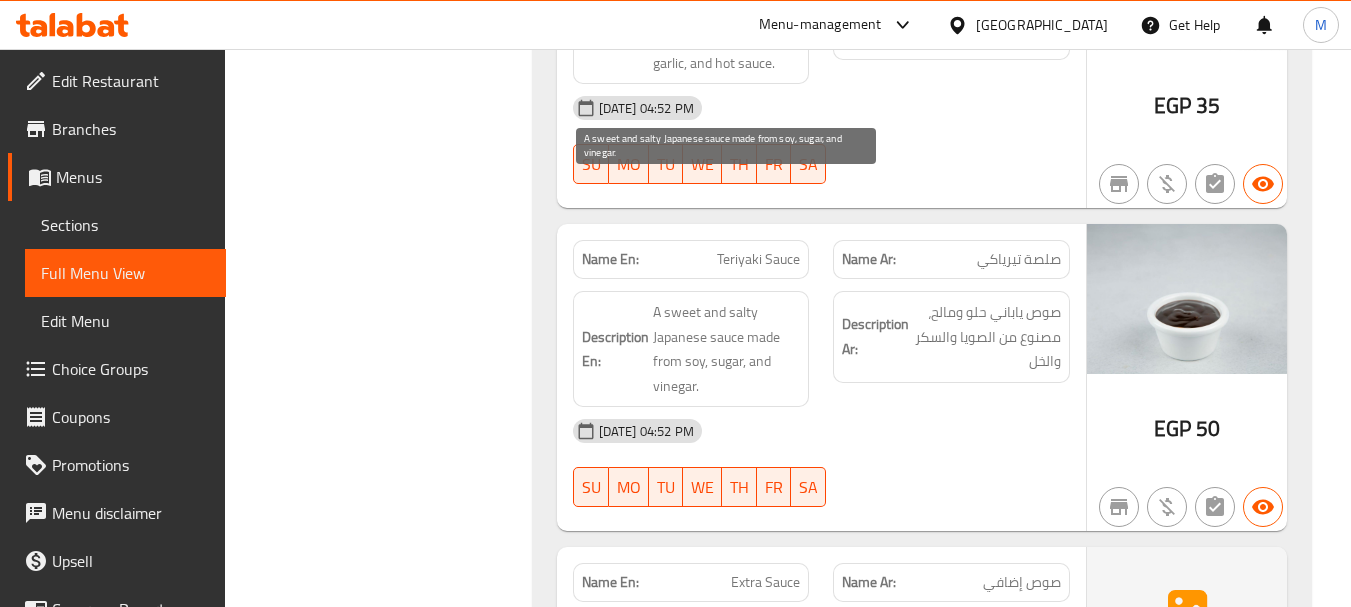 click on "A sweet and salty Japanese sauce made from soy, sugar, and vinegar." at bounding box center (727, 349) 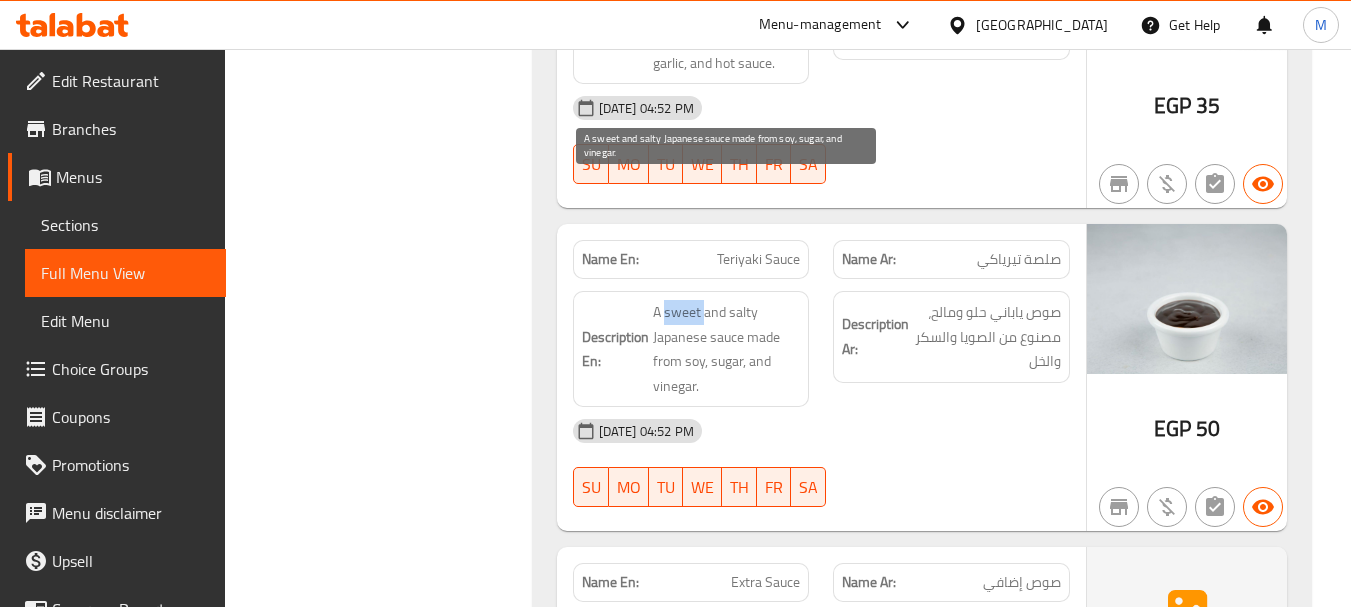 click on "A sweet and salty Japanese sauce made from soy, sugar, and vinegar." at bounding box center (727, 349) 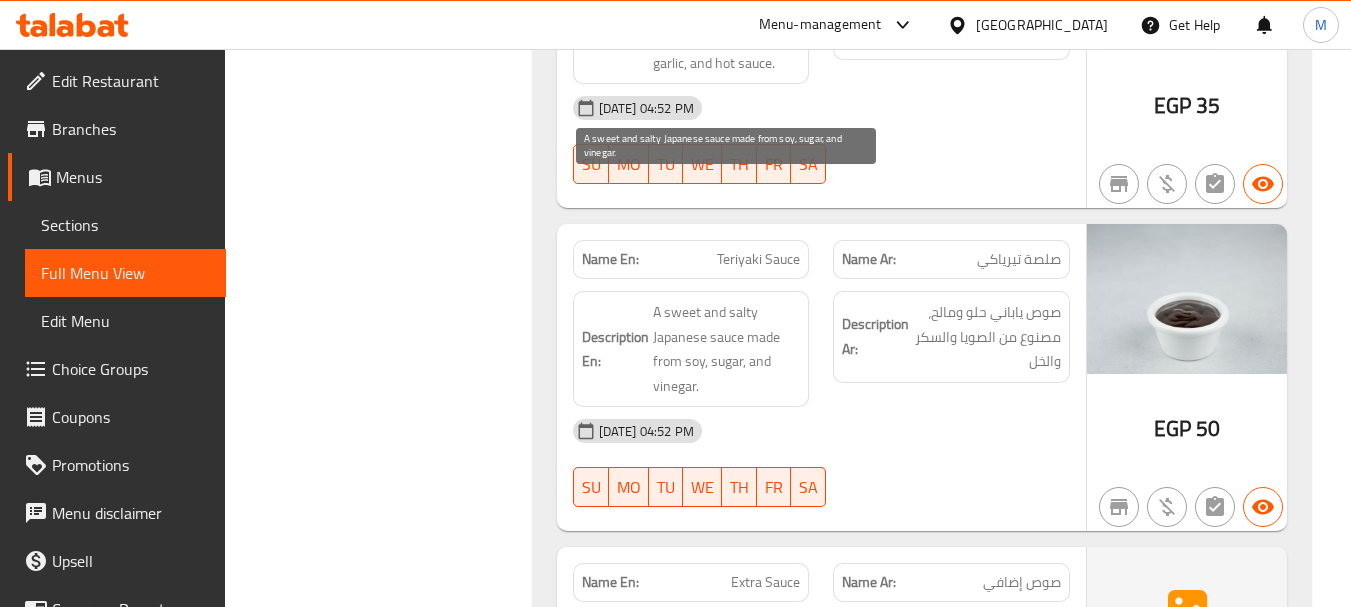 click on "A sweet and salty Japanese sauce made from soy, sugar, and vinegar." at bounding box center (727, 349) 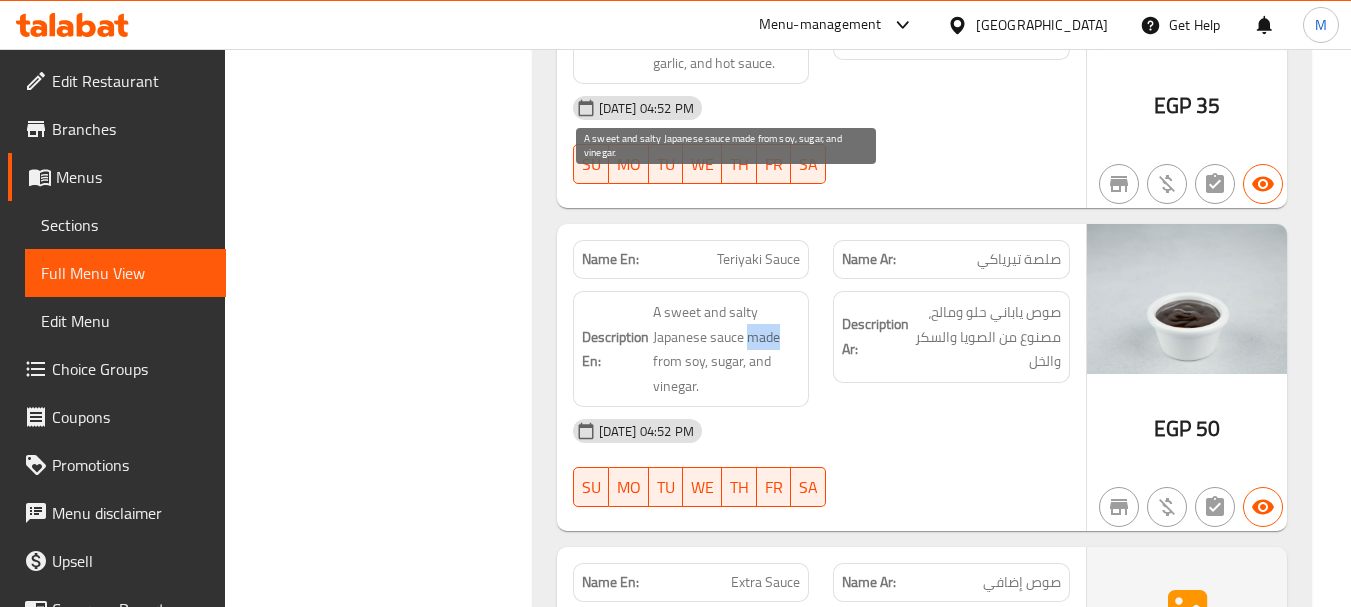 click on "A sweet and salty Japanese sauce made from soy, sugar, and vinegar." at bounding box center [727, 349] 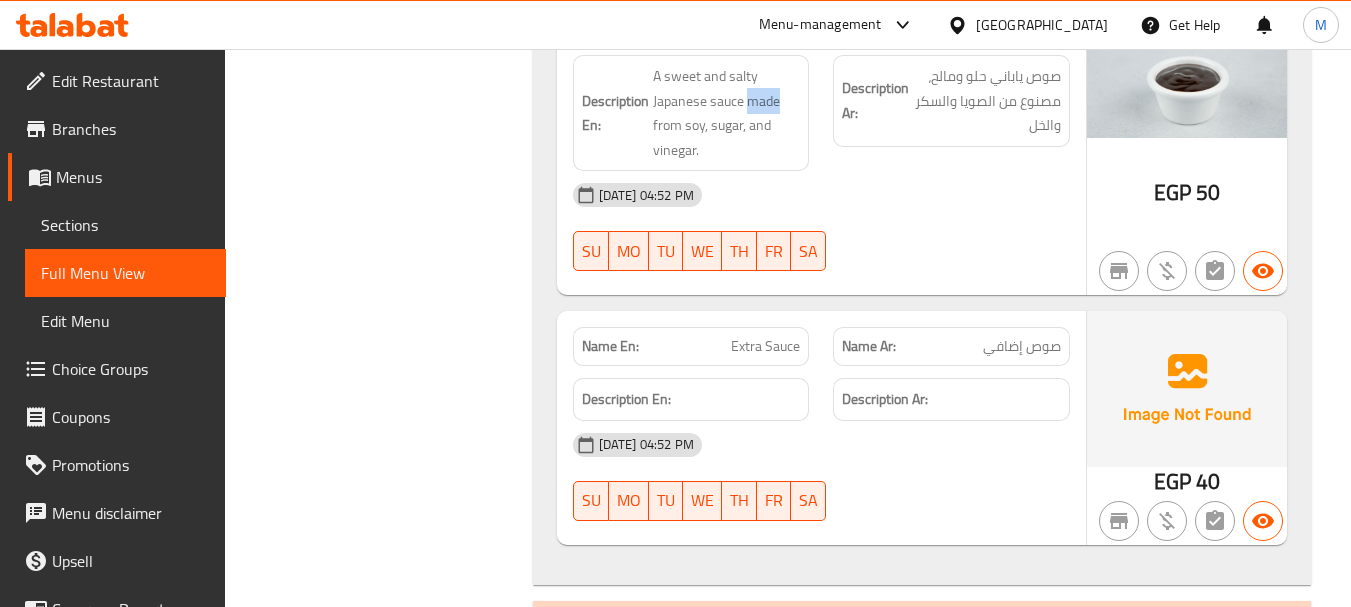 scroll, scrollTop: 4093, scrollLeft: 0, axis: vertical 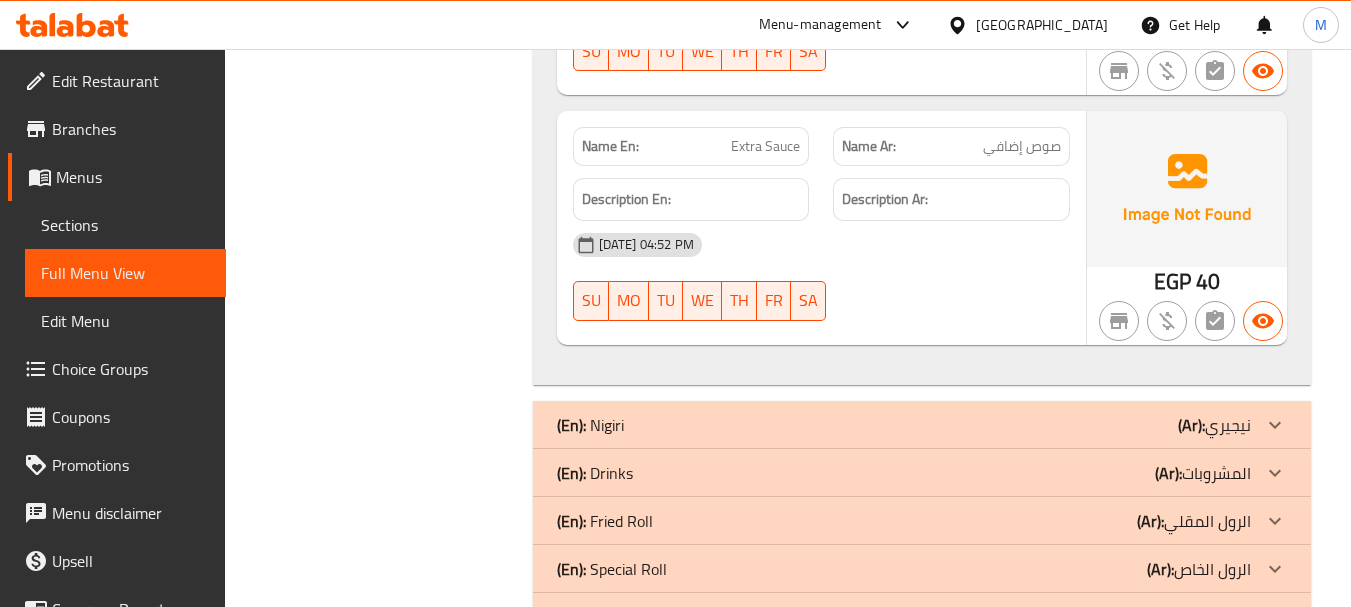 click on "(Ar): المشروبات" at bounding box center (1212, -3800) 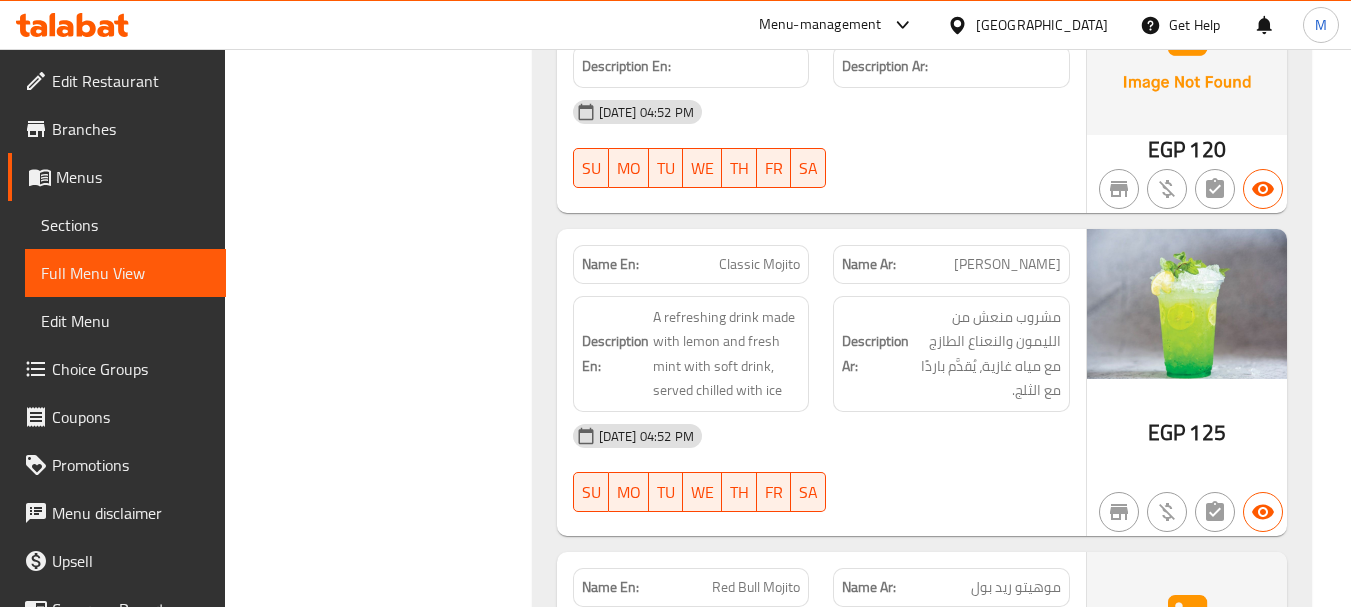 scroll, scrollTop: 5393, scrollLeft: 0, axis: vertical 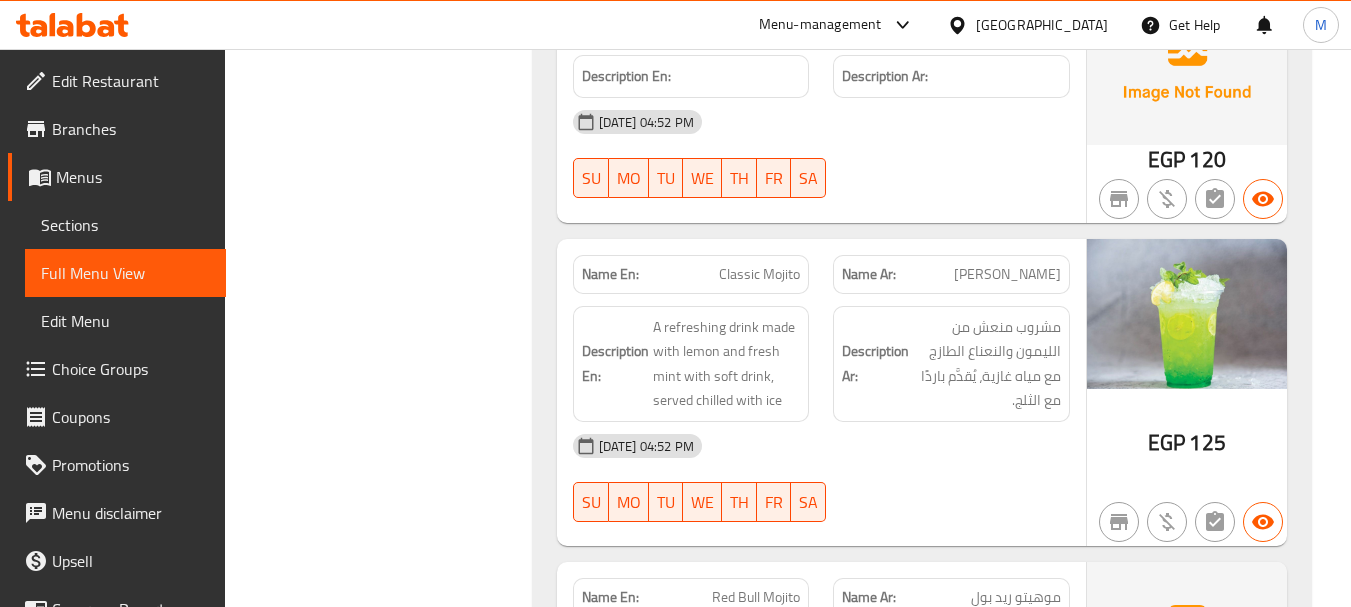 click on "Description En: A refreshing drink made with lemon and fresh mint with soft drink, served chilled with ice" at bounding box center (691, -1710) 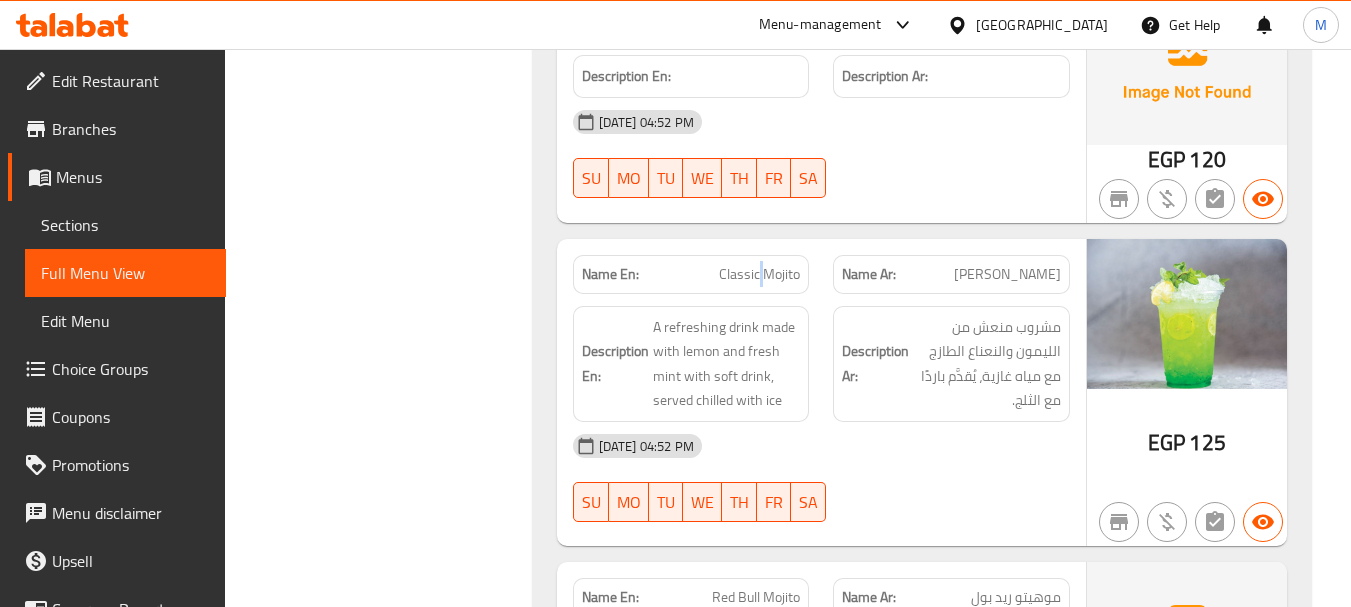 click on "Classic Mojito" at bounding box center [752, -1800] 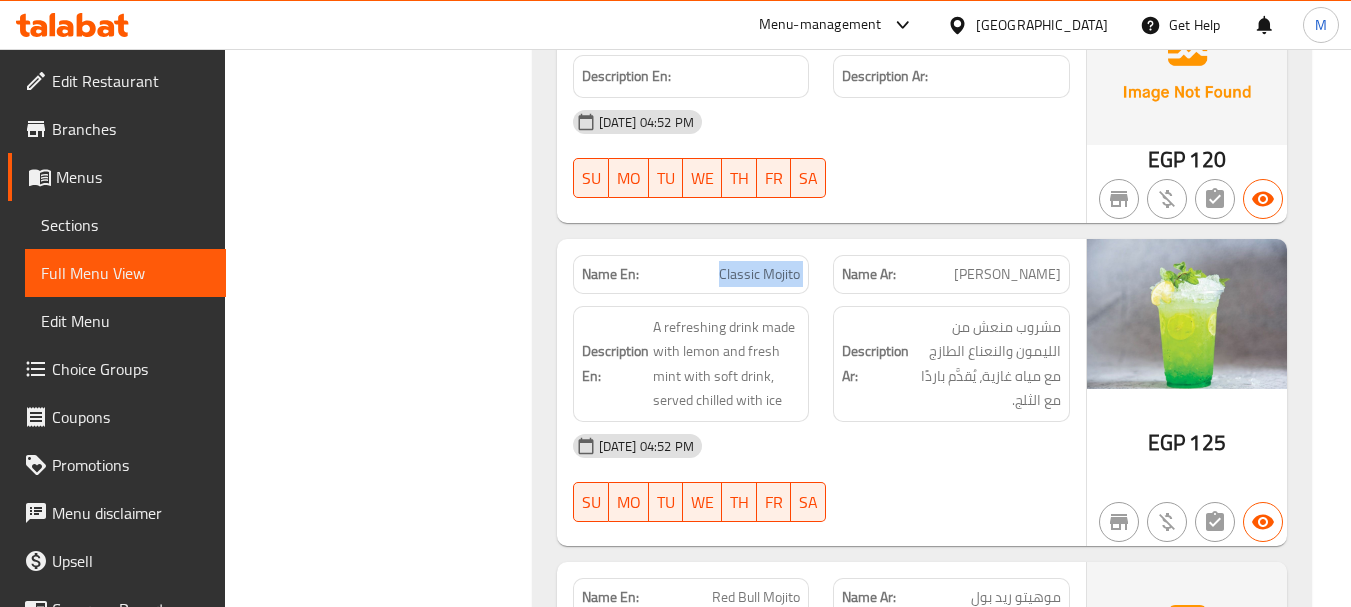 click on "Classic Mojito" at bounding box center (752, -1800) 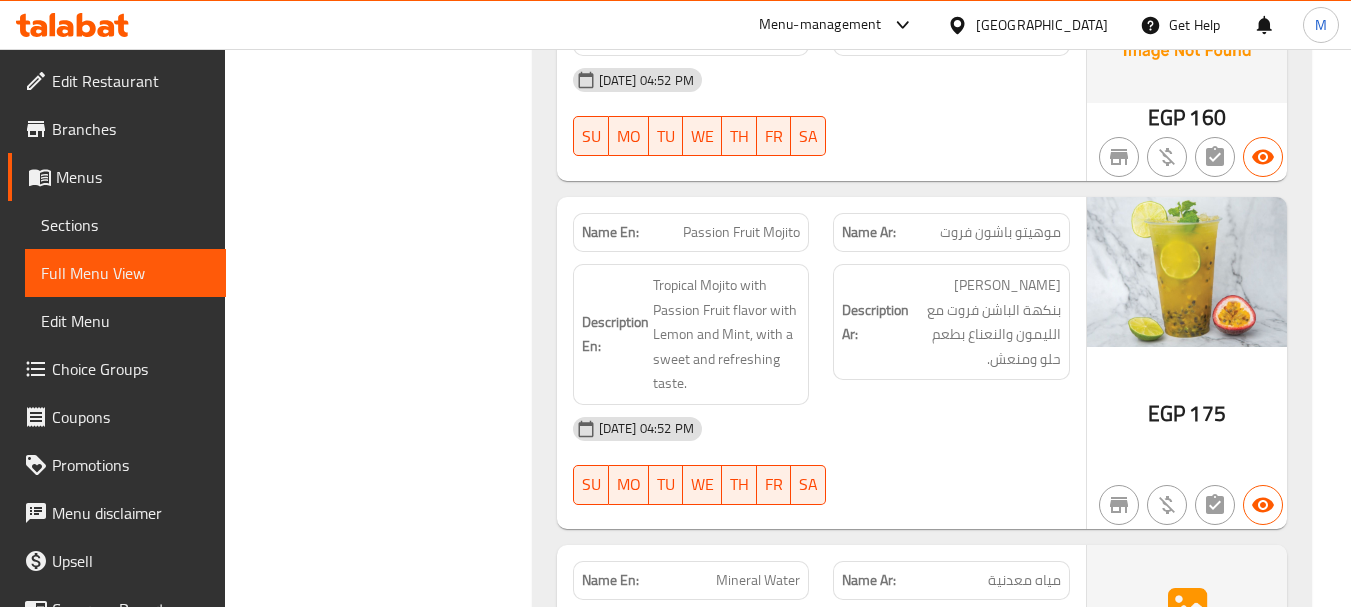 scroll, scrollTop: 5893, scrollLeft: 0, axis: vertical 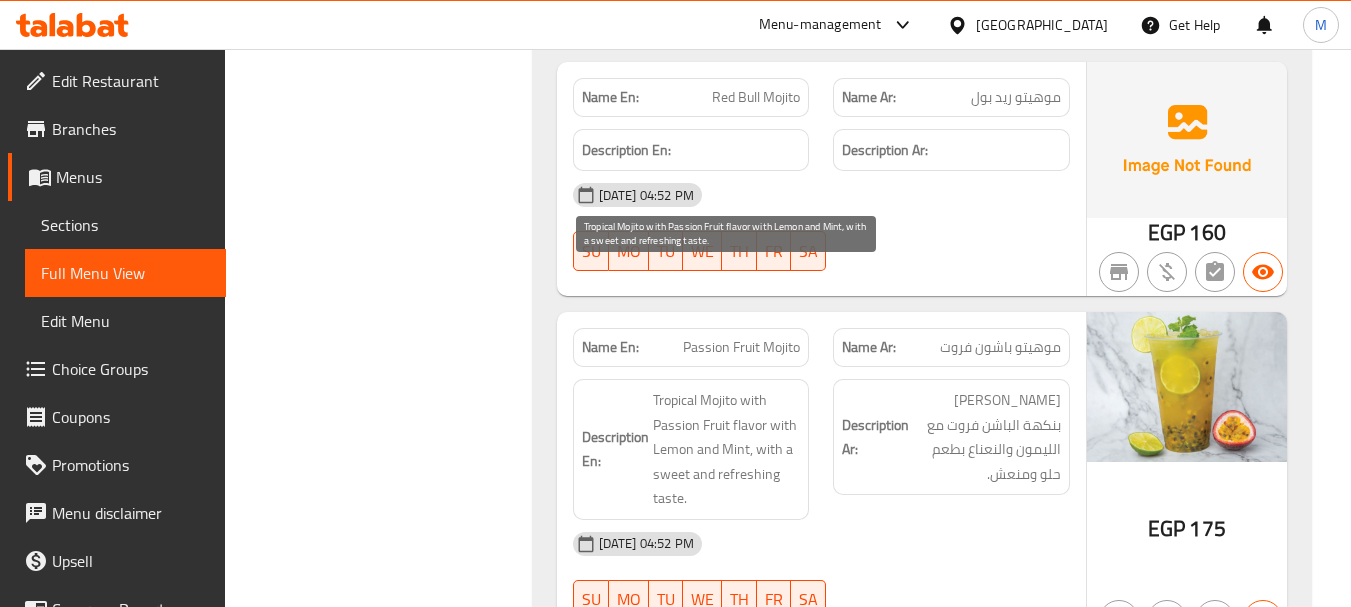 click on "Tropical Mojito with Passion Fruit flavor with Lemon and Mint, with a sweet and refreshing taste." at bounding box center (727, 449) 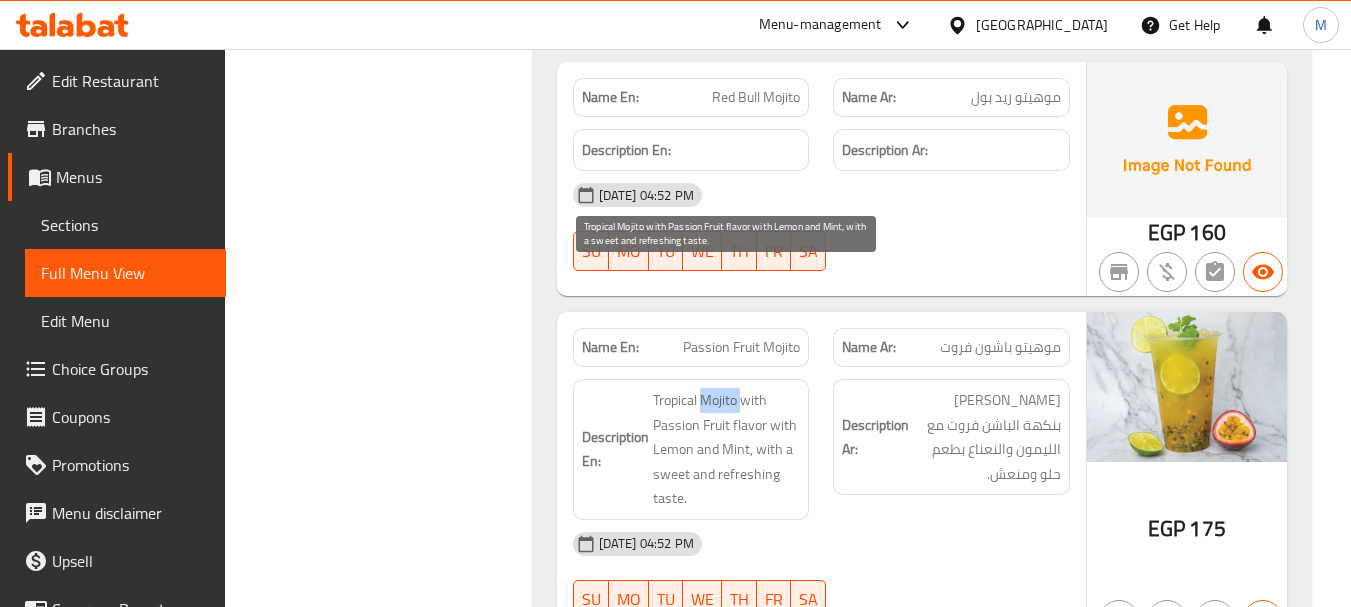 click on "Tropical Mojito with Passion Fruit flavor with Lemon and Mint, with a sweet and refreshing taste." at bounding box center (727, 449) 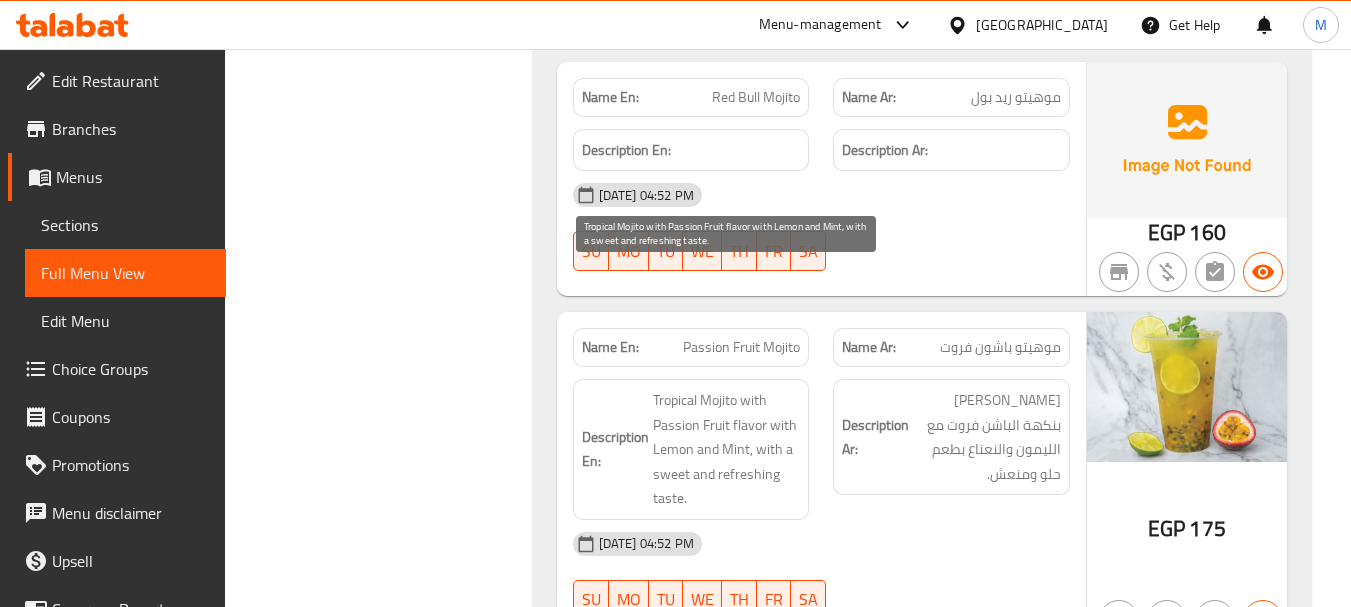 click on "Tropical Mojito with Passion Fruit flavor with Lemon and Mint, with a sweet and refreshing taste." at bounding box center (727, 449) 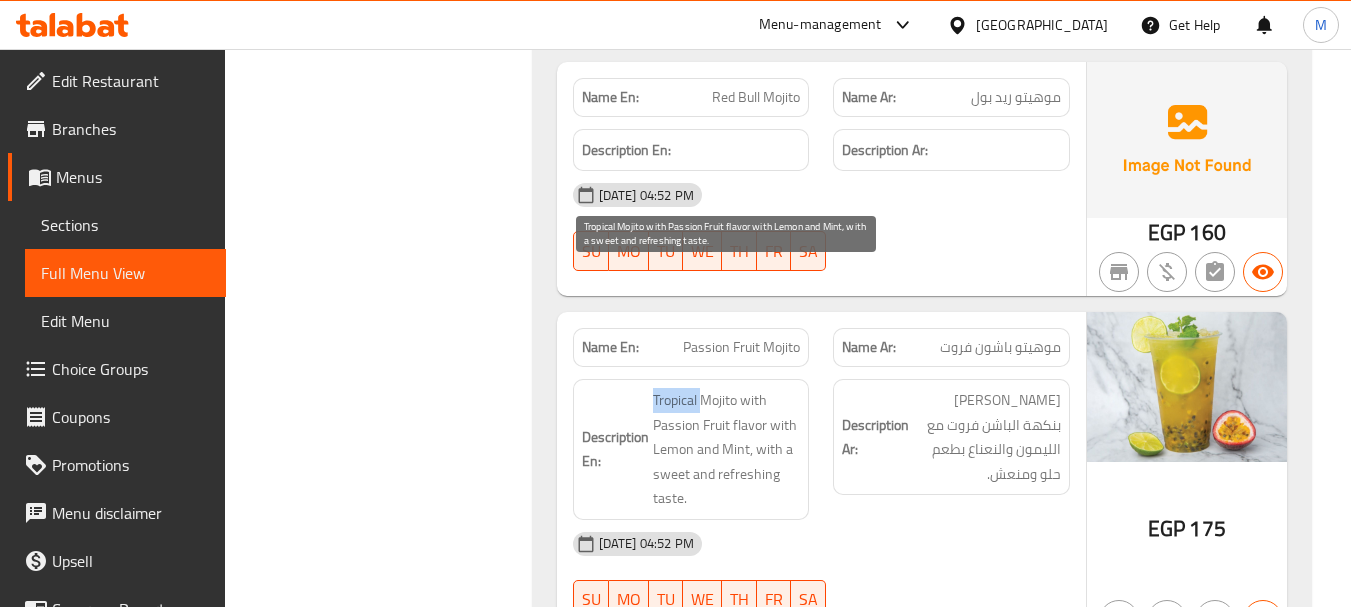 click on "Tropical Mojito with Passion Fruit flavor with Lemon and Mint, with a sweet and refreshing taste." at bounding box center [727, 449] 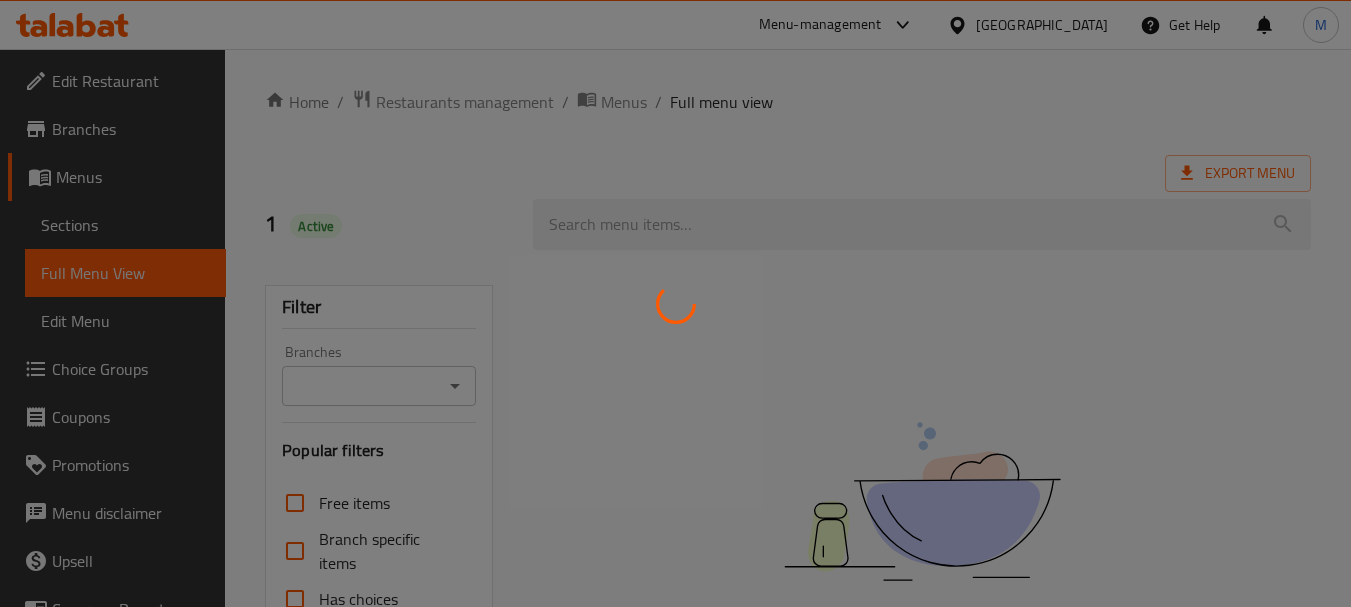 scroll, scrollTop: 0, scrollLeft: 0, axis: both 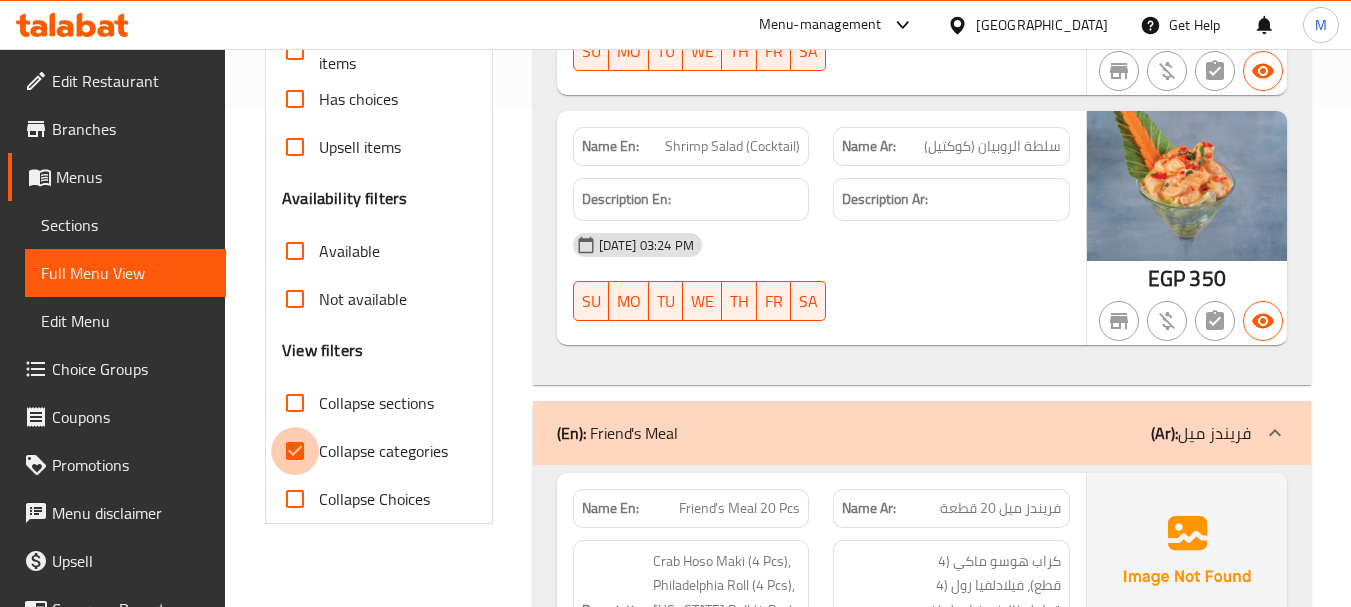 click on "Collapse categories" at bounding box center (295, 451) 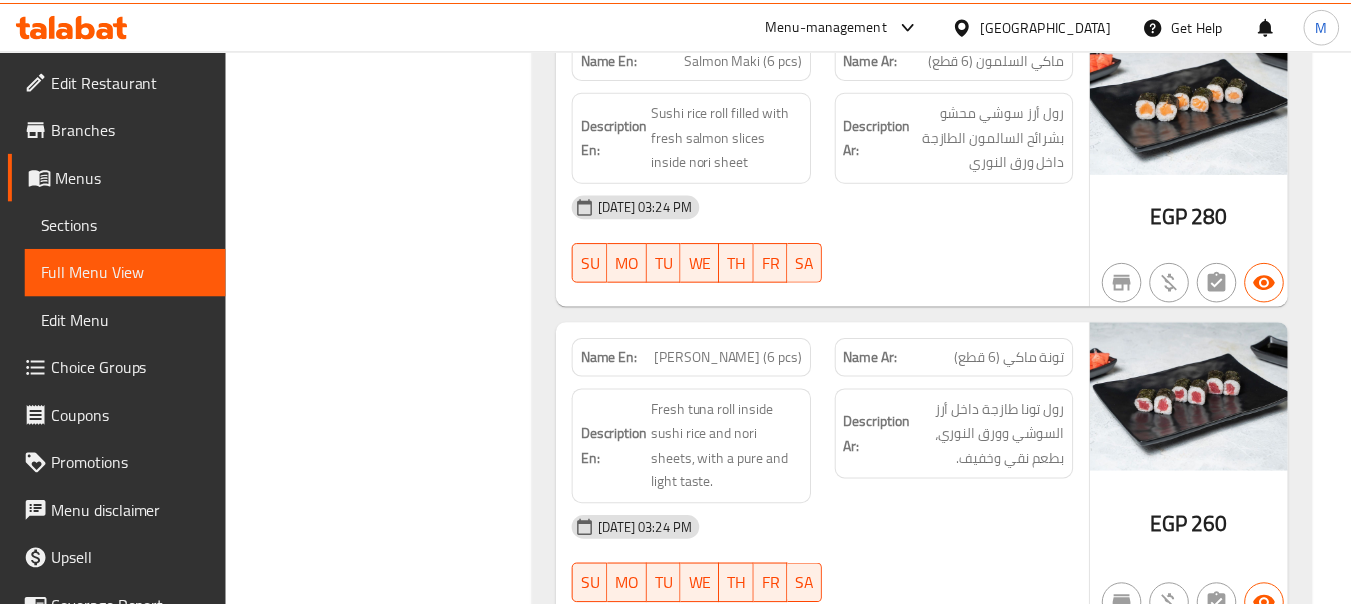 scroll, scrollTop: 17458, scrollLeft: 0, axis: vertical 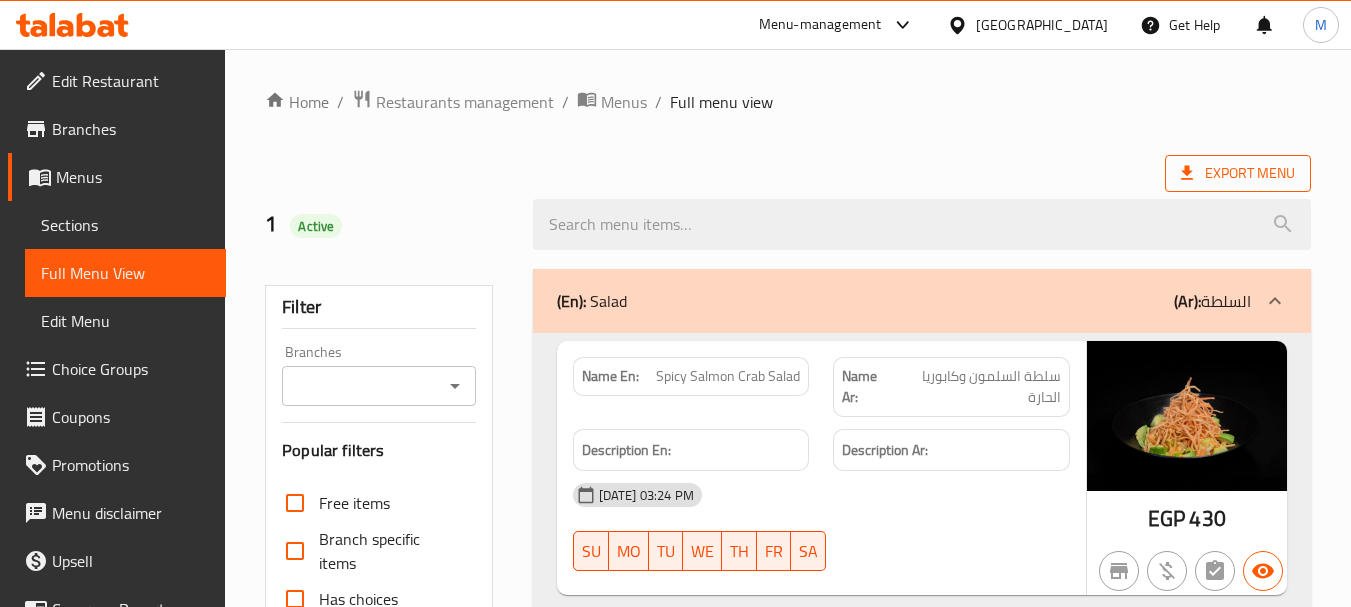 click on "Export Menu" at bounding box center [1238, 173] 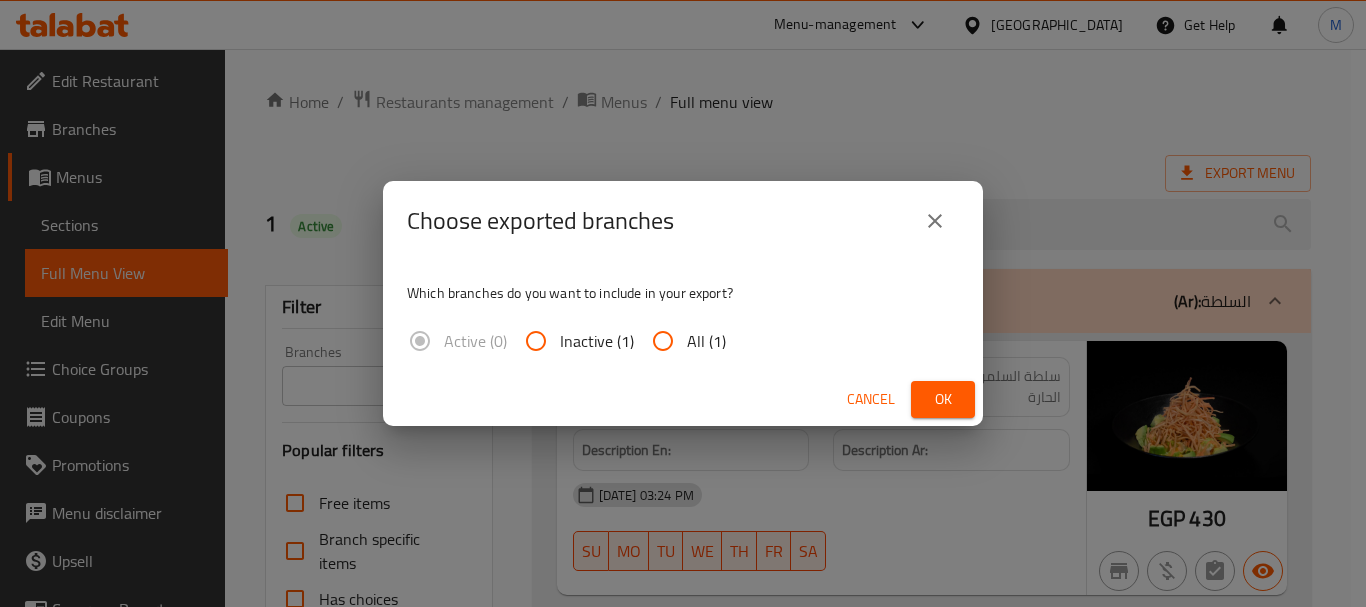 click on "All (1)" at bounding box center (663, 341) 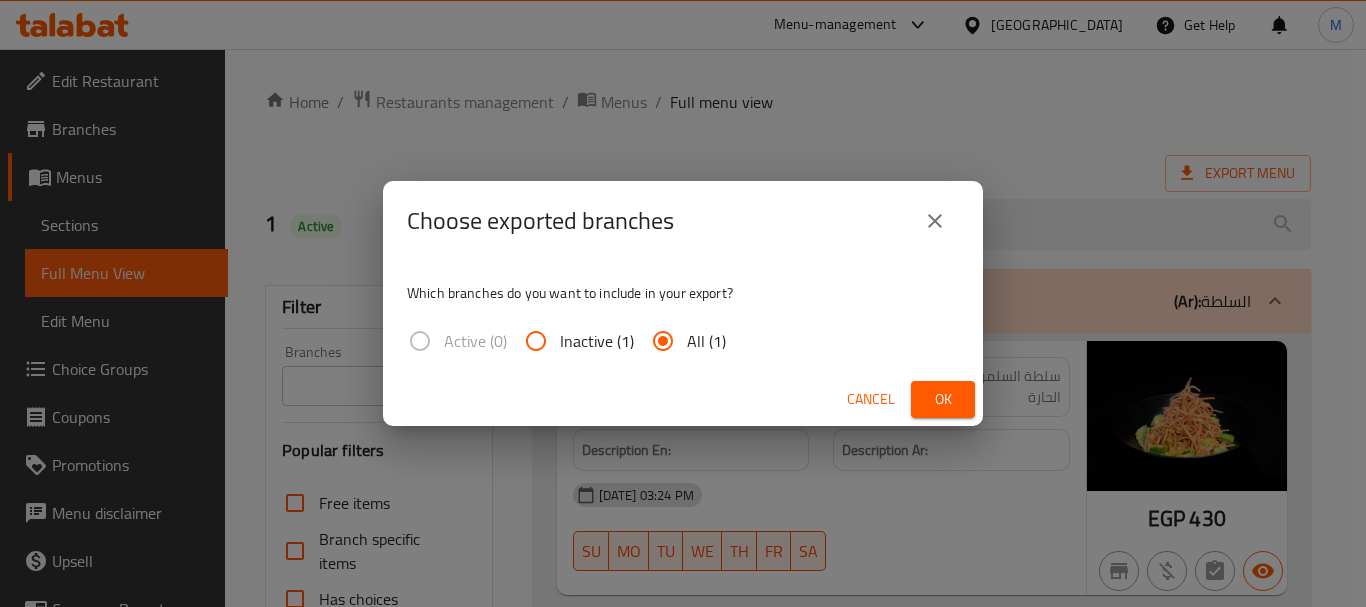 click on "Ok" at bounding box center [943, 399] 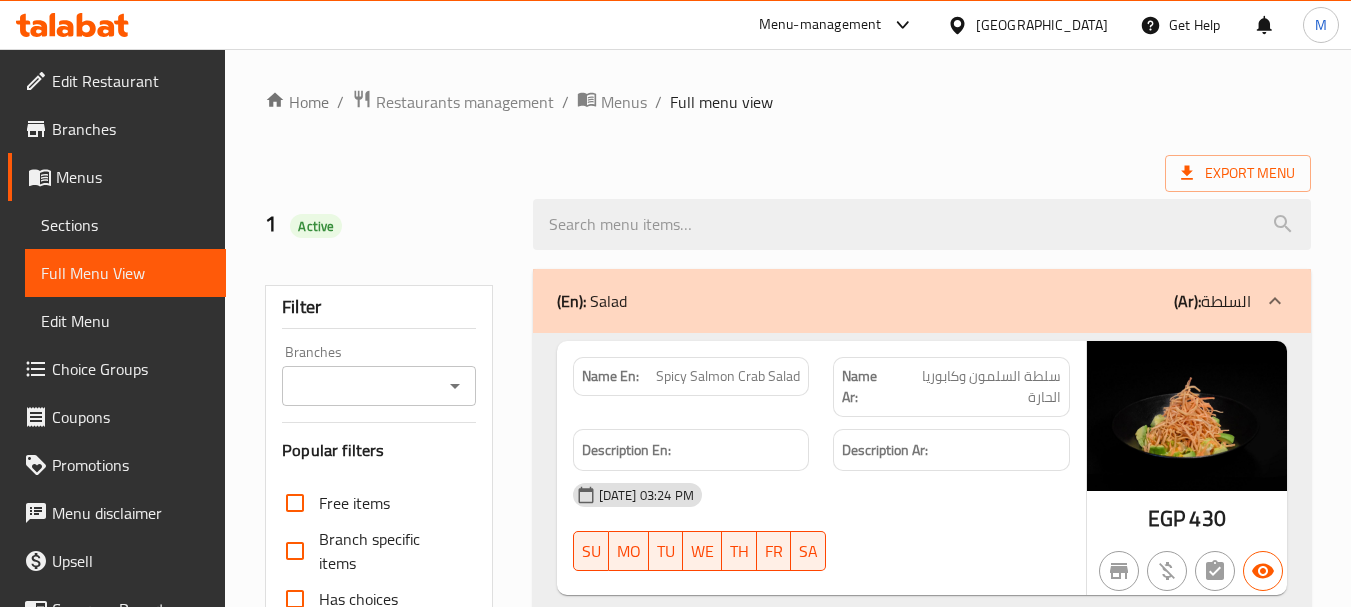 click on "Export Menu" at bounding box center [788, 173] 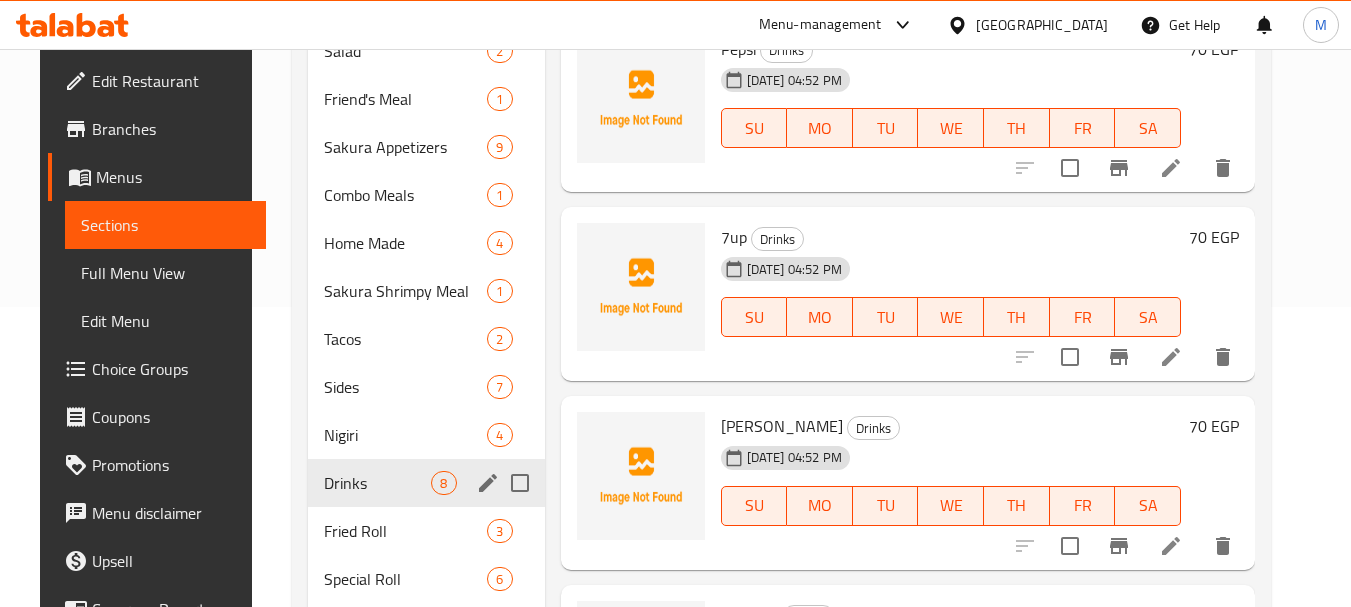 scroll, scrollTop: 300, scrollLeft: 0, axis: vertical 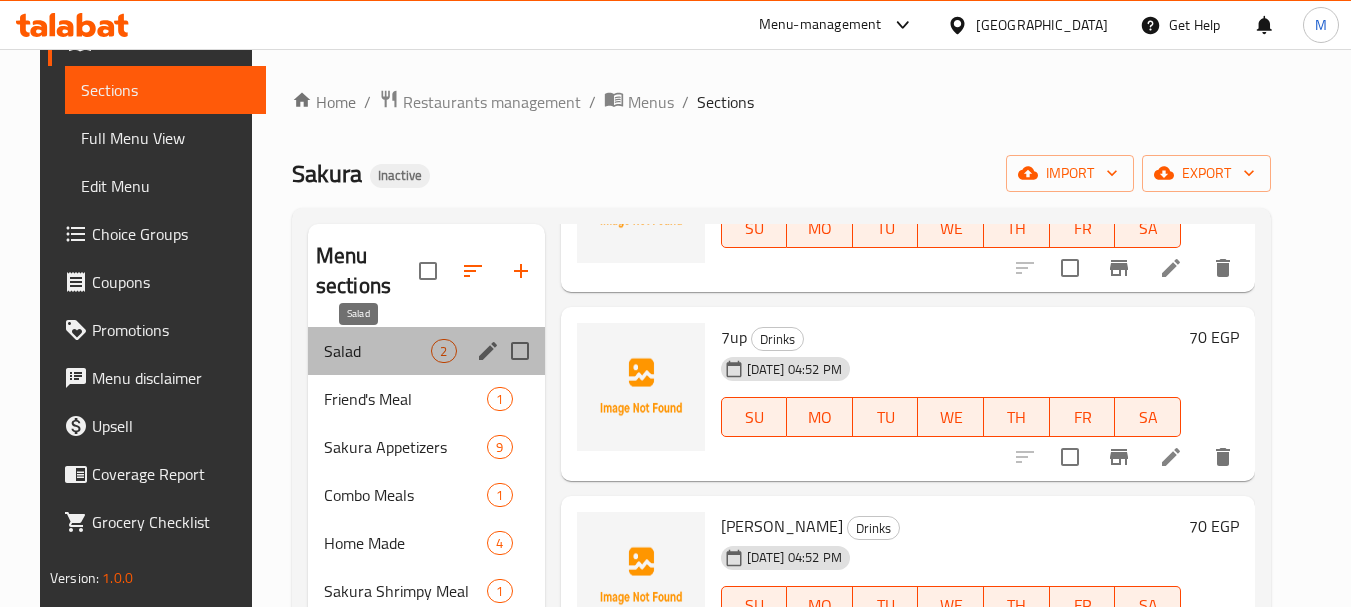 click on "Salad" at bounding box center (378, 351) 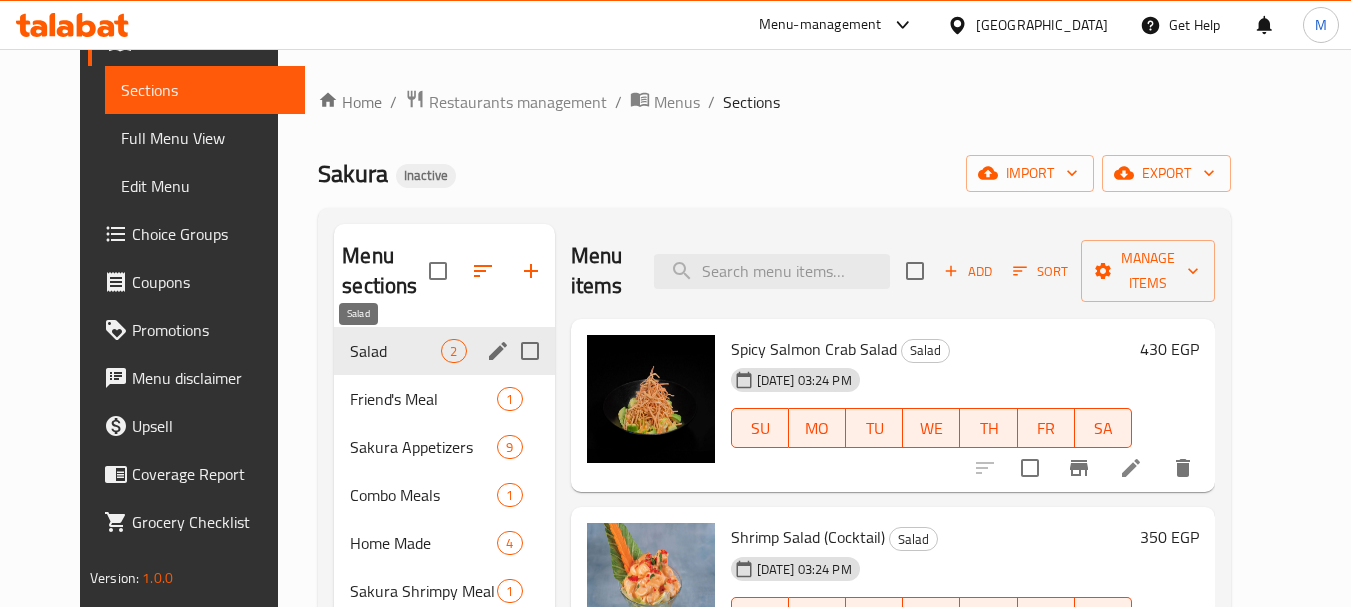 scroll, scrollTop: 0, scrollLeft: 0, axis: both 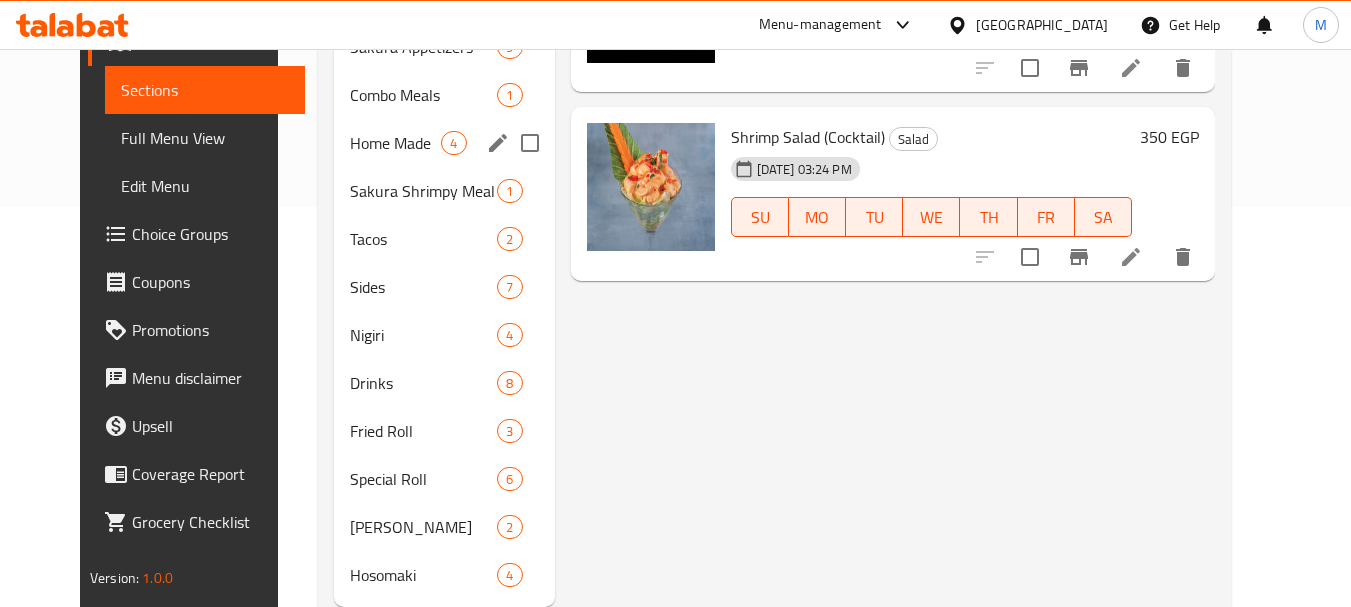 click on "Home Made" at bounding box center [395, 143] 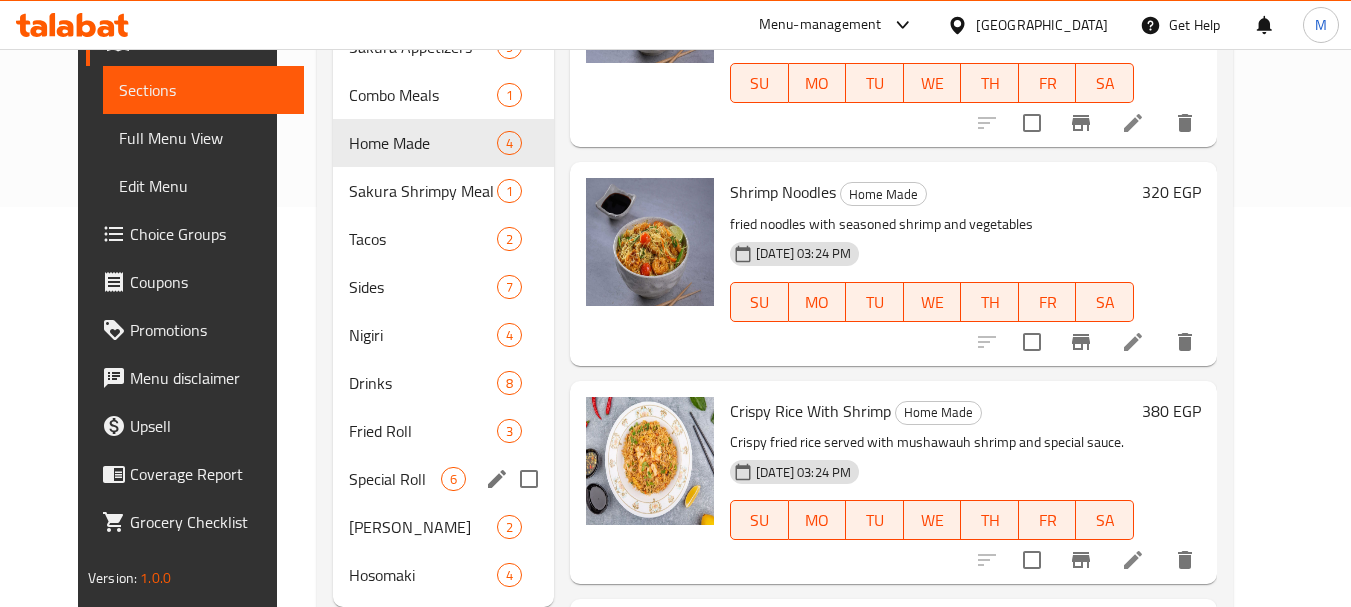 click on "Special Roll 6" at bounding box center [443, 479] 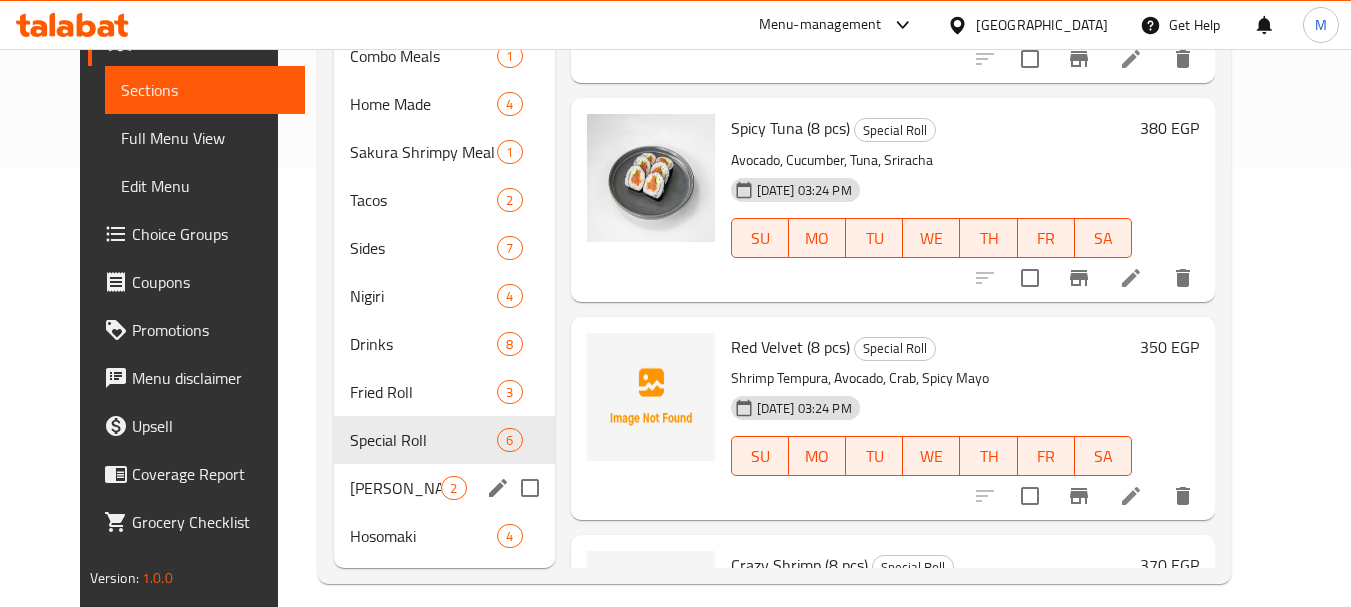 scroll, scrollTop: 456, scrollLeft: 0, axis: vertical 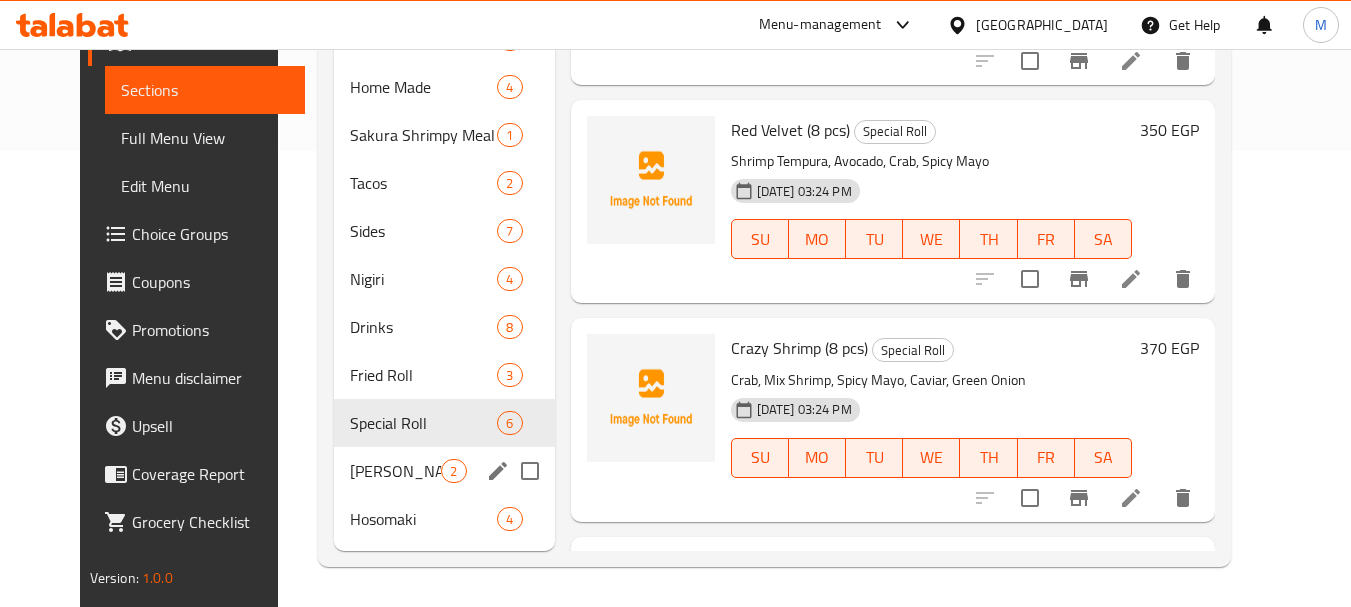 click on "[PERSON_NAME] 2" at bounding box center (444, 471) 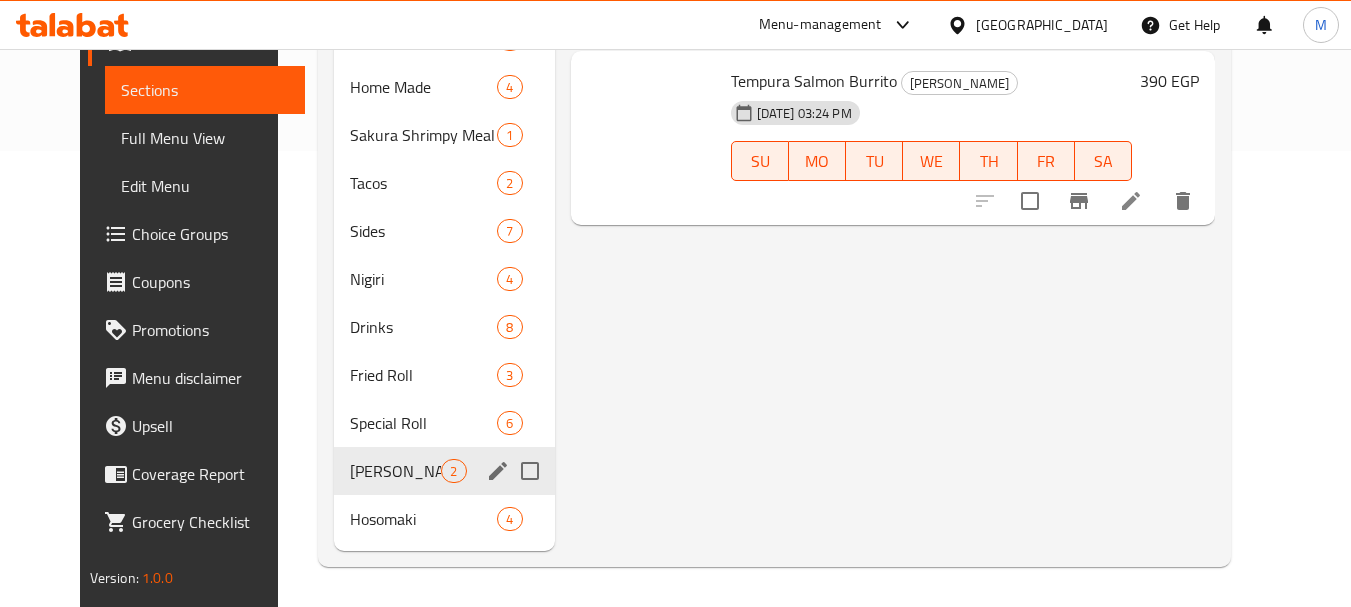 scroll, scrollTop: 0, scrollLeft: 0, axis: both 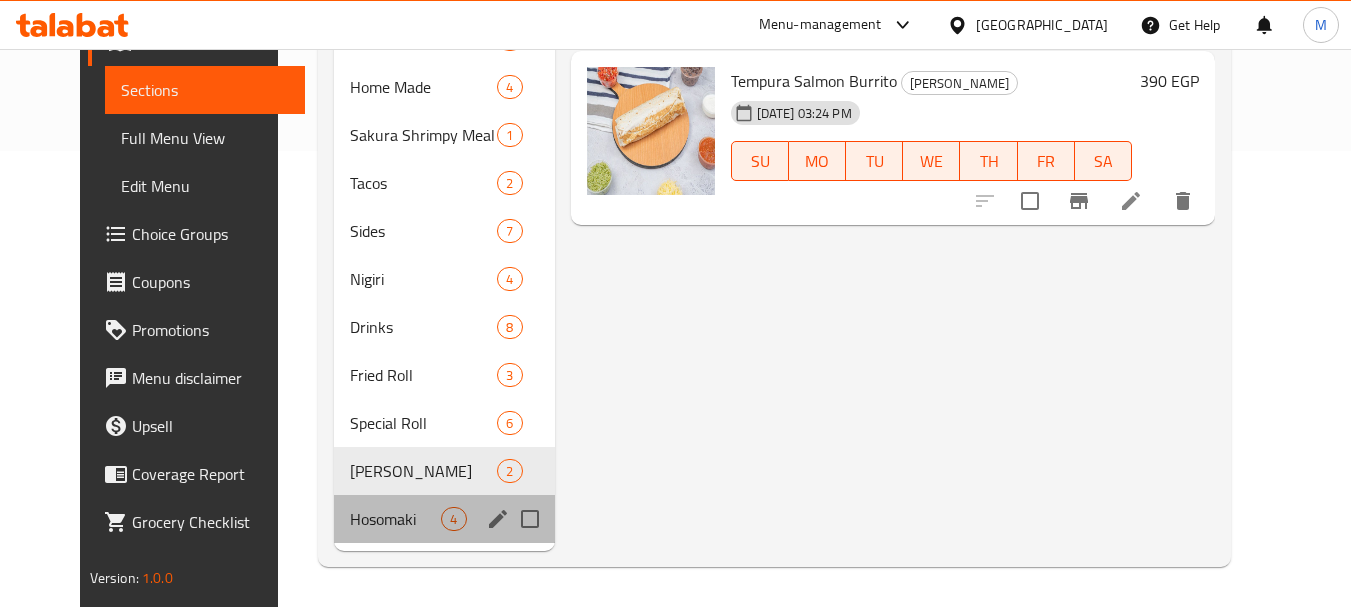 click on "Hosomaki 4" at bounding box center [444, 519] 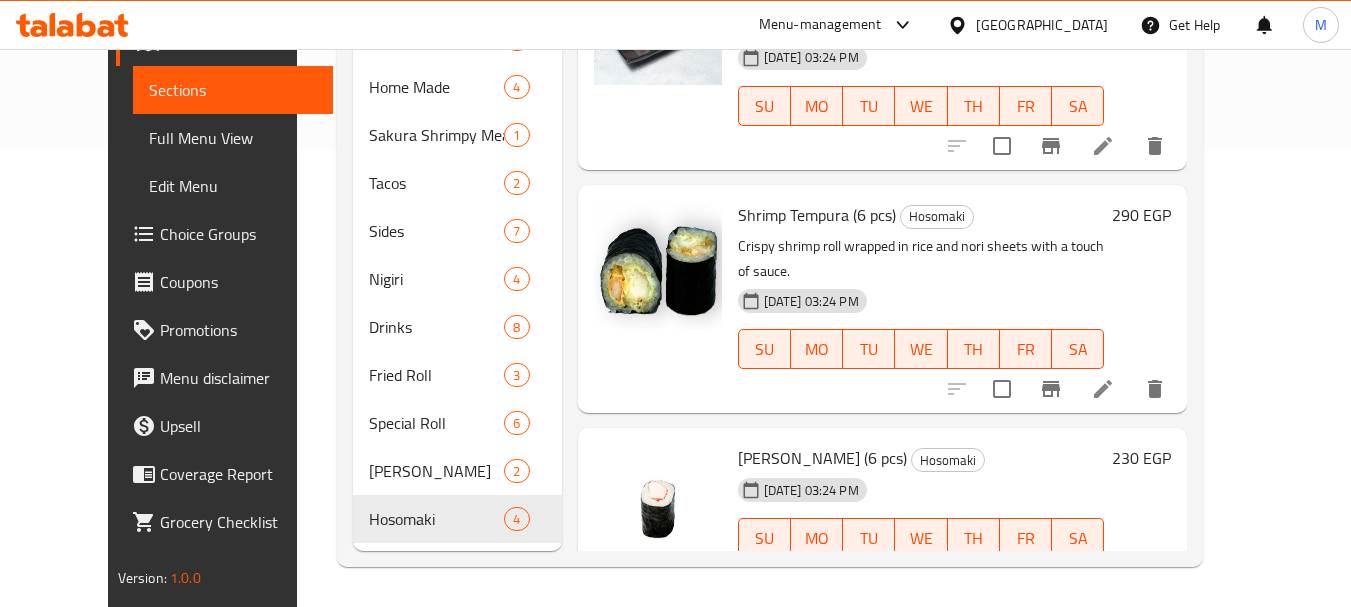 scroll, scrollTop: 141, scrollLeft: 0, axis: vertical 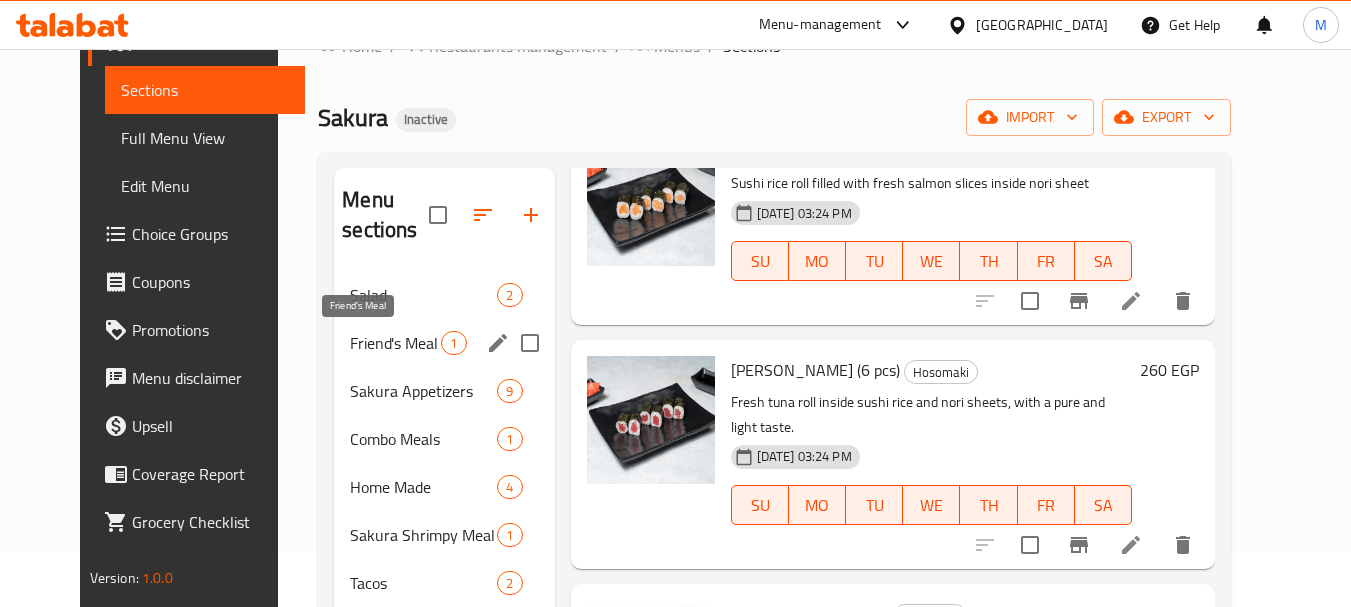 click on "Friend's Meal" at bounding box center [395, 343] 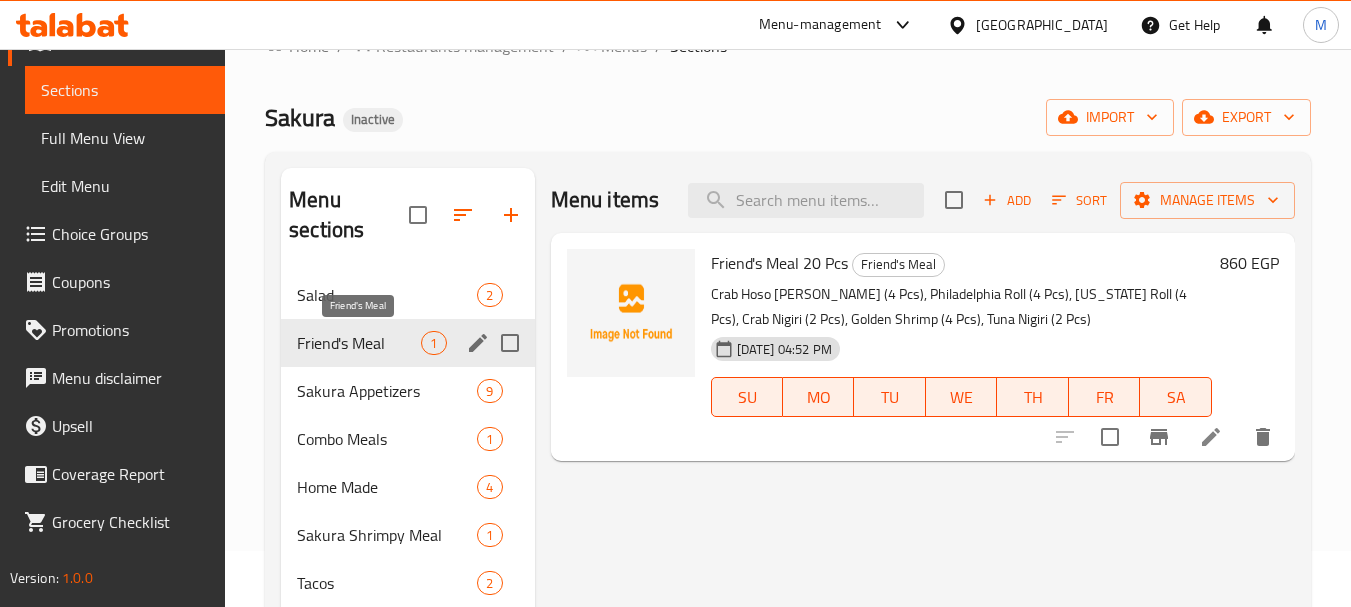 scroll, scrollTop: 0, scrollLeft: 0, axis: both 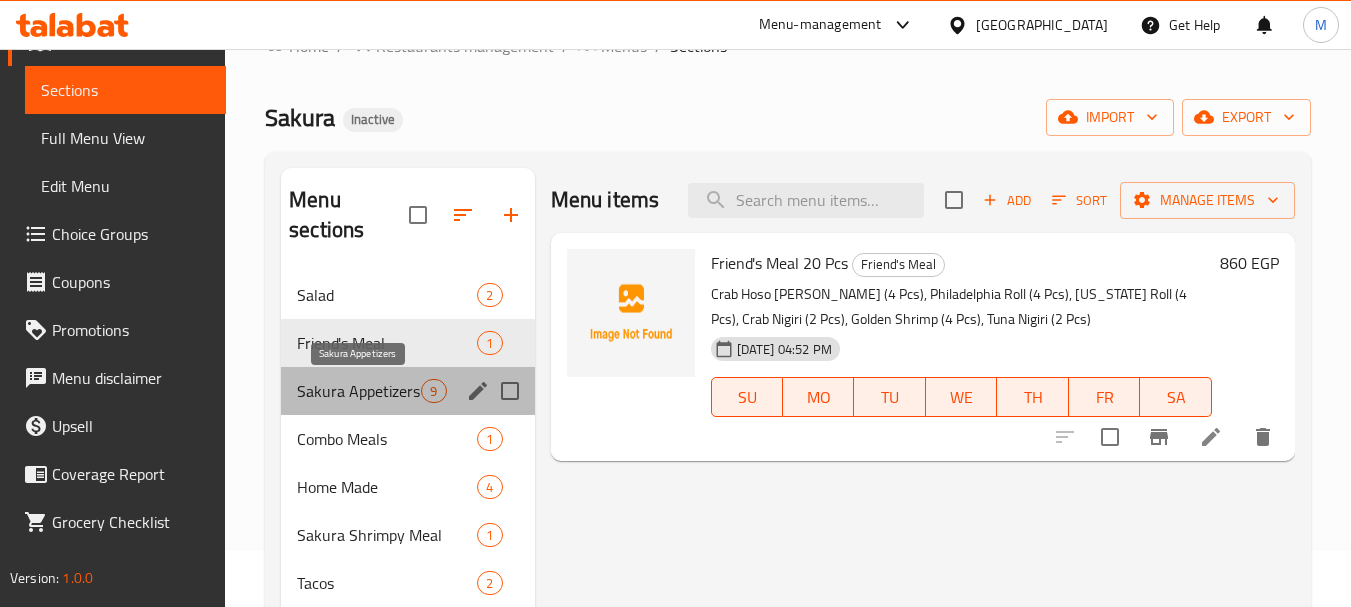 click on "Sakura Appetizers" at bounding box center [359, 391] 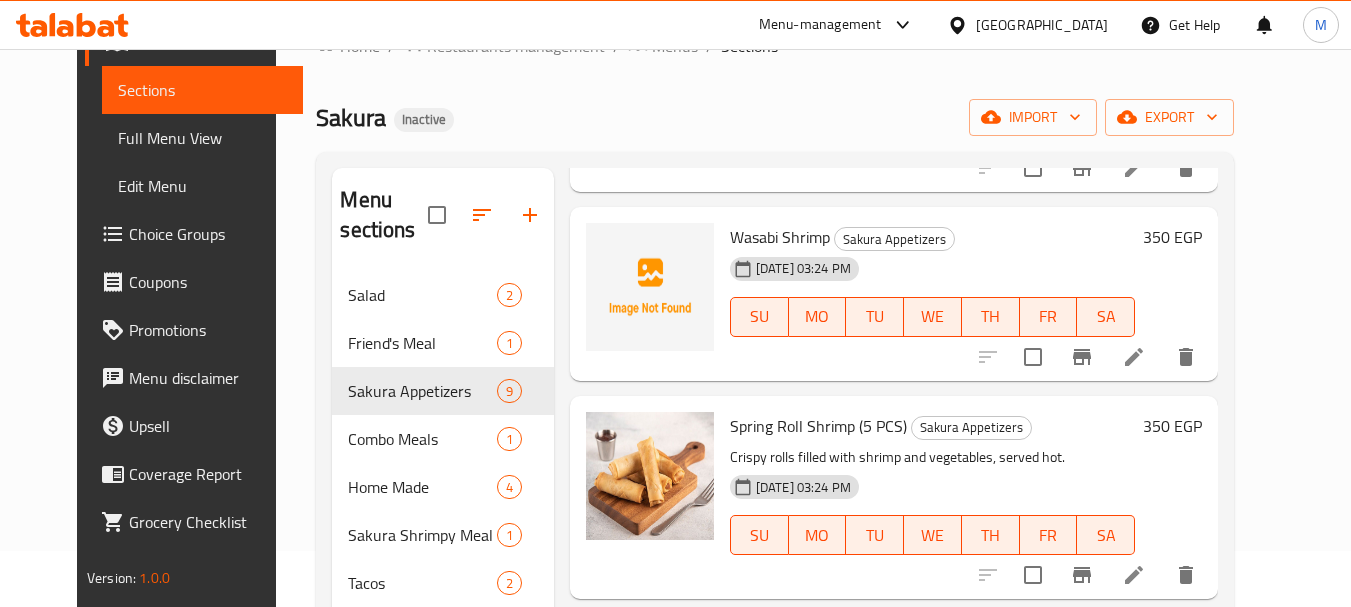 scroll, scrollTop: 700, scrollLeft: 0, axis: vertical 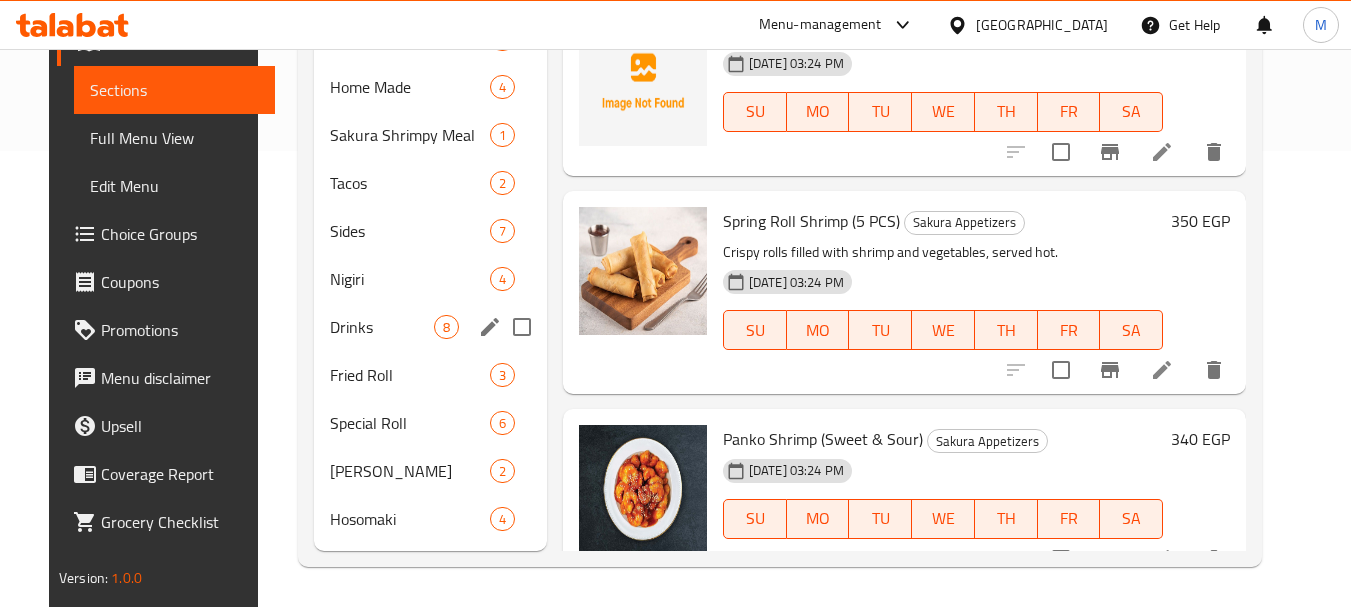 click on "Drinks" at bounding box center [382, 327] 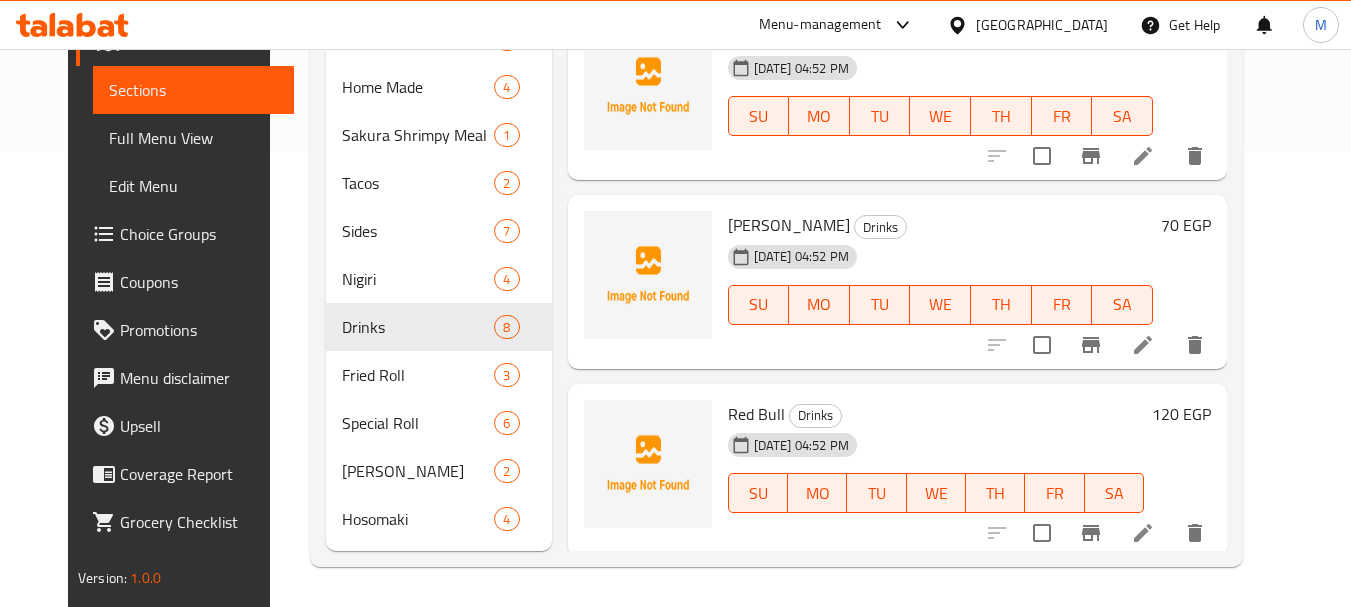 scroll, scrollTop: 0, scrollLeft: 0, axis: both 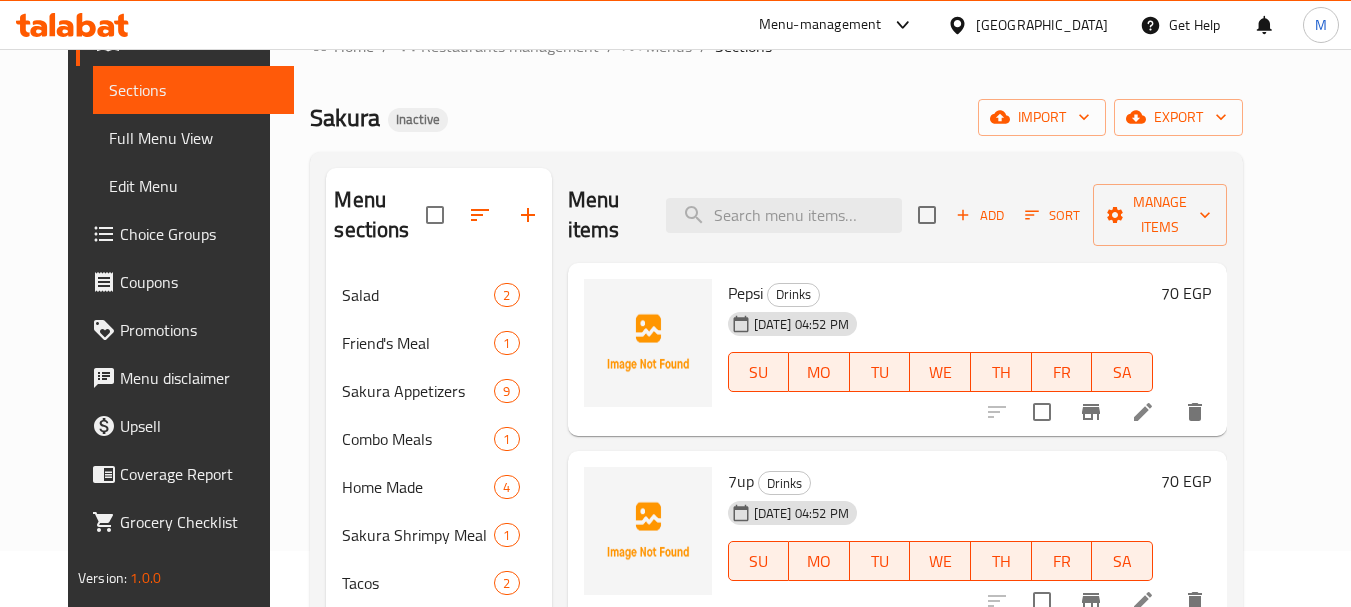 click on "Pepsi" at bounding box center (745, 293) 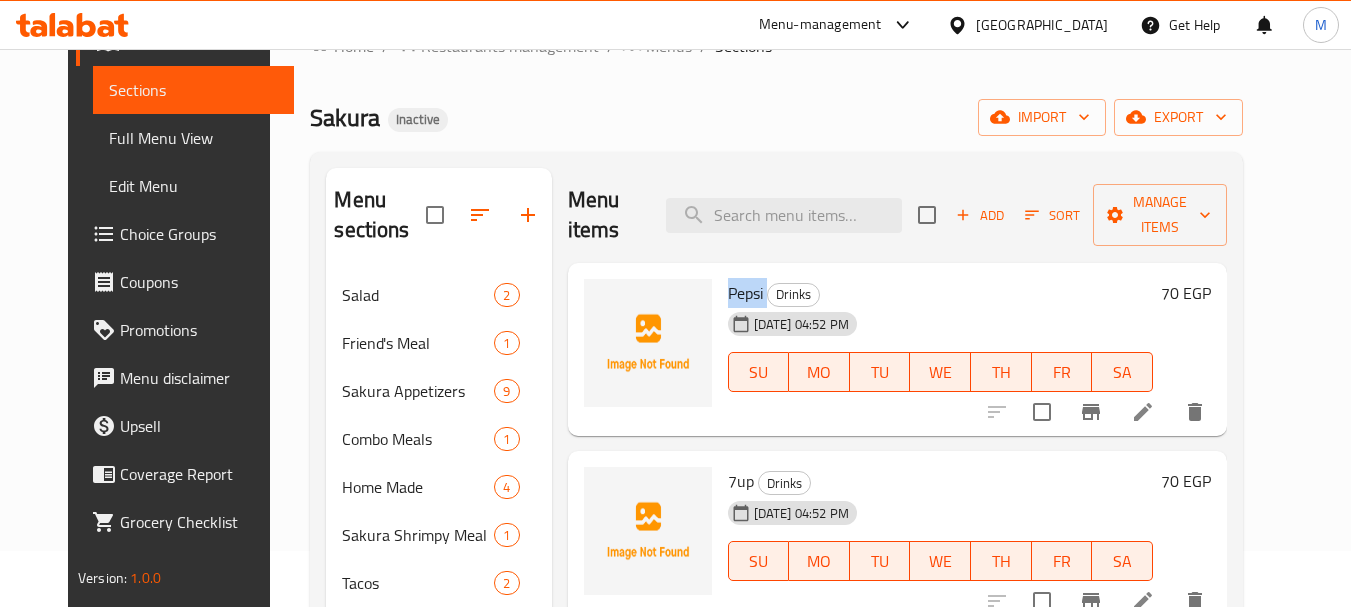 click on "Pepsi" at bounding box center [745, 293] 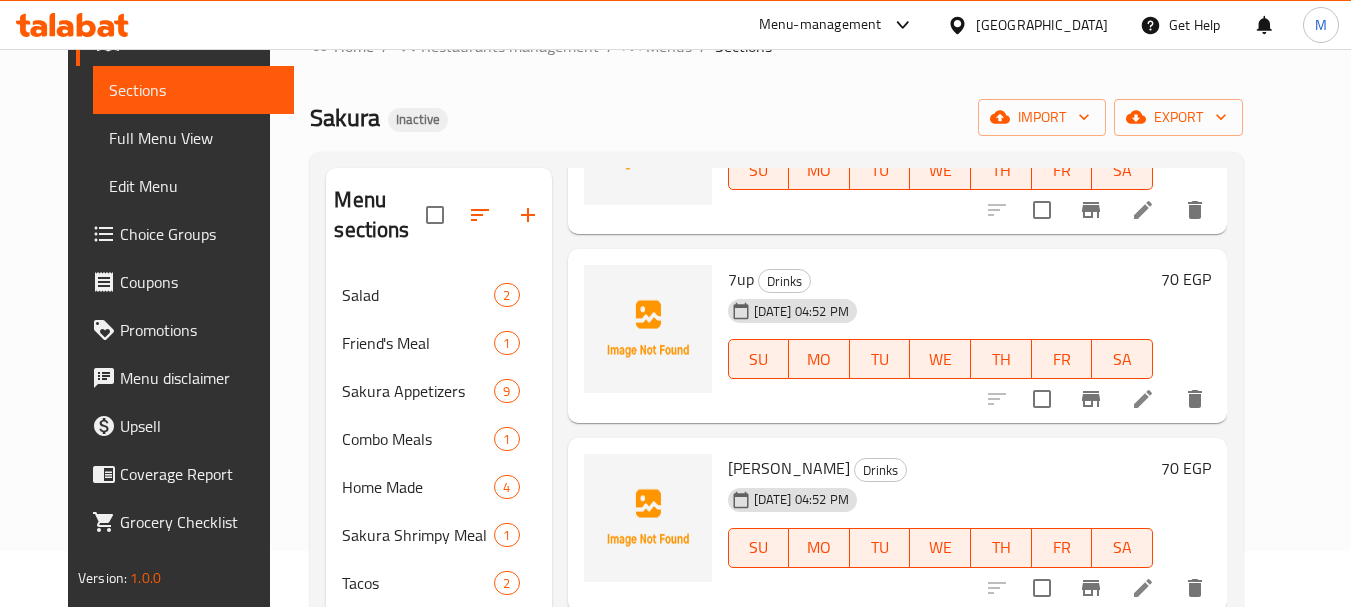 scroll, scrollTop: 200, scrollLeft: 0, axis: vertical 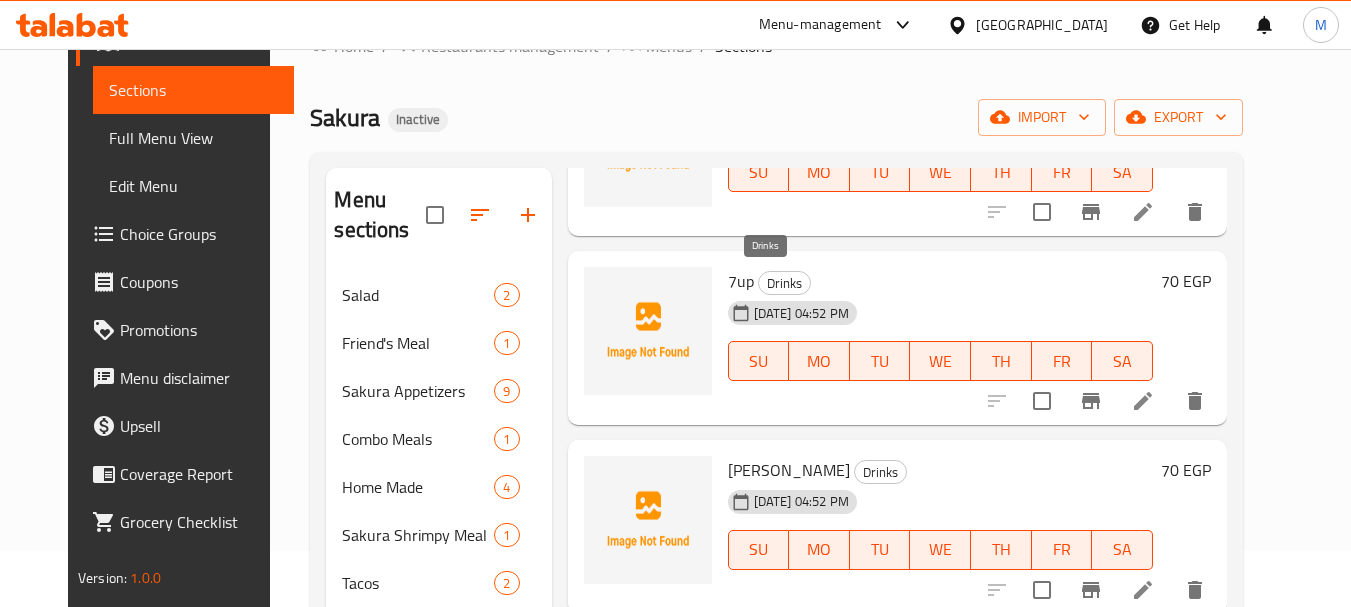 click on "7up" at bounding box center (741, 281) 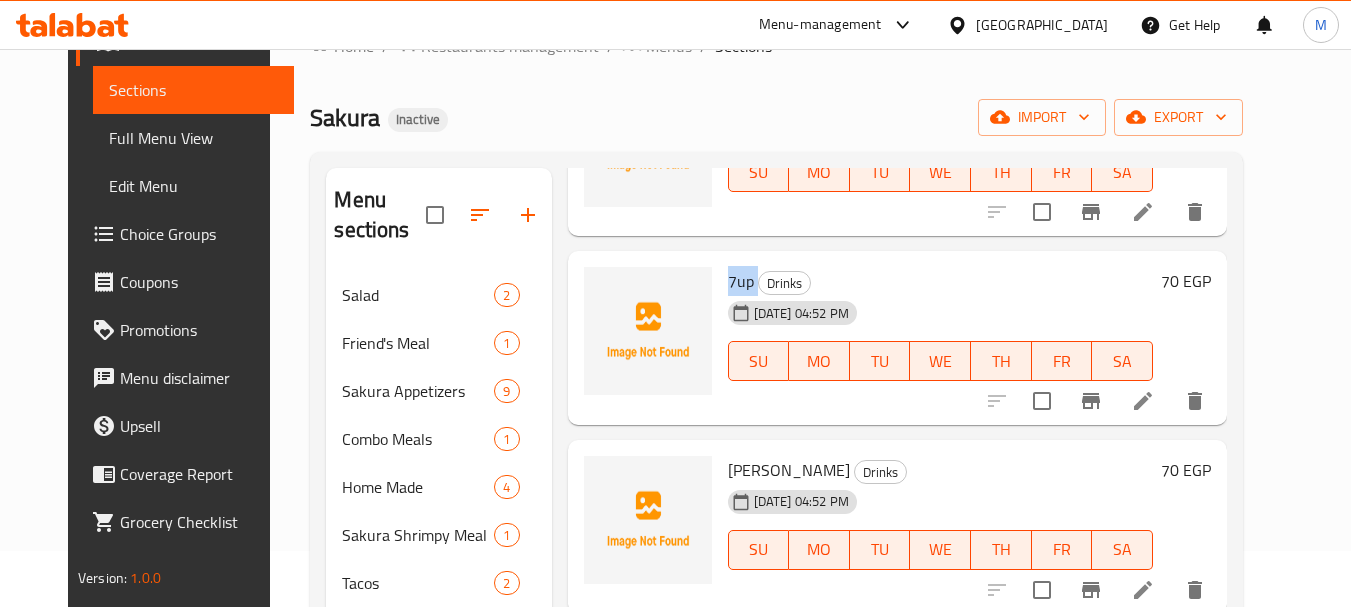 copy on "7up" 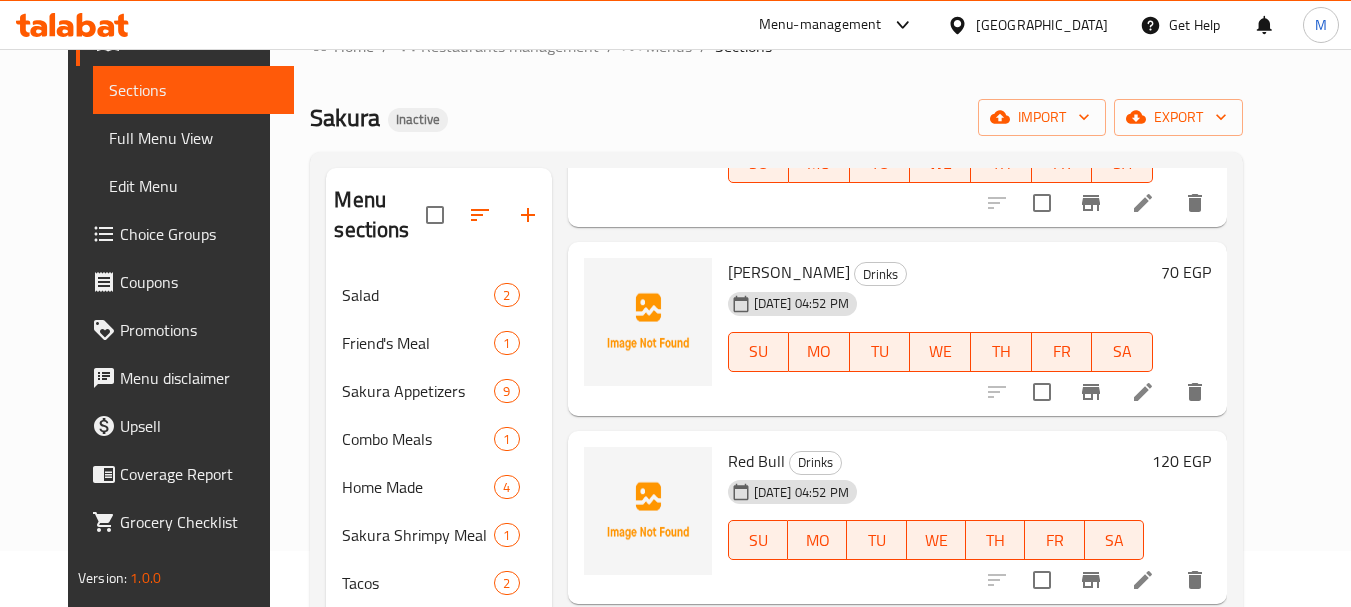 scroll, scrollTop: 400, scrollLeft: 0, axis: vertical 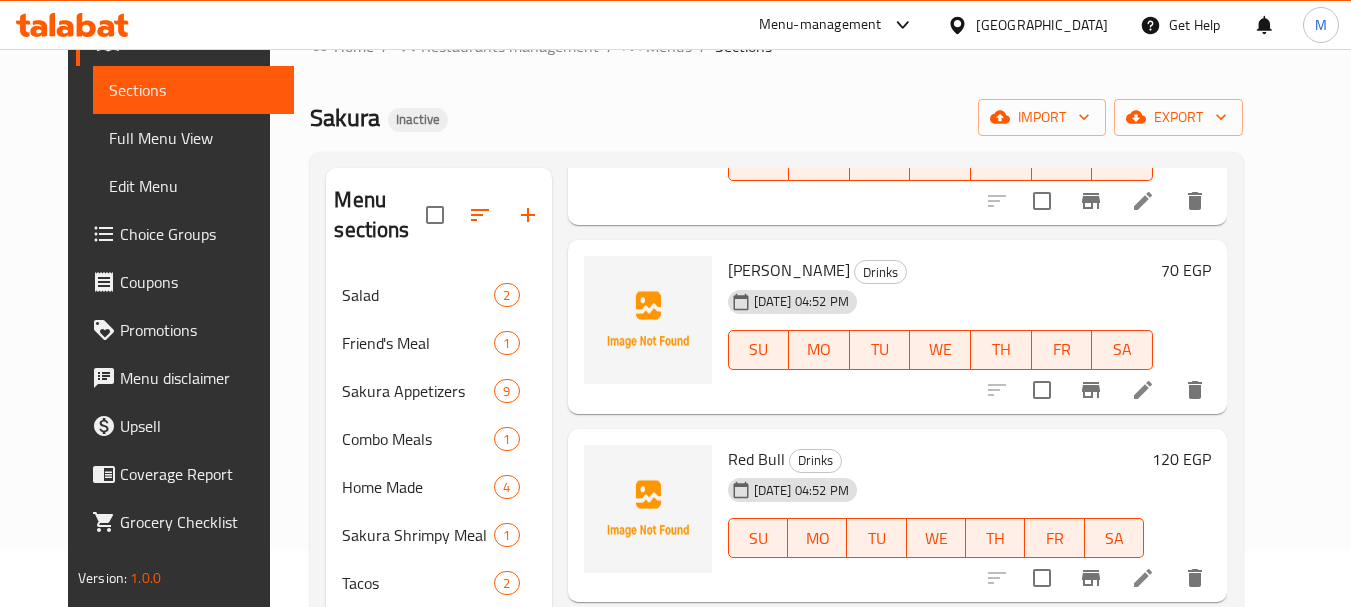 click on "[PERSON_NAME]" at bounding box center [789, 270] 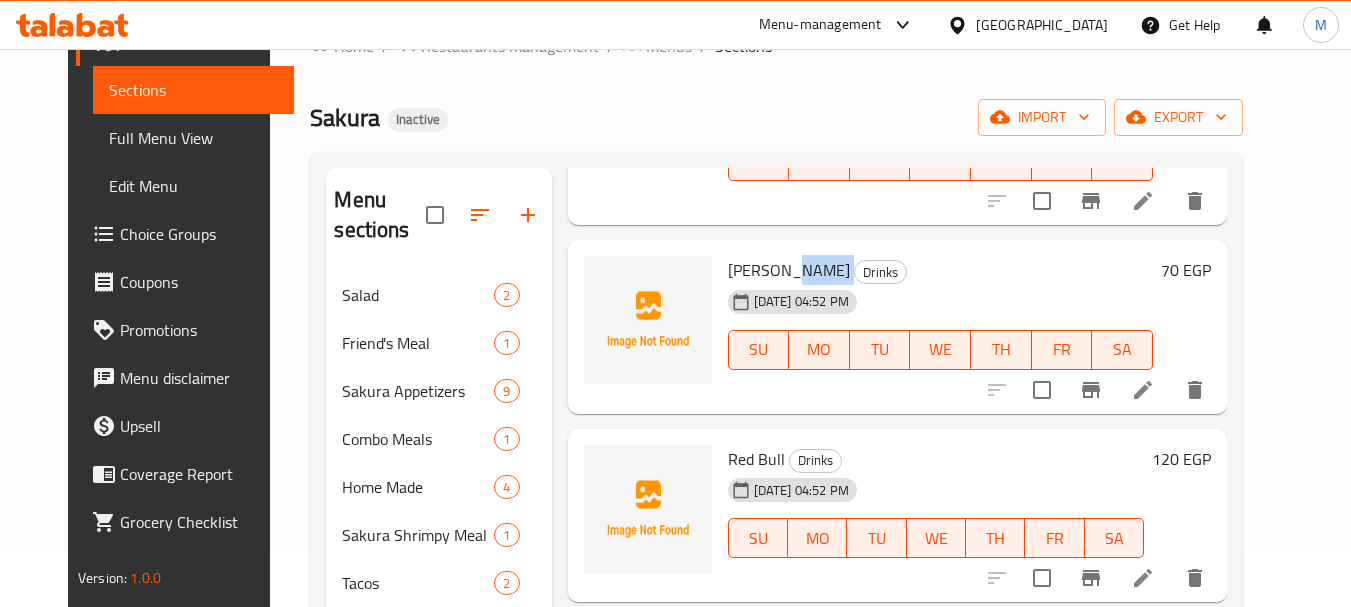click on "[PERSON_NAME]" at bounding box center (789, 270) 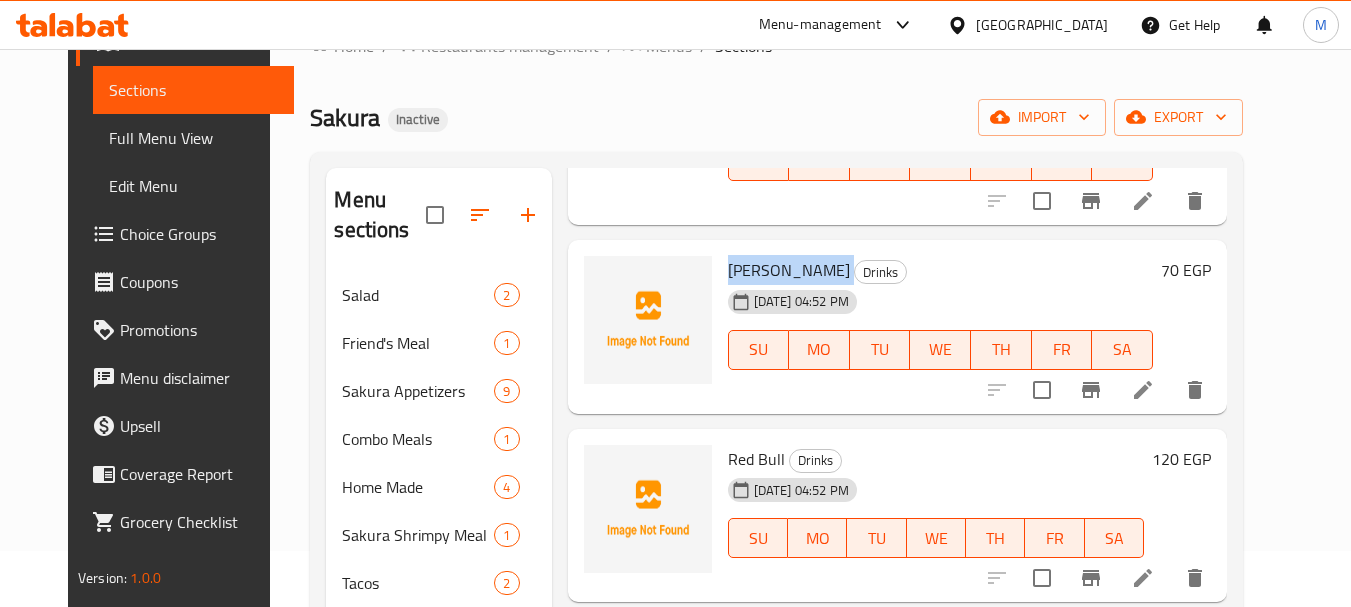 click on "[PERSON_NAME]" at bounding box center (789, 270) 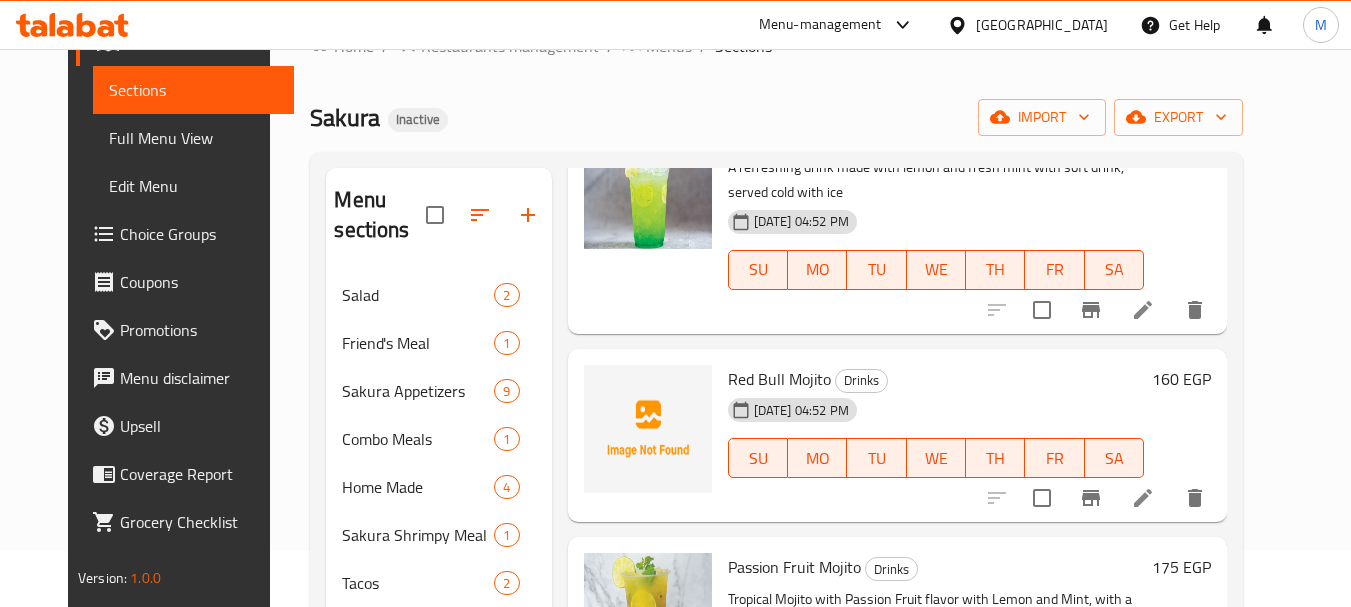 scroll, scrollTop: 915, scrollLeft: 0, axis: vertical 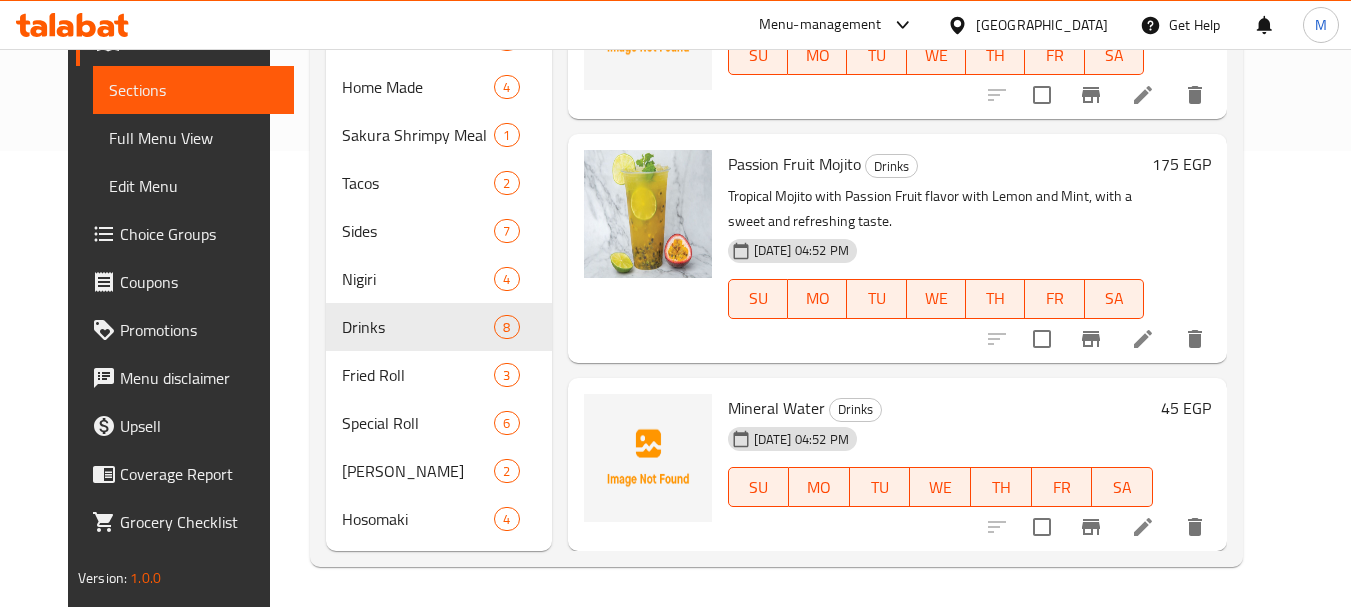 click on "Mineral Water" at bounding box center [776, 408] 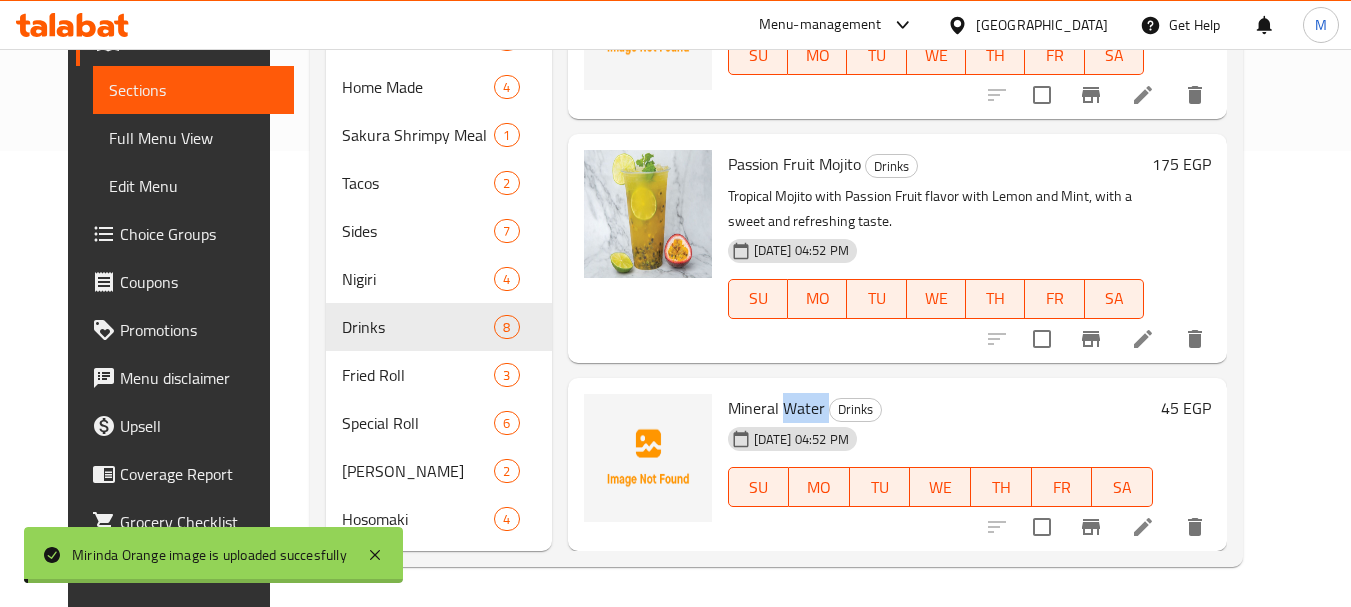 click on "Mineral Water" at bounding box center (776, 408) 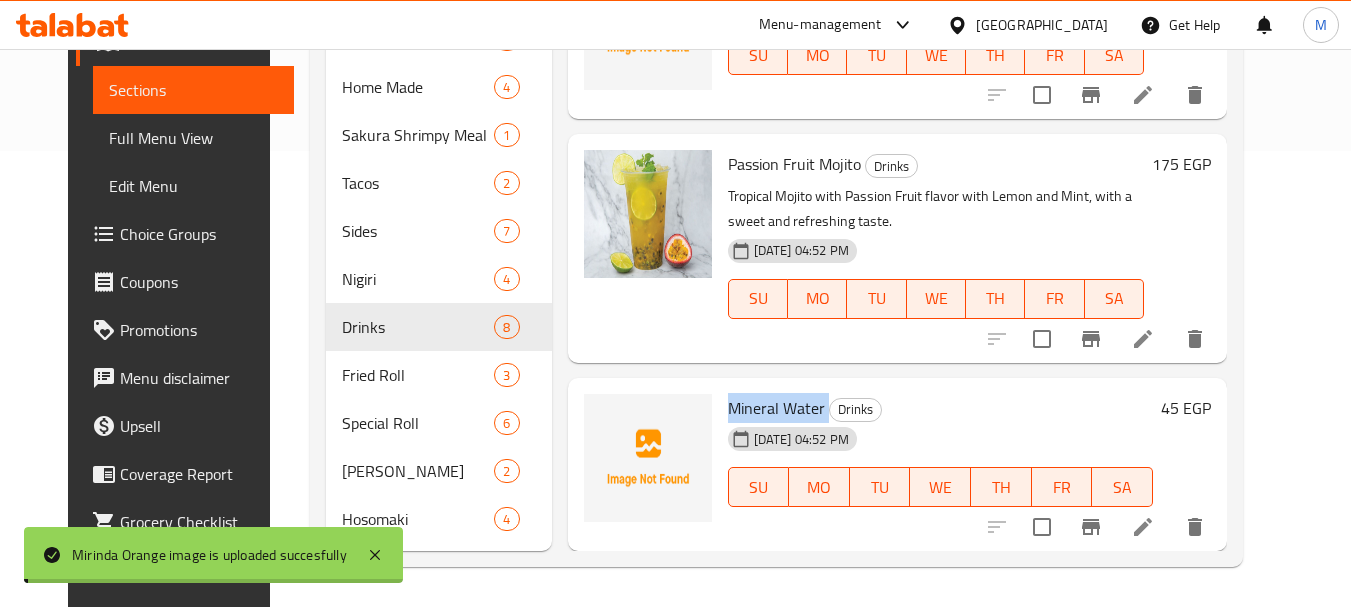 click on "Mineral Water" at bounding box center [776, 408] 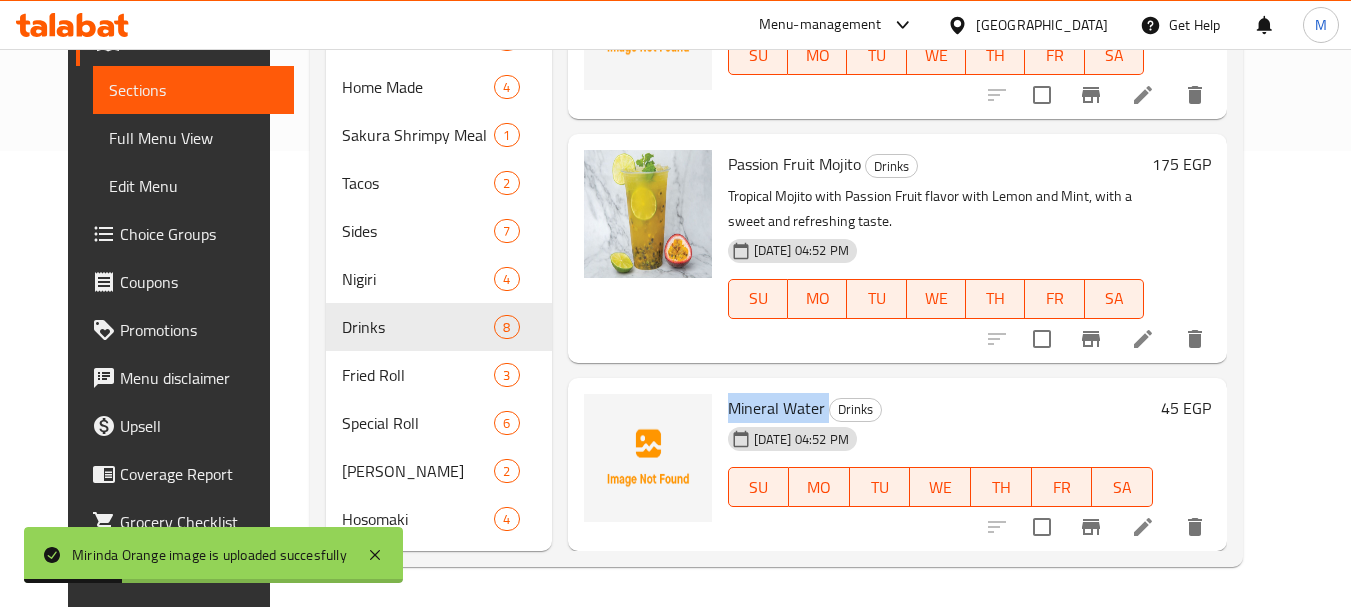 copy on "Mineral Water" 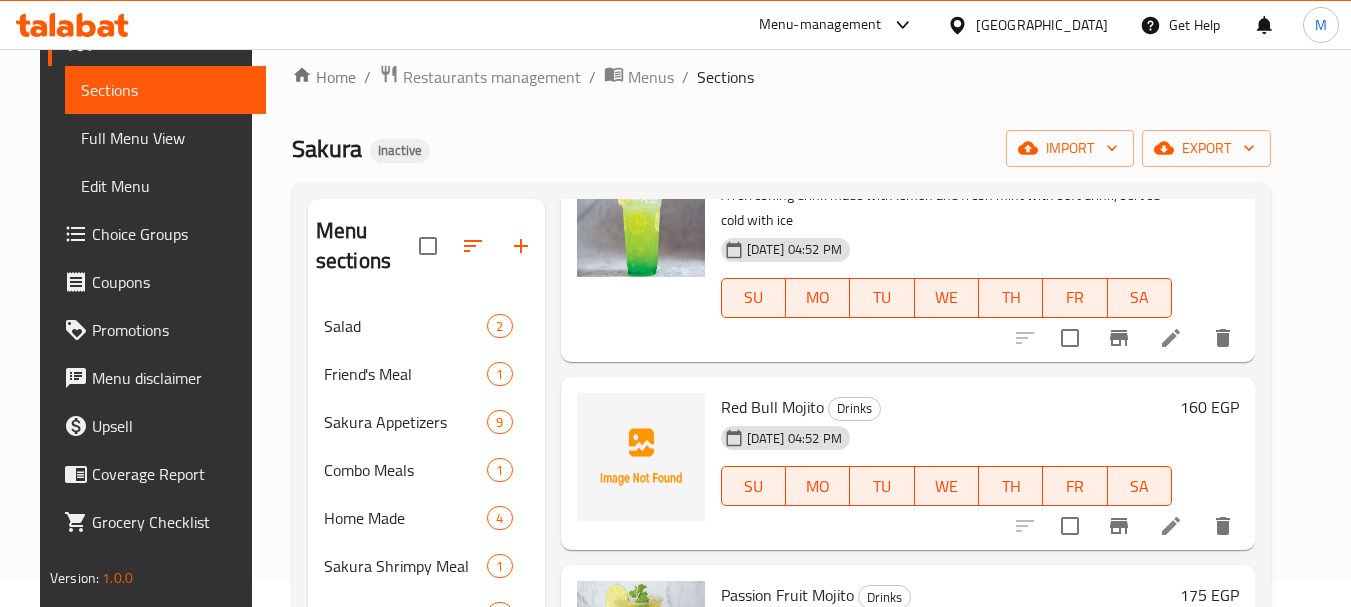 scroll, scrollTop: 0, scrollLeft: 0, axis: both 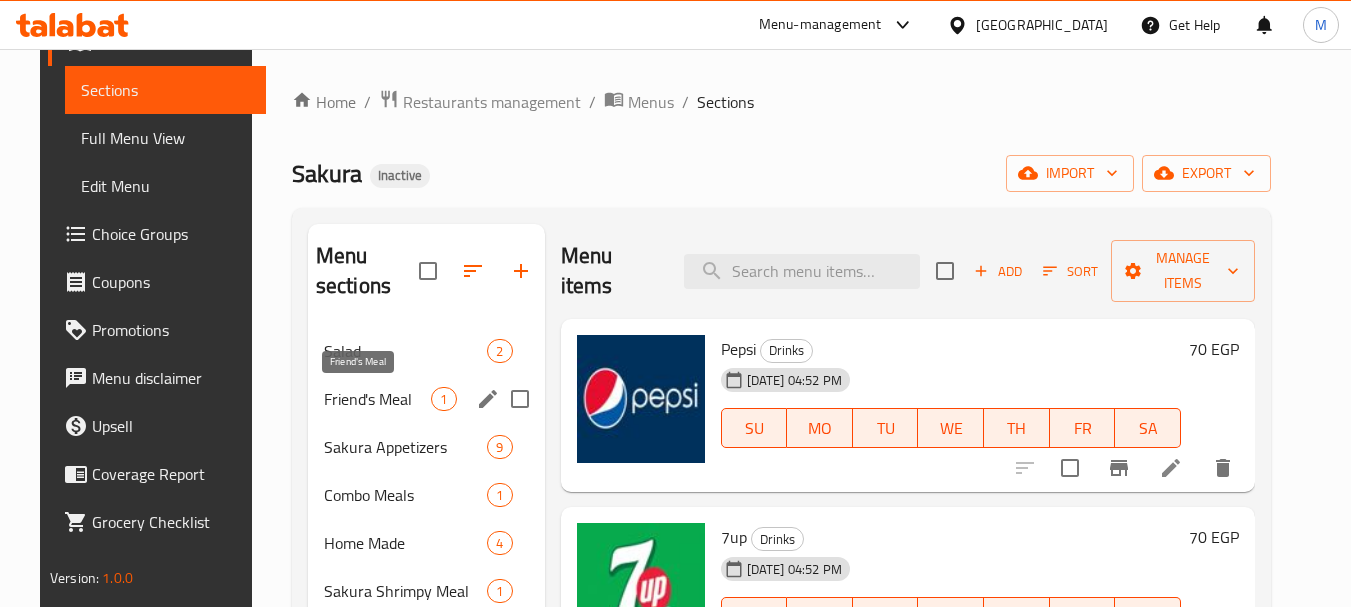 click on "Friend's Meal" at bounding box center (378, 399) 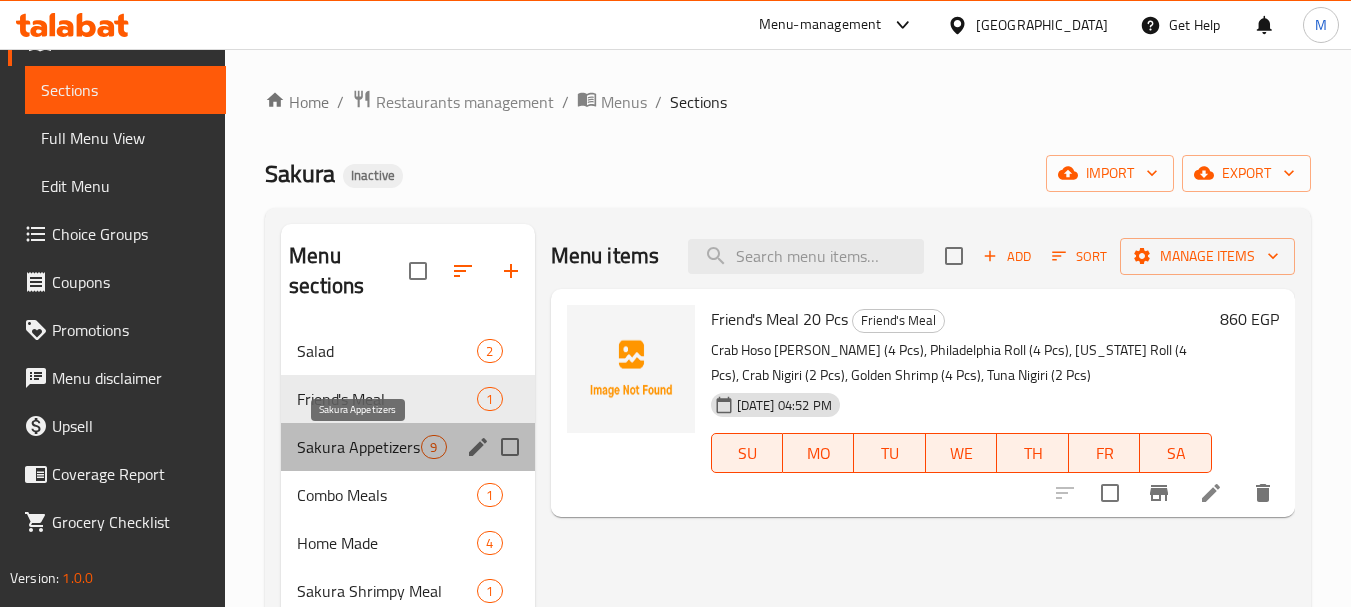 click on "Sakura Appetizers" at bounding box center (359, 447) 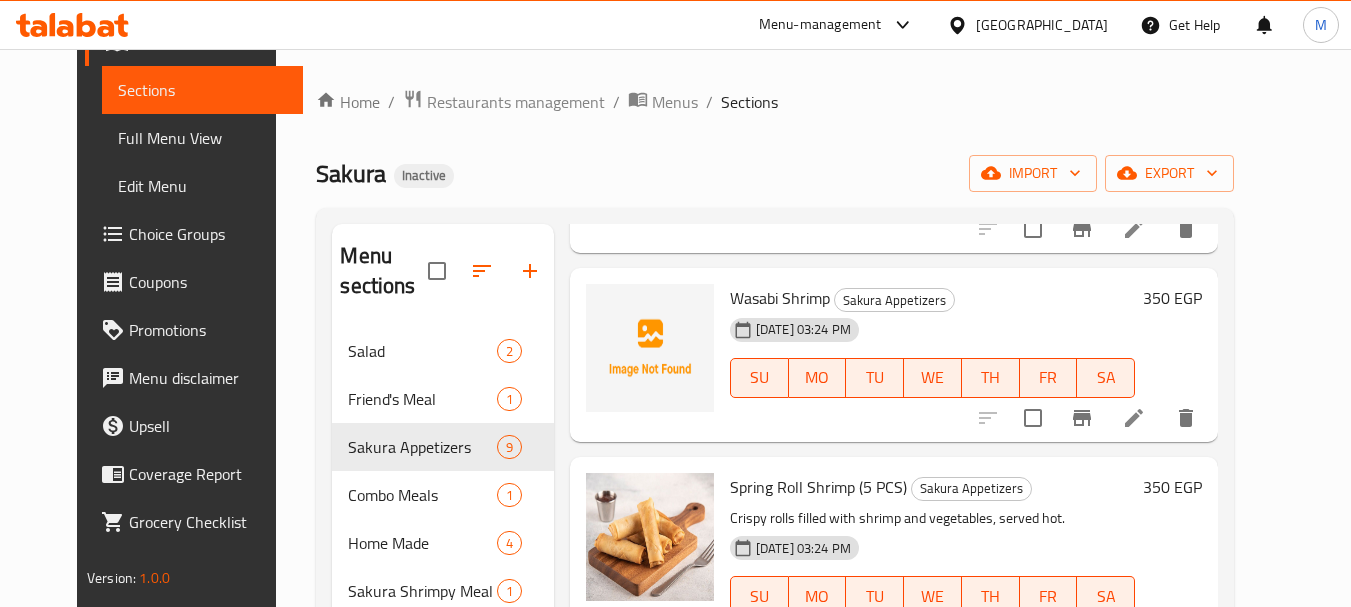 scroll, scrollTop: 900, scrollLeft: 0, axis: vertical 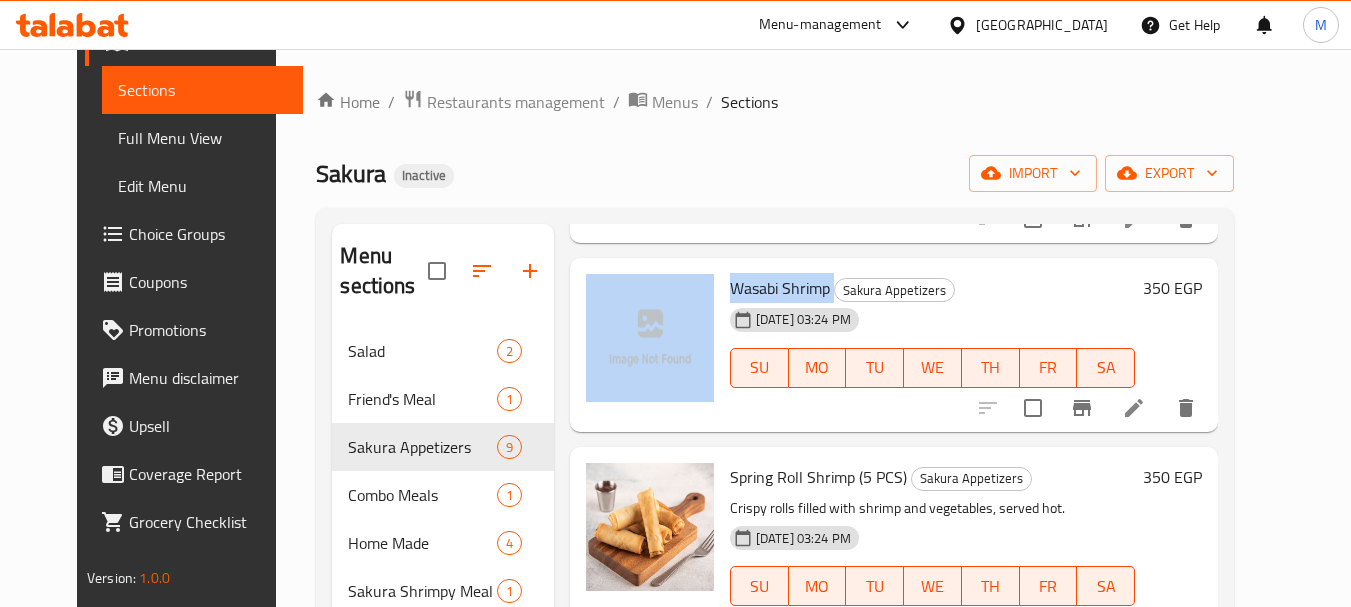 drag, startPoint x: 814, startPoint y: 276, endPoint x: 696, endPoint y: 274, distance: 118.016945 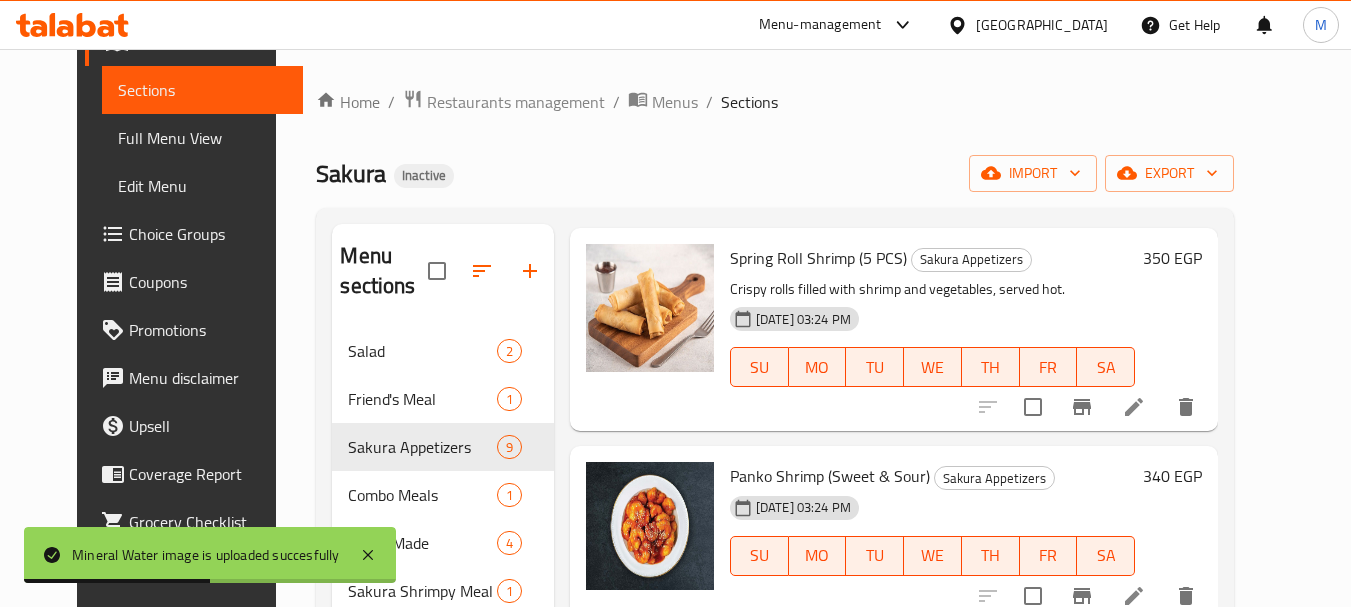 scroll, scrollTop: 1169, scrollLeft: 0, axis: vertical 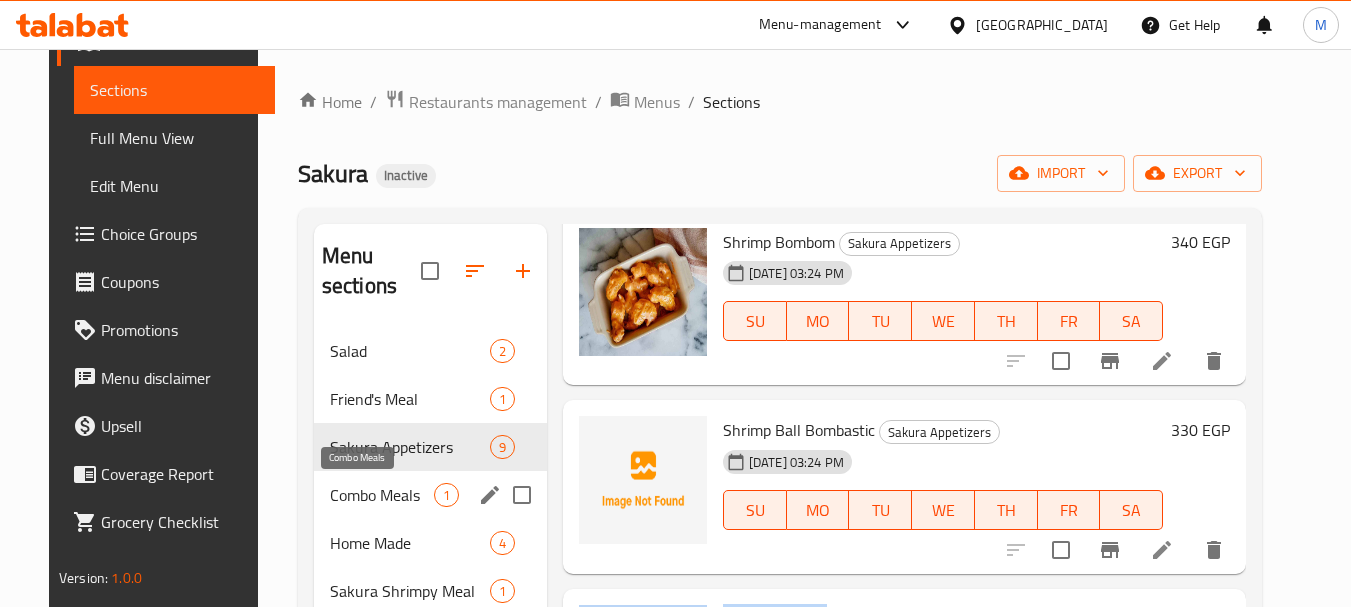 click on "Combo Meals" at bounding box center (382, 495) 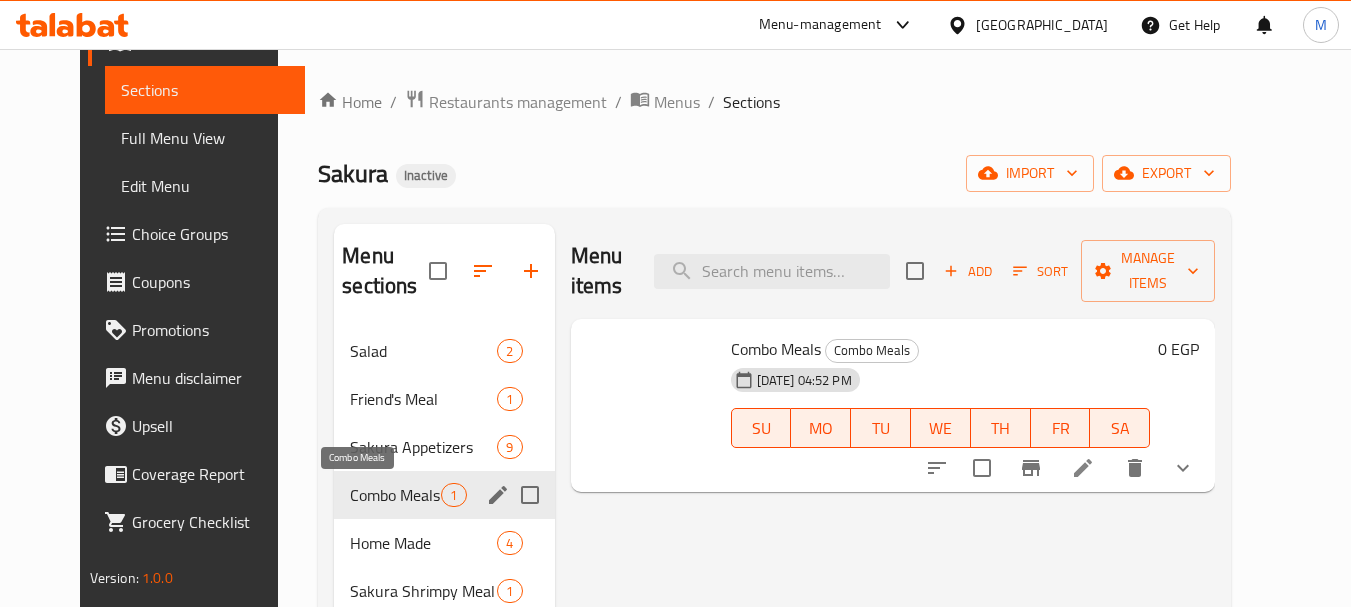scroll, scrollTop: 0, scrollLeft: 0, axis: both 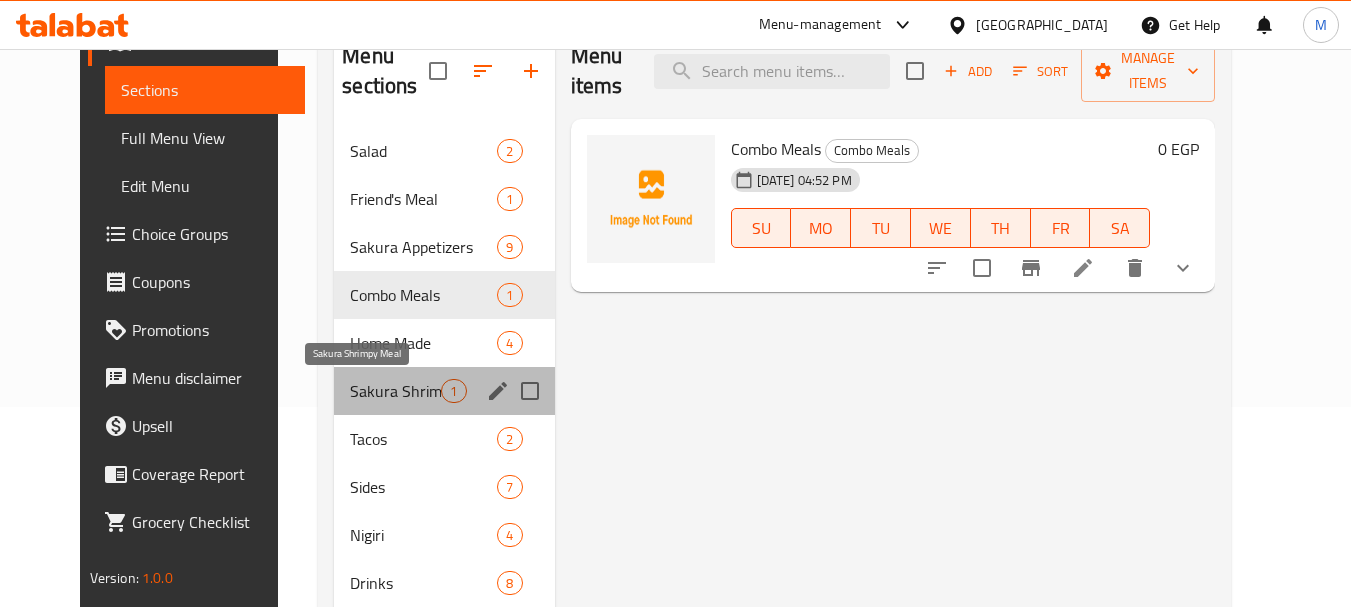 click on "Sakura Shrimpy Meal" at bounding box center (395, 391) 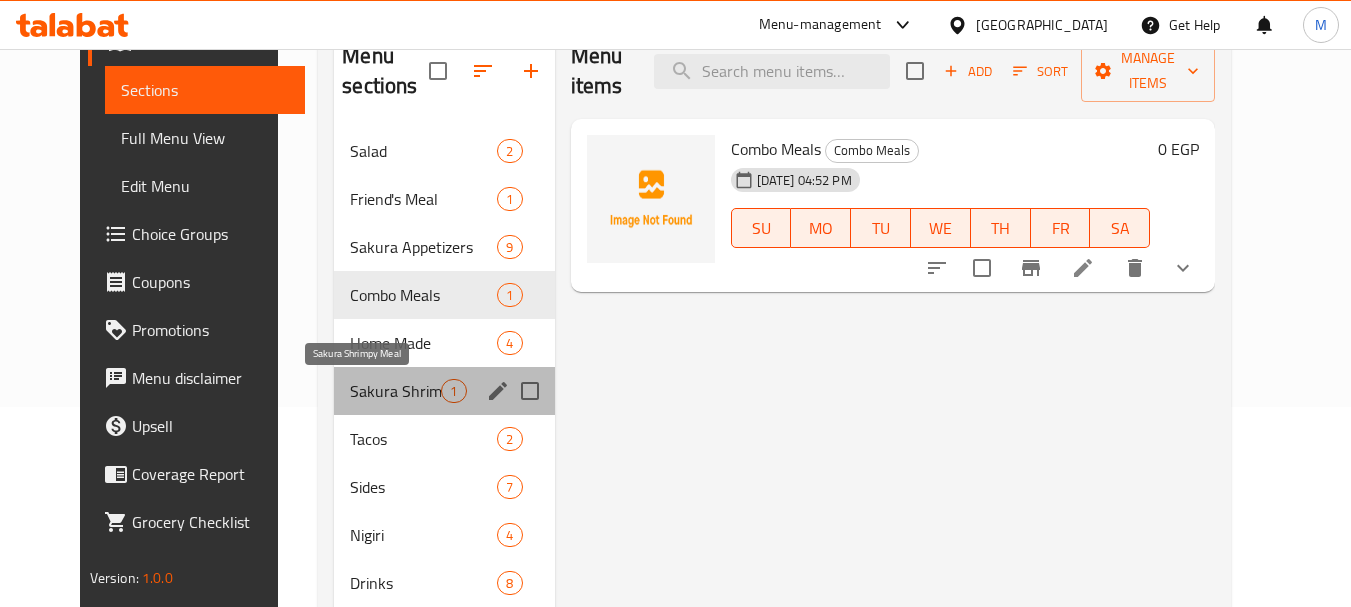 click on "Tacos" at bounding box center [423, 439] 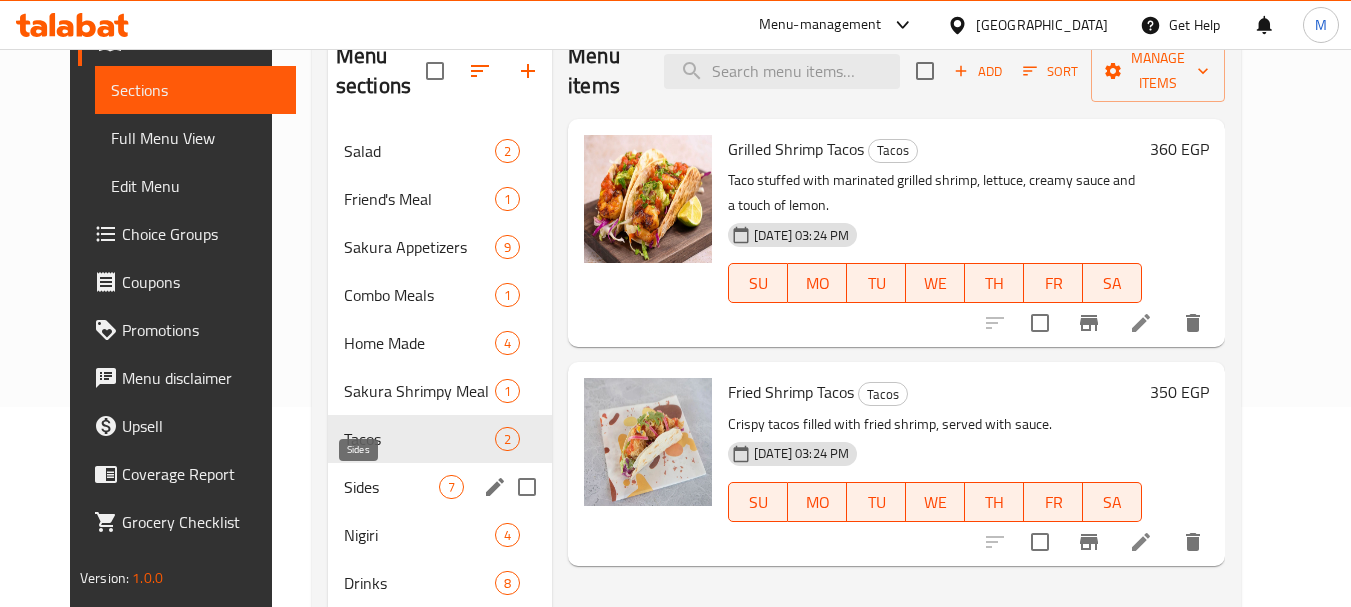 click on "Sides" at bounding box center (391, 487) 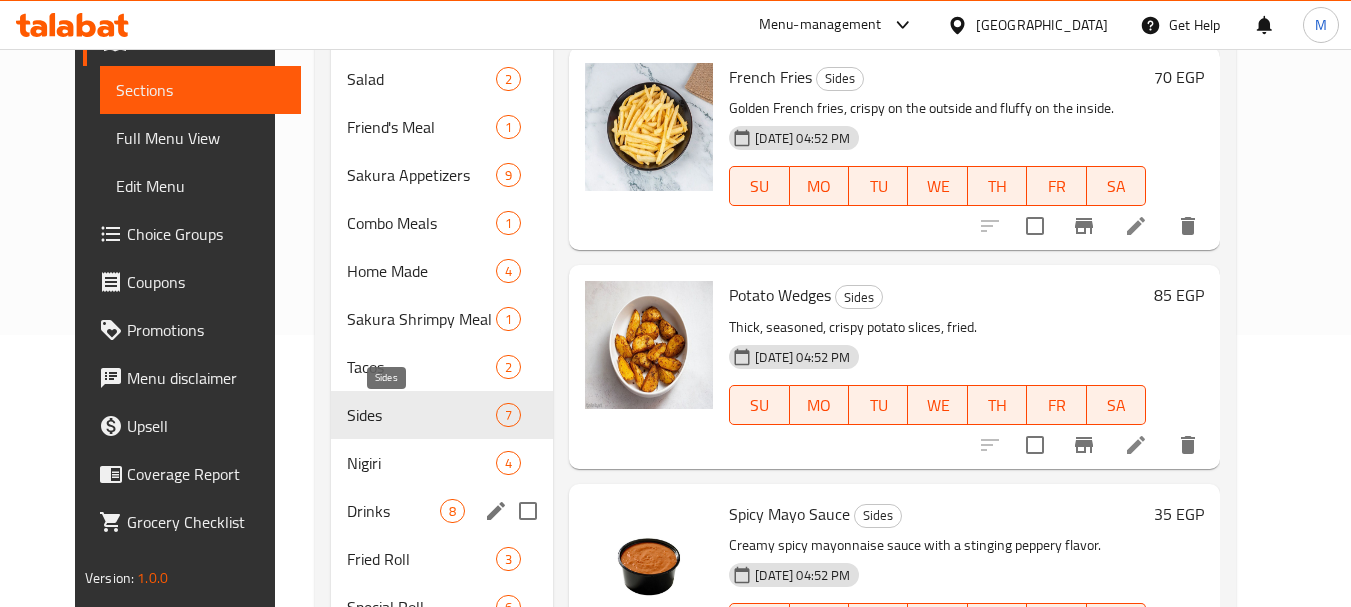 scroll, scrollTop: 456, scrollLeft: 0, axis: vertical 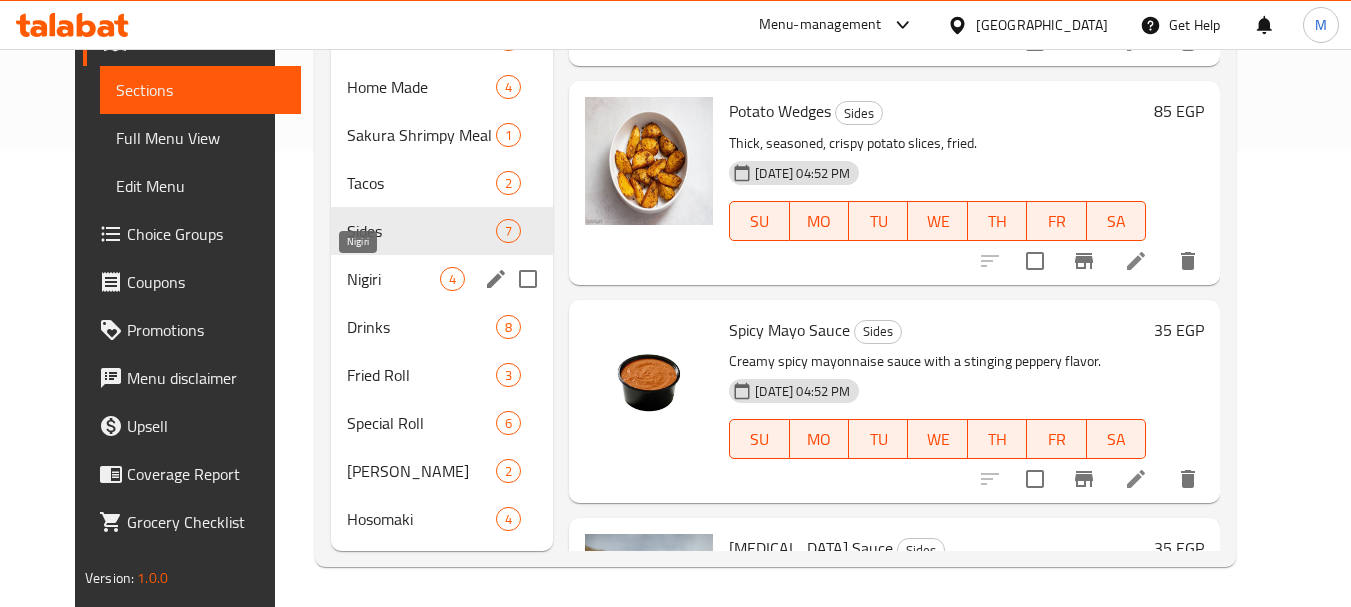 drag, startPoint x: 316, startPoint y: 279, endPoint x: 329, endPoint y: 282, distance: 13.341664 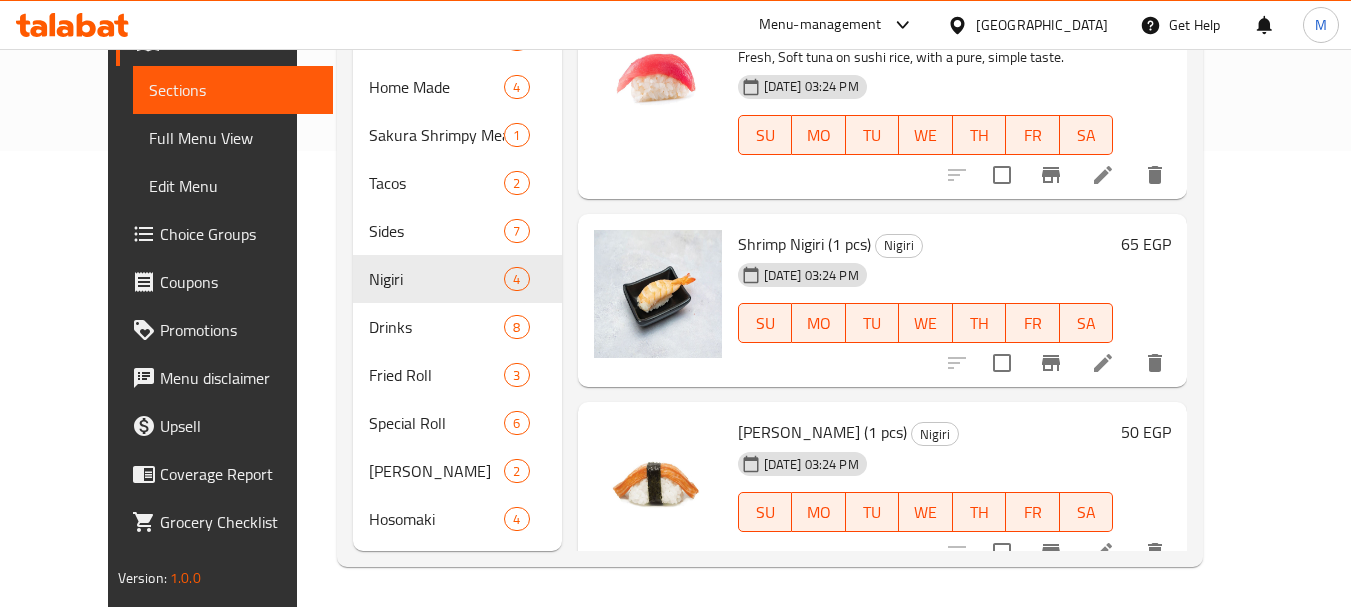 scroll, scrollTop: 0, scrollLeft: 0, axis: both 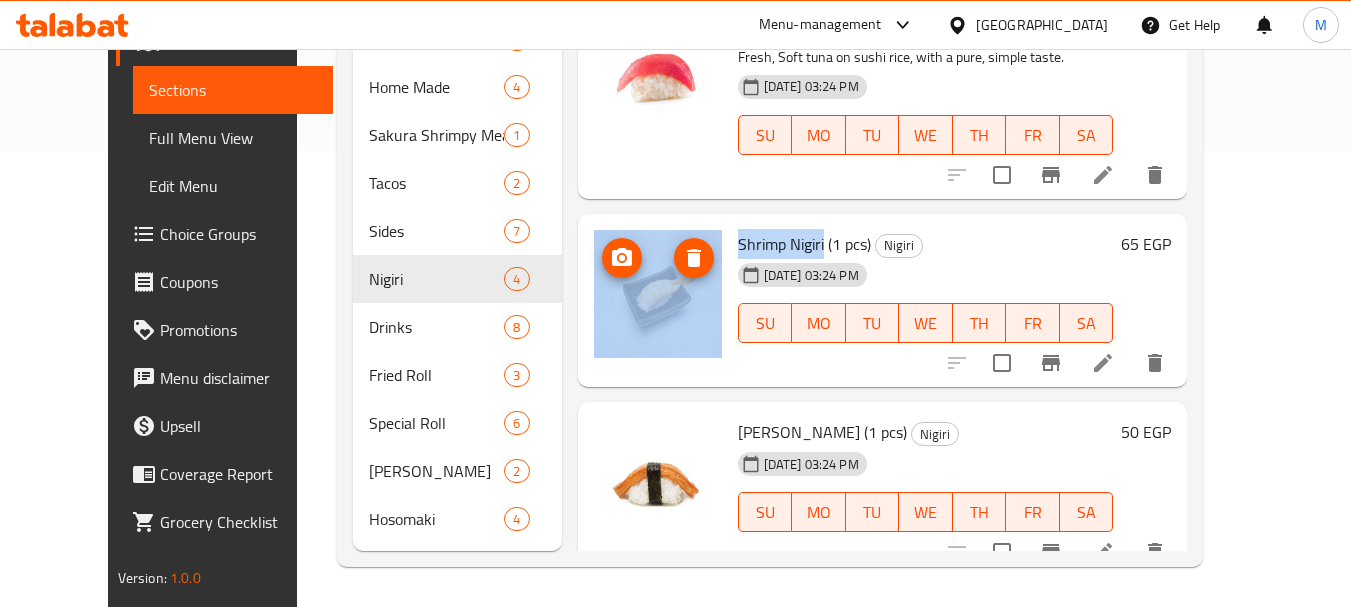 drag, startPoint x: 798, startPoint y: 221, endPoint x: 689, endPoint y: 224, distance: 109.041275 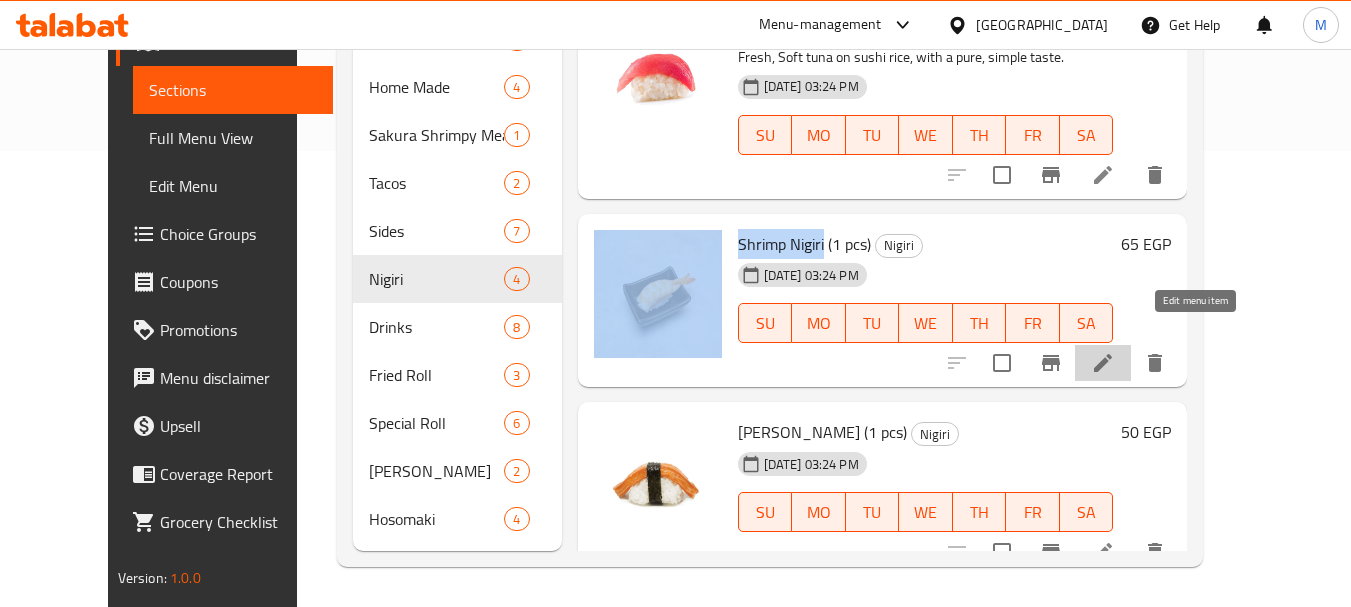 click 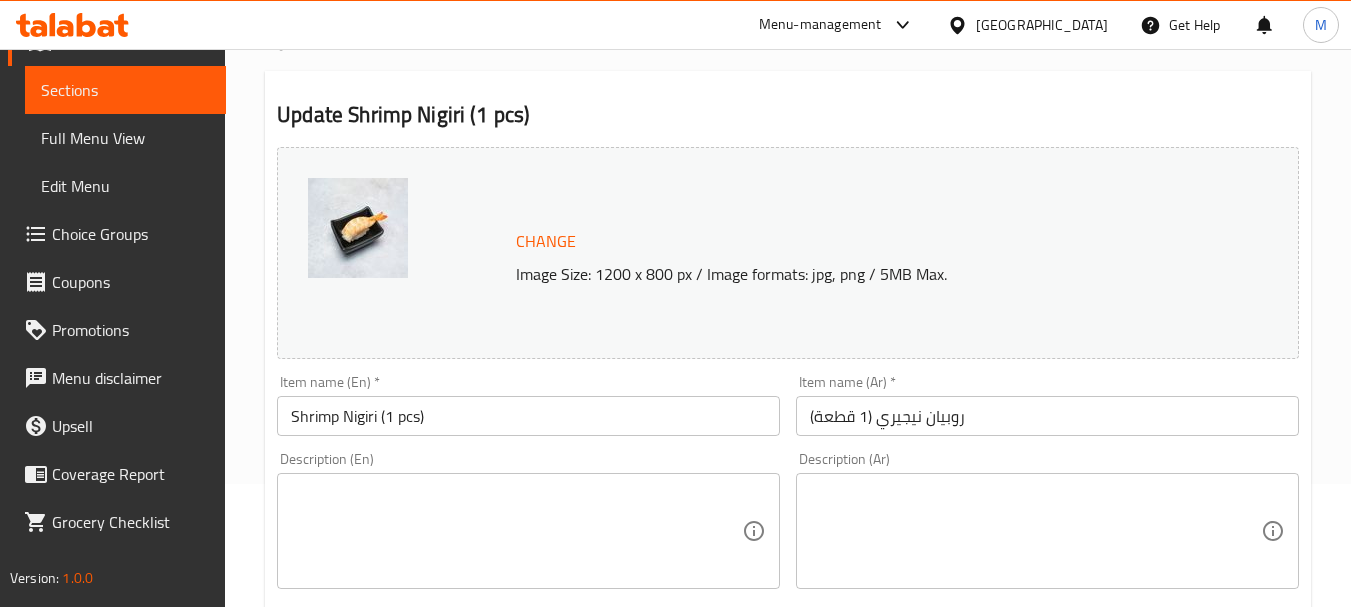 scroll, scrollTop: 300, scrollLeft: 0, axis: vertical 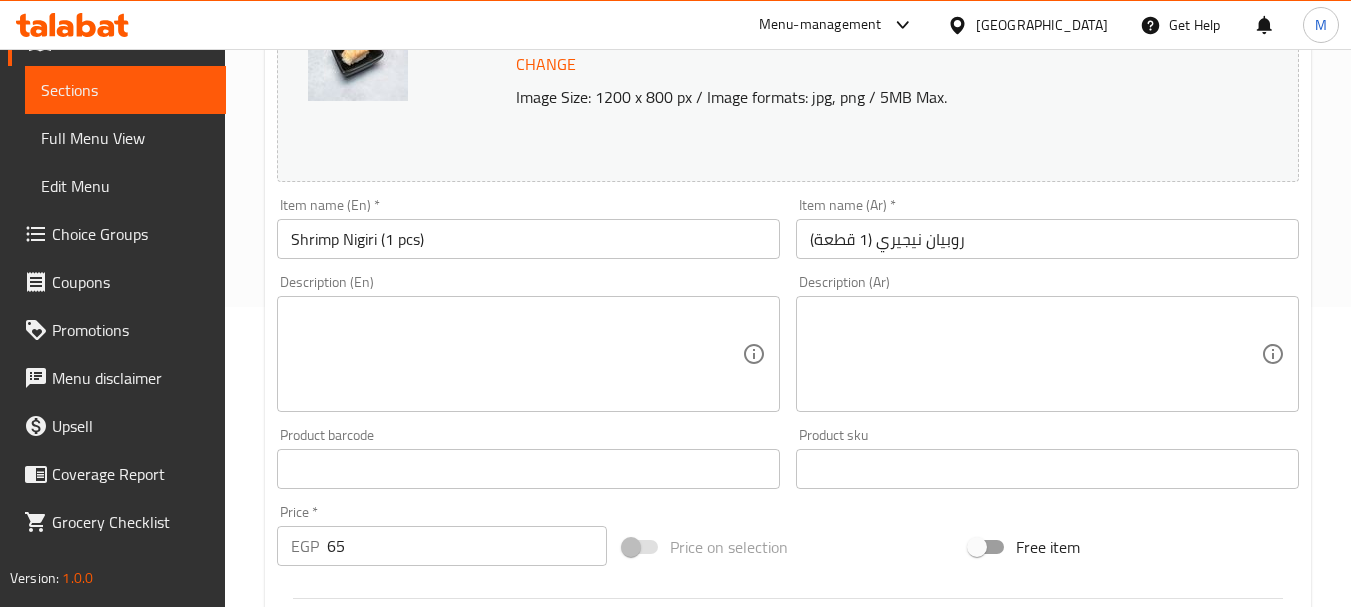 click at bounding box center [516, 354] 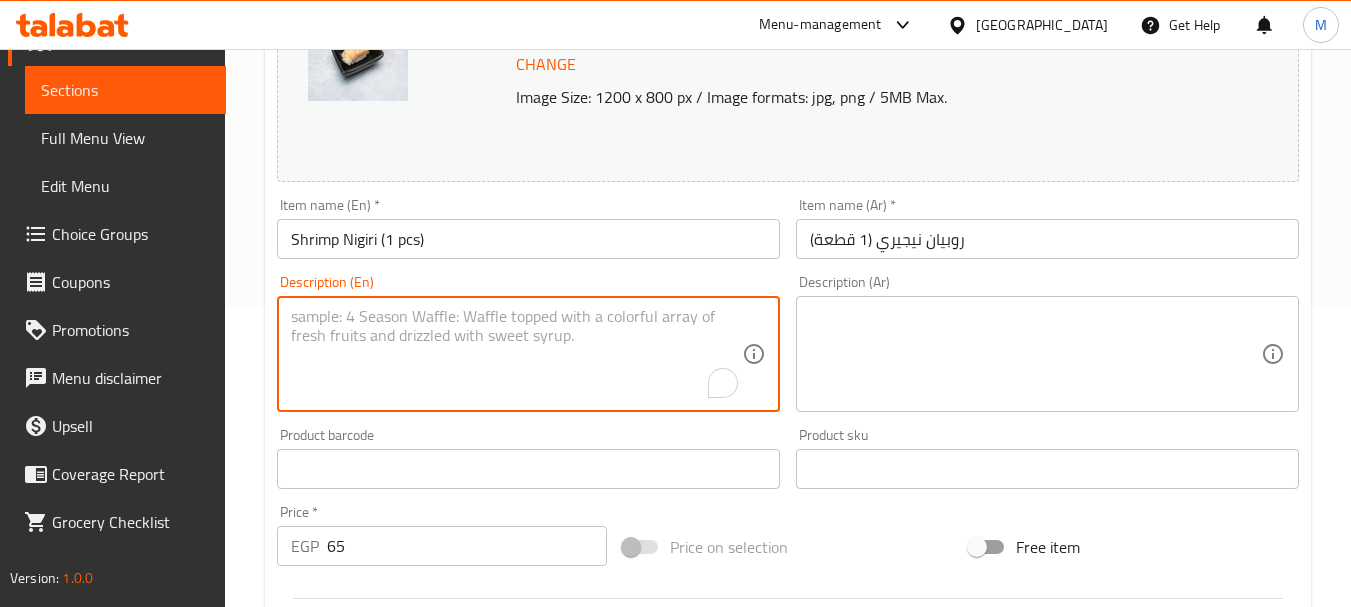 paste on "Shrimp on rice." 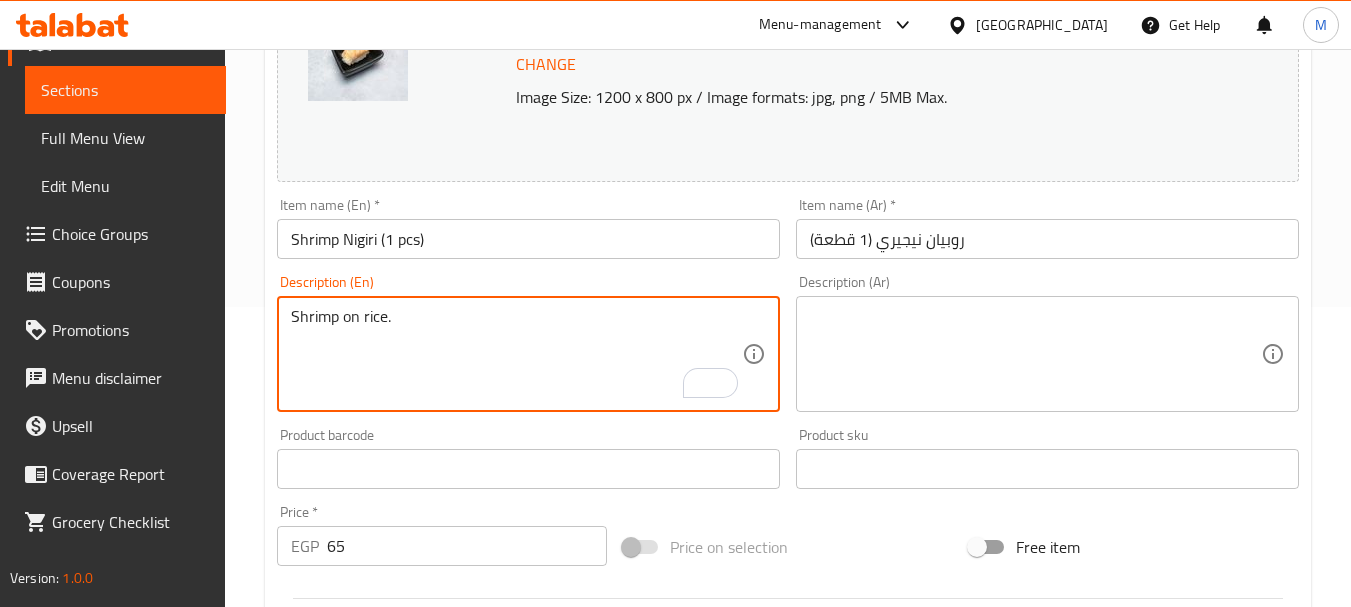 type on "Shrimp on rice." 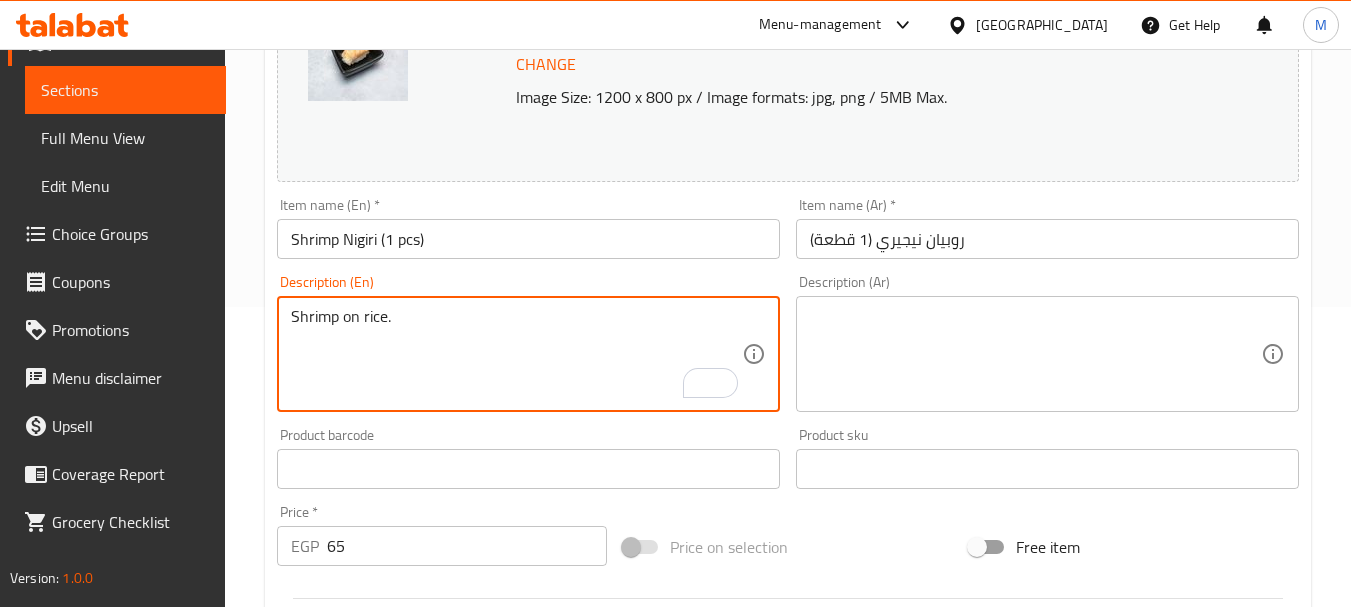 paste on "روبيان على الأرز." 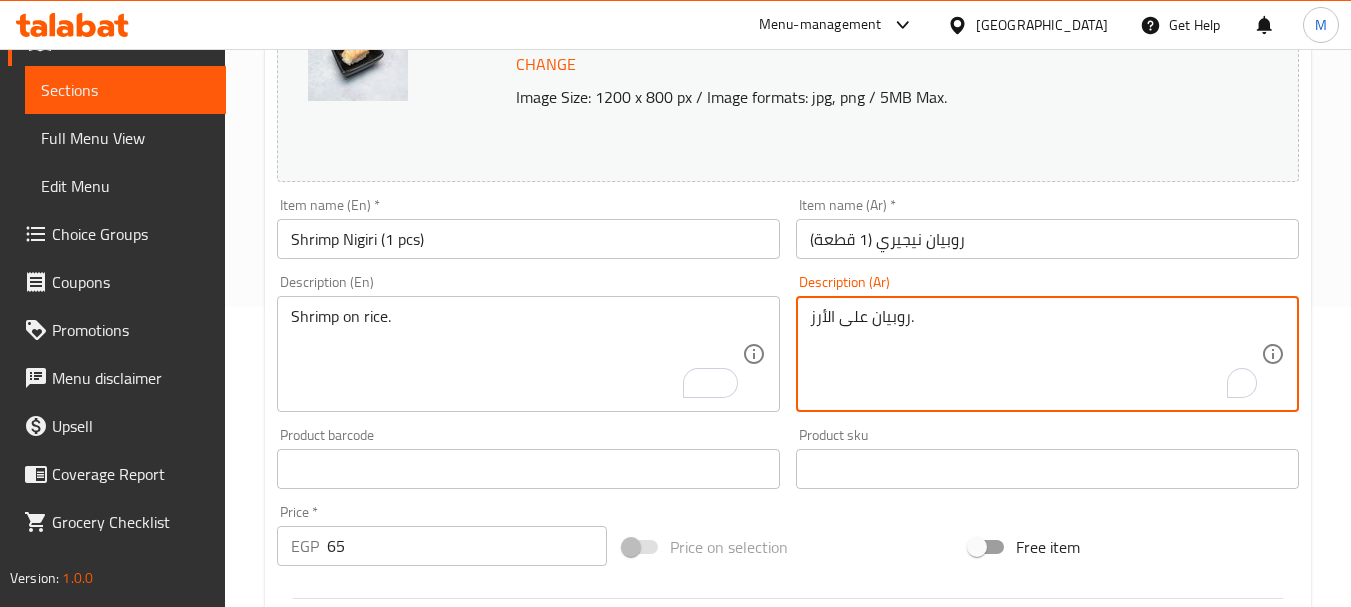 type on "روبيان على الأرز." 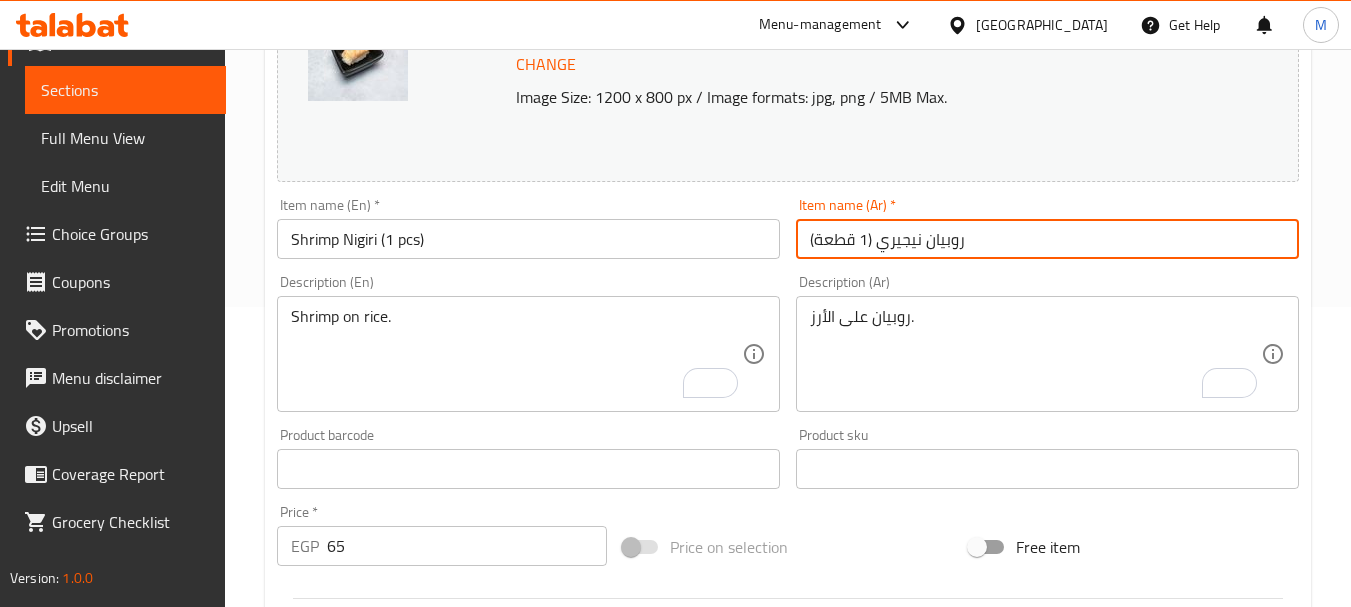 click on "Update" at bounding box center [398, 1055] 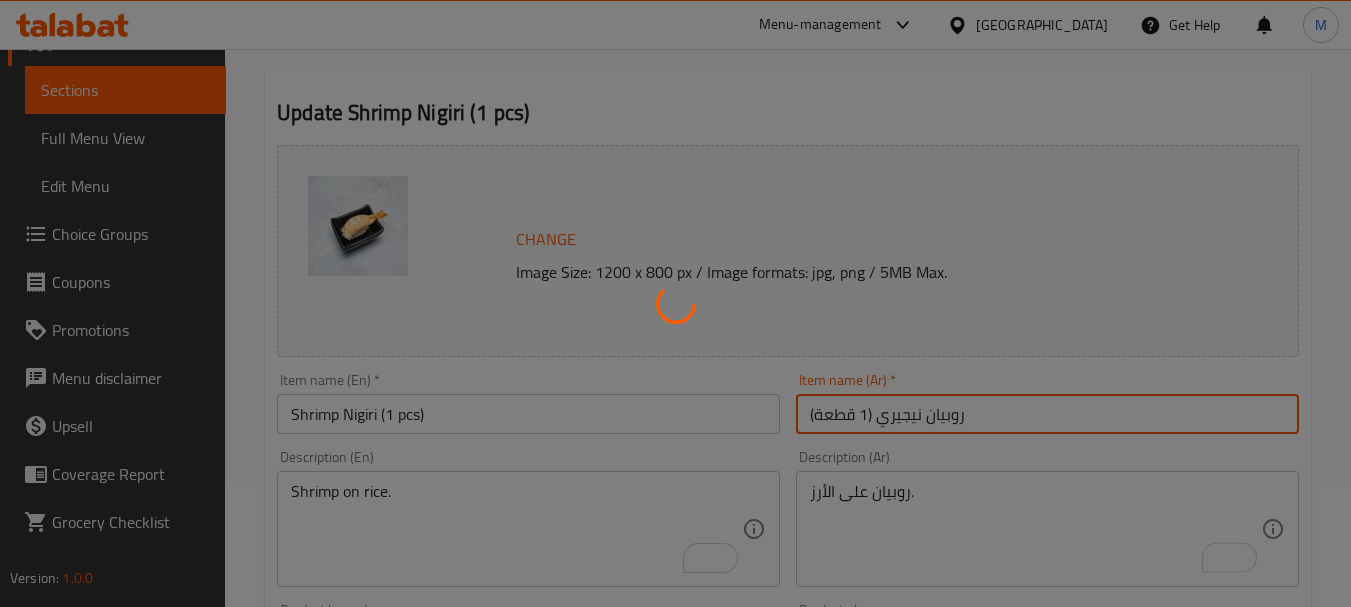 scroll, scrollTop: 0, scrollLeft: 0, axis: both 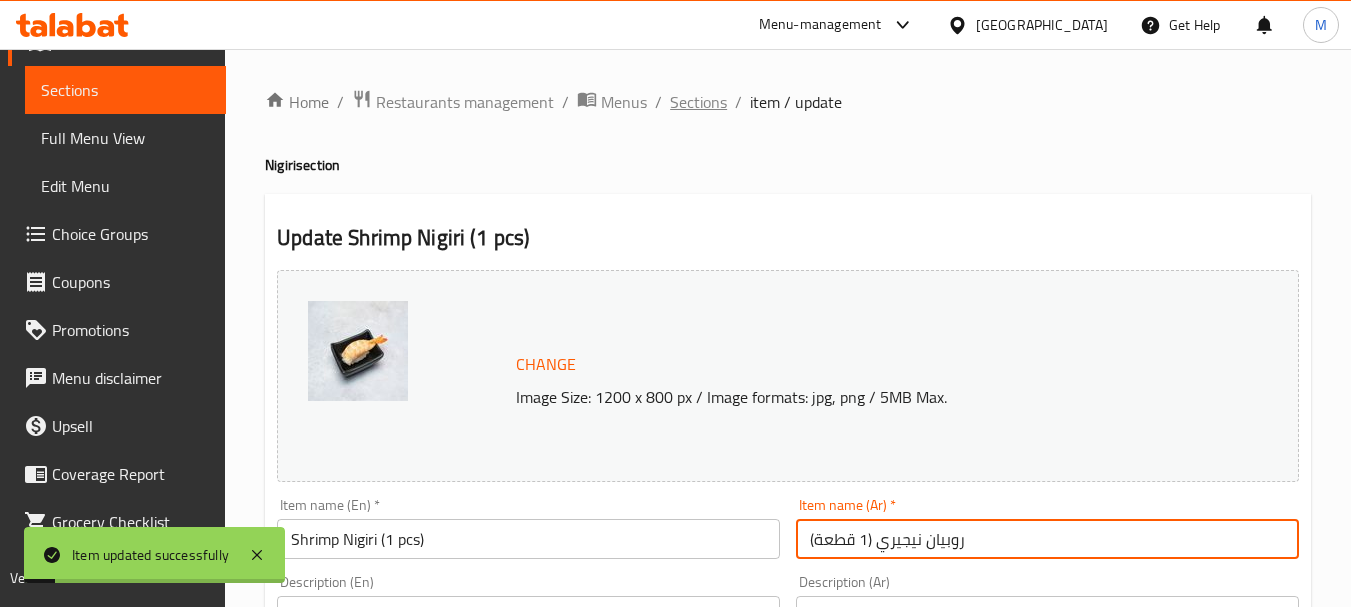 click on "Sections" at bounding box center [698, 102] 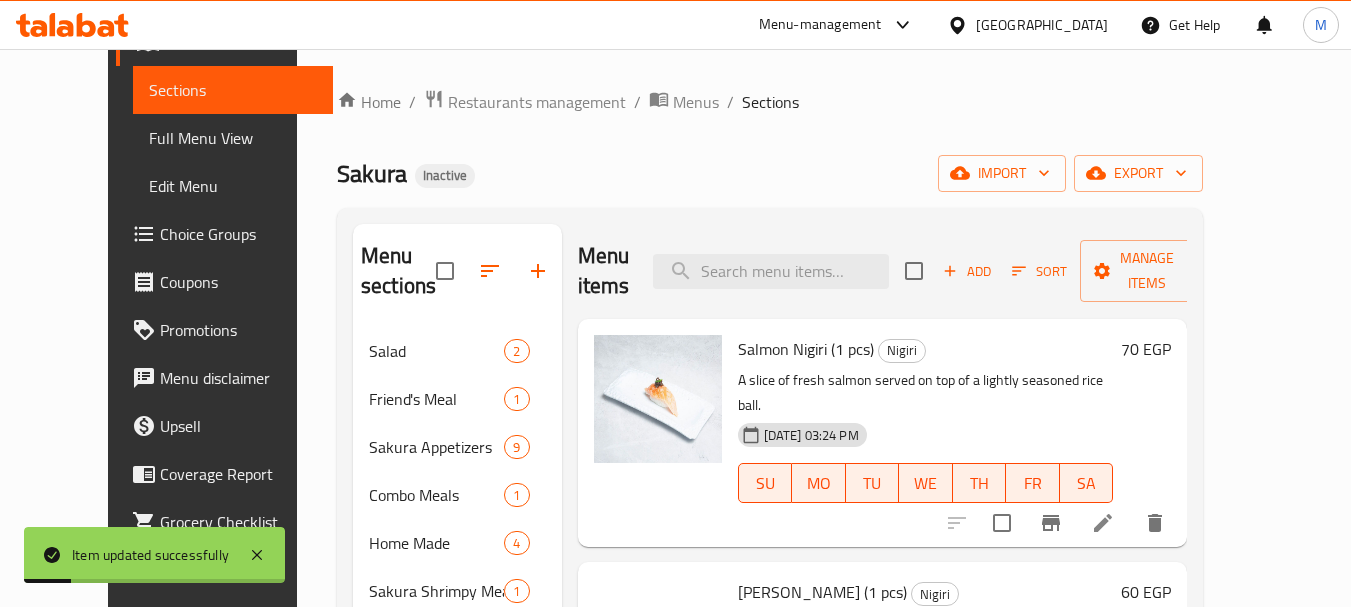 scroll, scrollTop: 111, scrollLeft: 0, axis: vertical 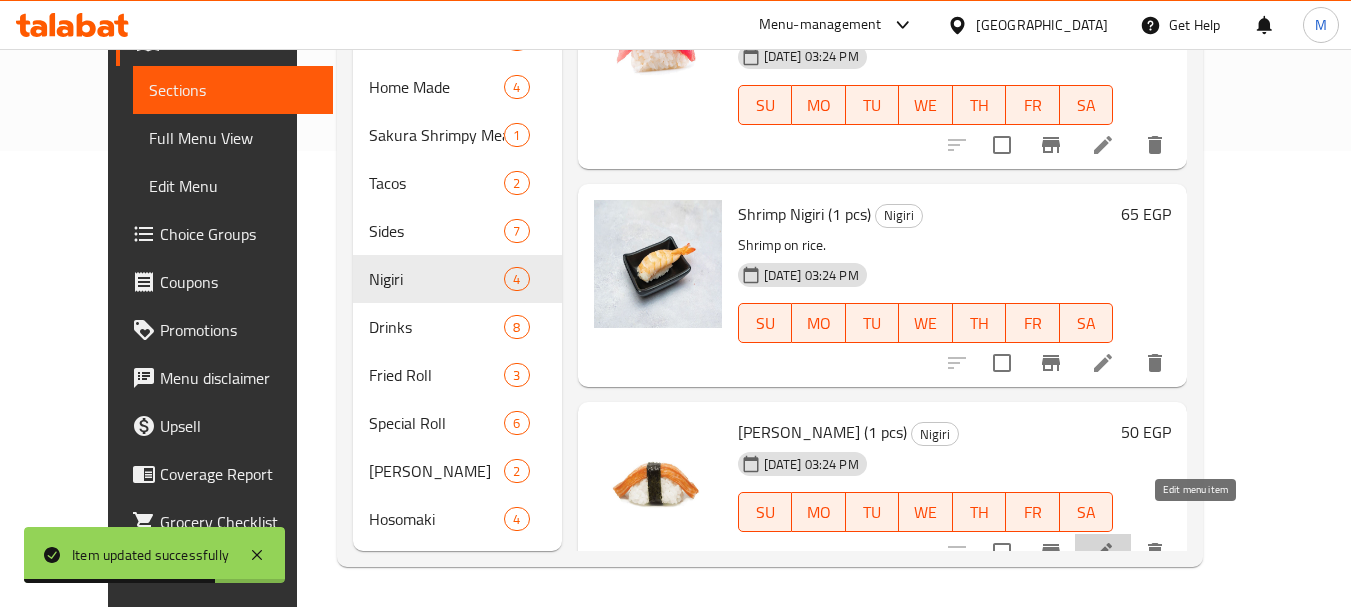click 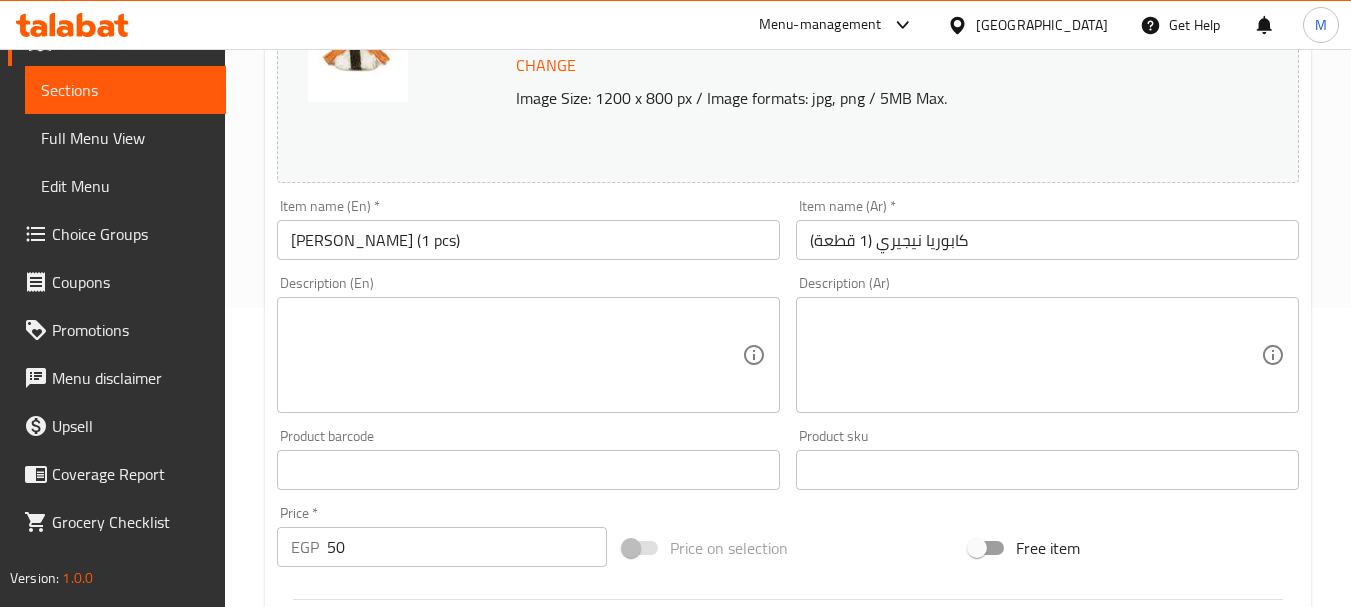 scroll, scrollTop: 300, scrollLeft: 0, axis: vertical 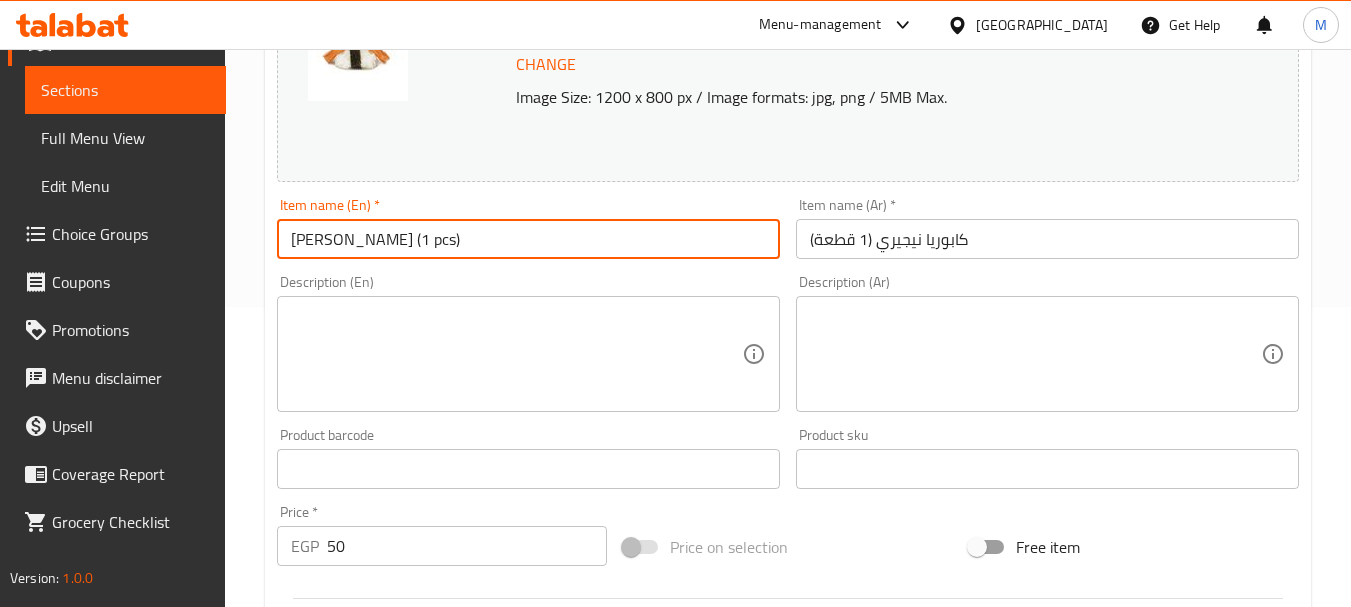 drag, startPoint x: 358, startPoint y: 244, endPoint x: 331, endPoint y: 242, distance: 27.073973 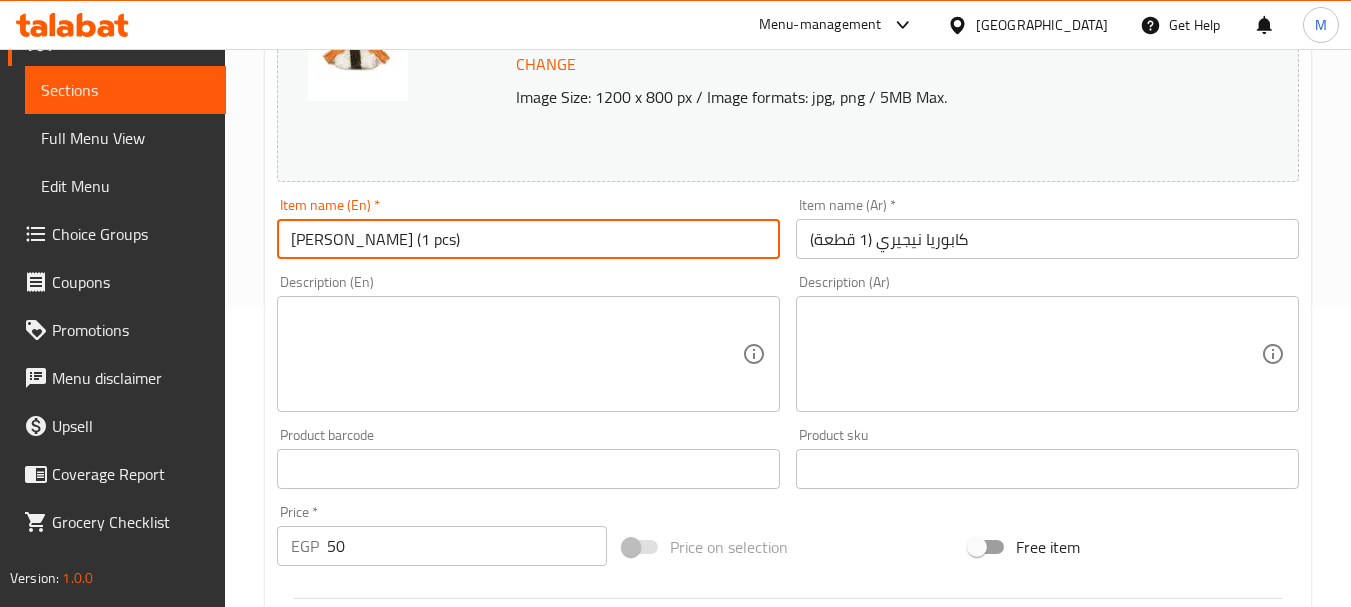 drag, startPoint x: 361, startPoint y: 242, endPoint x: 294, endPoint y: 242, distance: 67 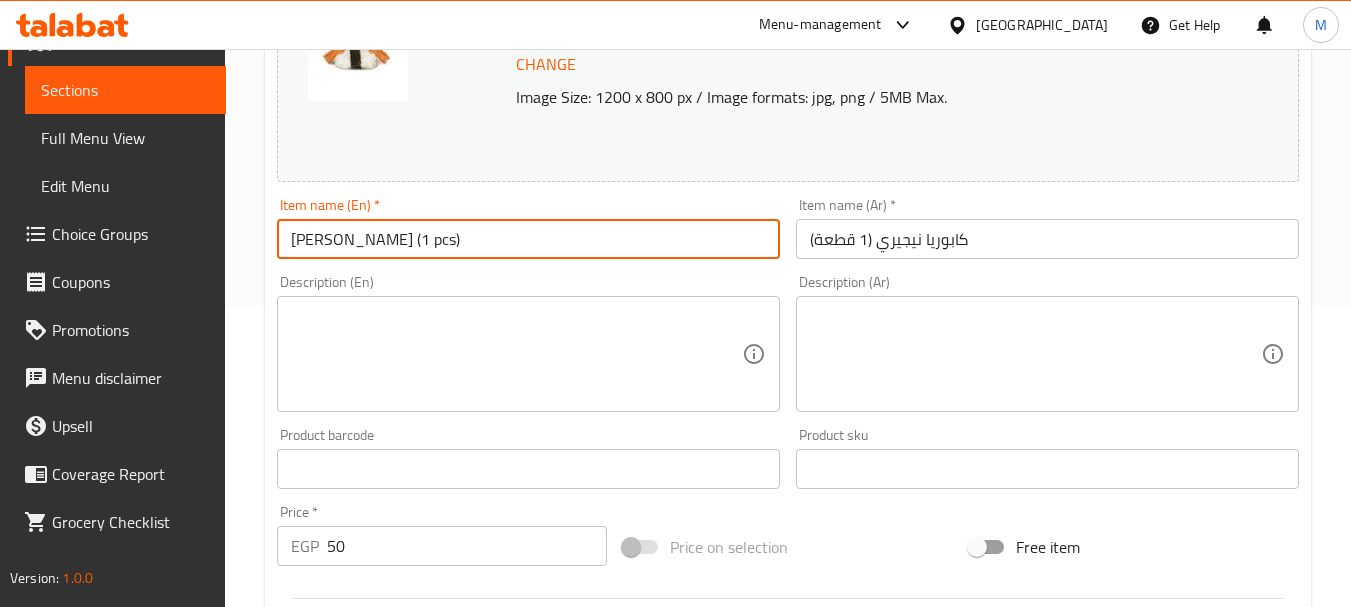 paste on "Sushi dish consisting of a small quantity of rice topped with crab." 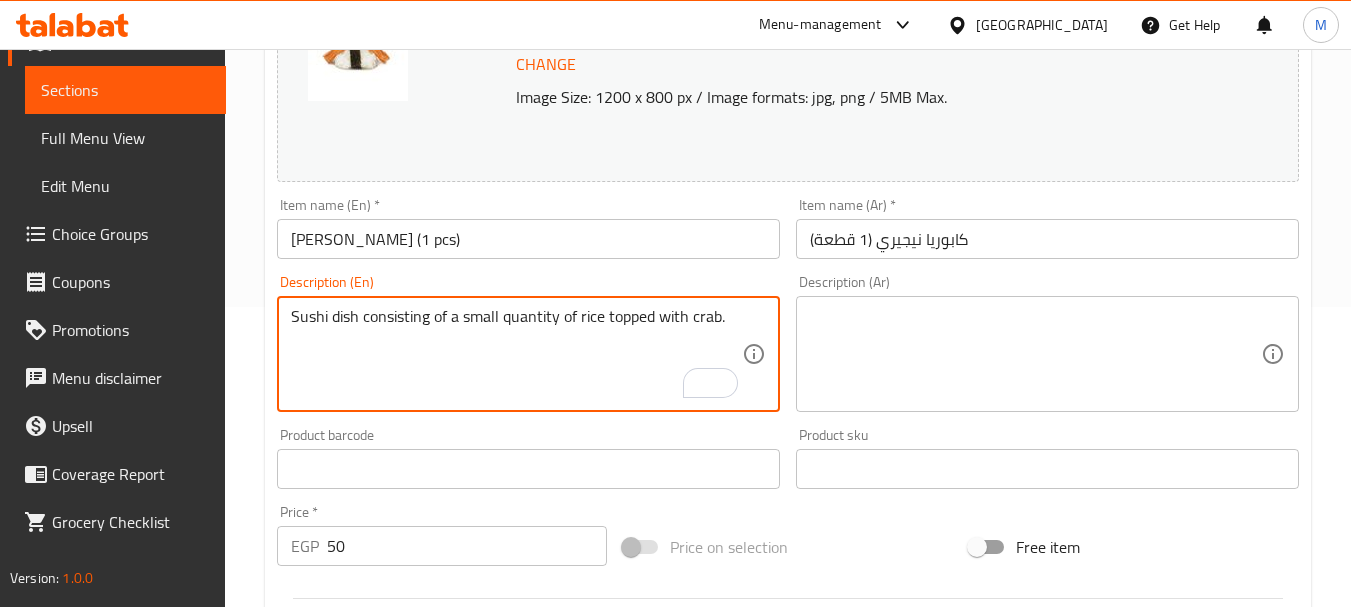 type on "Sushi dish consisting of a small quantity of rice topped with crab." 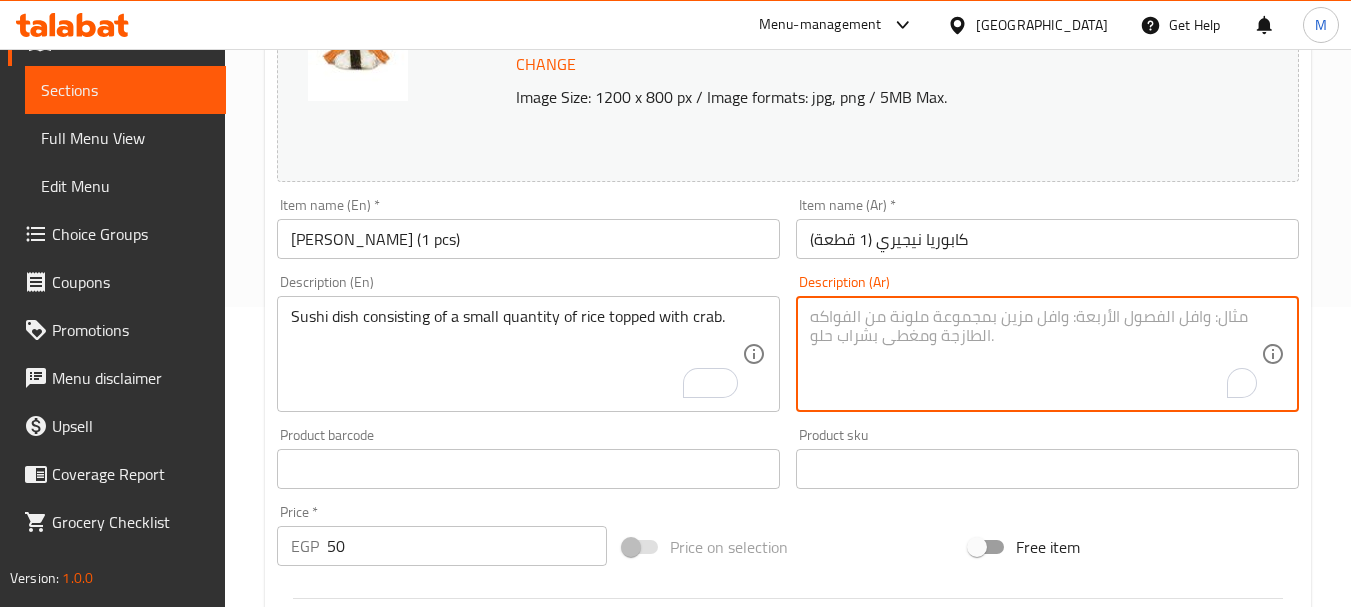click at bounding box center [1035, 354] 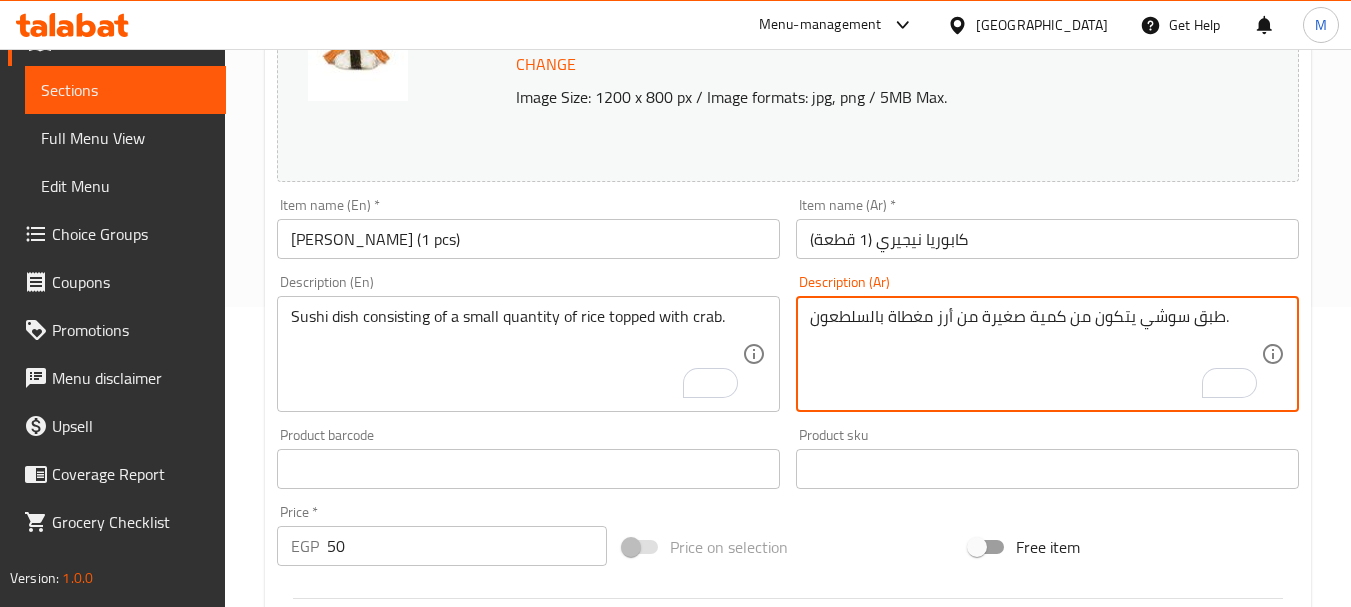 type on "طبق سوشي يتكون من كمية صغيرة من أرز مغطاة بالسلطعون." 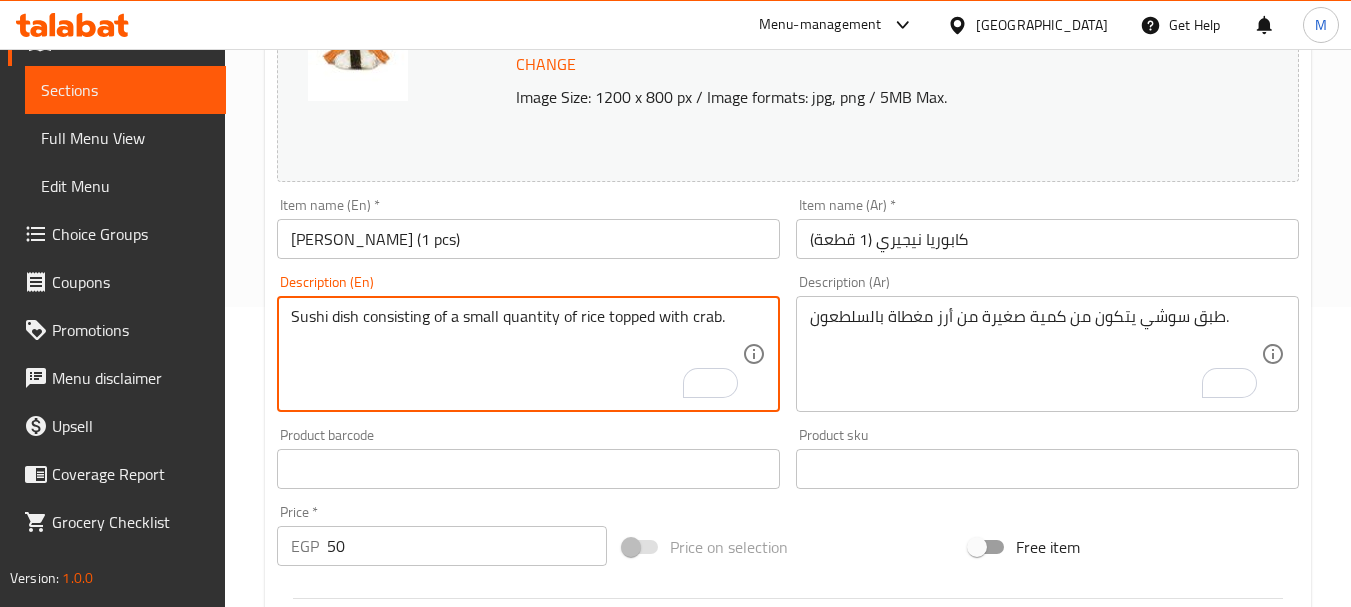 click on "Sushi dish consisting of a small quantity of rice topped with crab." at bounding box center [516, 354] 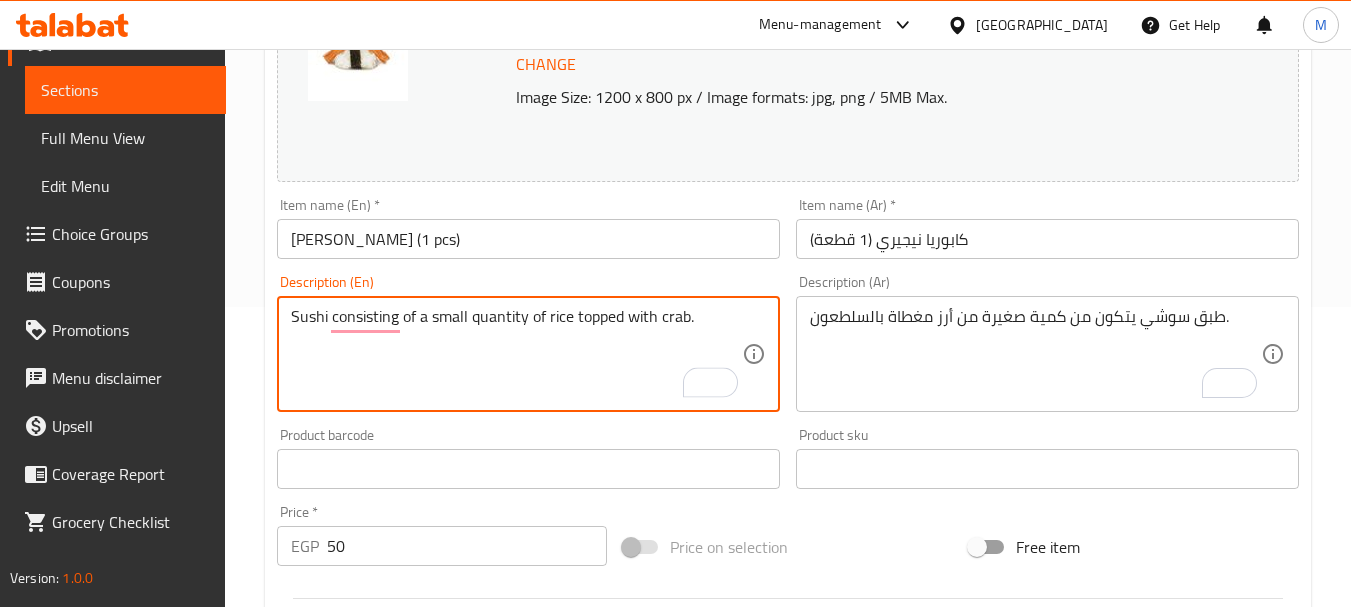 type on "Sushi consisting of a small quantity of rice topped with crab." 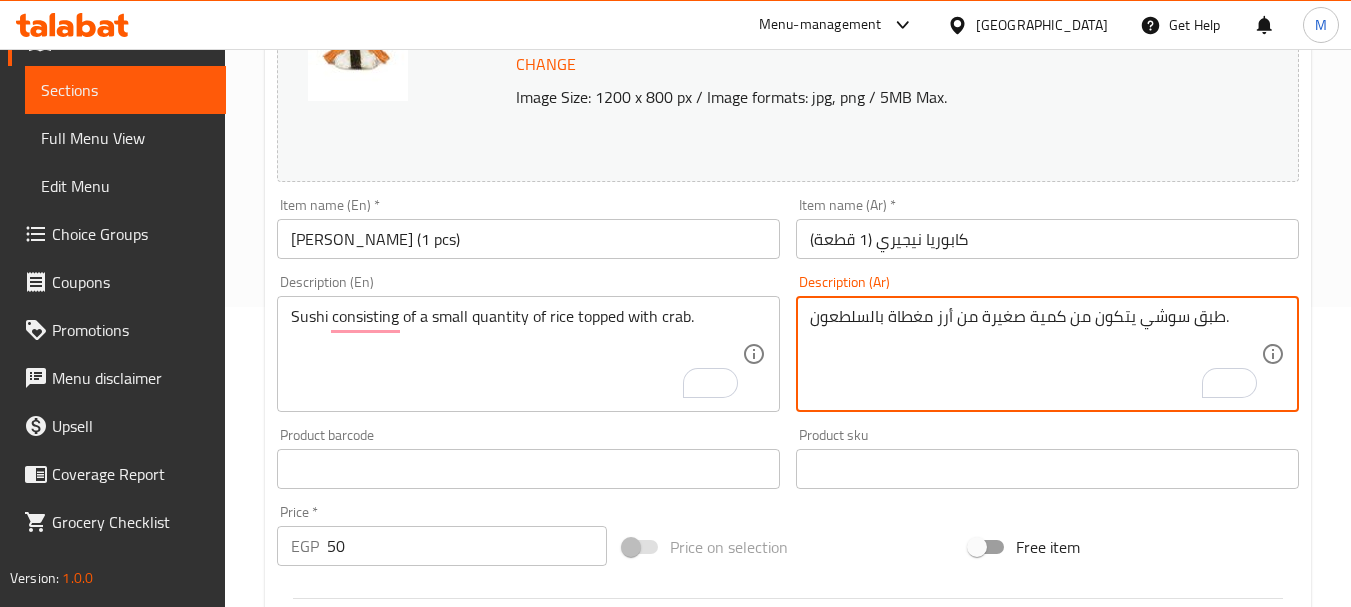 click on "طبق سوشي يتكون من كمية صغيرة من أرز مغطاة بالسلطعون." at bounding box center [1035, 354] 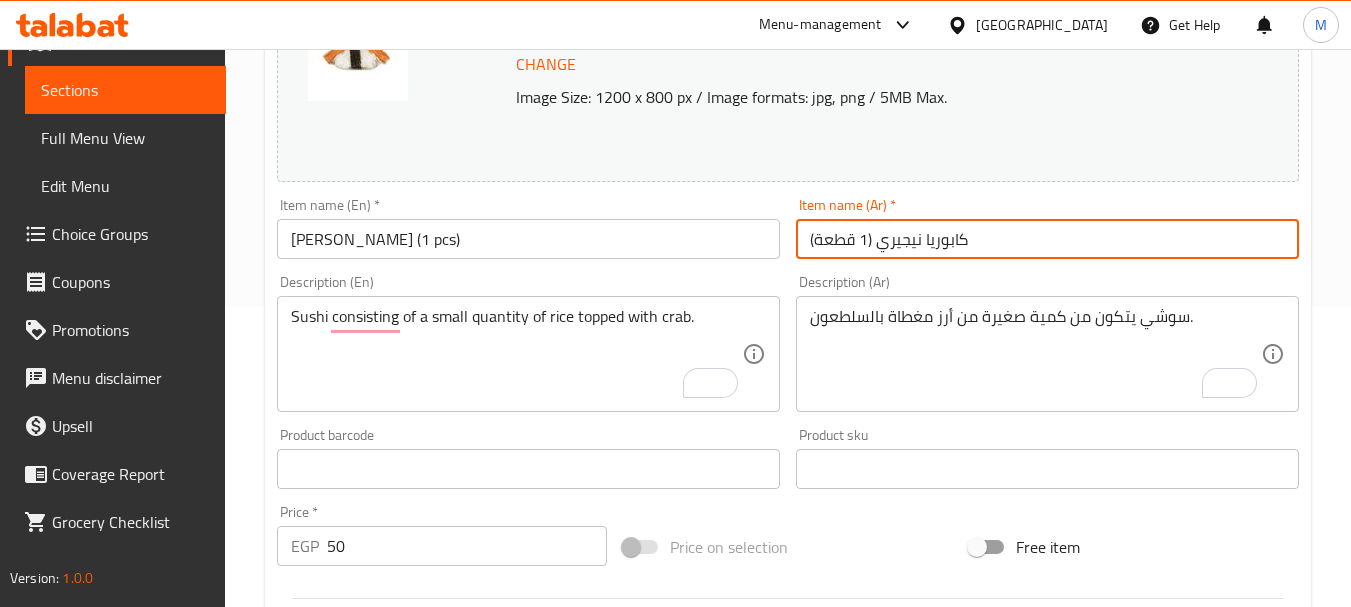 click on "كابوريا نيجيري (1 قطعة)" at bounding box center (1047, 239) 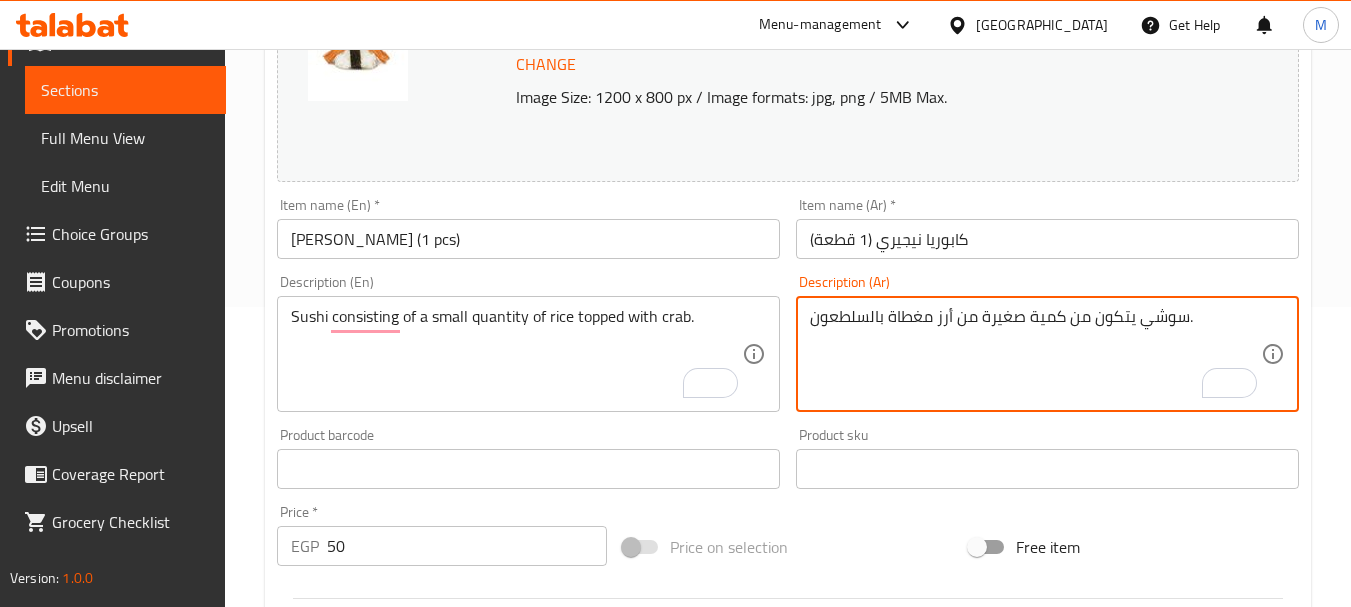 click on "سوشي يتكون من كمية صغيرة من أرز مغطاة بالسلطعون." at bounding box center (1035, 354) 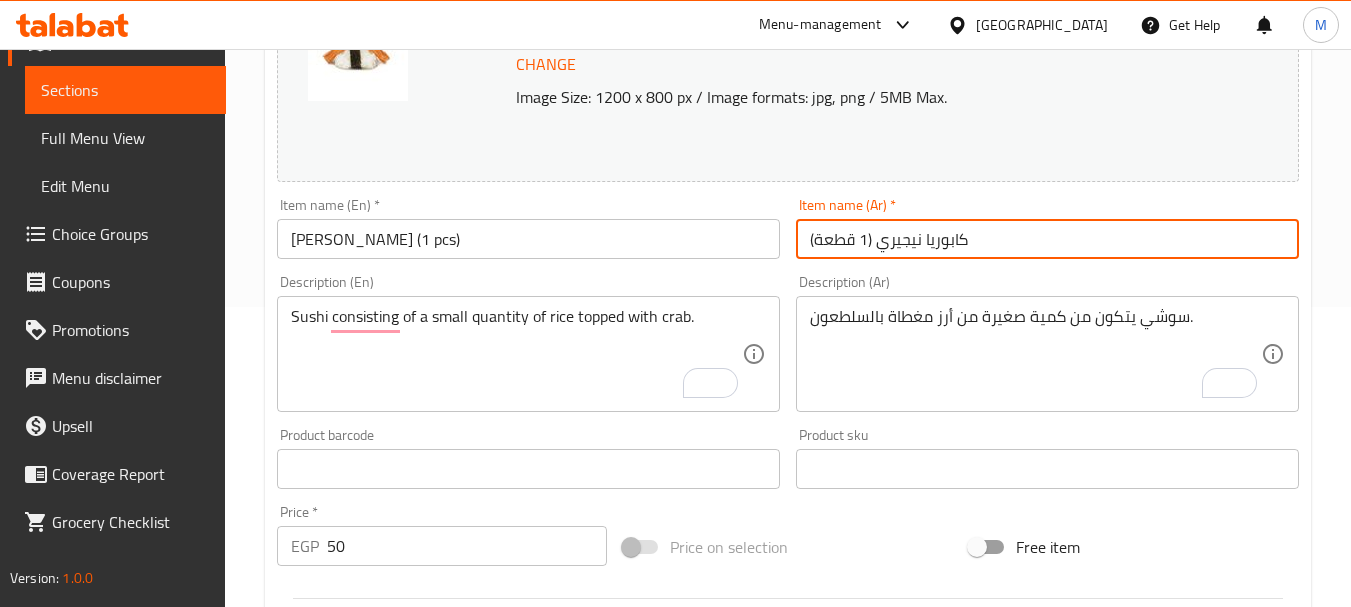 click on "كابوريا نيجيري (1 قطعة)" at bounding box center (1047, 239) 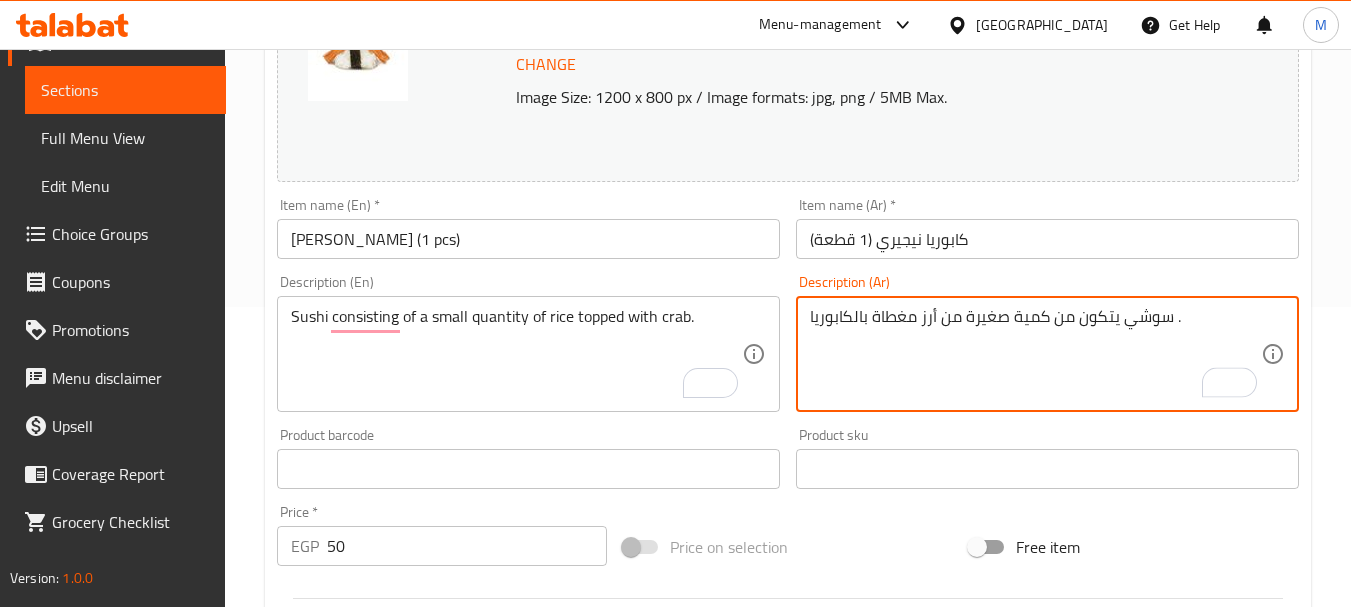 type on "سوشي يتكون من كمية صغيرة من أرز مغطاة بالكابوريا ." 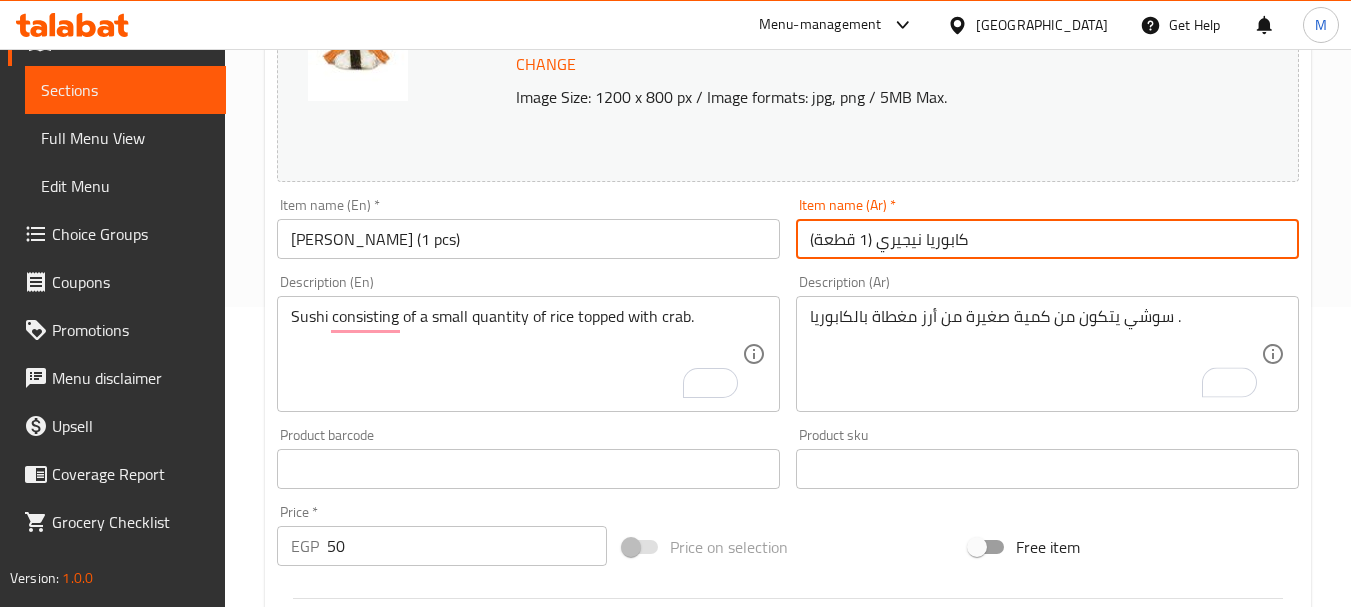 click on "Update" at bounding box center [398, 1055] 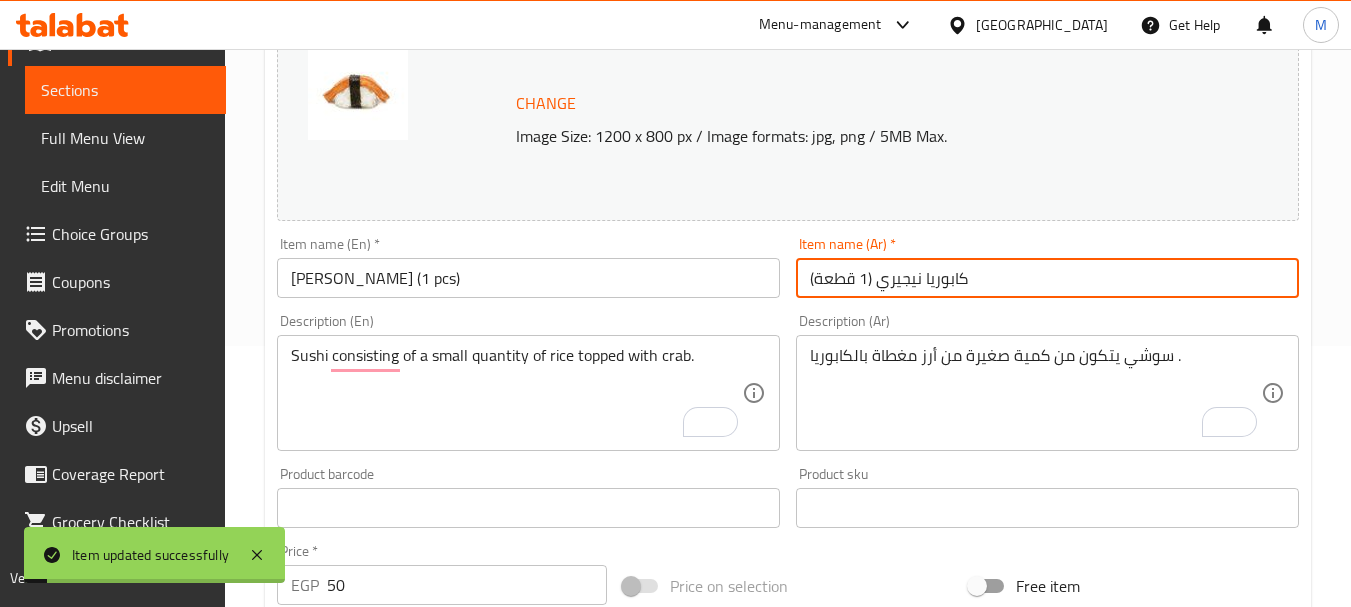 scroll, scrollTop: 0, scrollLeft: 0, axis: both 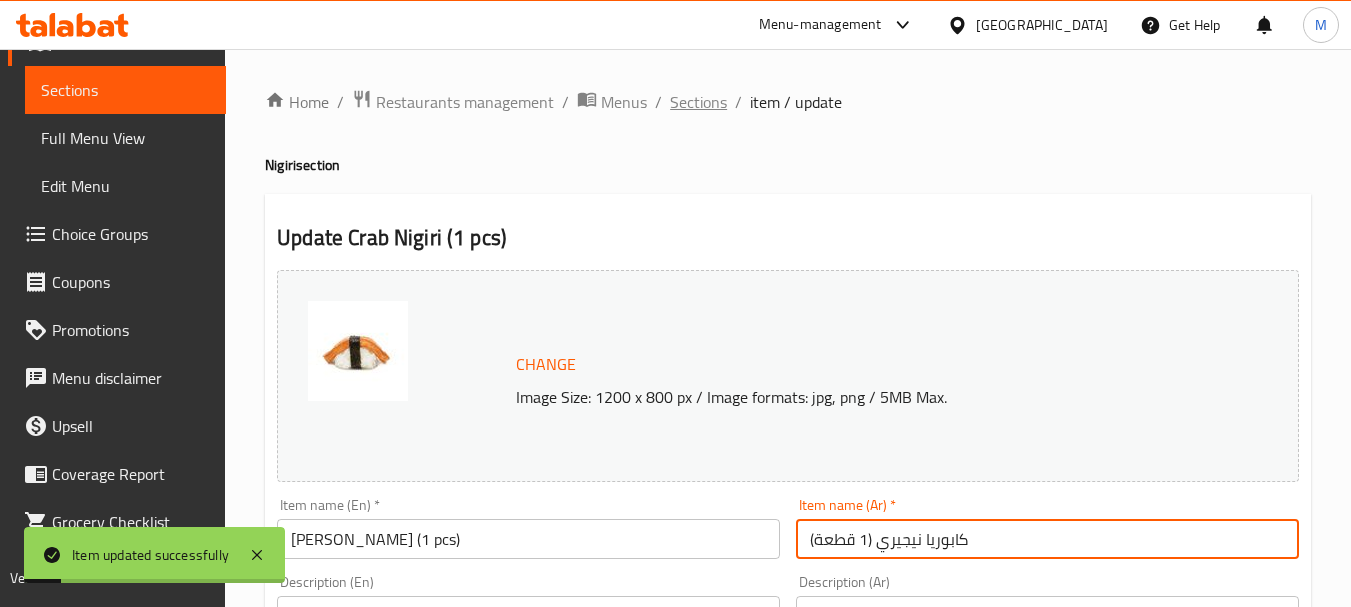 click on "Sections" at bounding box center (698, 102) 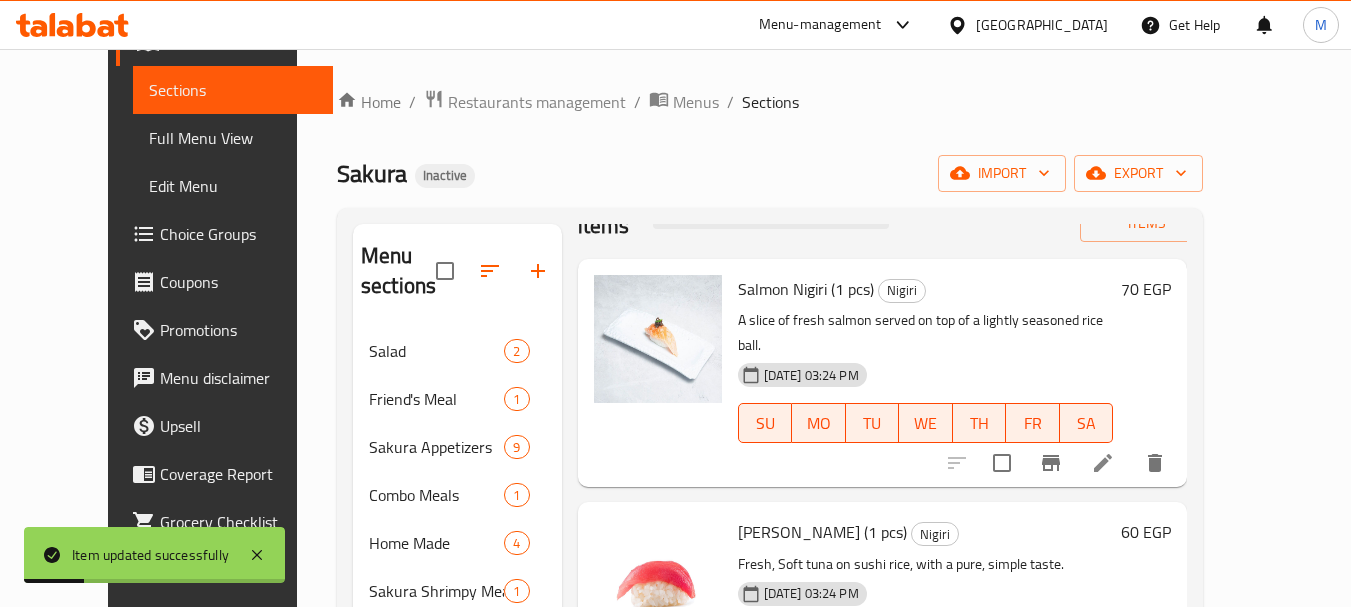 scroll, scrollTop: 141, scrollLeft: 0, axis: vertical 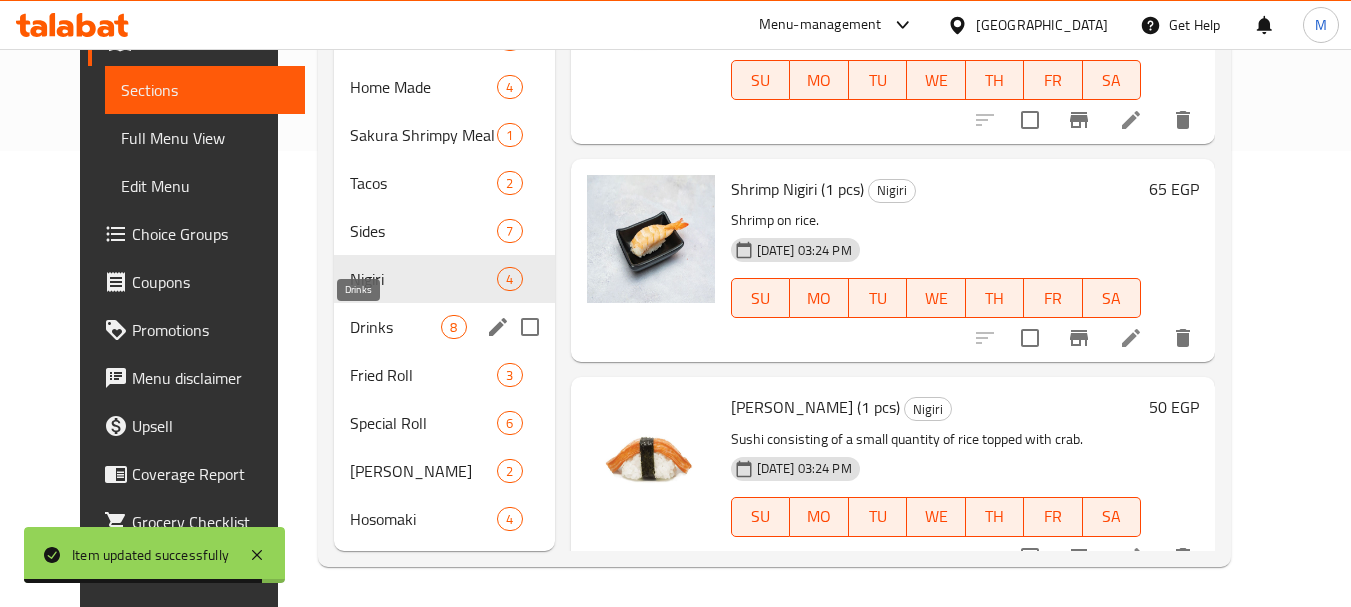 click on "Drinks" at bounding box center (395, 327) 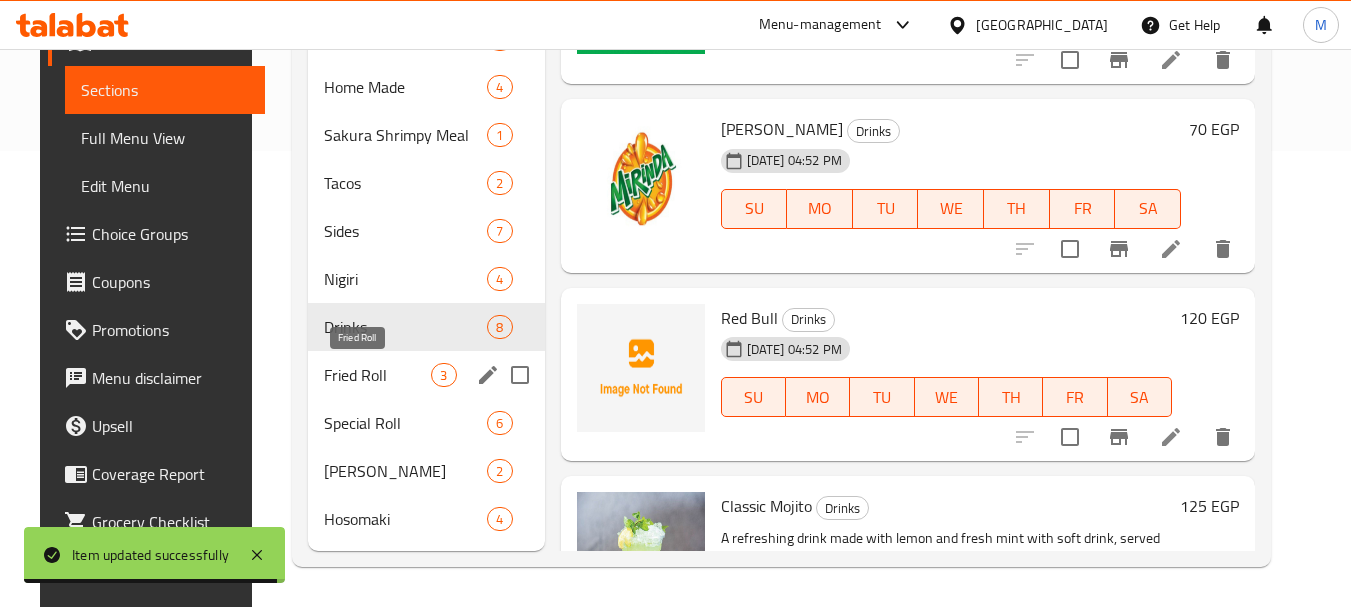 click on "Fried Roll" at bounding box center (378, 375) 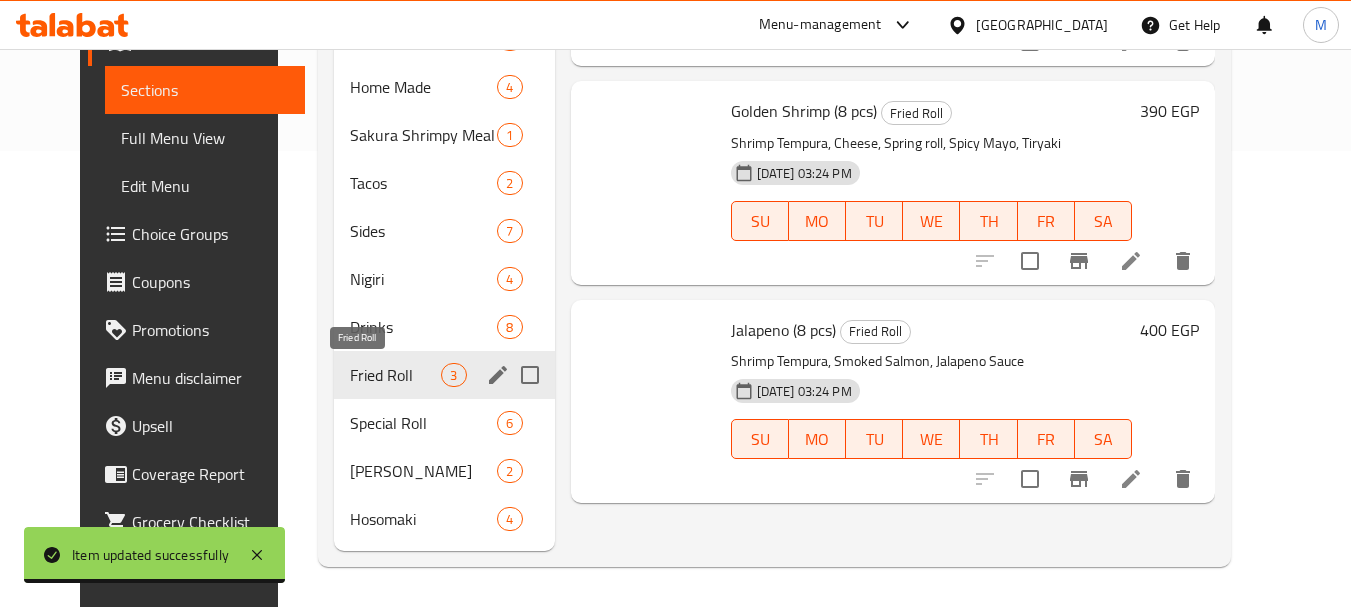 scroll, scrollTop: 0, scrollLeft: 0, axis: both 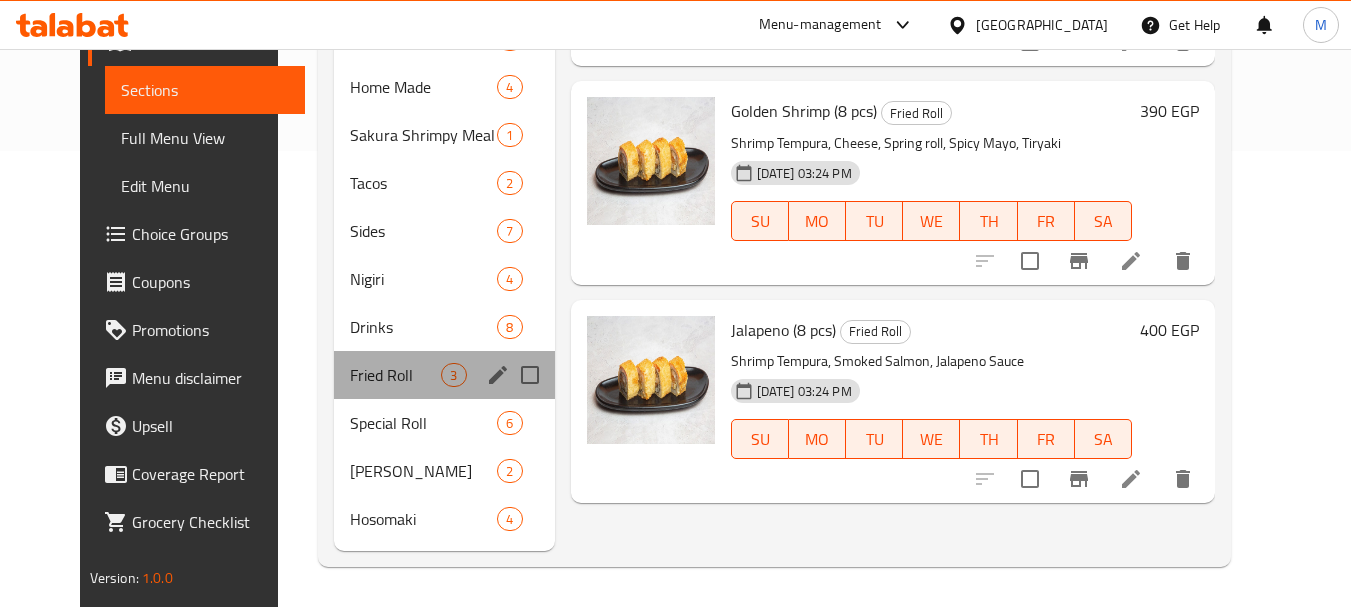 click on "Fried Roll 3" at bounding box center (444, 375) 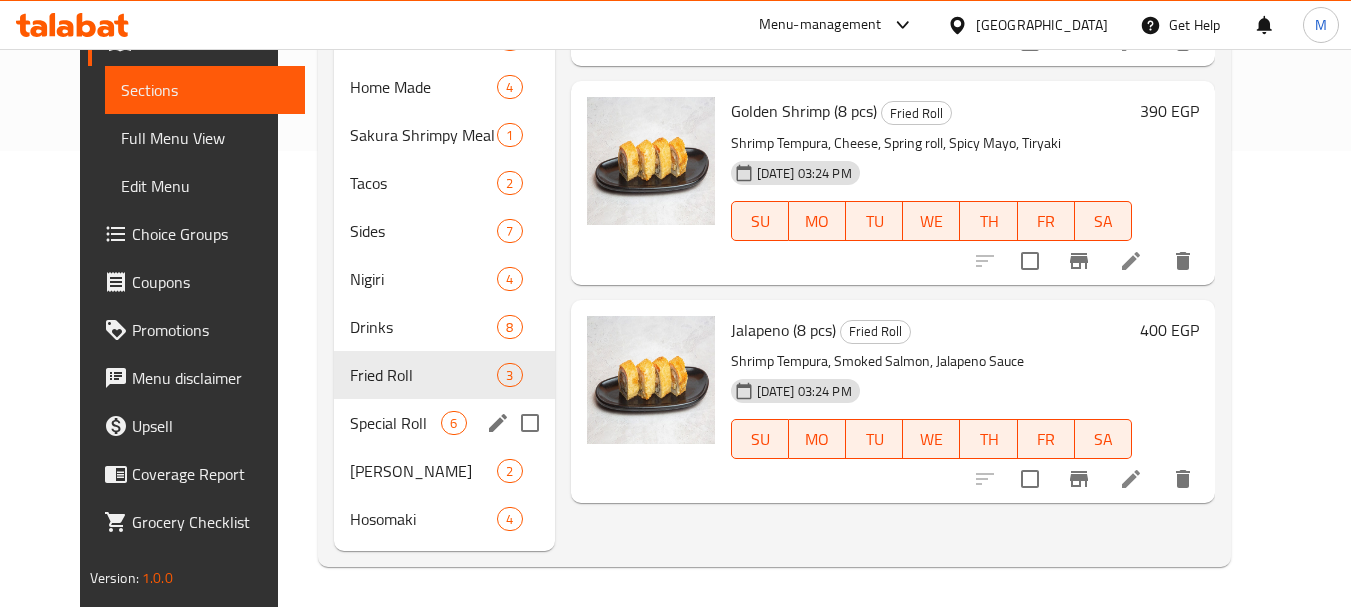 click on "Special Roll" at bounding box center (395, 423) 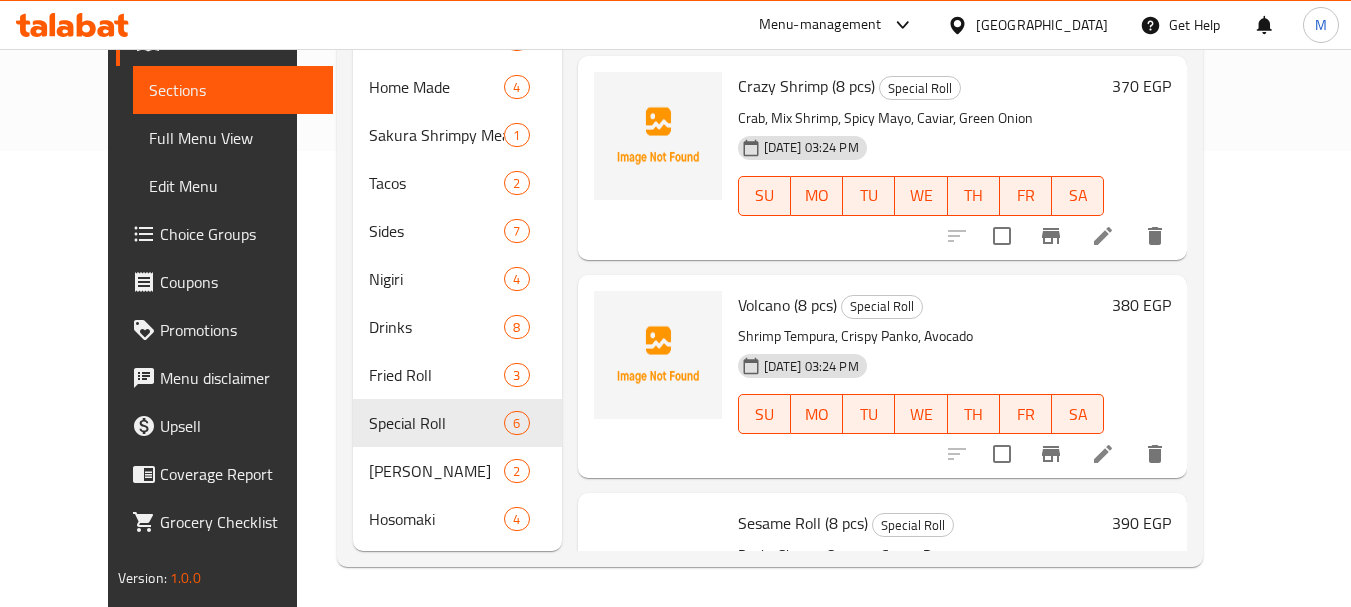 scroll, scrollTop: 608, scrollLeft: 0, axis: vertical 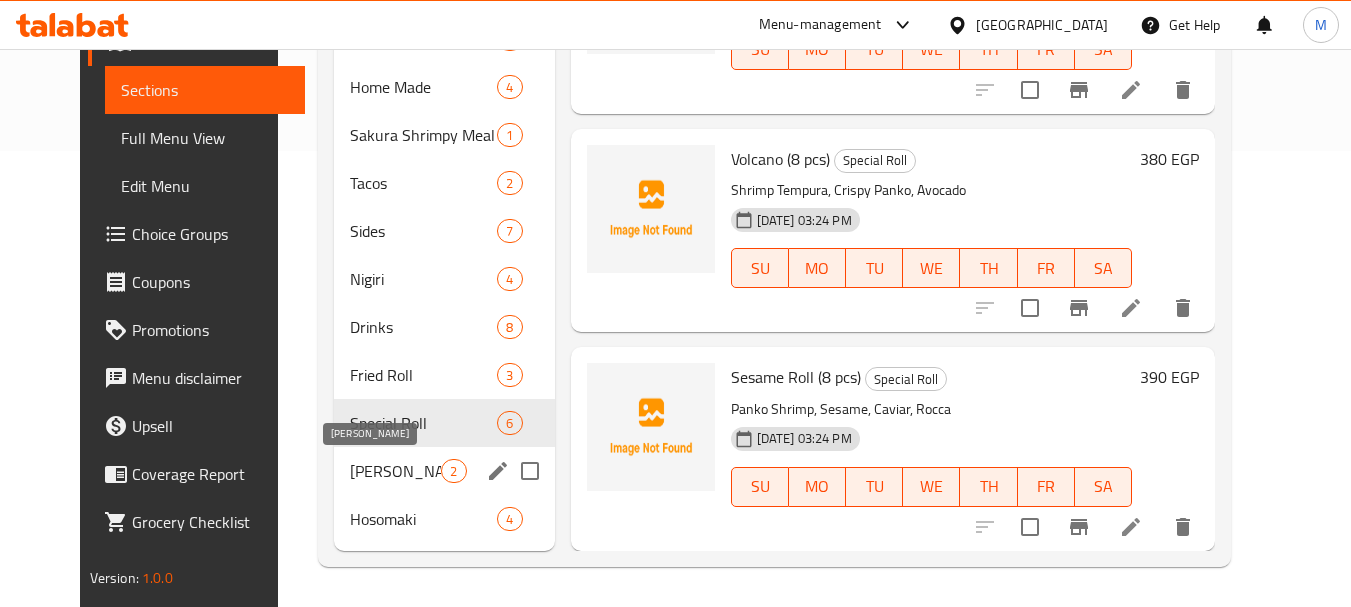 click on "Sushi Burrito" at bounding box center [395, 471] 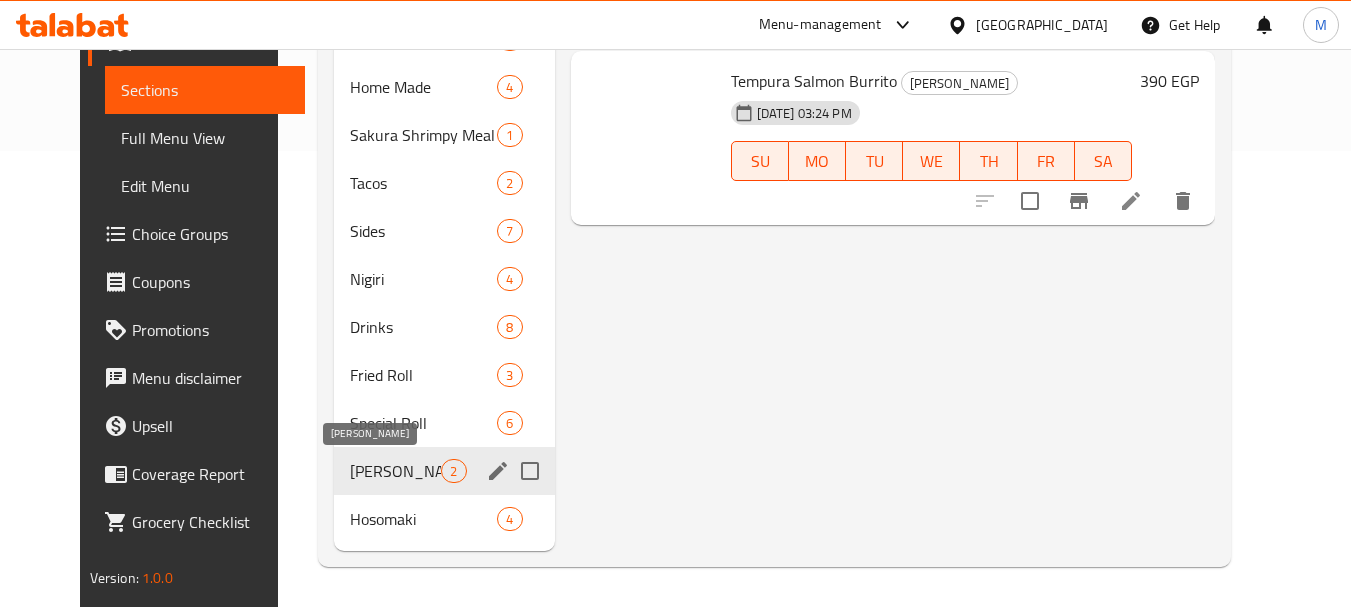 scroll, scrollTop: 0, scrollLeft: 0, axis: both 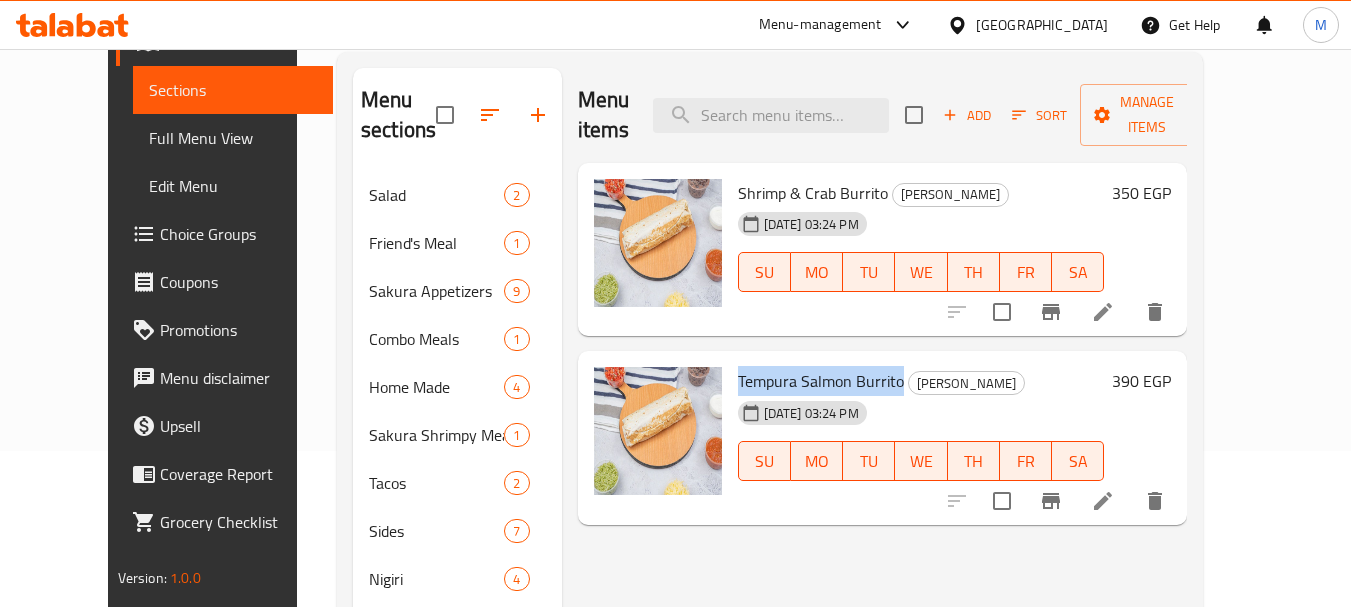 copy on "Tempura Salmon Burrito" 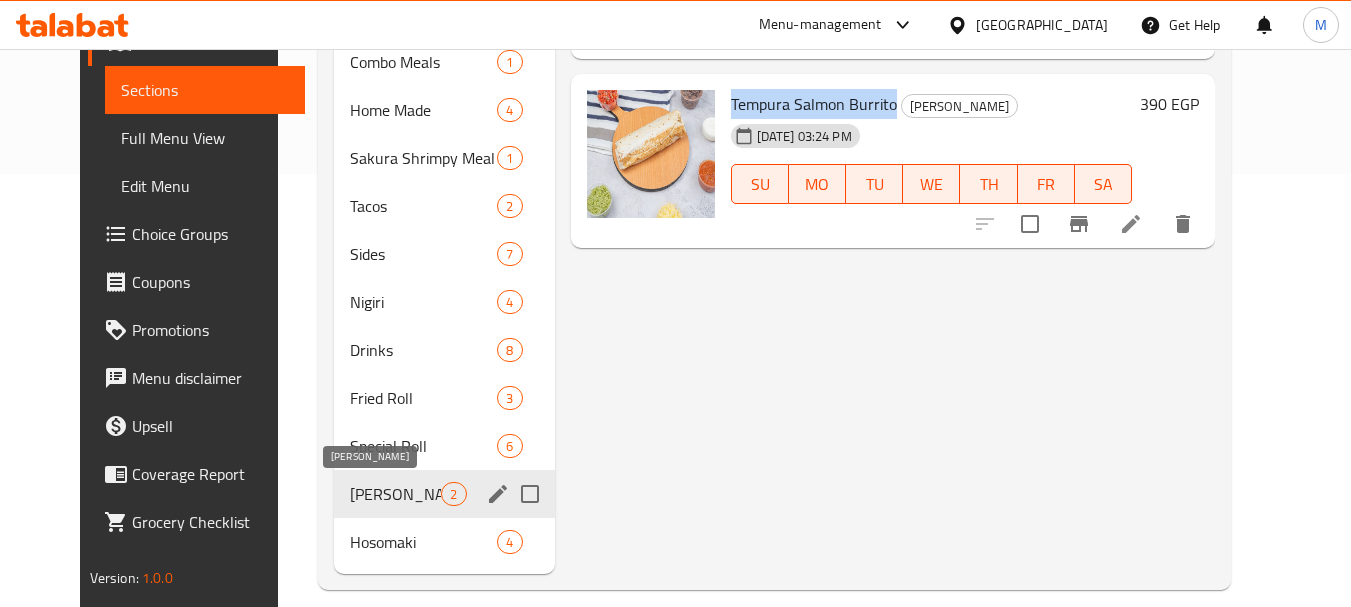 scroll, scrollTop: 456, scrollLeft: 0, axis: vertical 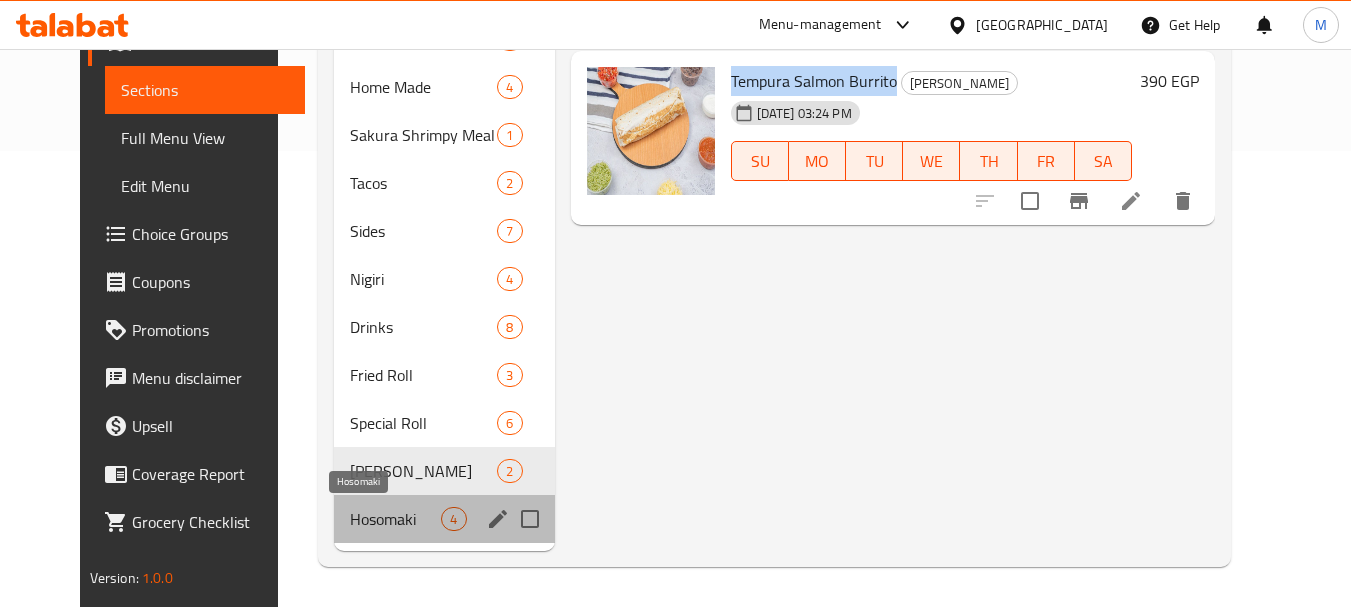 click on "Hosomaki" at bounding box center (395, 519) 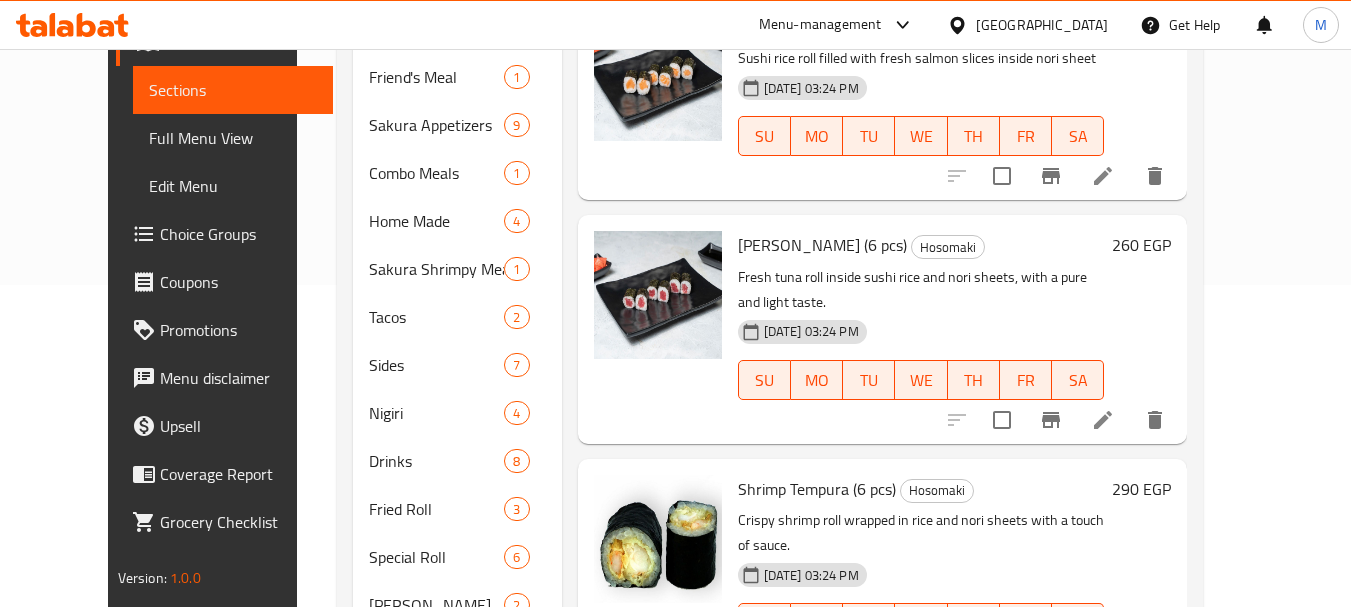 scroll, scrollTop: 456, scrollLeft: 0, axis: vertical 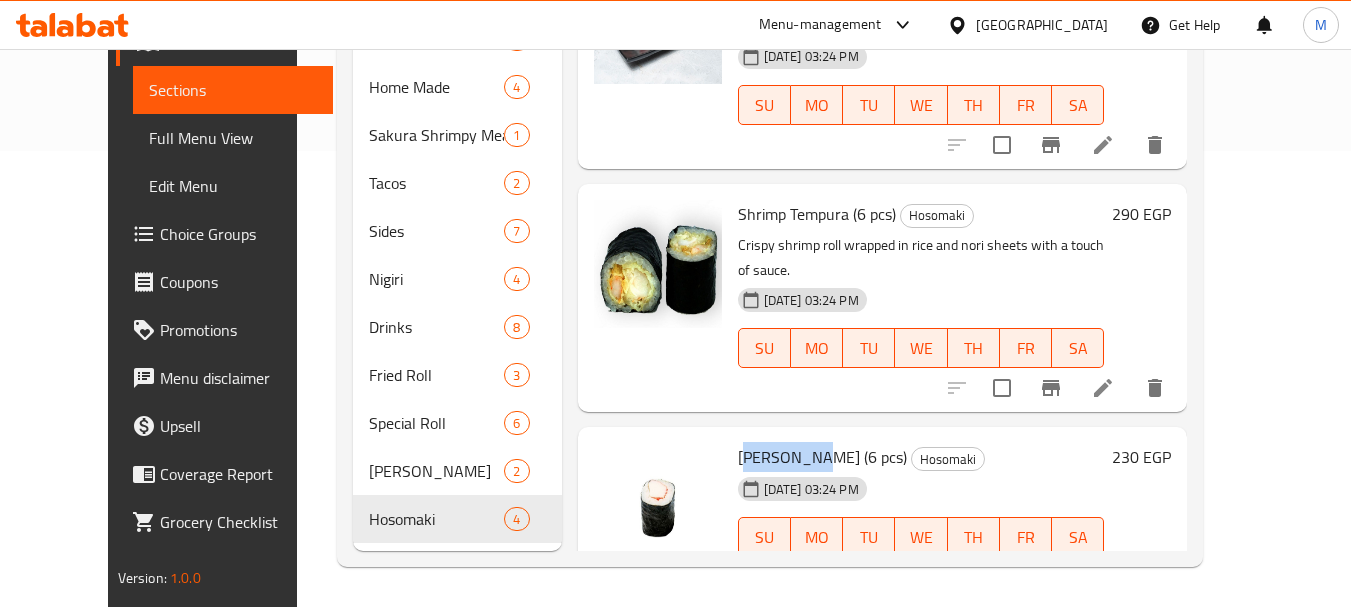 drag, startPoint x: 780, startPoint y: 404, endPoint x: 796, endPoint y: 422, distance: 24.083189 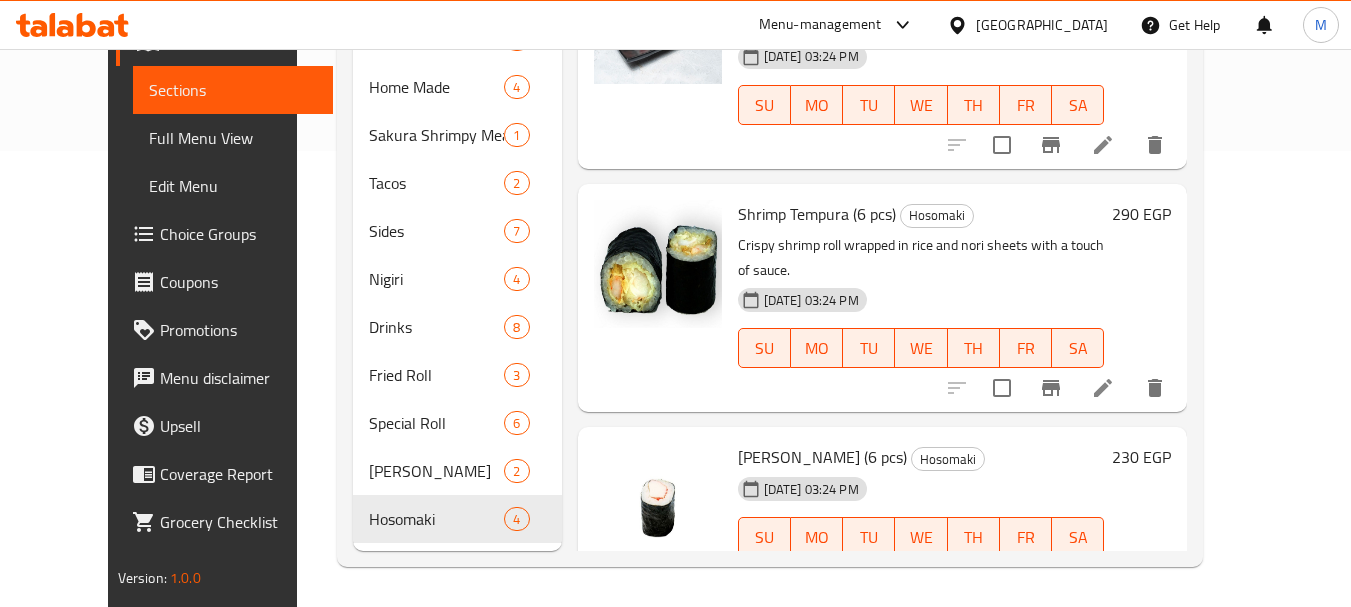 click on "12-07-2025 03:24 PM" at bounding box center (778, 489) 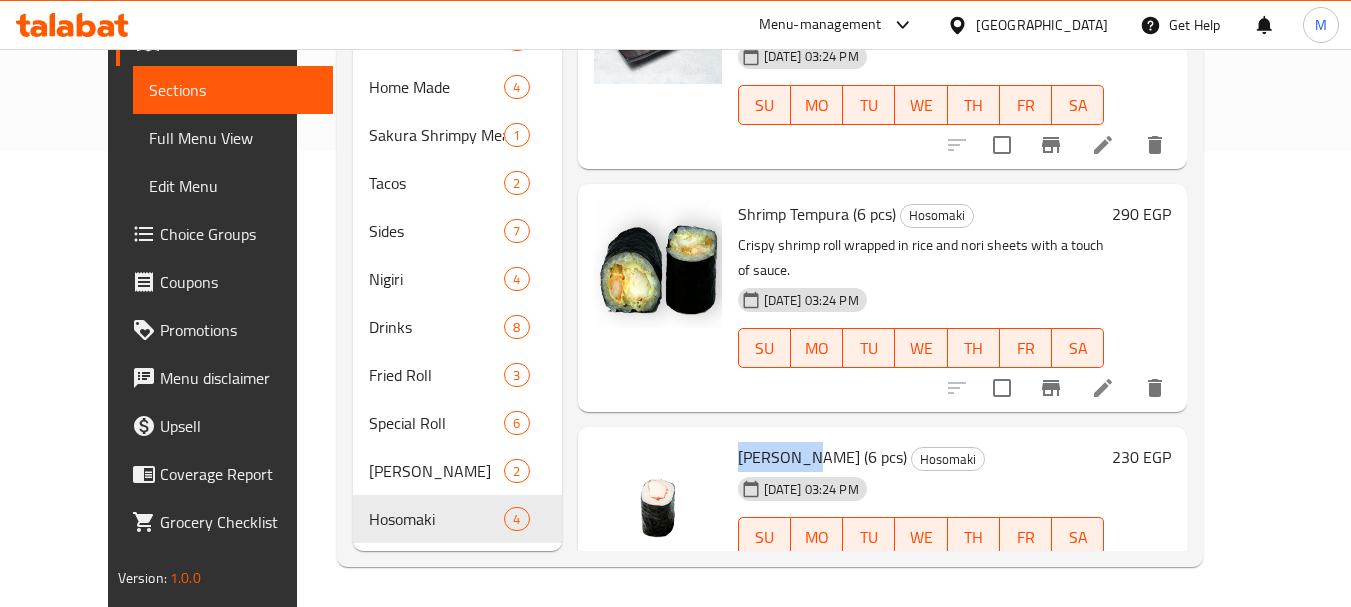 copy on "Maki Crab" 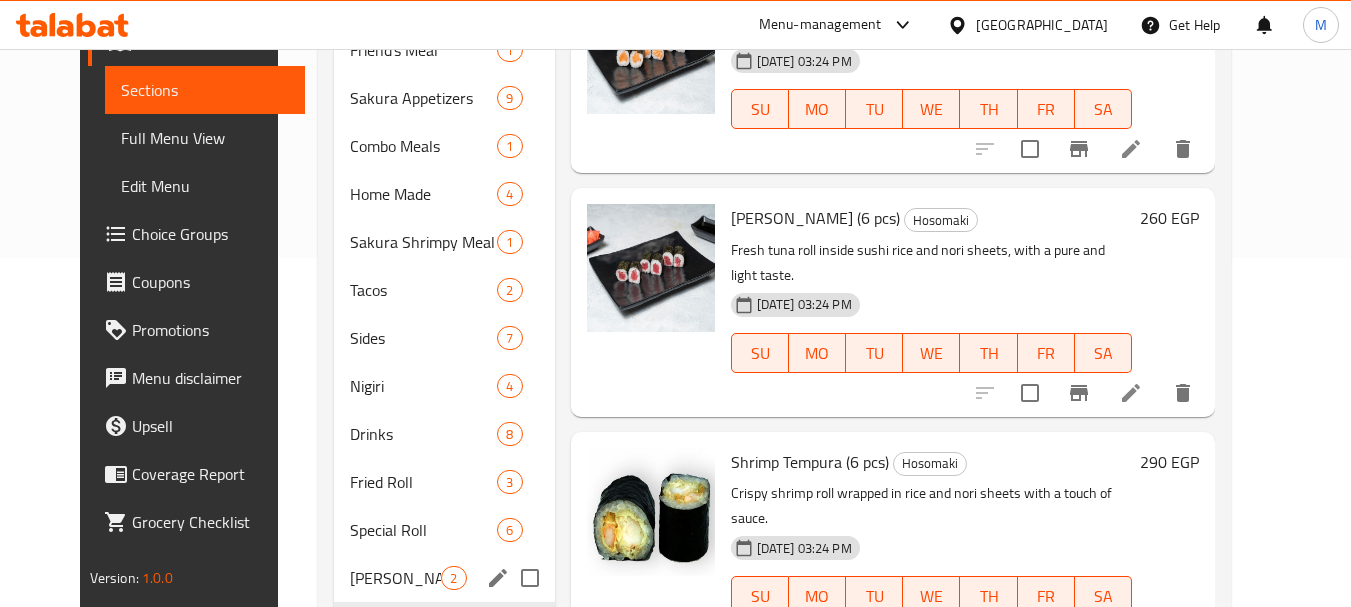 scroll, scrollTop: 456, scrollLeft: 0, axis: vertical 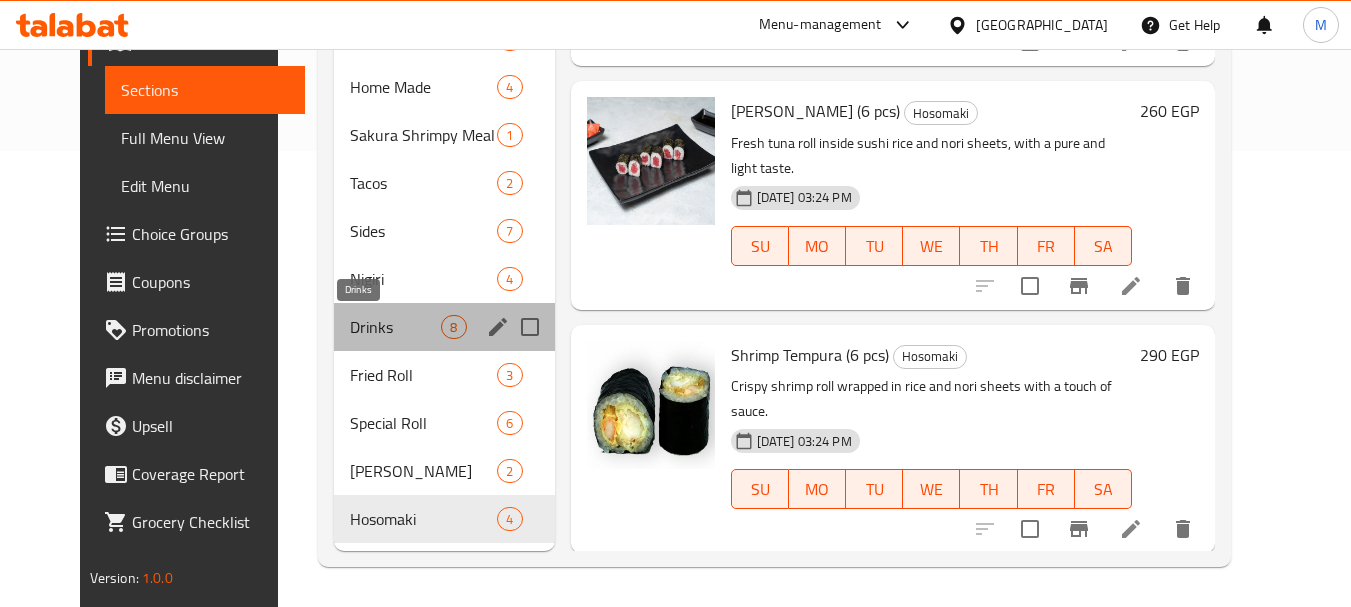 click on "Drinks" at bounding box center (395, 327) 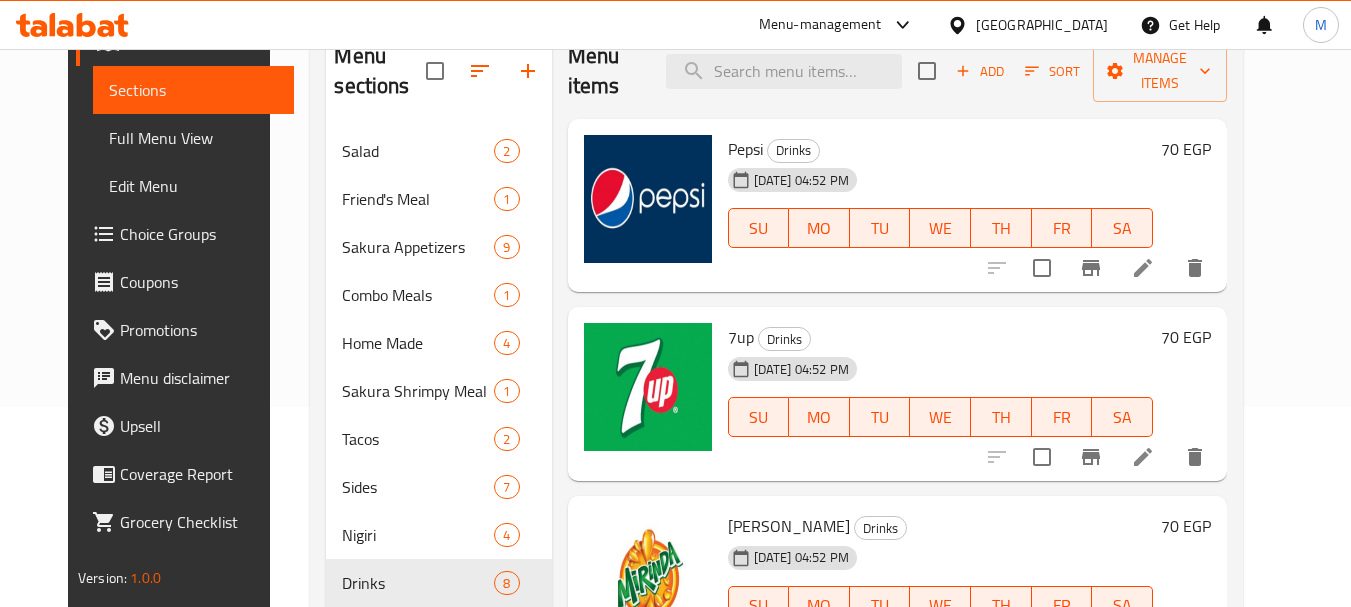 scroll, scrollTop: 56, scrollLeft: 0, axis: vertical 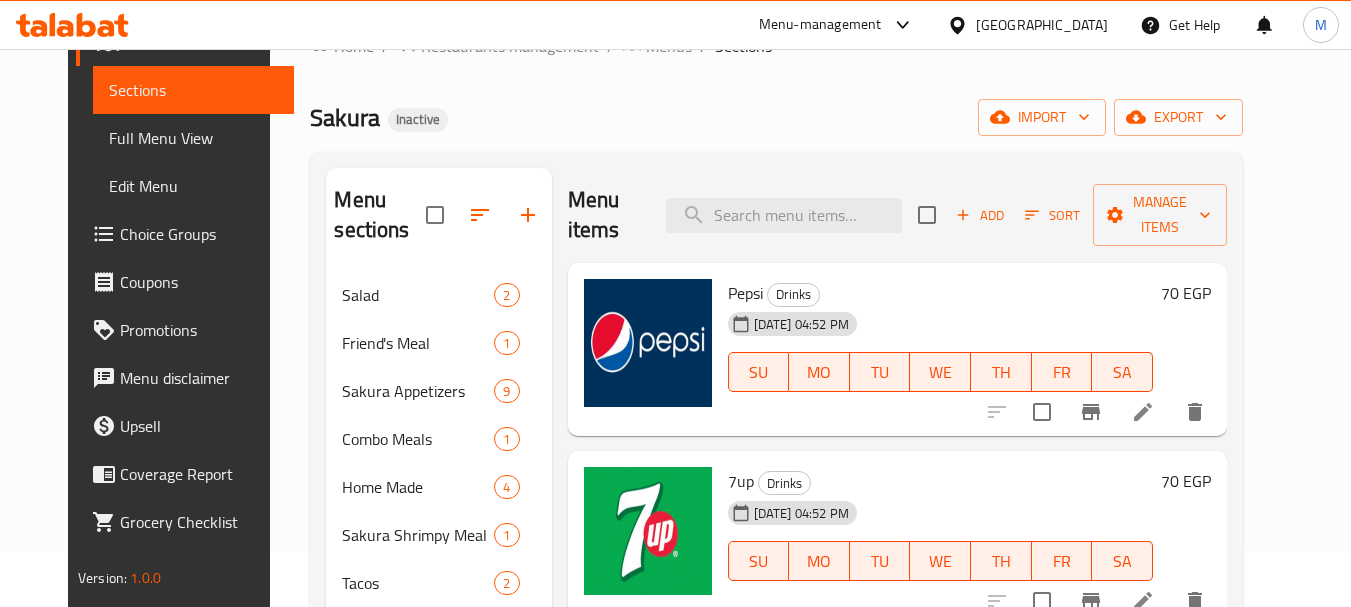 click on "Pepsi" at bounding box center [745, 293] 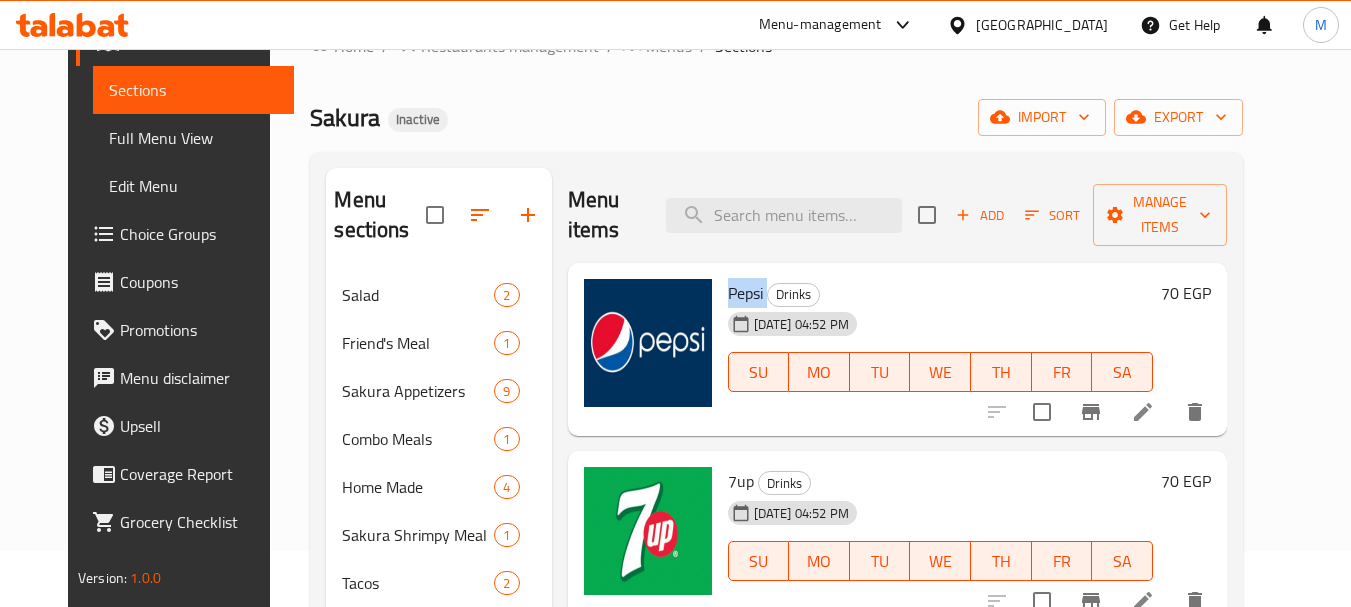 click on "Pepsi" at bounding box center (745, 293) 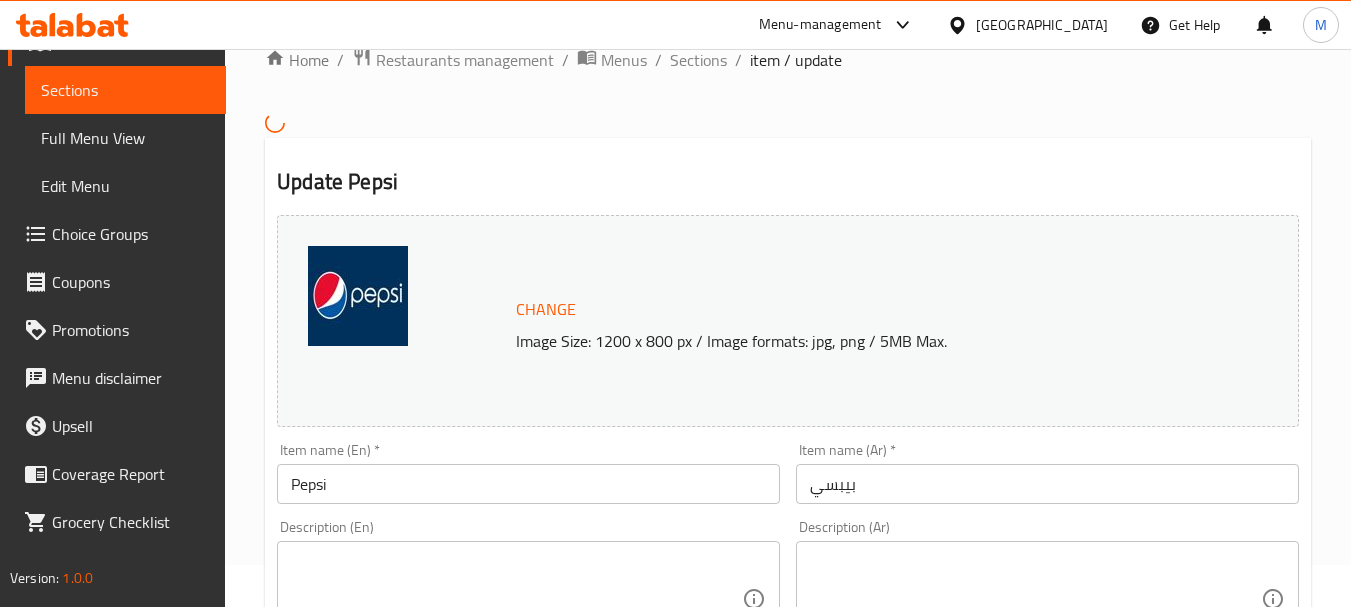 scroll, scrollTop: 300, scrollLeft: 0, axis: vertical 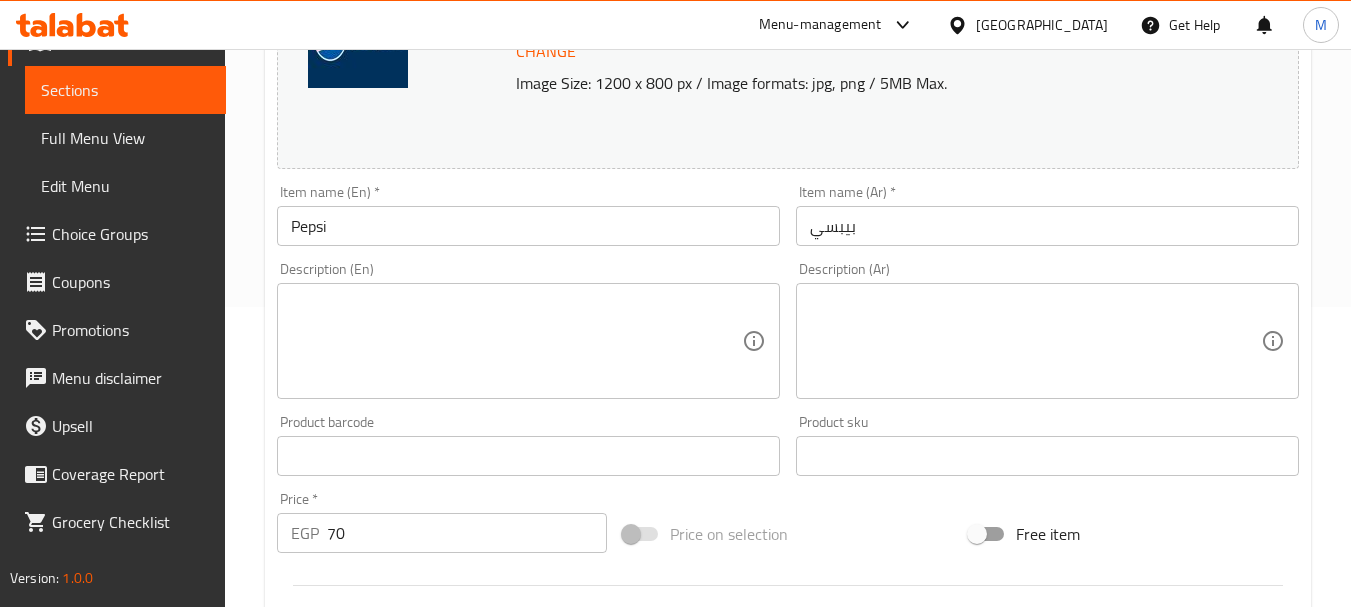 click on "Item name (En)   * Pepsi Item name (En)  *" at bounding box center (528, 215) 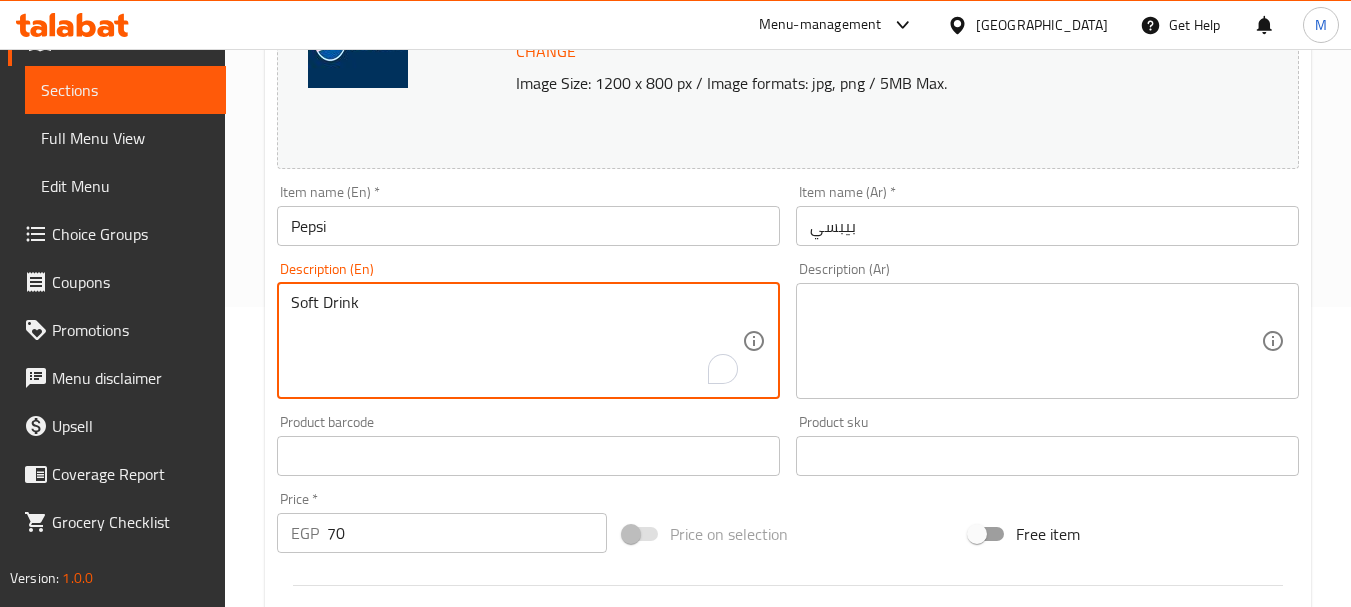 type on "Soft Drink" 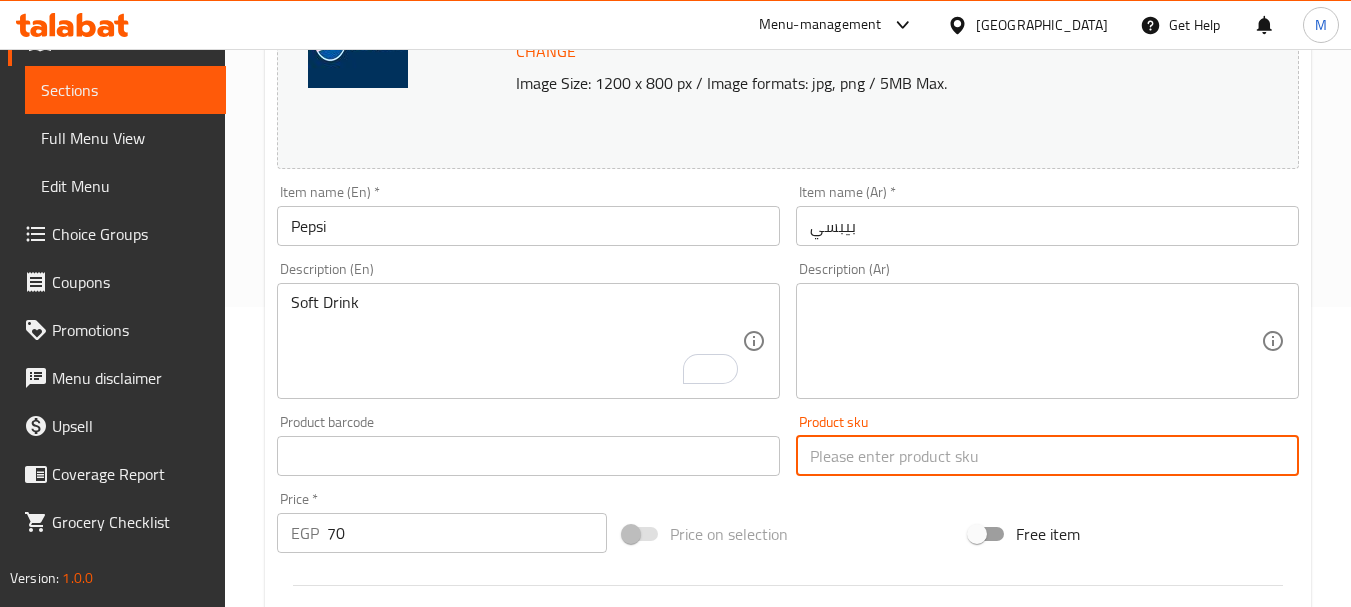 paste on "مشروب غازي." 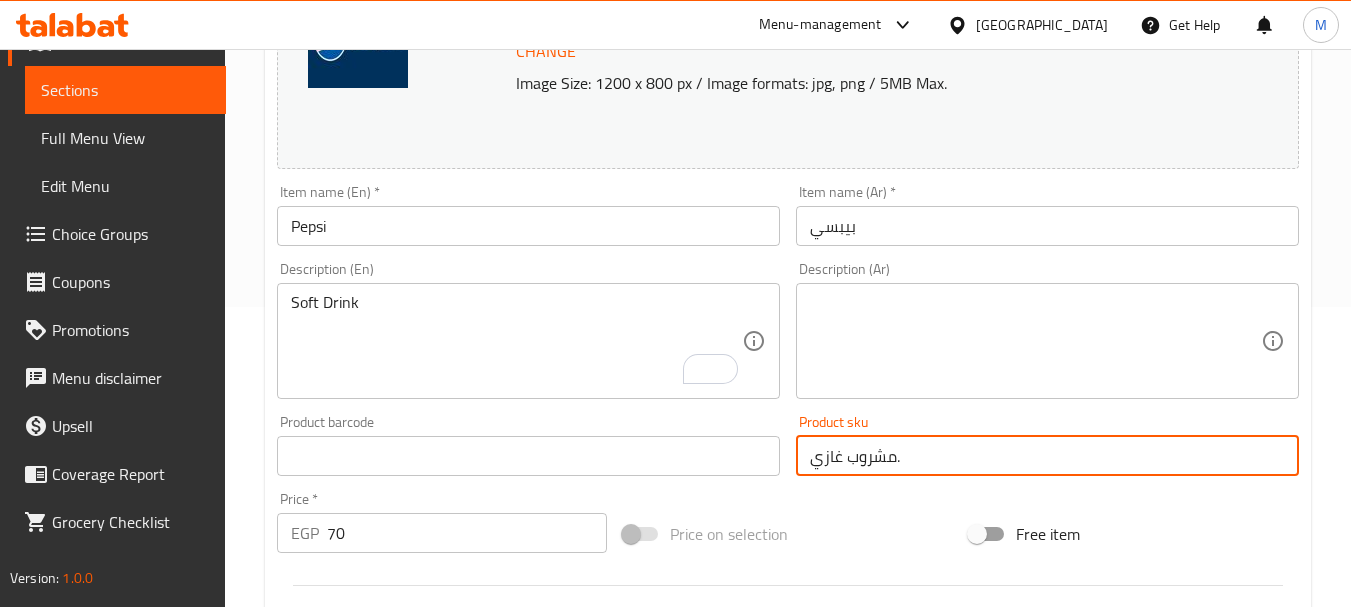 drag, startPoint x: 1021, startPoint y: 440, endPoint x: 1008, endPoint y: 427, distance: 18.384777 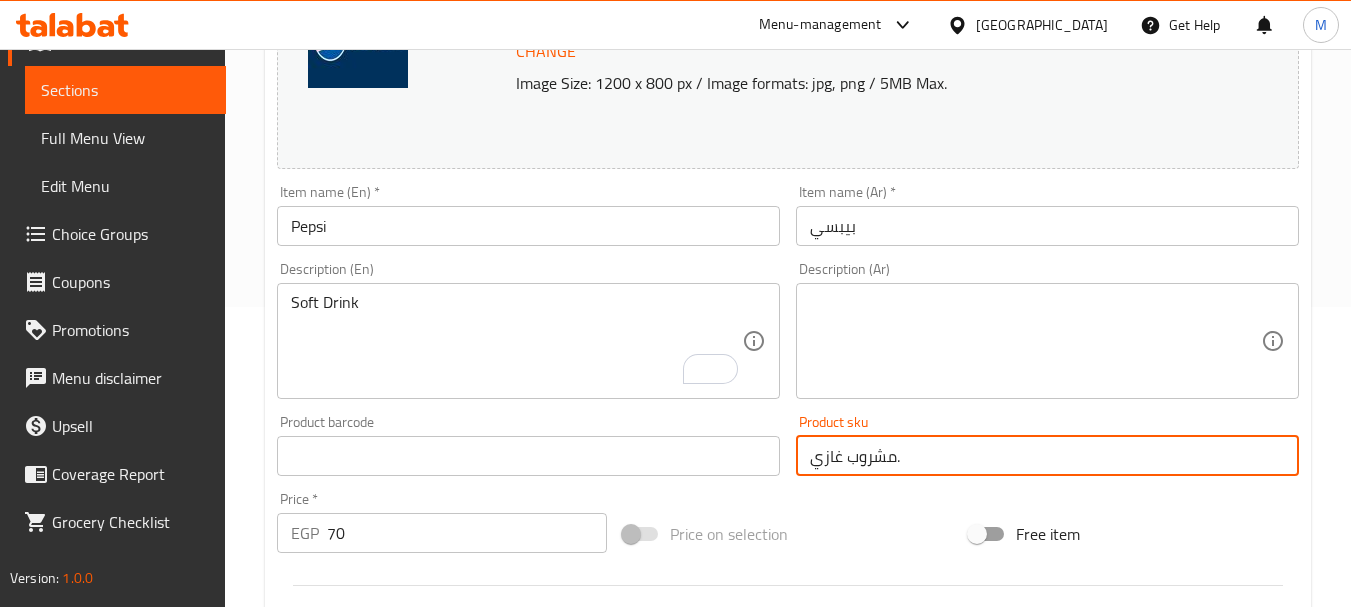 click on "مشروب غازي." at bounding box center (1047, 456) 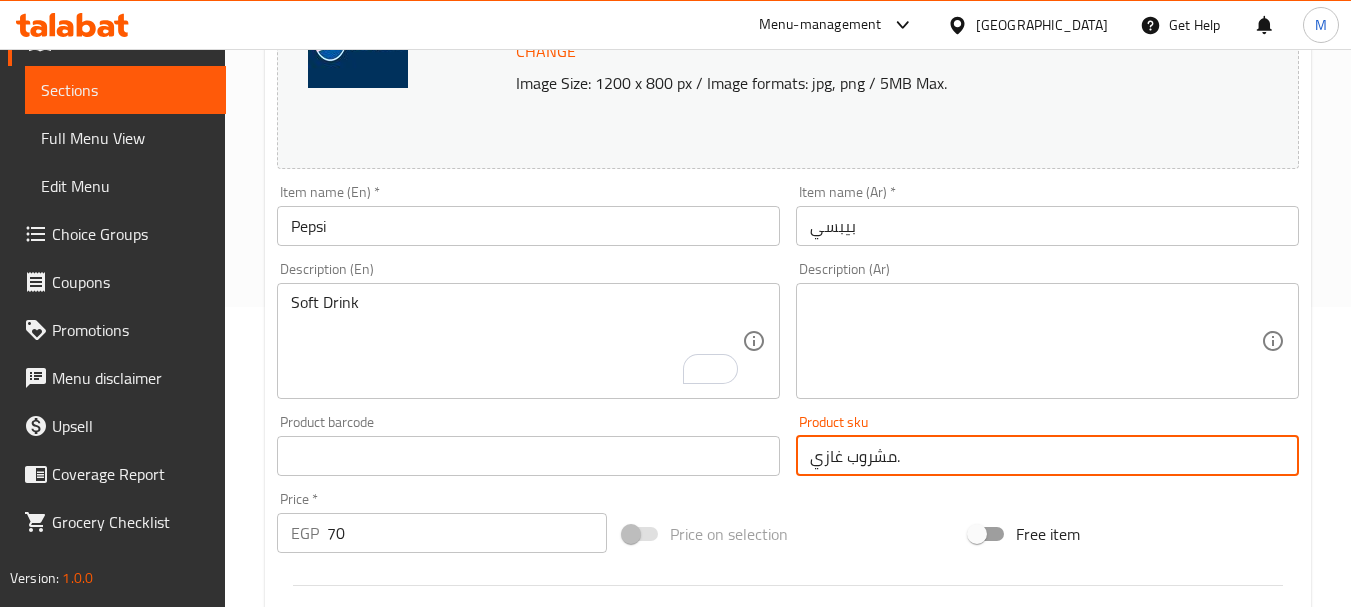 type on "مشروب غازي." 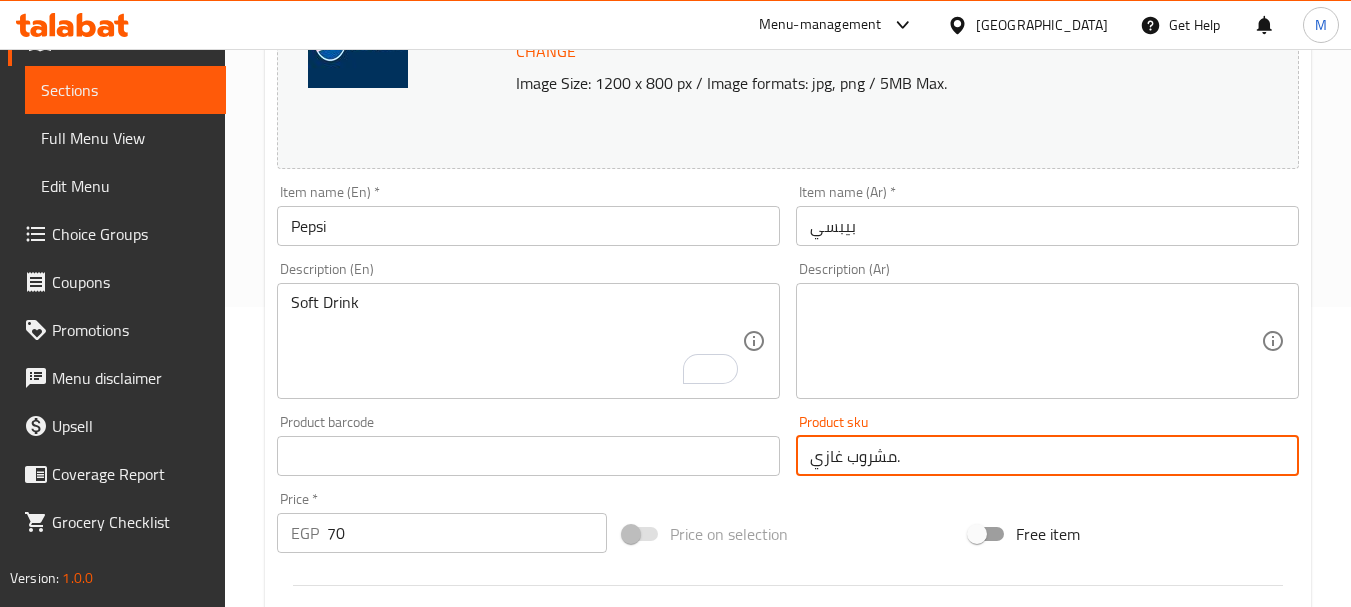 paste on "مشروب غازي." 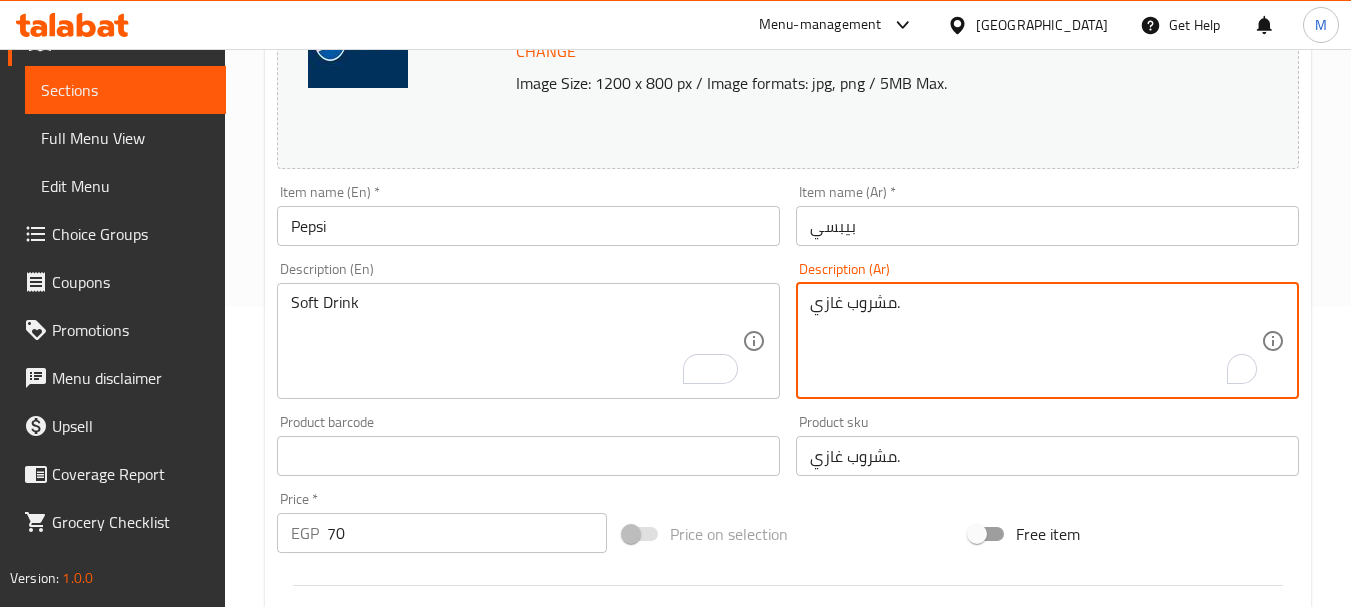 type on "مشروب غازي." 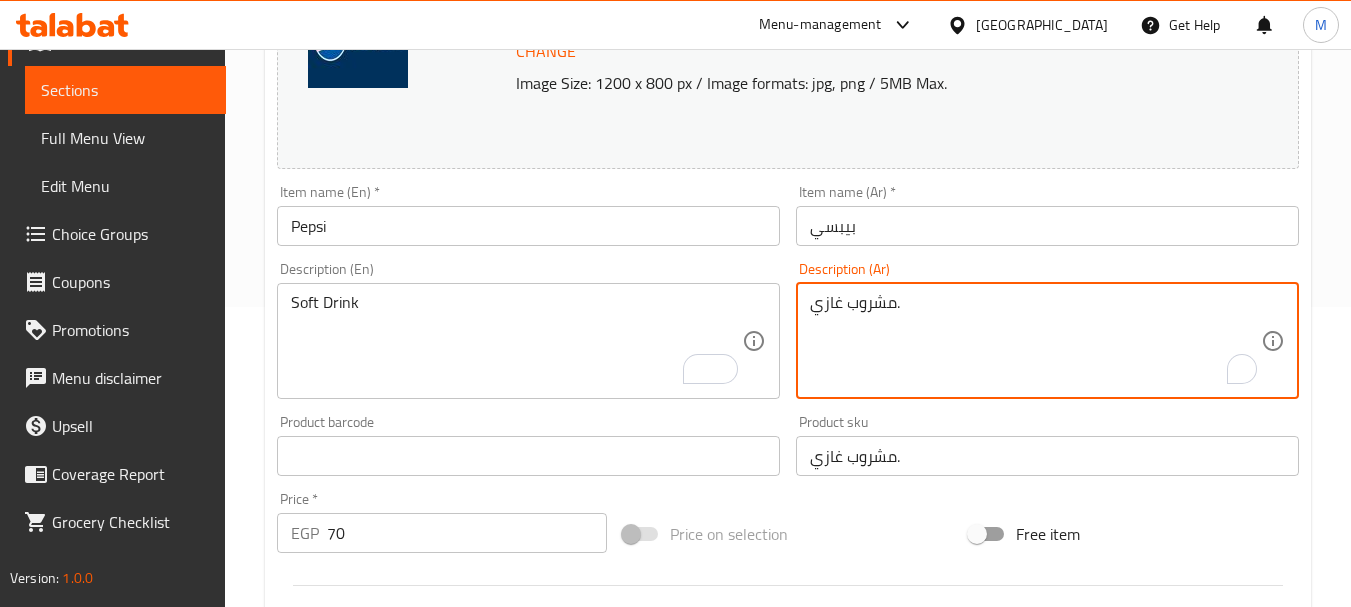 click on "مشروب غازي." at bounding box center [1047, 456] 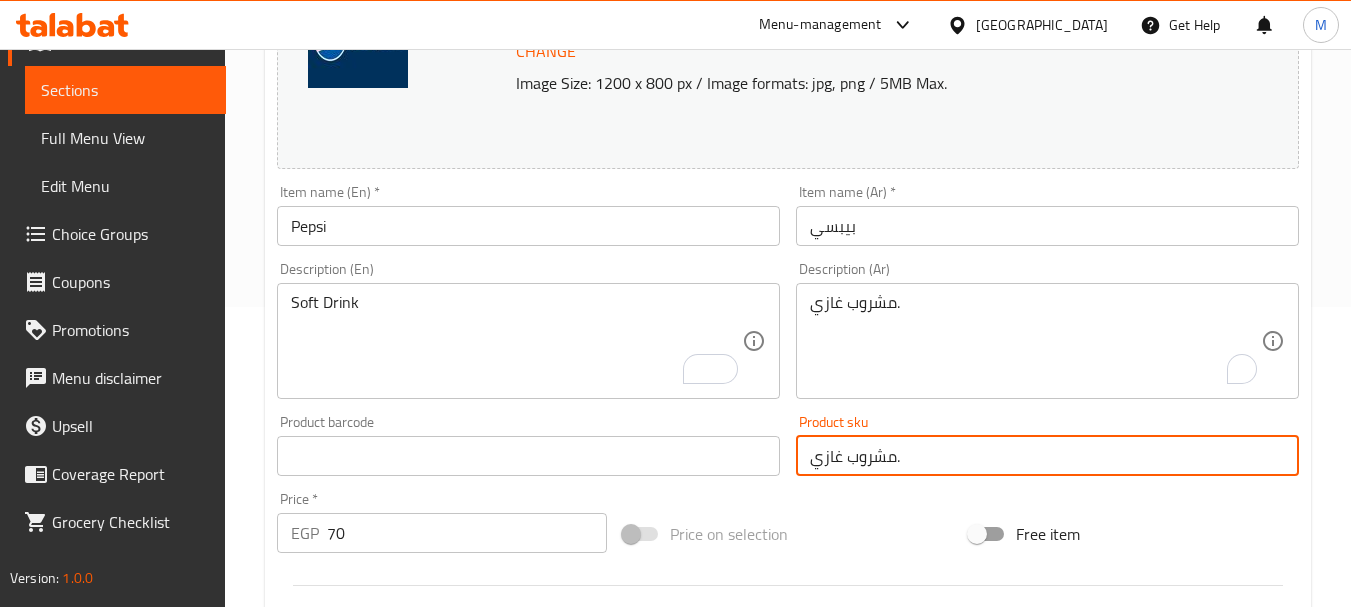 click on "مشروب غازي." at bounding box center [1047, 456] 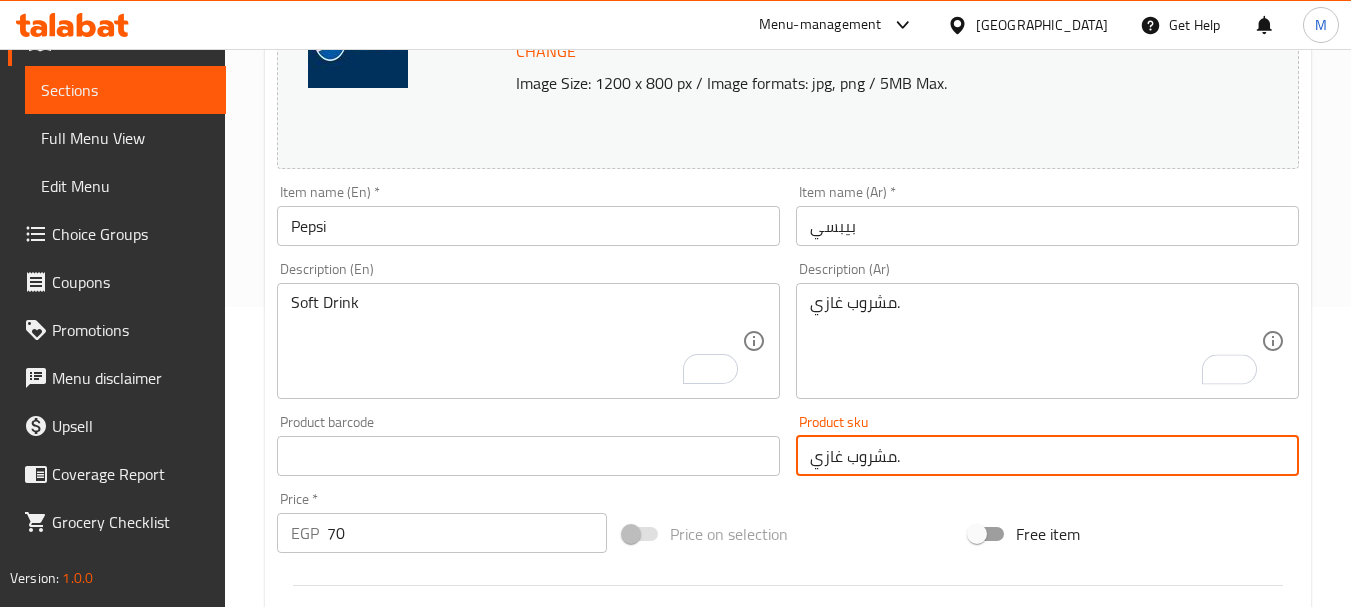 click on "مشروب غازي." at bounding box center (1047, 456) 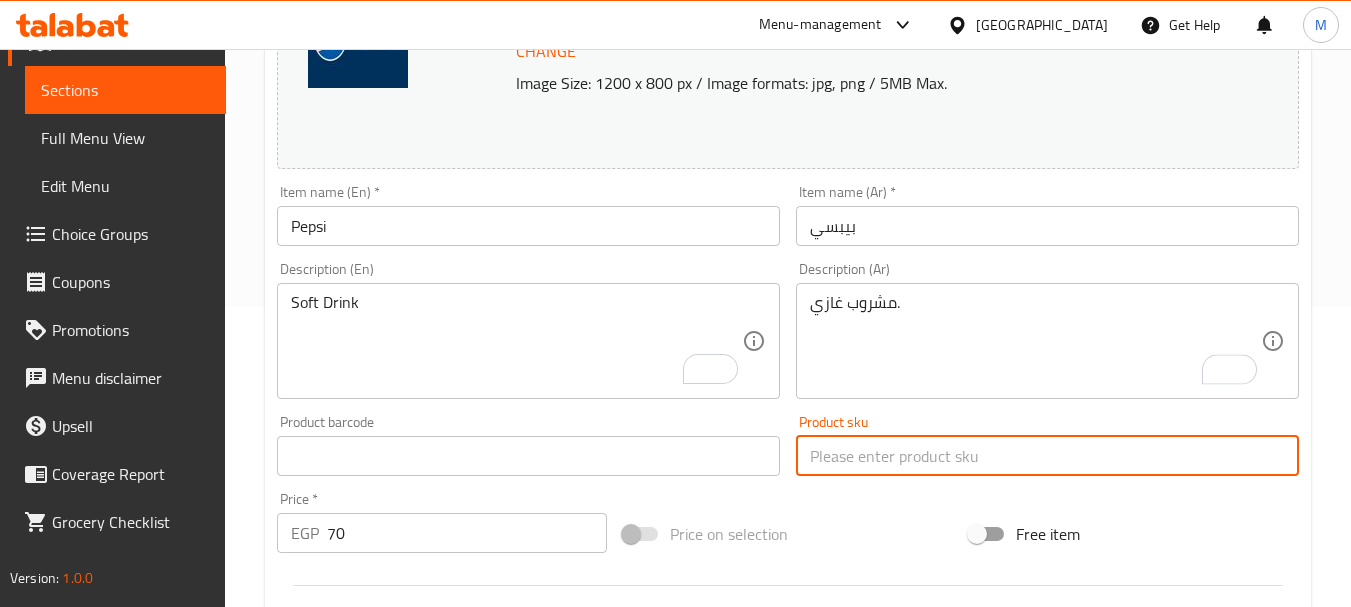 type 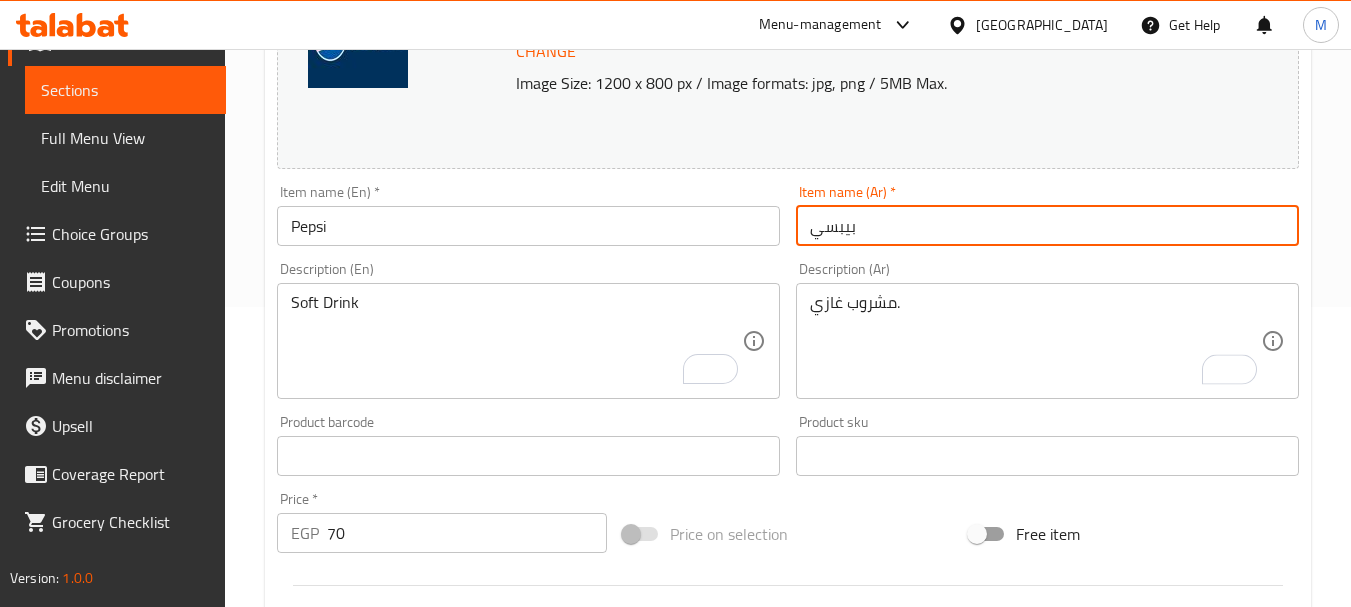 click on "بيبسي" at bounding box center [1047, 226] 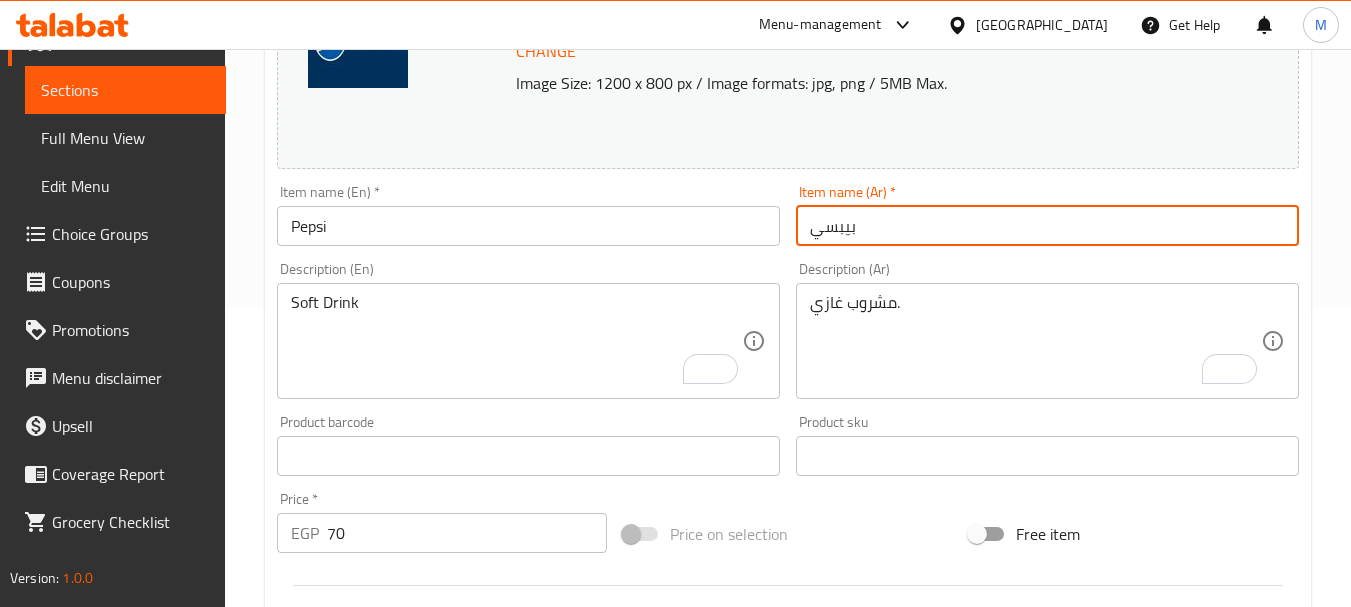 click on "Update" at bounding box center (398, 1042) 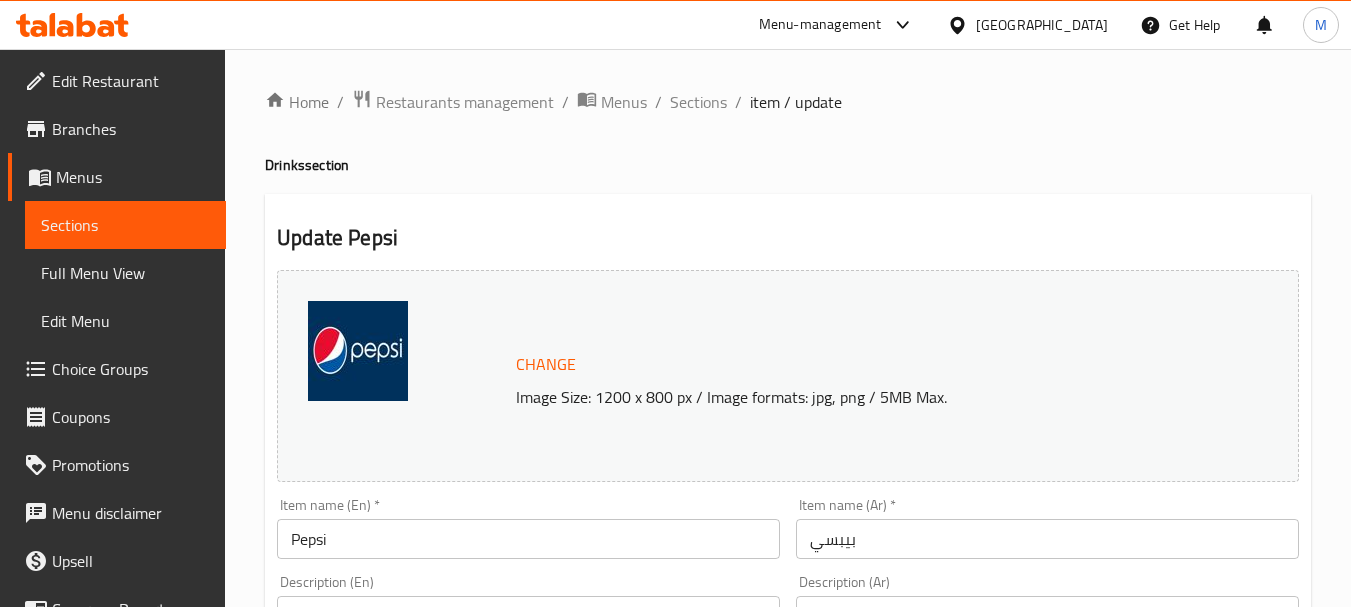 scroll, scrollTop: 300, scrollLeft: 0, axis: vertical 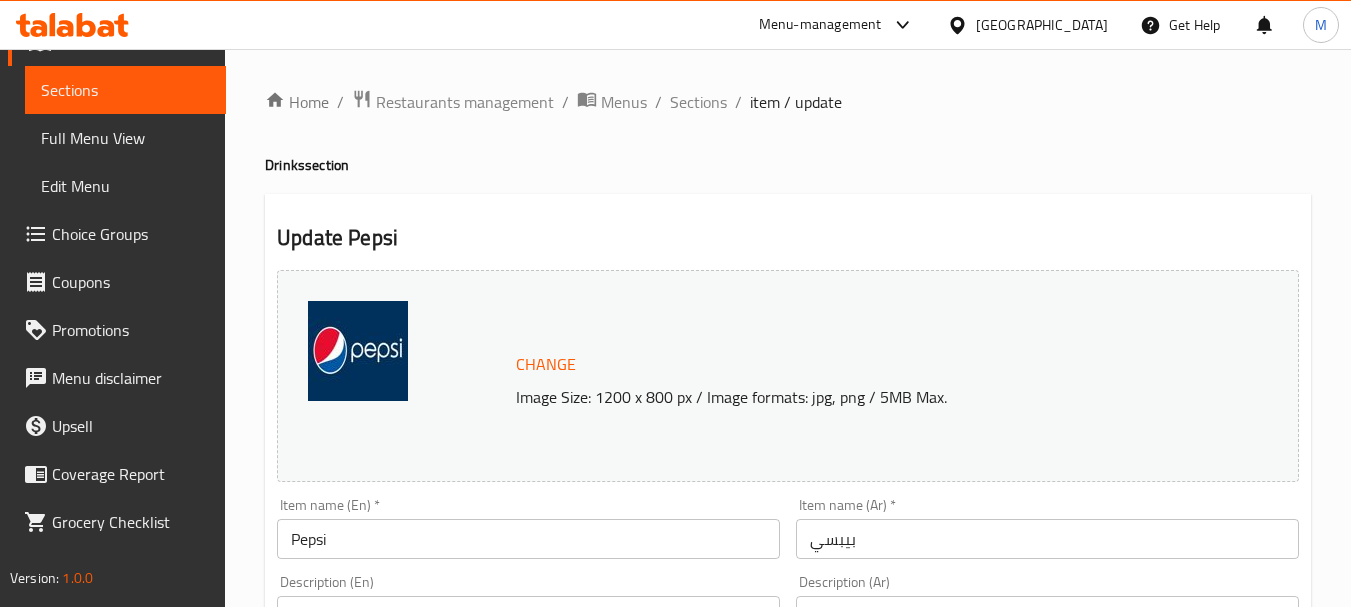 drag, startPoint x: 671, startPoint y: 108, endPoint x: 1353, endPoint y: 188, distance: 686.676 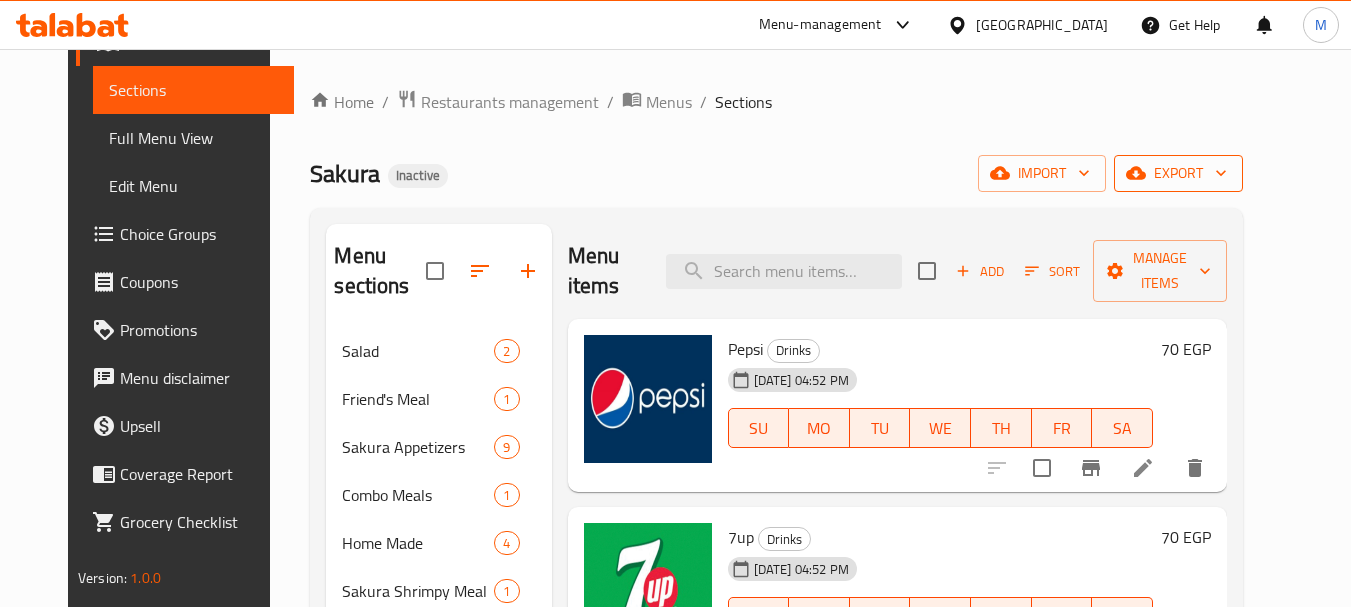 click 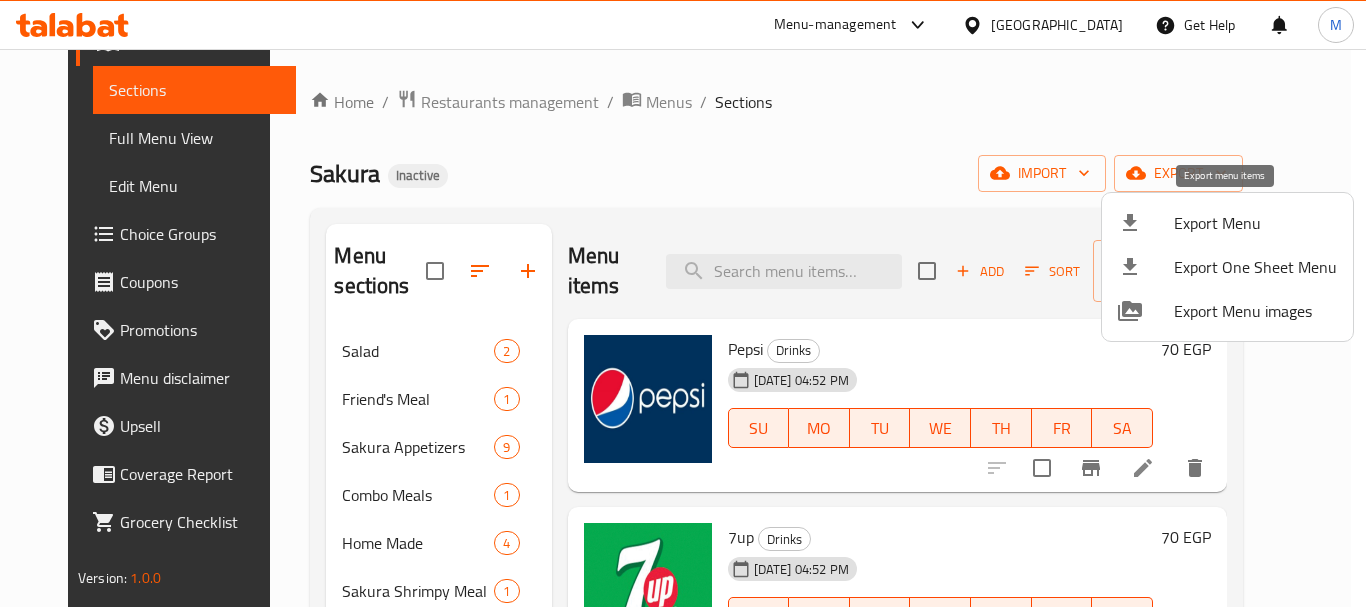 click on "Export Menu" at bounding box center (1255, 223) 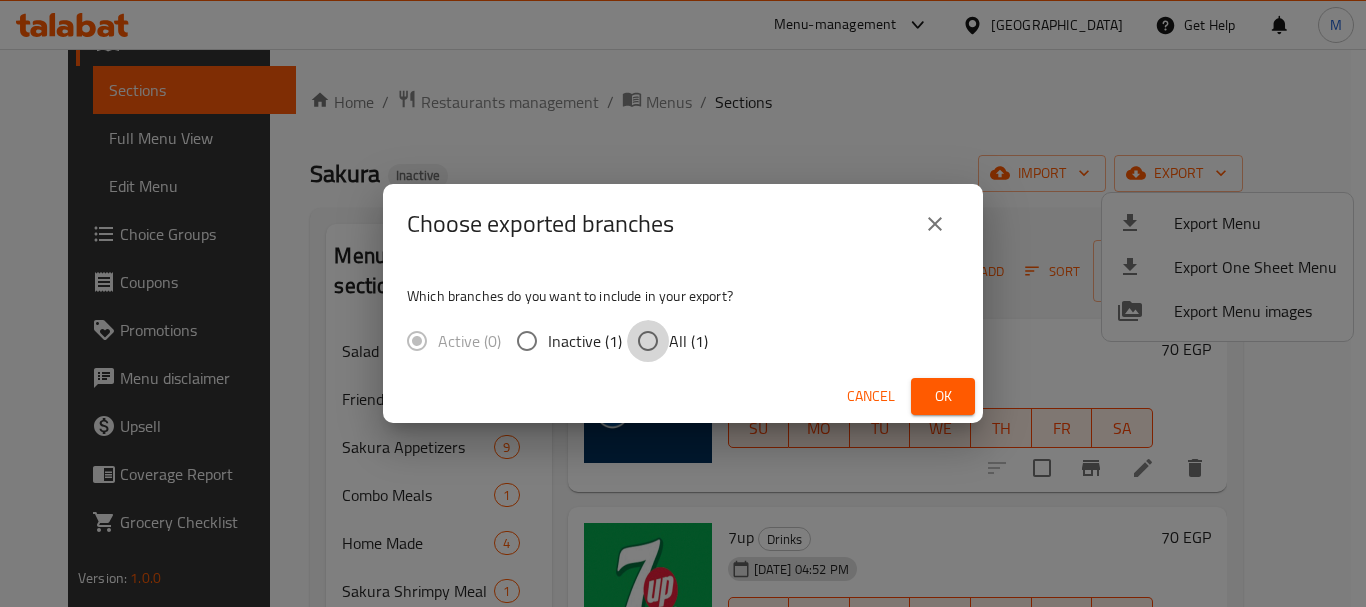 click on "All (1)" at bounding box center (648, 341) 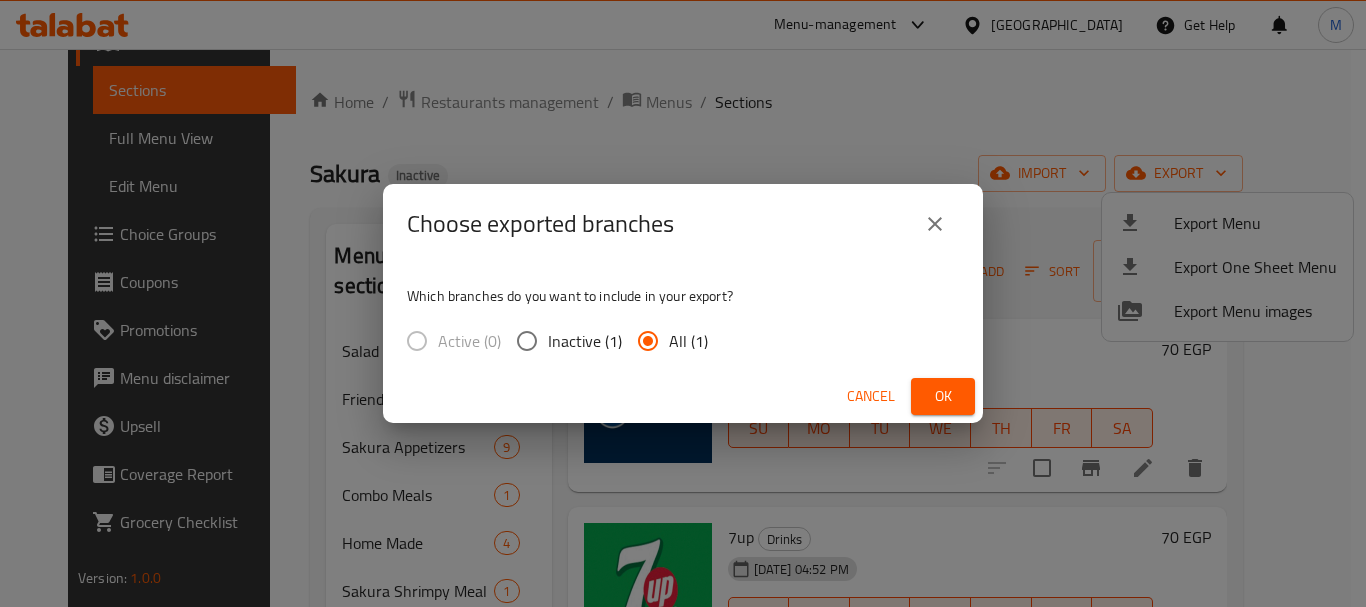 click on "Ok" at bounding box center (943, 396) 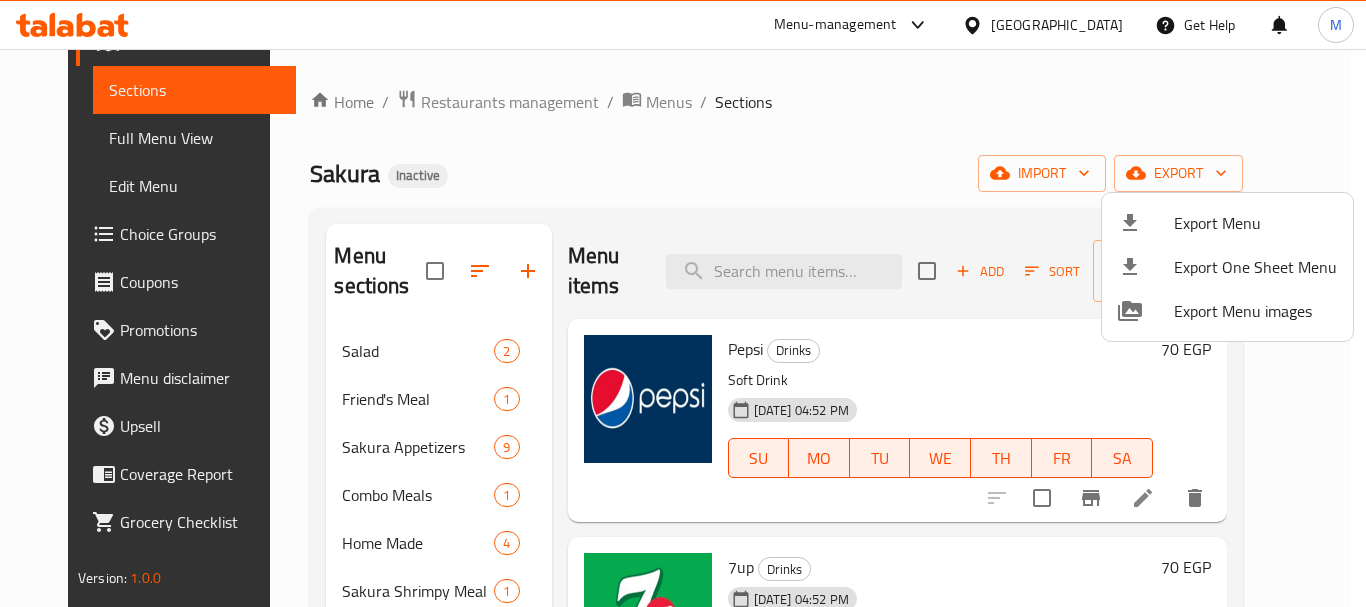 click at bounding box center (683, 303) 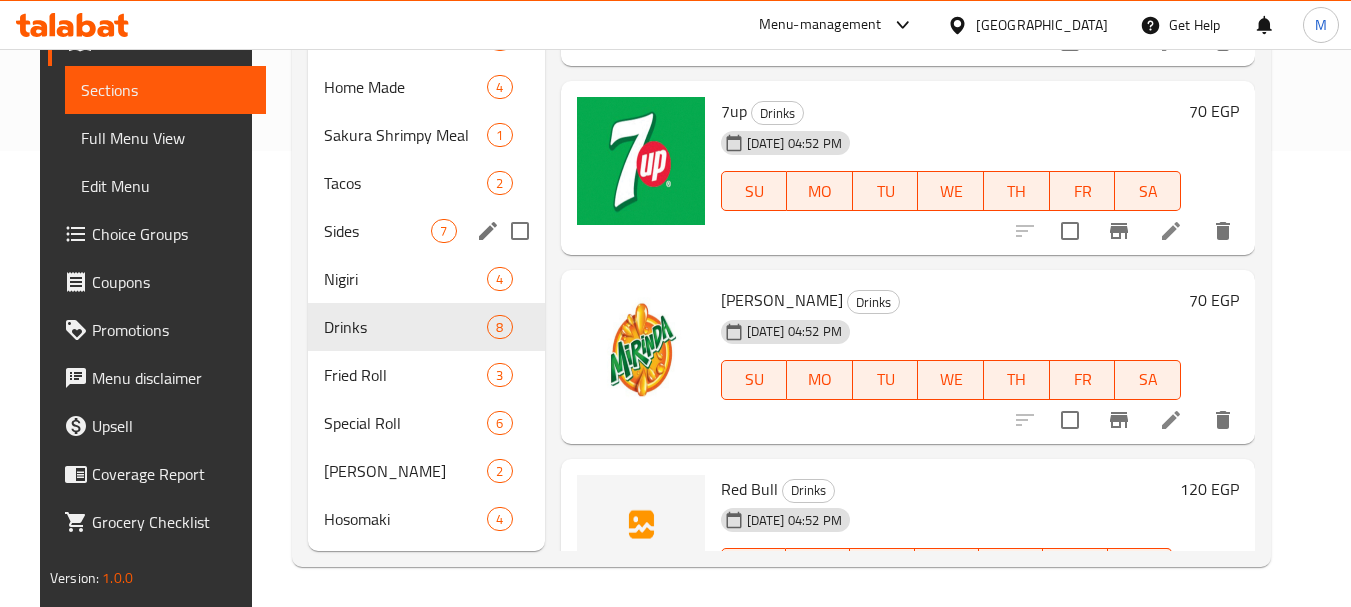 scroll, scrollTop: 256, scrollLeft: 0, axis: vertical 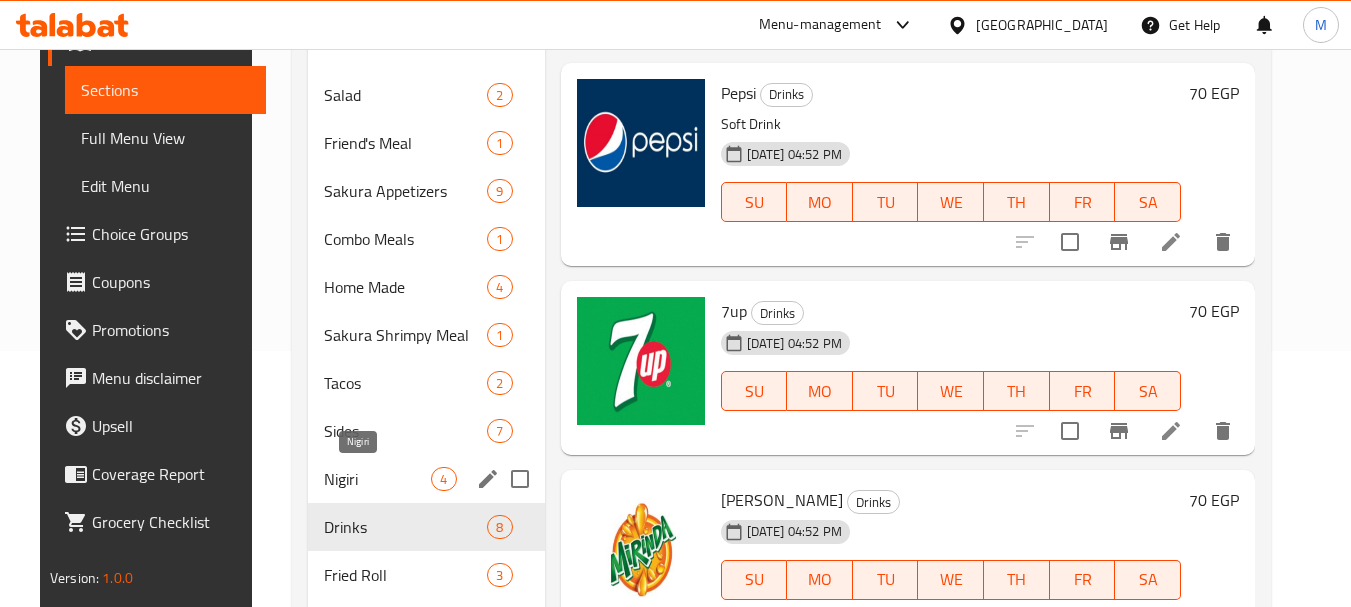 click on "Nigiri" at bounding box center [378, 479] 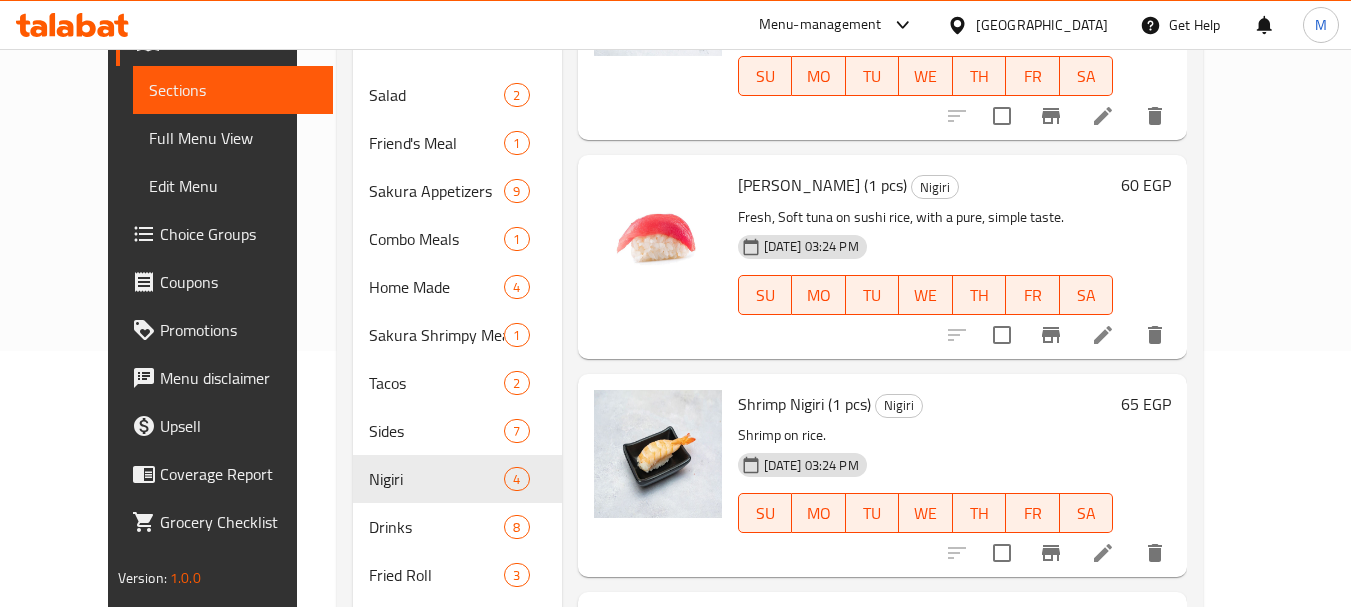 scroll, scrollTop: 171, scrollLeft: 0, axis: vertical 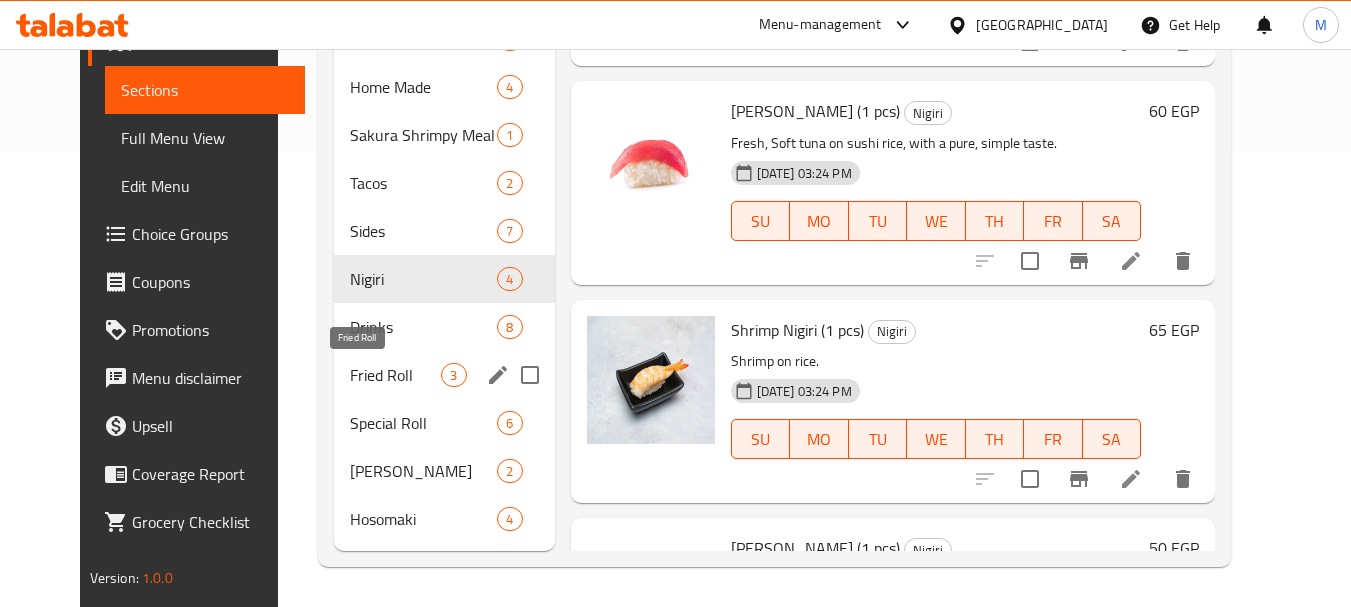 click on "Fried Roll" at bounding box center (395, 375) 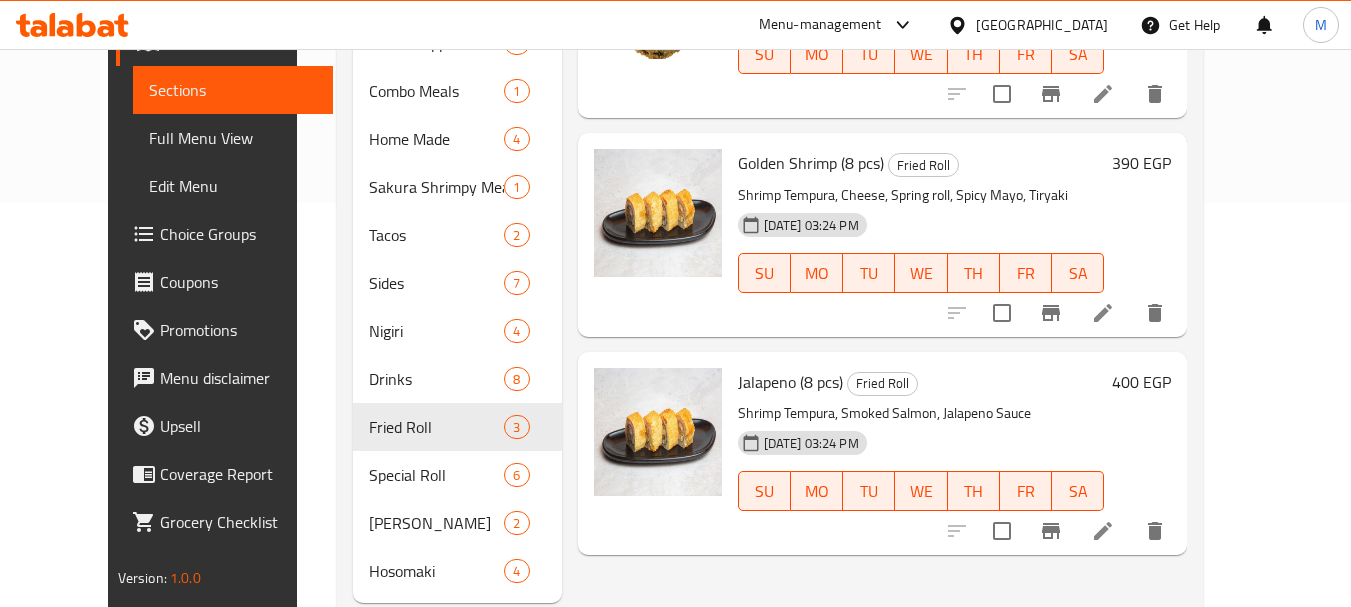 scroll, scrollTop: 456, scrollLeft: 0, axis: vertical 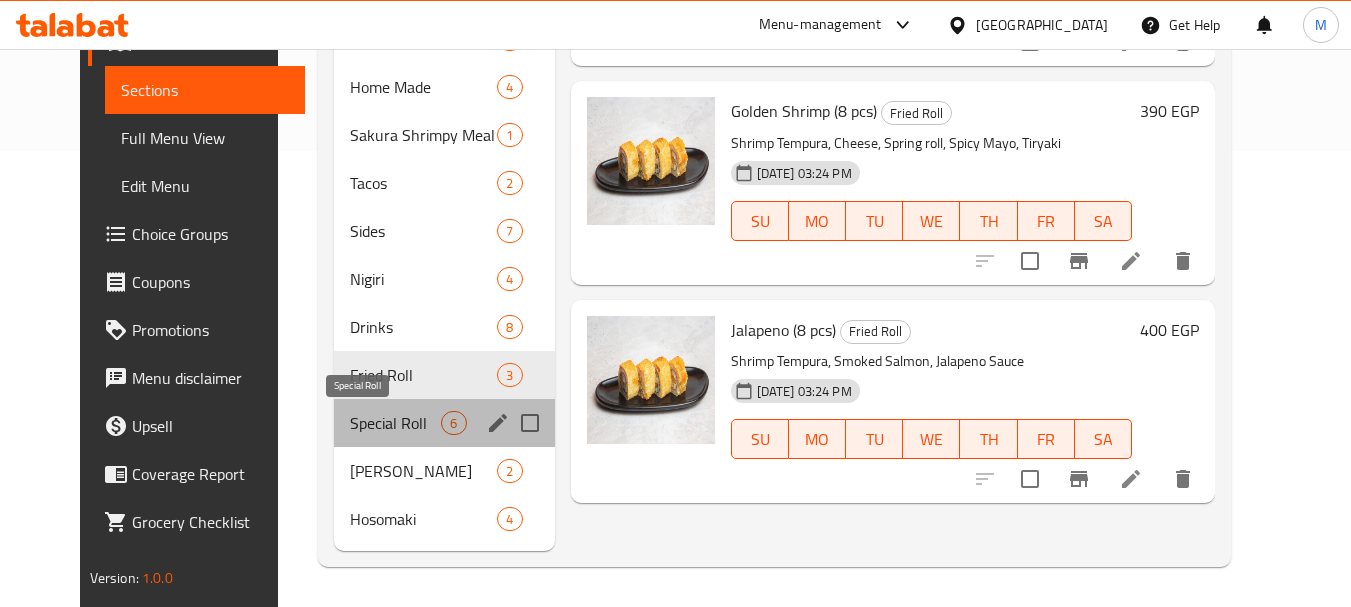 click on "Special Roll" at bounding box center (395, 423) 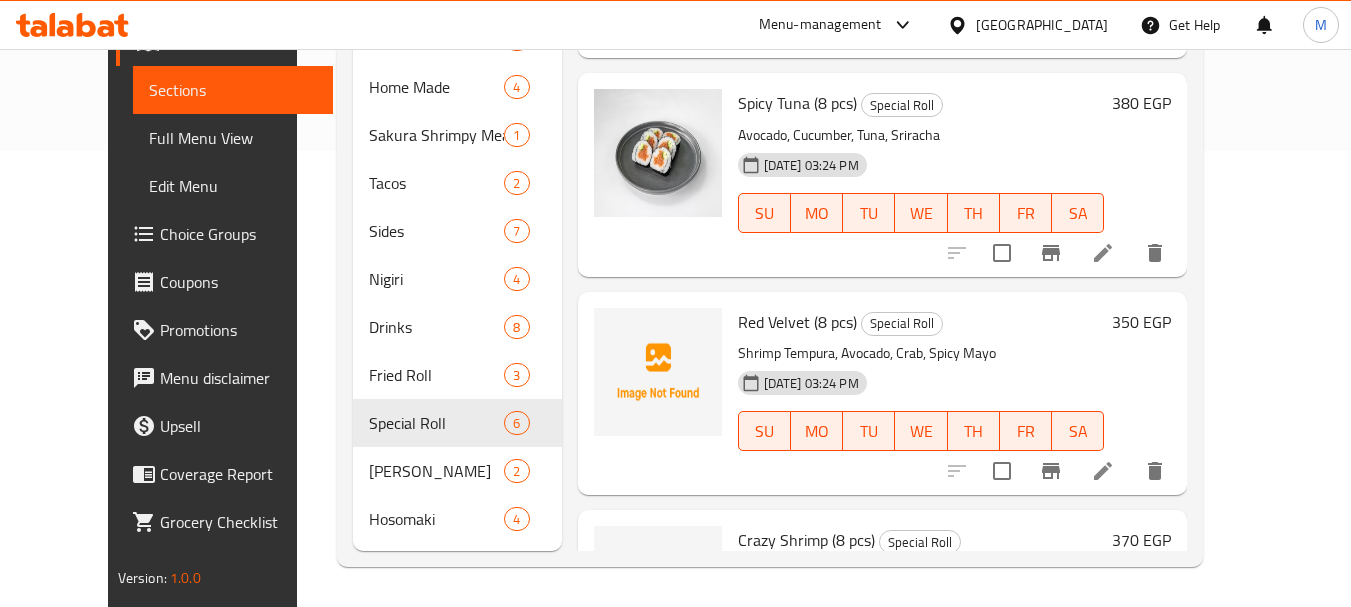 scroll, scrollTop: 0, scrollLeft: 0, axis: both 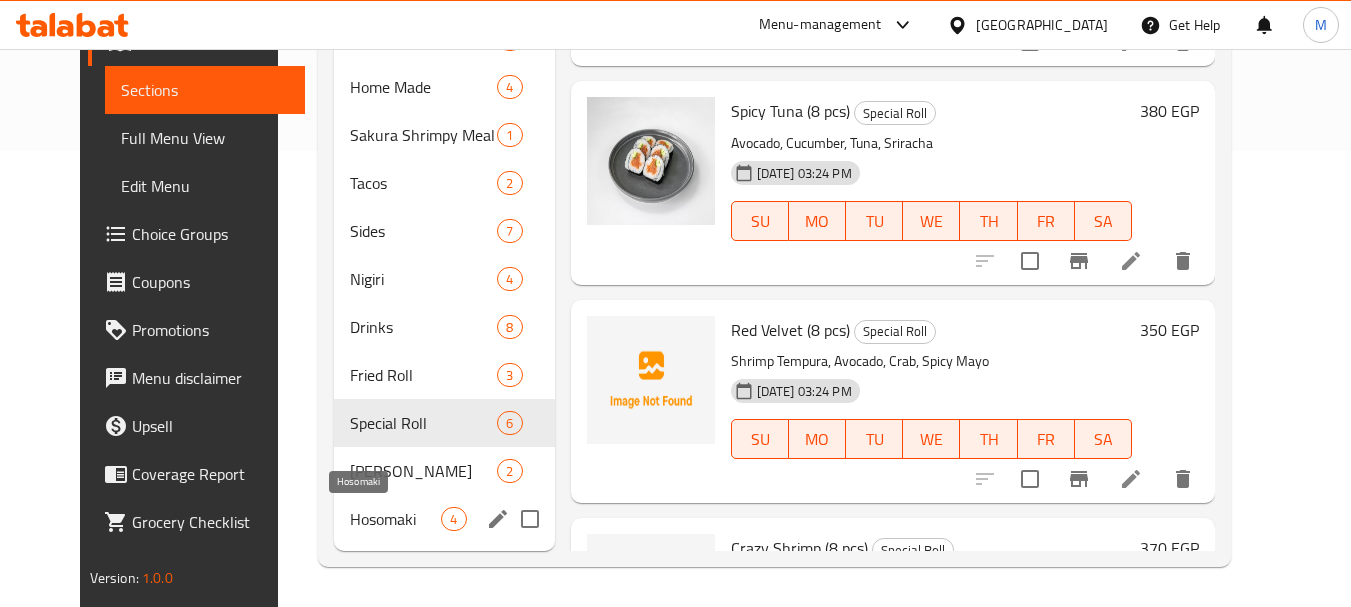 click on "Hosomaki" at bounding box center (395, 519) 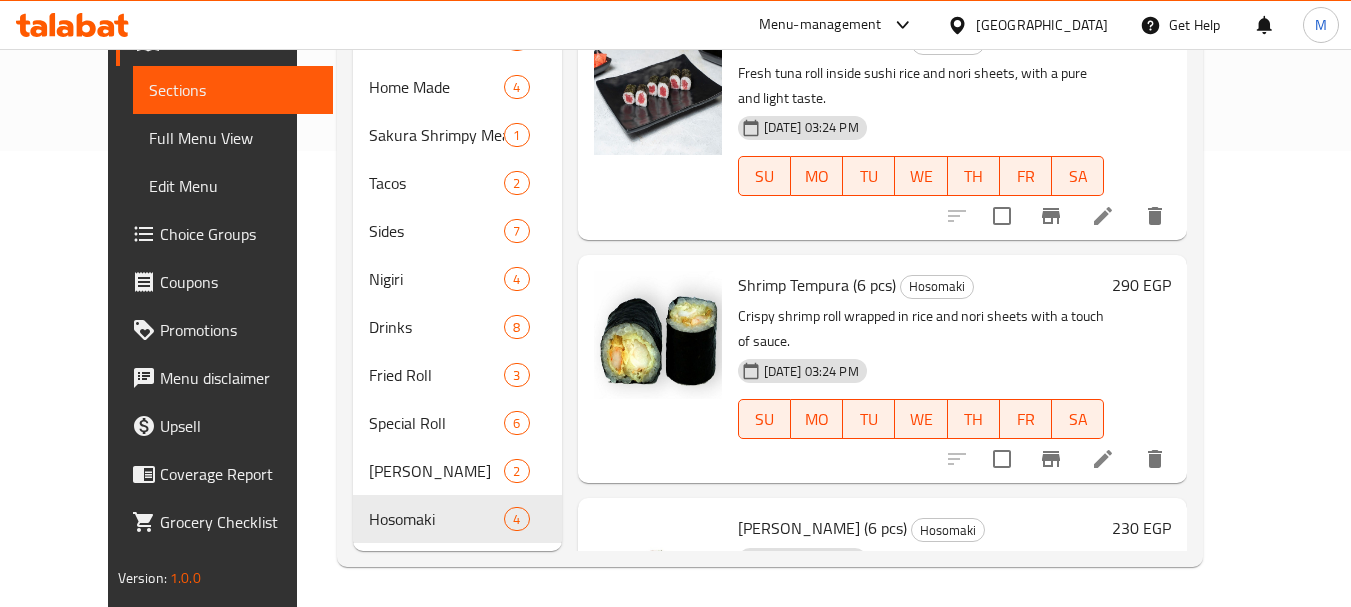 scroll, scrollTop: 0, scrollLeft: 0, axis: both 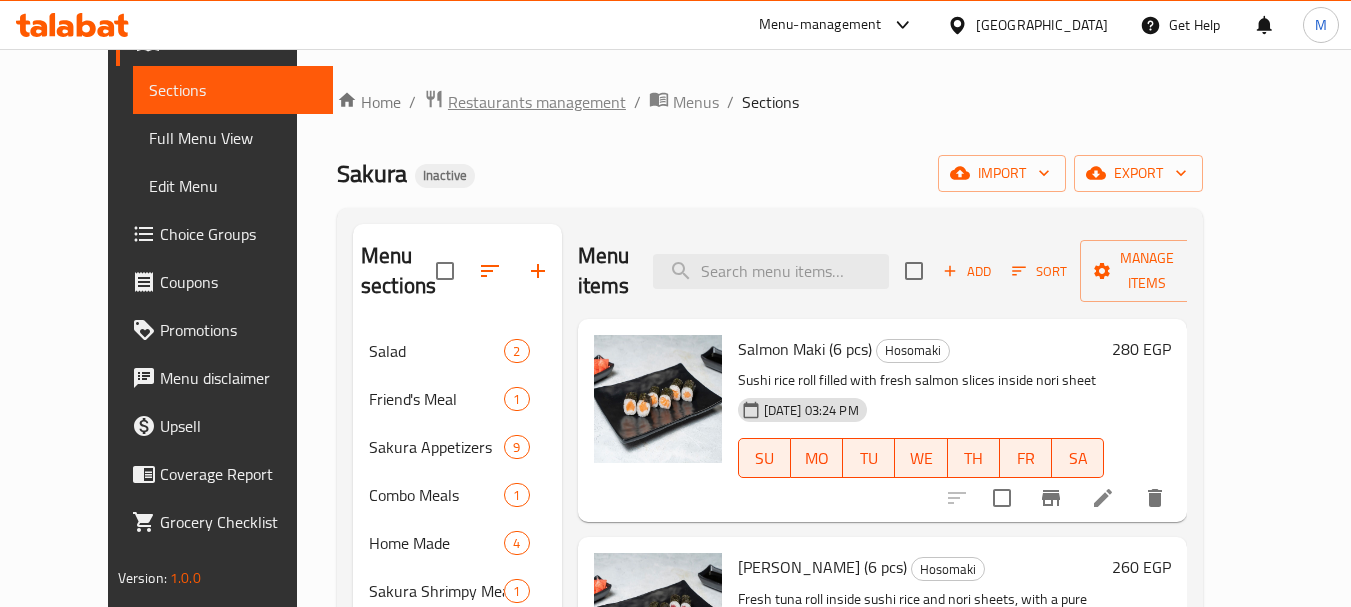 click on "Restaurants management" at bounding box center (537, 102) 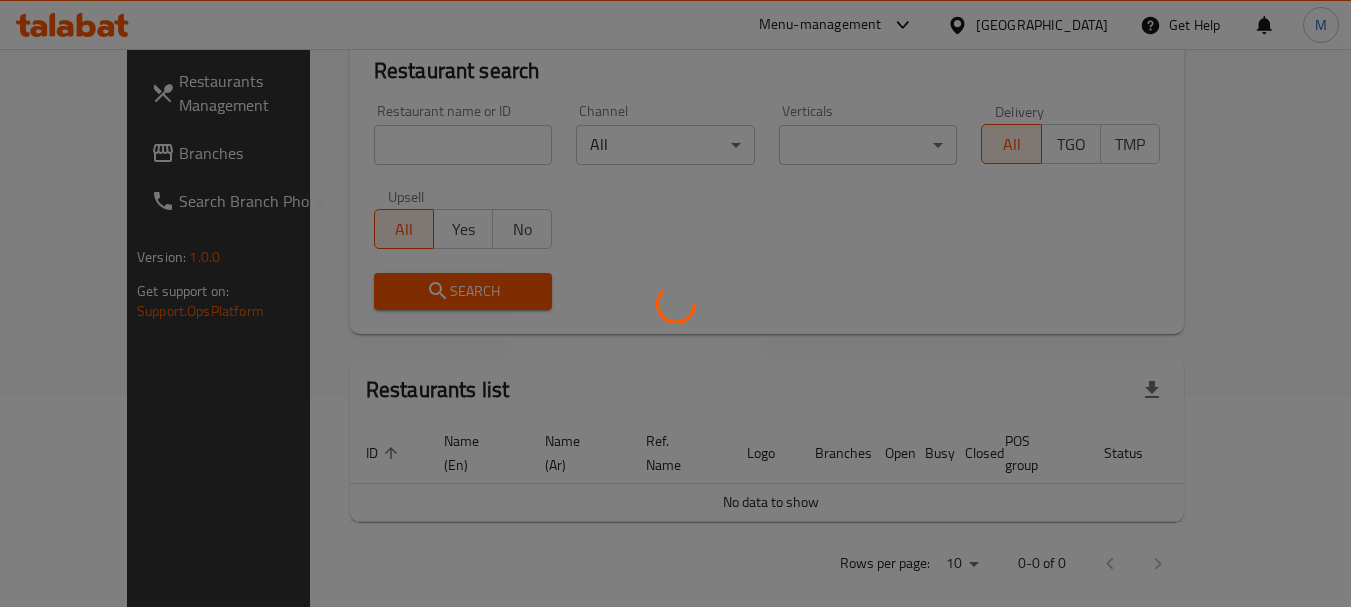 scroll, scrollTop: 0, scrollLeft: 0, axis: both 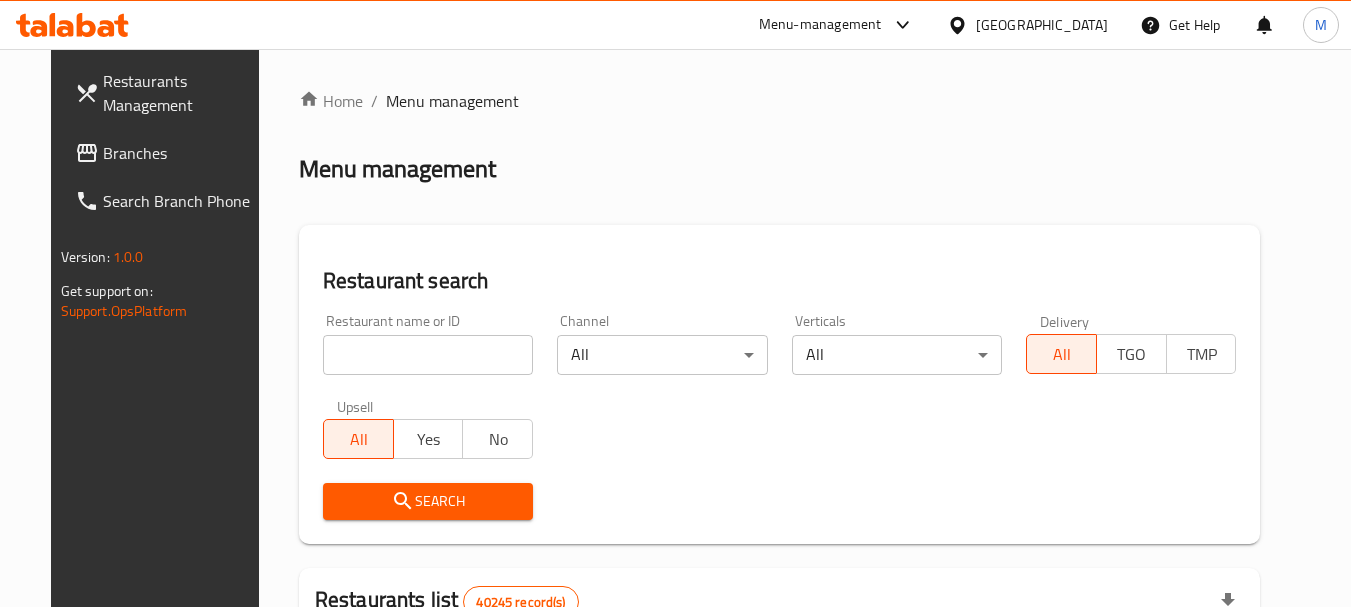 click at bounding box center [428, 355] 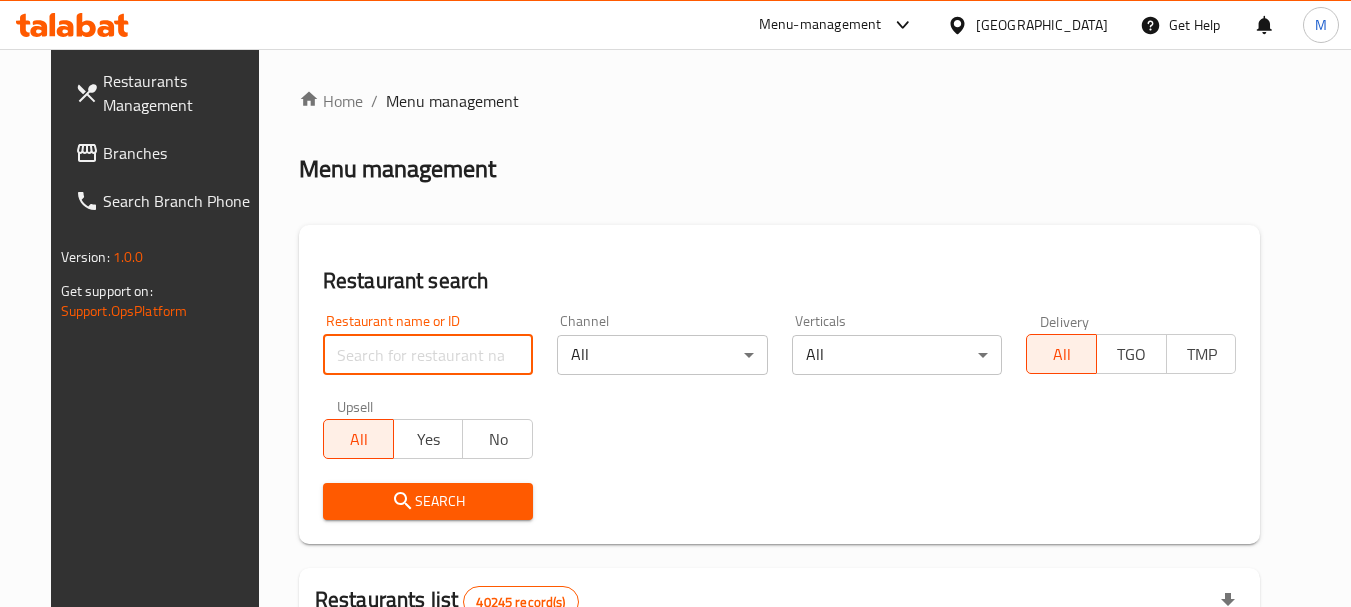 paste on "Crazy Burger" 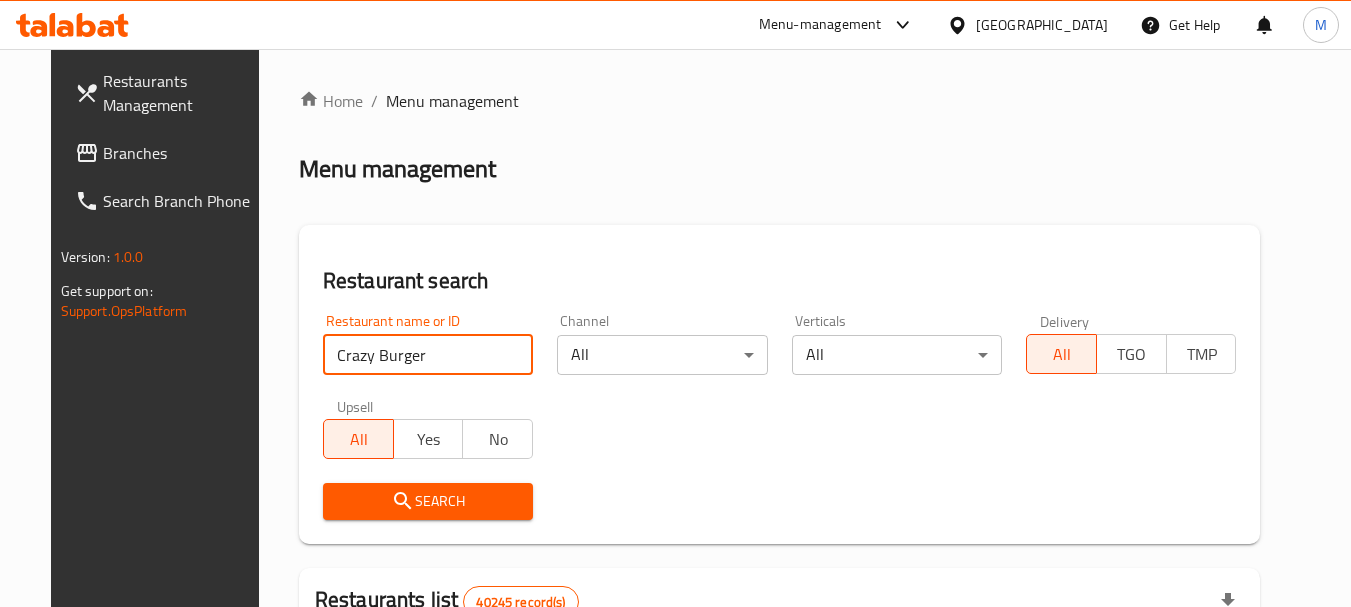 type on "Crazy Burger" 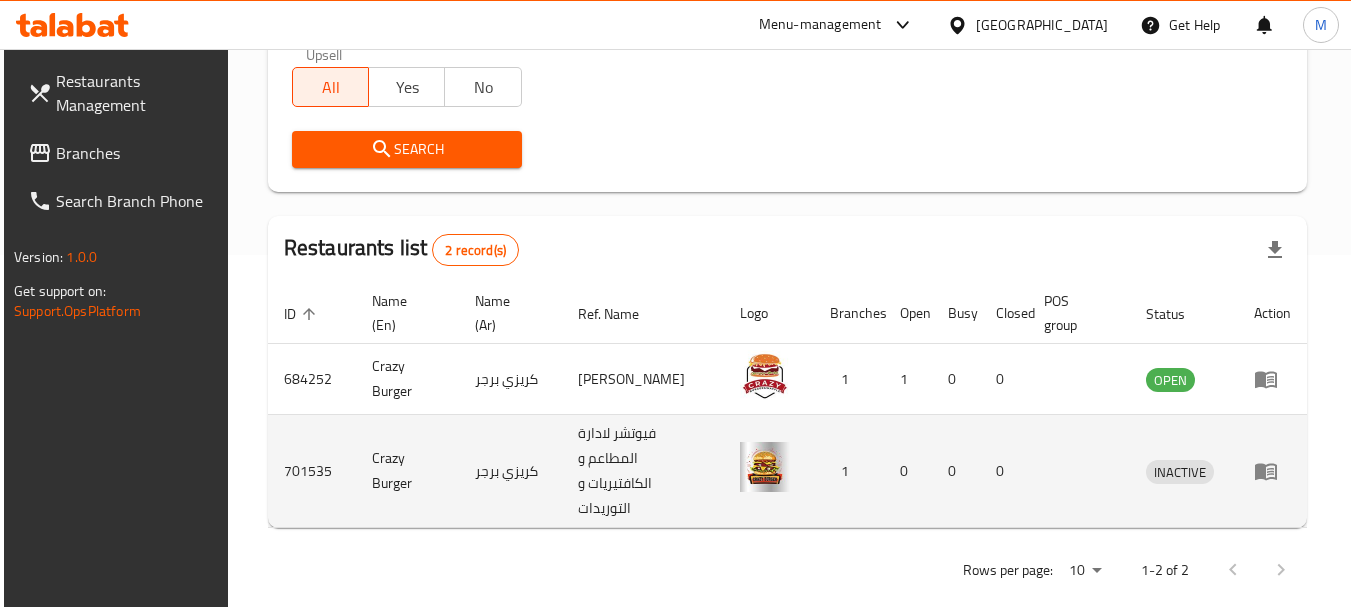 scroll, scrollTop: 381, scrollLeft: 0, axis: vertical 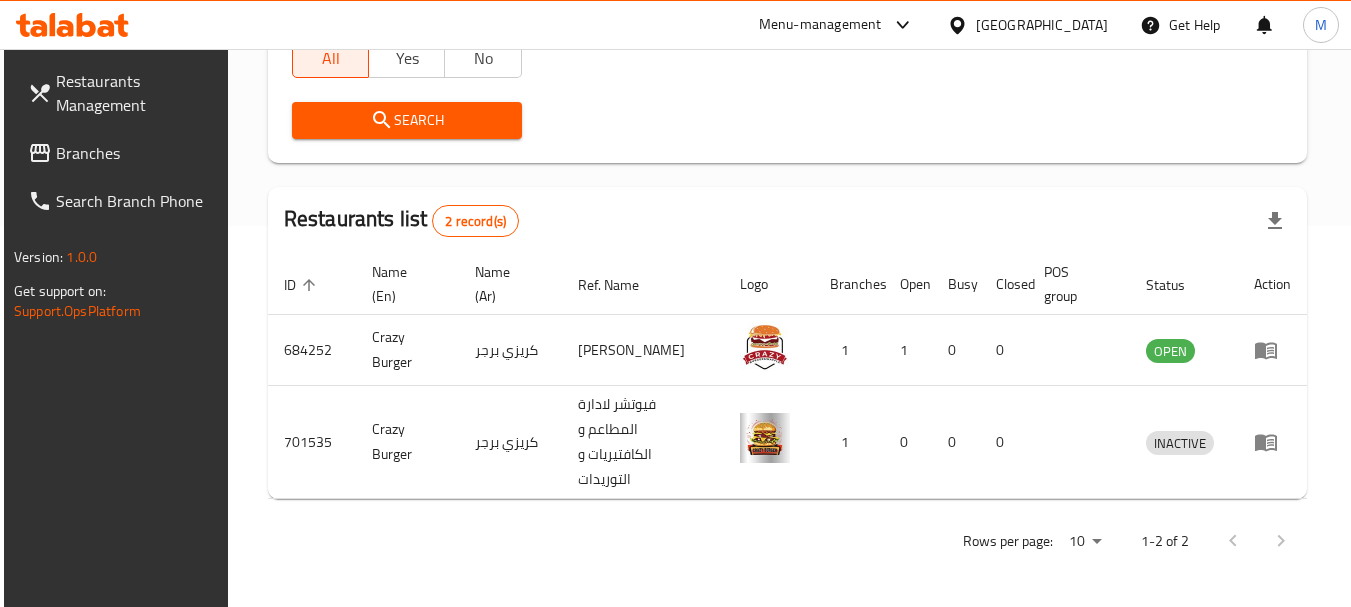 click on "Branches" at bounding box center (135, 153) 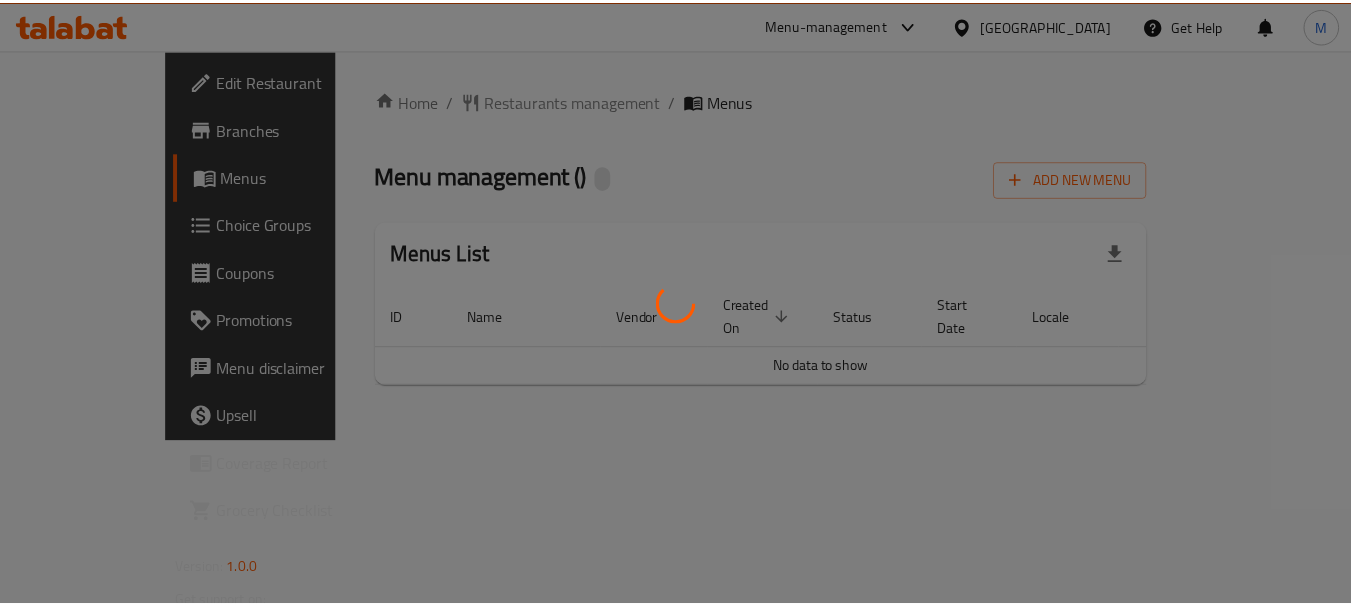 scroll, scrollTop: 0, scrollLeft: 0, axis: both 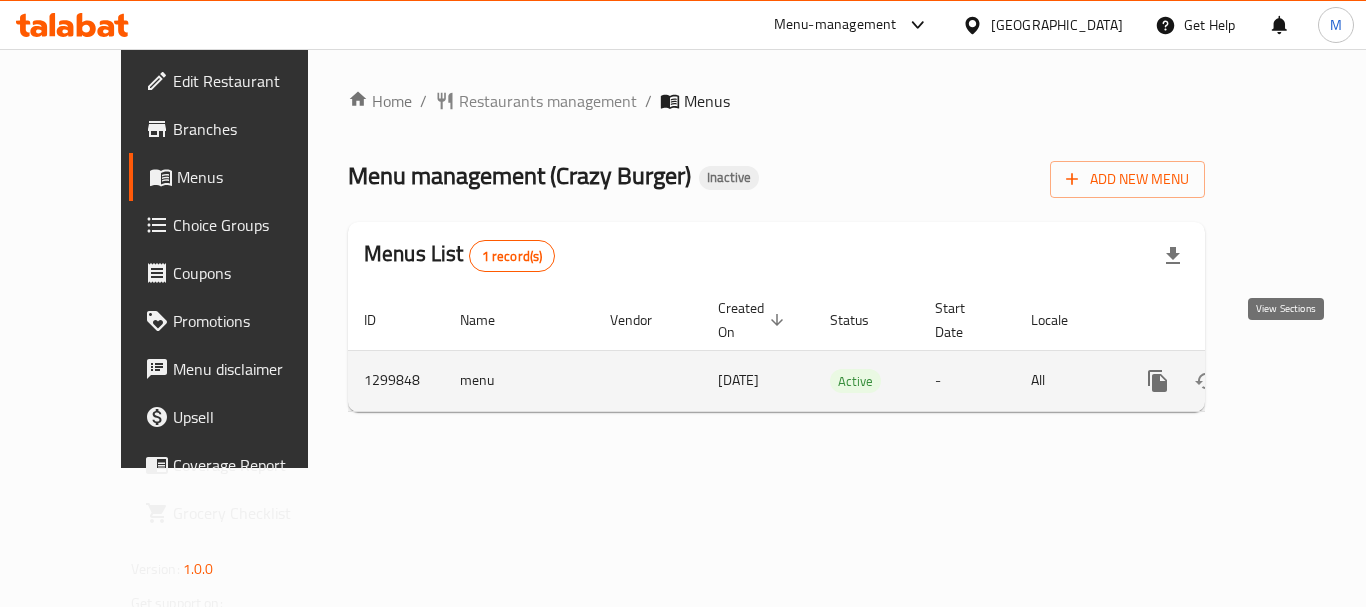 click 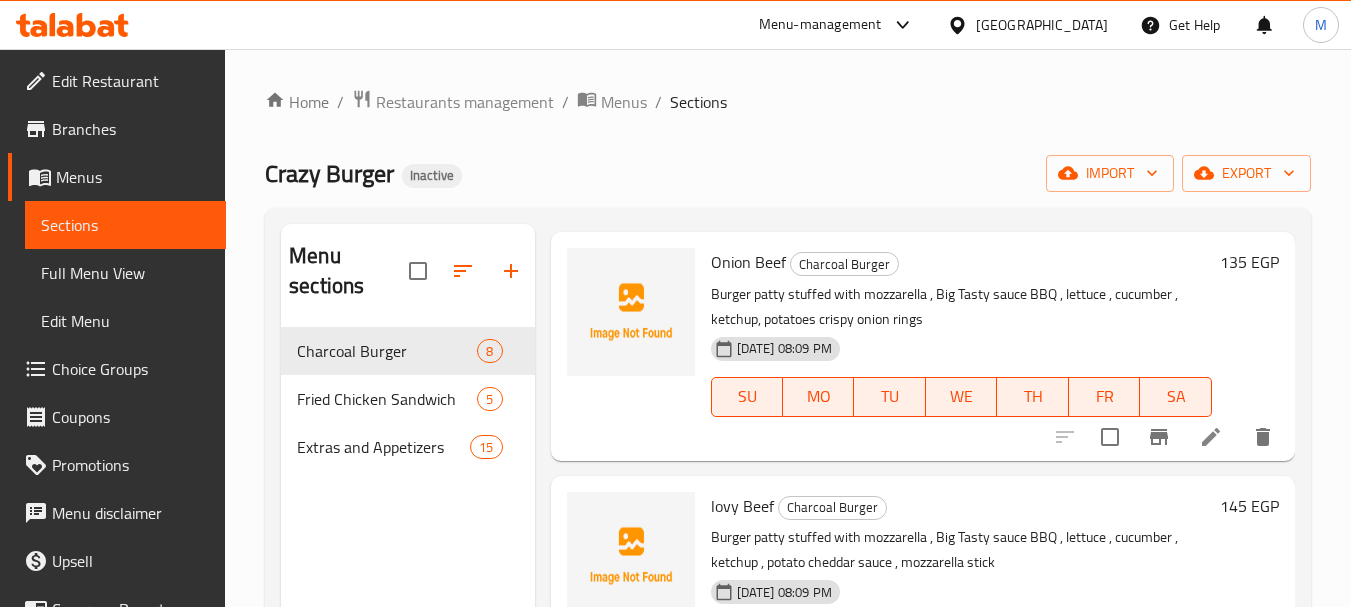 scroll, scrollTop: 0, scrollLeft: 0, axis: both 